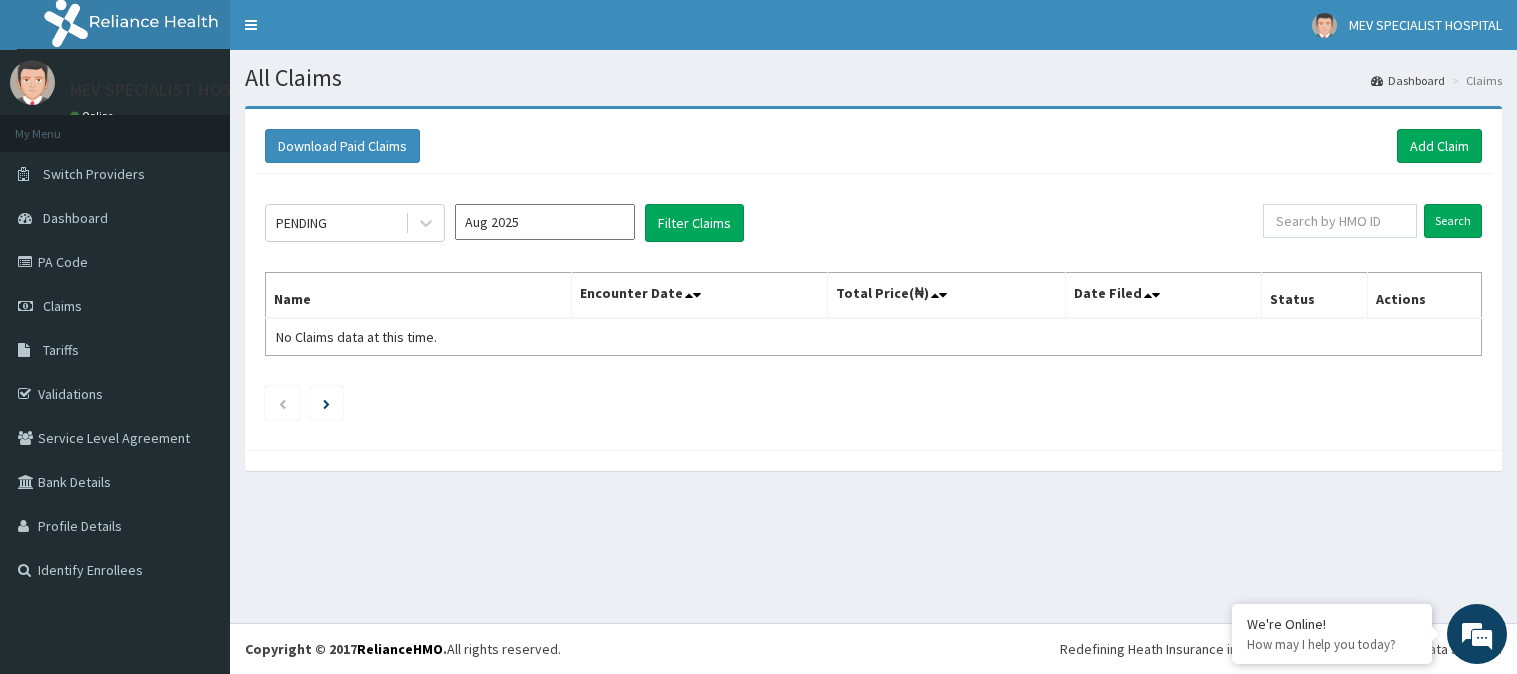 scroll, scrollTop: 0, scrollLeft: 0, axis: both 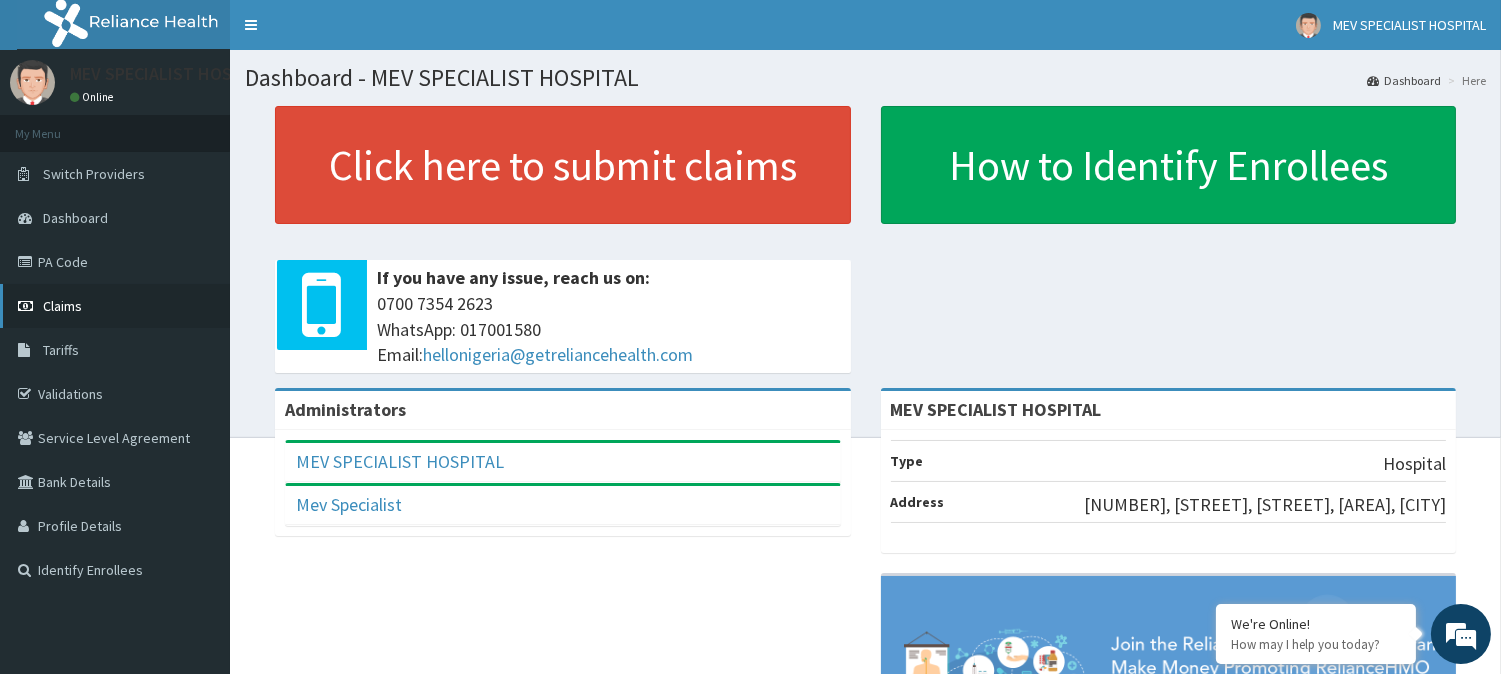 click on "Claims" at bounding box center [62, 306] 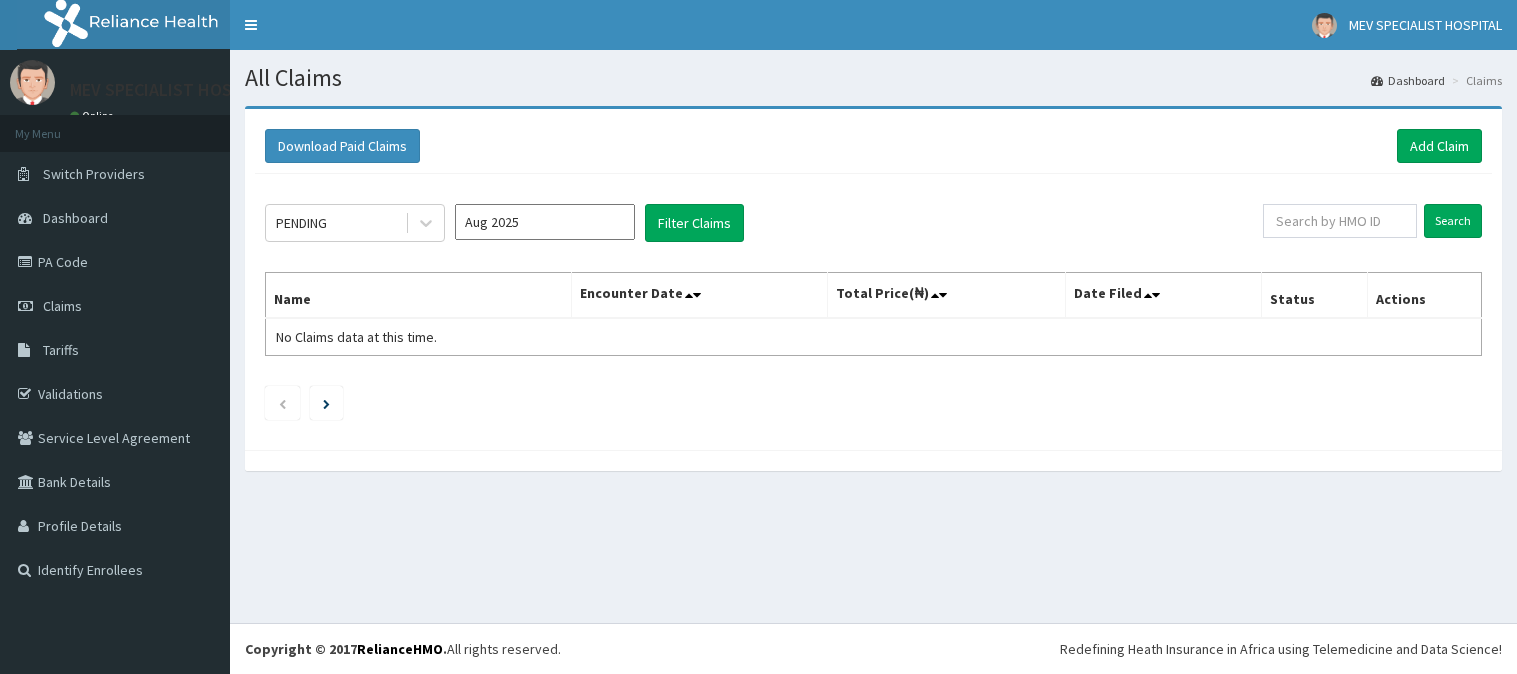 scroll, scrollTop: 0, scrollLeft: 0, axis: both 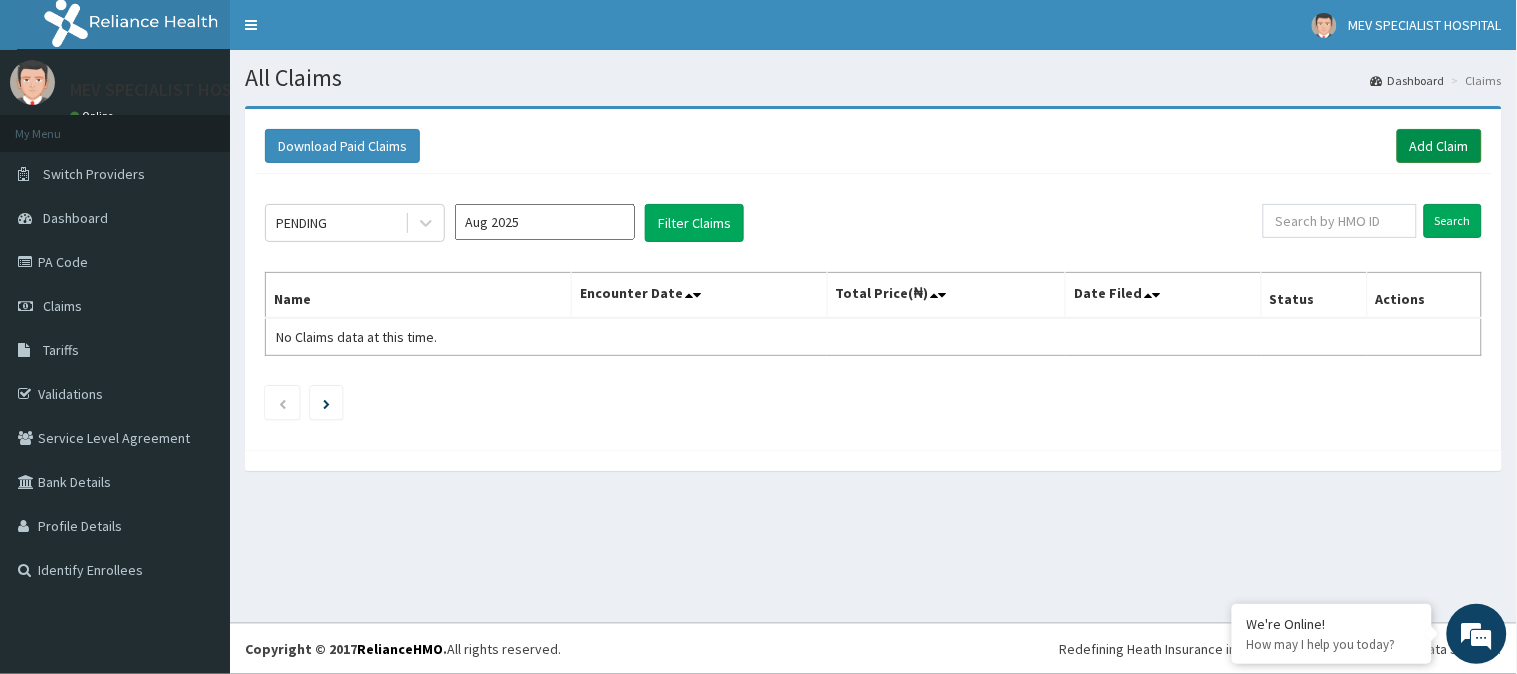 click on "Add Claim" at bounding box center [1439, 146] 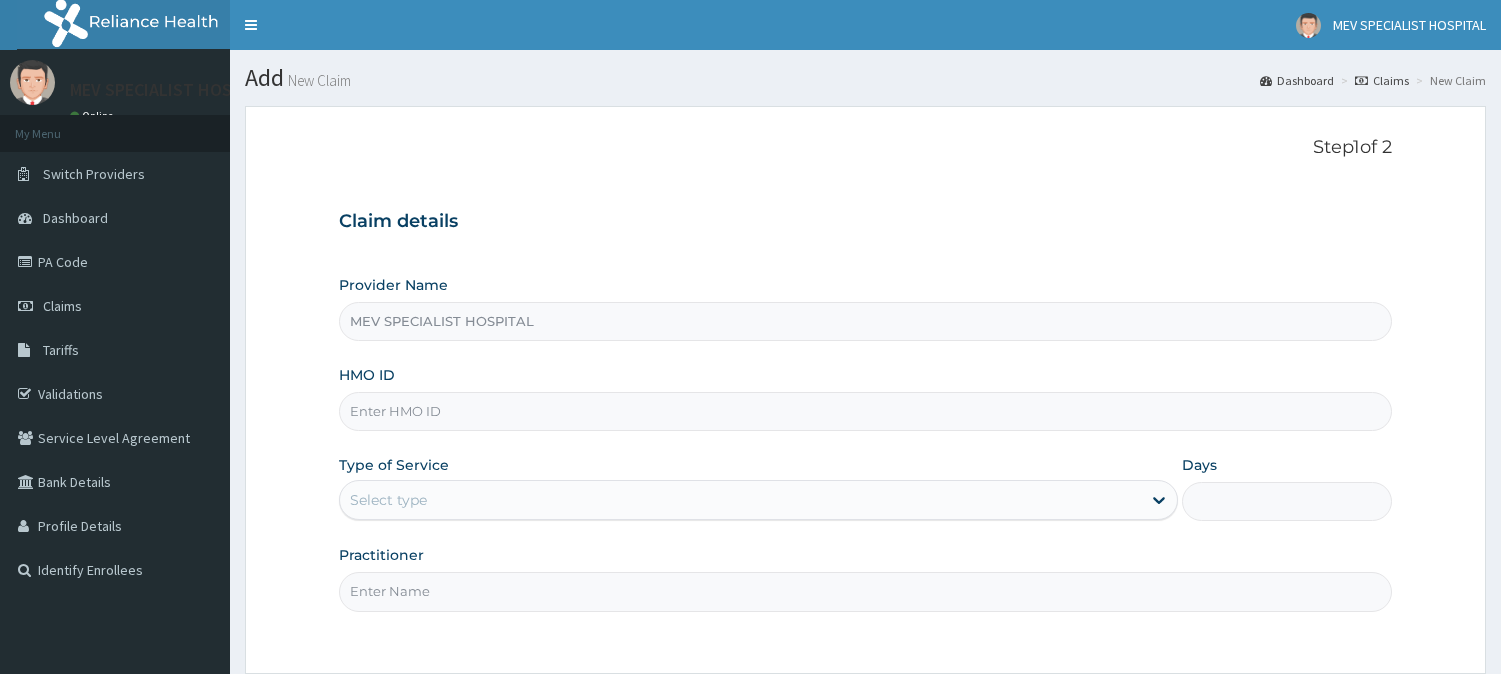 scroll, scrollTop: 0, scrollLeft: 0, axis: both 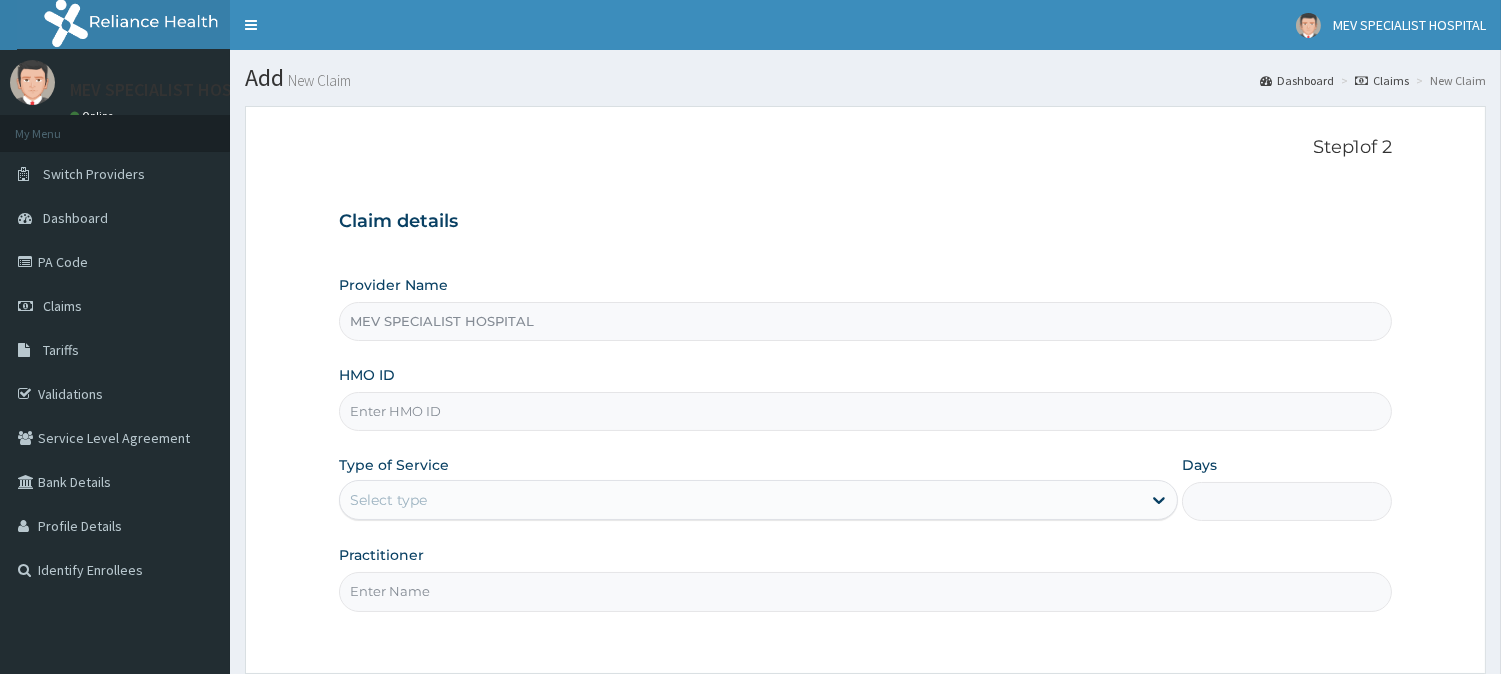 click on "HMO ID" at bounding box center [865, 411] 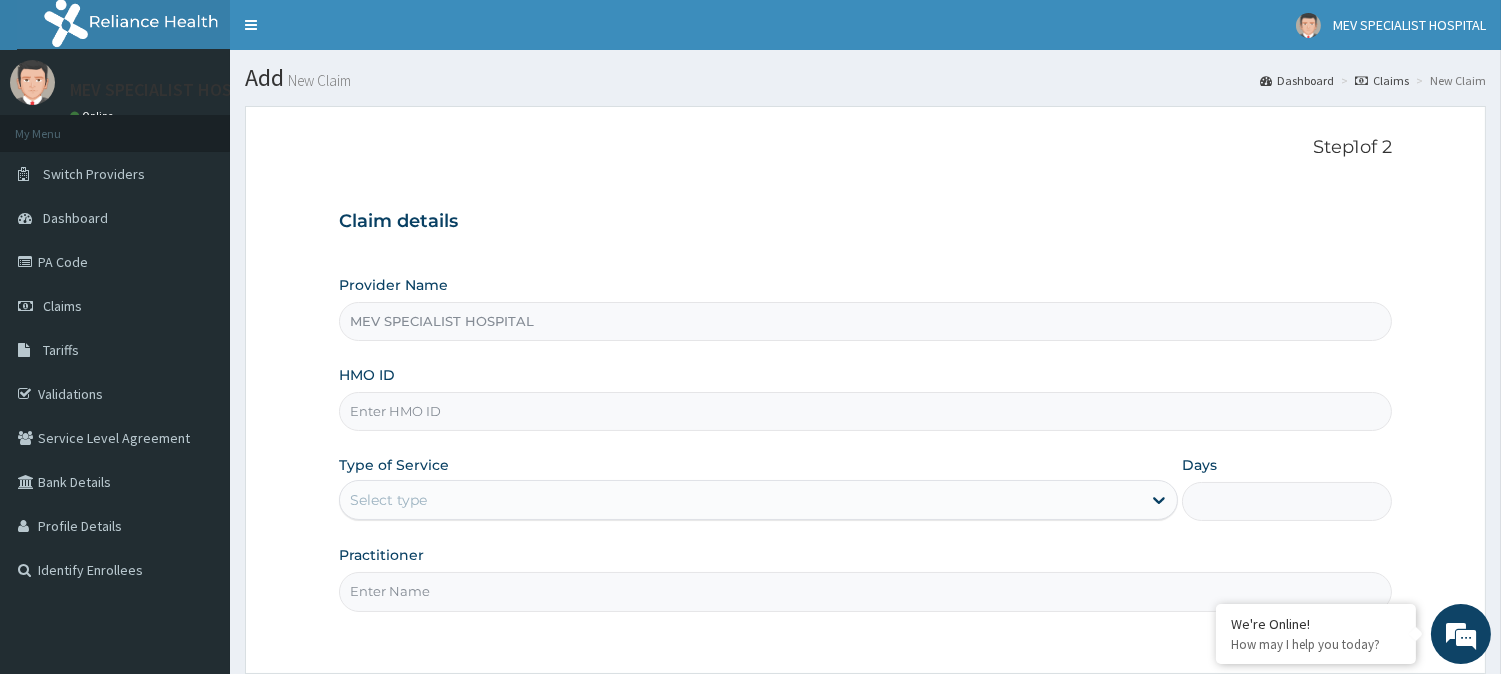 paste on "KLN/10047/A" 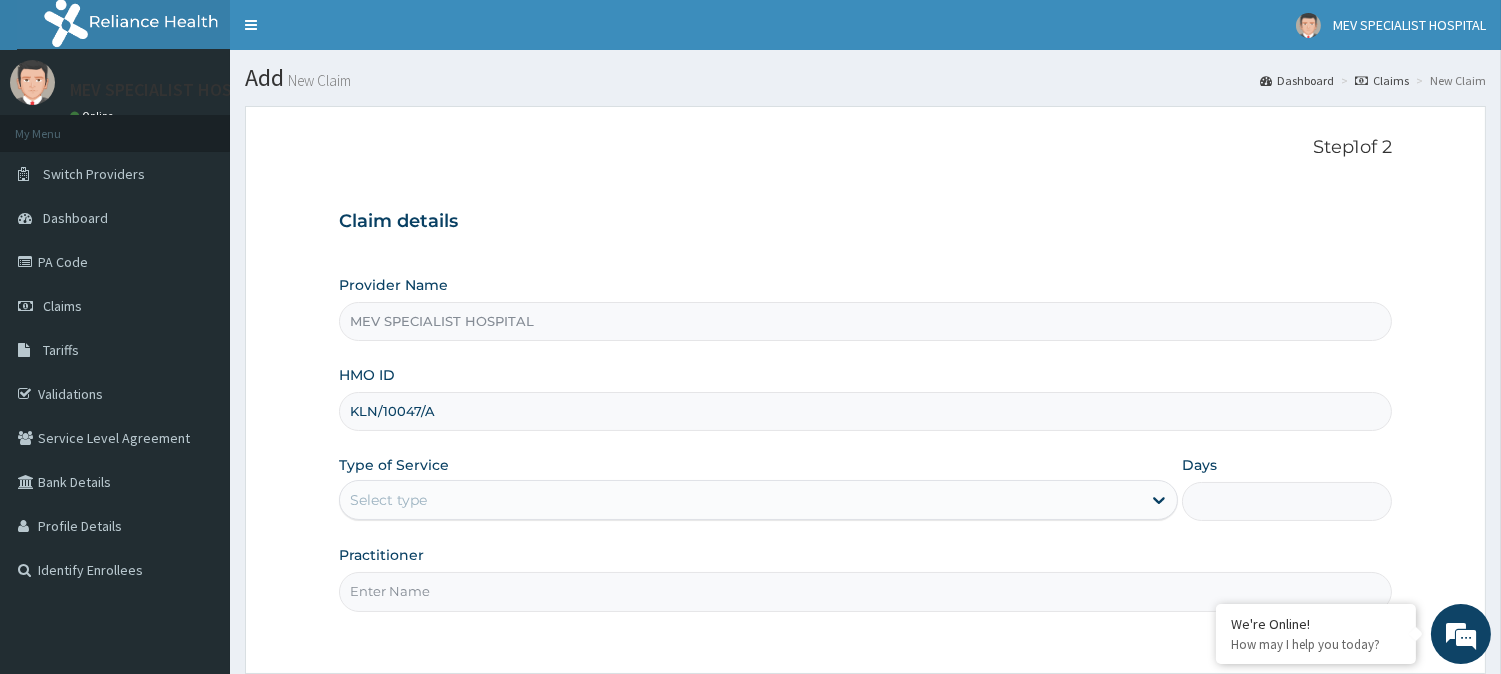 type on "KLN/10047/A" 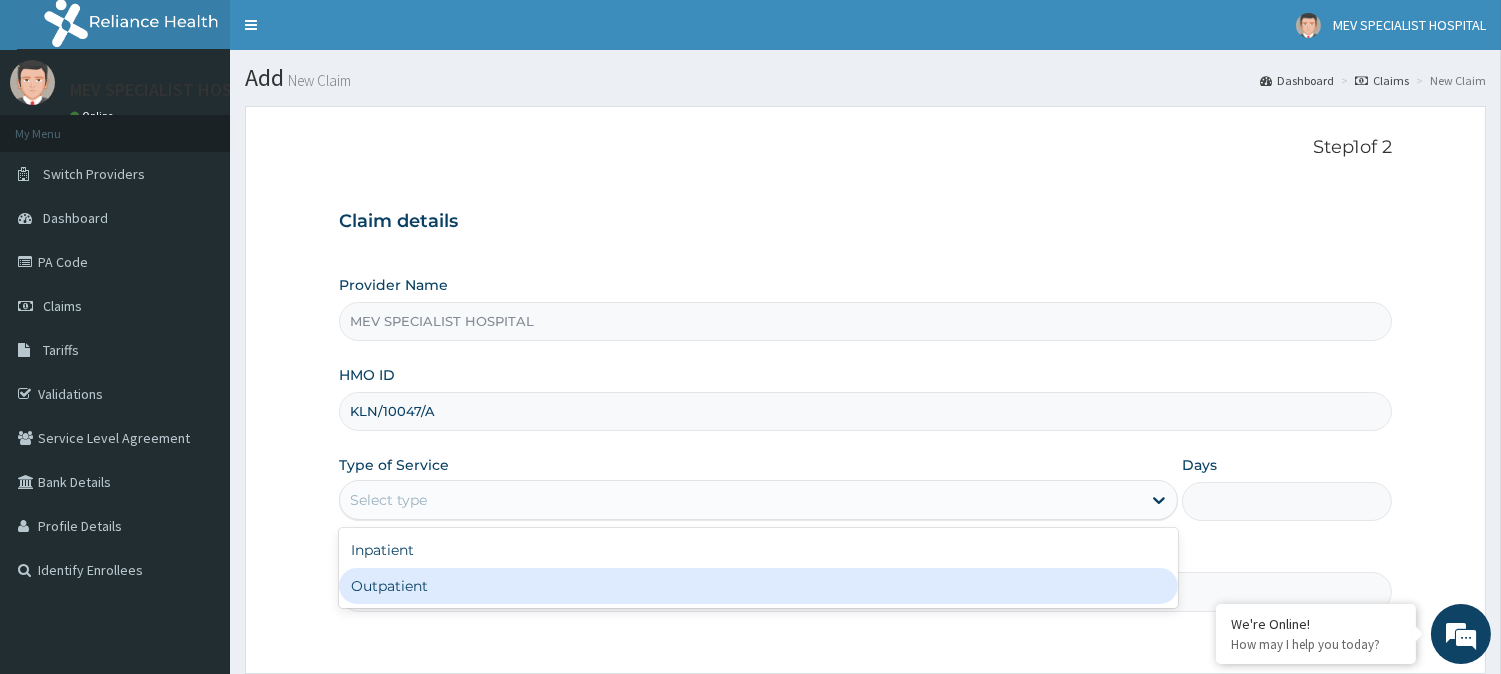 click on "Outpatient" at bounding box center [758, 586] 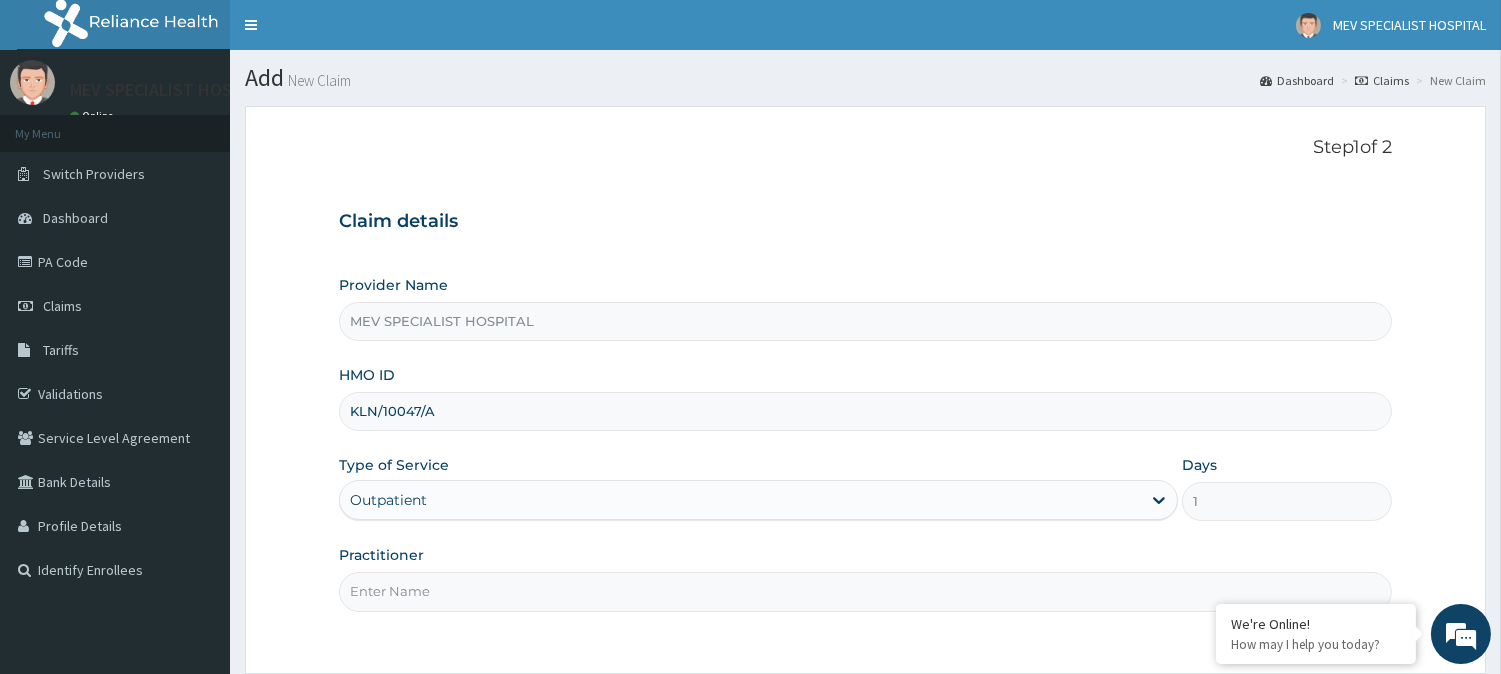 click on "Practitioner" at bounding box center (865, 591) 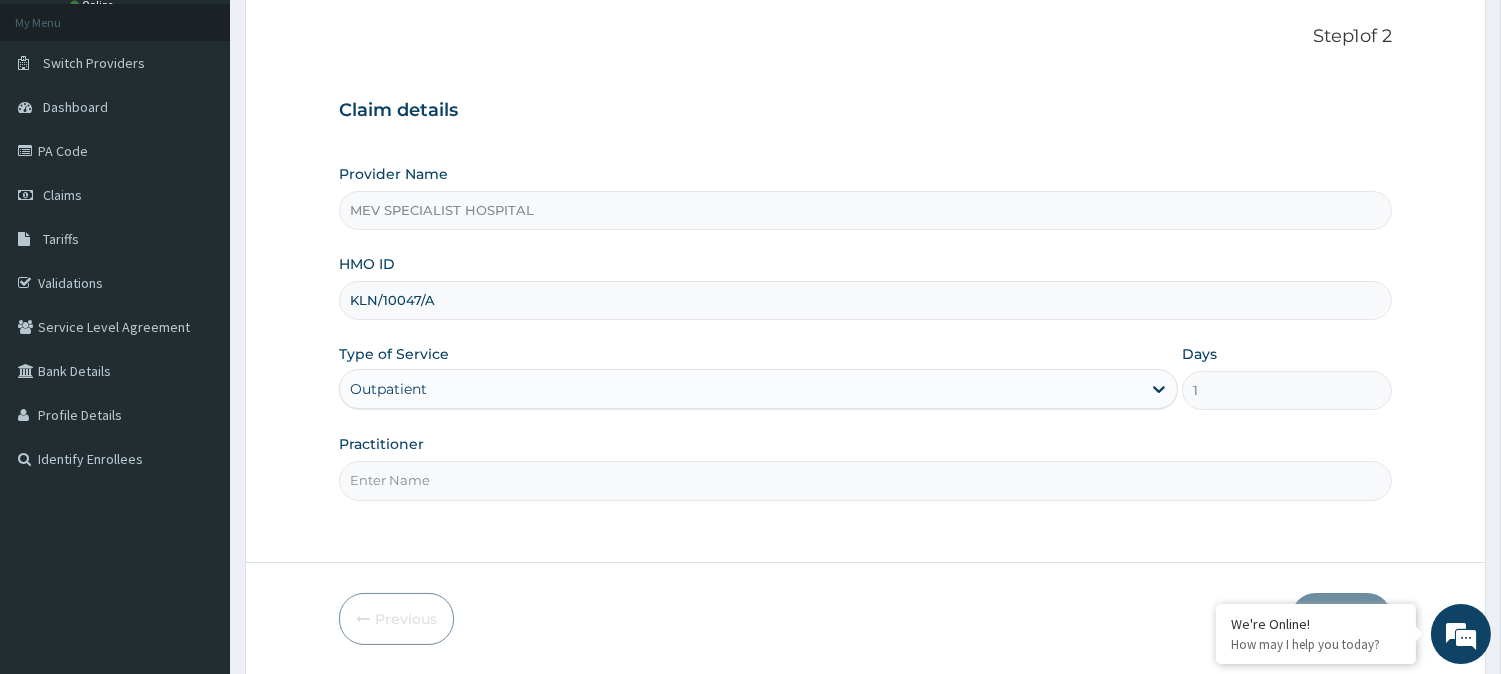 scroll, scrollTop: 178, scrollLeft: 0, axis: vertical 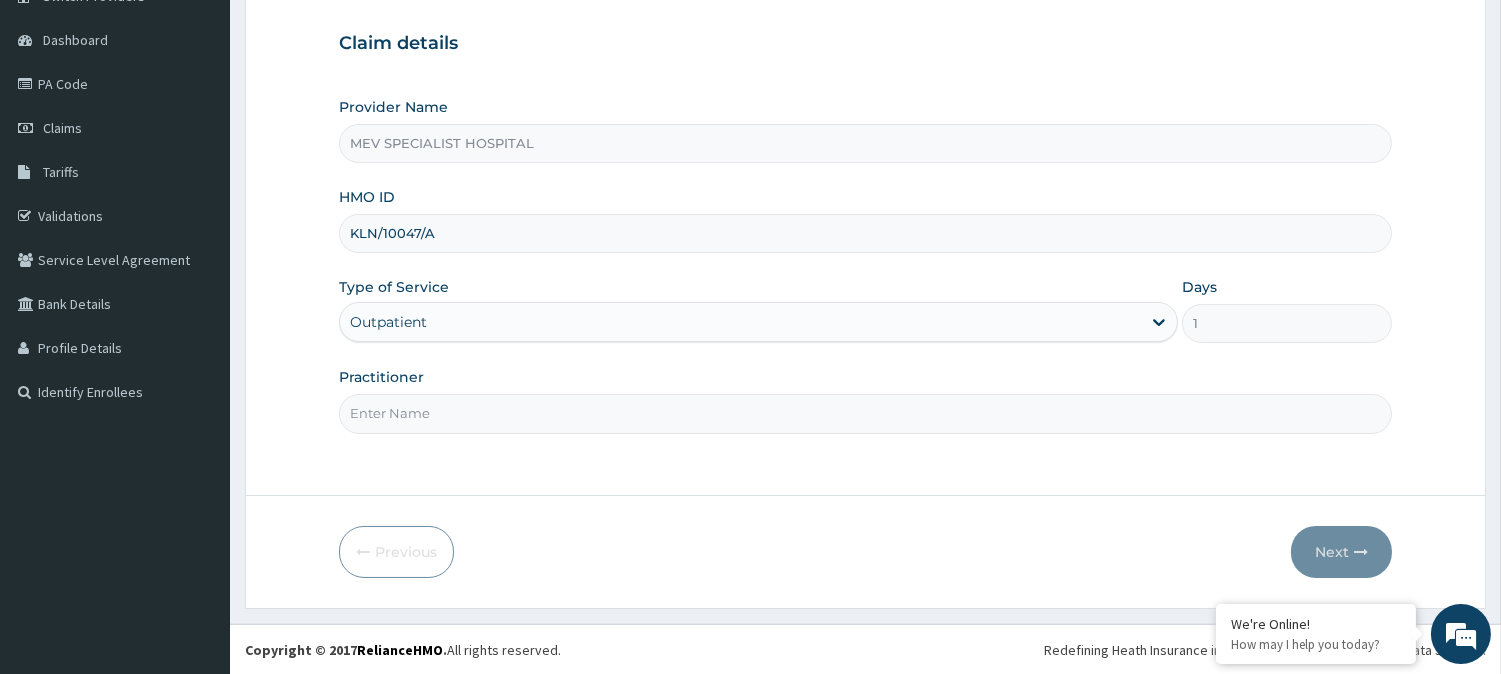 click on "Practitioner" at bounding box center [865, 413] 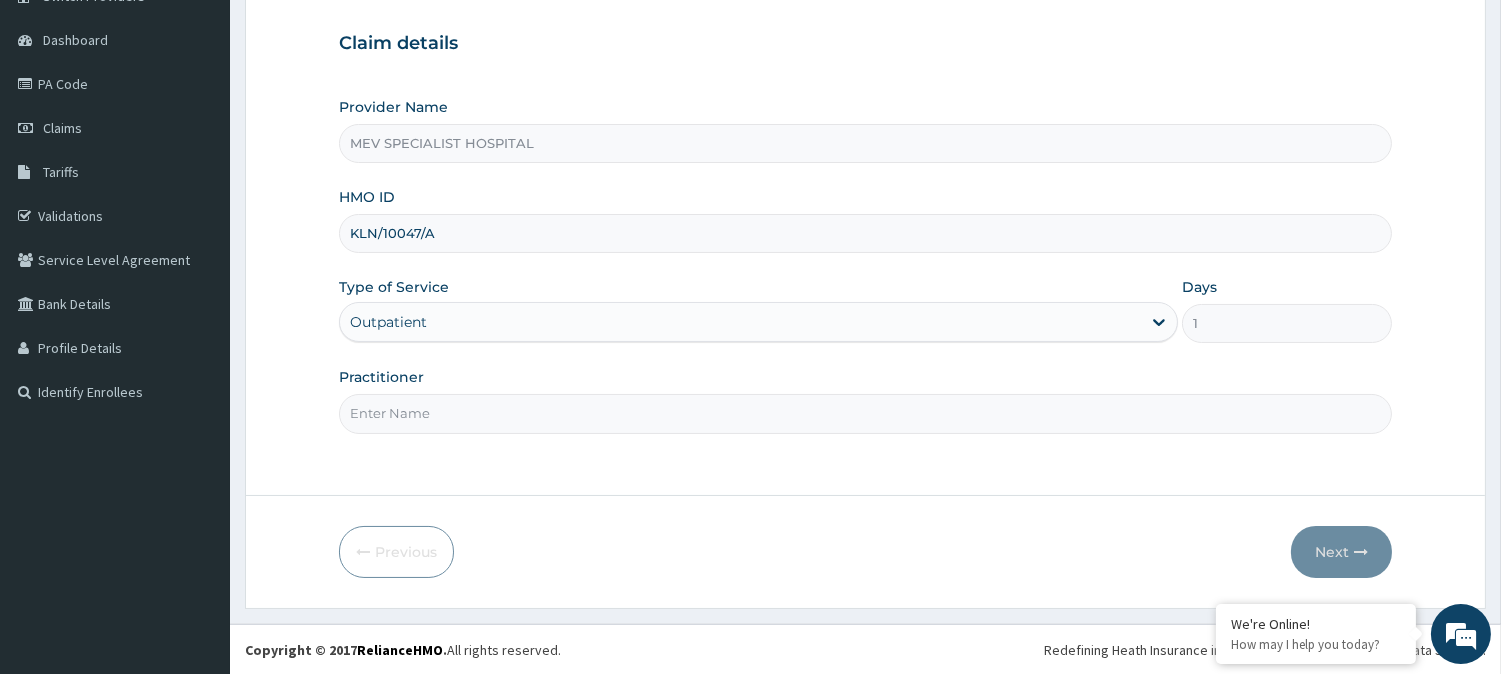 type on "DR JOY" 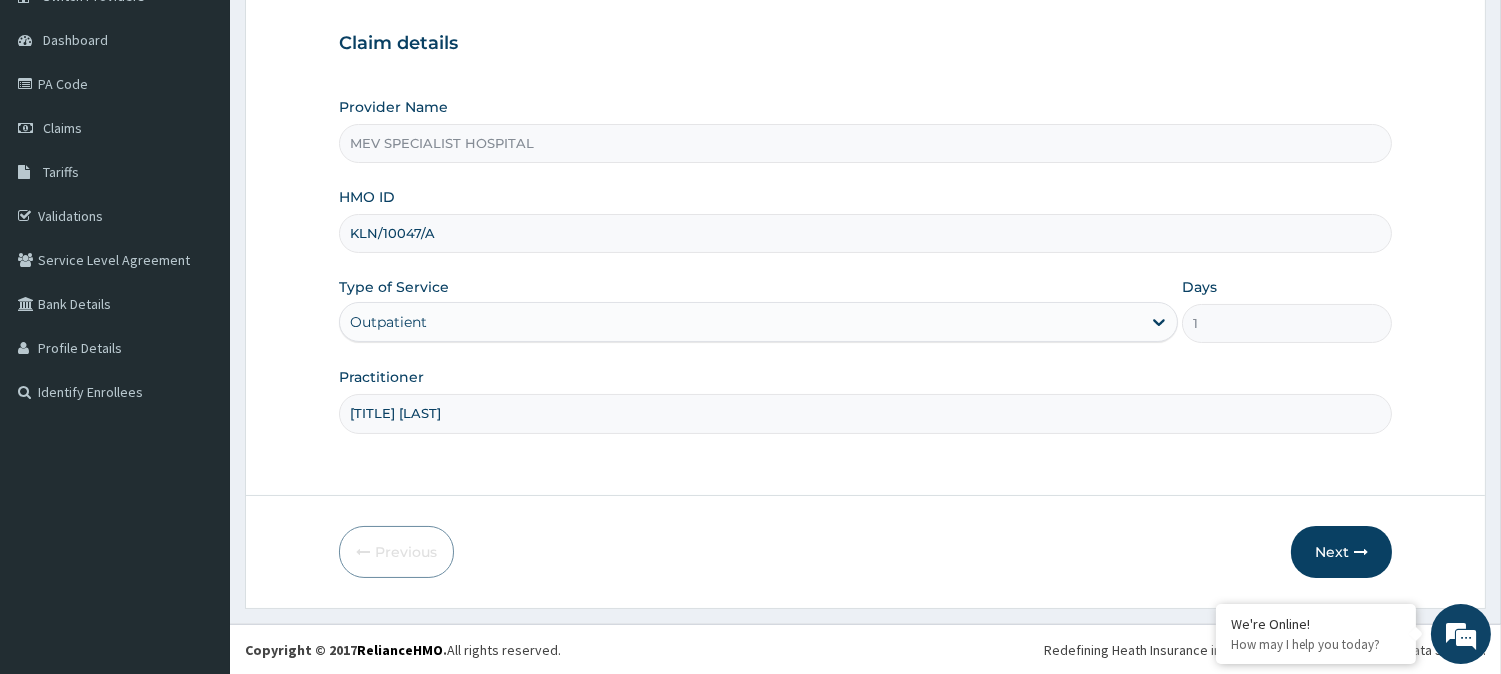 scroll, scrollTop: 0, scrollLeft: 0, axis: both 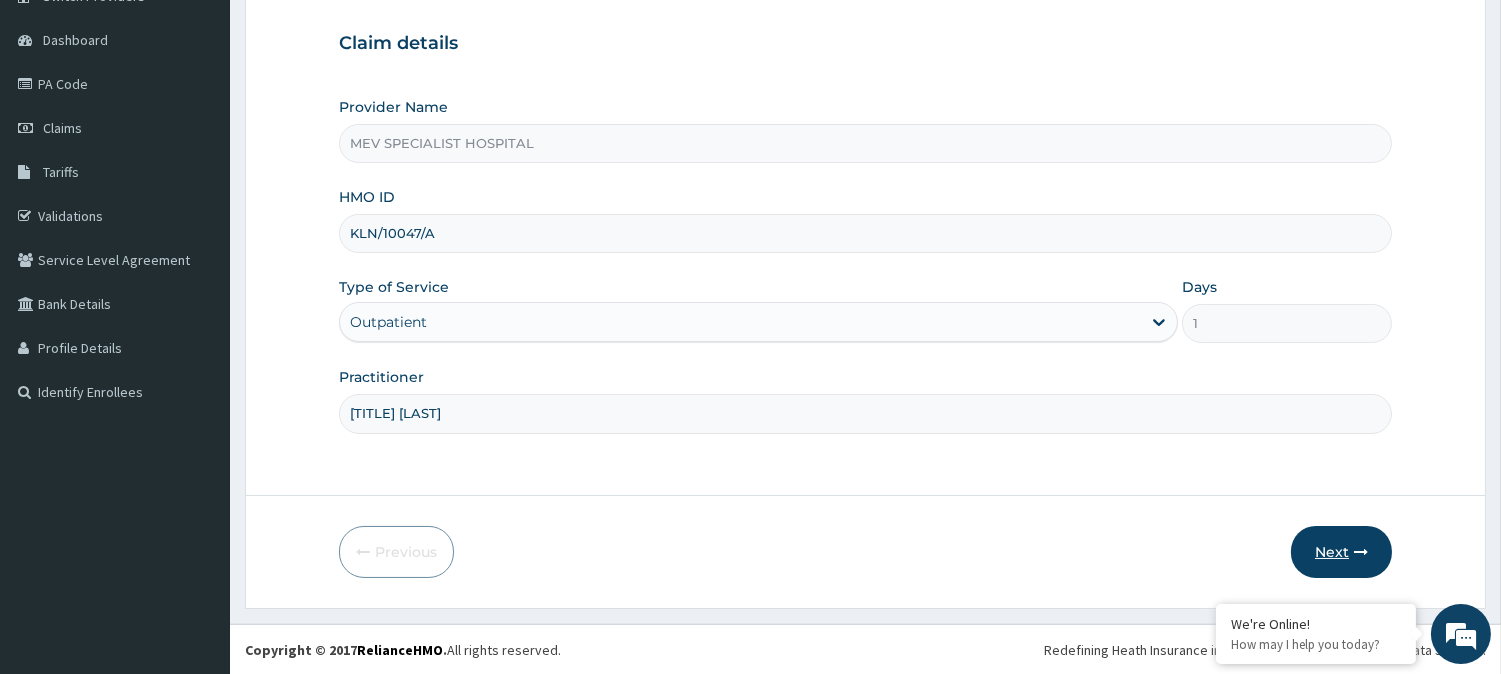 click on "Next" at bounding box center (1341, 552) 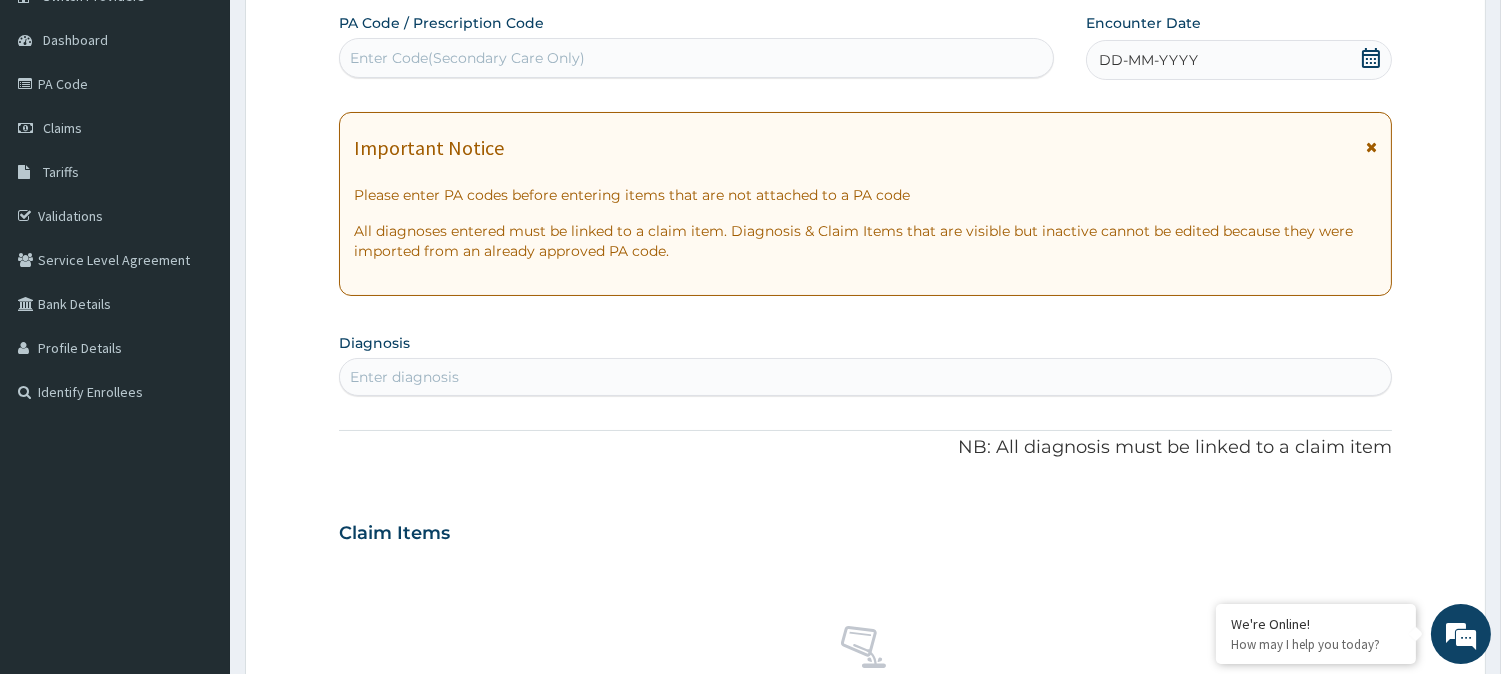 click on "DD-MM-YYYY" at bounding box center [1239, 60] 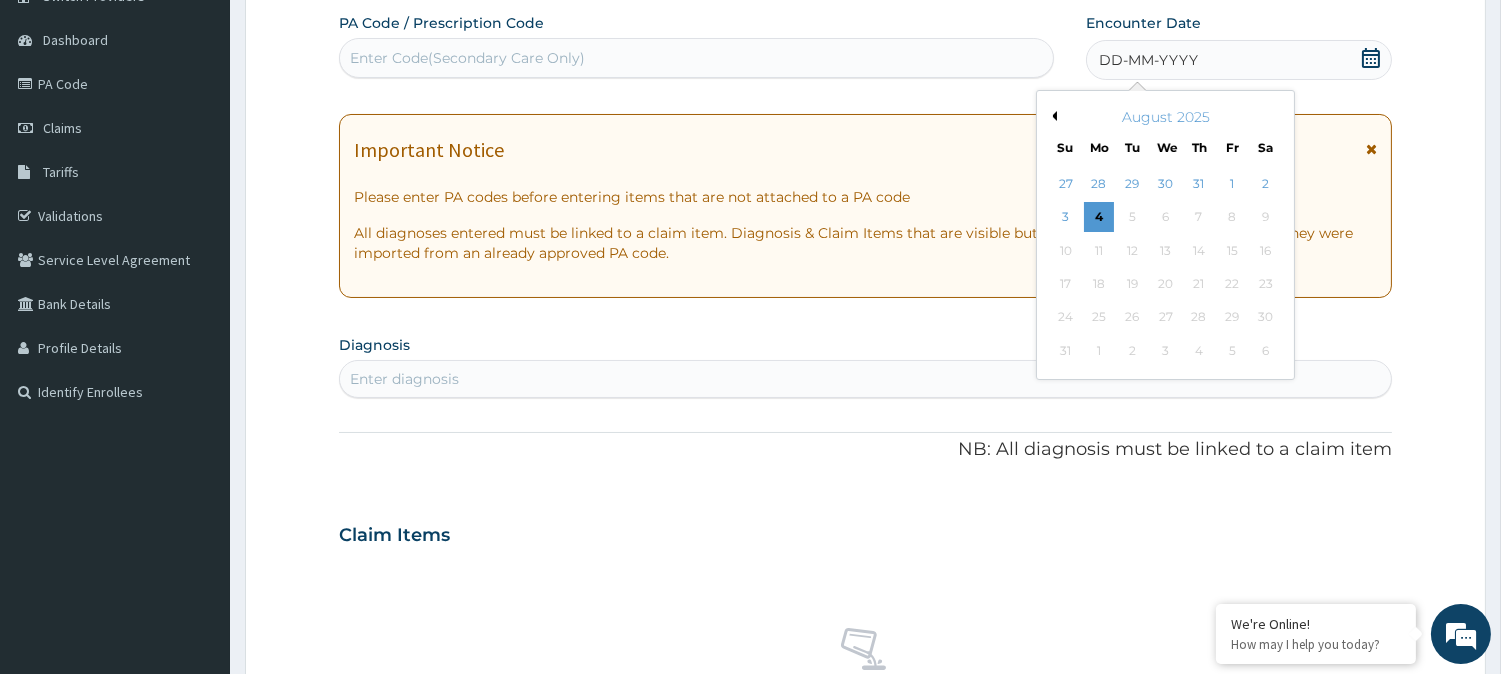 click on "Previous Month" at bounding box center [1052, 116] 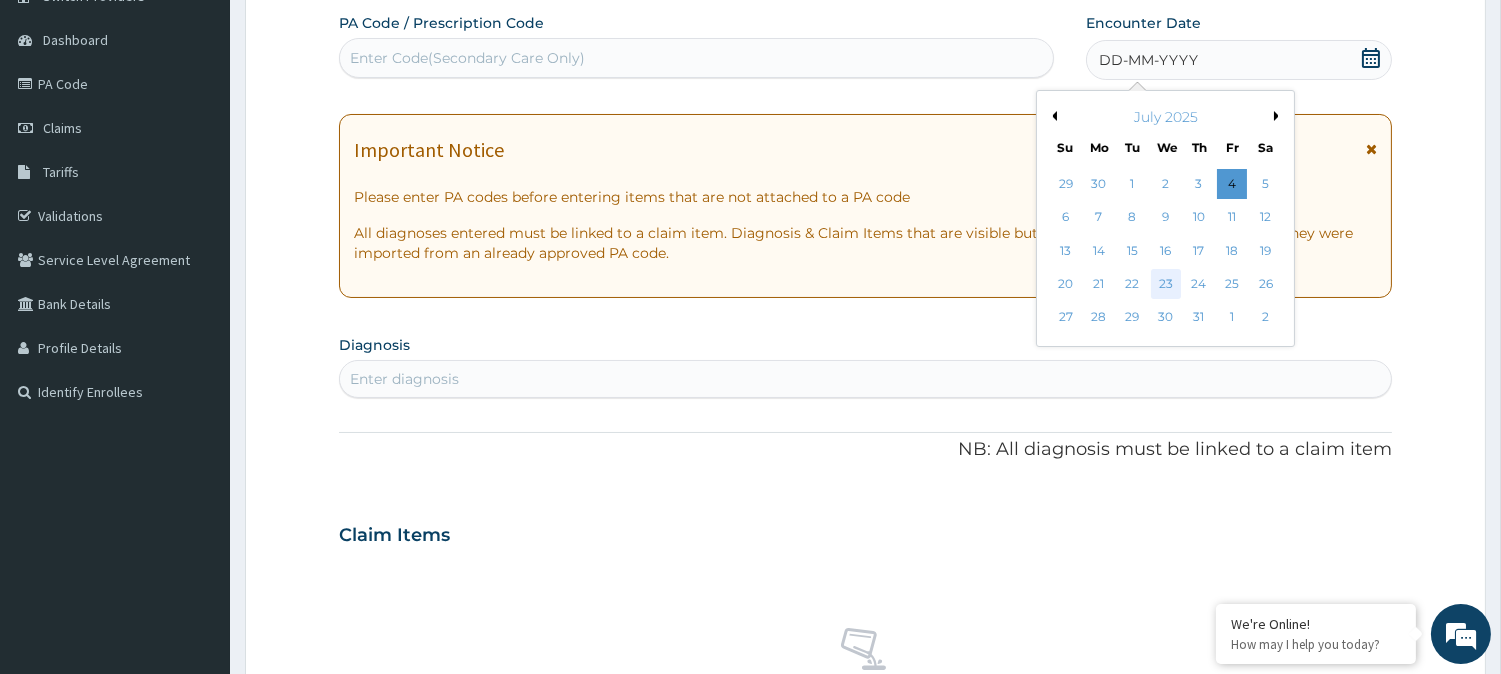 click on "23" at bounding box center (1165, 284) 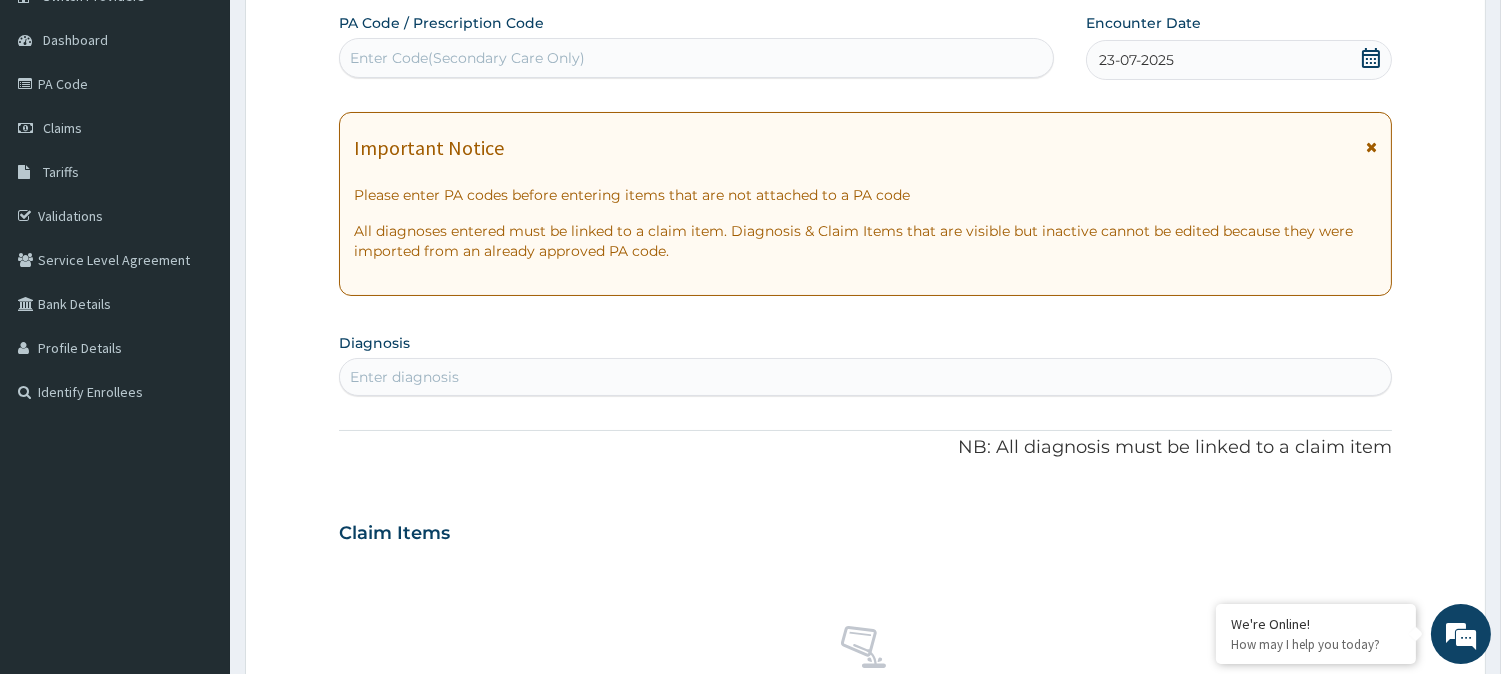 click on "Enter diagnosis" at bounding box center (865, 377) 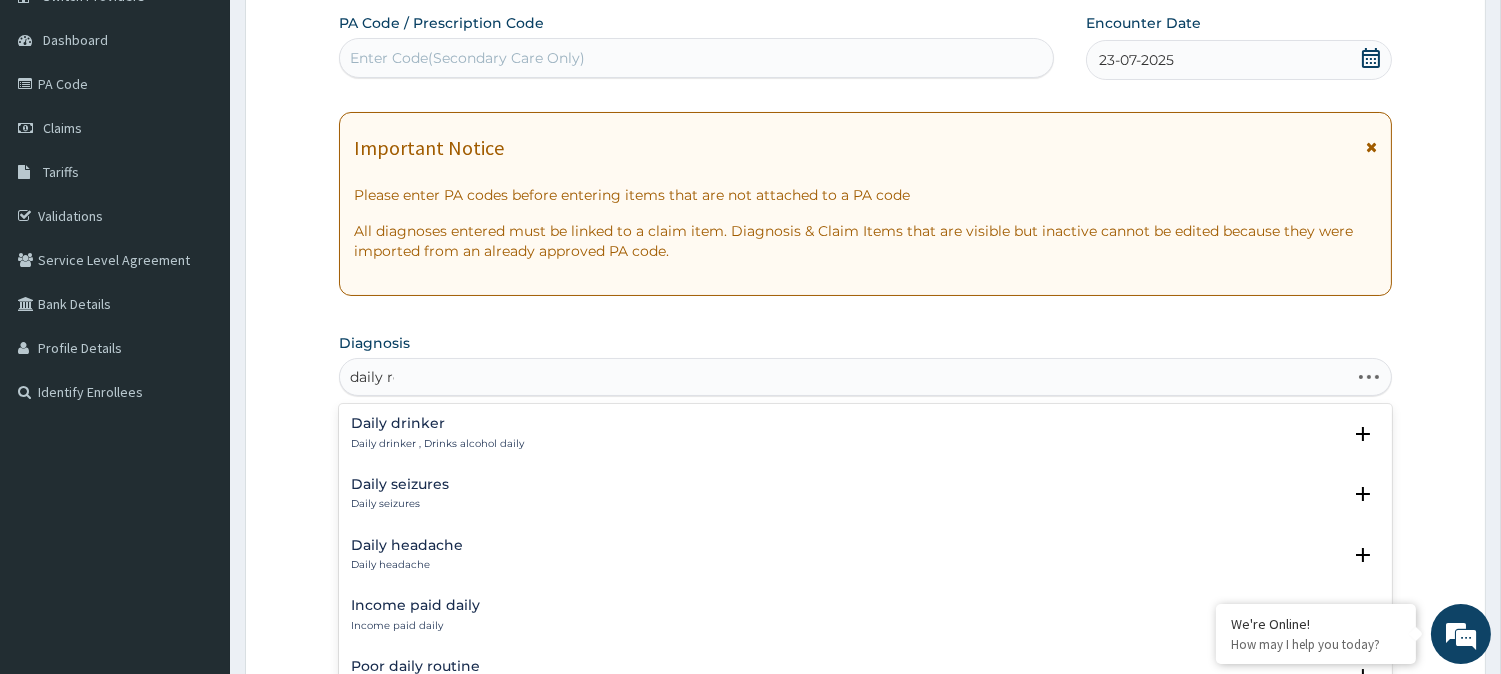 type on "daily reg" 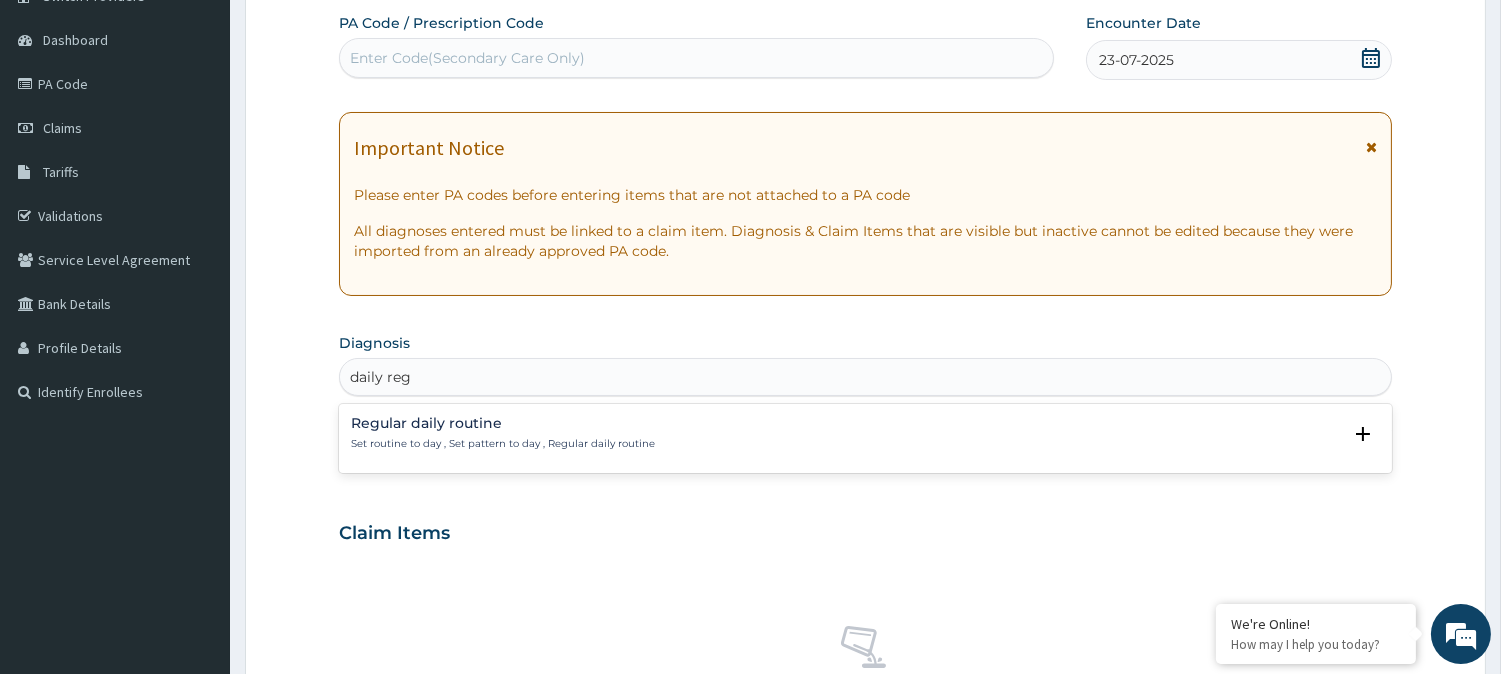 click on "Regular daily routine" at bounding box center (503, 423) 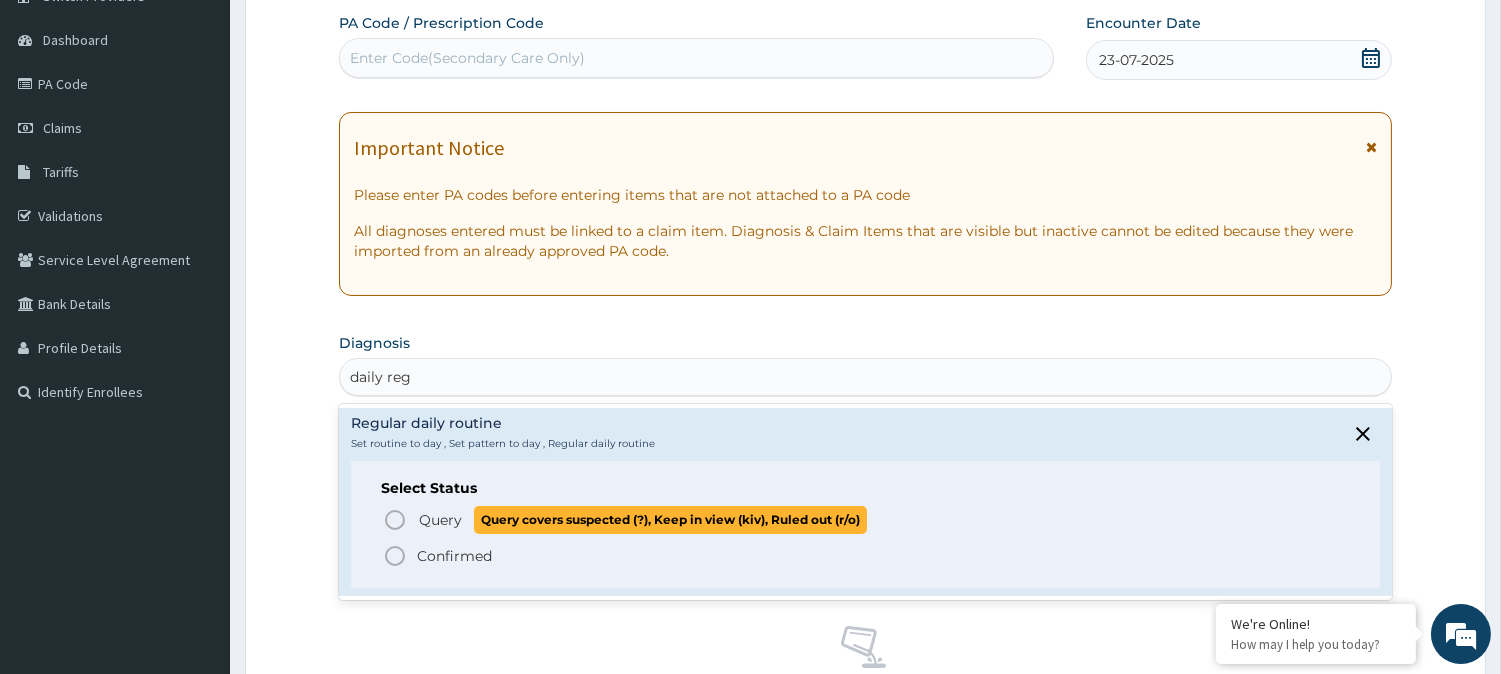 click on "Query Query covers suspected (?), Keep in view (kiv), Ruled out (r/o)" at bounding box center (866, 519) 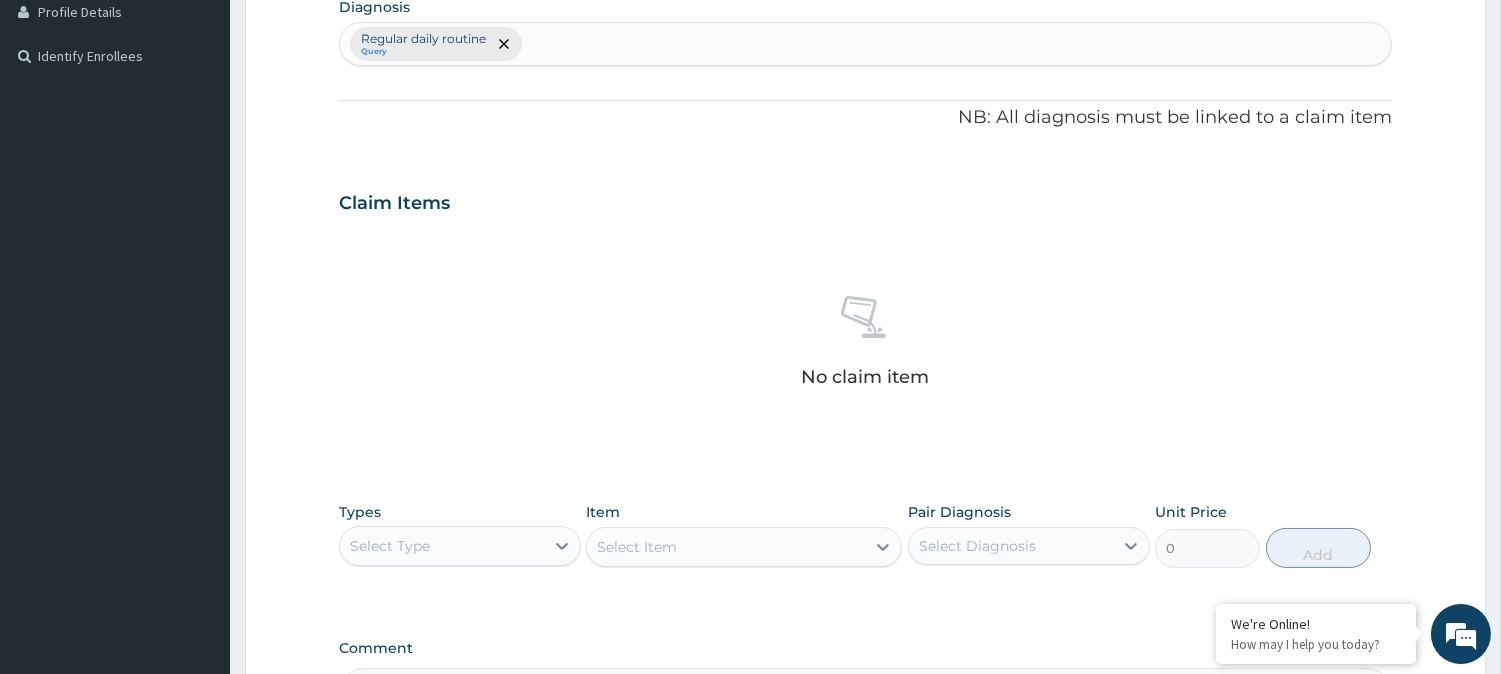 scroll, scrollTop: 515, scrollLeft: 0, axis: vertical 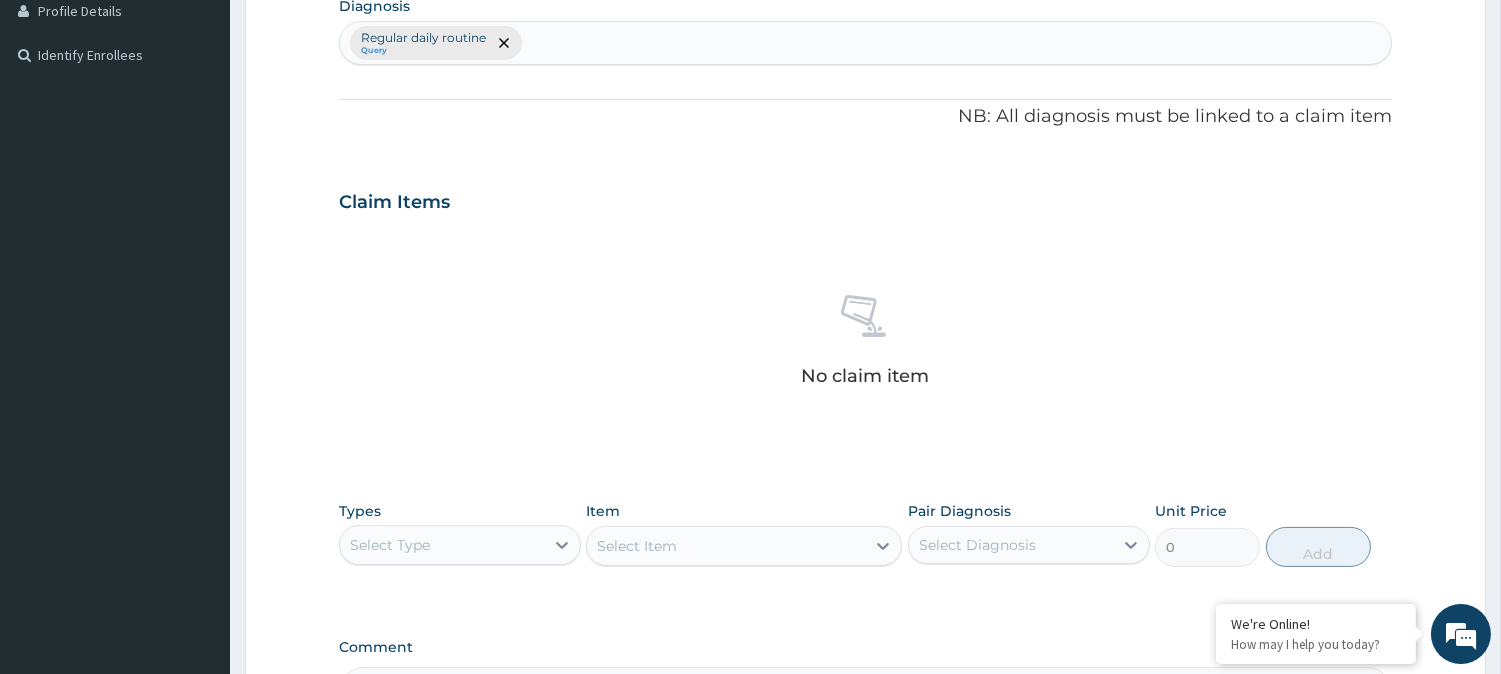 click on "Types Select Type" at bounding box center [460, 534] 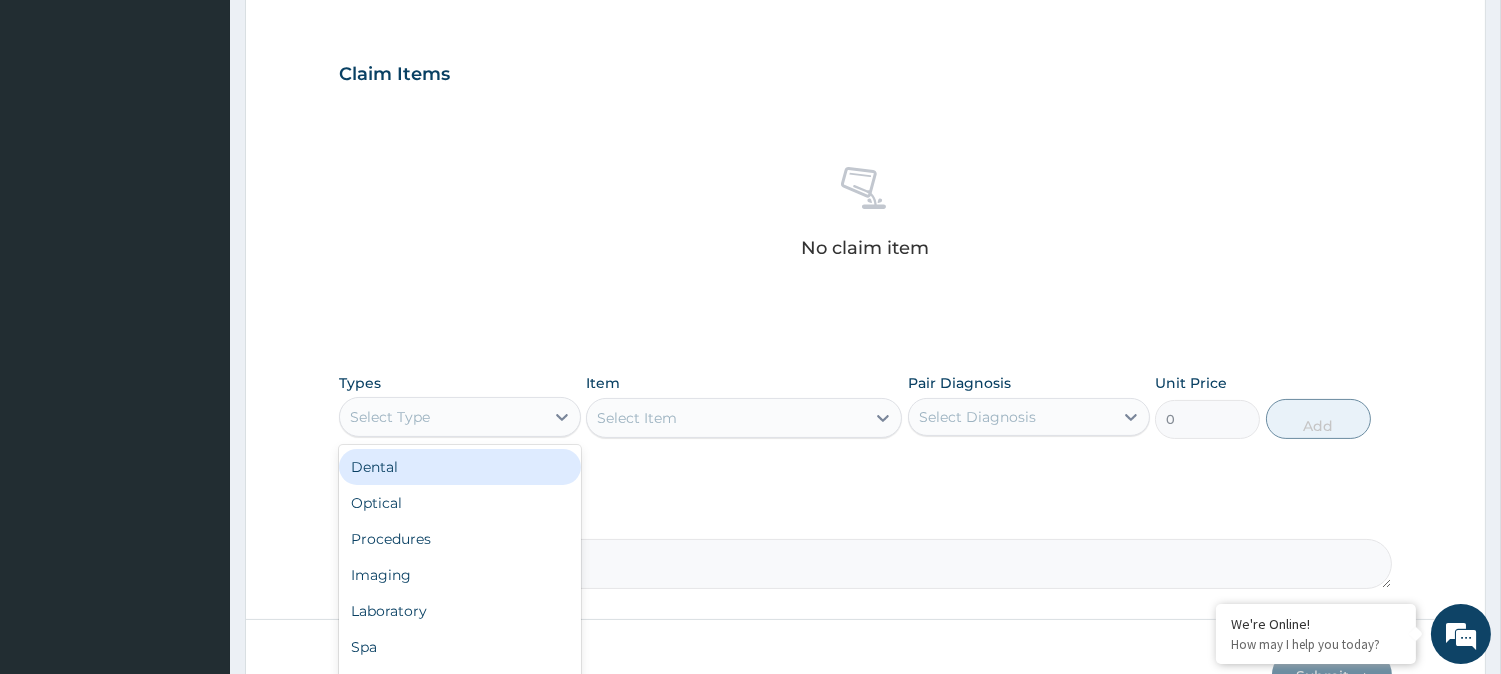 scroll, scrollTop: 645, scrollLeft: 0, axis: vertical 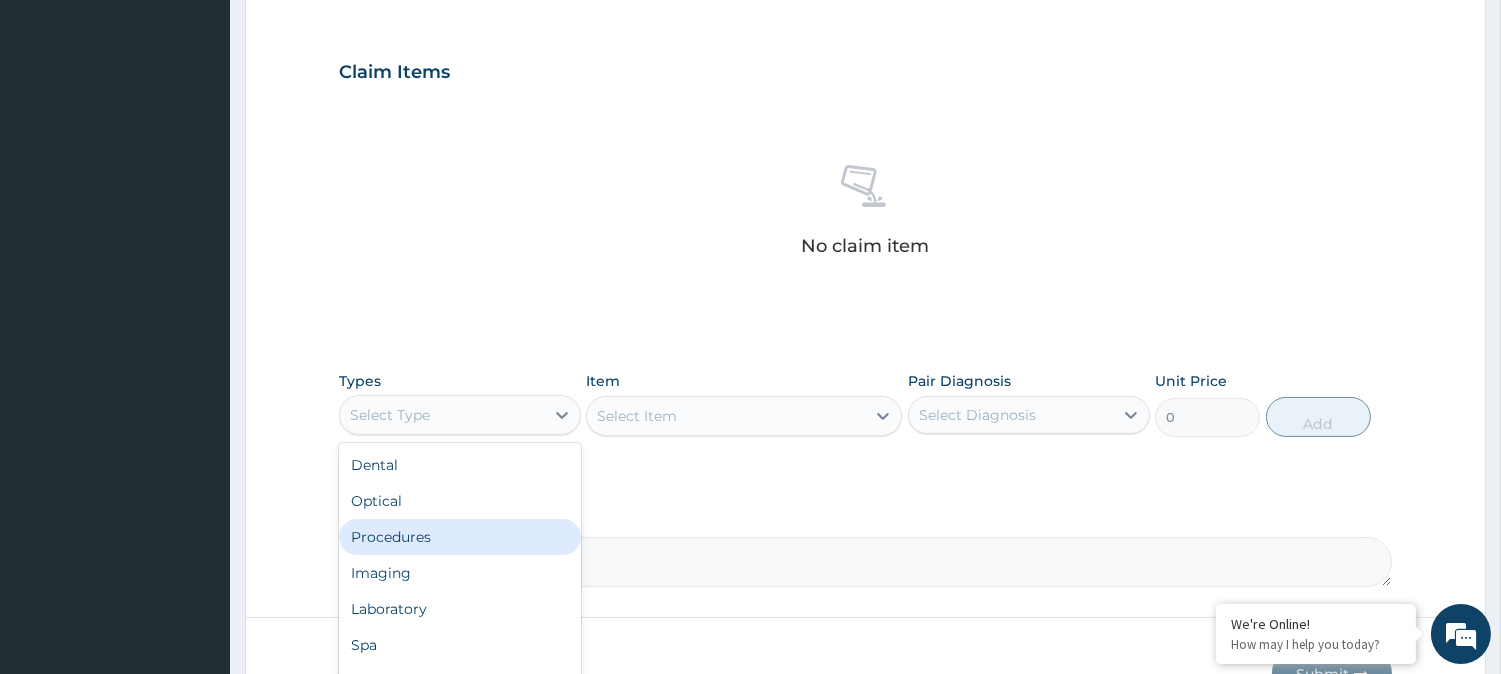 click on "Procedures" at bounding box center (460, 537) 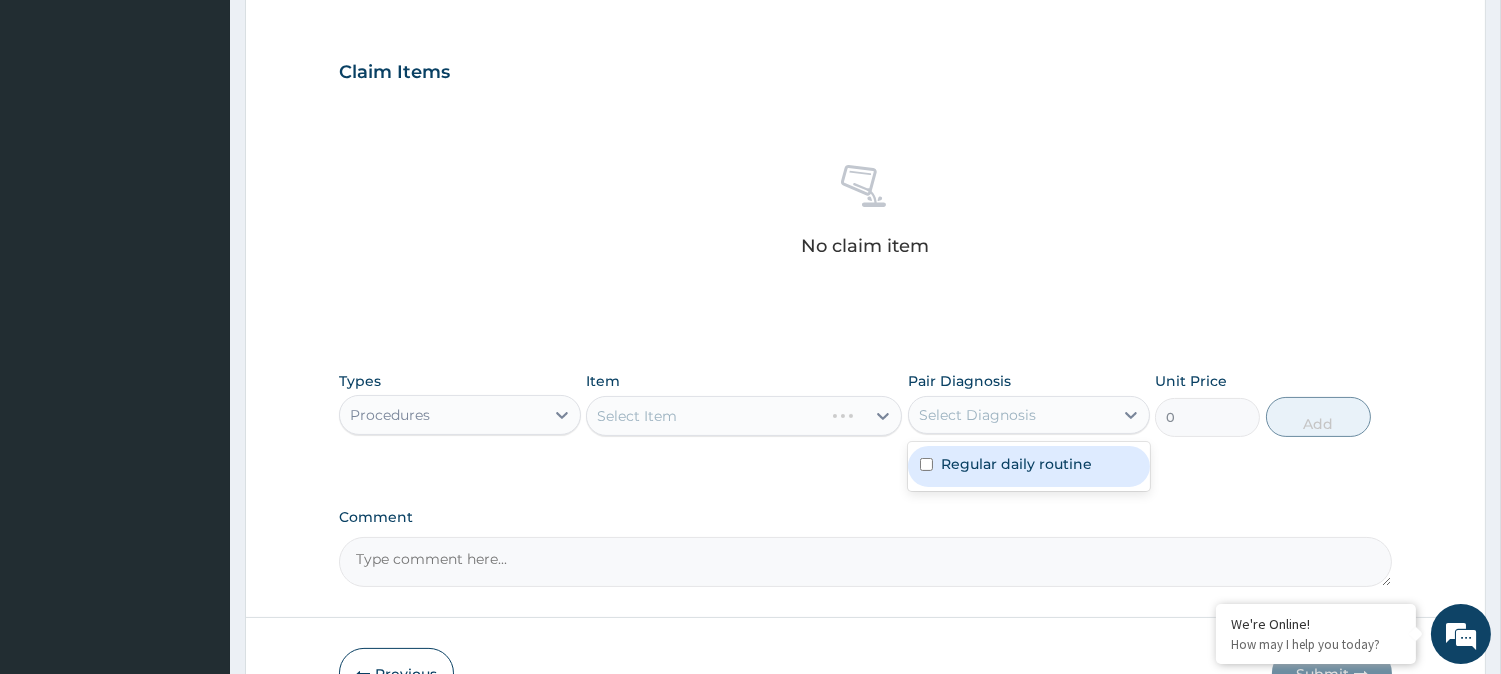 click on "Select Diagnosis" at bounding box center [1011, 415] 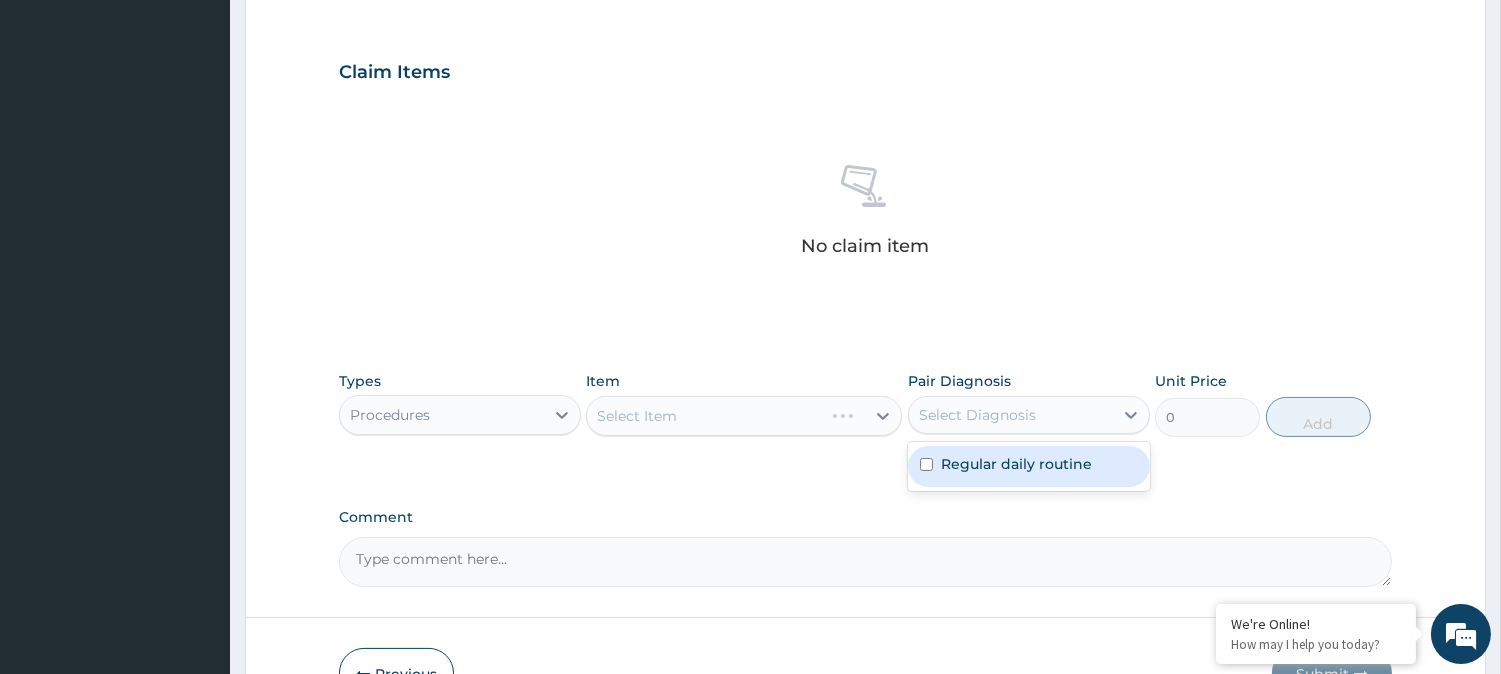 click on "Regular daily routine" at bounding box center [1016, 464] 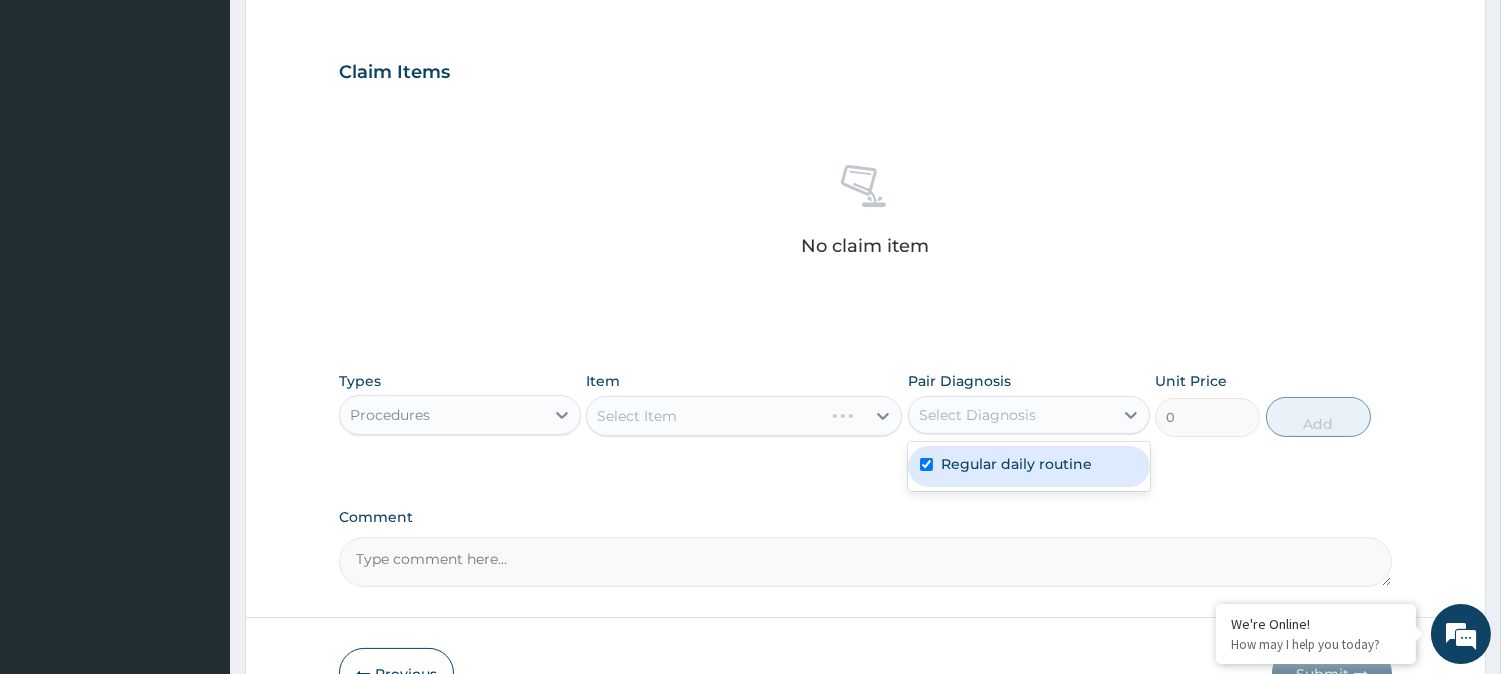 checkbox on "true" 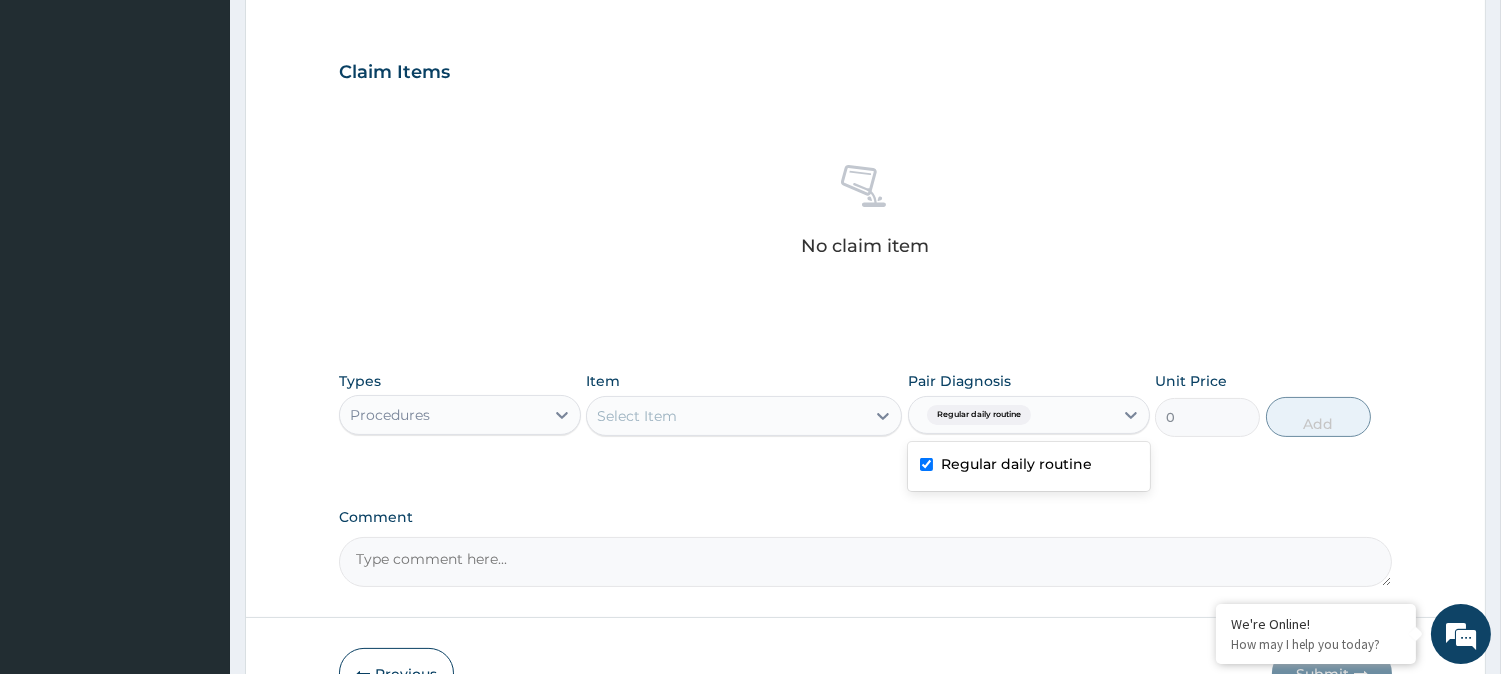 click on "Select Item" at bounding box center (726, 416) 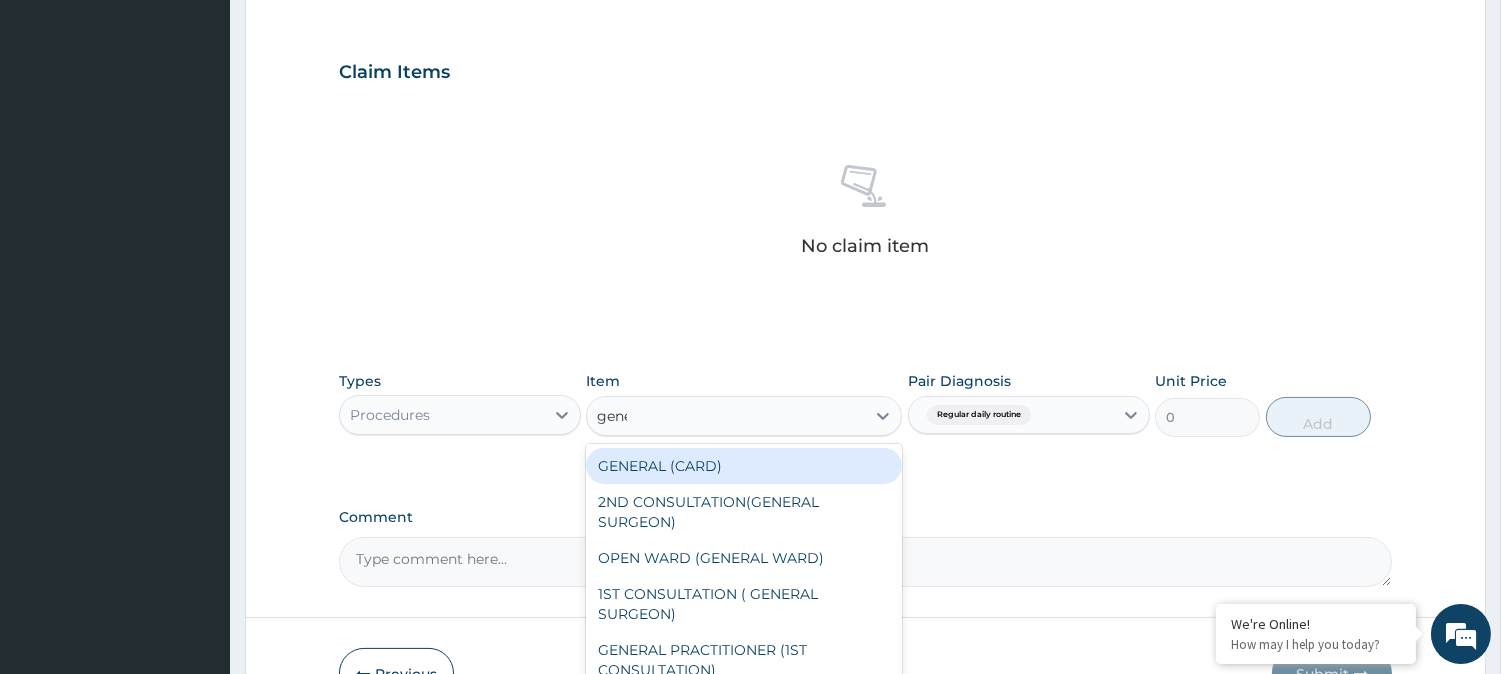 type on "gener" 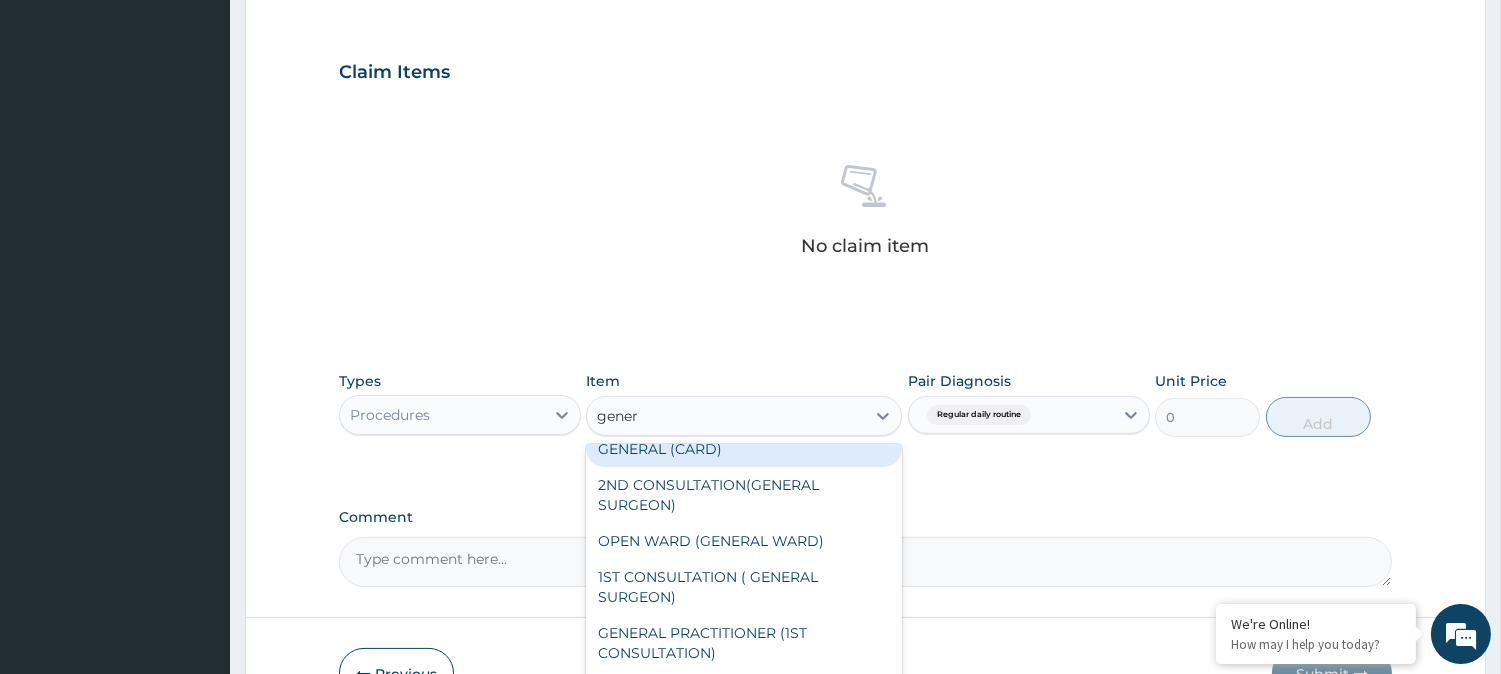 scroll, scrollTop: 40, scrollLeft: 0, axis: vertical 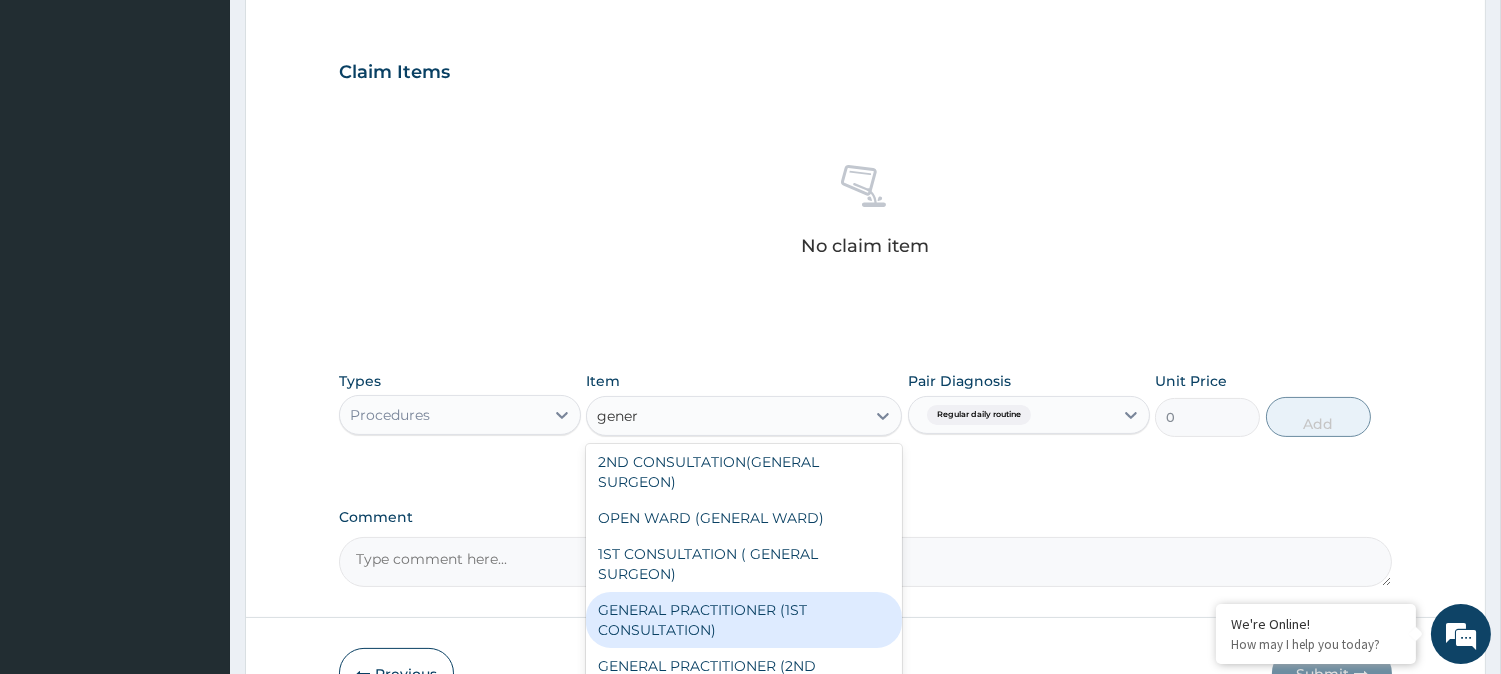 click on "GENERAL PRACTITIONER (1ST CONSULTATION)" at bounding box center [744, 620] 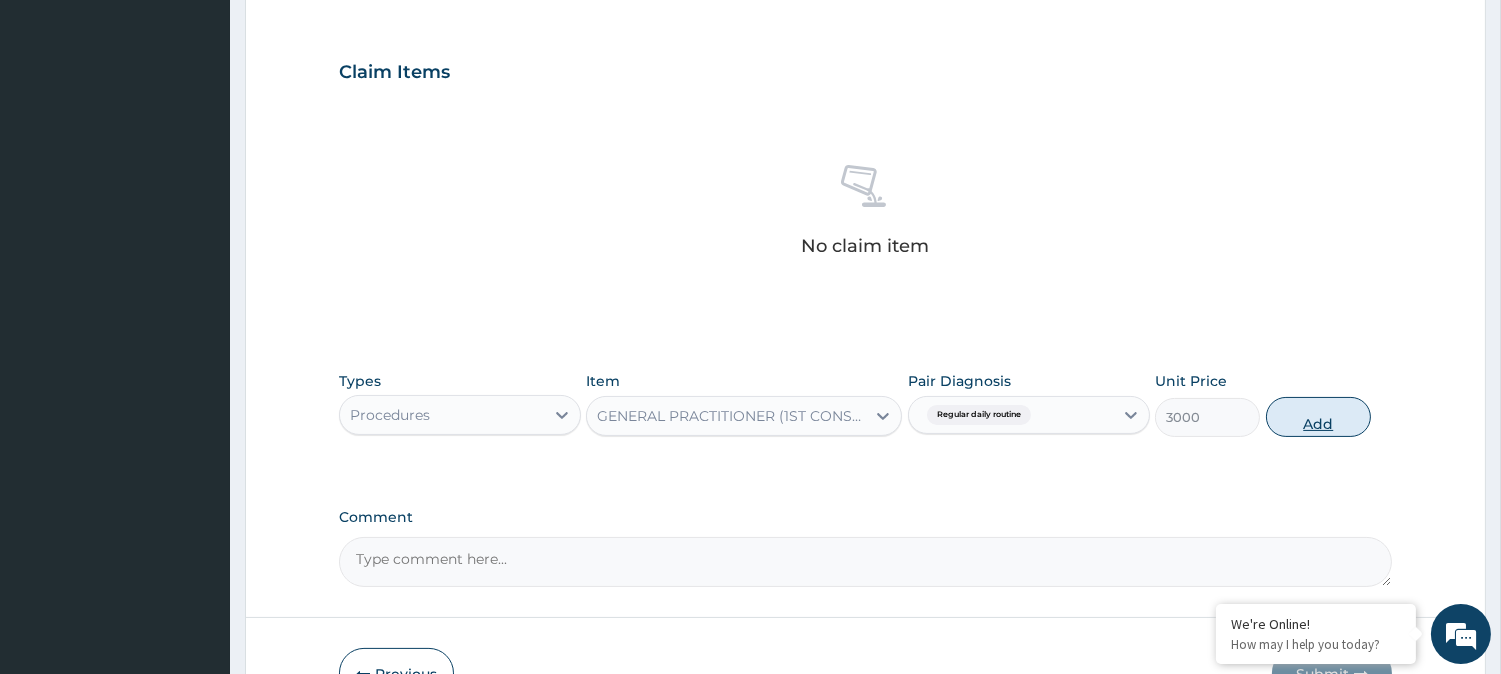 click on "Add" at bounding box center [1318, 417] 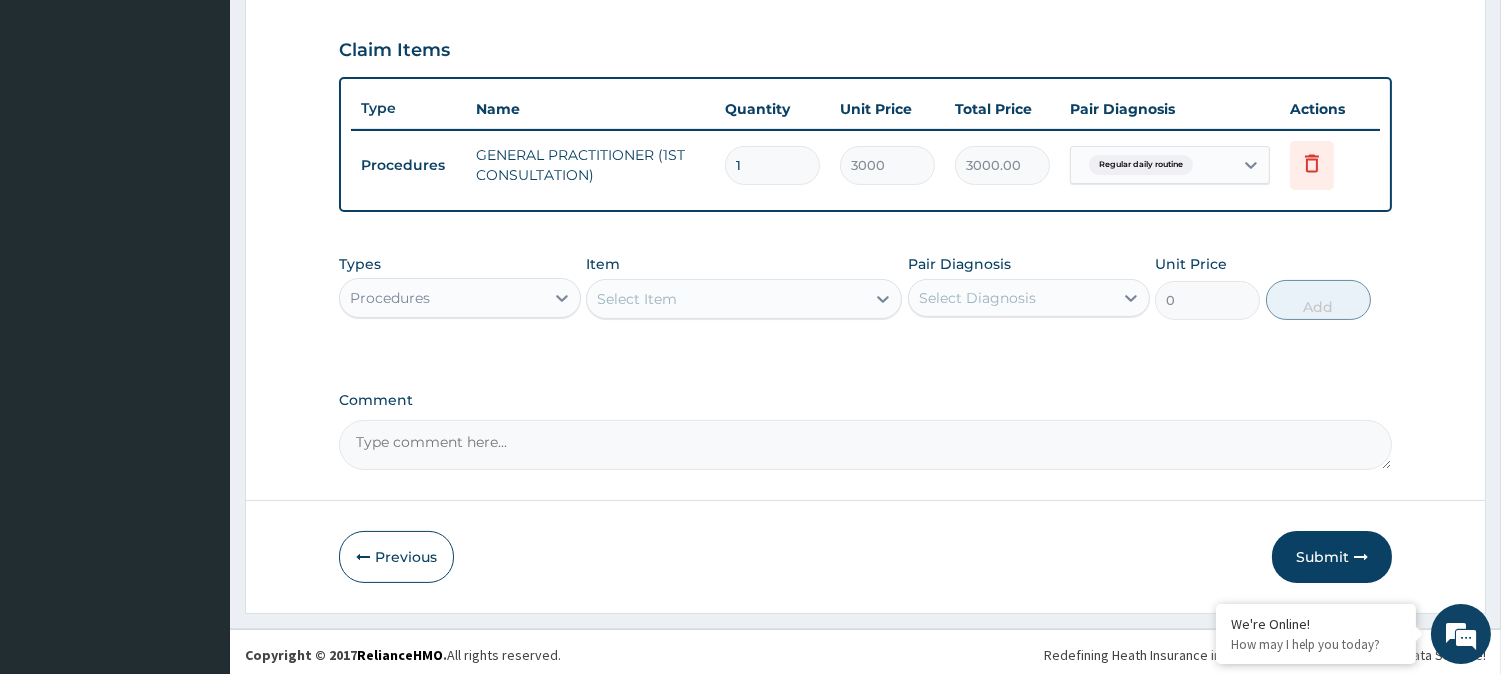 scroll, scrollTop: 671, scrollLeft: 0, axis: vertical 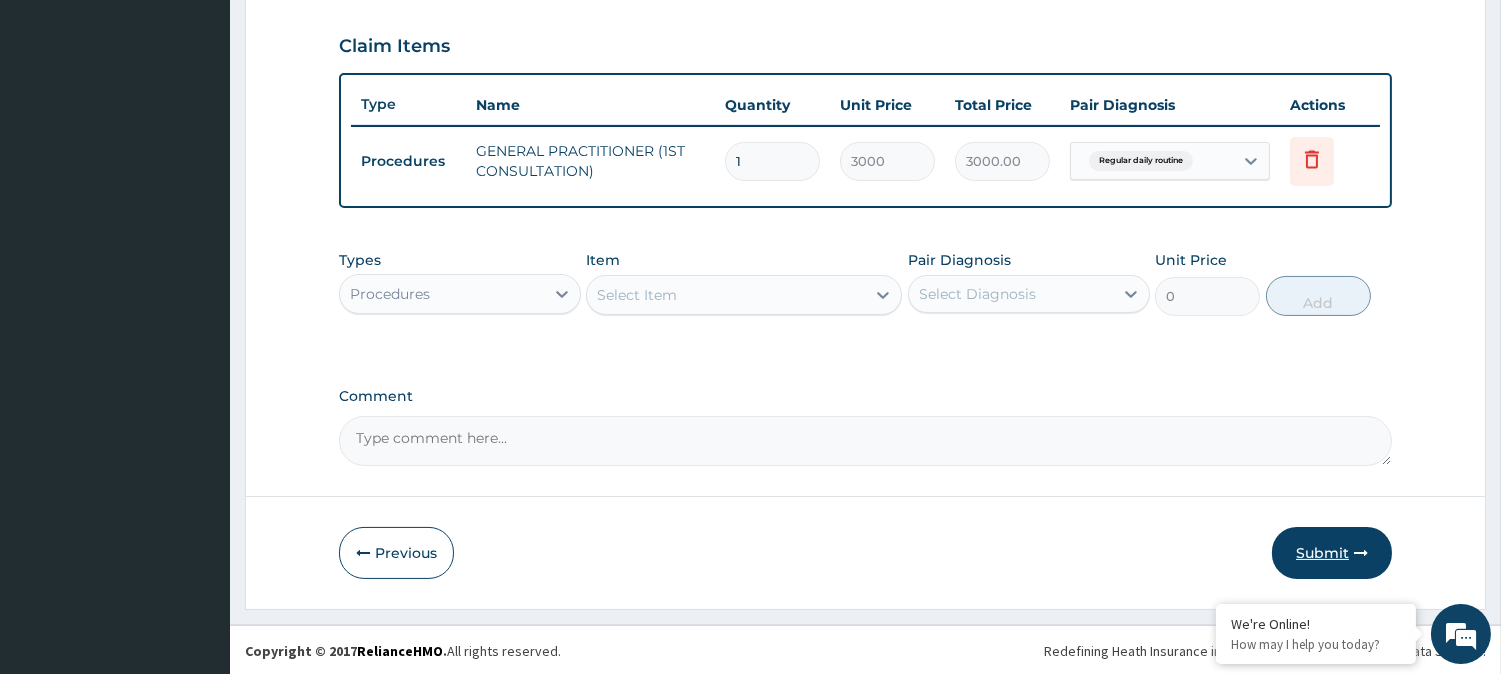 click on "Submit" at bounding box center [1332, 553] 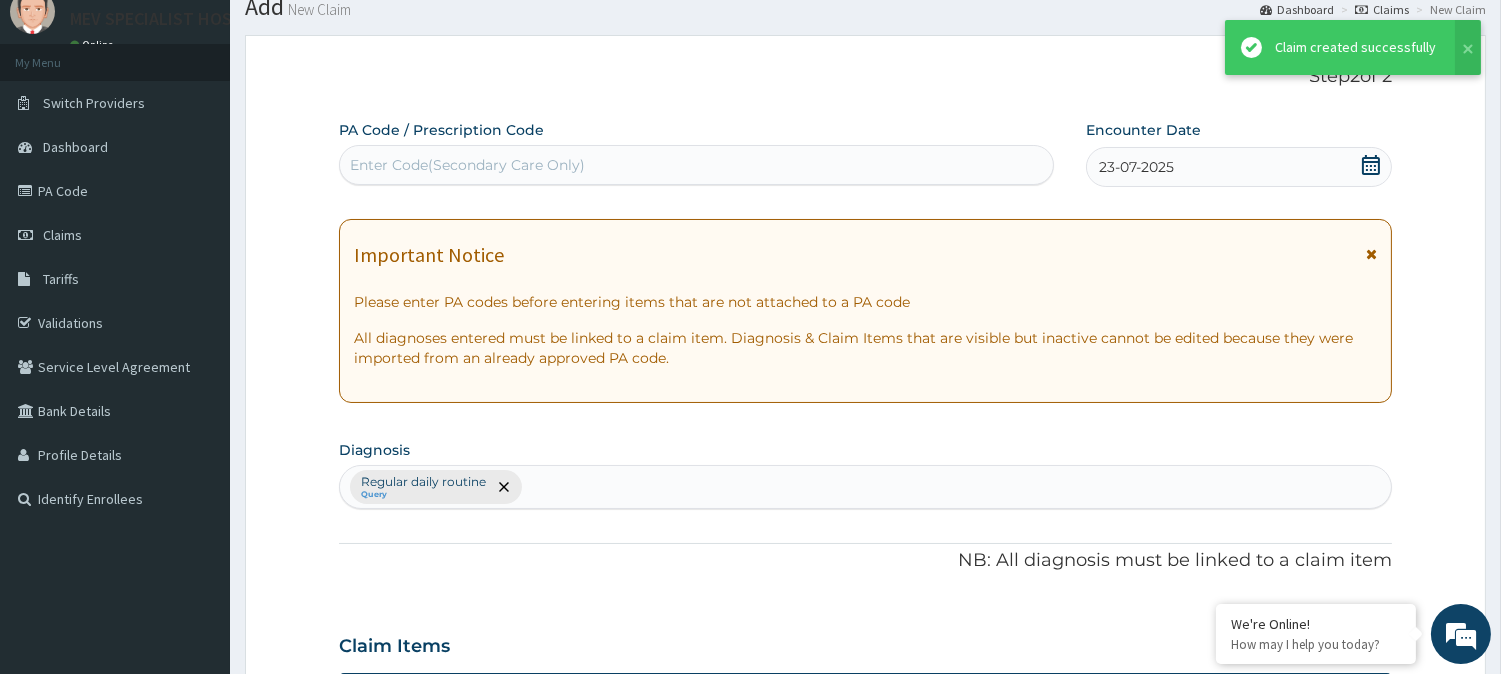 scroll, scrollTop: 671, scrollLeft: 0, axis: vertical 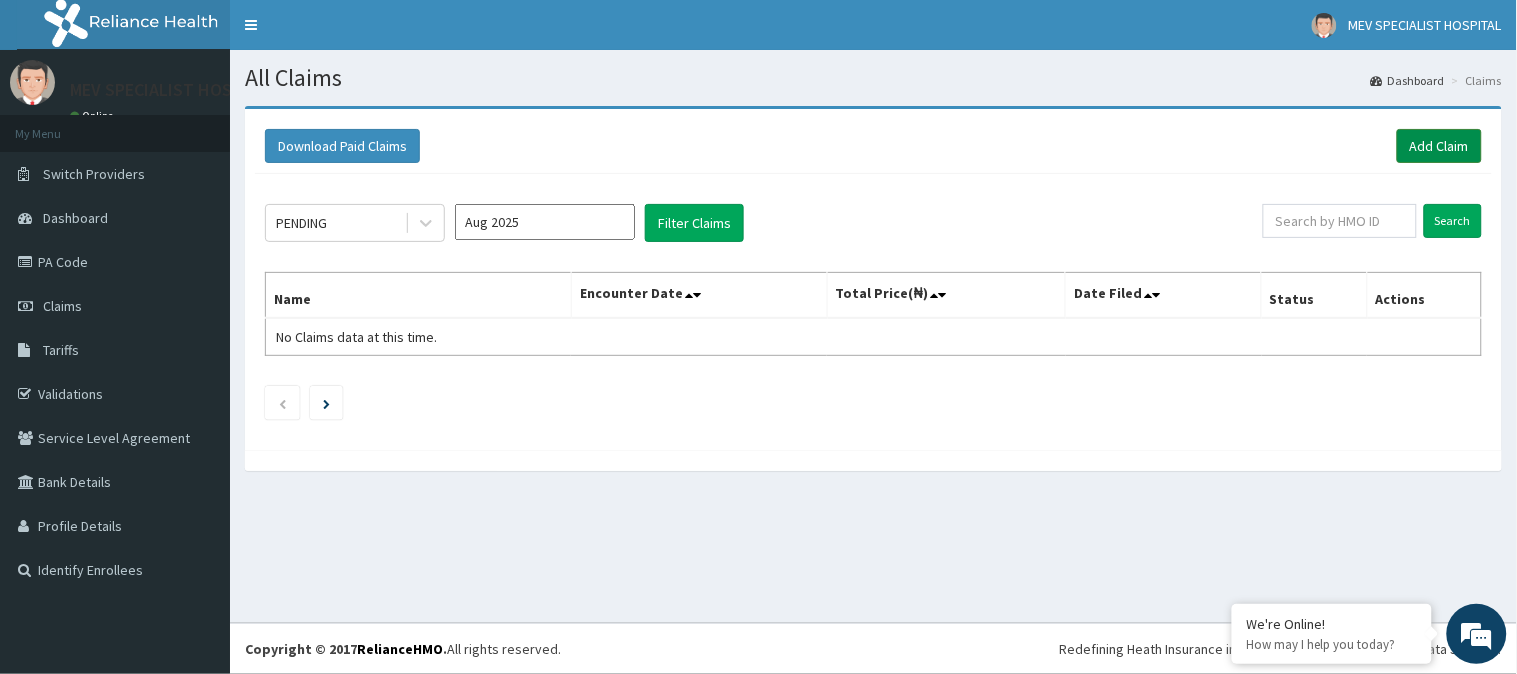 click on "Add Claim" at bounding box center (1439, 146) 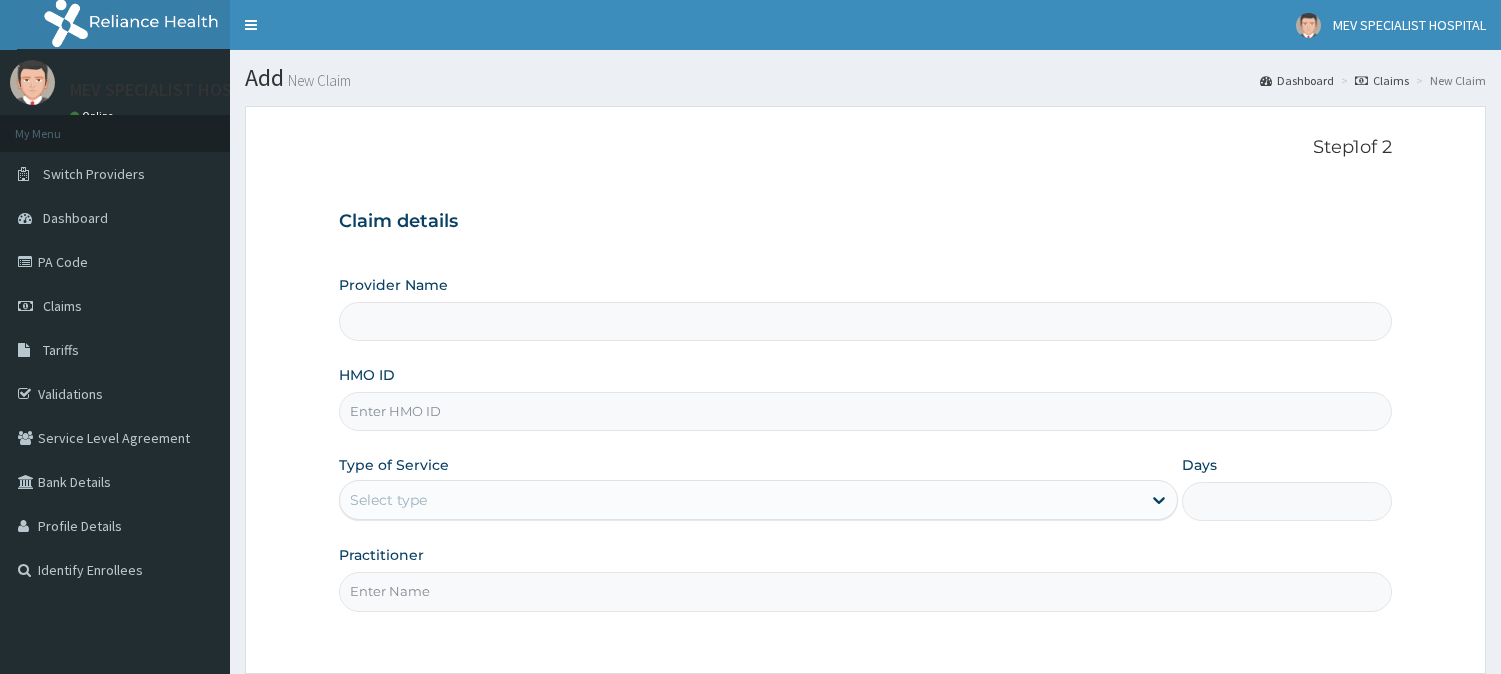 type on "MEV SPECIALIST HOSPITAL" 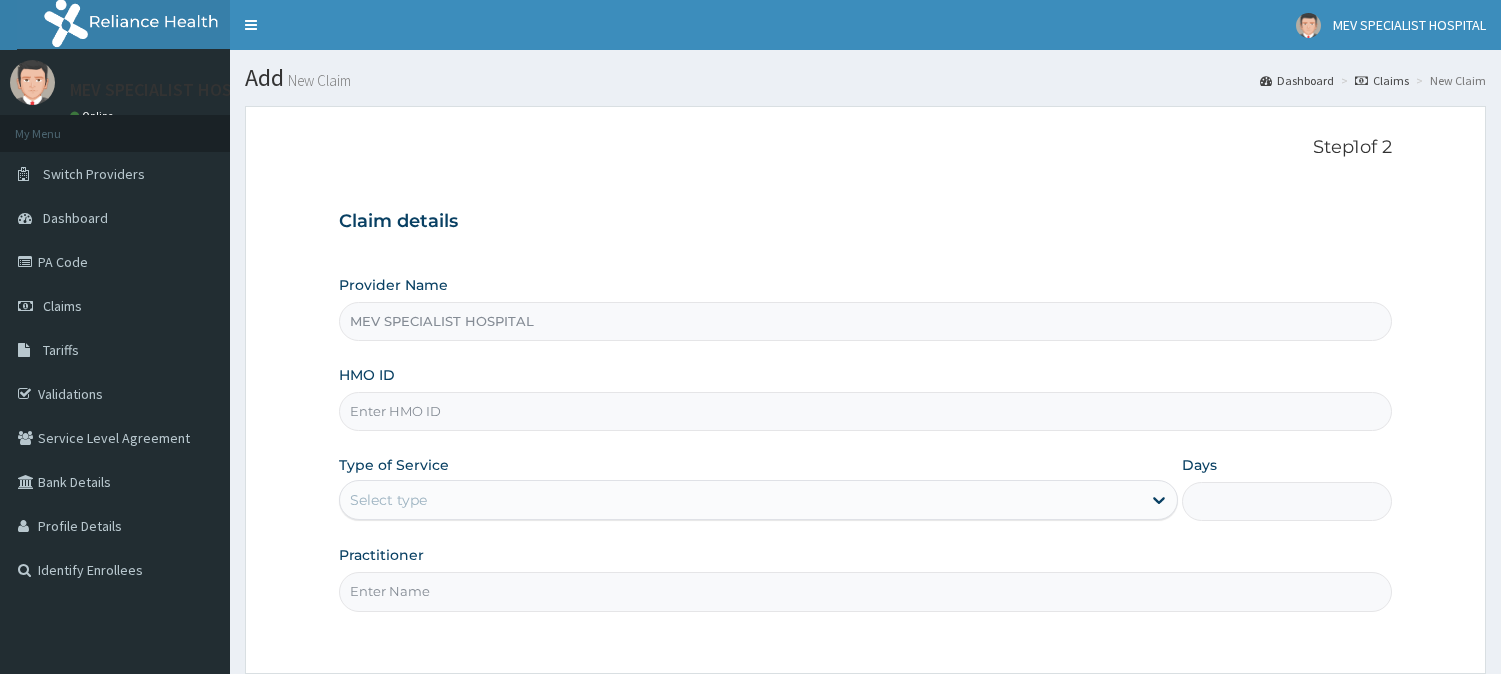 scroll, scrollTop: 0, scrollLeft: 0, axis: both 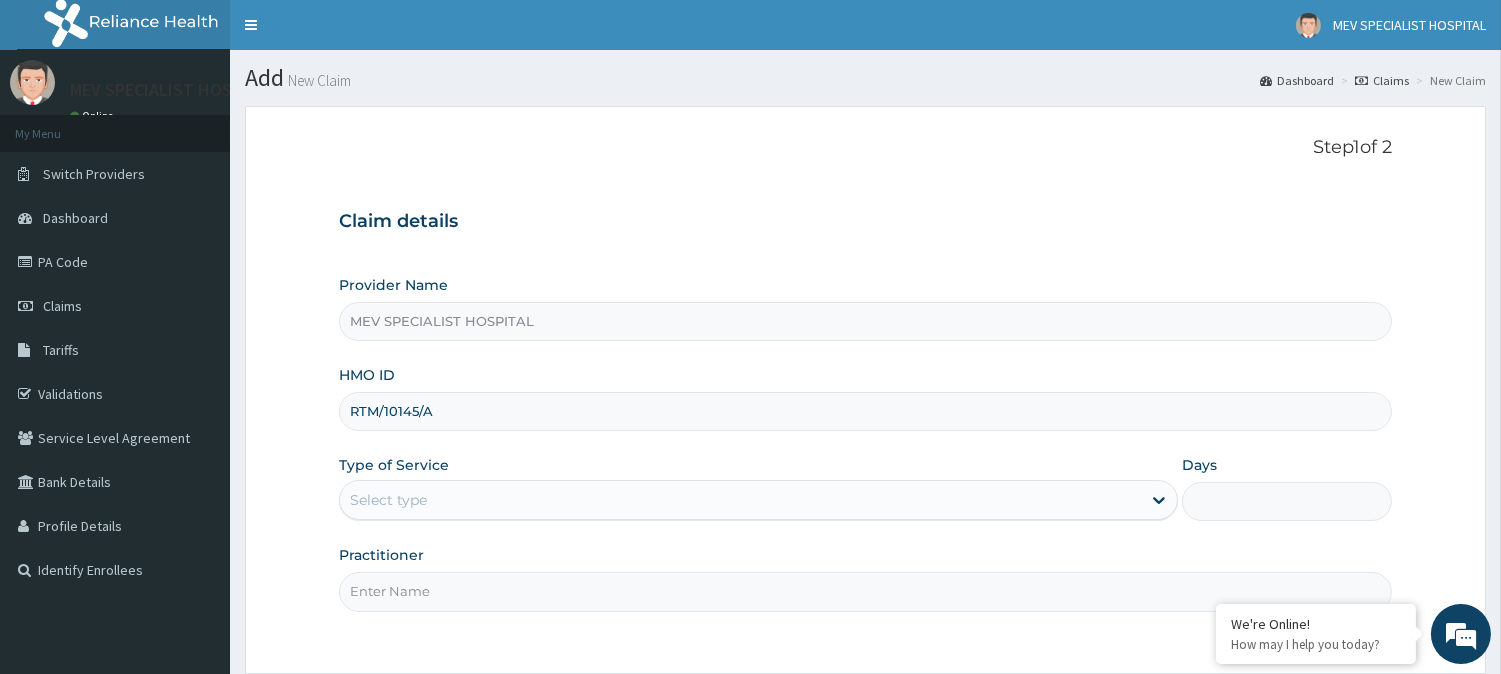 type on "RTM/10145/A" 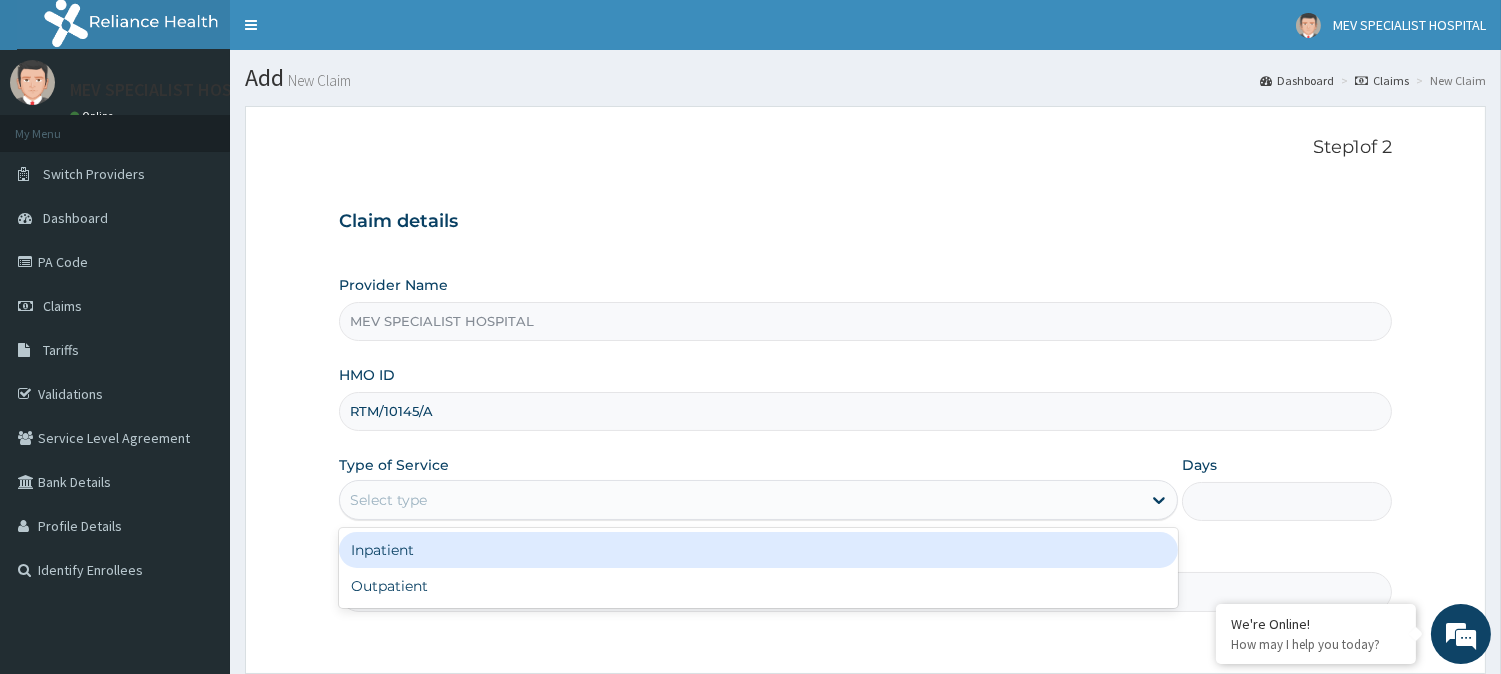click on "Select type" at bounding box center [388, 500] 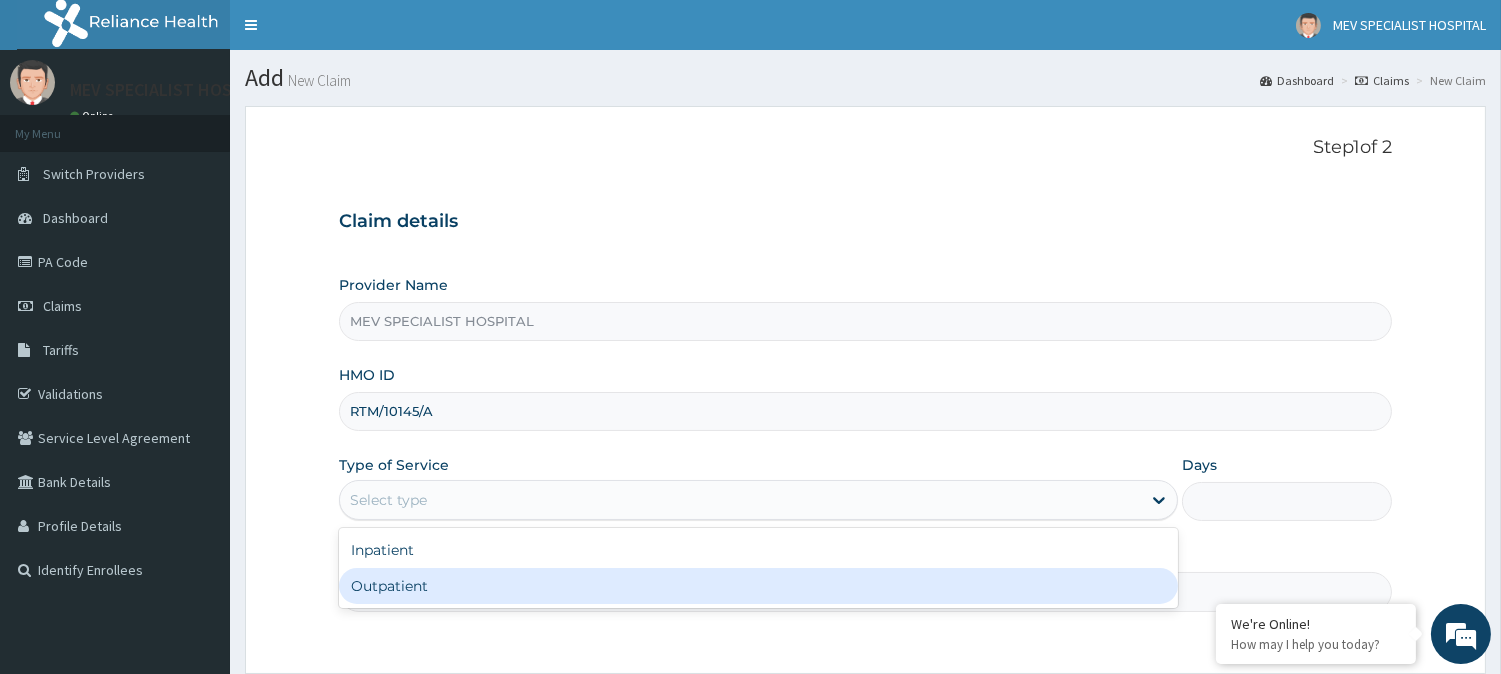 click on "Outpatient" at bounding box center (758, 586) 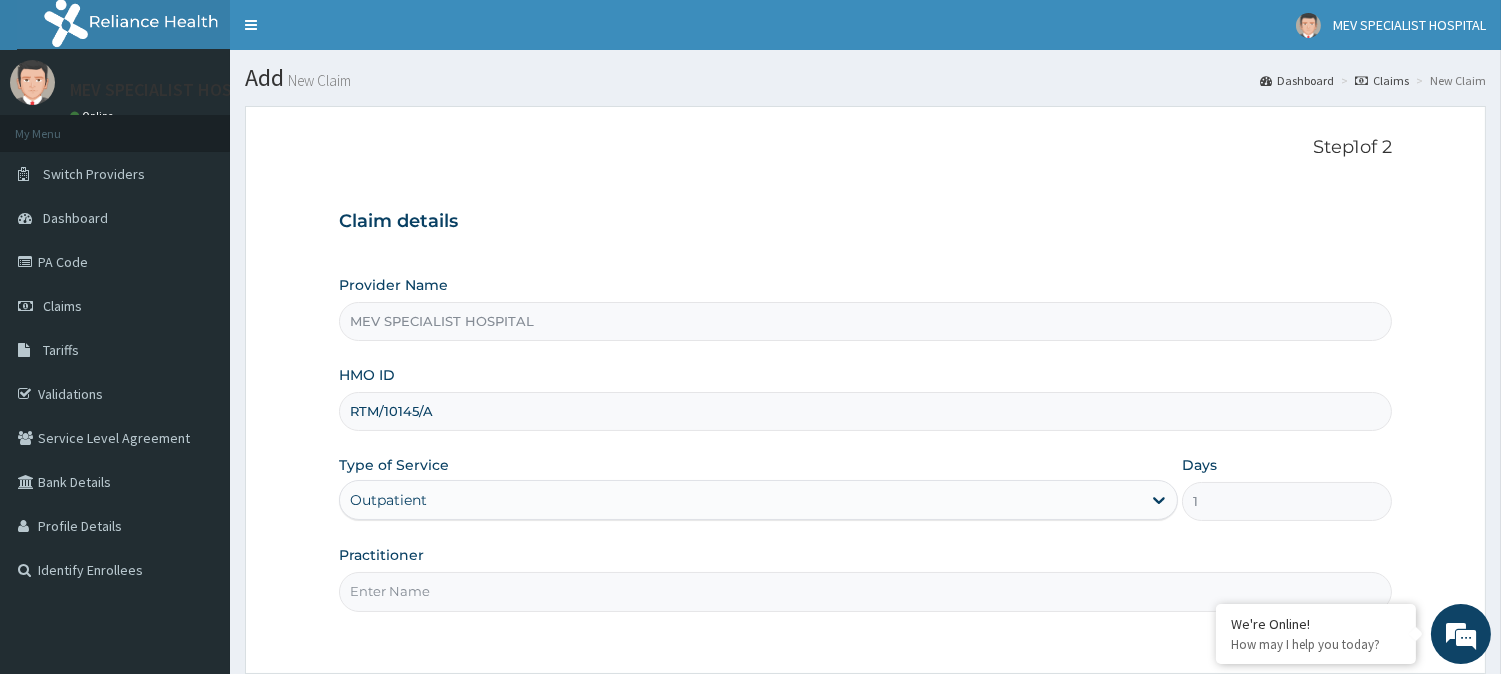 type on "DR JOY" 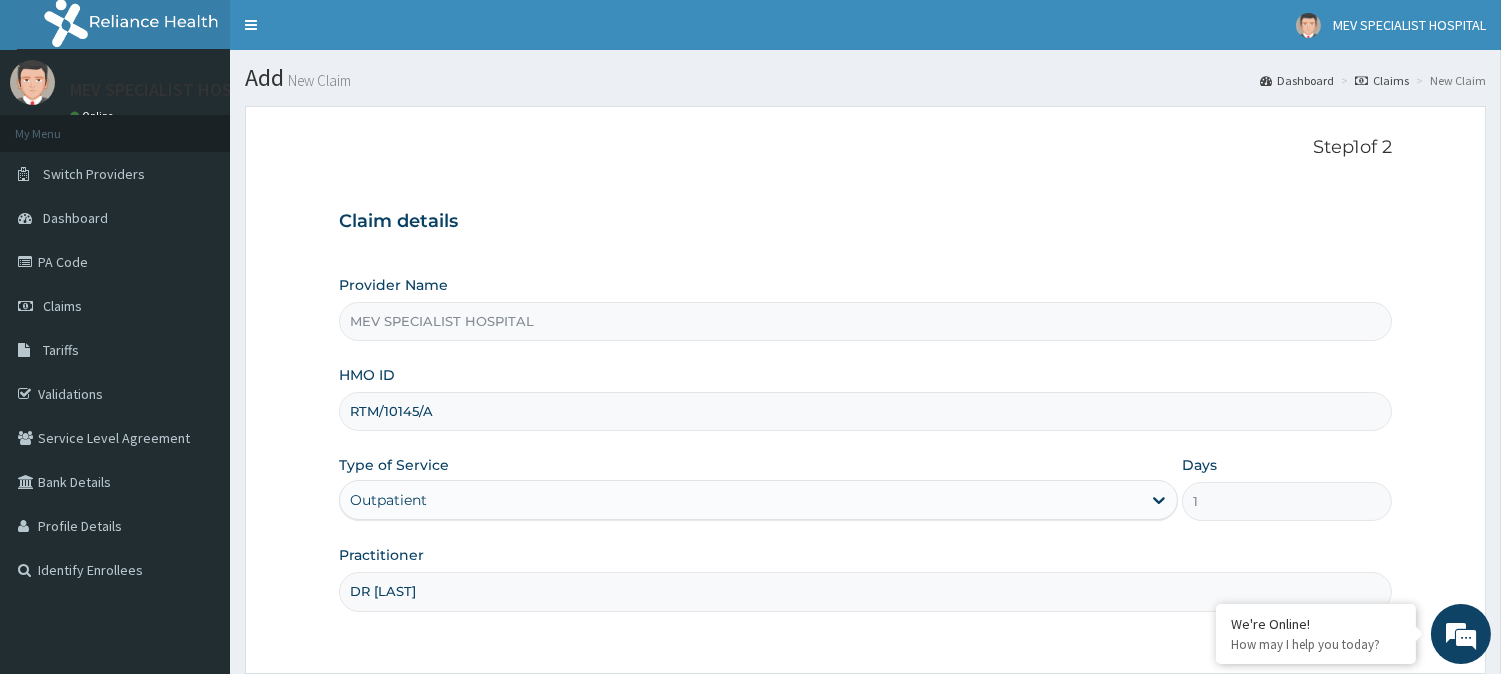 scroll, scrollTop: 178, scrollLeft: 0, axis: vertical 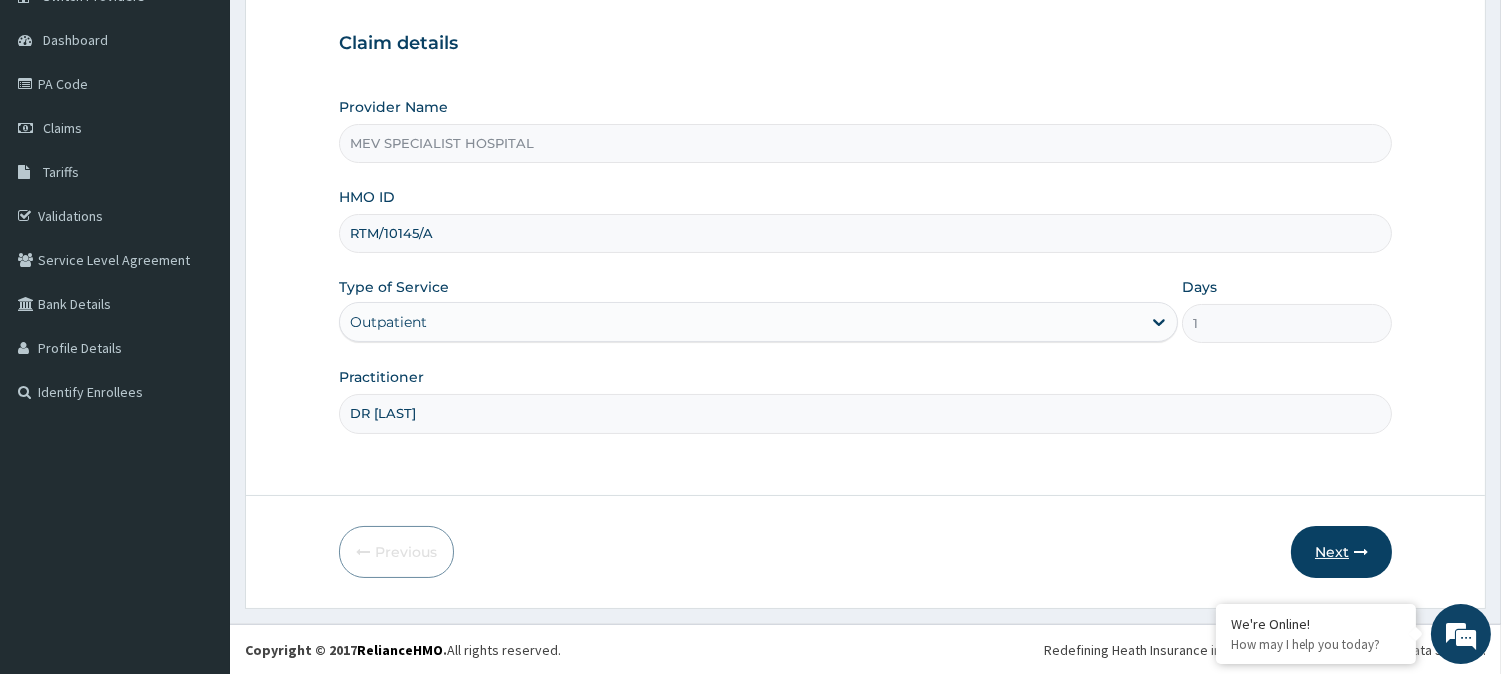 click on "Next" at bounding box center [1341, 552] 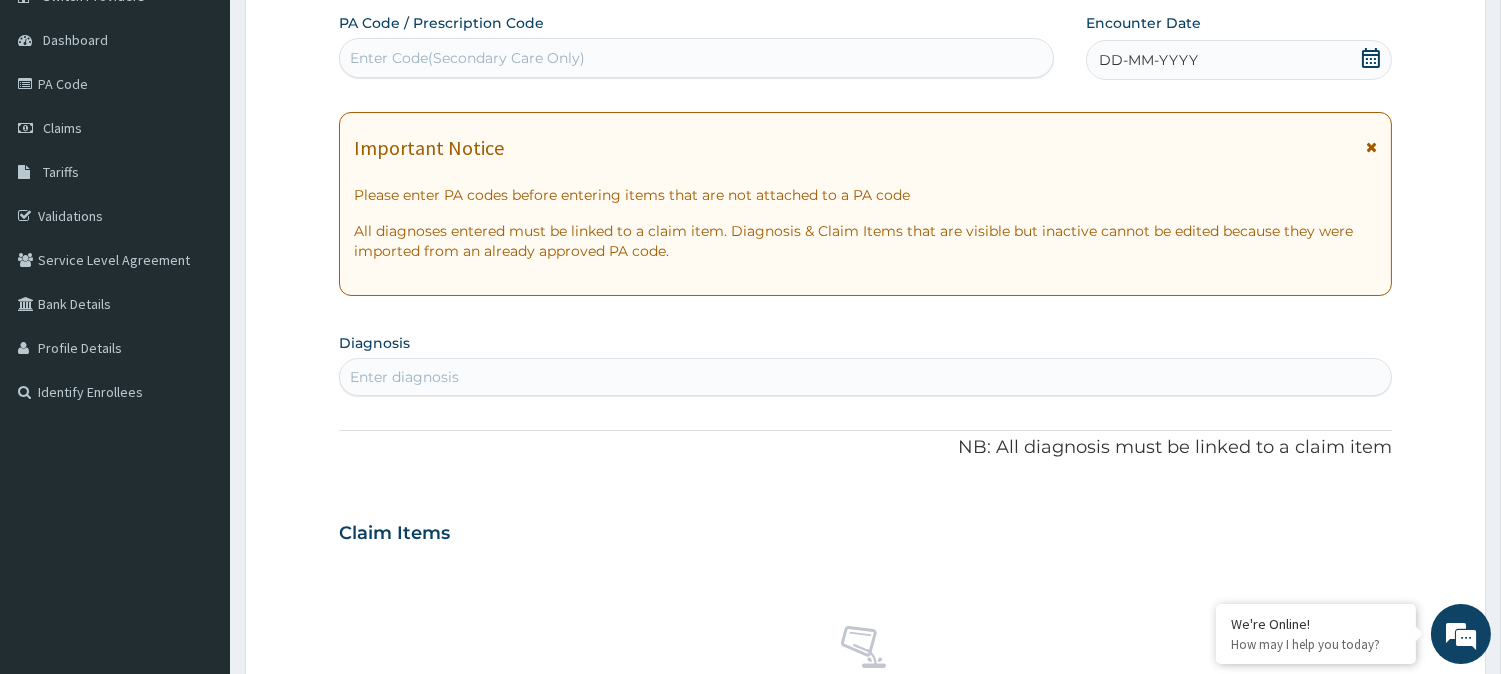 scroll, scrollTop: 0, scrollLeft: 0, axis: both 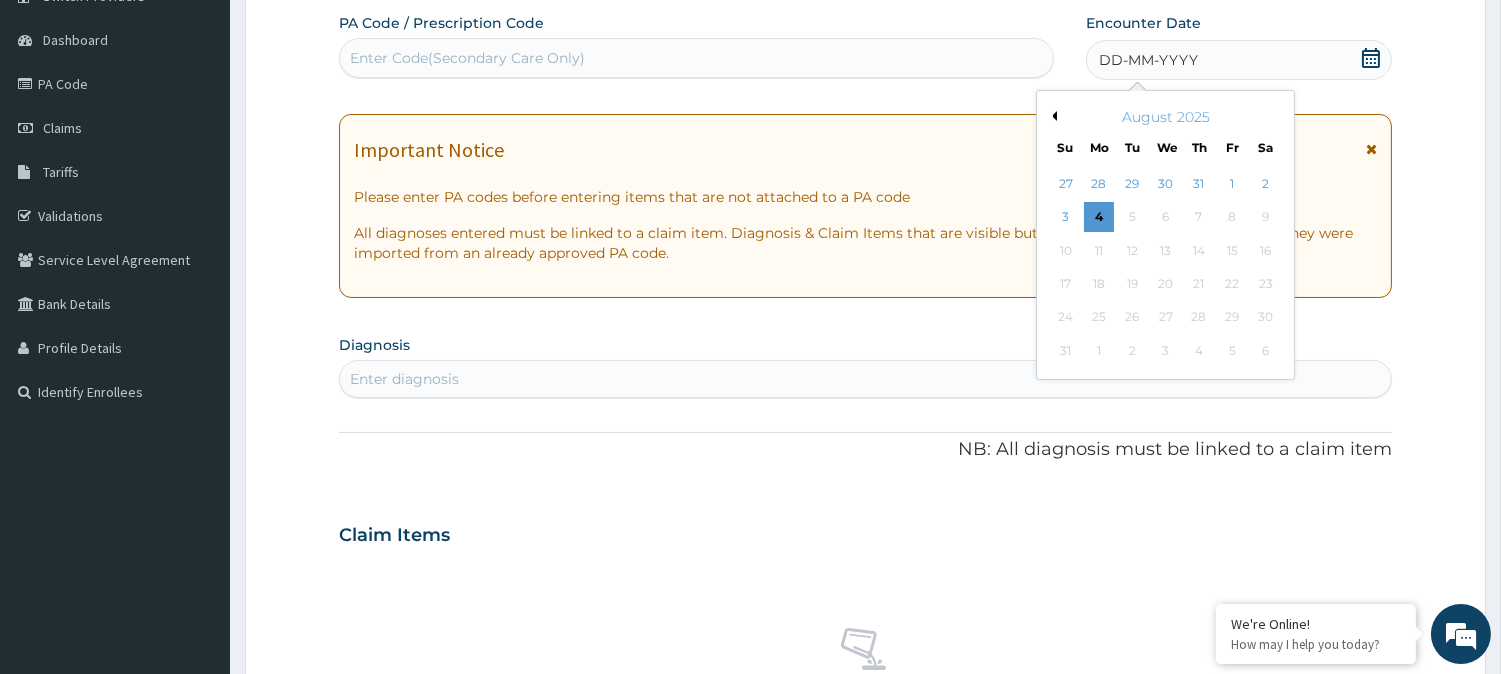 click on "Previous Month" at bounding box center [1052, 116] 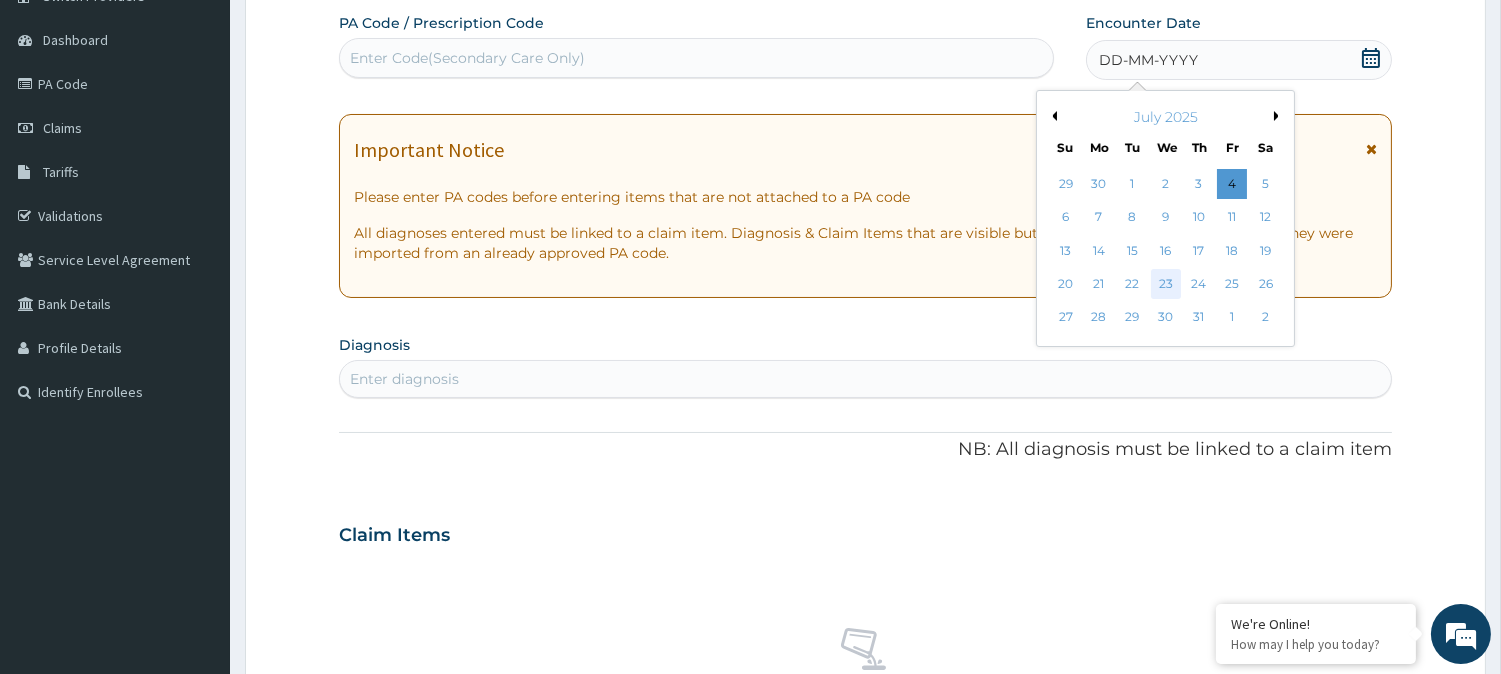 click on "23" at bounding box center (1165, 284) 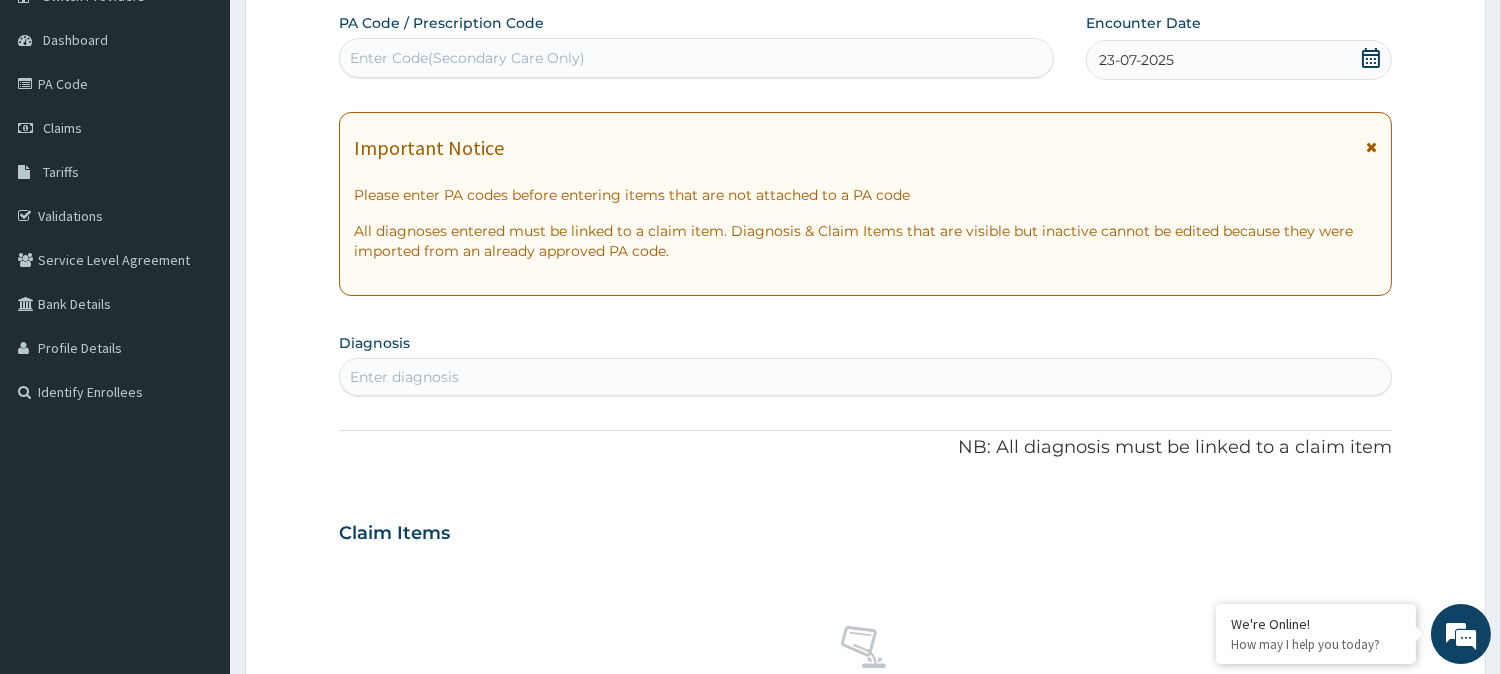 click on "Enter diagnosis" at bounding box center (404, 377) 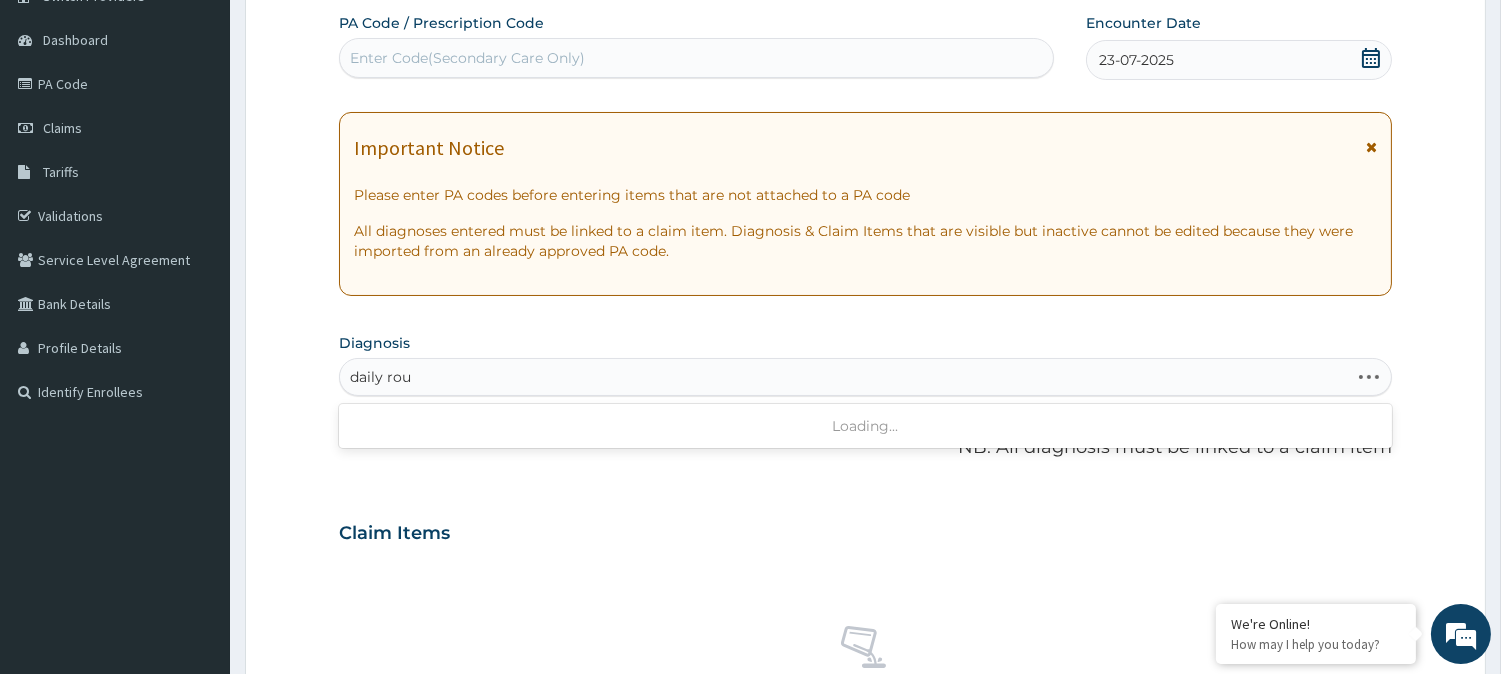 type on "daily rout" 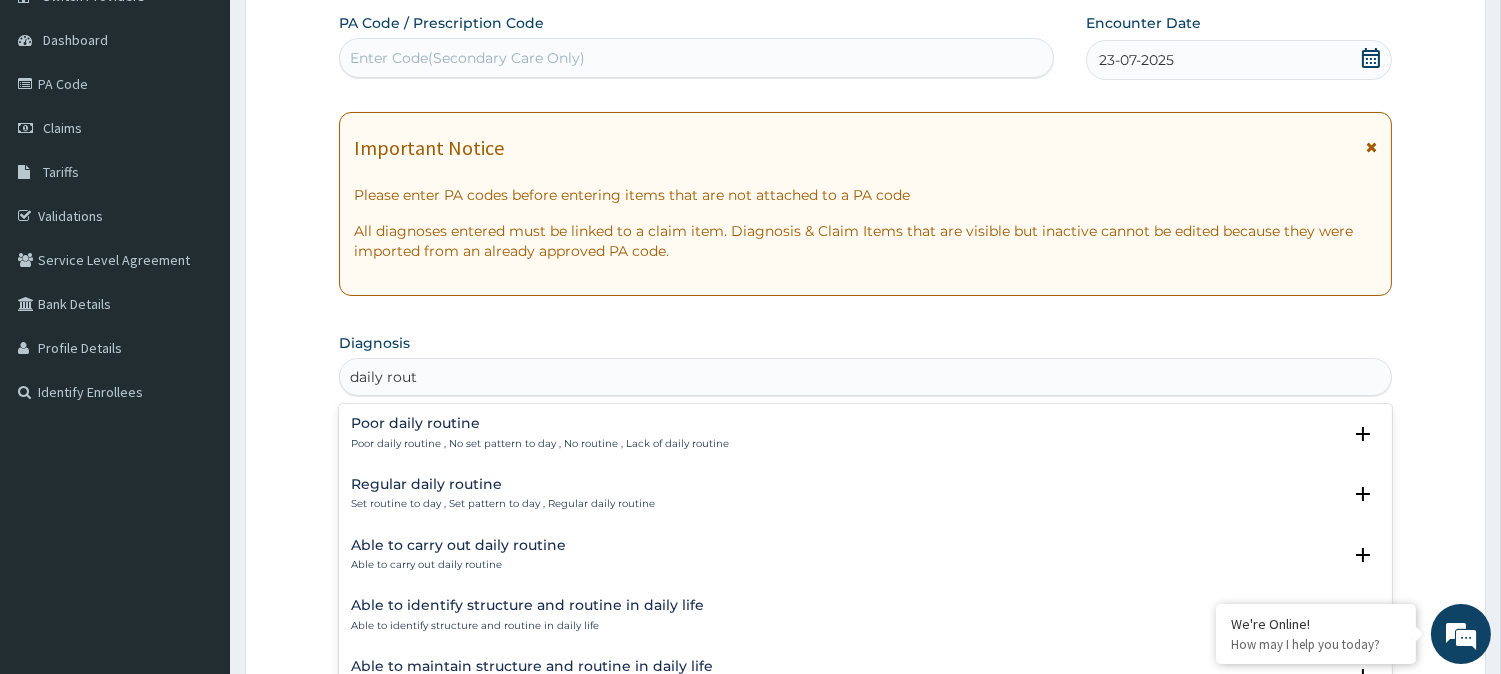 click on "Regular daily routine Set routine to day , Set pattern to day , Regular daily routine" at bounding box center (503, 494) 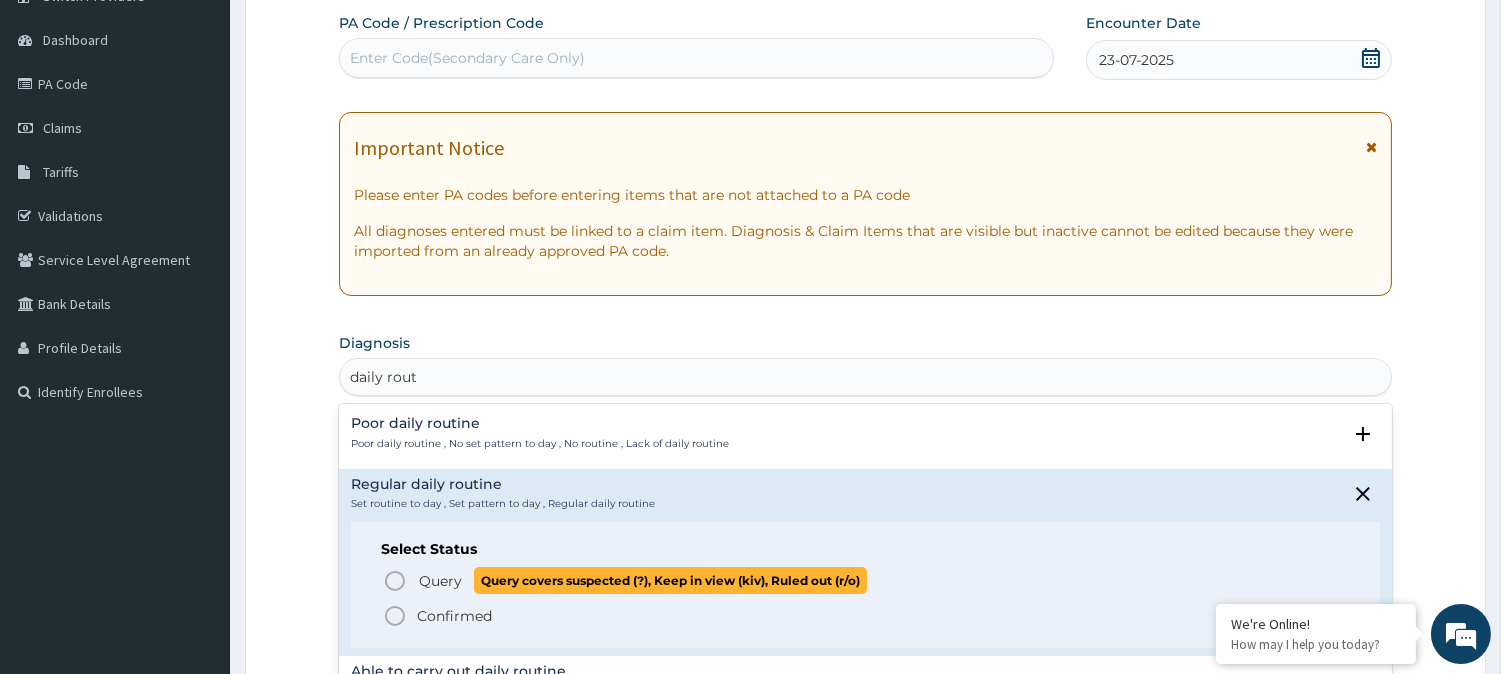 click on "Query Query covers suspected (?), Keep in view (kiv), Ruled out (r/o)" at bounding box center [866, 580] 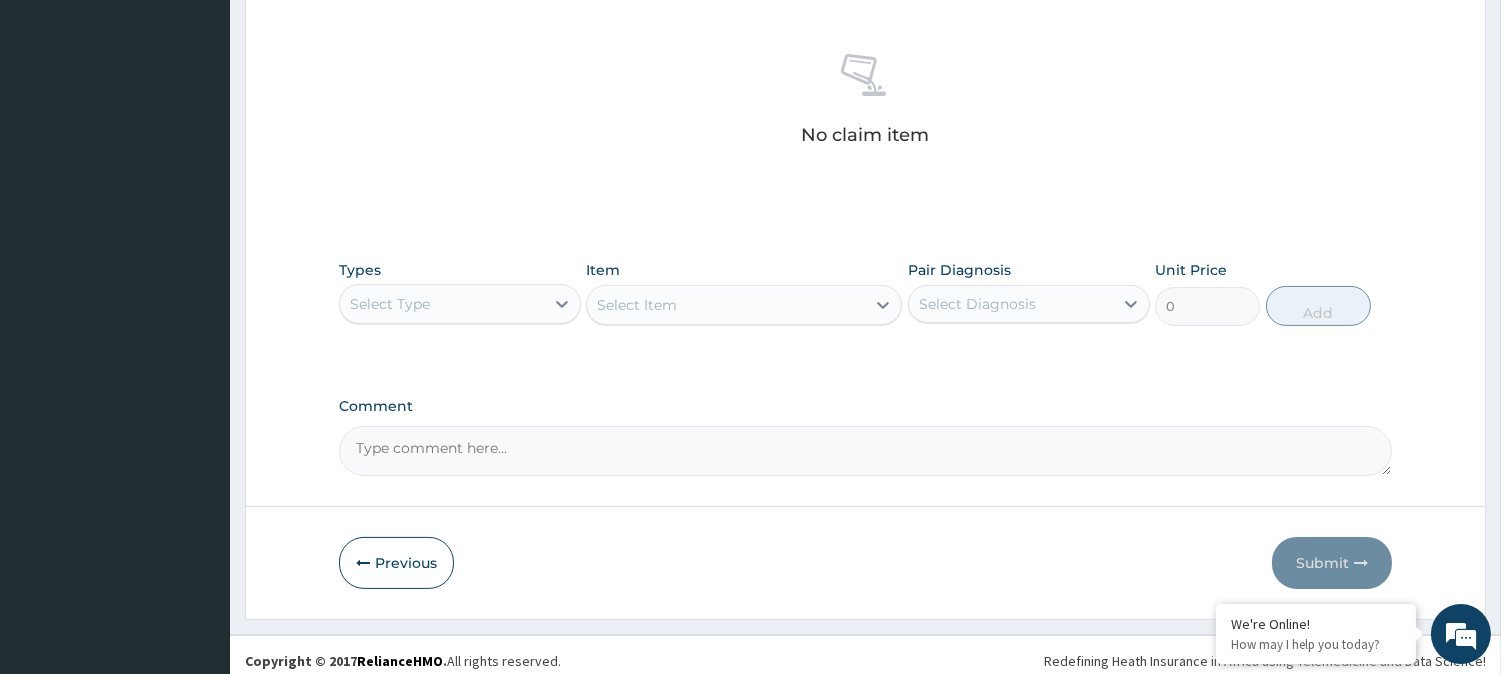 scroll, scrollTop: 767, scrollLeft: 0, axis: vertical 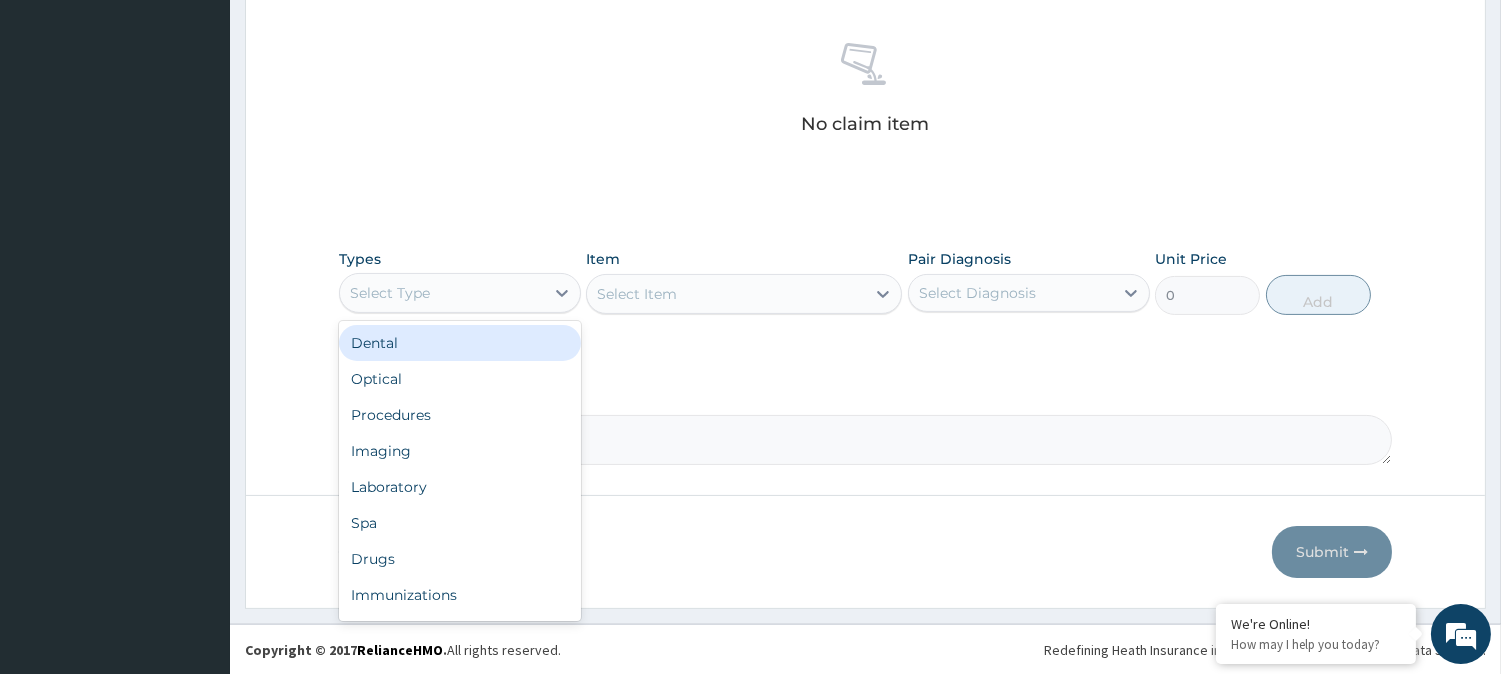 click on "Select Type" at bounding box center [442, 293] 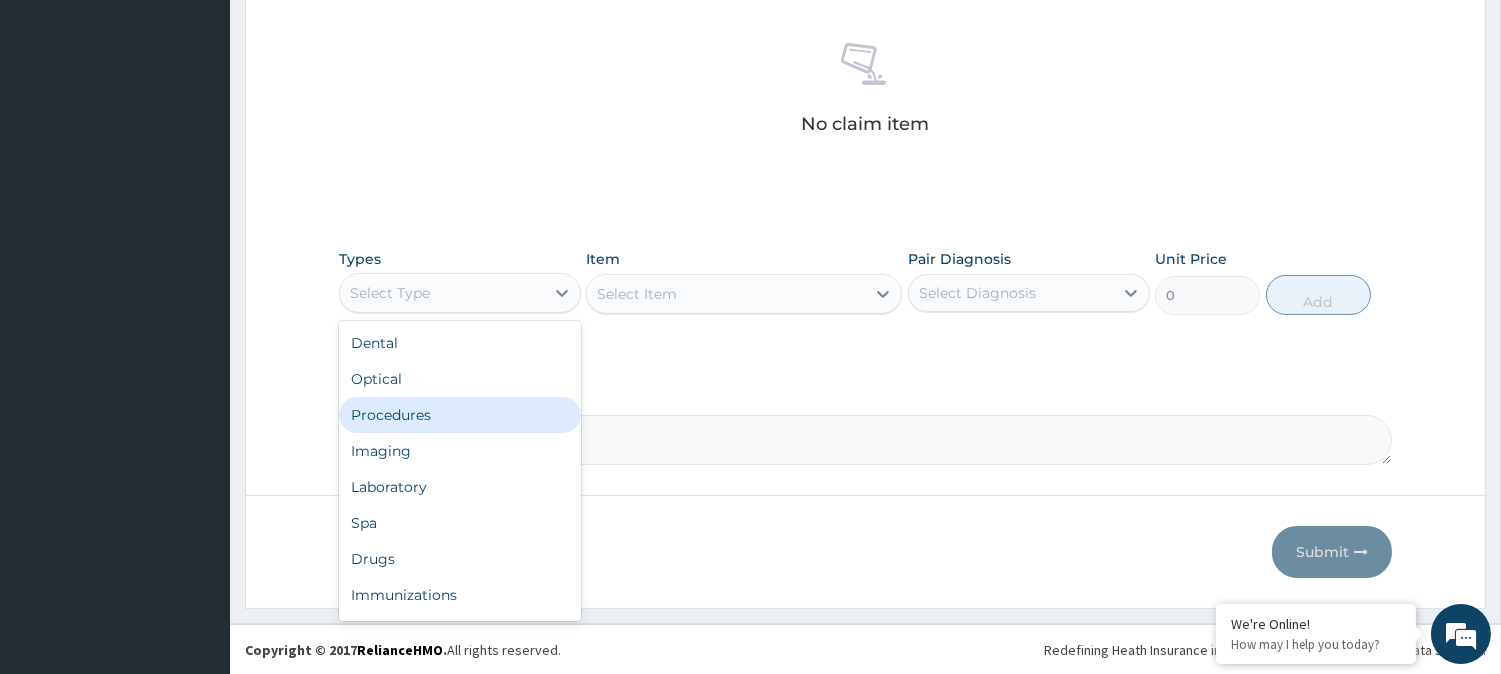 click on "Procedures" at bounding box center [460, 415] 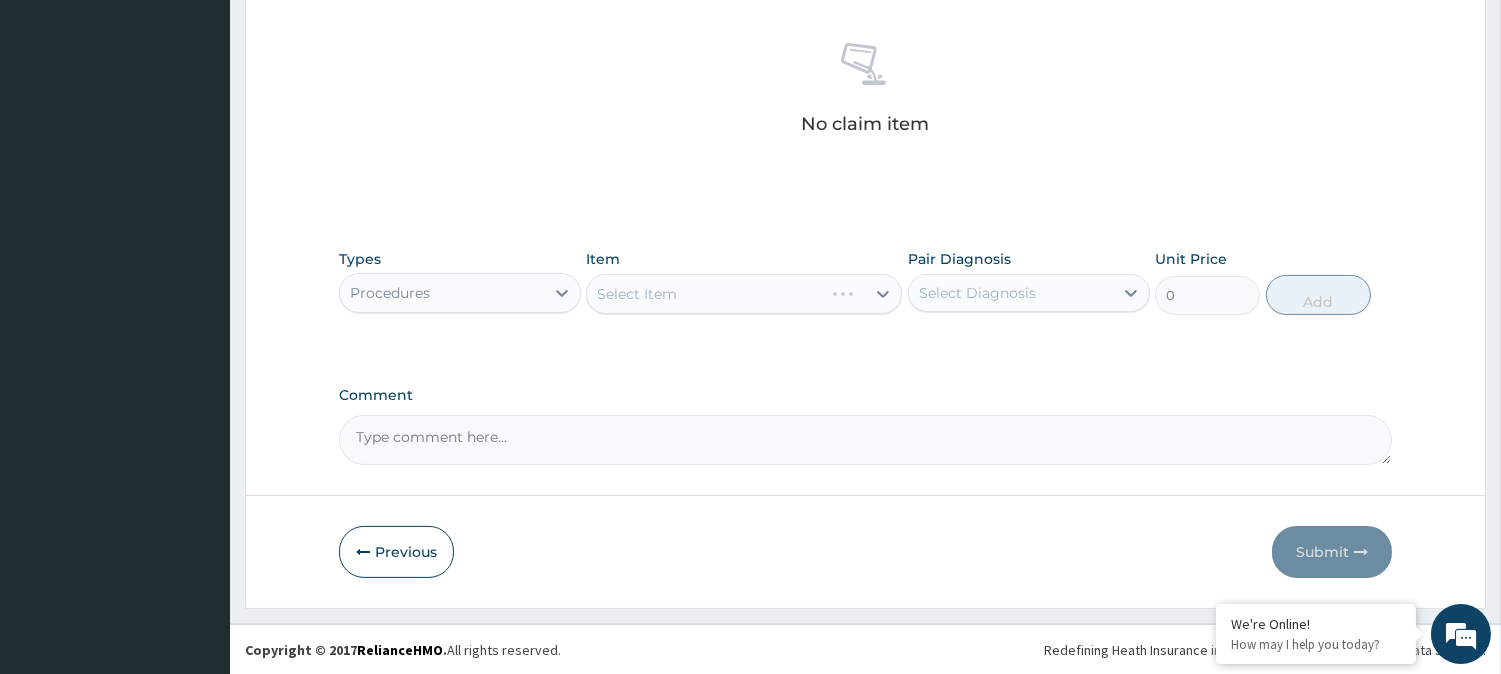 click on "Select Diagnosis" at bounding box center [977, 293] 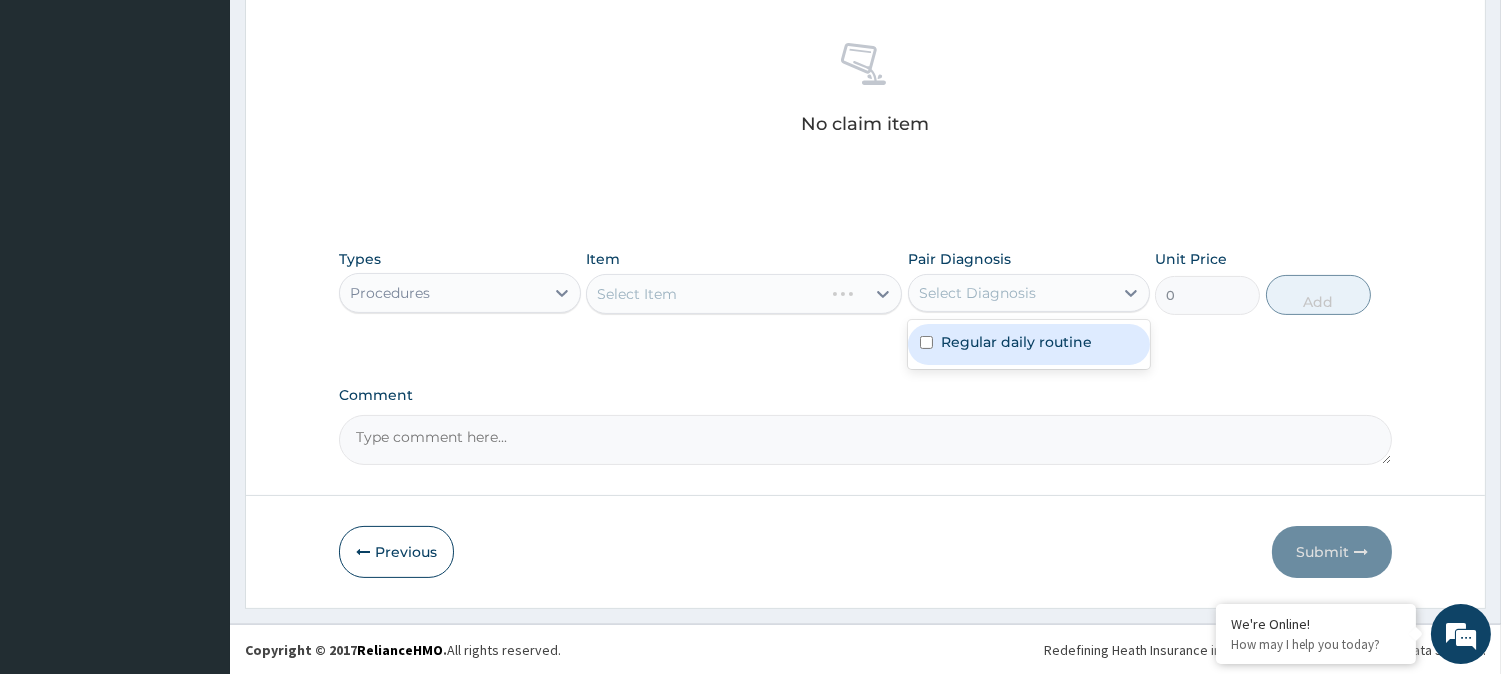 click on "Regular daily routine" at bounding box center [1016, 342] 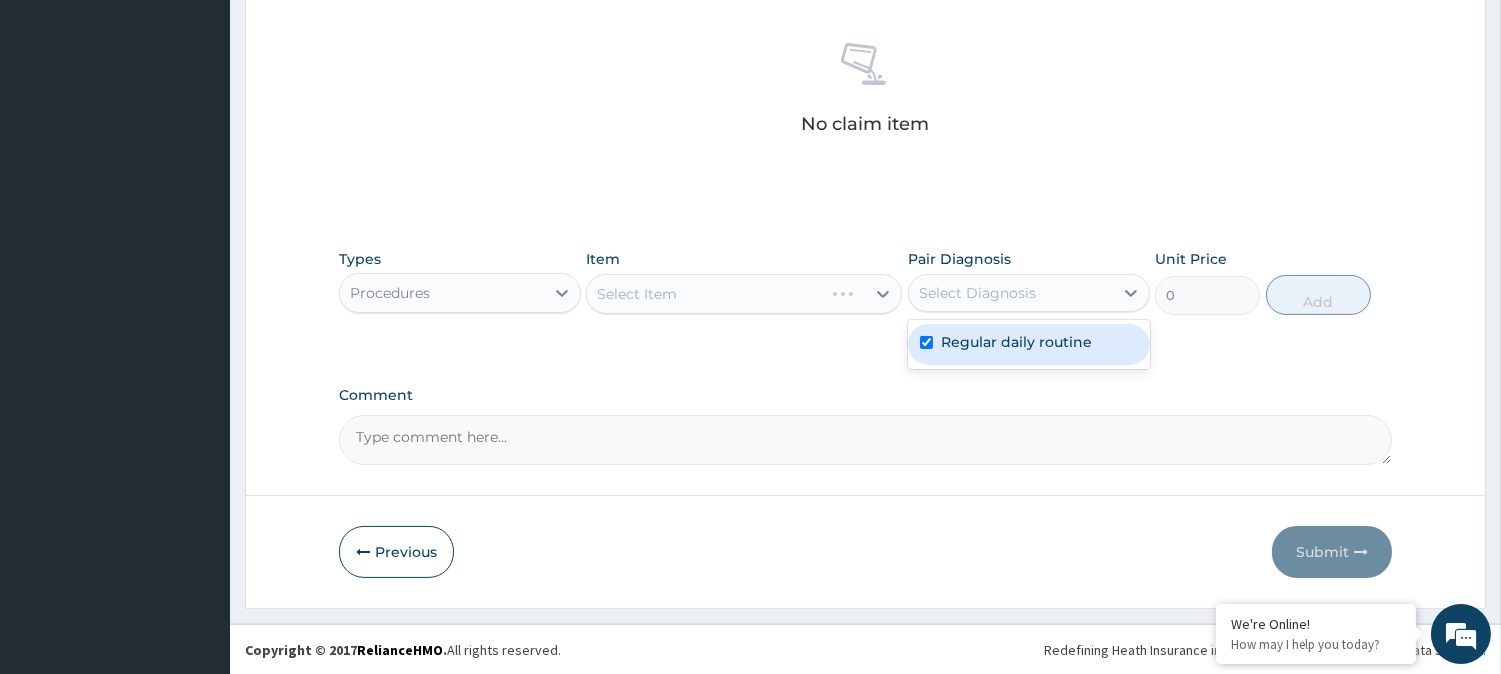 checkbox on "true" 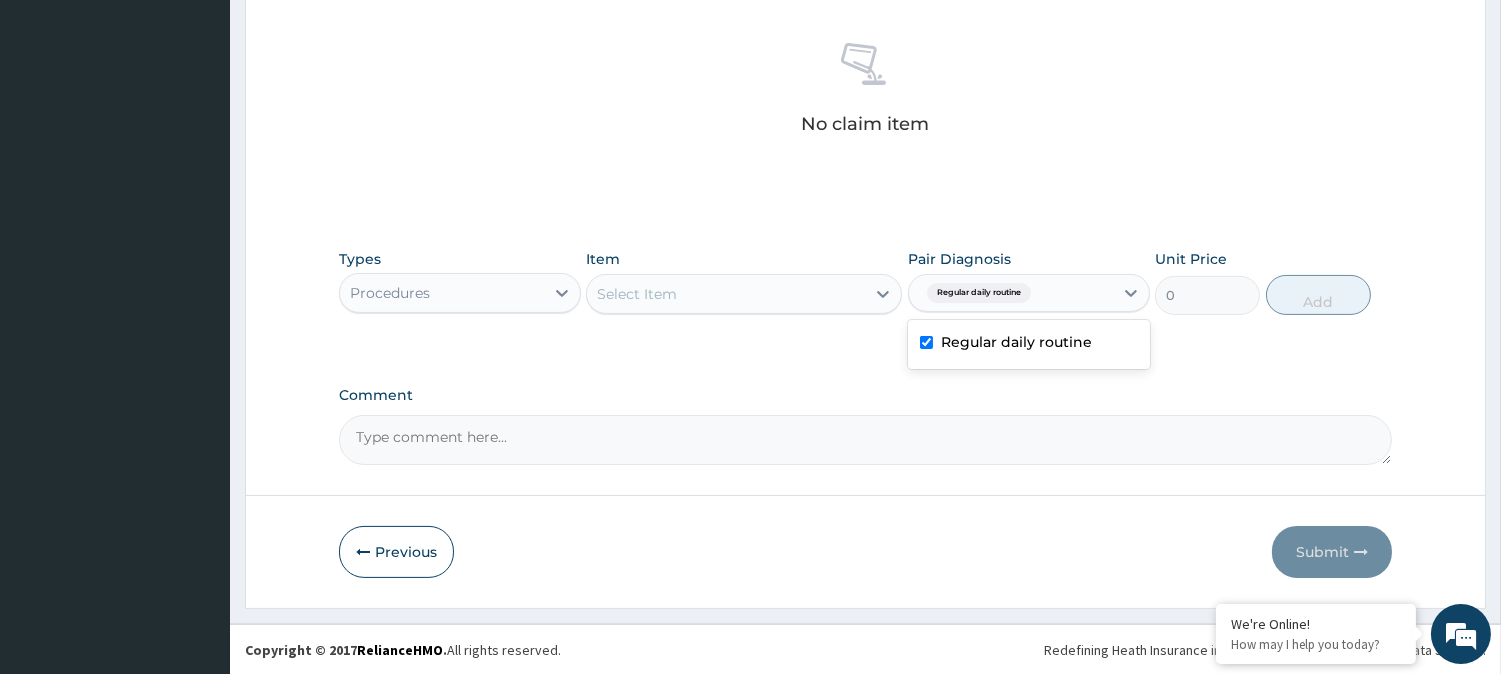click on "Select Item" at bounding box center [726, 294] 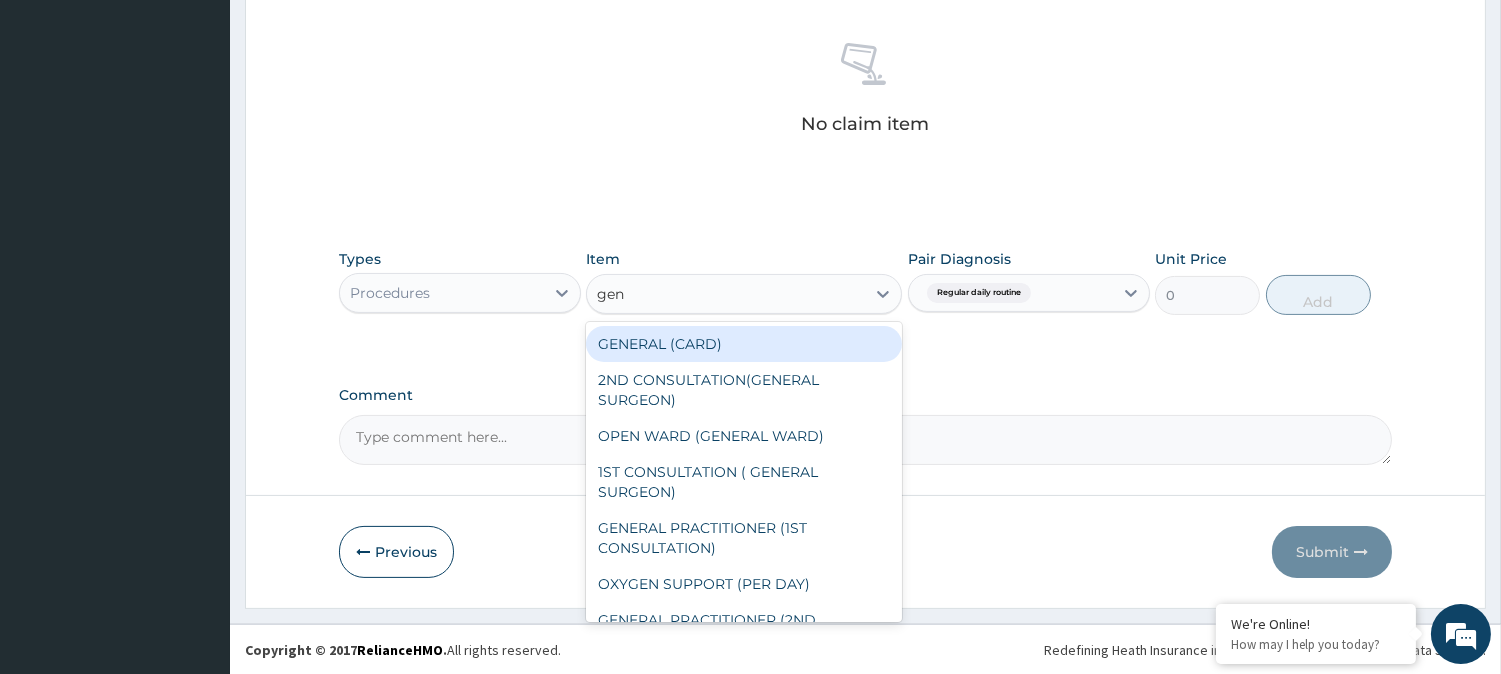type on "gene" 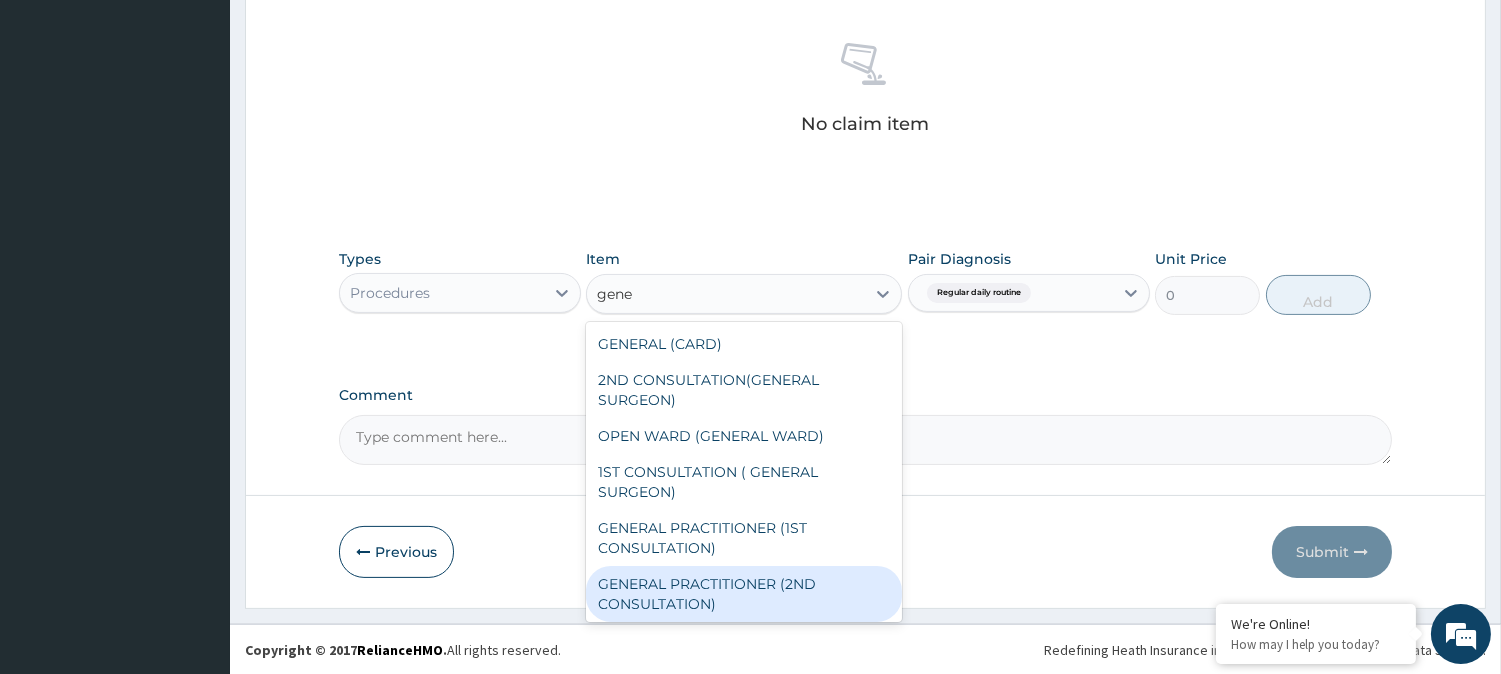 click on "GENERAL PRACTITIONER (2ND CONSULTATION)" at bounding box center [744, 594] 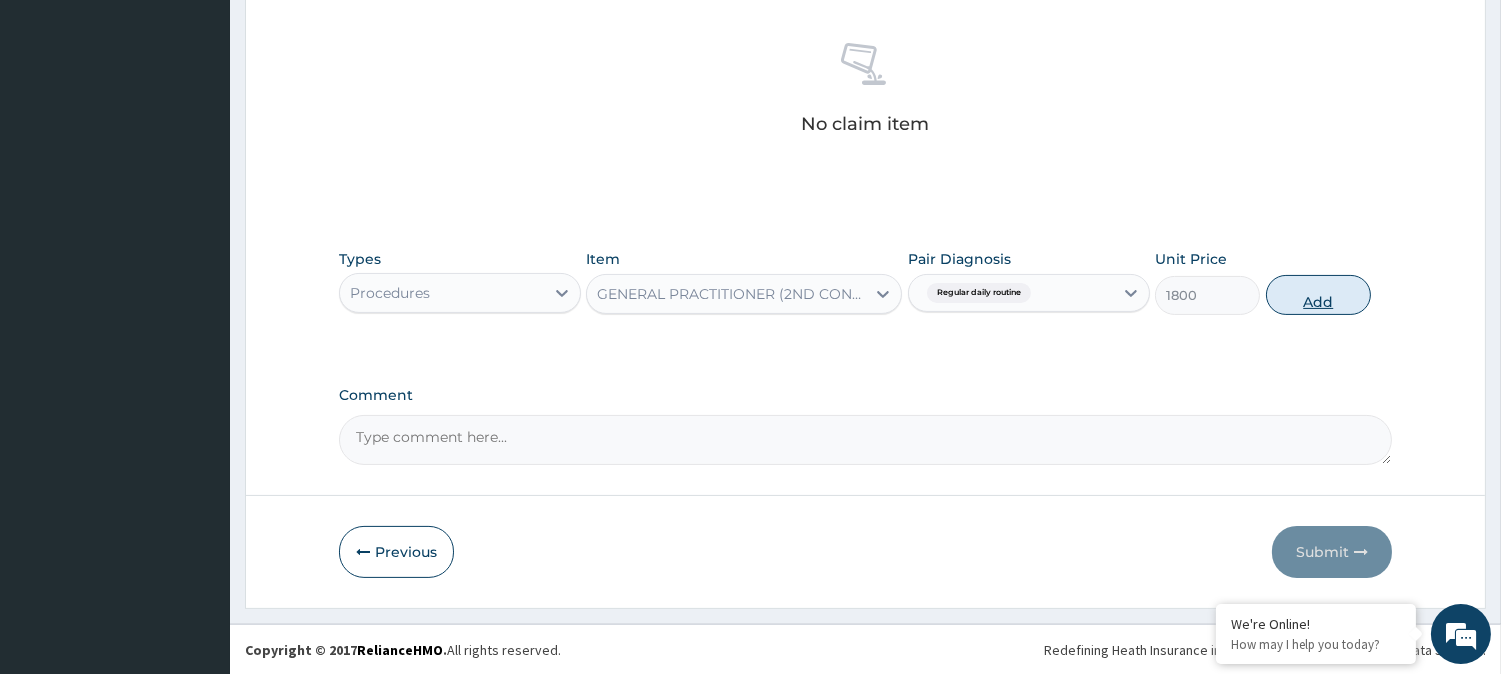 click on "Add" at bounding box center (1318, 295) 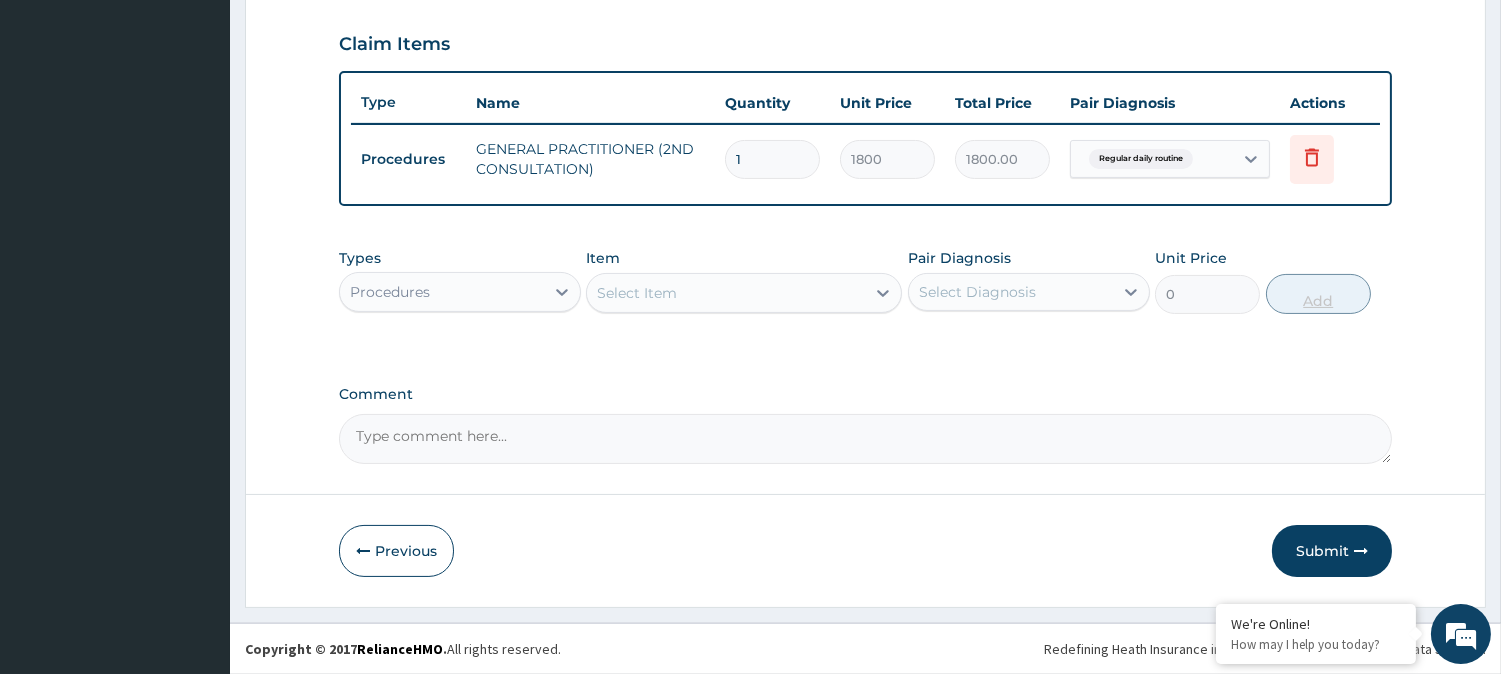 scroll, scrollTop: 671, scrollLeft: 0, axis: vertical 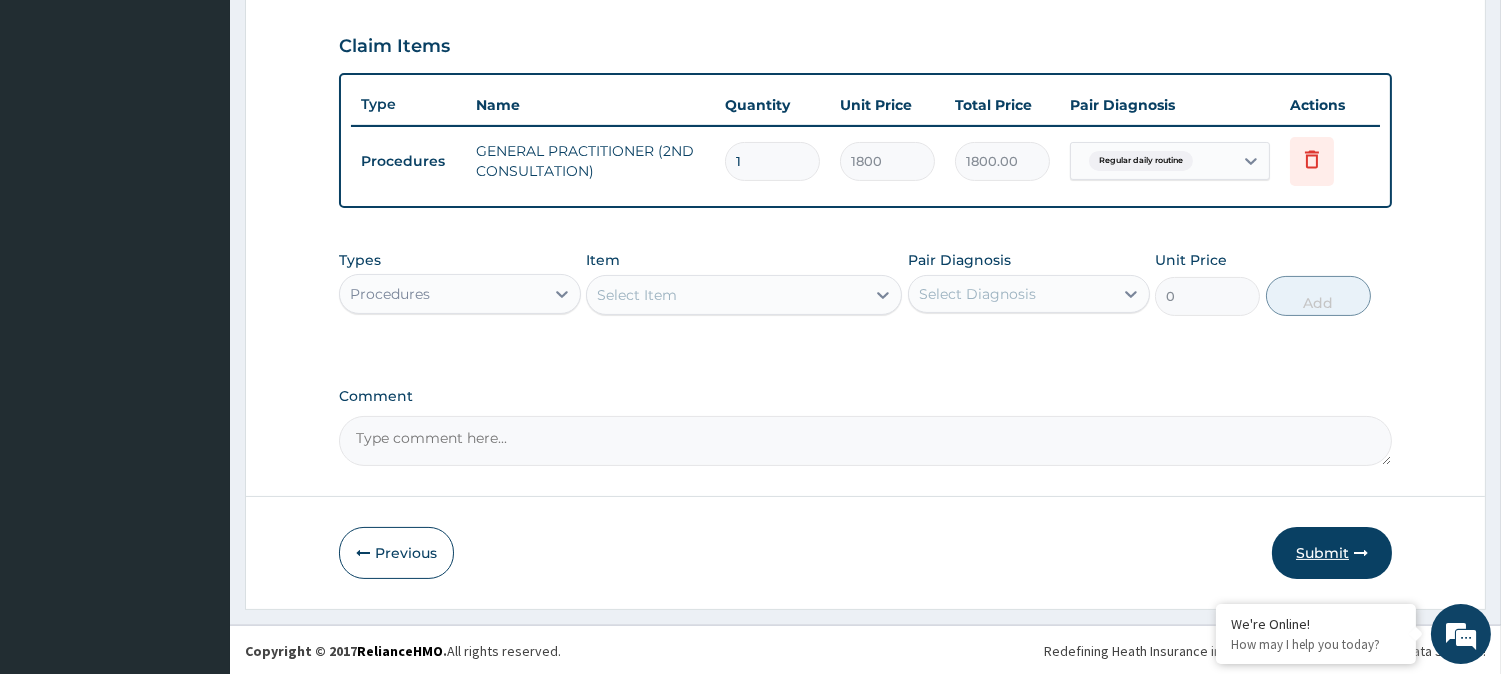 click on "Submit" at bounding box center (1332, 553) 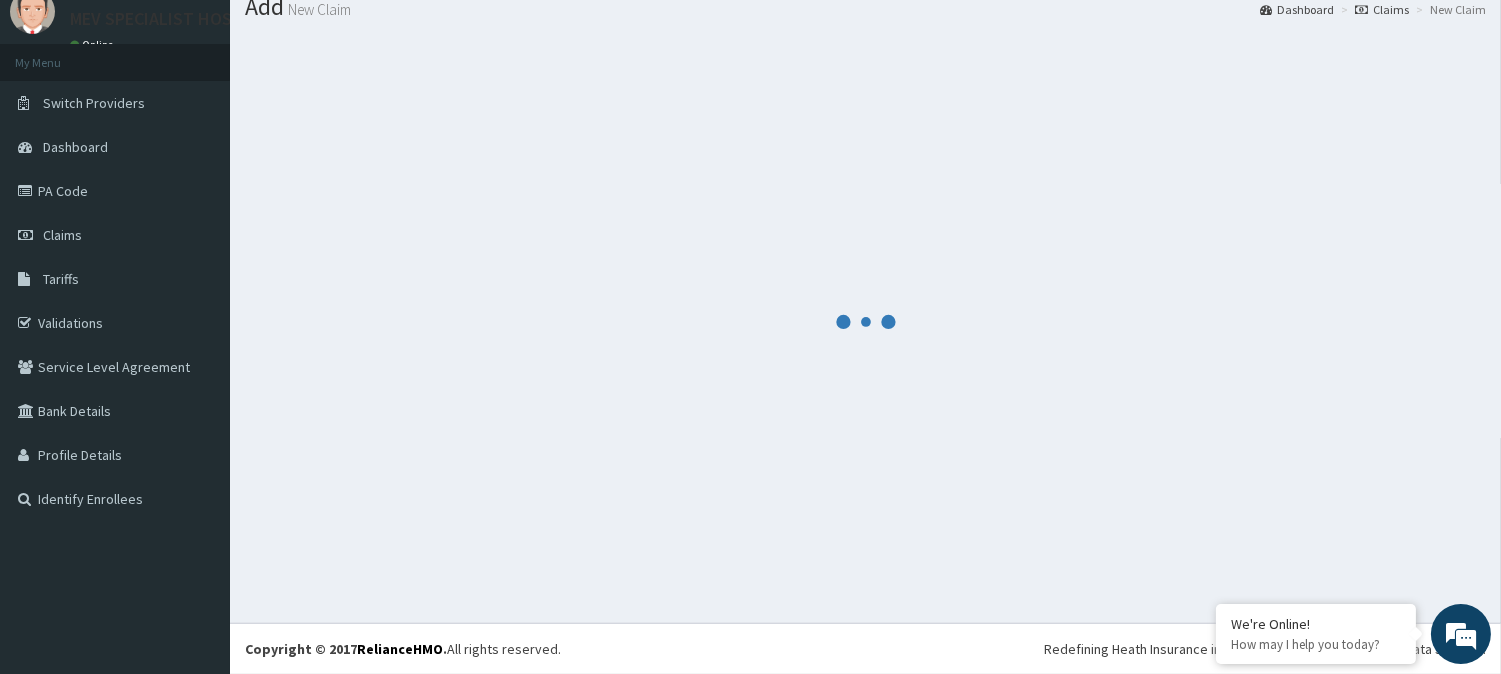 scroll, scrollTop: 671, scrollLeft: 0, axis: vertical 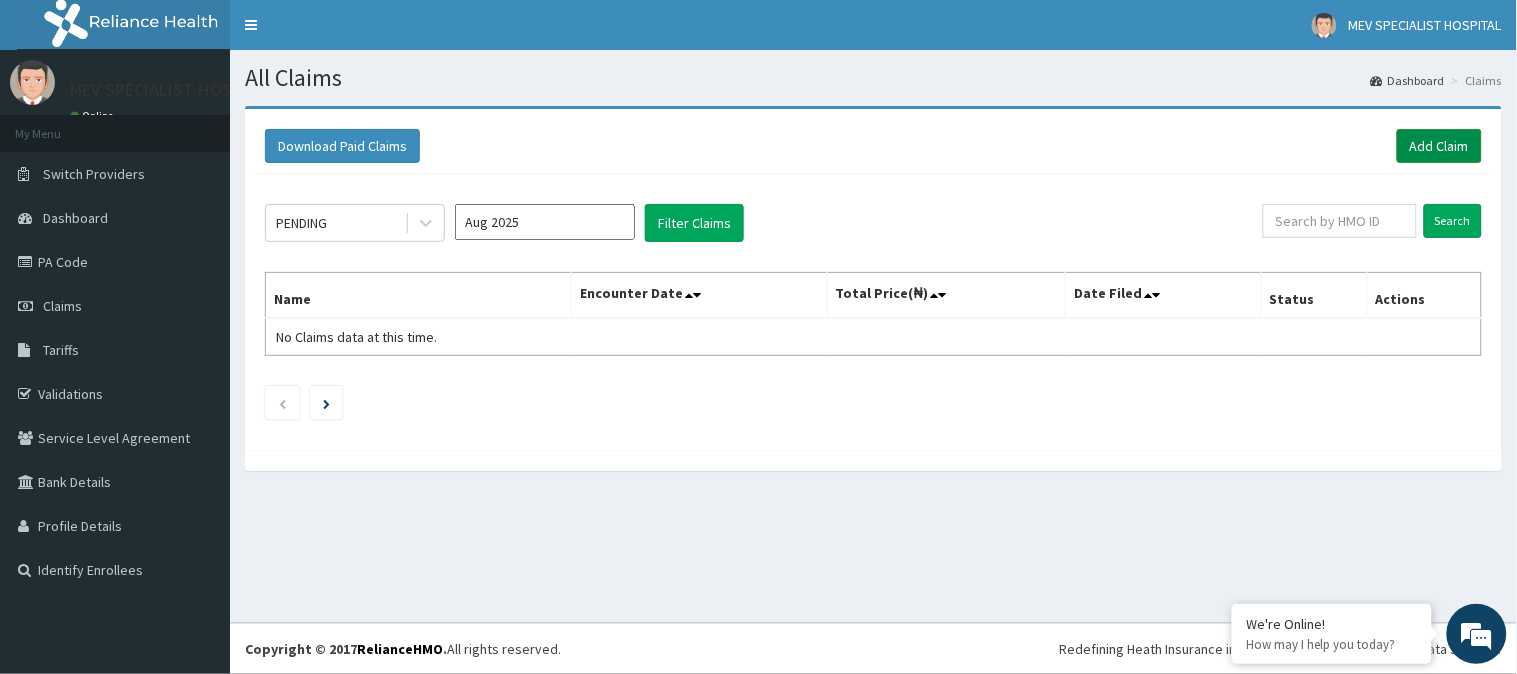 click on "Add Claim" at bounding box center [1439, 146] 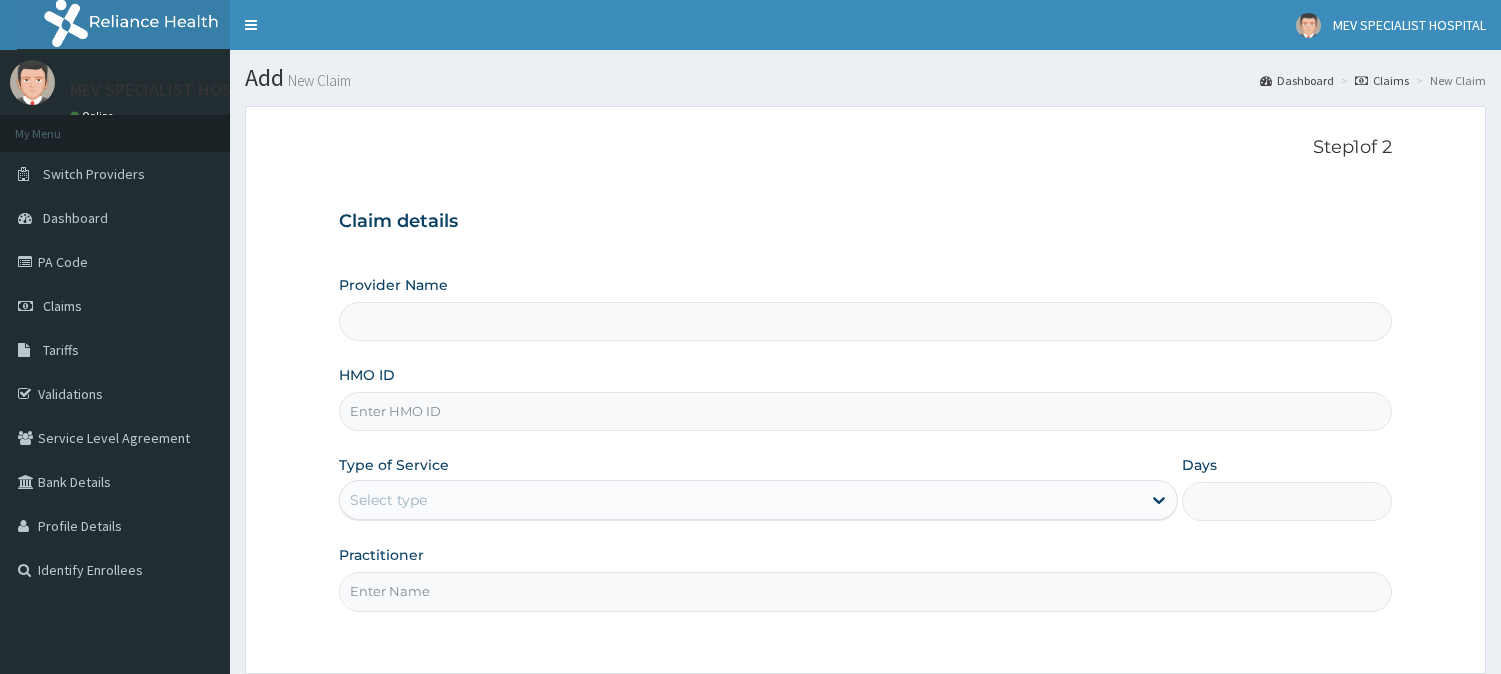 scroll, scrollTop: 0, scrollLeft: 0, axis: both 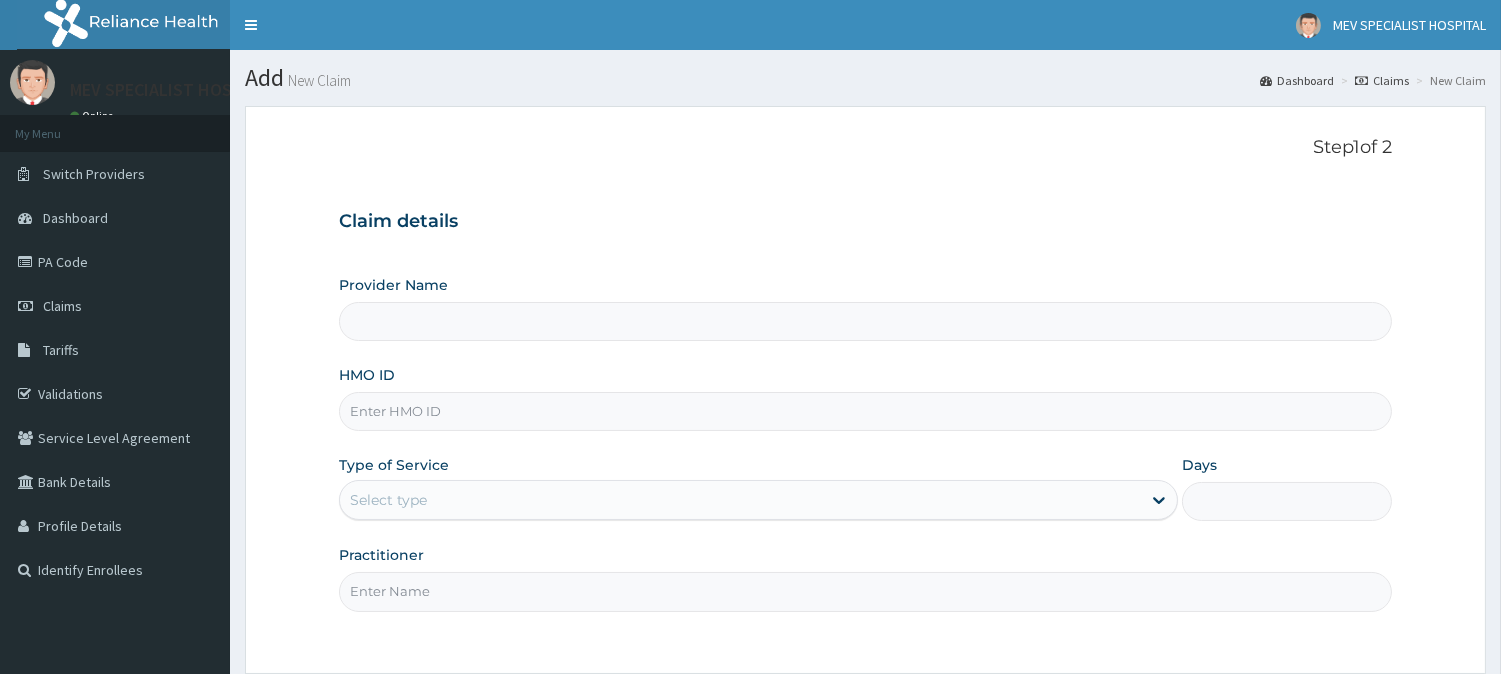 type on "MEV SPECIALIST HOSPITAL" 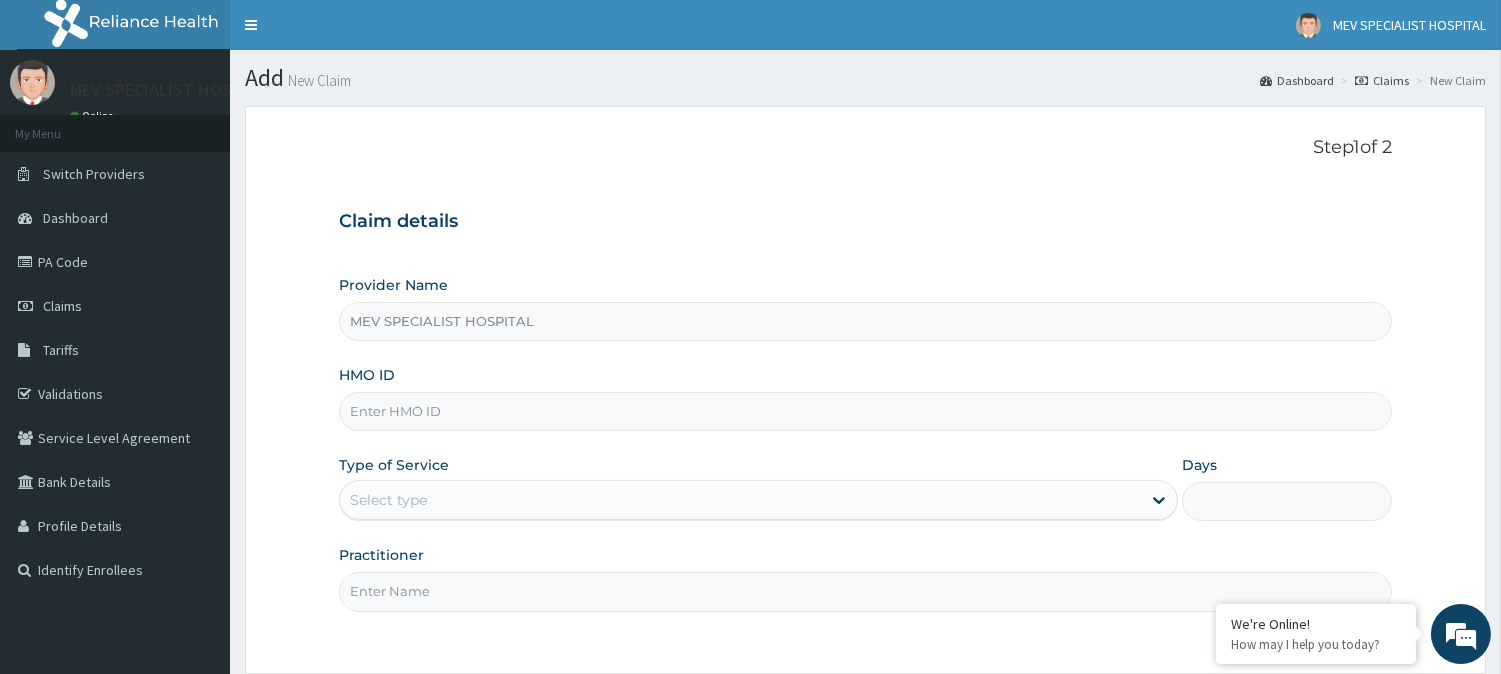 click on "HMO ID" at bounding box center [865, 411] 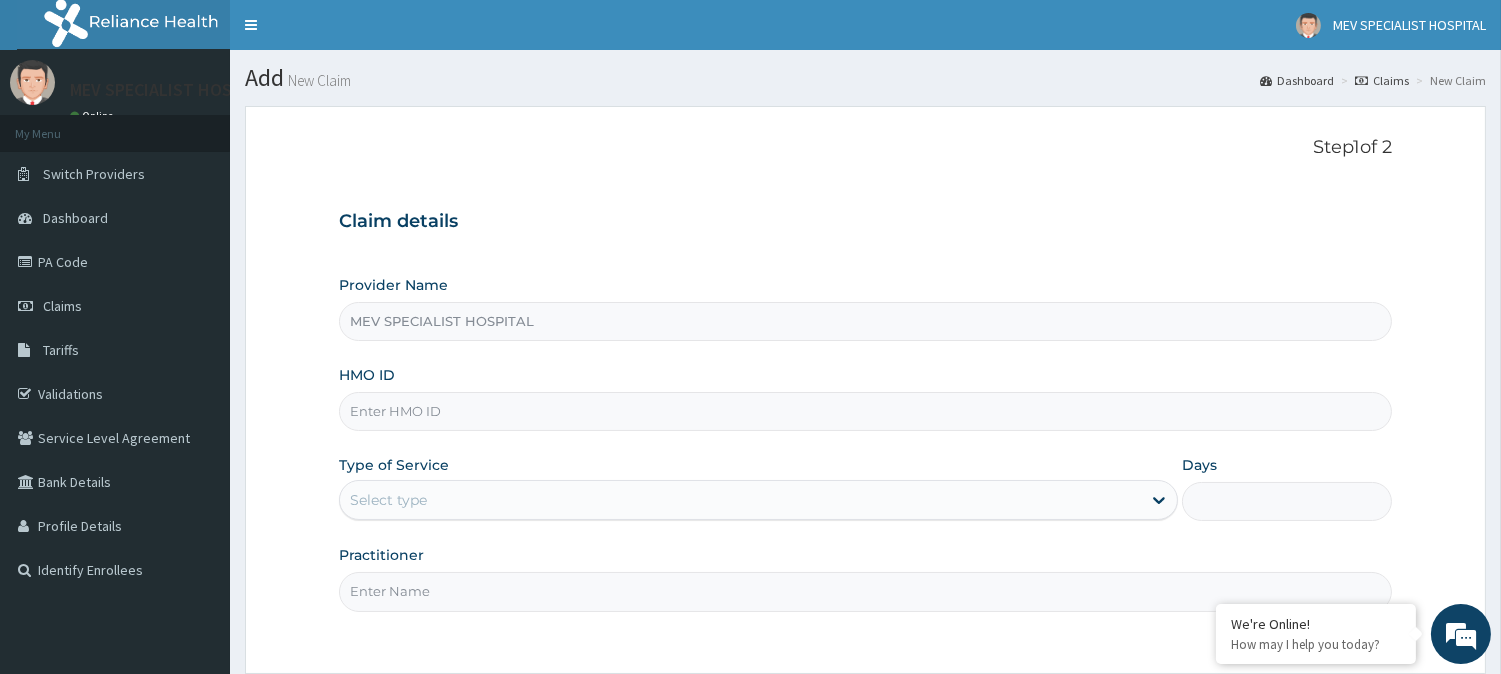 paste on "ARM/10076/A" 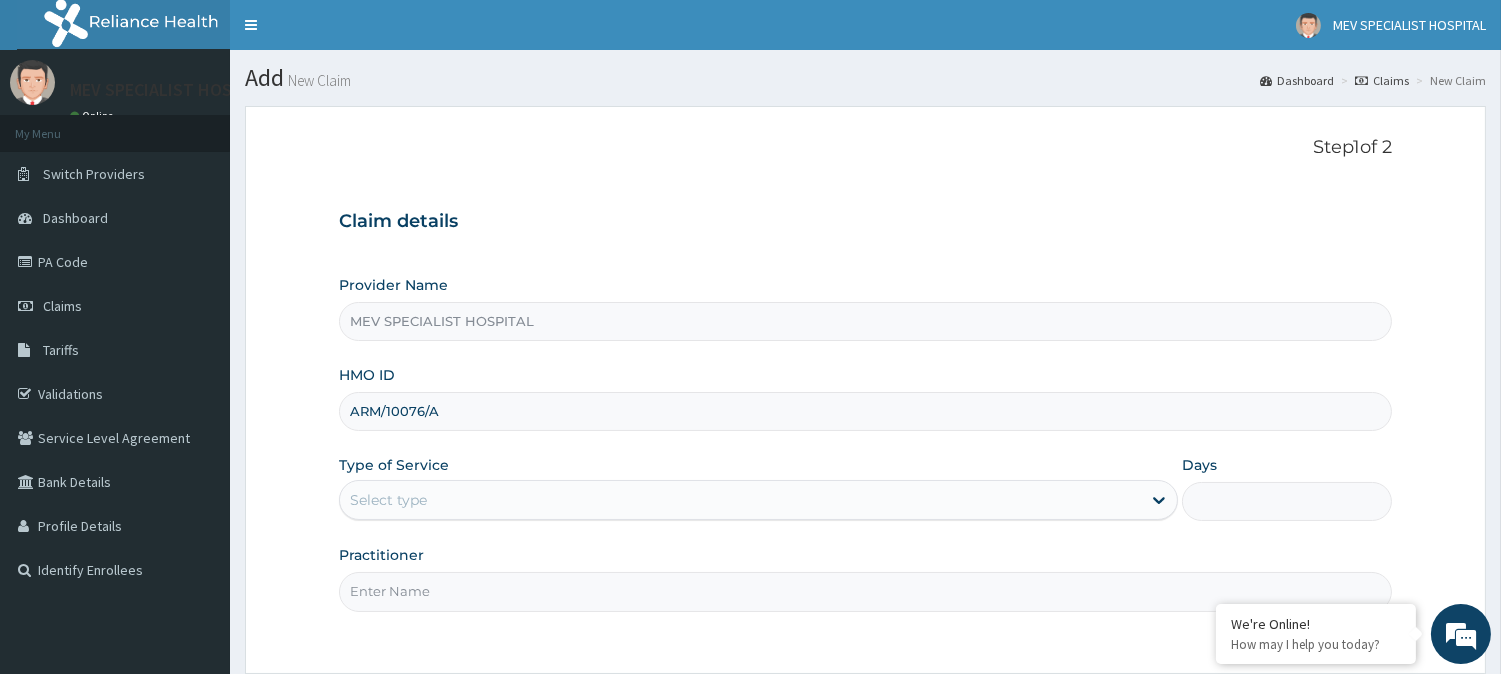 type on "ARM/10076/A" 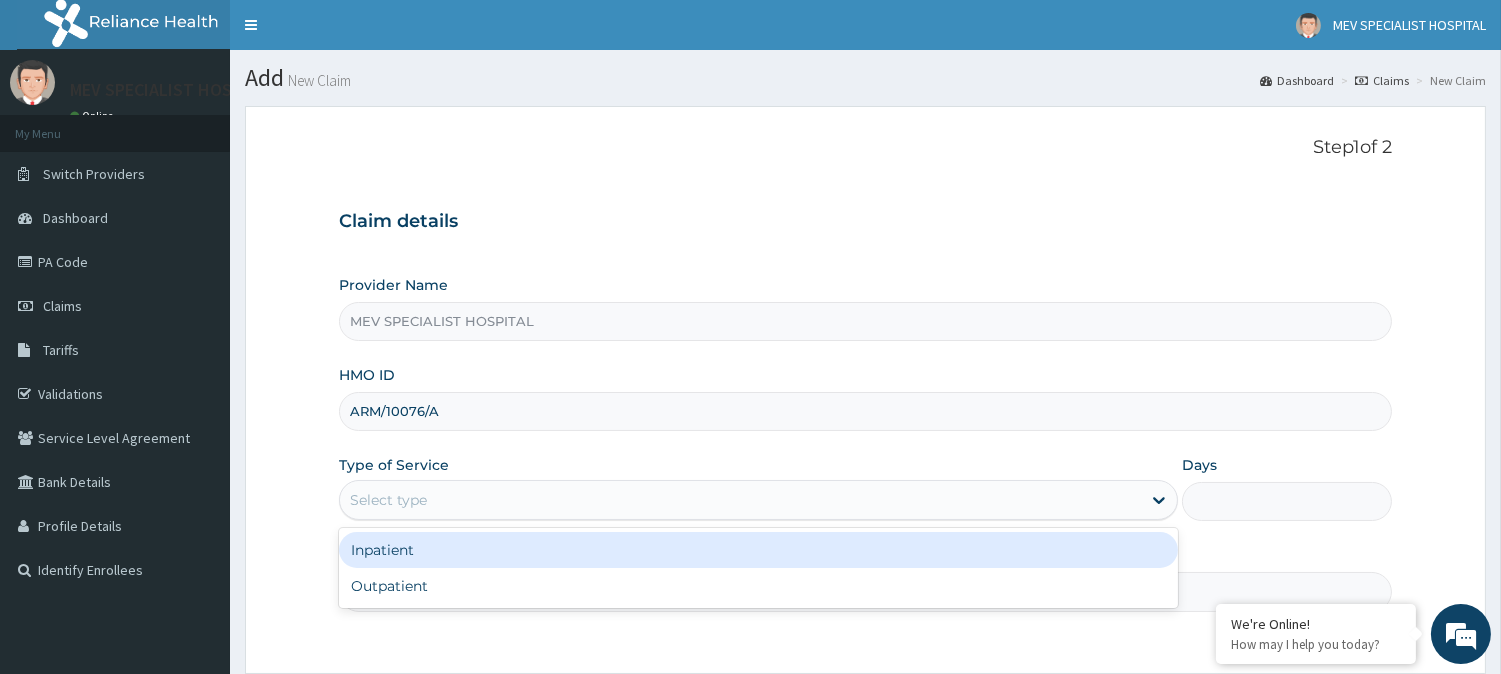 click on "Select type" at bounding box center [388, 500] 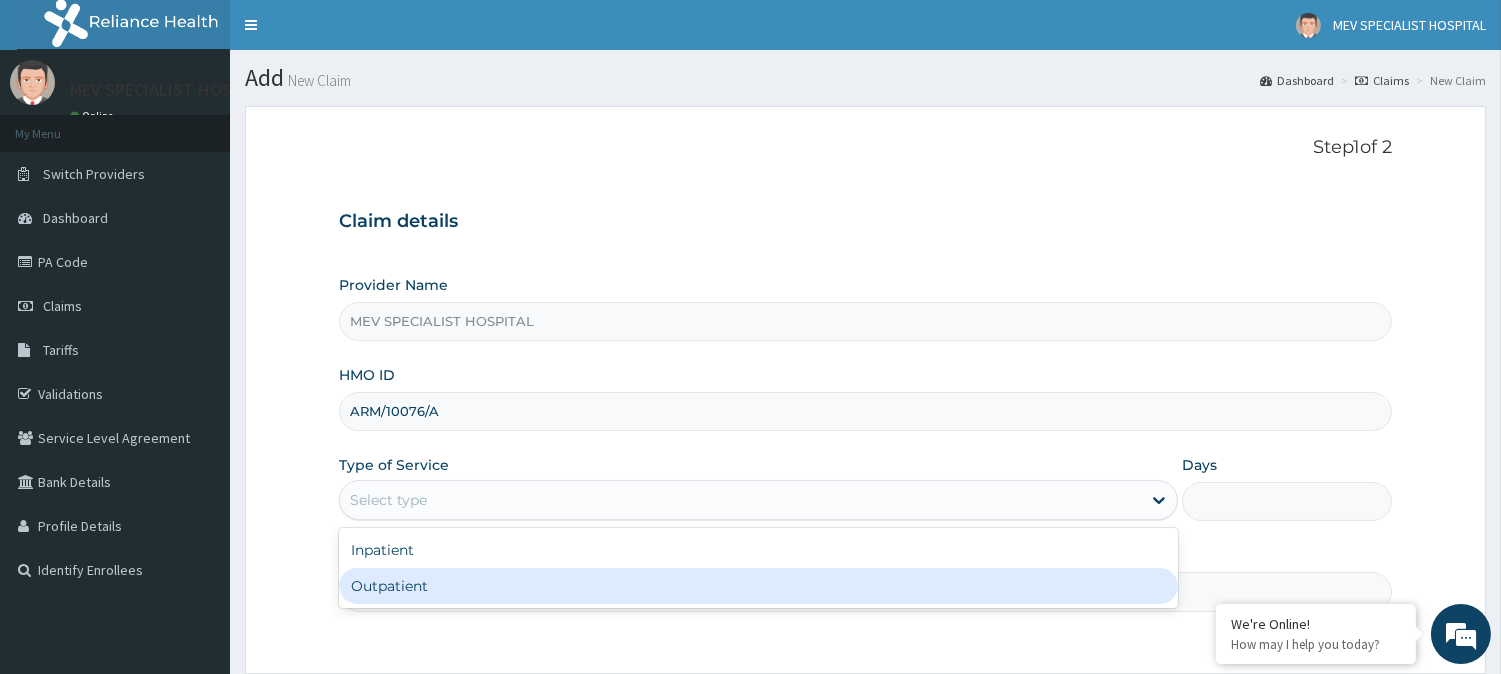 click on "Outpatient" at bounding box center (758, 586) 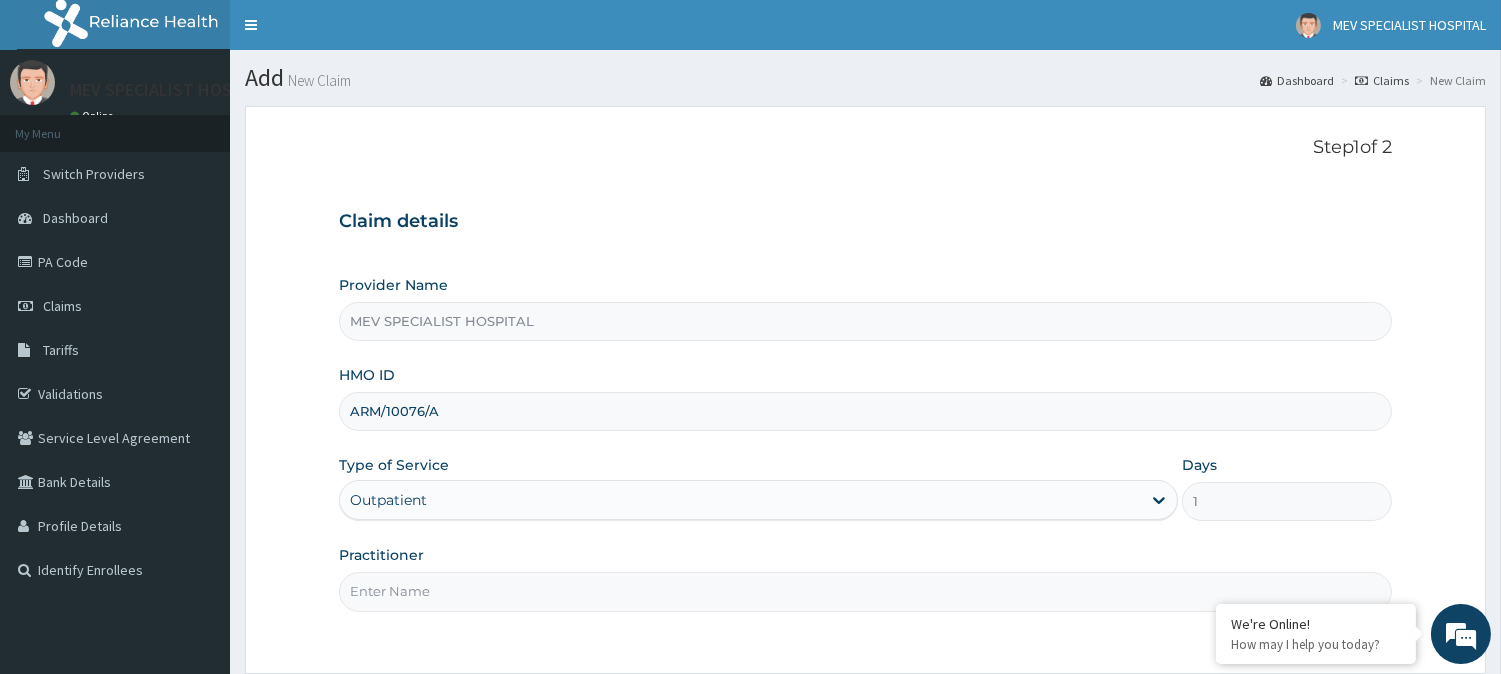 click on "Practitioner" at bounding box center [865, 591] 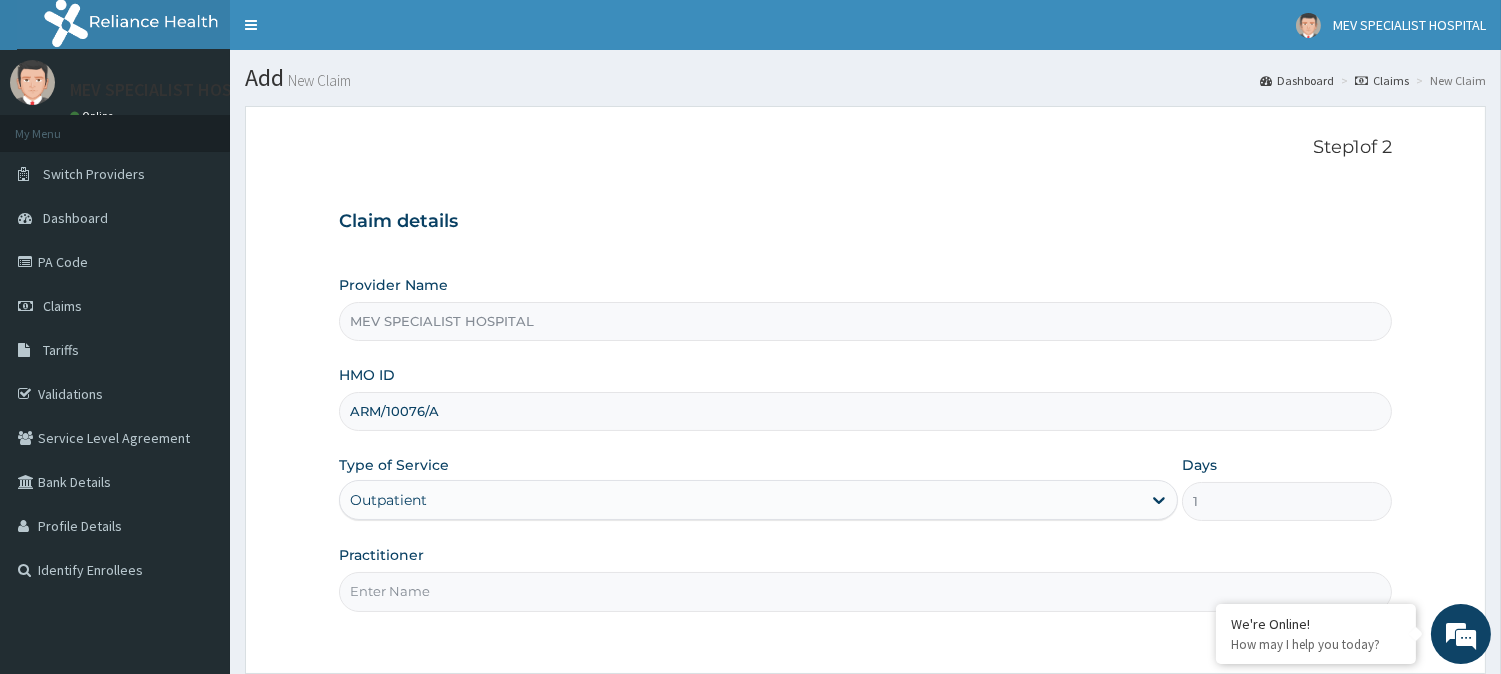 type on "DR [LAST]" 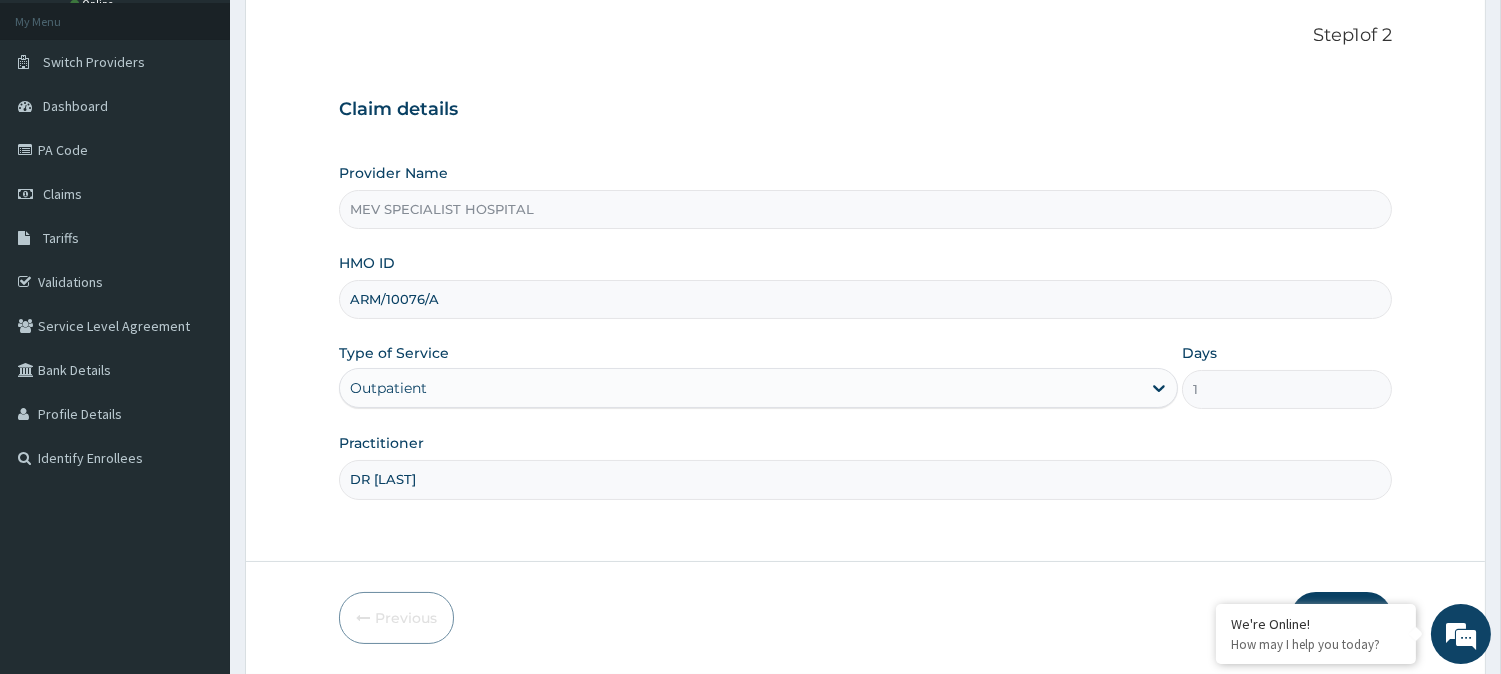 scroll, scrollTop: 178, scrollLeft: 0, axis: vertical 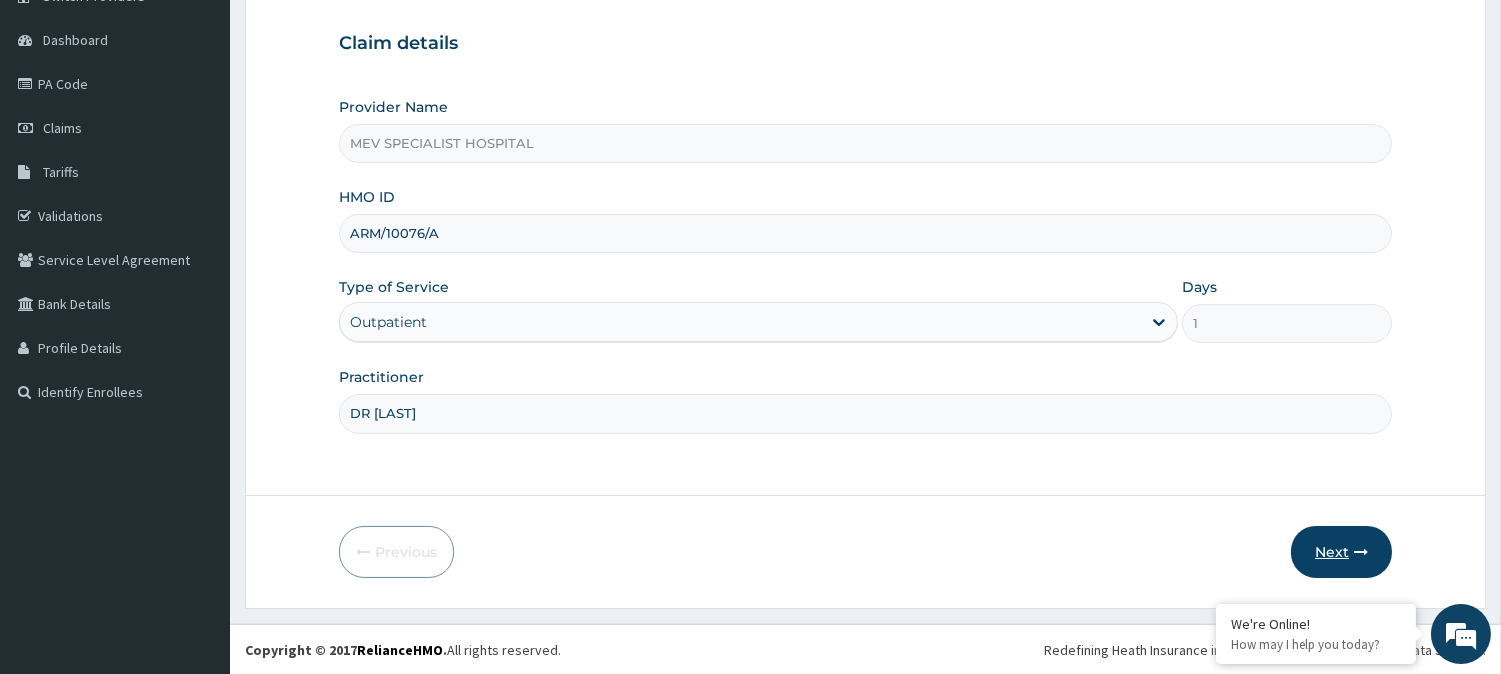 click on "Next" at bounding box center (1341, 552) 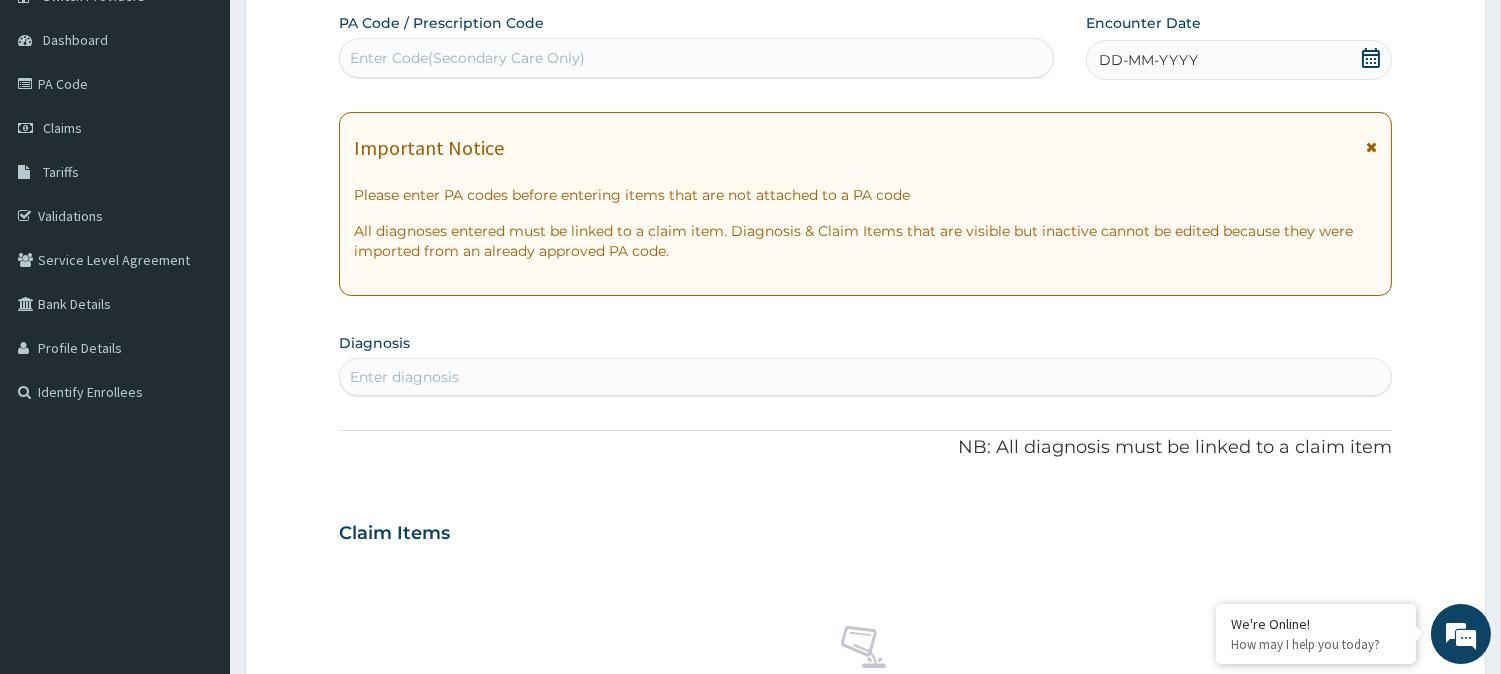 scroll, scrollTop: 0, scrollLeft: 0, axis: both 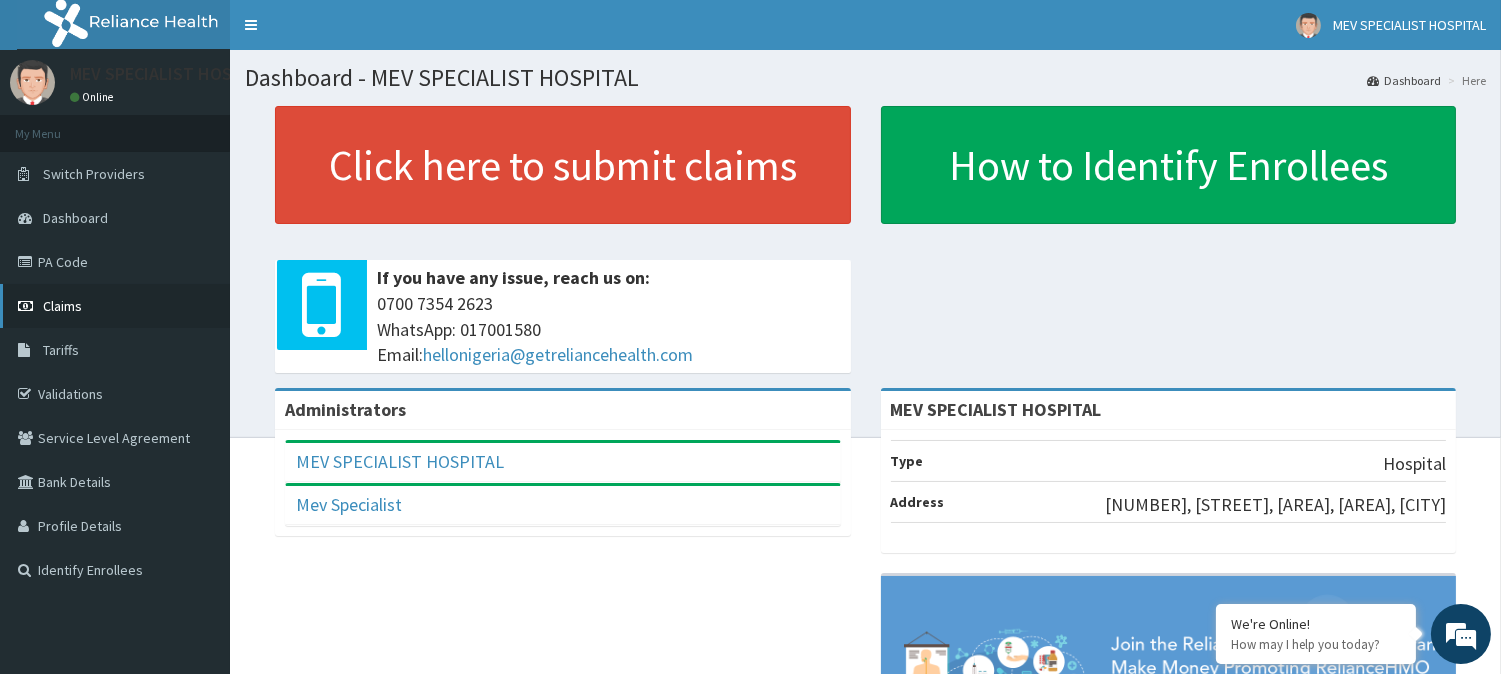 click on "Claims" at bounding box center (115, 306) 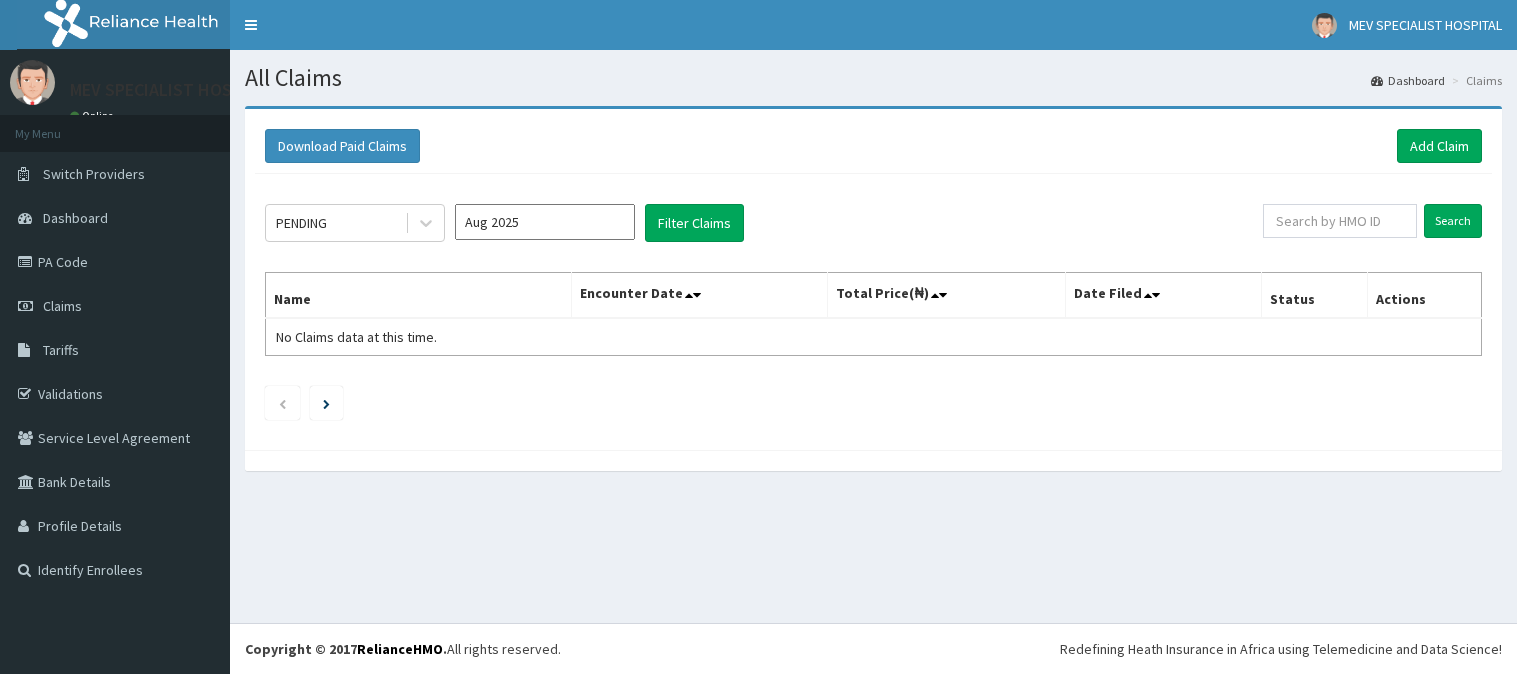 scroll, scrollTop: 0, scrollLeft: 0, axis: both 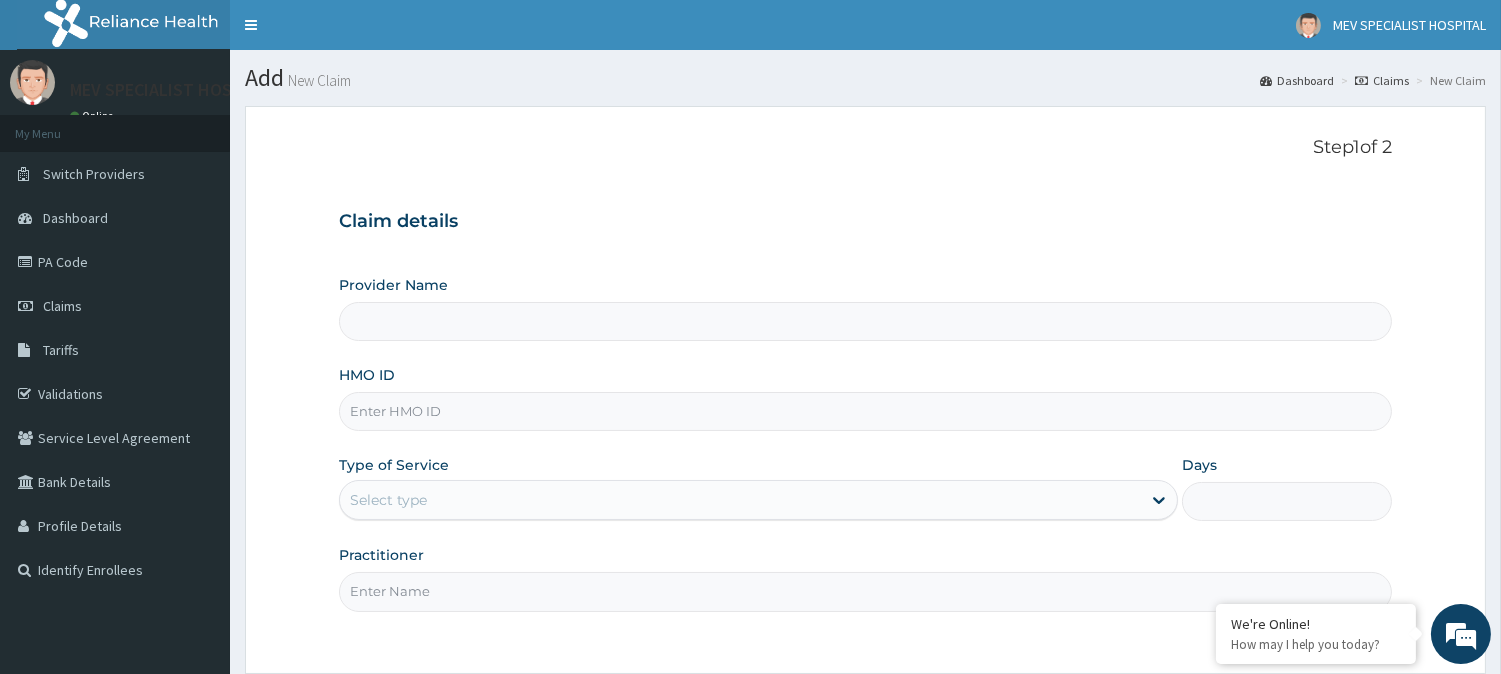 type on "MEV SPECIALIST HOSPITAL" 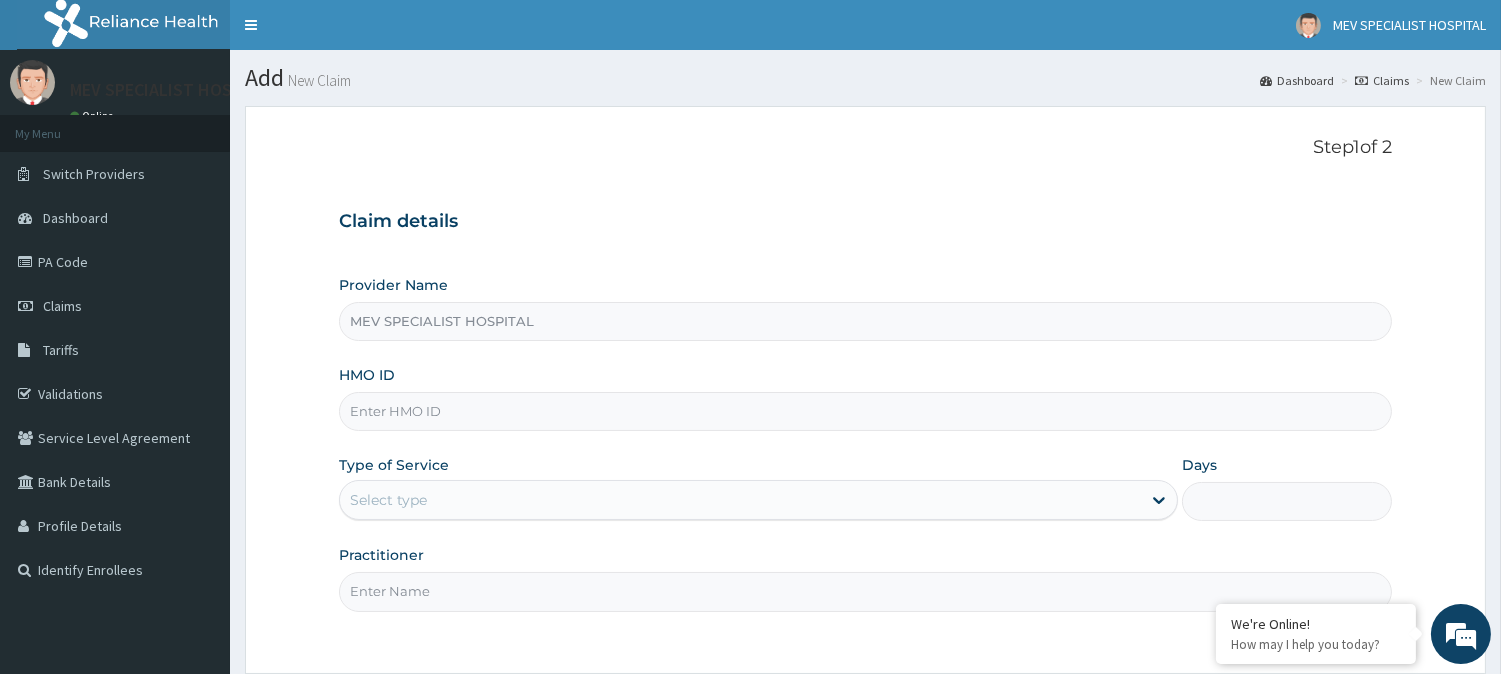 click on "HMO ID" at bounding box center (865, 411) 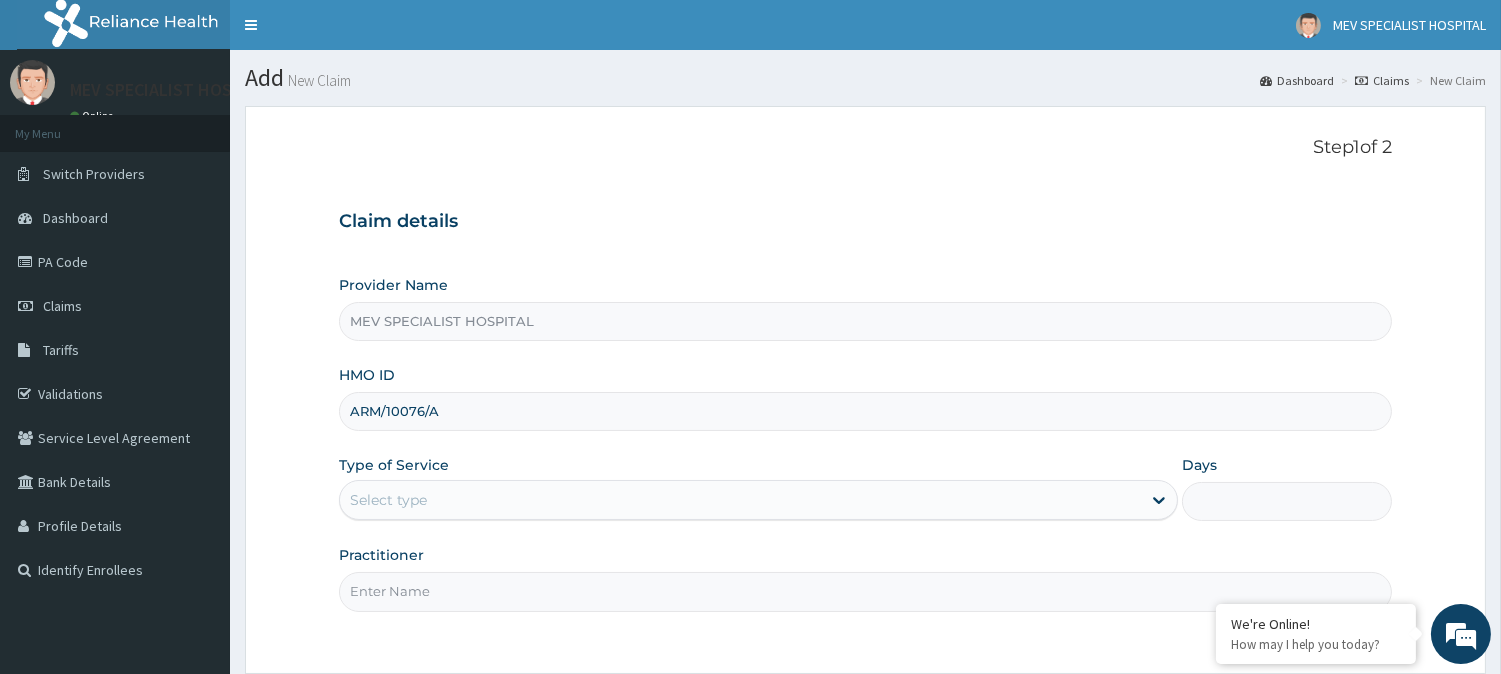 type on "ARM/10076/A" 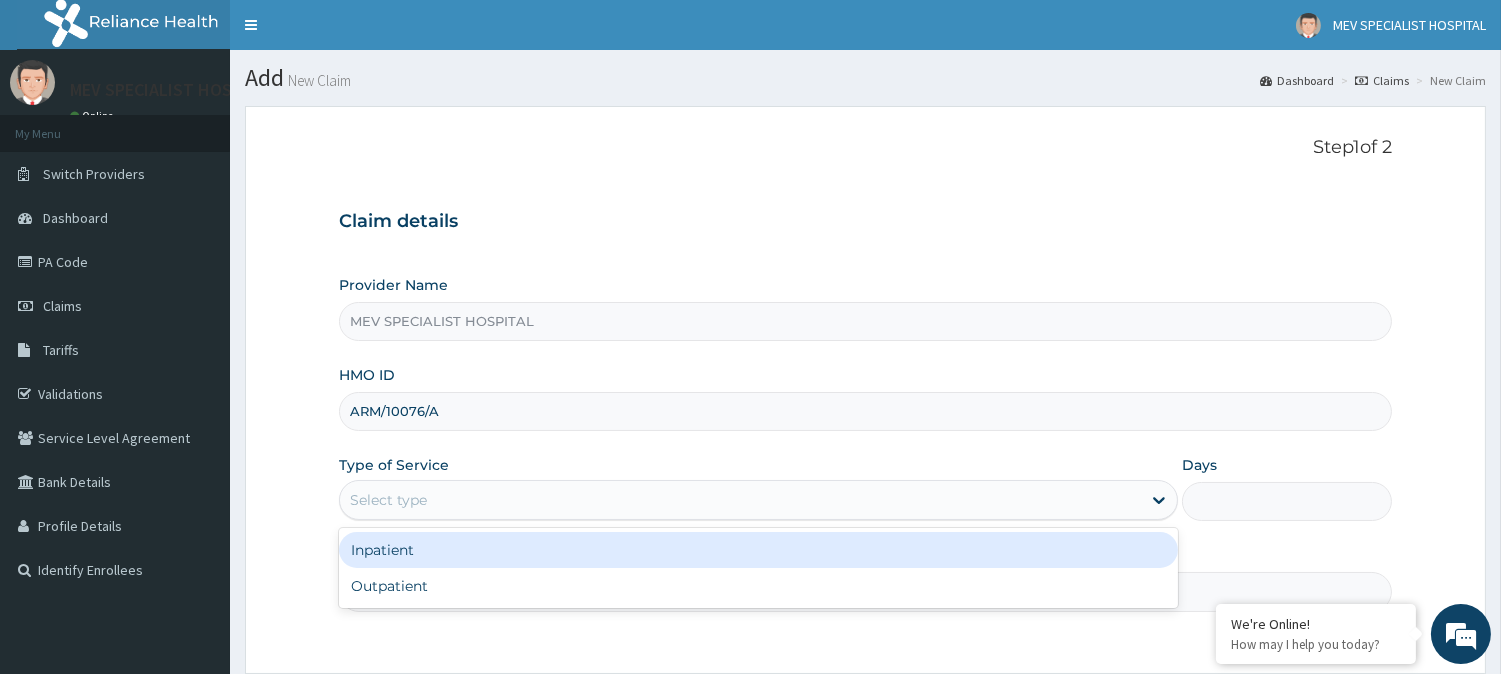 click on "Select type" at bounding box center (740, 500) 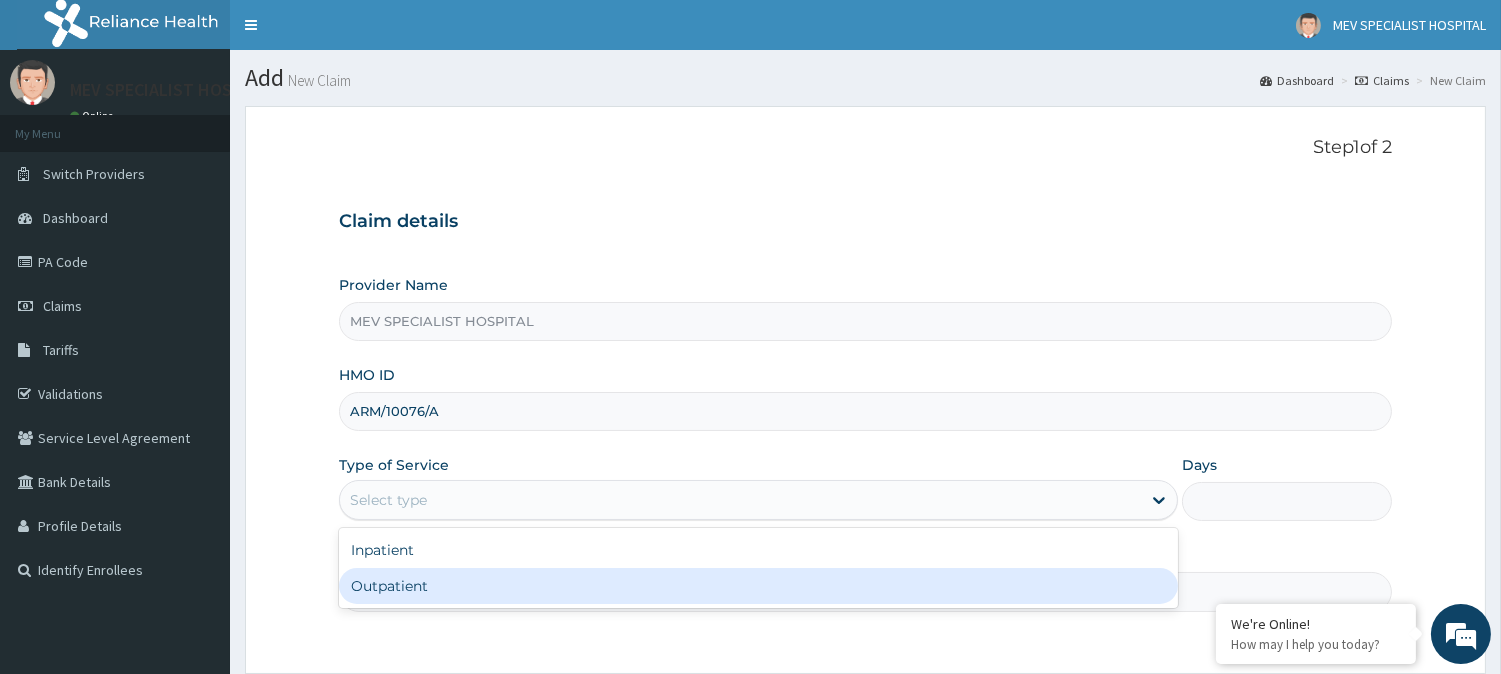 click on "Outpatient" at bounding box center (758, 586) 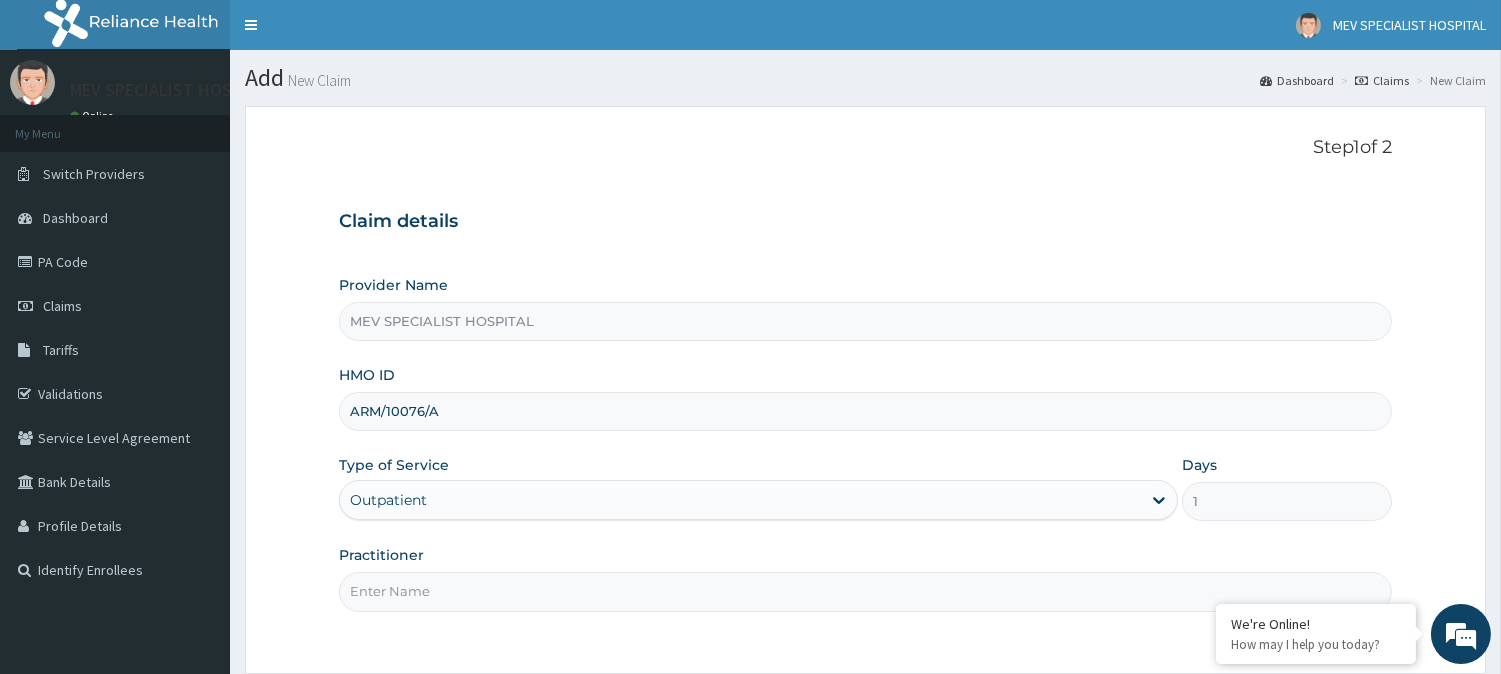 click on "Practitioner" at bounding box center [865, 591] 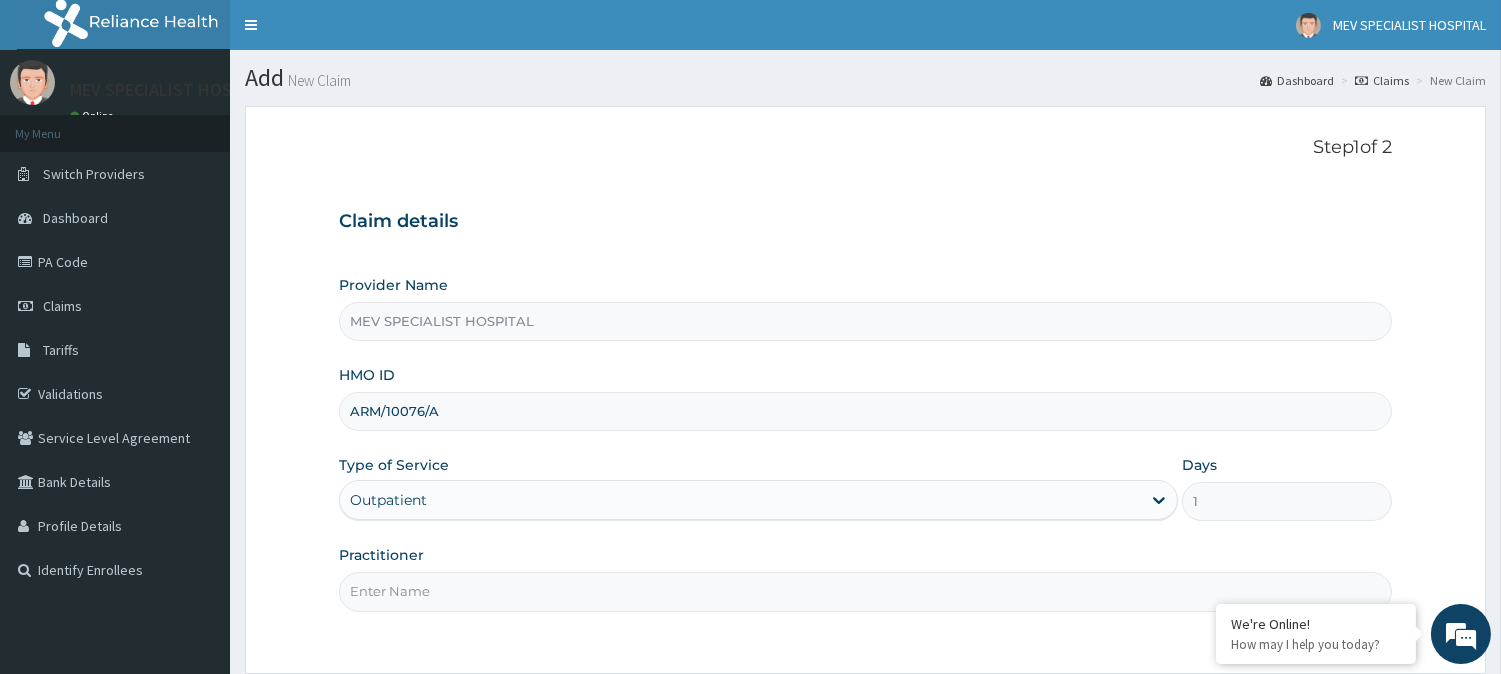 type on "DR [NAME]" 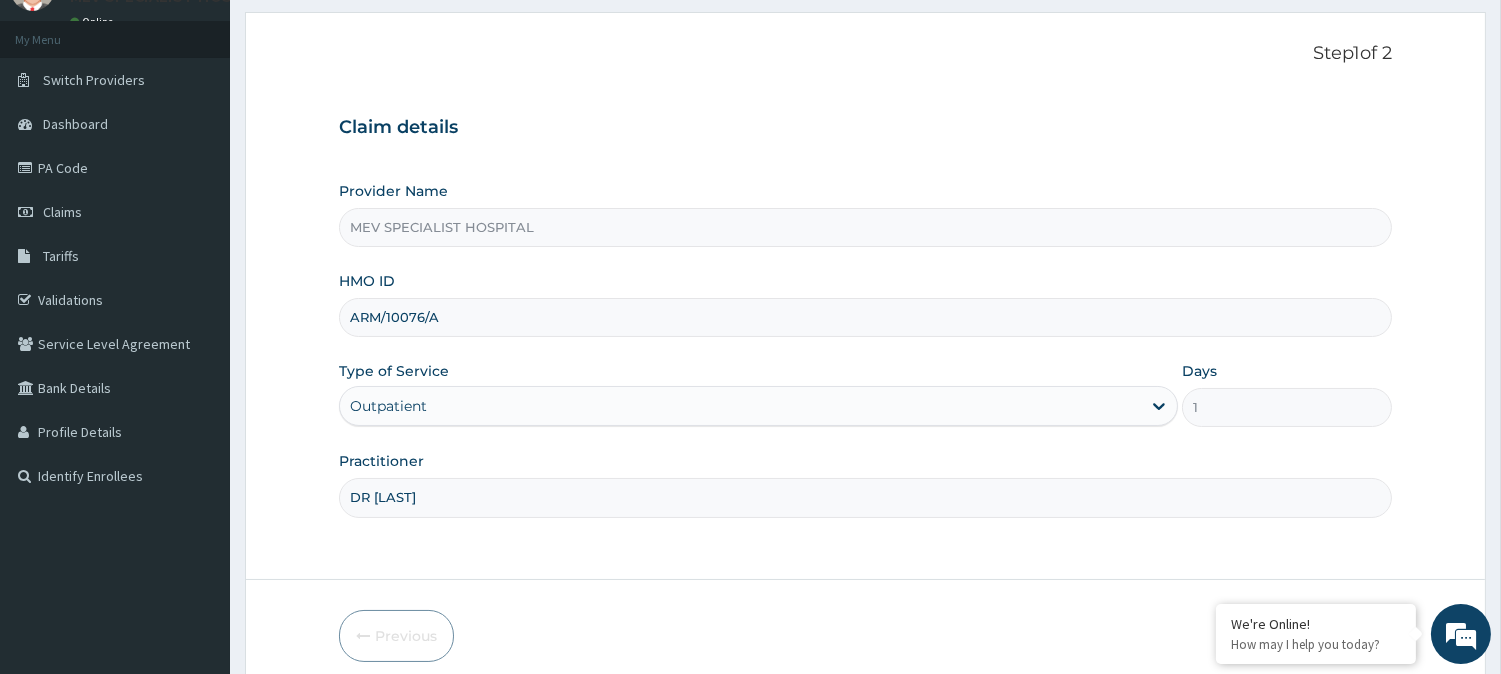 scroll, scrollTop: 178, scrollLeft: 0, axis: vertical 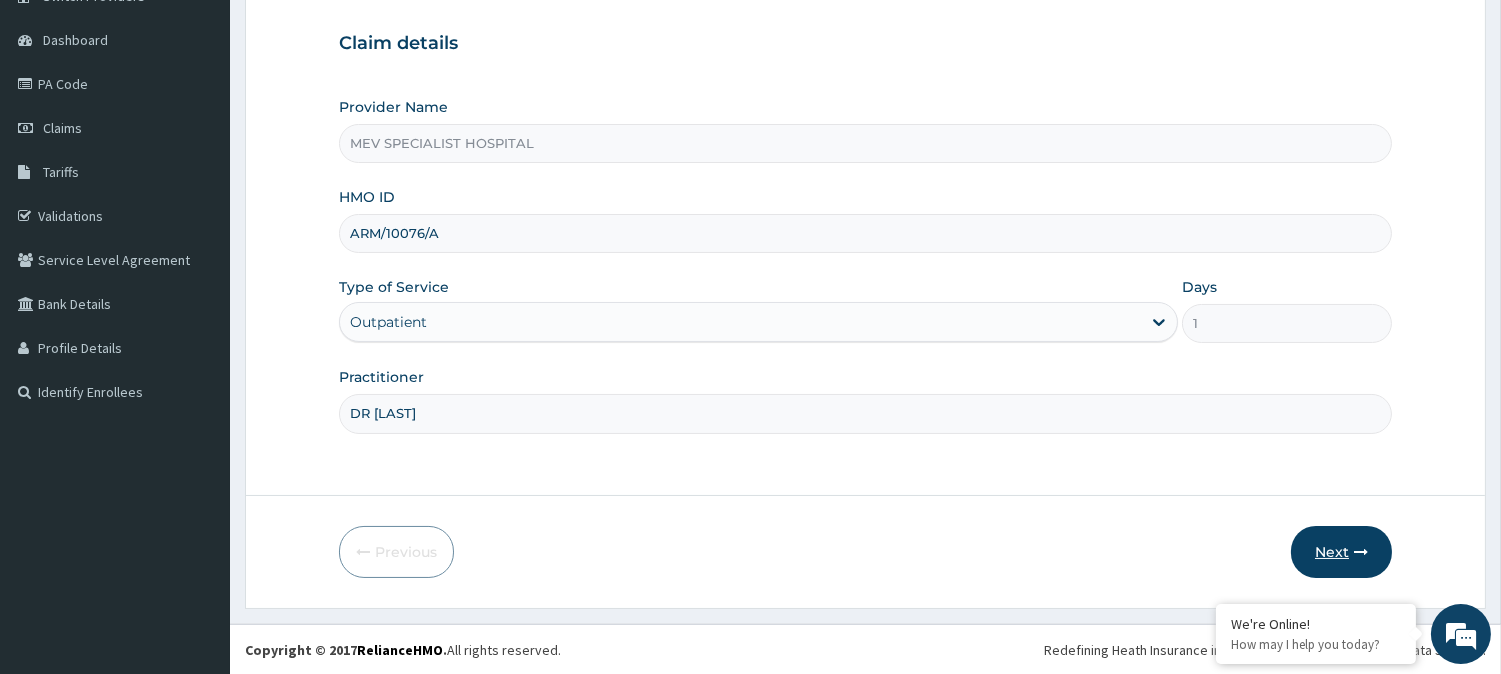 click on "Next" at bounding box center [1341, 552] 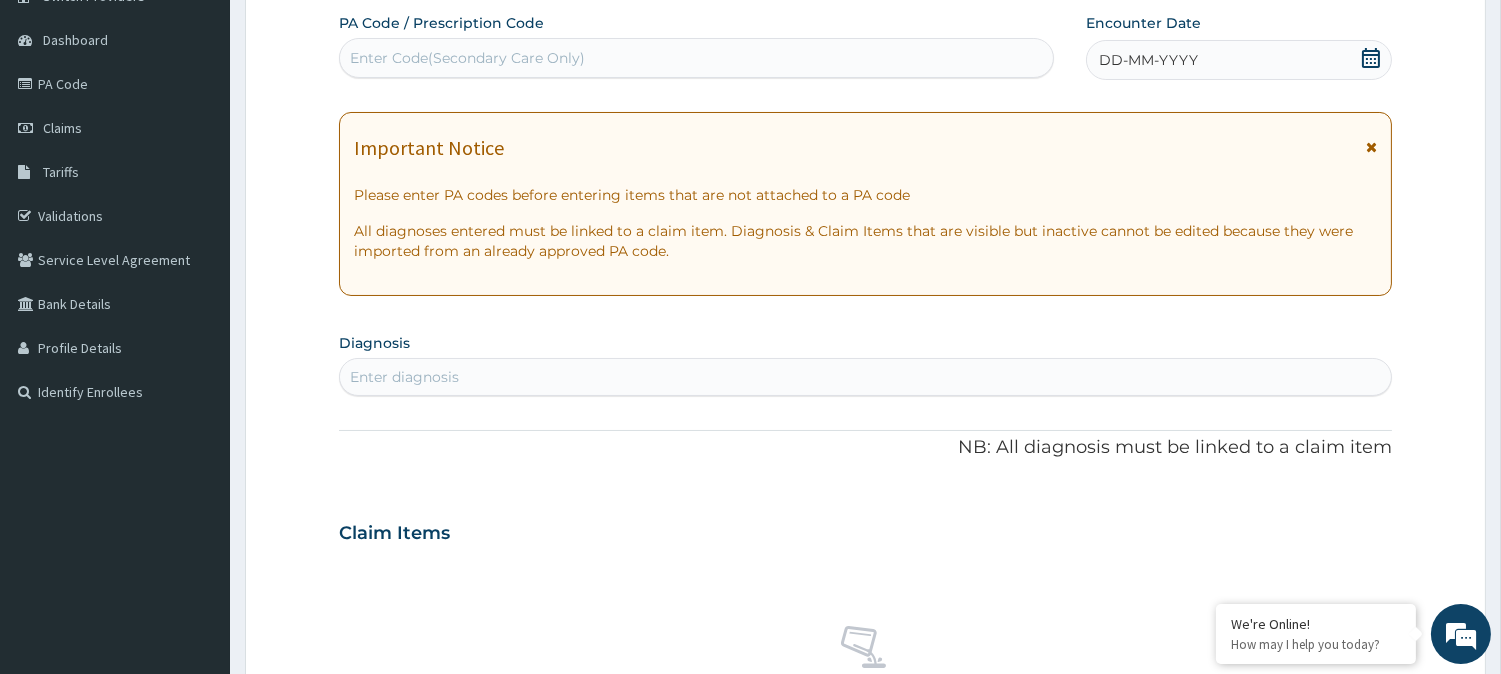 scroll, scrollTop: 0, scrollLeft: 0, axis: both 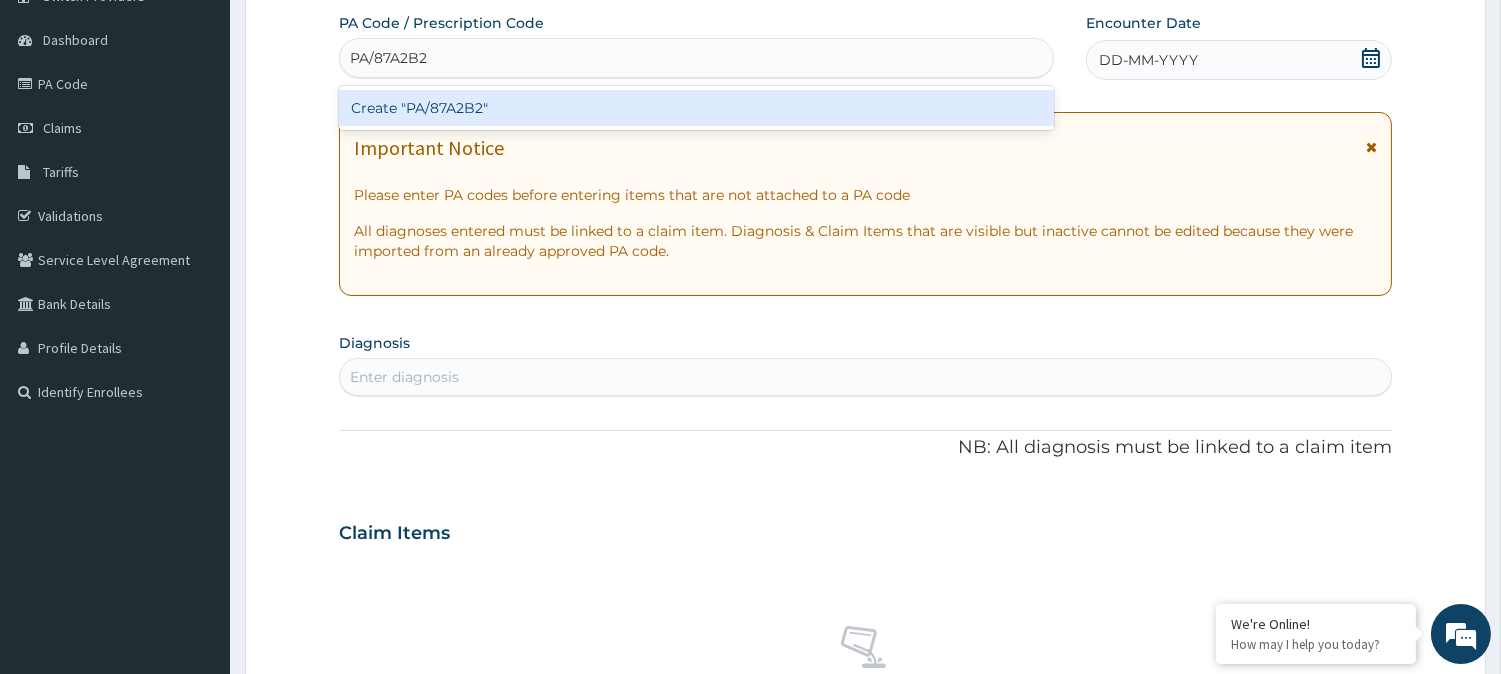 click on "Create "PA/87A2B2"" at bounding box center (696, 108) 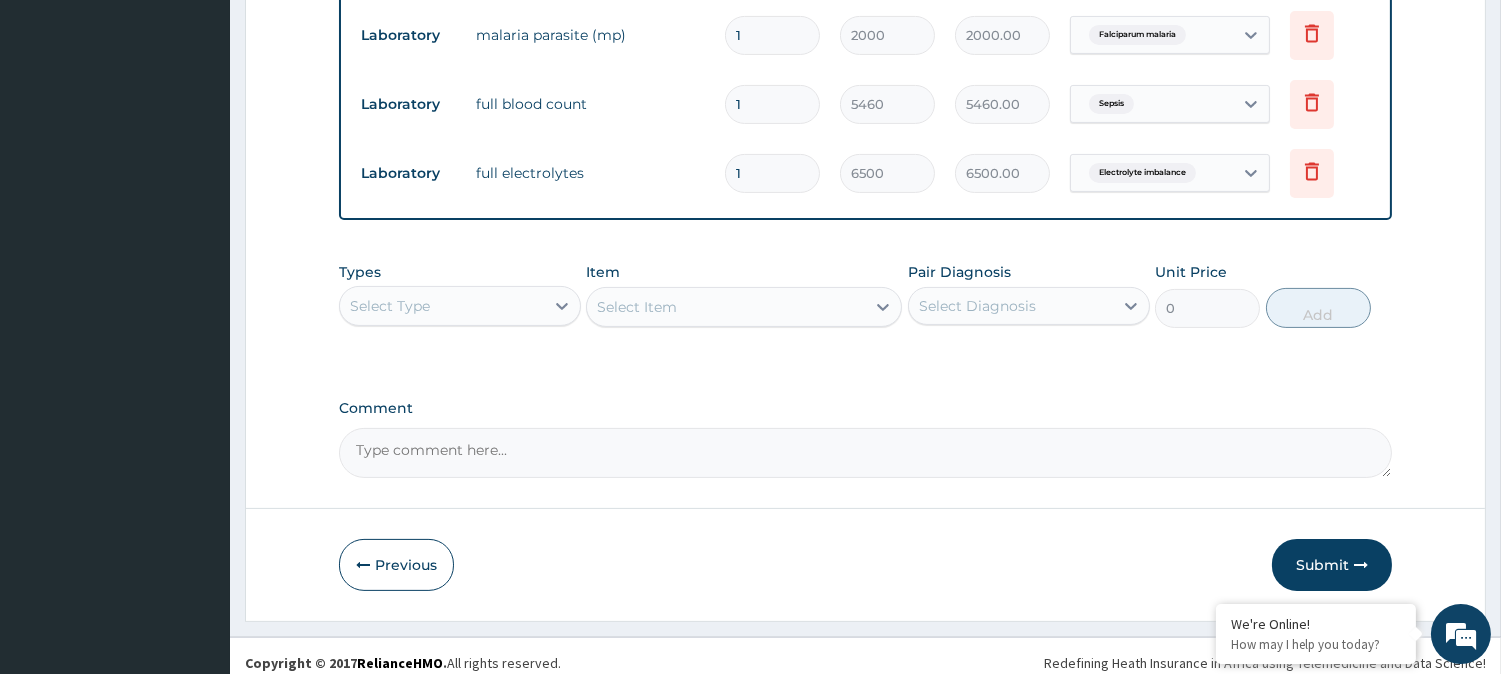 scroll, scrollTop: 948, scrollLeft: 0, axis: vertical 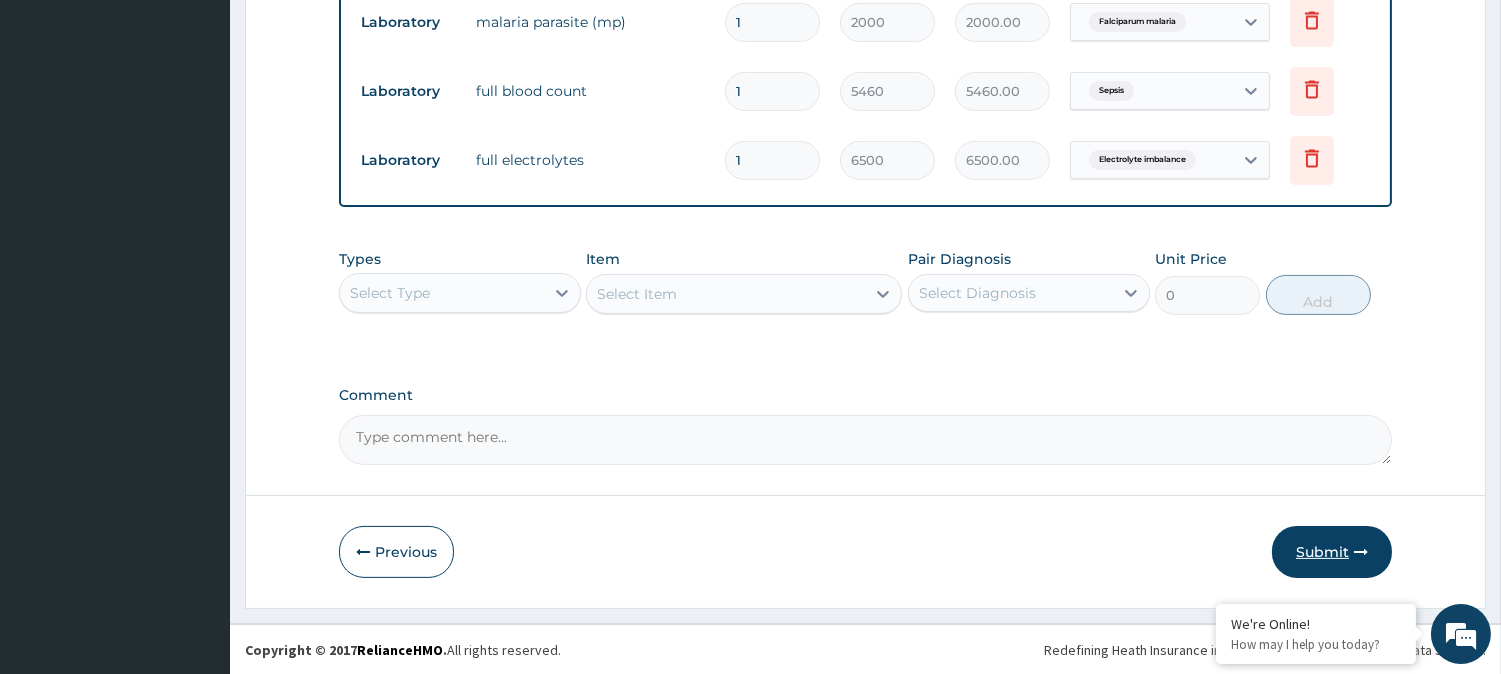 click on "Submit" at bounding box center [1332, 552] 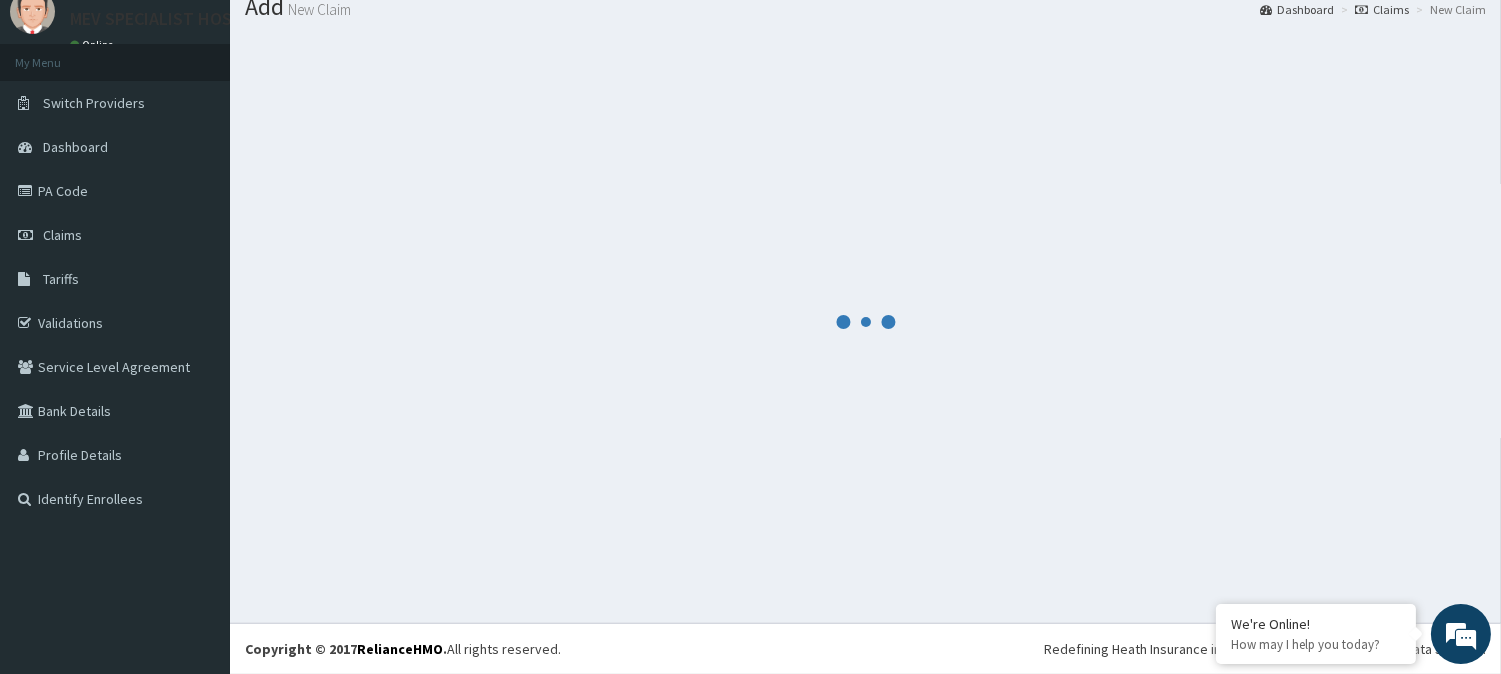scroll, scrollTop: 948, scrollLeft: 0, axis: vertical 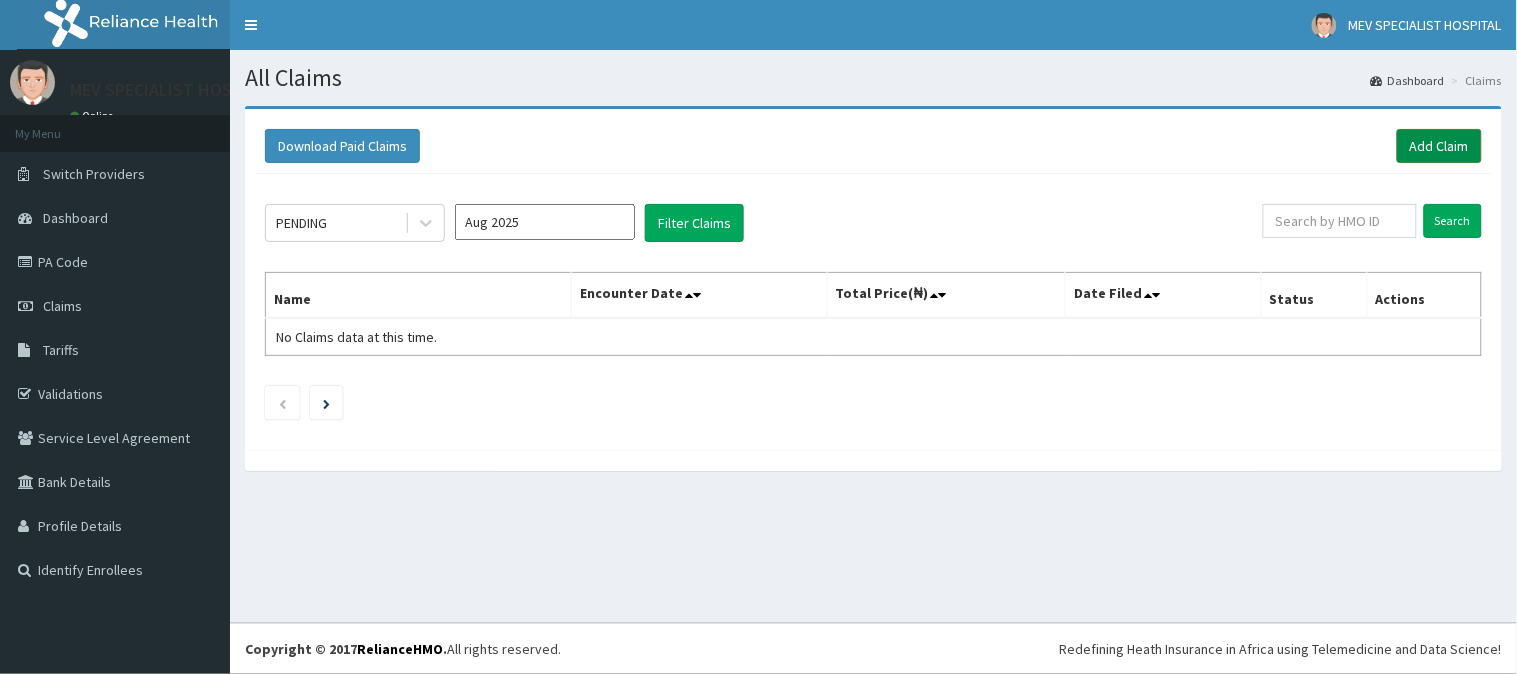 click on "Add Claim" at bounding box center [1439, 146] 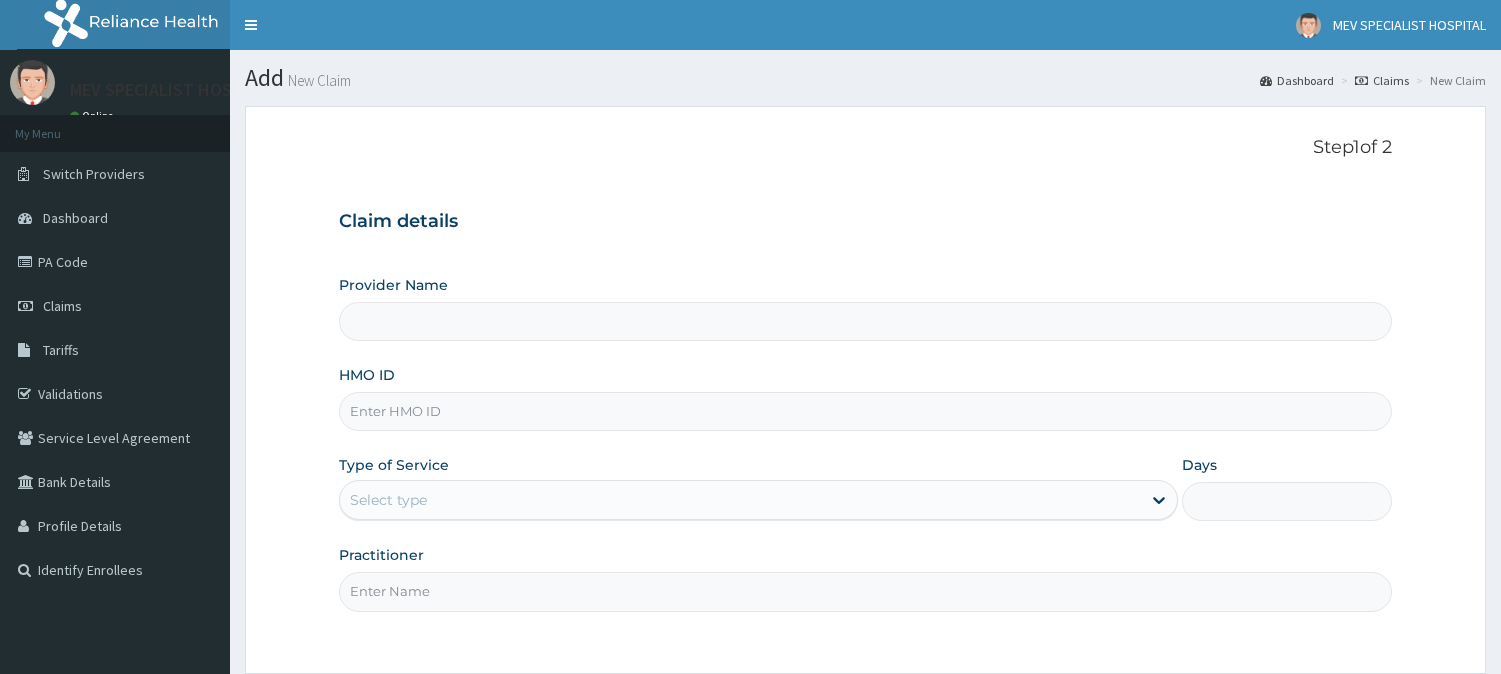 scroll, scrollTop: 0, scrollLeft: 0, axis: both 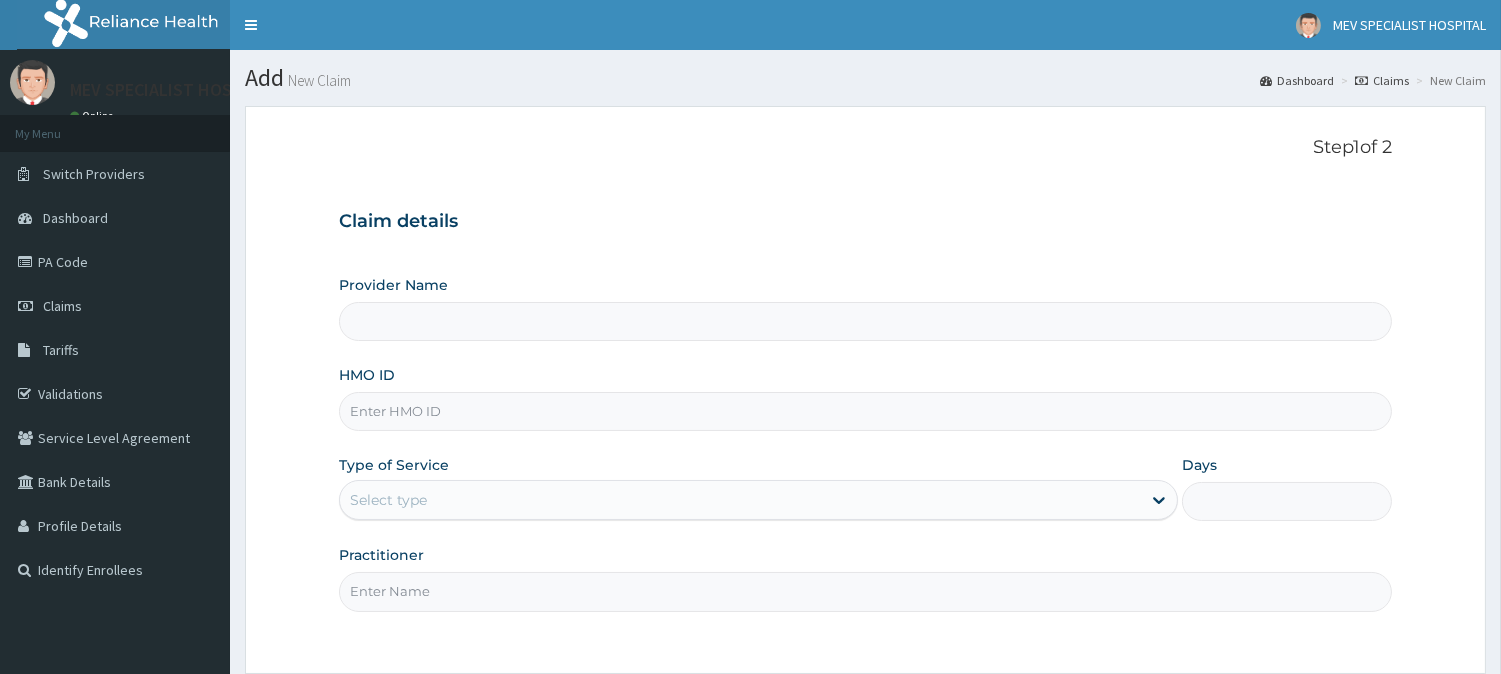 click on "HMO ID" at bounding box center (865, 411) 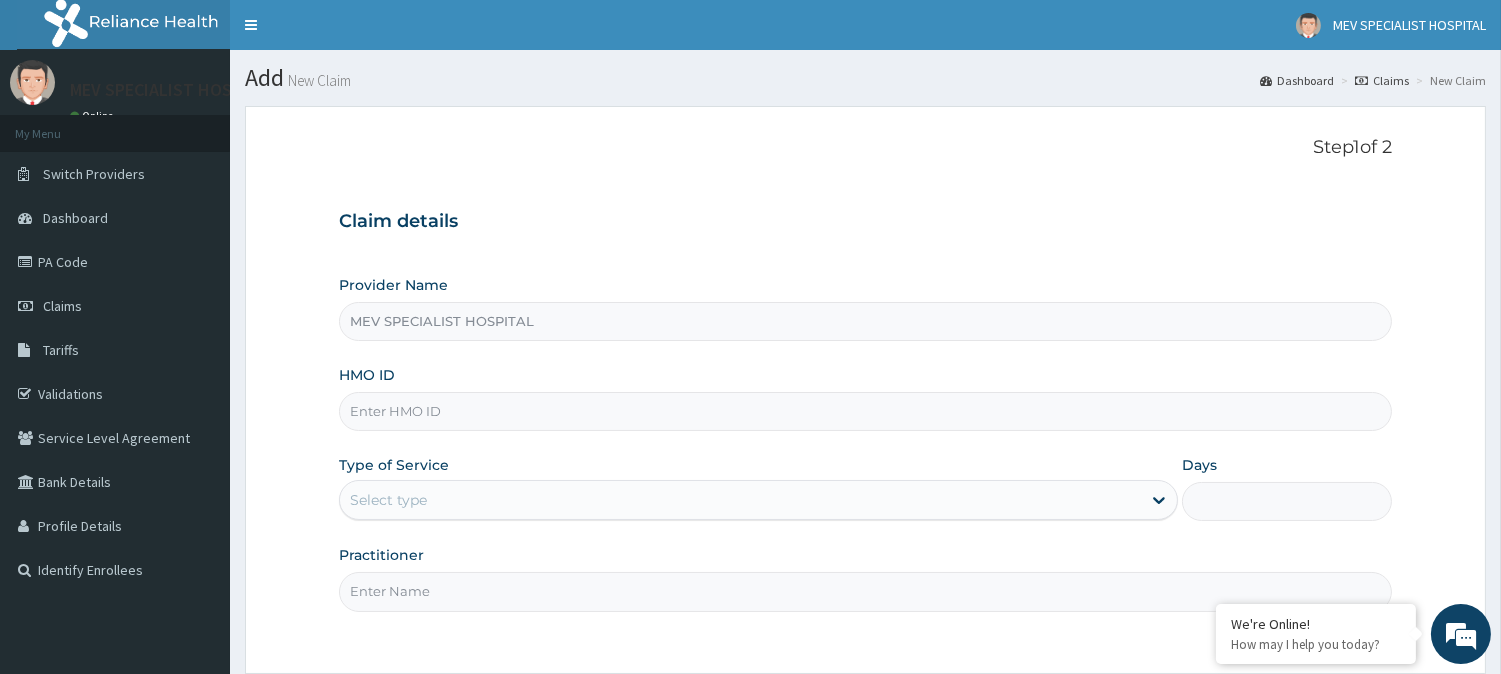 paste on "ARM/10076/A" 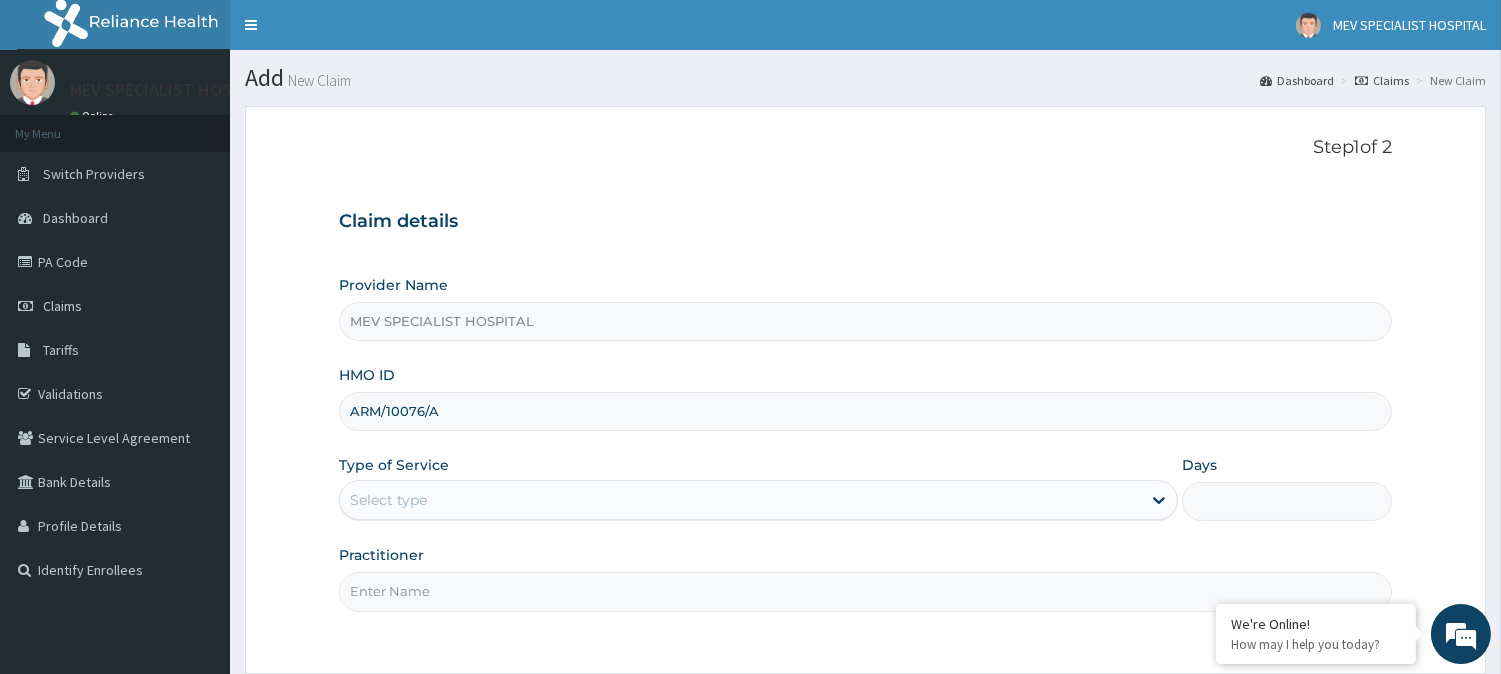 type on "ARM/10076/A" 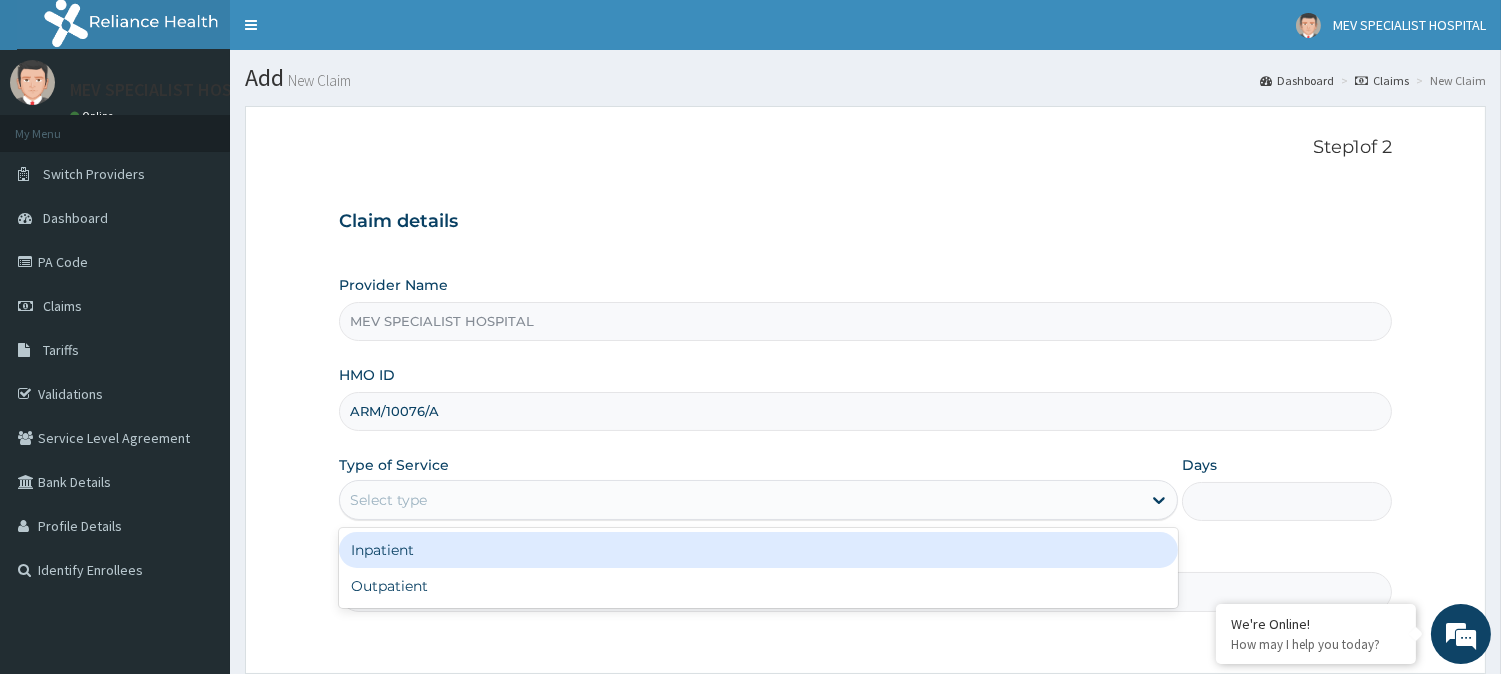 click on "Select type" at bounding box center [388, 500] 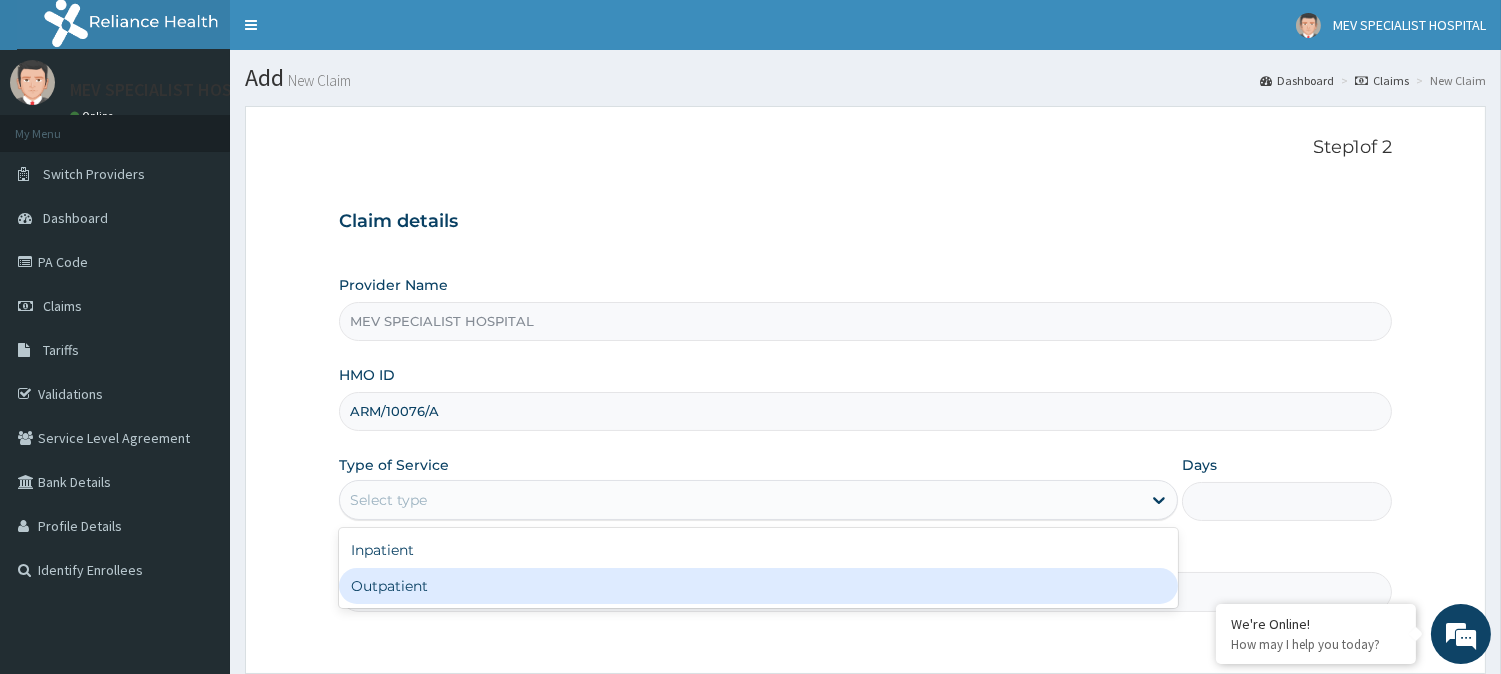 click on "Outpatient" at bounding box center [758, 586] 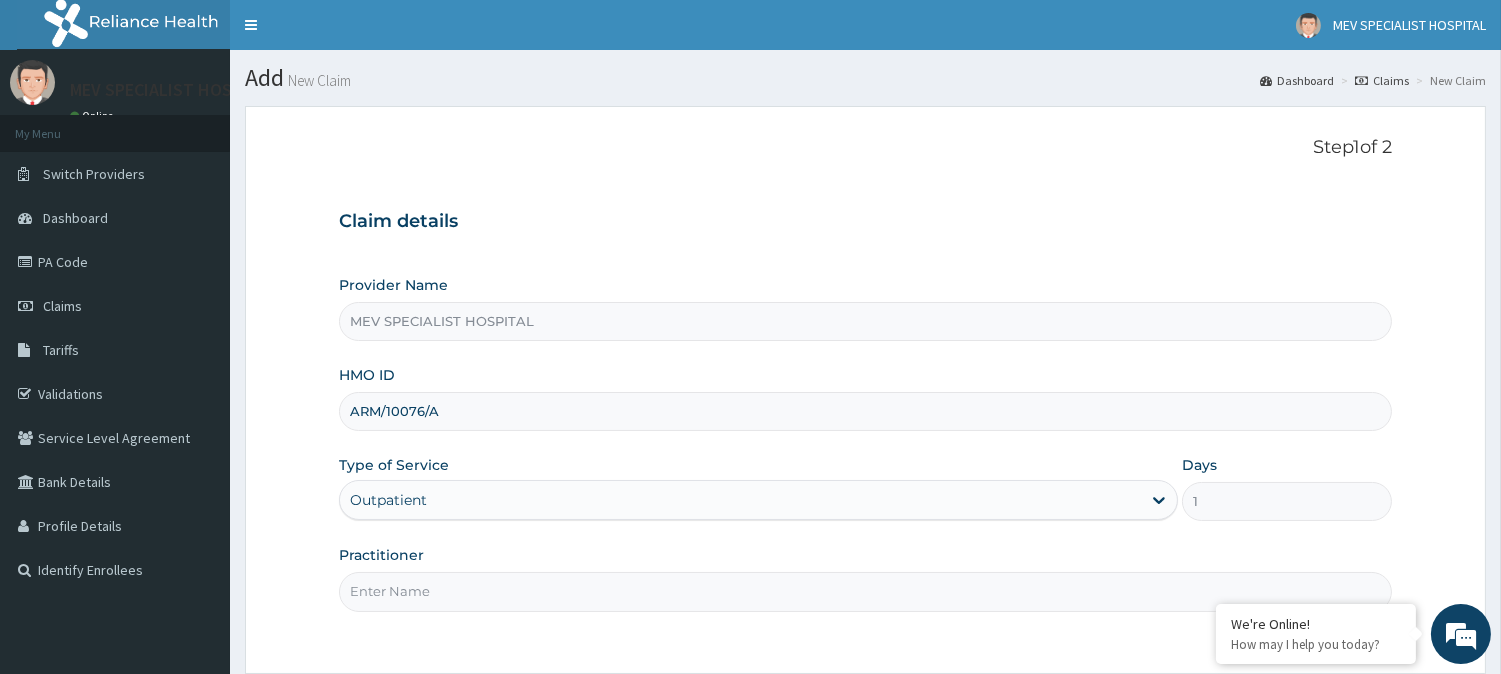type on "DR [NAME]" 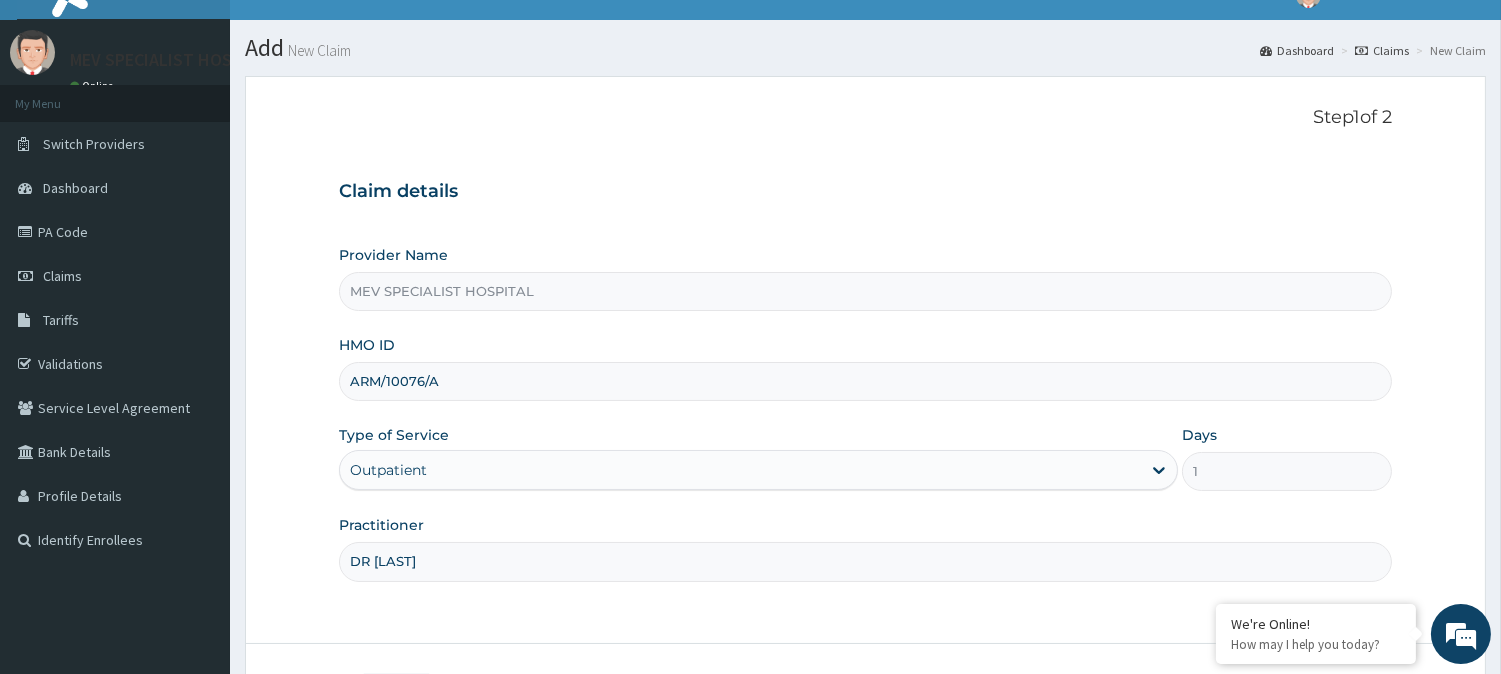 scroll, scrollTop: 178, scrollLeft: 0, axis: vertical 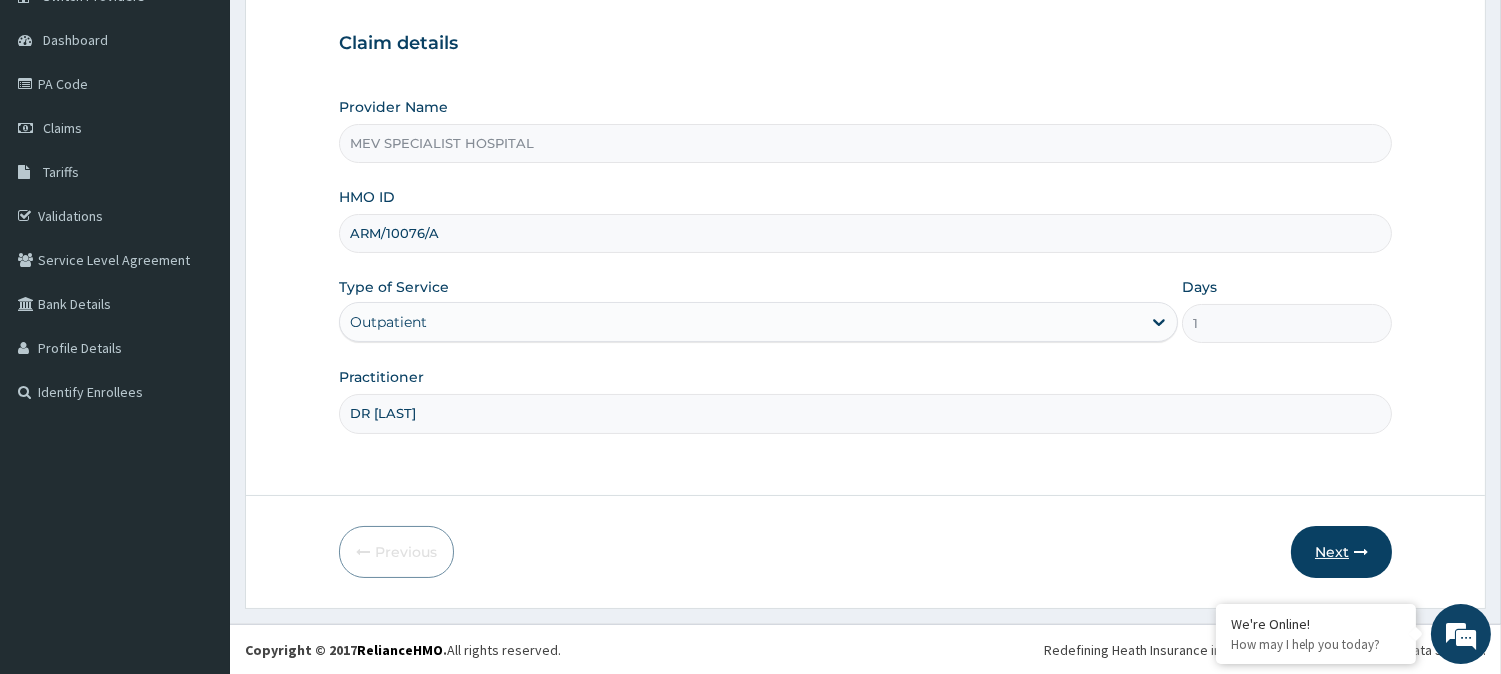 click on "Next" at bounding box center [1341, 552] 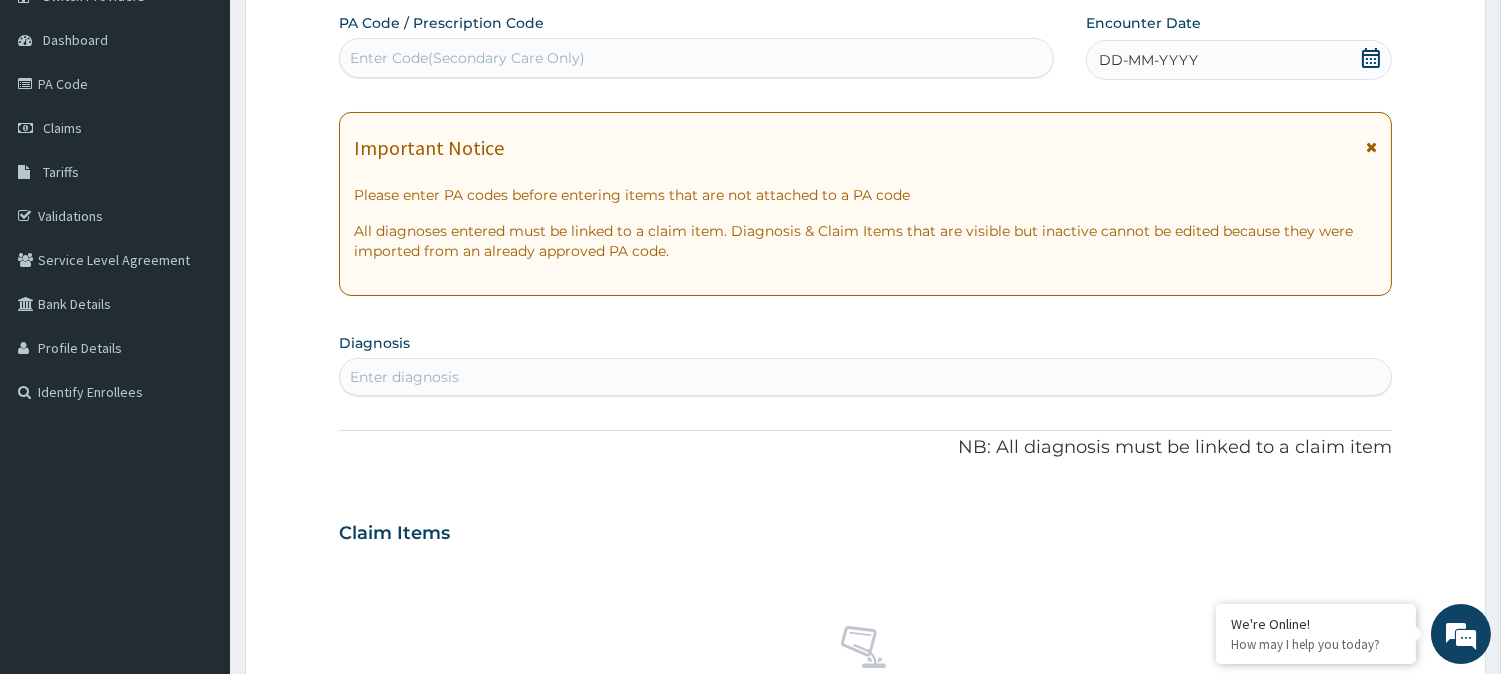 scroll, scrollTop: 0, scrollLeft: 0, axis: both 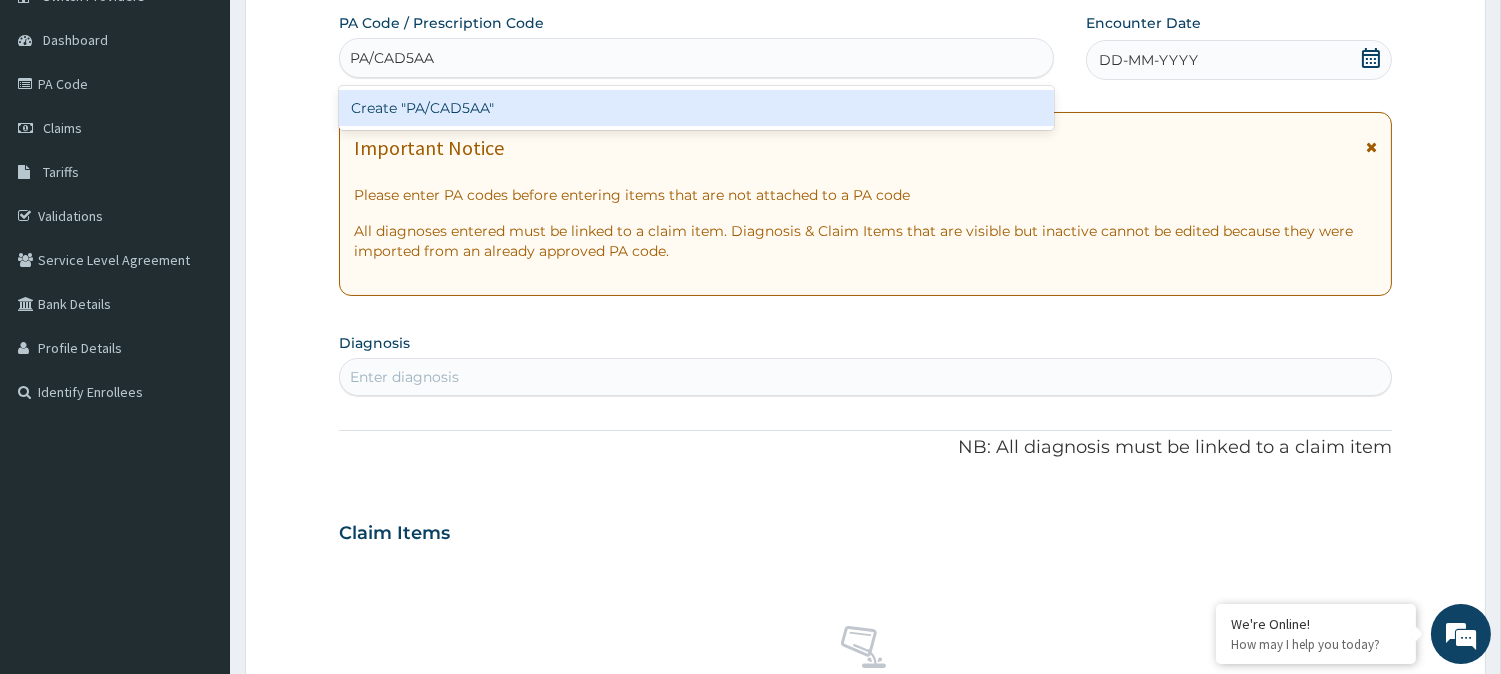 click on "Create "PA/CAD5AA"" at bounding box center [696, 108] 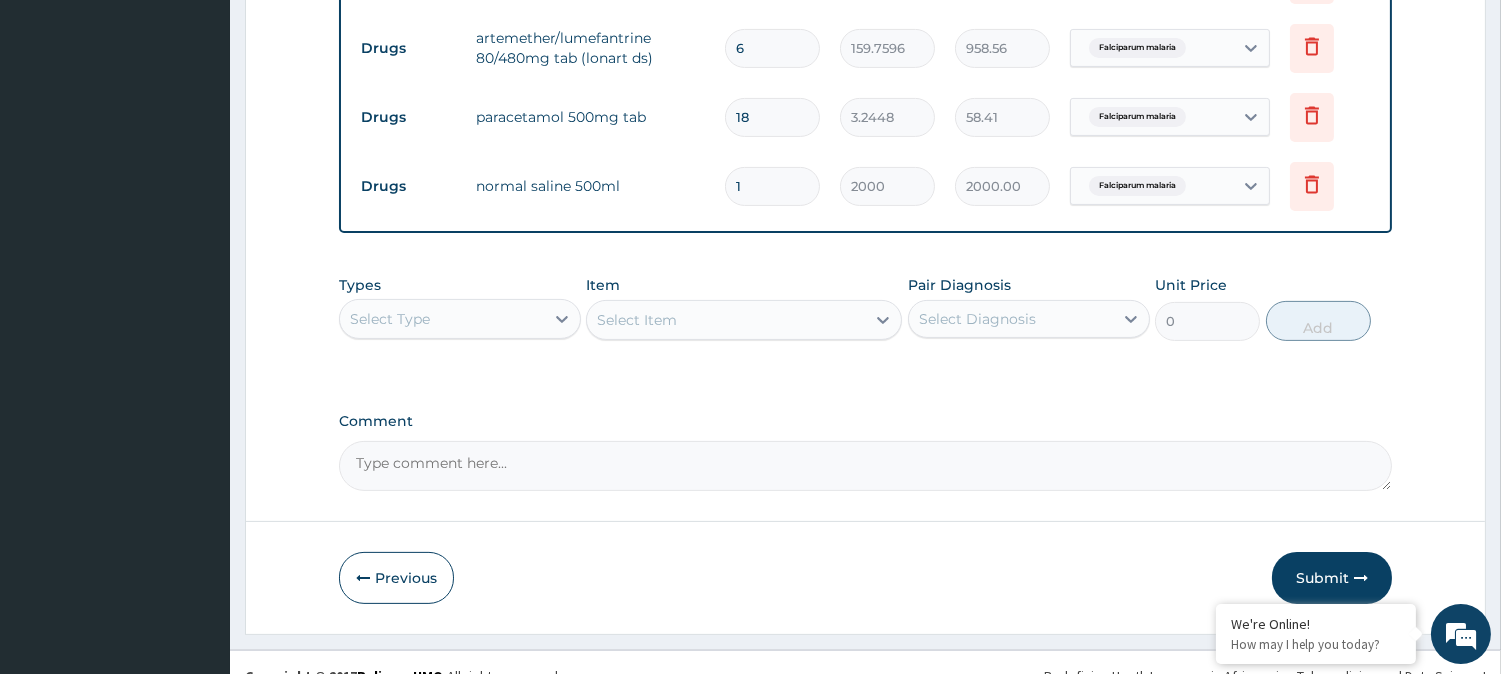 scroll, scrollTop: 1018, scrollLeft: 0, axis: vertical 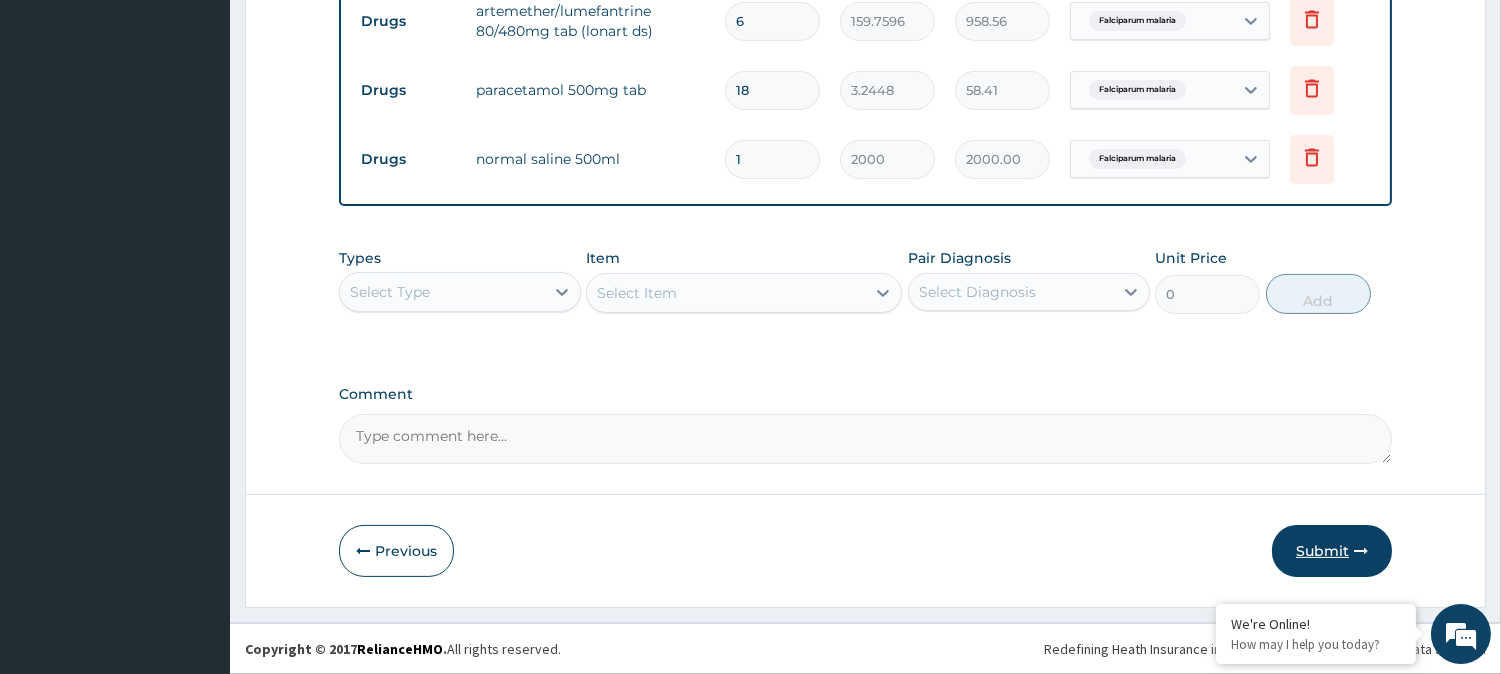 click on "Submit" at bounding box center (1332, 551) 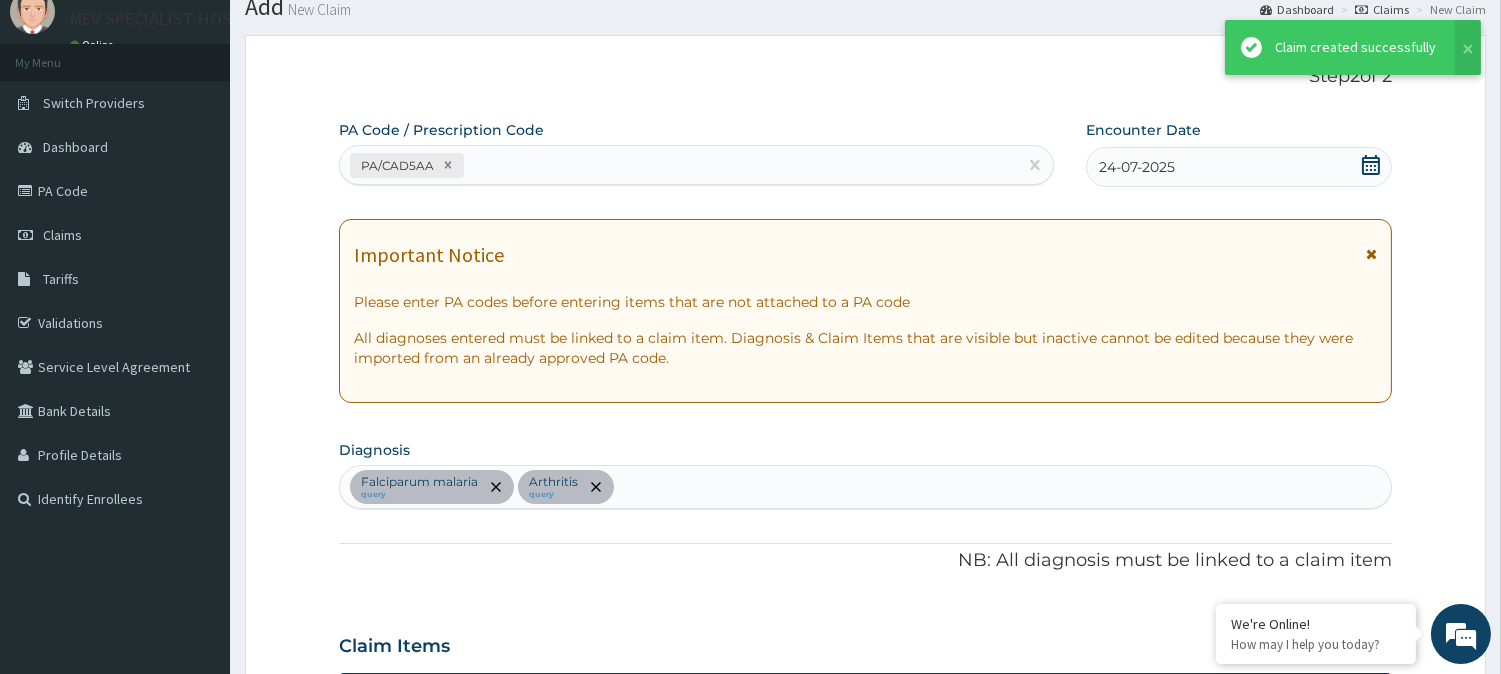 scroll, scrollTop: 1018, scrollLeft: 0, axis: vertical 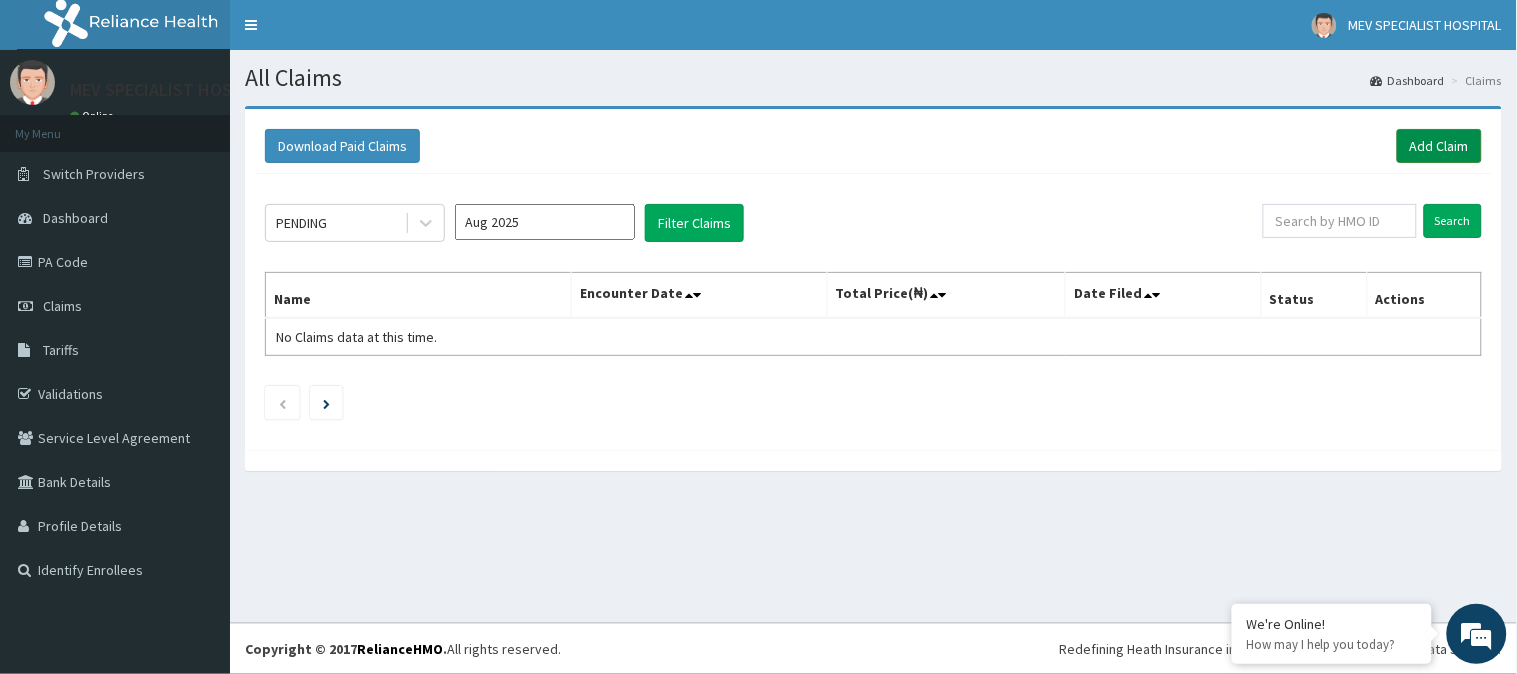 click on "Add Claim" at bounding box center (1439, 146) 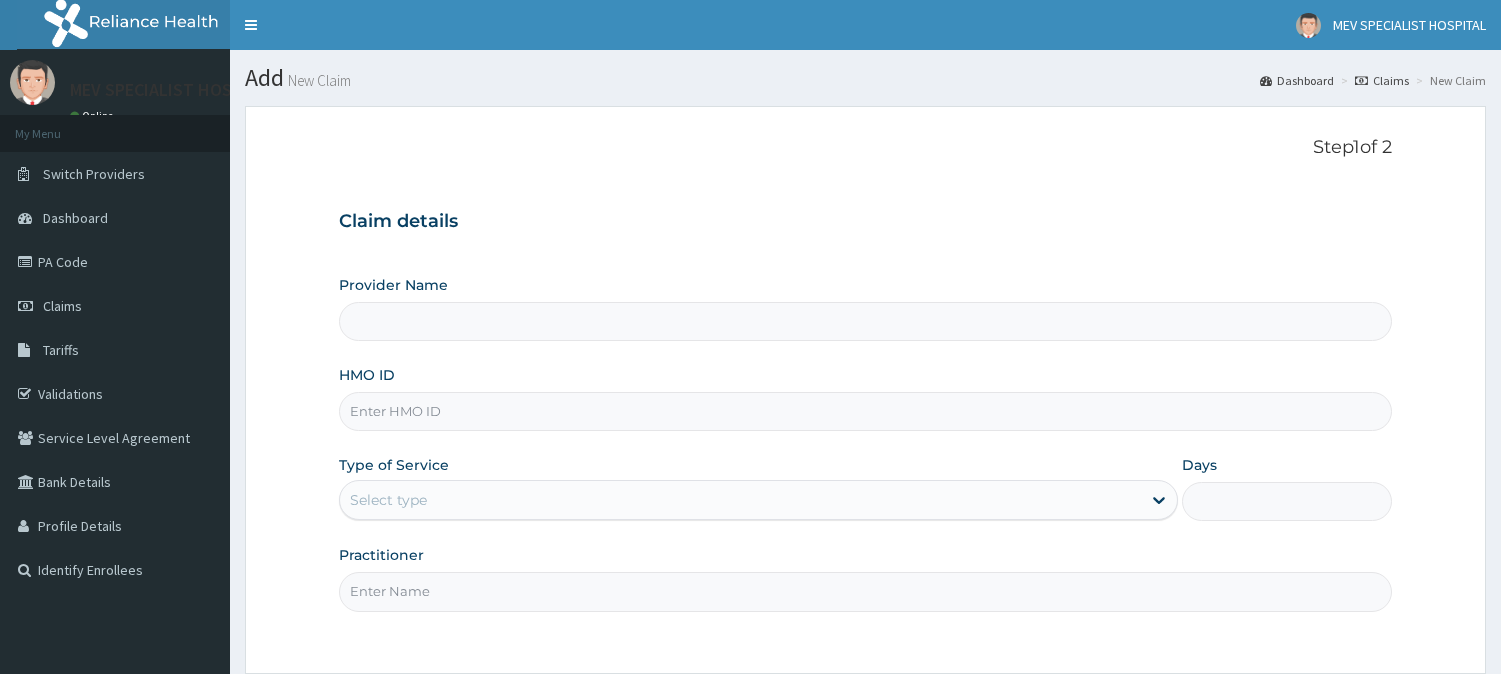 drag, startPoint x: 0, startPoint y: 0, endPoint x: 473, endPoint y: 414, distance: 628.5897 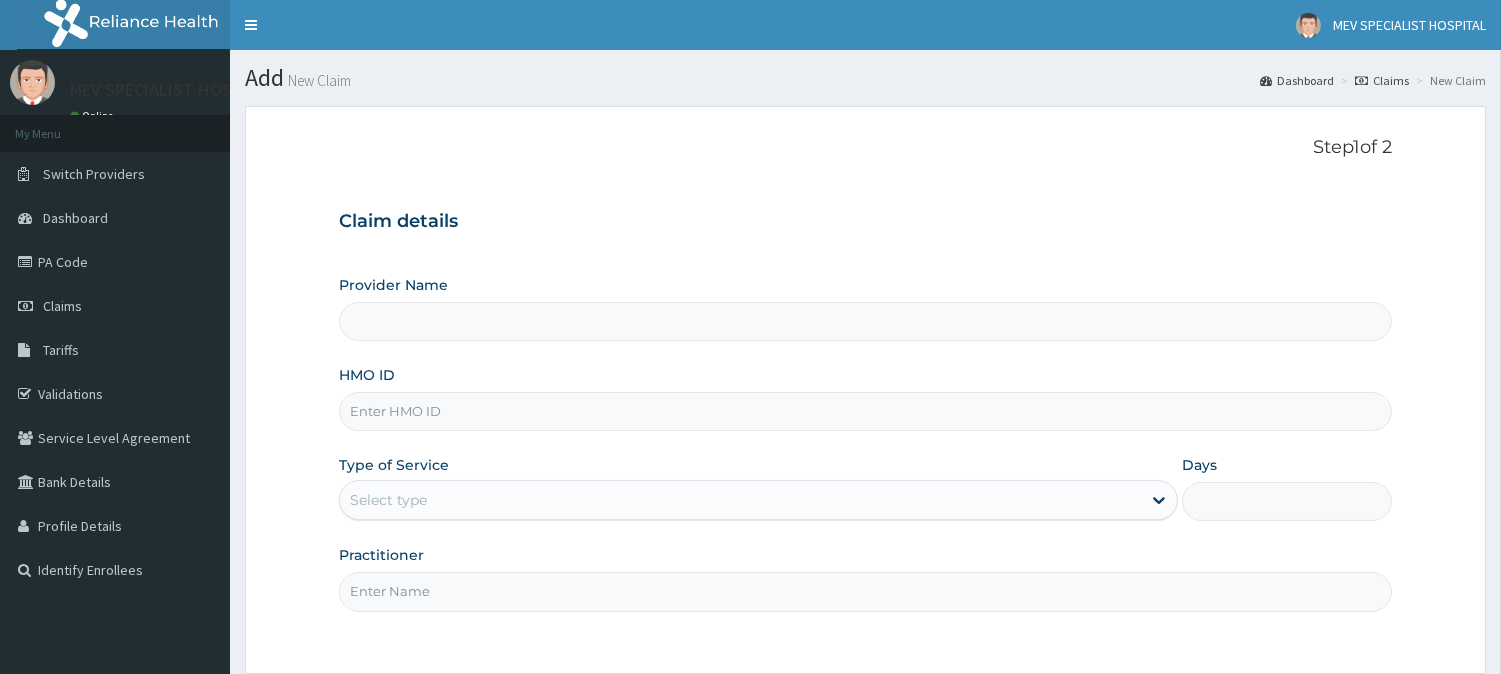 scroll, scrollTop: 0, scrollLeft: 0, axis: both 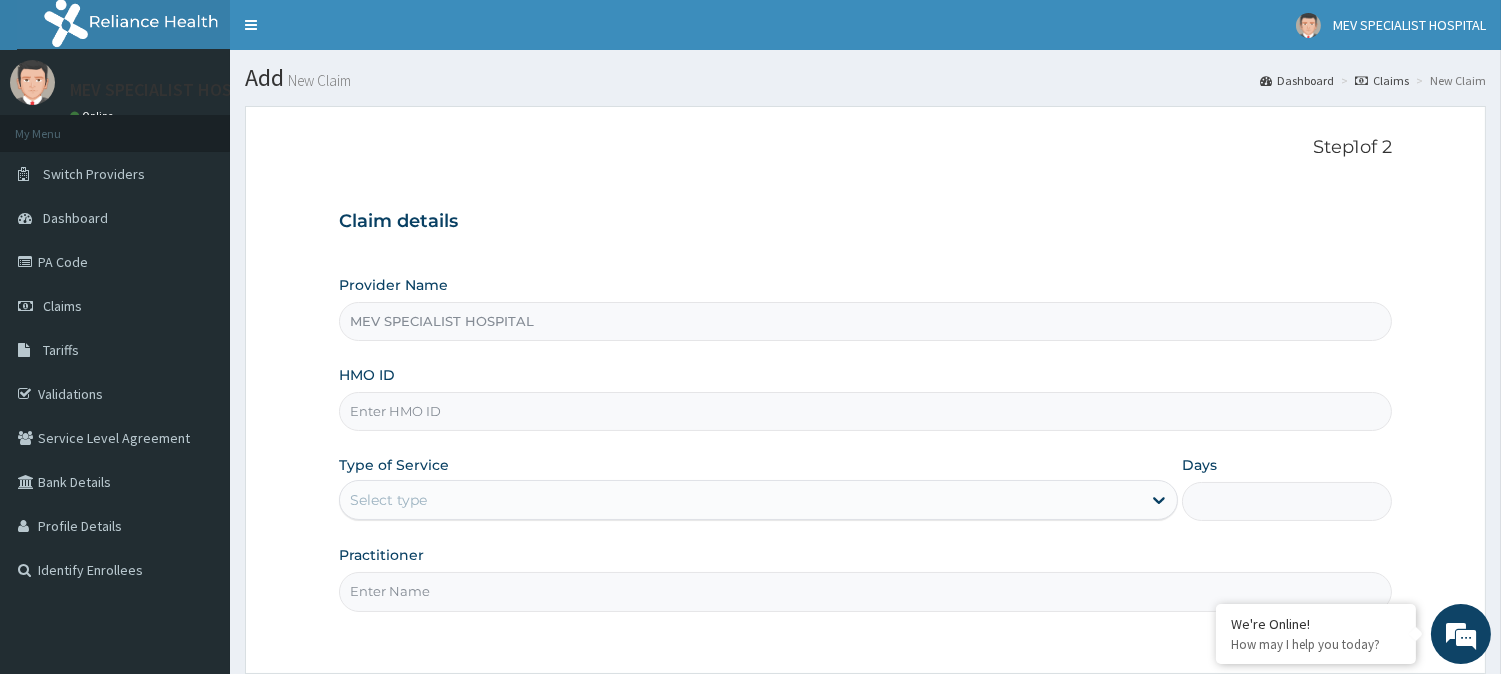 paste on "FCL/10331/A" 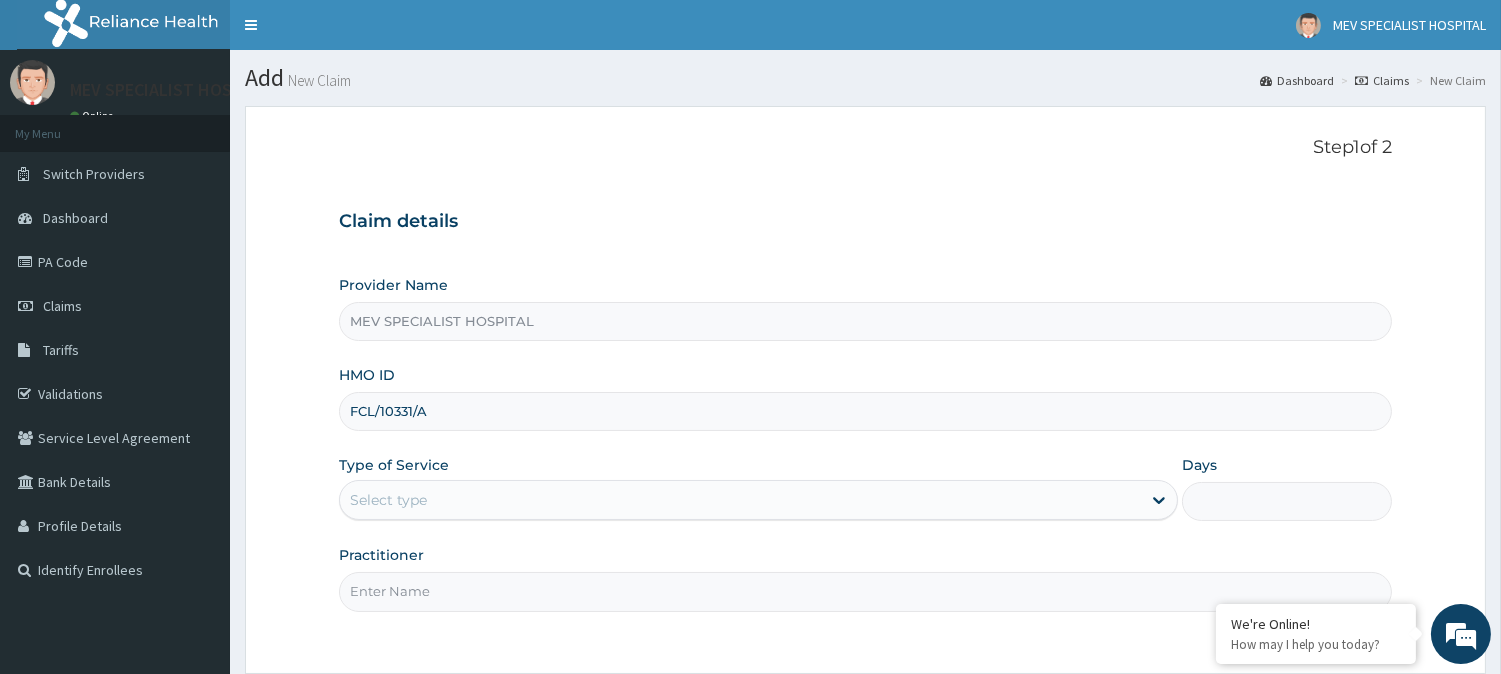 type on "FCL/10331/A" 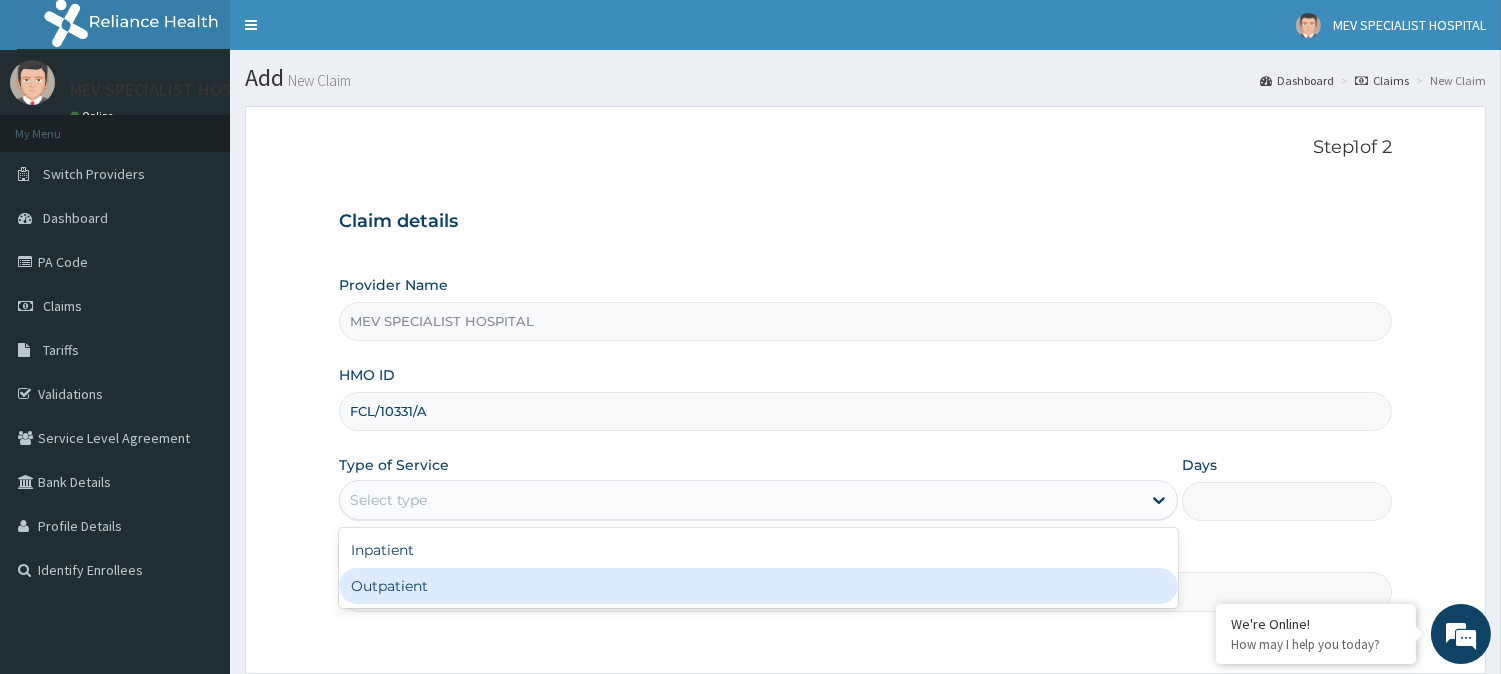 click on "Outpatient" at bounding box center [758, 586] 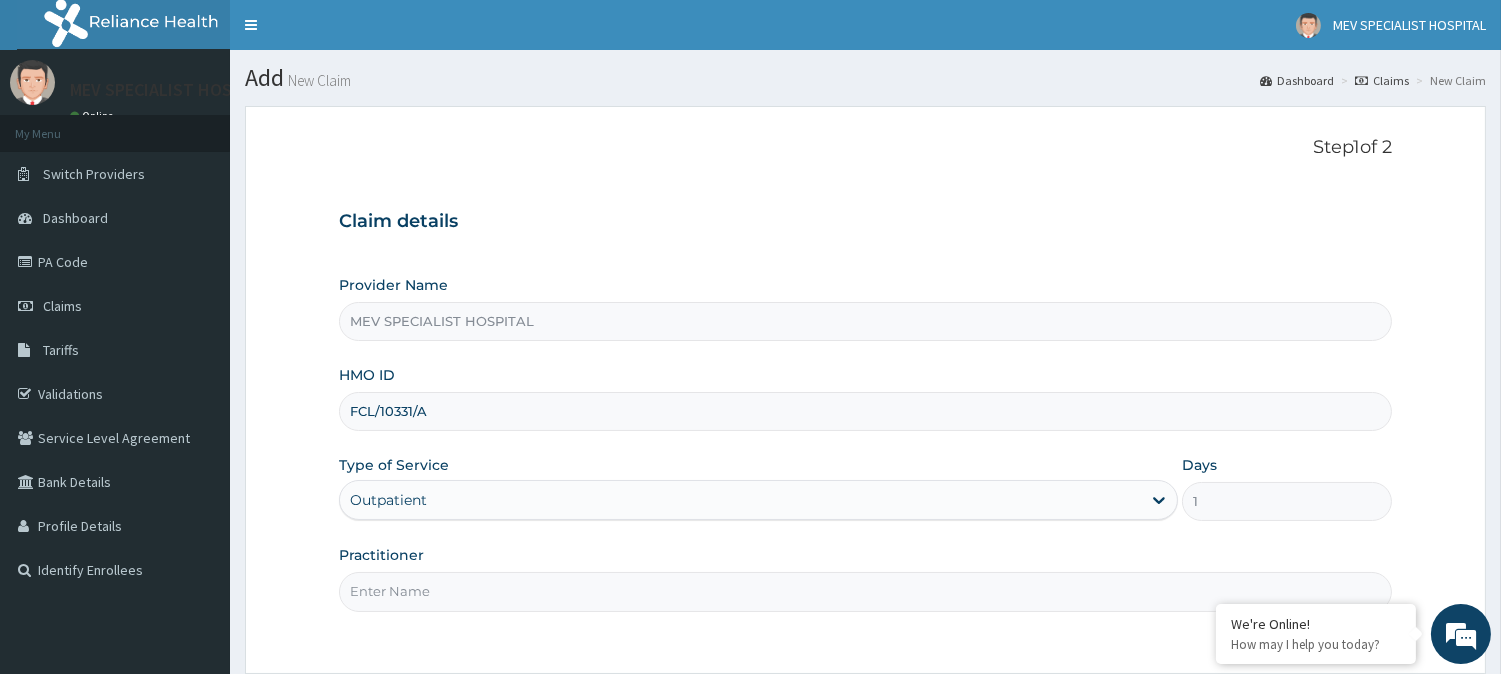 click on "Practitioner" at bounding box center [865, 591] 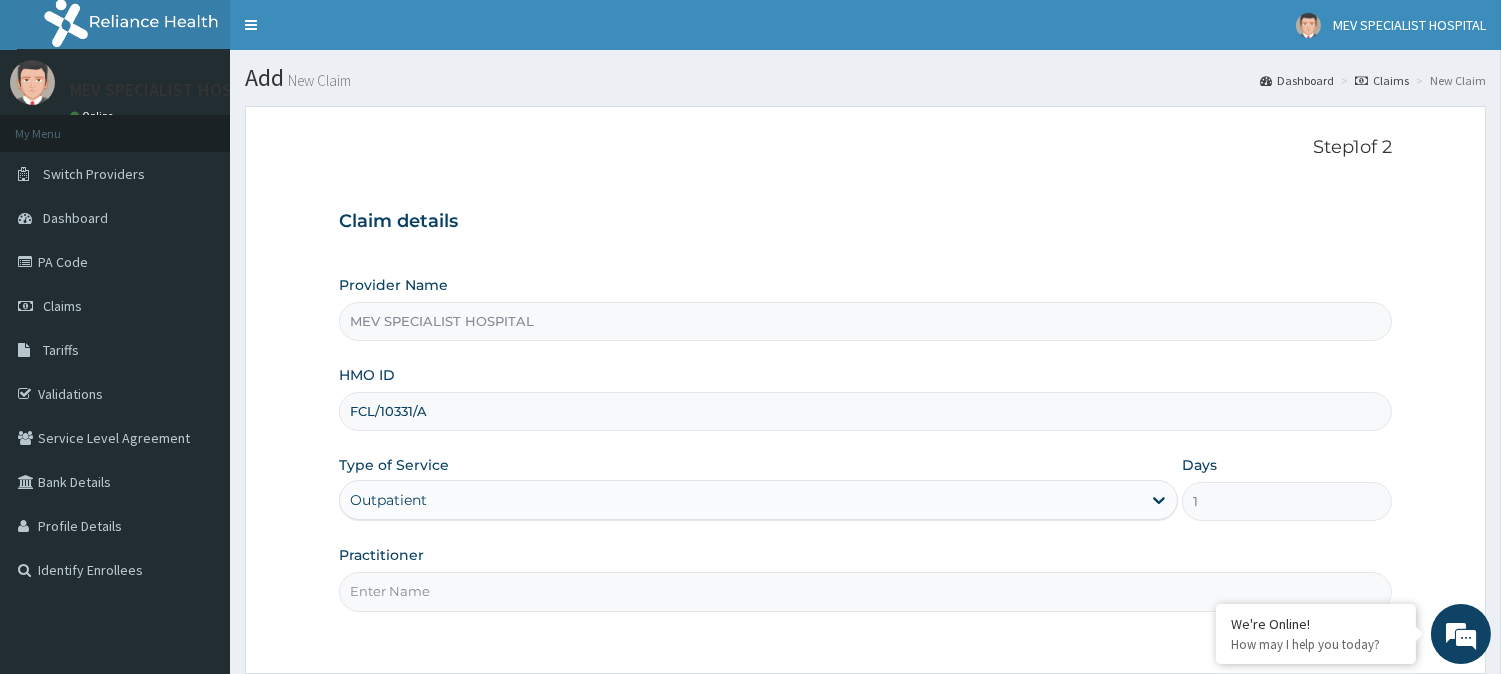 type on "DR [NAME]" 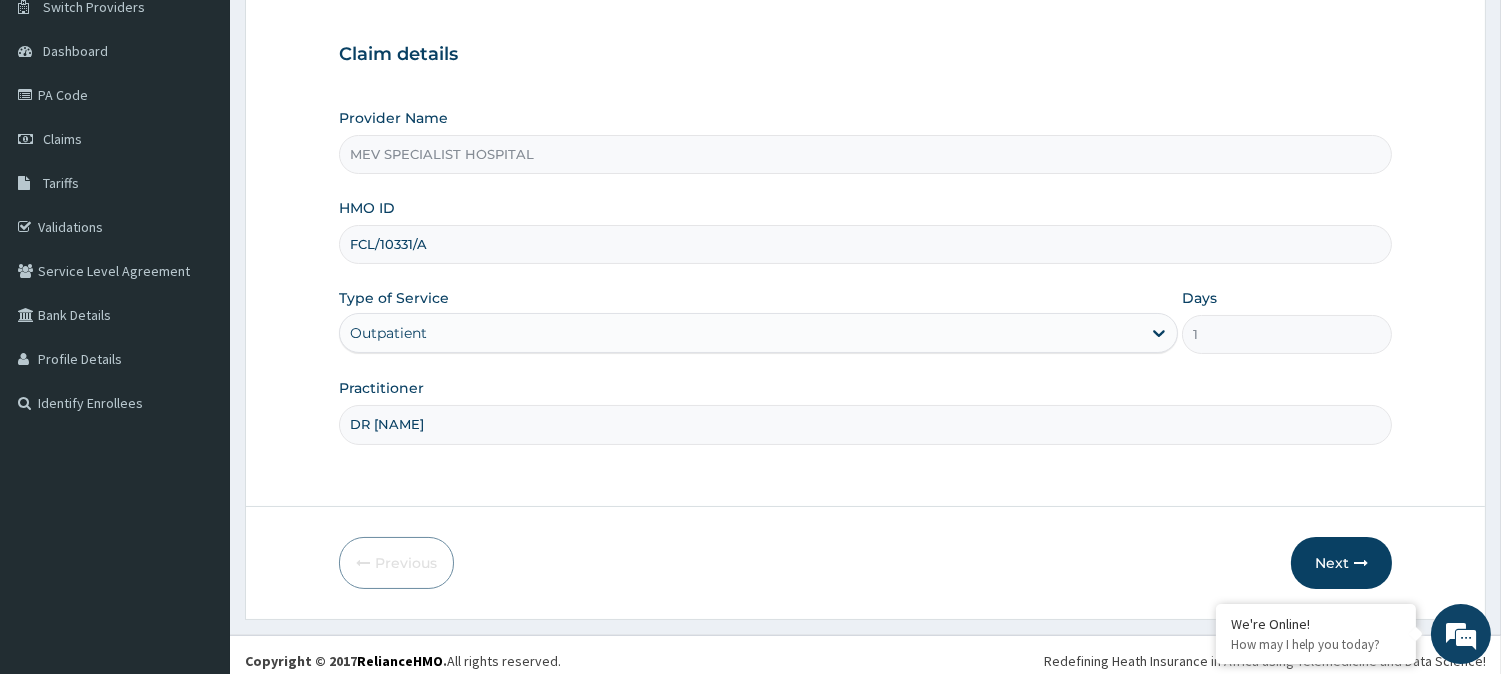 scroll, scrollTop: 178, scrollLeft: 0, axis: vertical 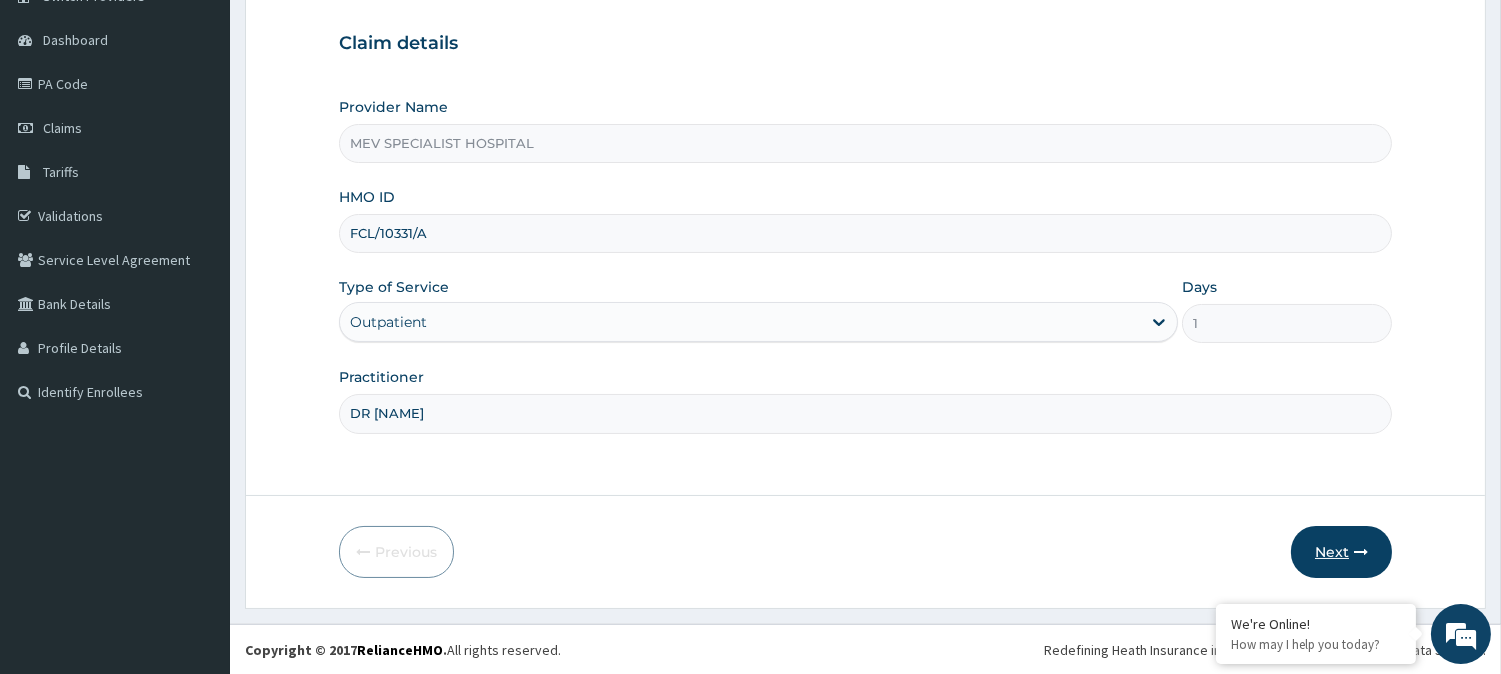 click on "Next" at bounding box center (1341, 552) 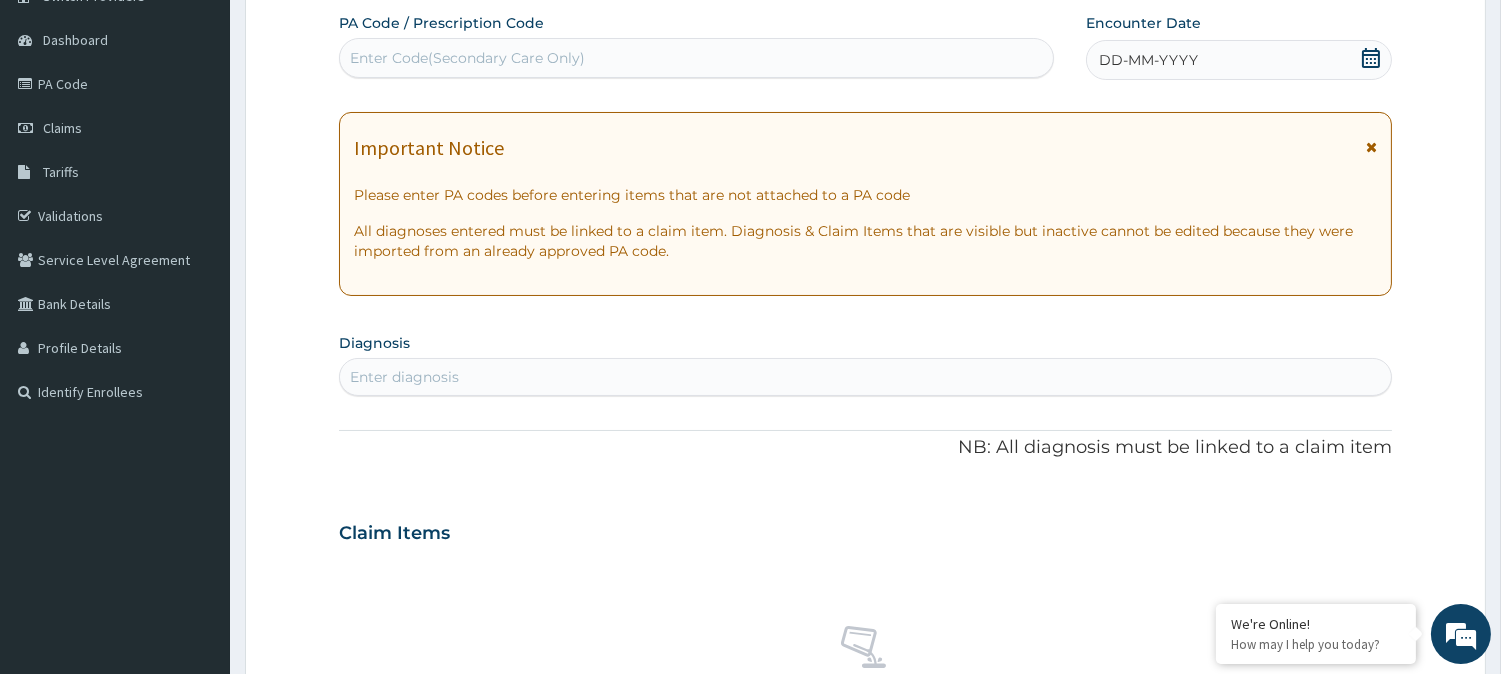 scroll, scrollTop: 0, scrollLeft: 0, axis: both 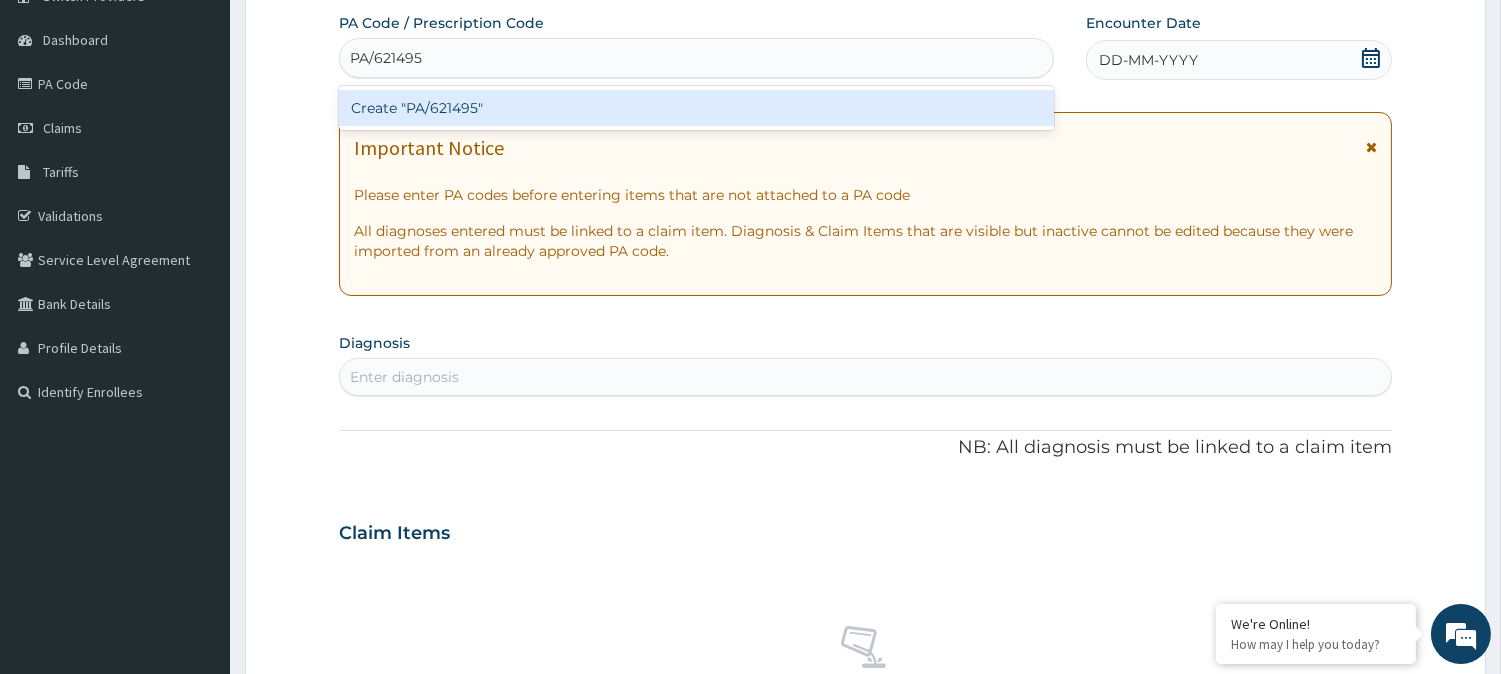click on "Create "PA/621495"" at bounding box center (696, 108) 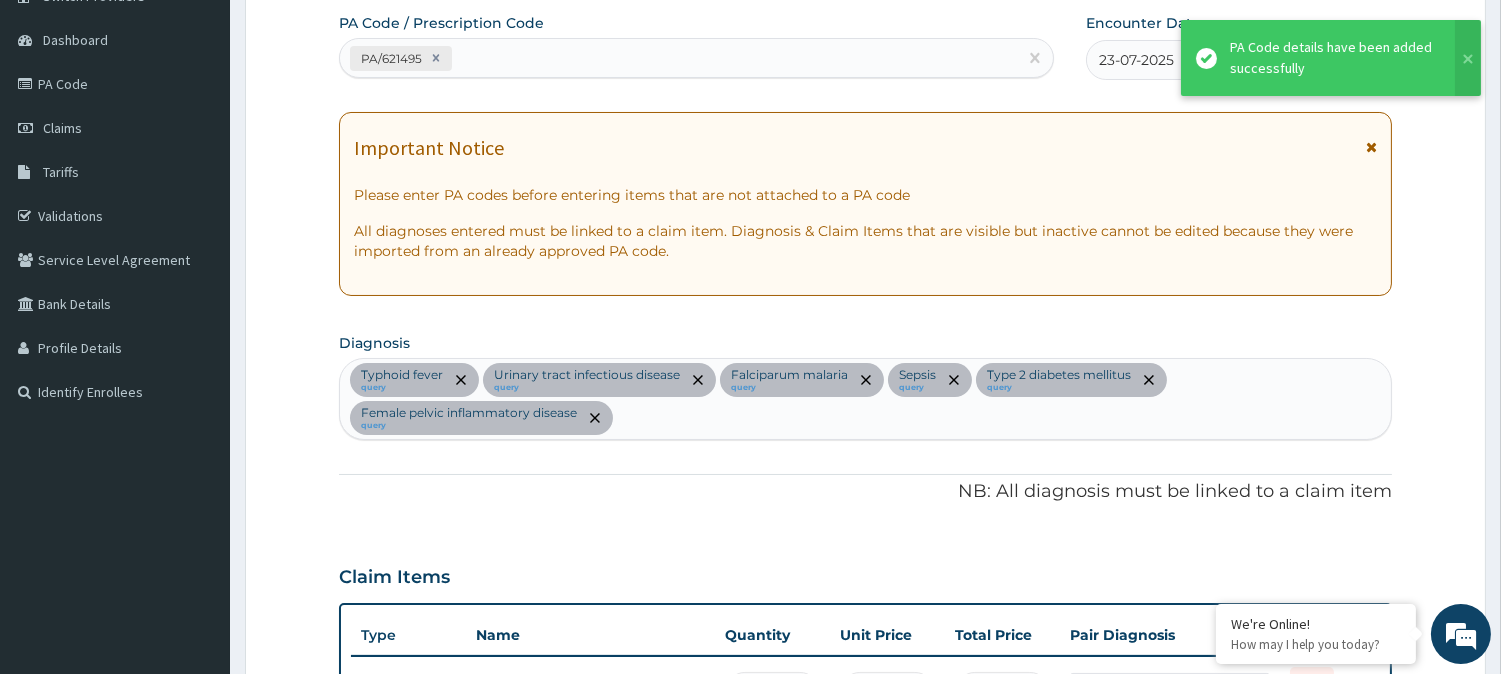 scroll, scrollTop: 1018, scrollLeft: 0, axis: vertical 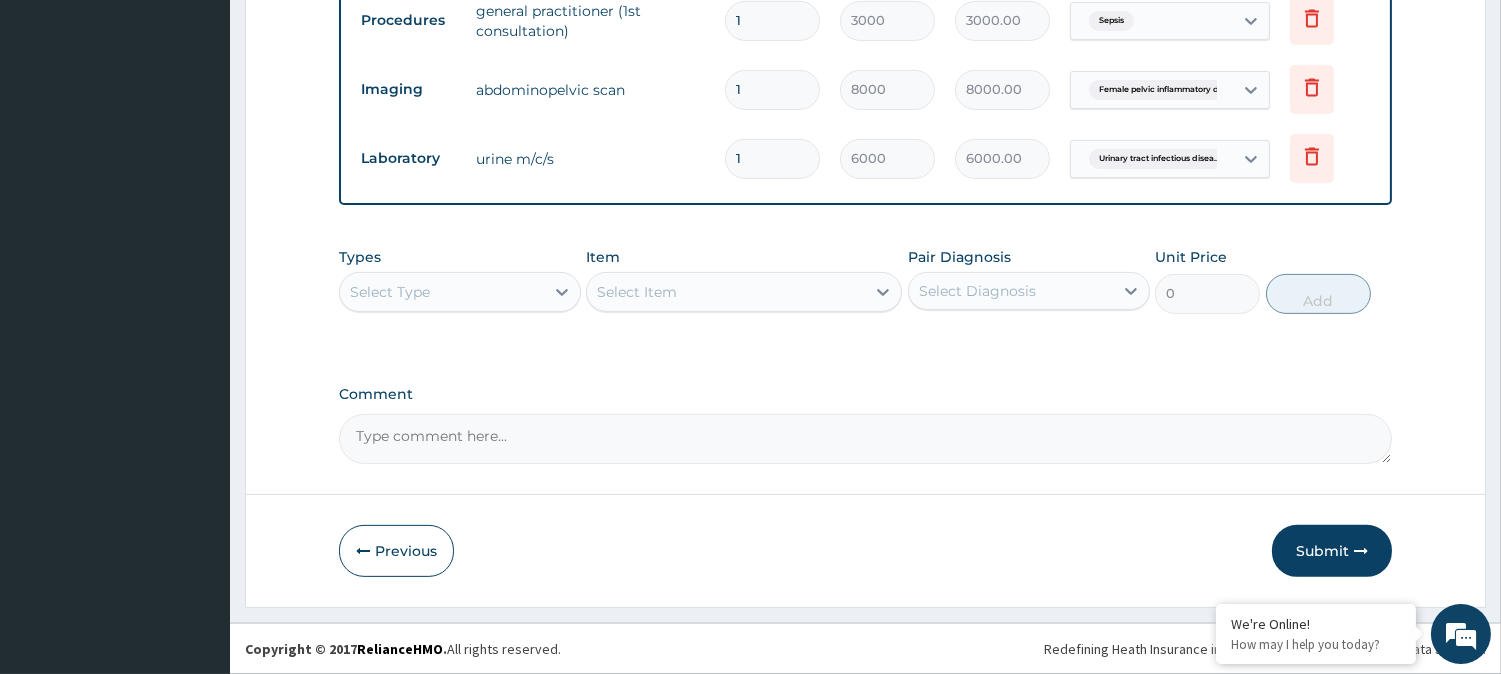 click on "Select Type" at bounding box center (442, 292) 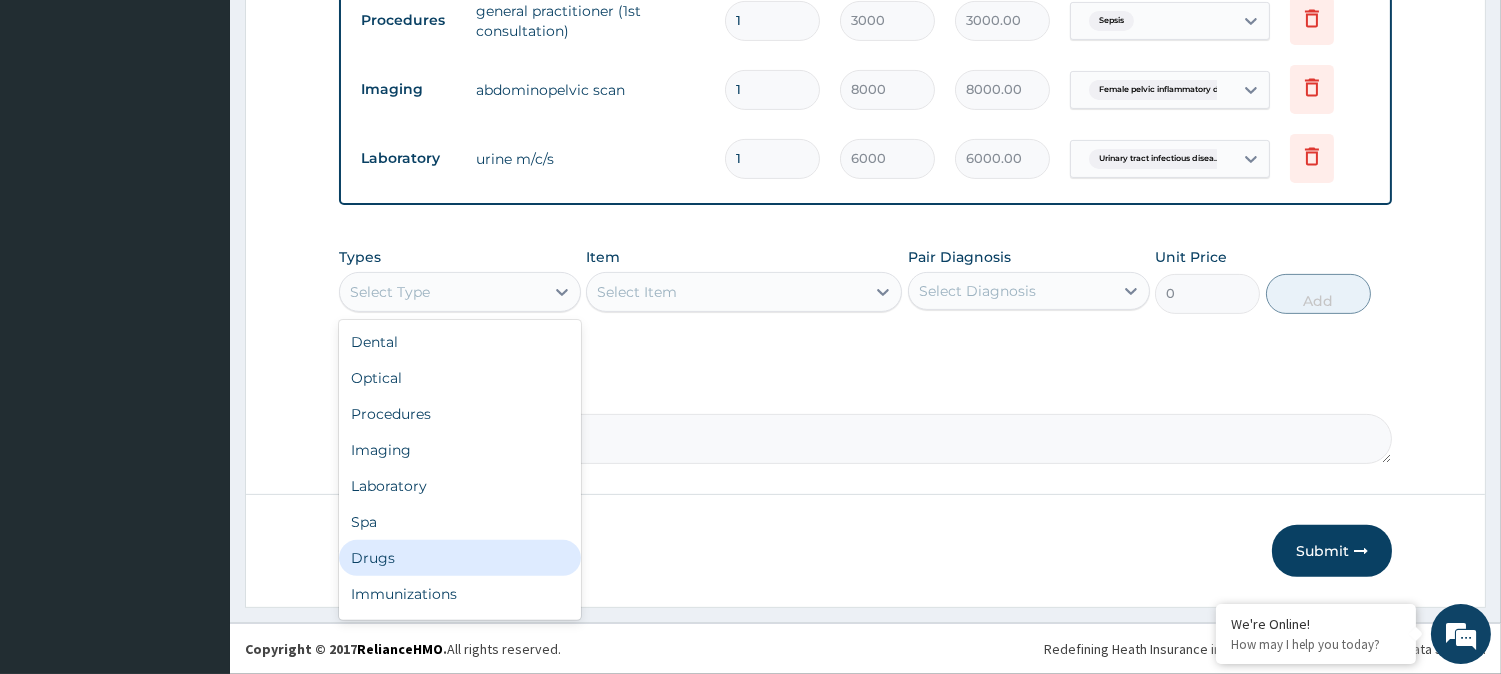 click on "Drugs" at bounding box center [460, 558] 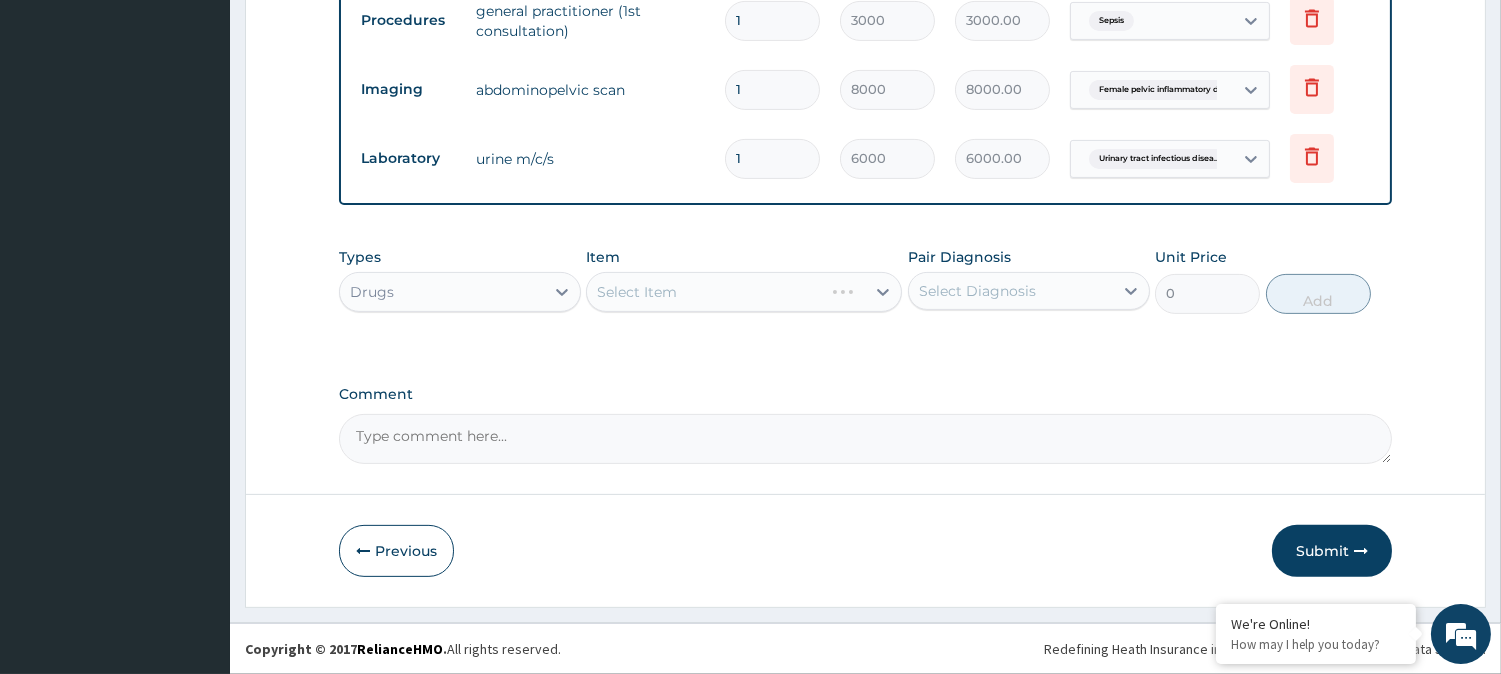 click on "Select Diagnosis" at bounding box center [977, 291] 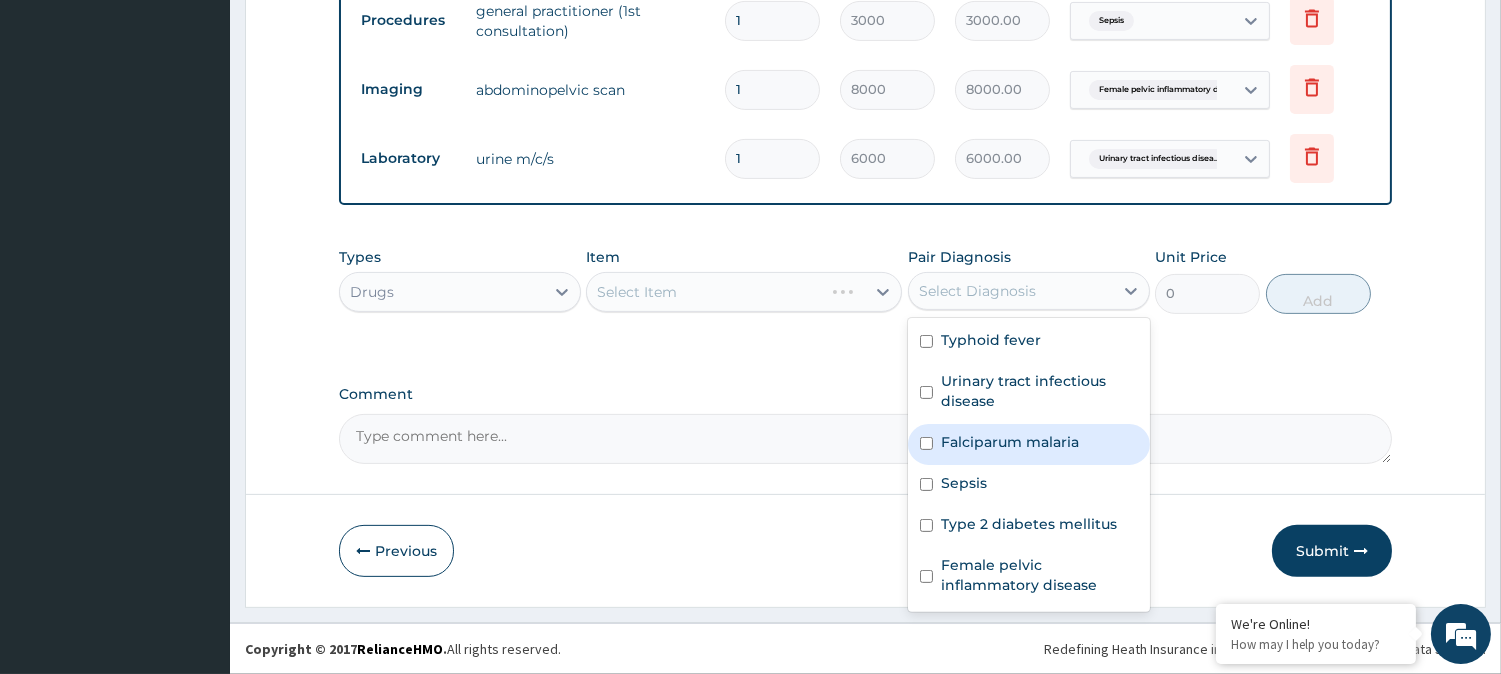 click on "Falciparum malaria" at bounding box center (1010, 442) 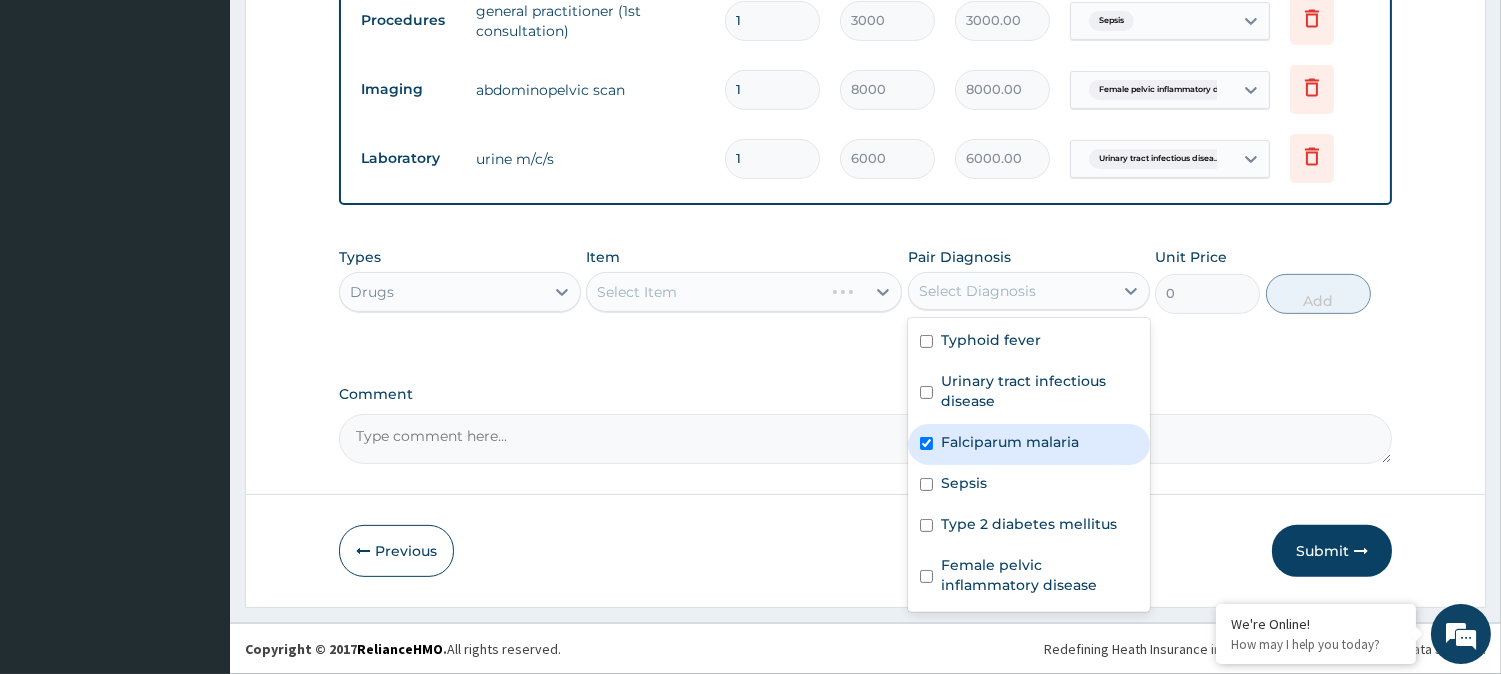 checkbox on "true" 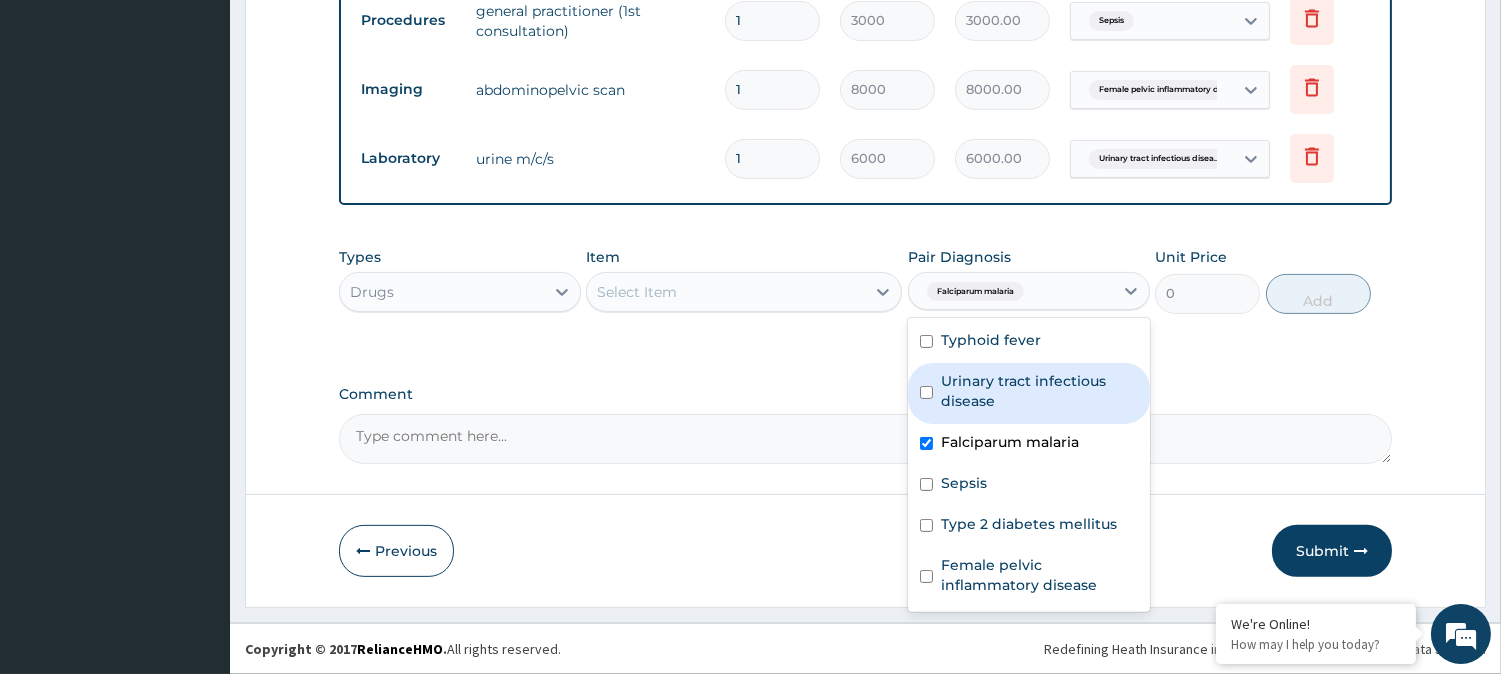 click on "Select Item" at bounding box center [726, 292] 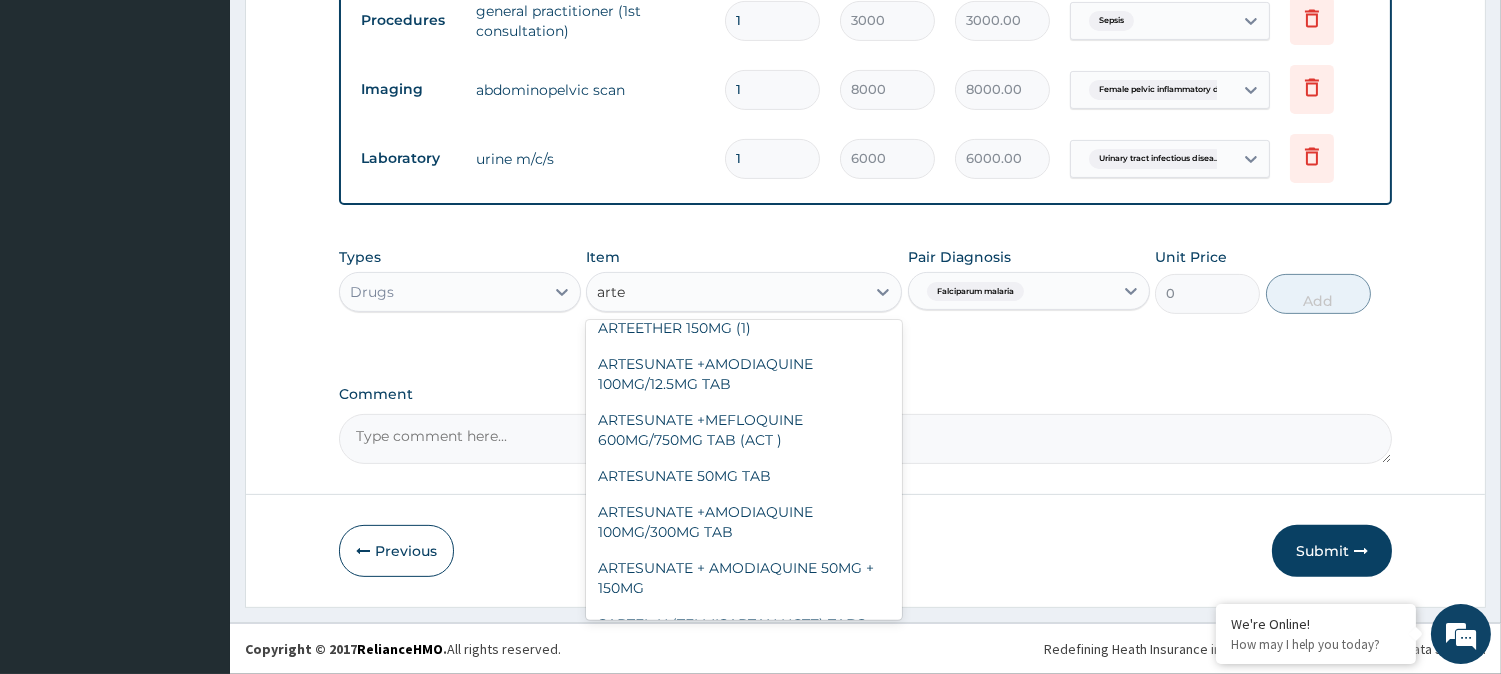 scroll, scrollTop: 448, scrollLeft: 0, axis: vertical 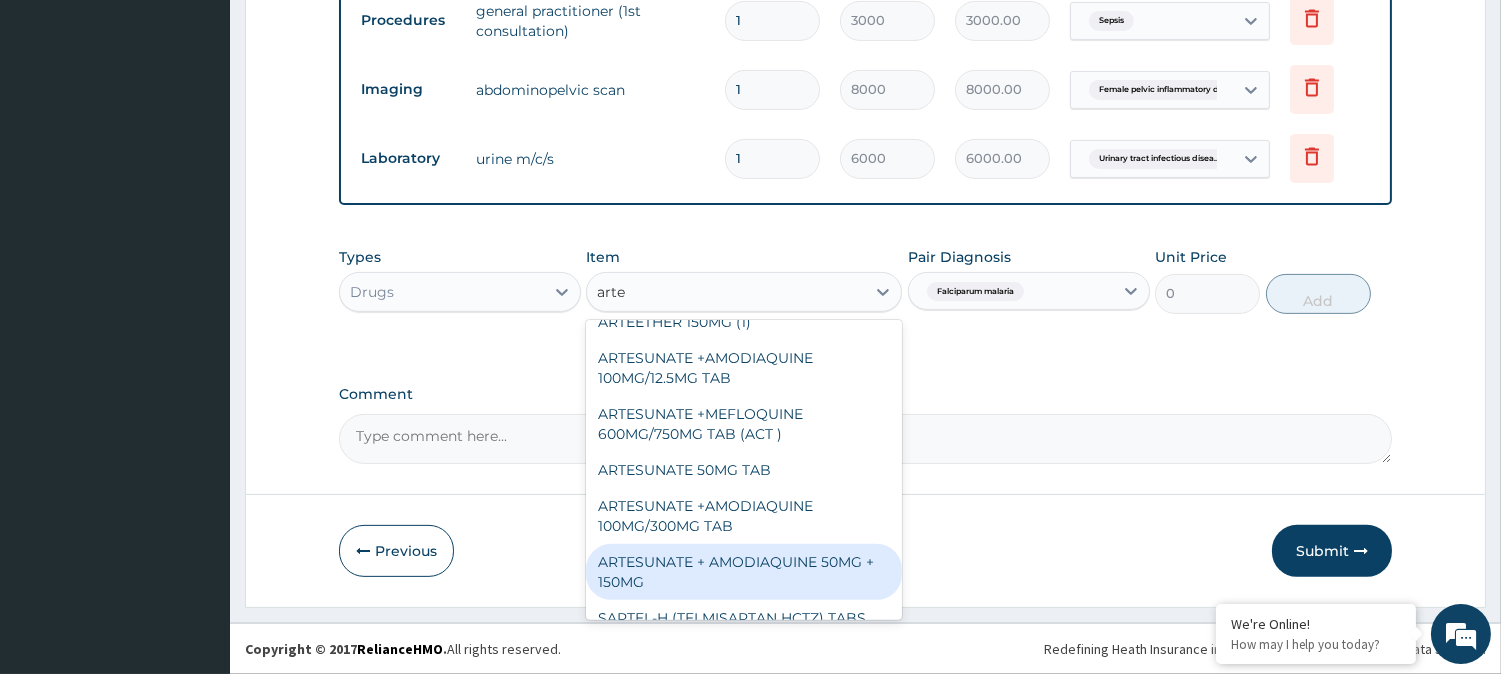 type on "artem" 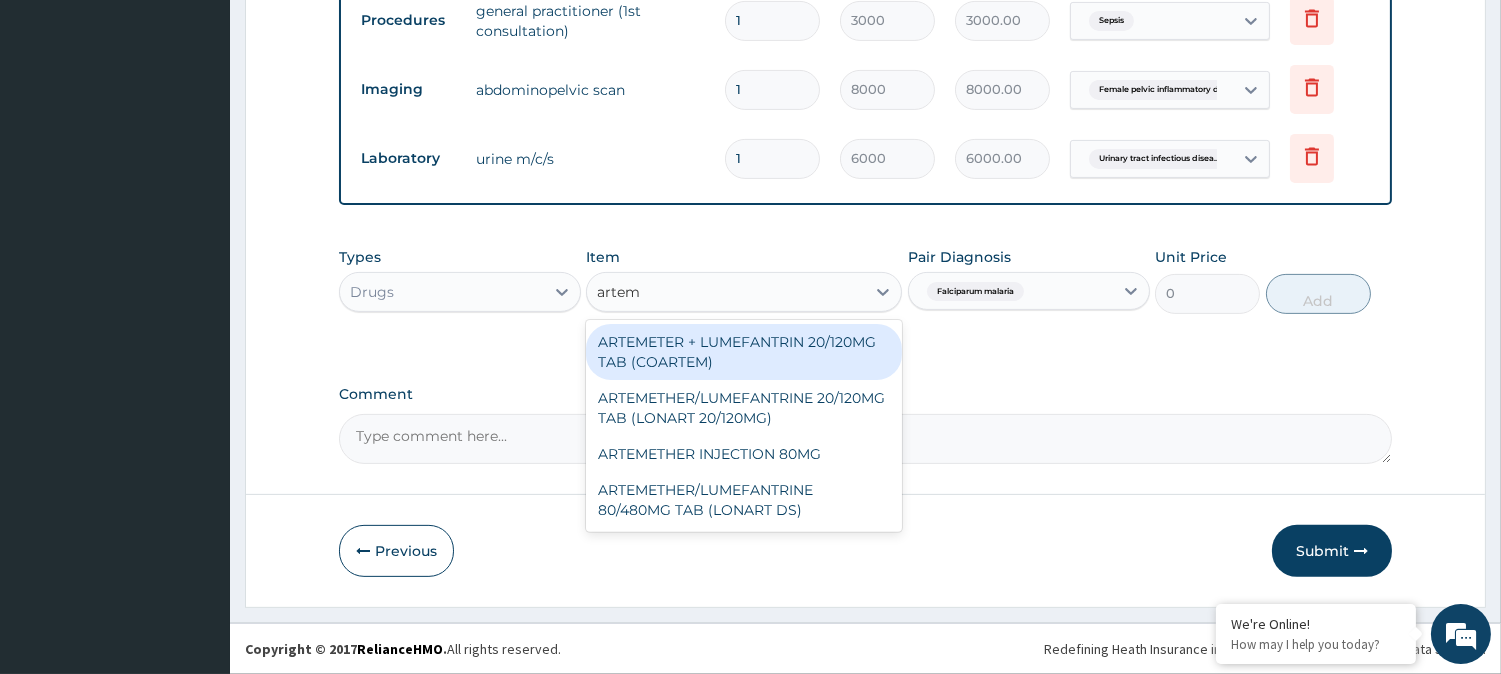scroll, scrollTop: 0, scrollLeft: 0, axis: both 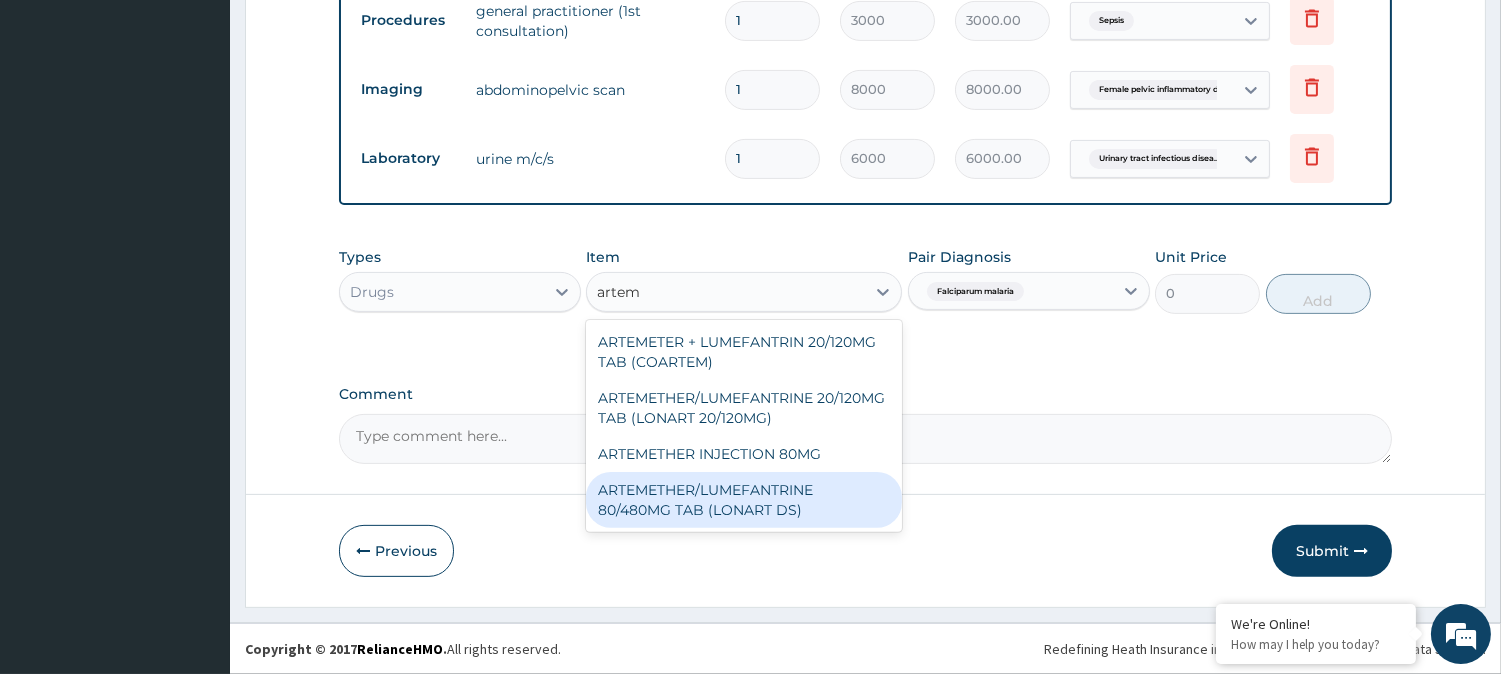 click on "ARTEMETHER/LUMEFANTRINE 80/480MG TAB (LONART DS)" at bounding box center [744, 500] 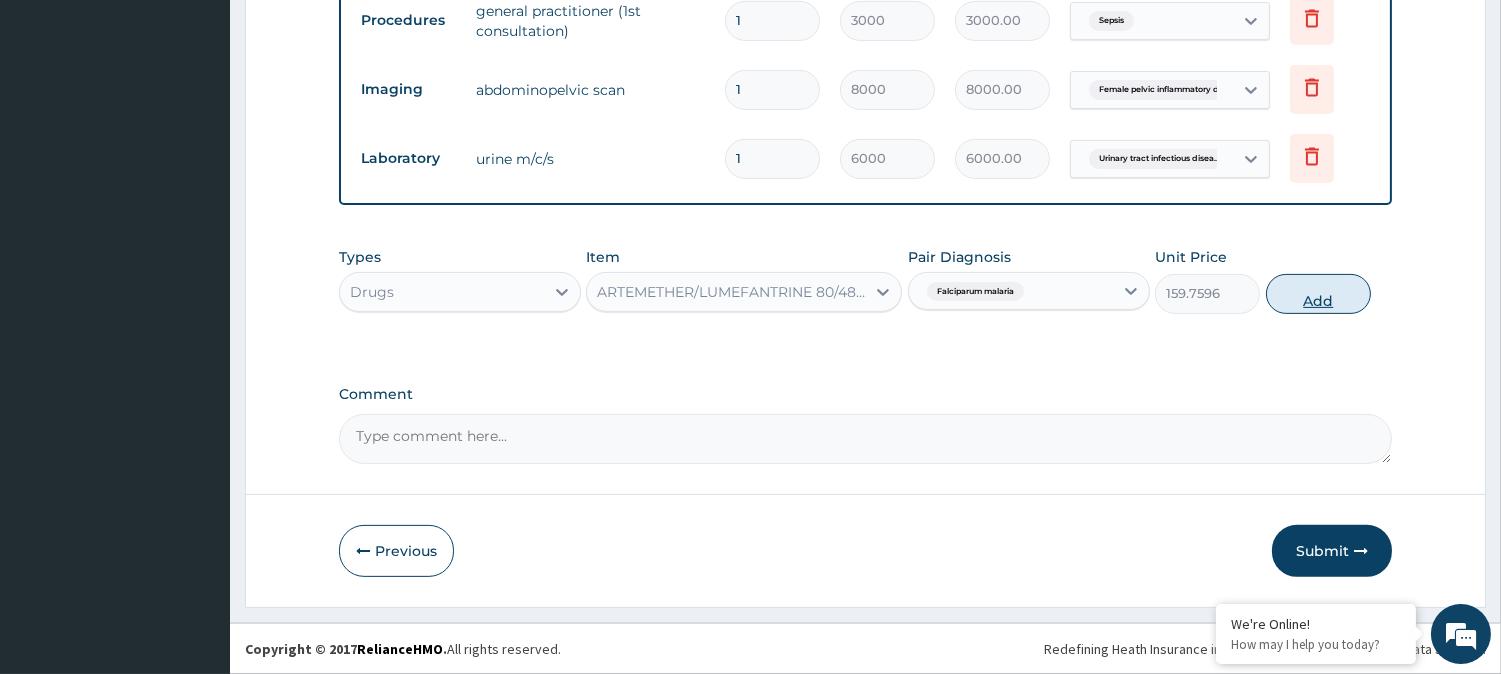 click on "Add" at bounding box center [1318, 294] 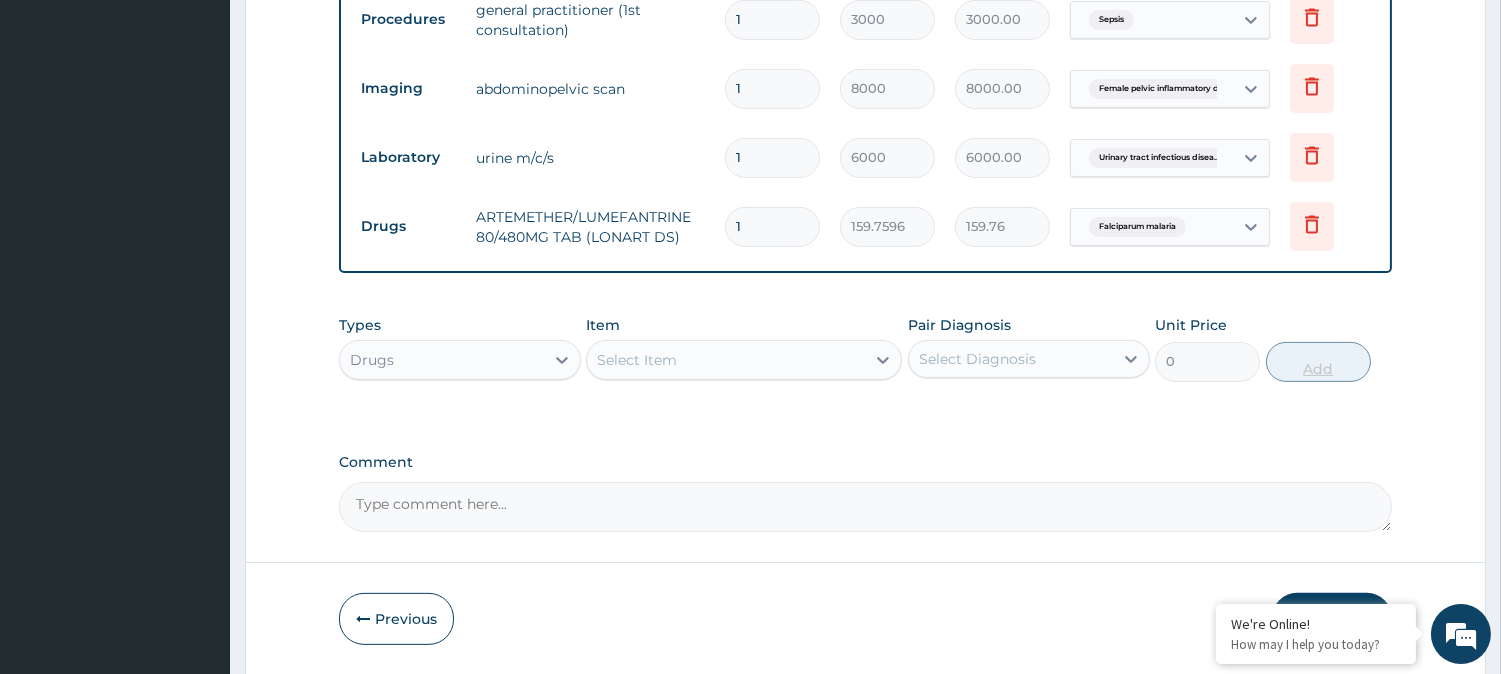 type 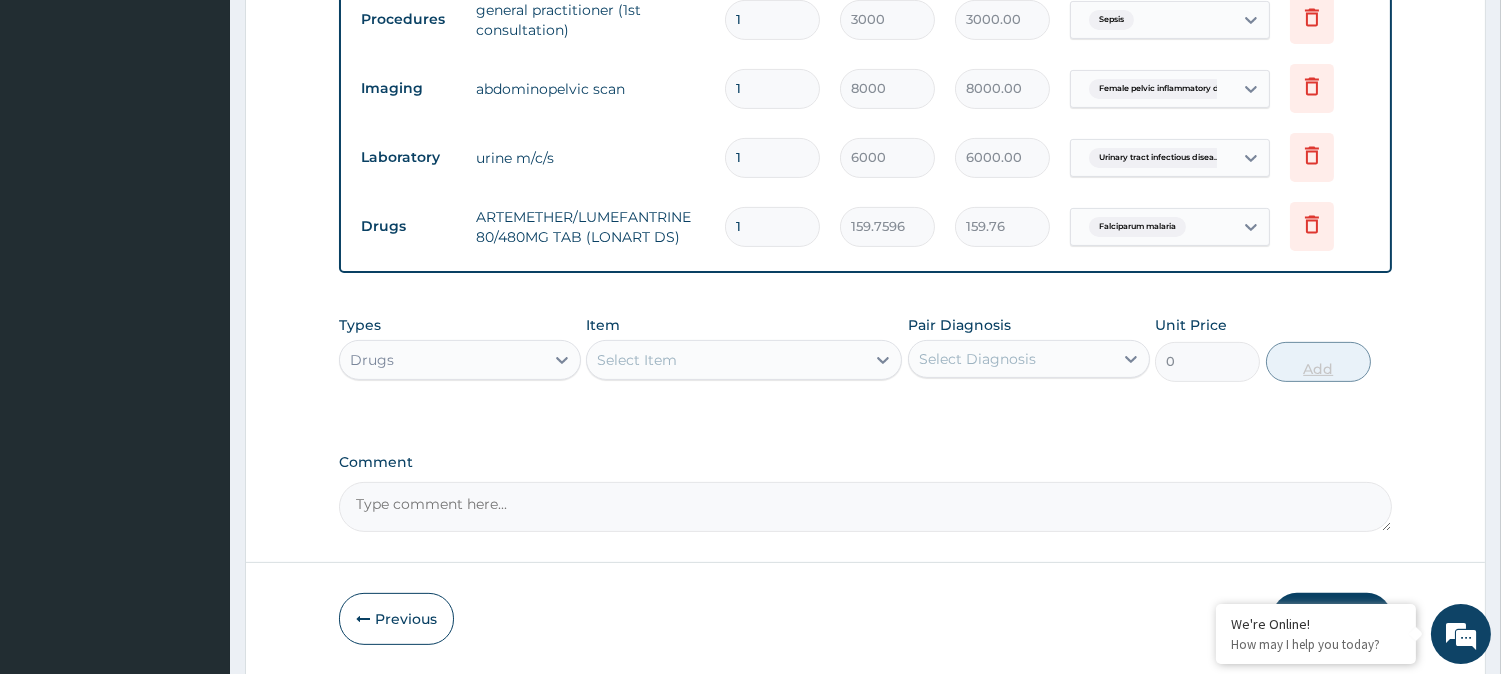 type on "0.00" 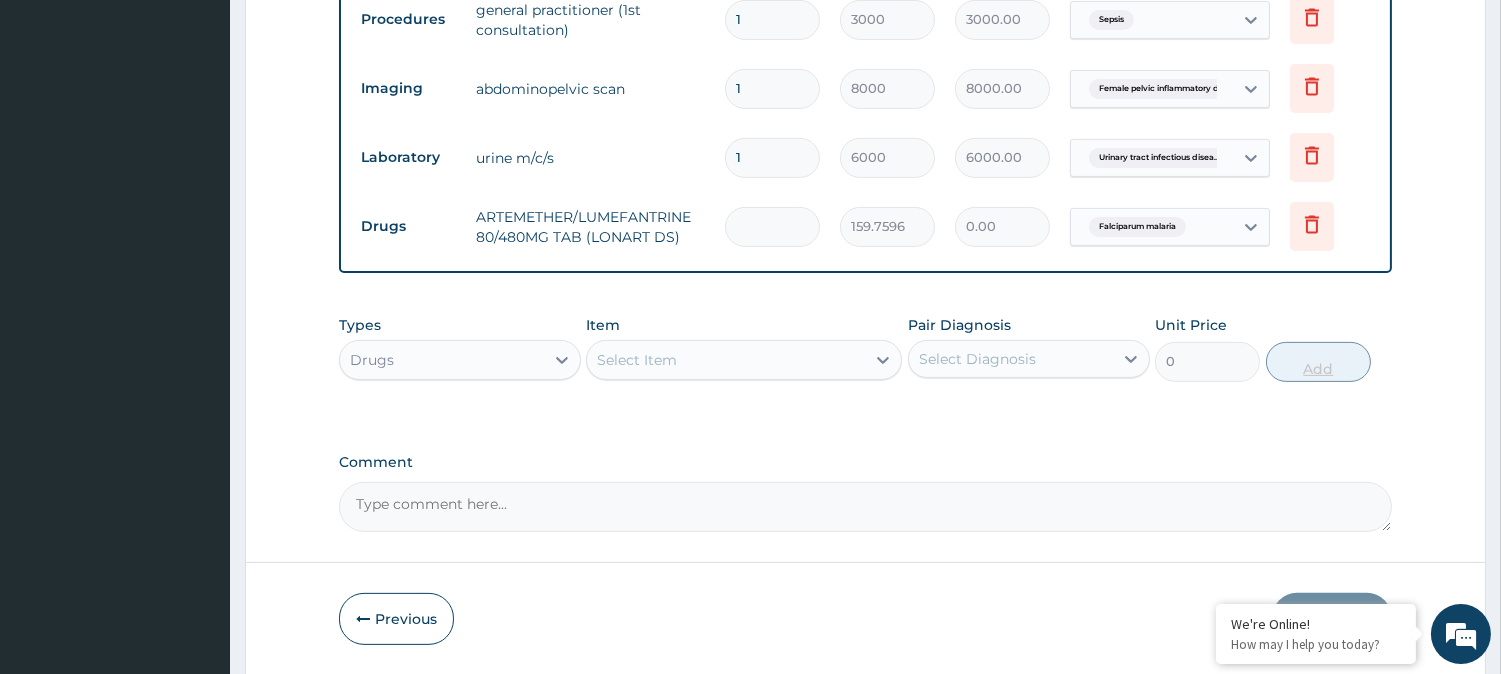 type on "6" 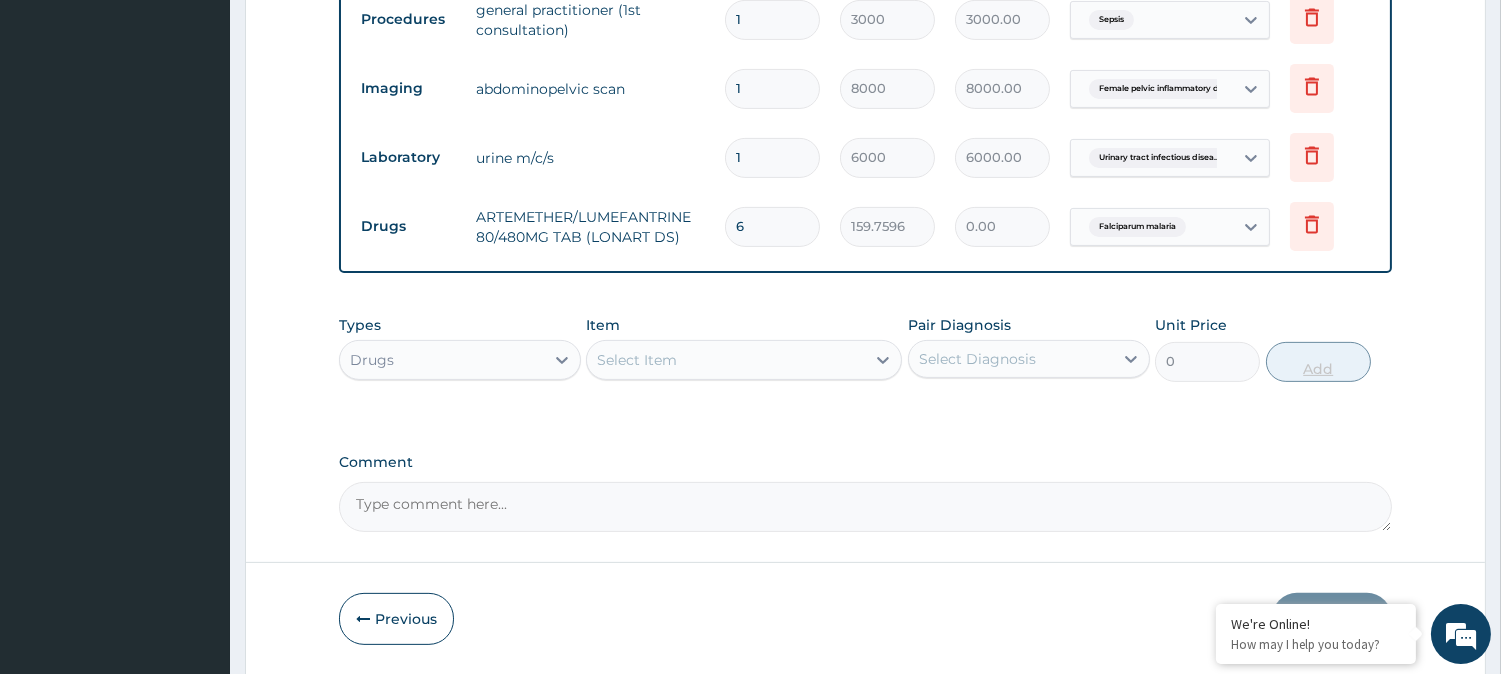 type on "958.56" 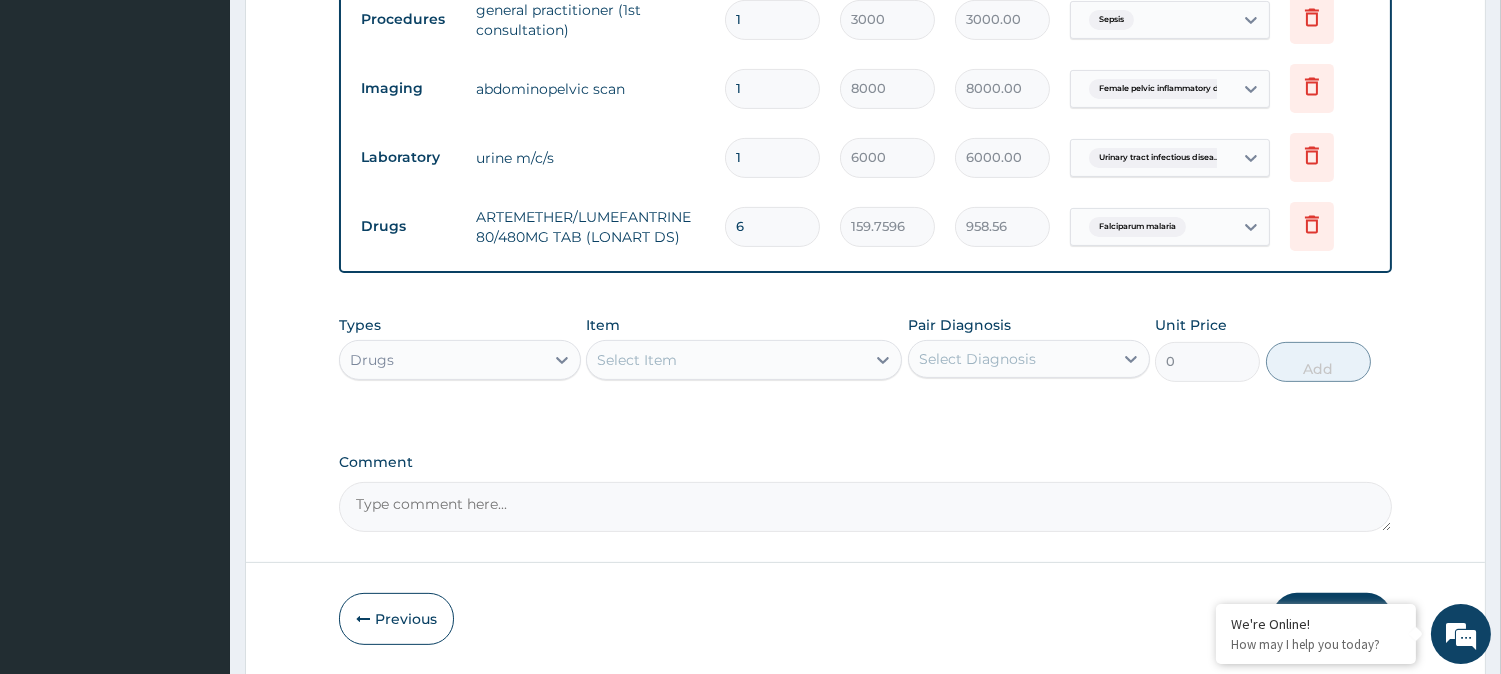 type on "6" 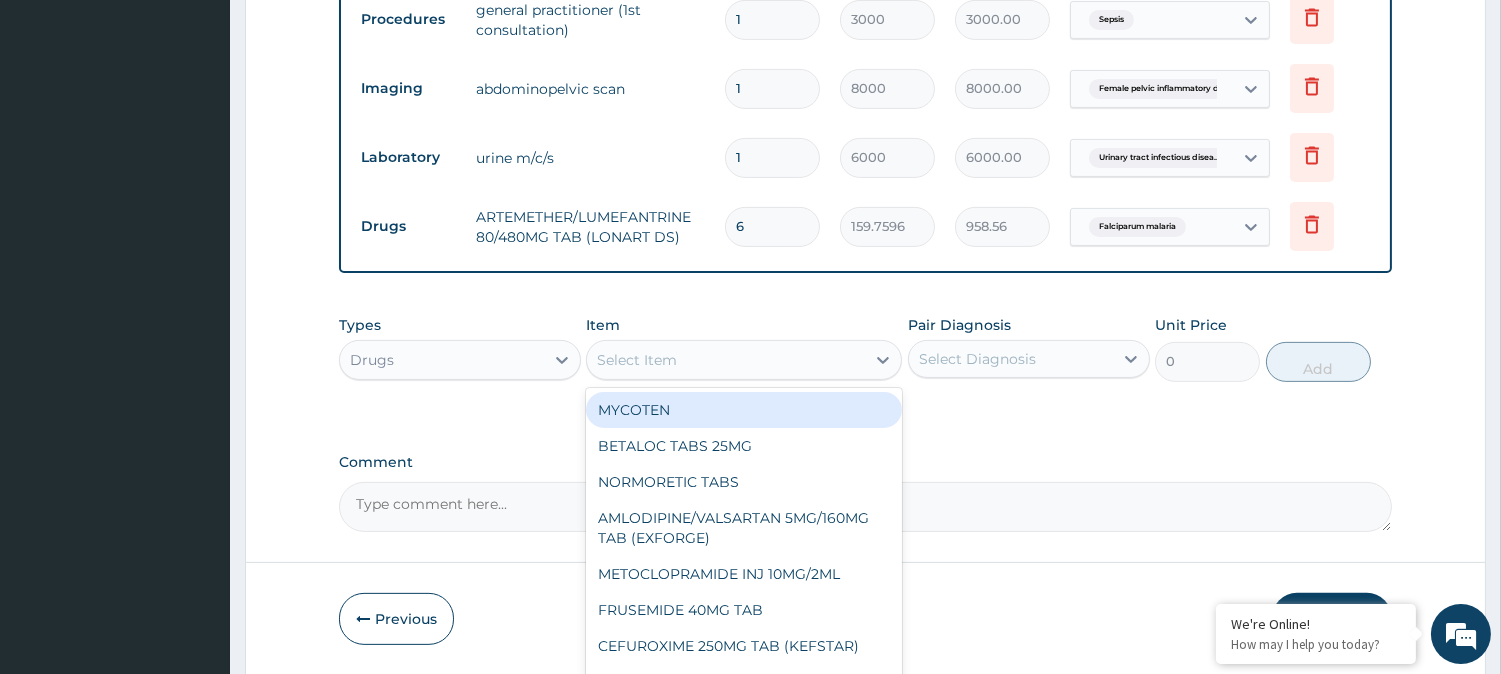 click on "Select Item" at bounding box center [726, 360] 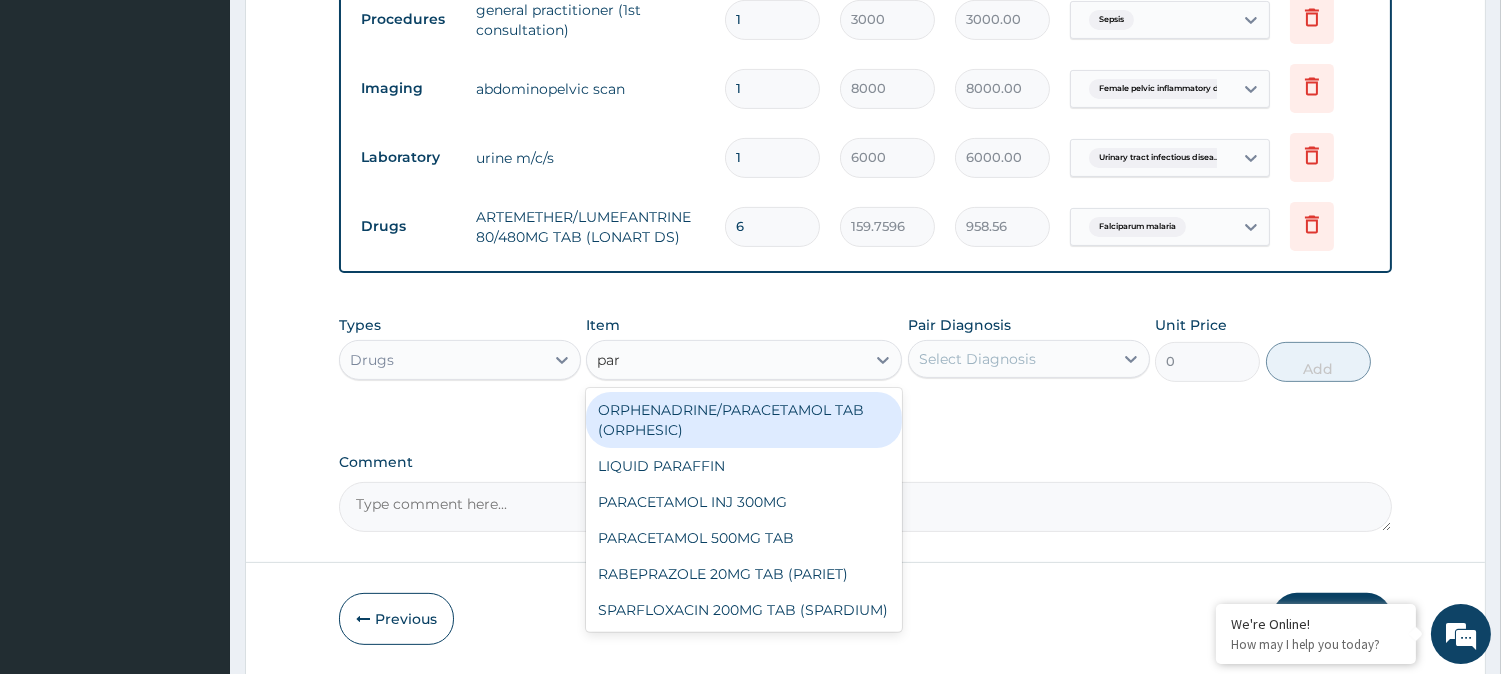 type on "para" 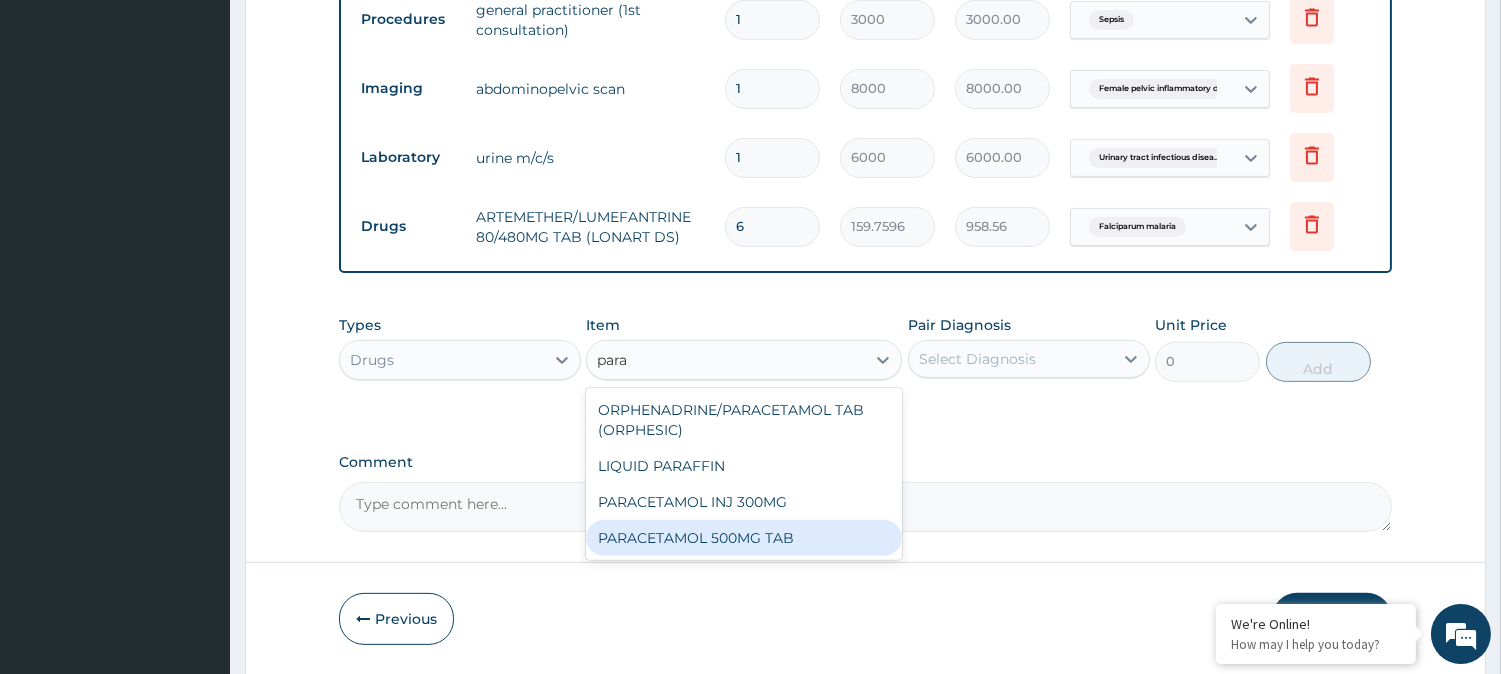 click on "PARACETAMOL 500MG TAB" at bounding box center (744, 538) 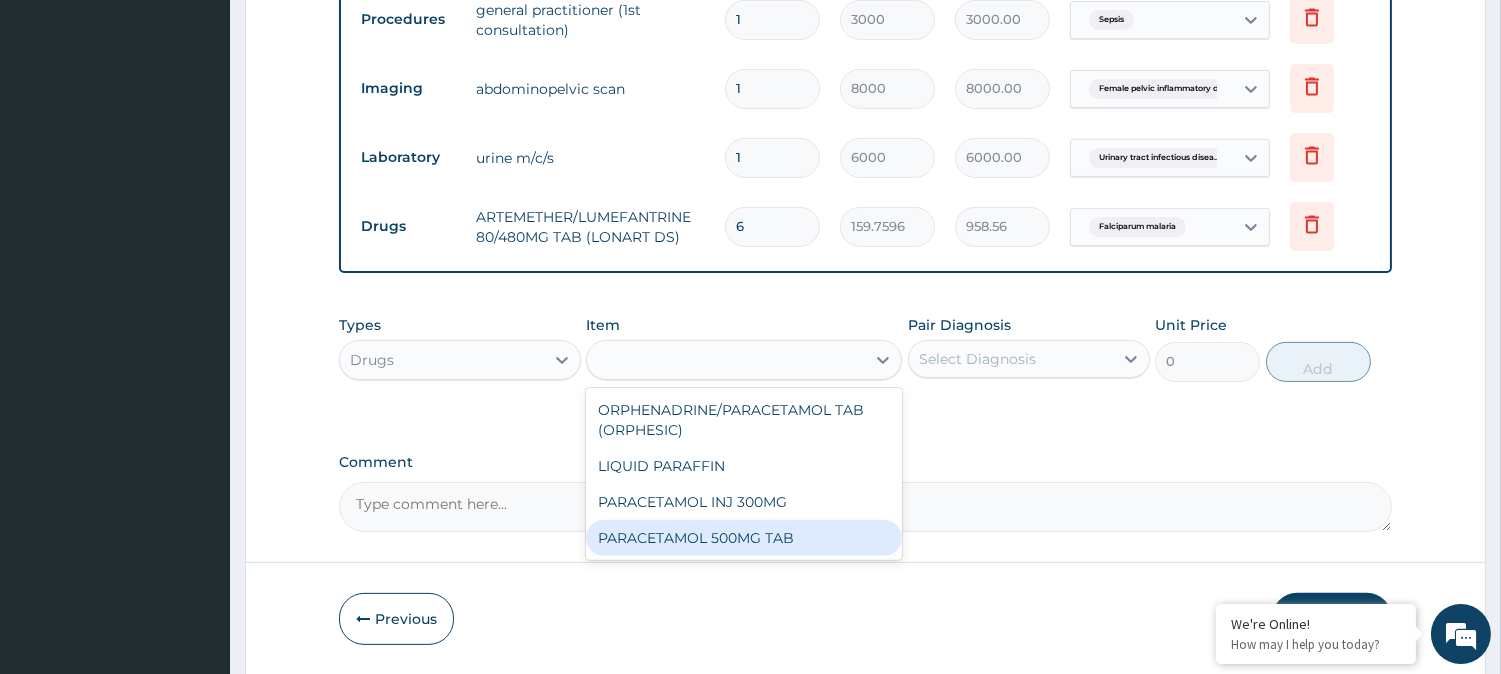 type on "3.2448" 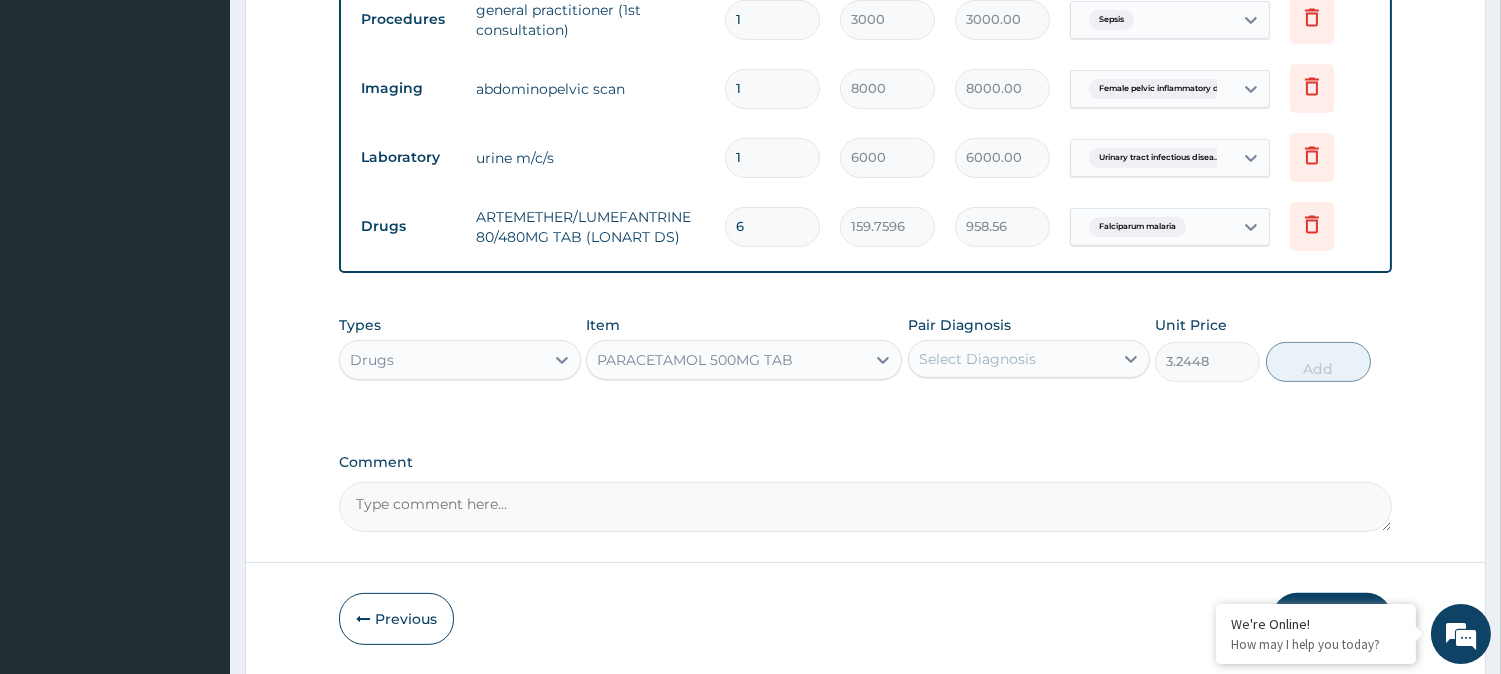 click on "Select Diagnosis" at bounding box center (1011, 359) 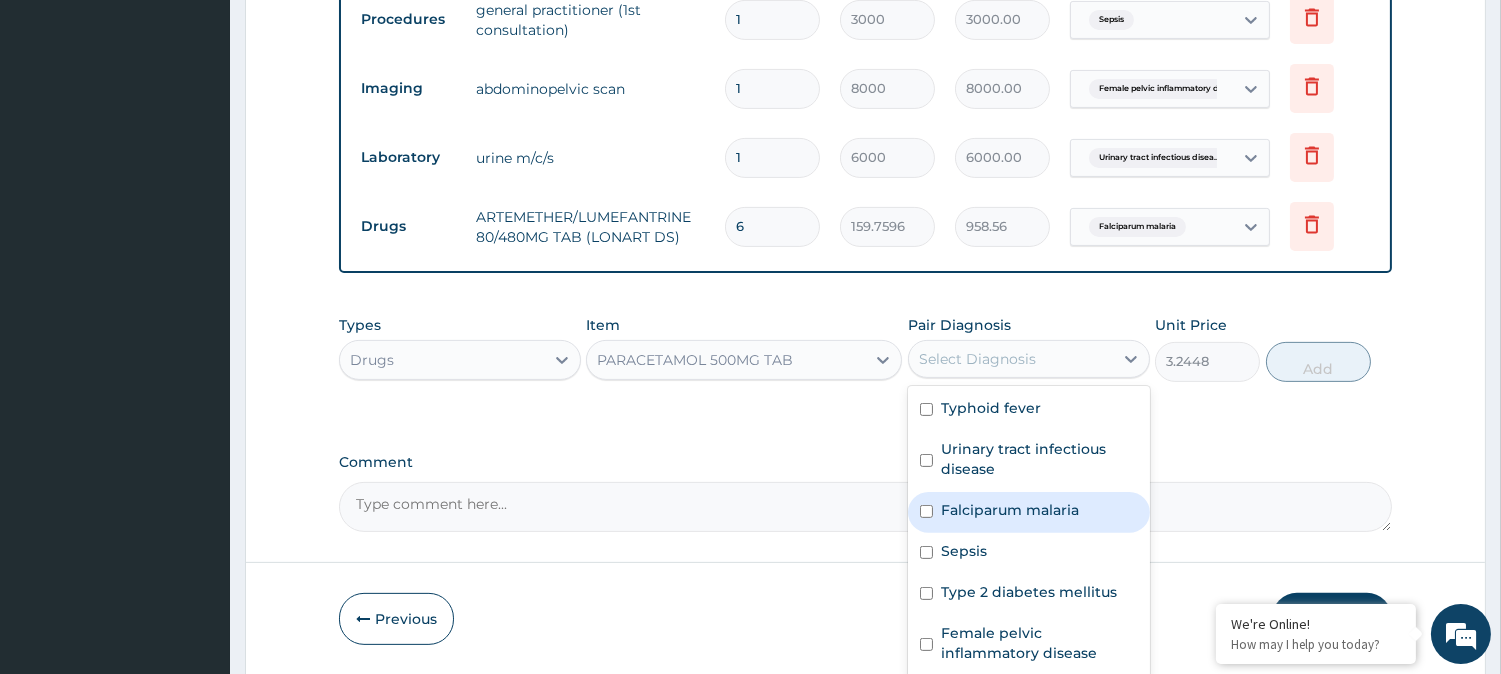 click on "Falciparum malaria" at bounding box center (1010, 510) 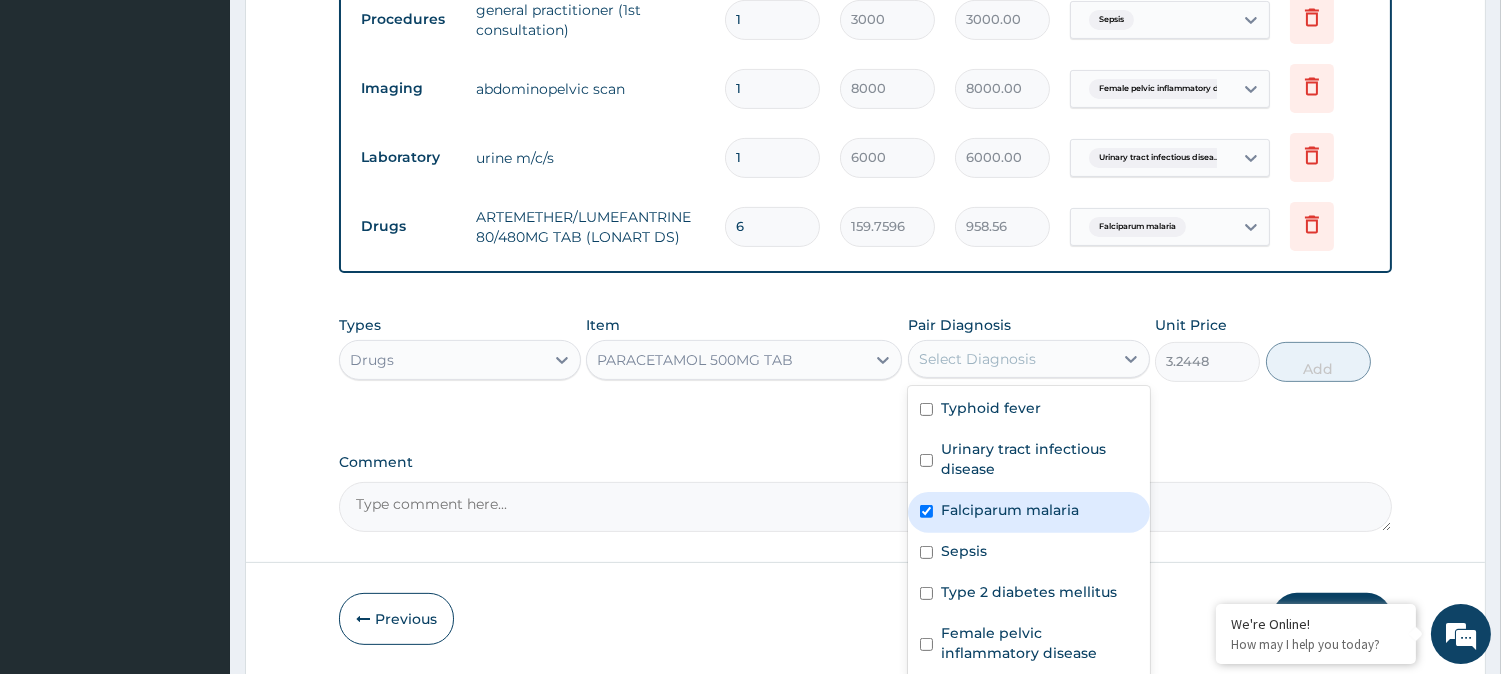 checkbox on "true" 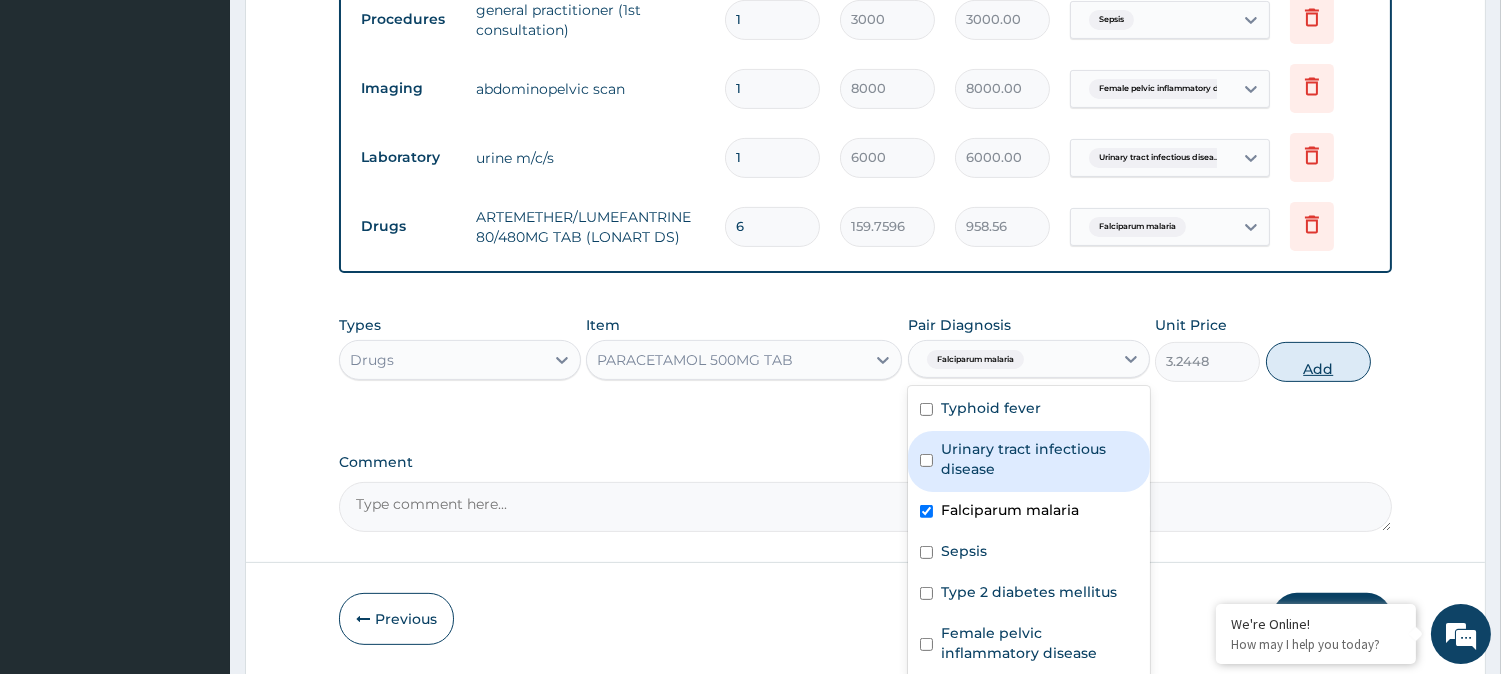 click on "Add" at bounding box center (1318, 362) 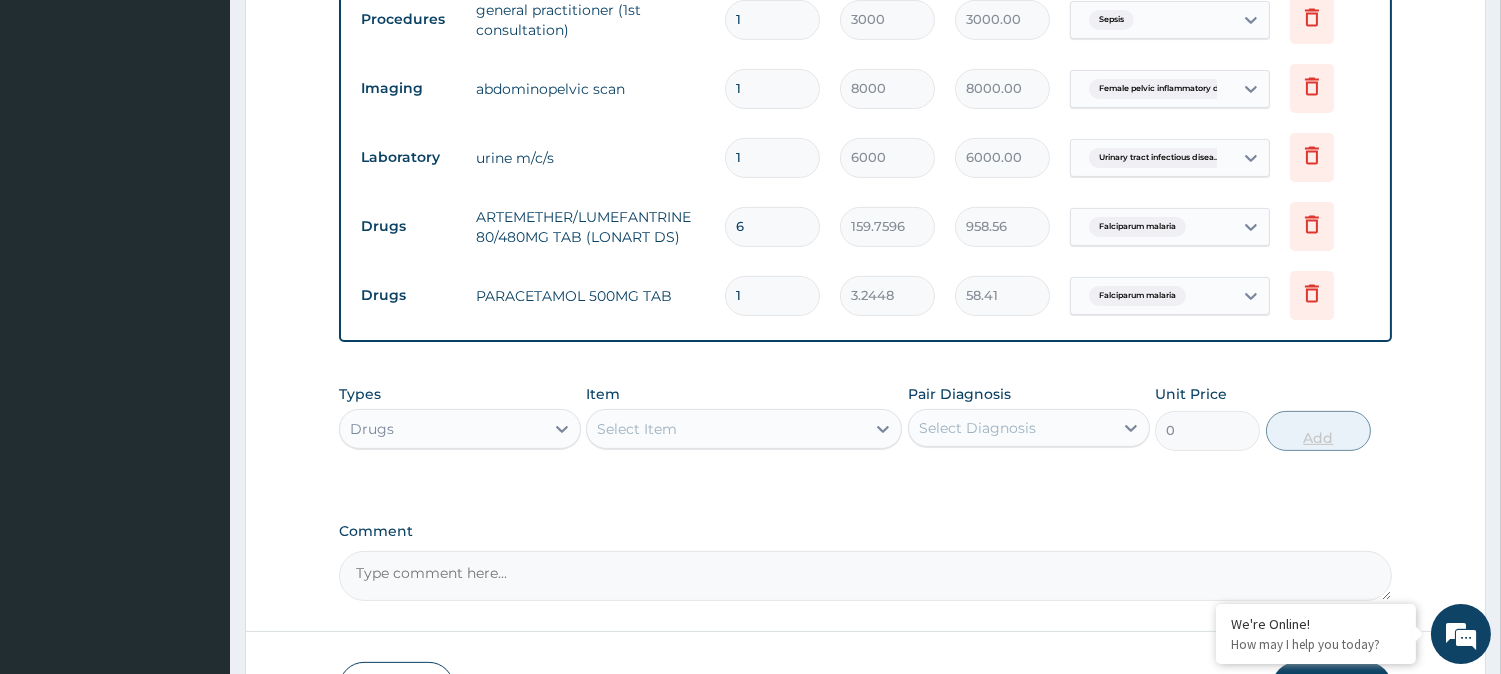 type on "18" 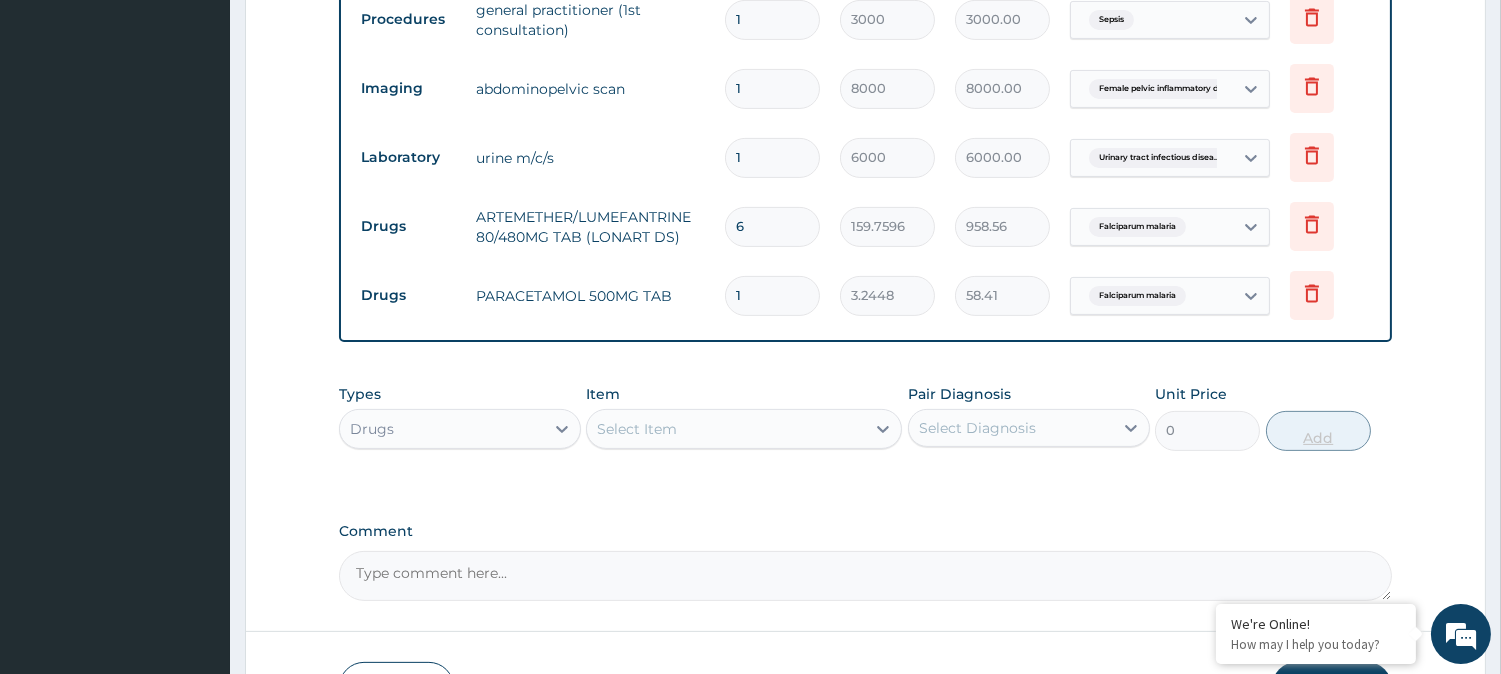 type on "58.41" 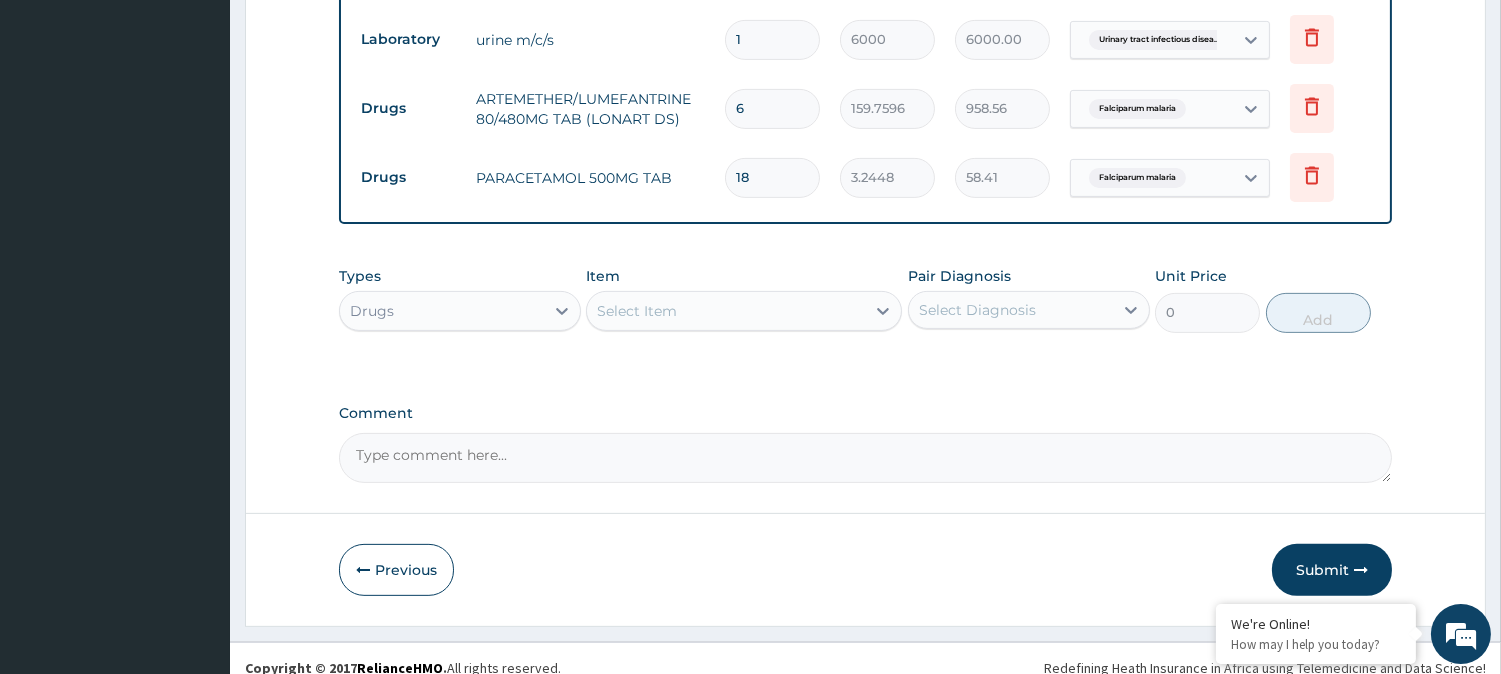 scroll, scrollTop: 1334, scrollLeft: 0, axis: vertical 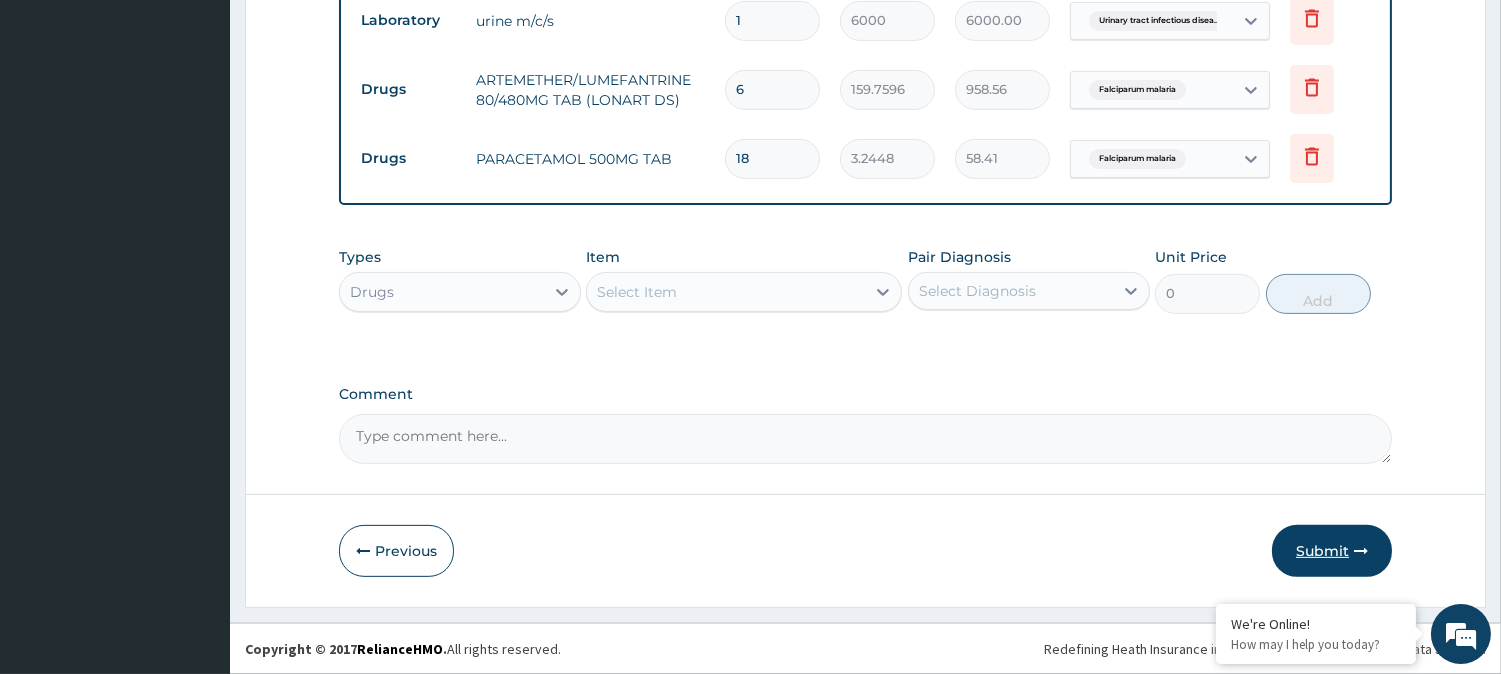 type on "18" 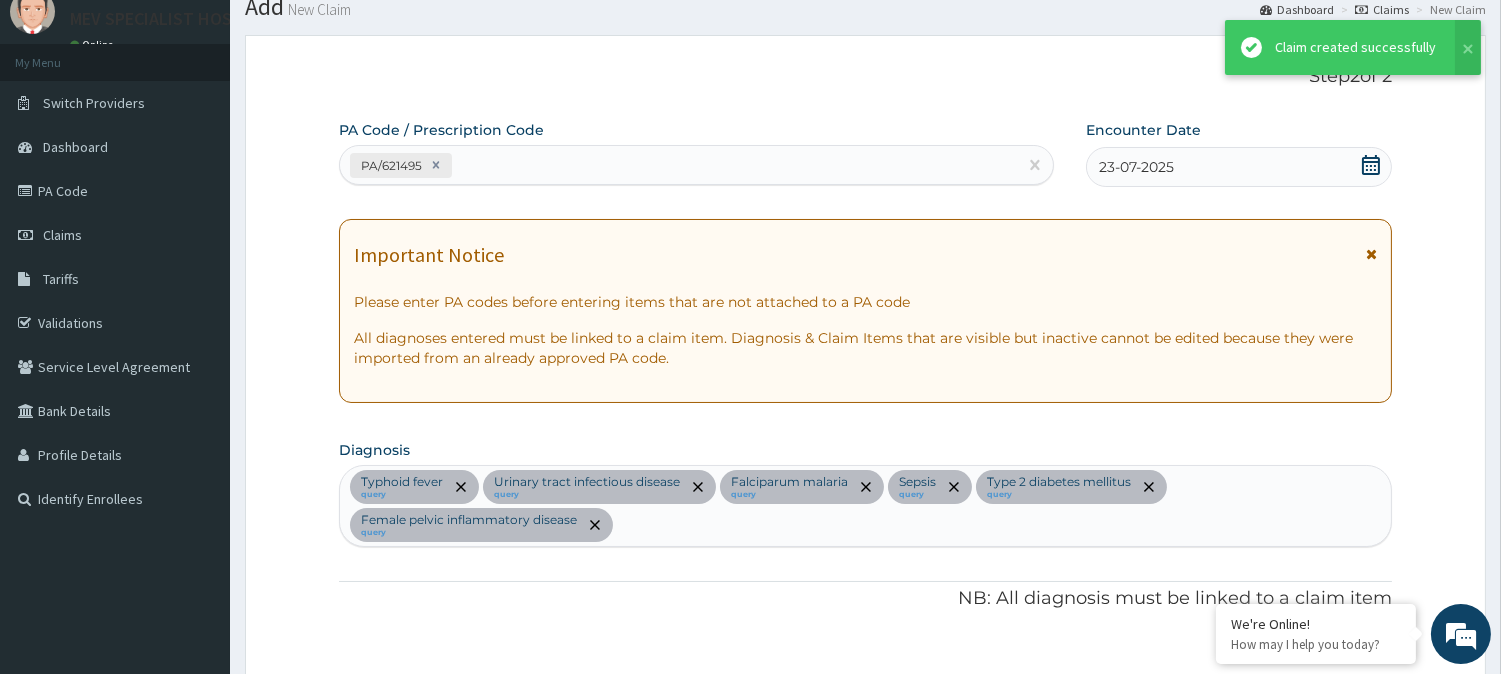 scroll, scrollTop: 1334, scrollLeft: 0, axis: vertical 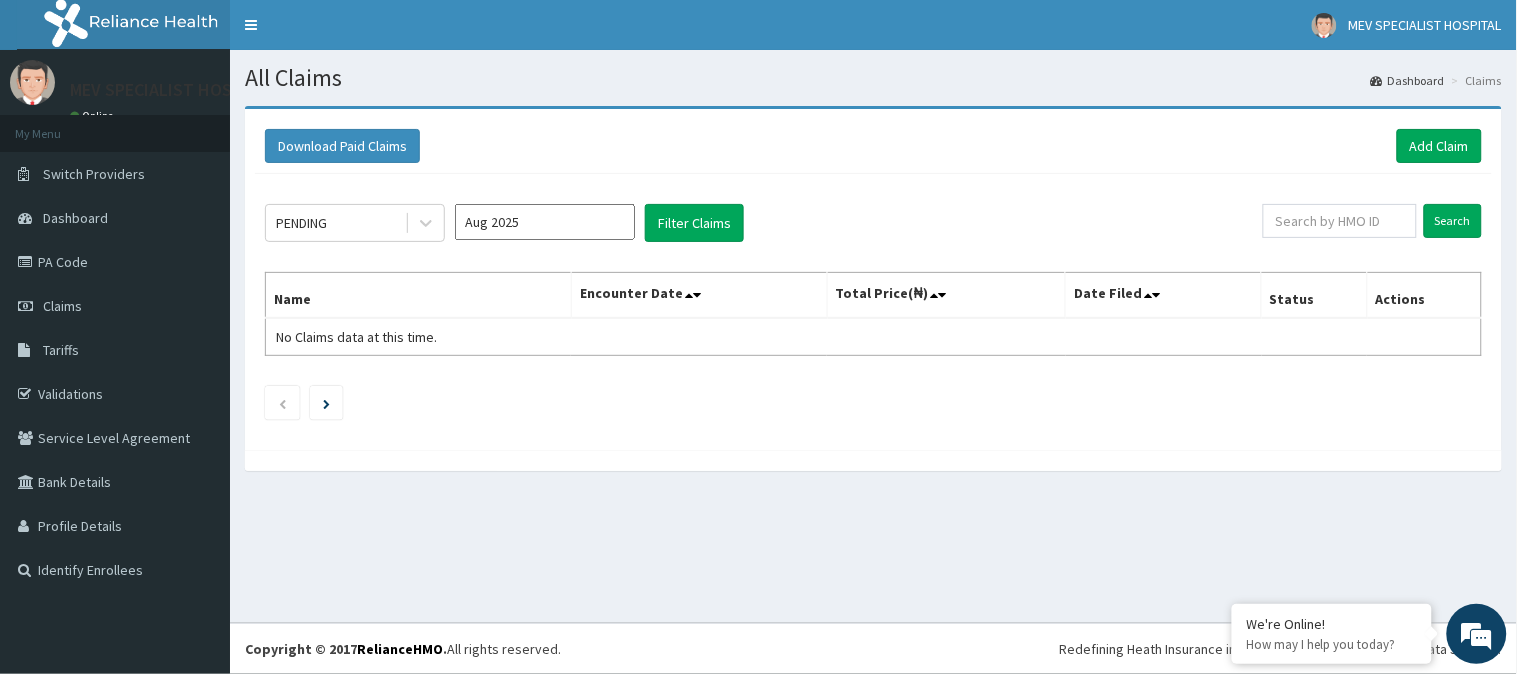 click on "All Claims" at bounding box center [873, 78] 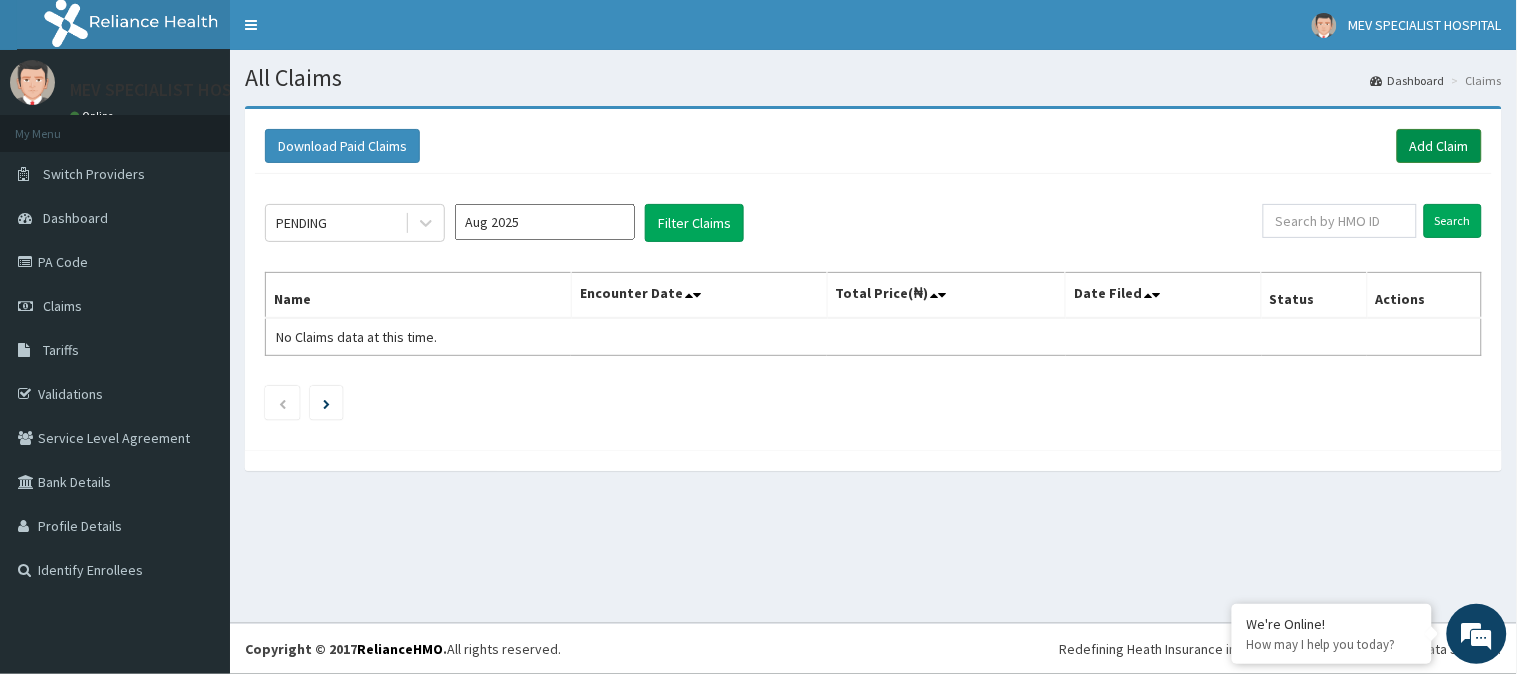 click on "Add Claim" at bounding box center (1439, 146) 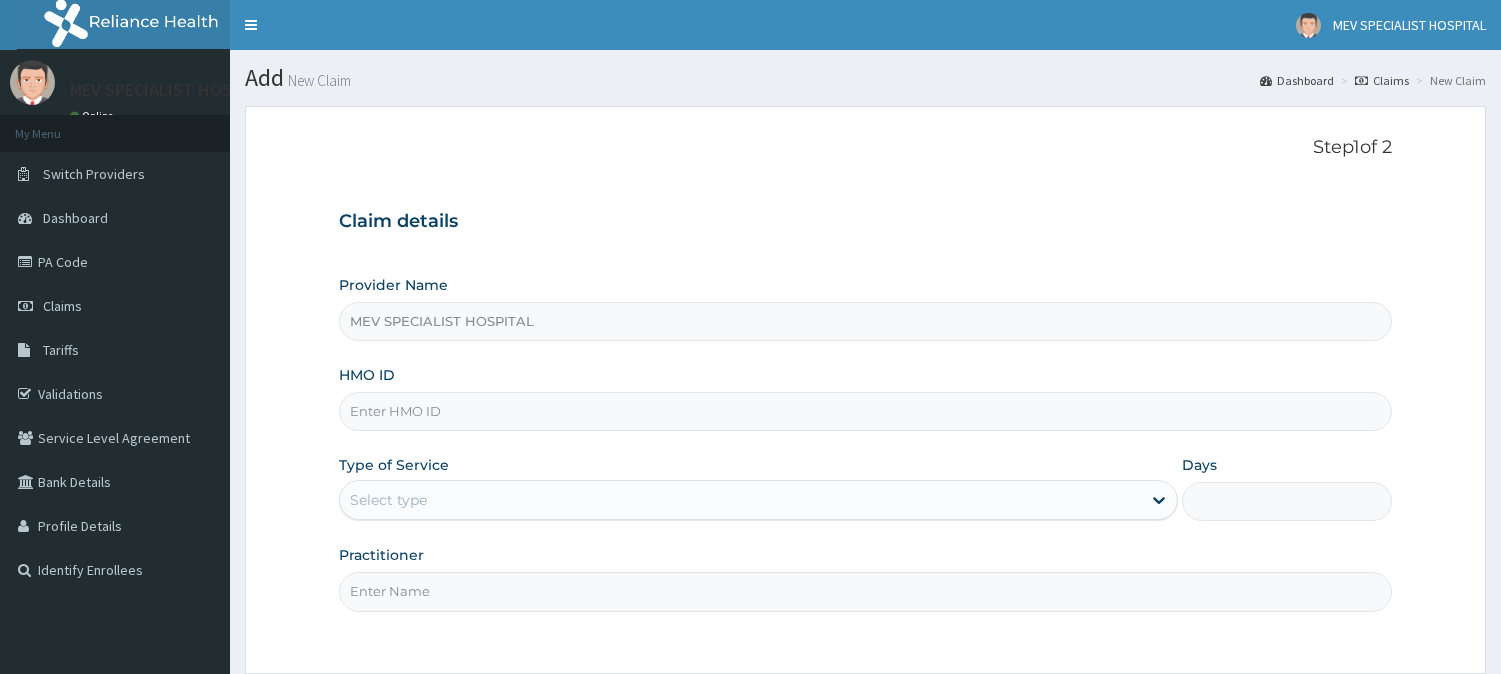 scroll, scrollTop: 0, scrollLeft: 0, axis: both 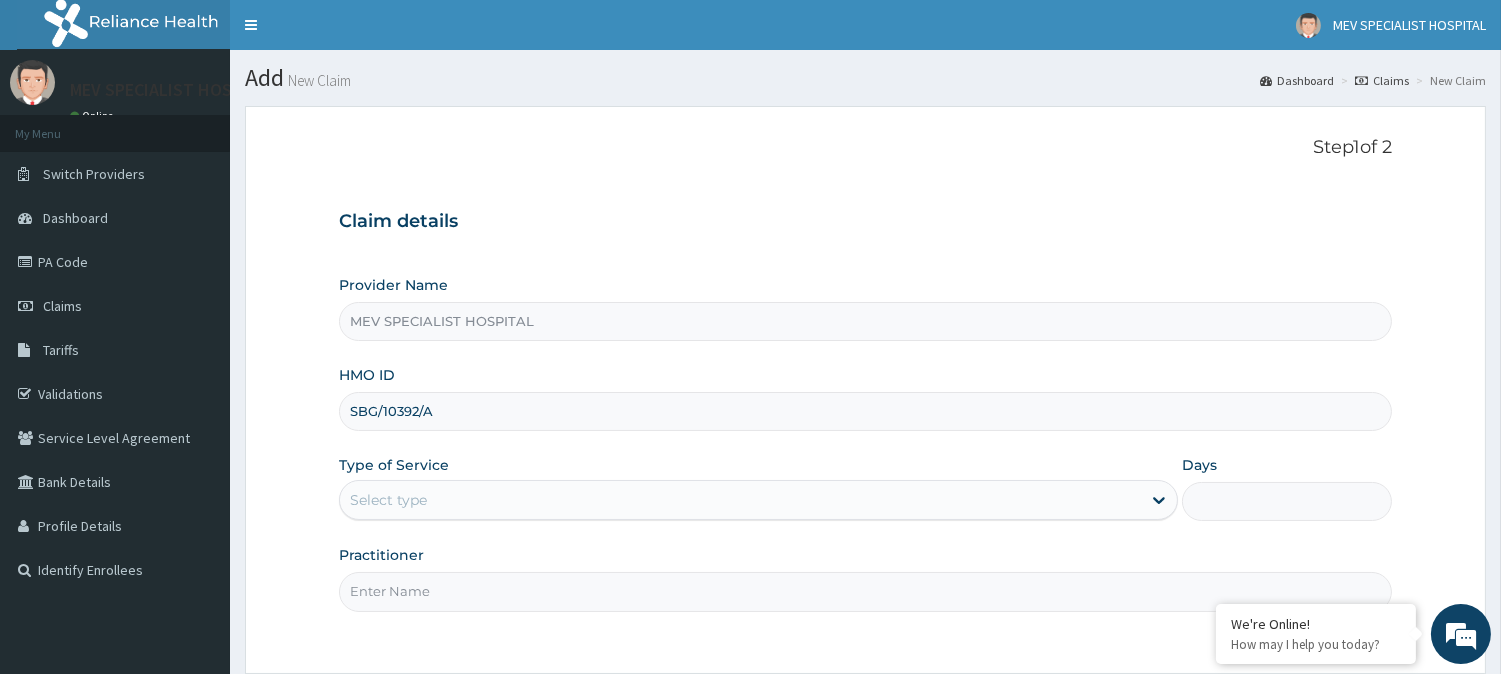 type on "SBG/10392/A" 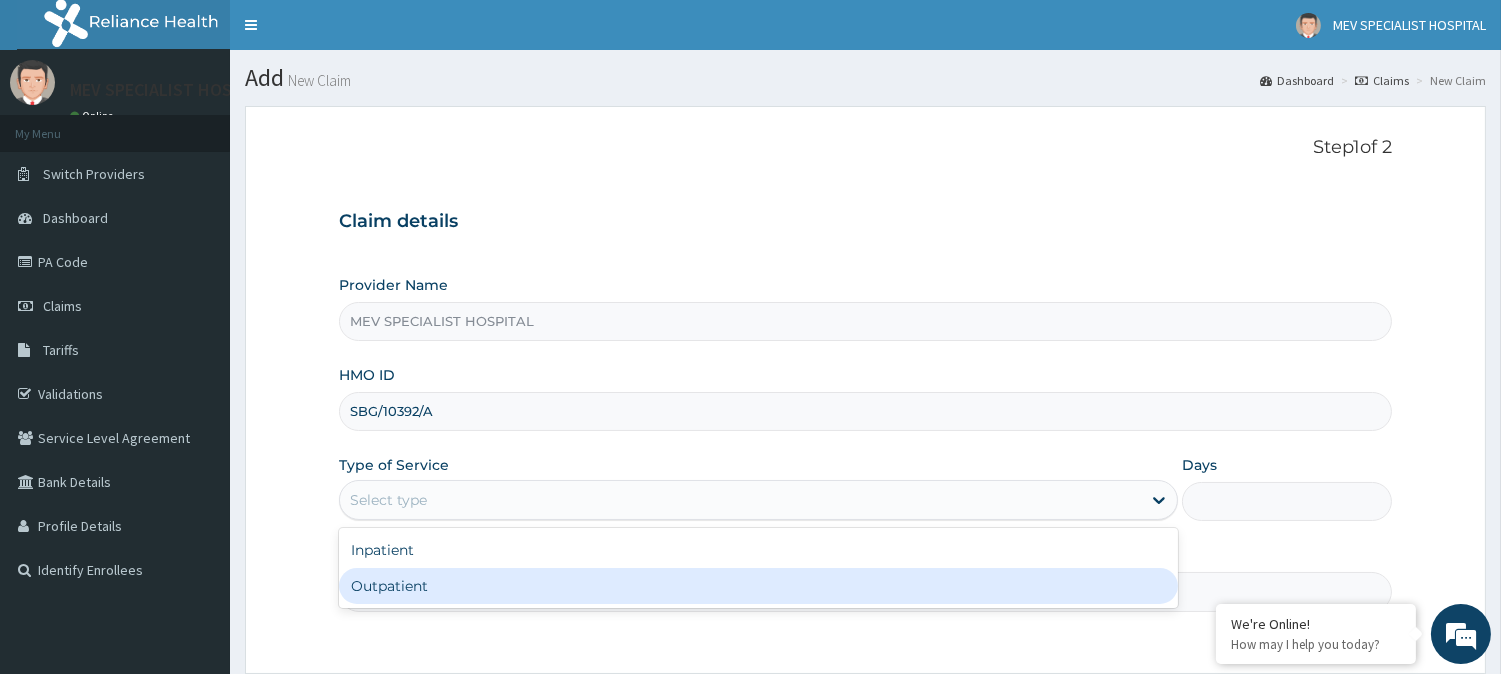 click on "Outpatient" at bounding box center [758, 586] 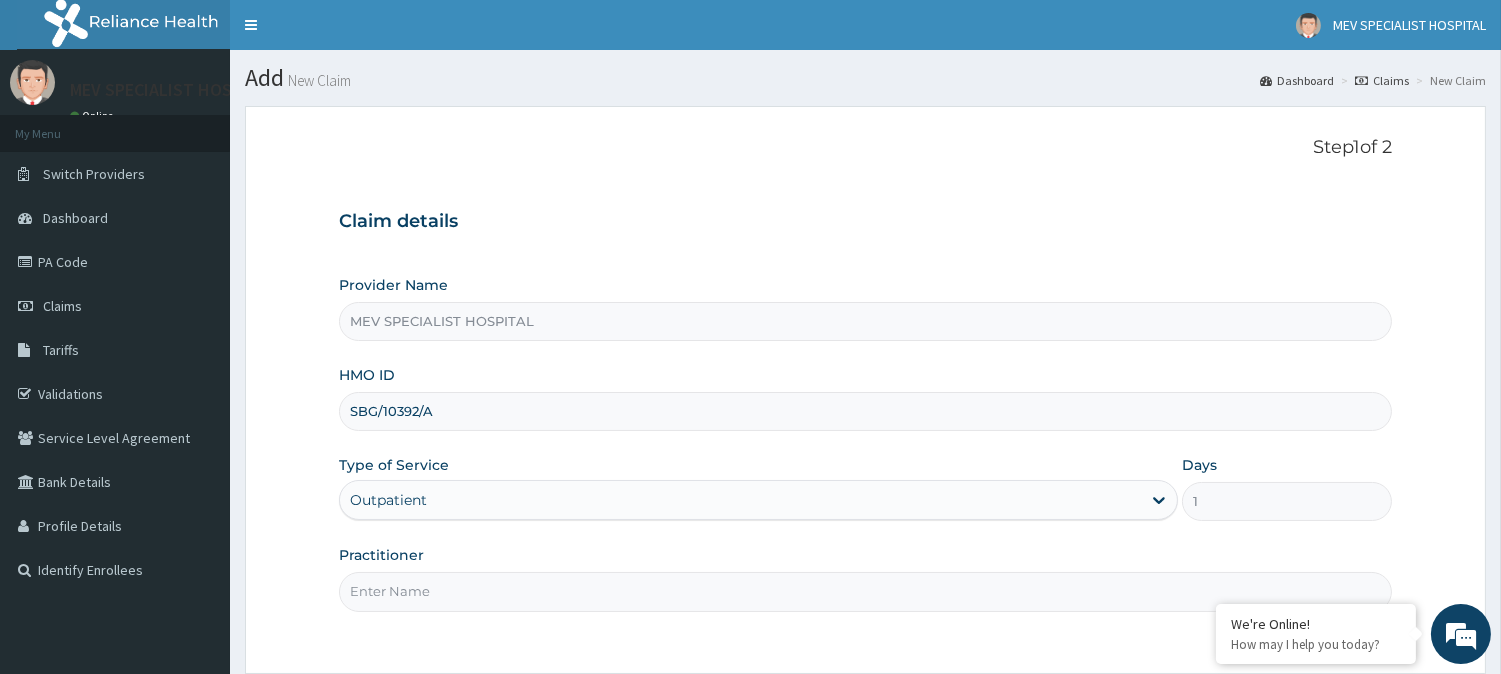 click on "Practitioner" at bounding box center (865, 591) 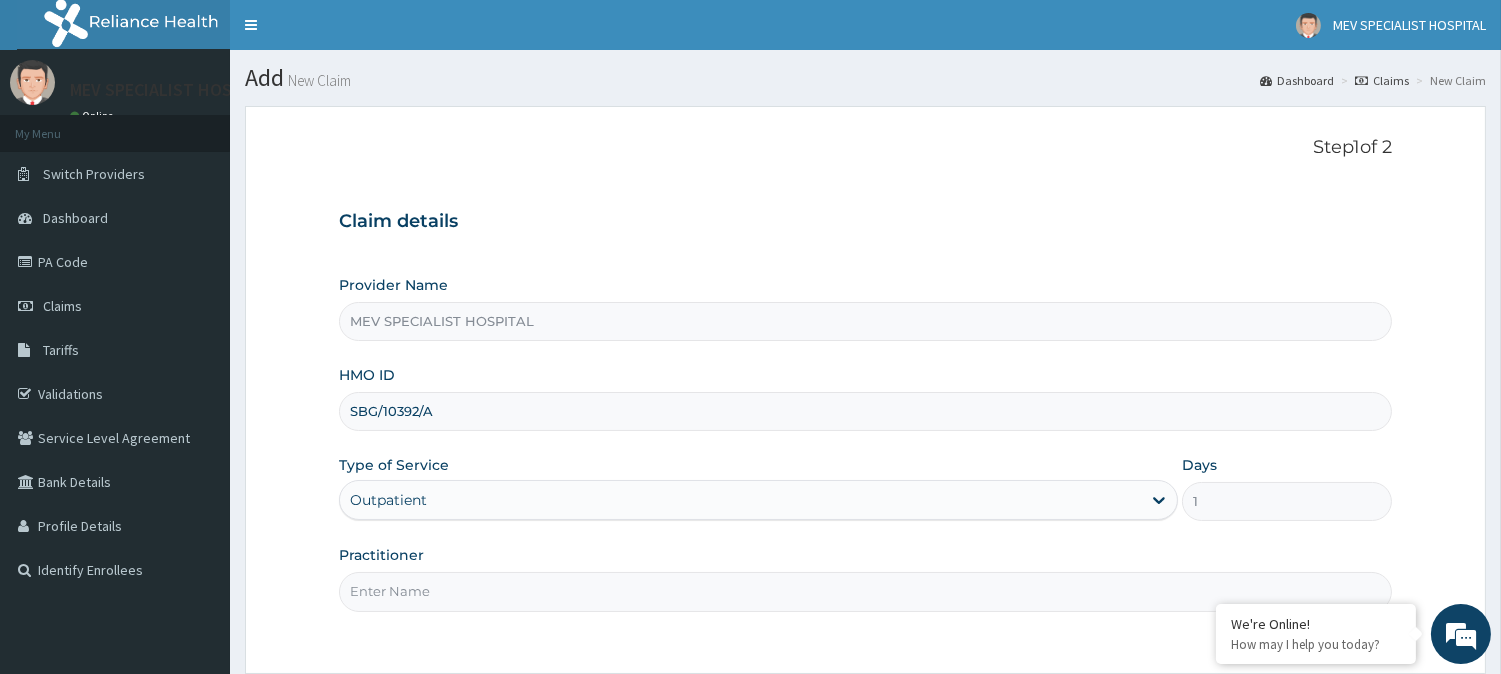 type on "DR JOY" 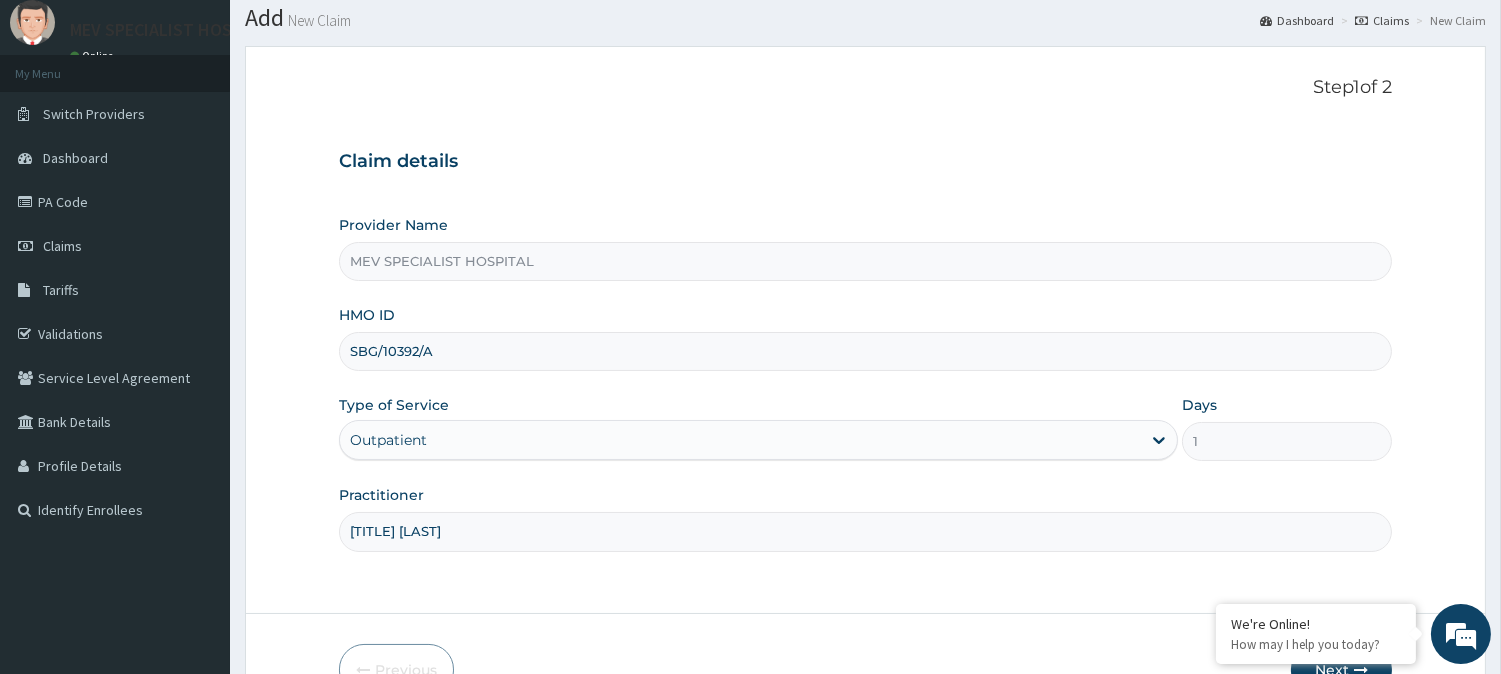 scroll, scrollTop: 178, scrollLeft: 0, axis: vertical 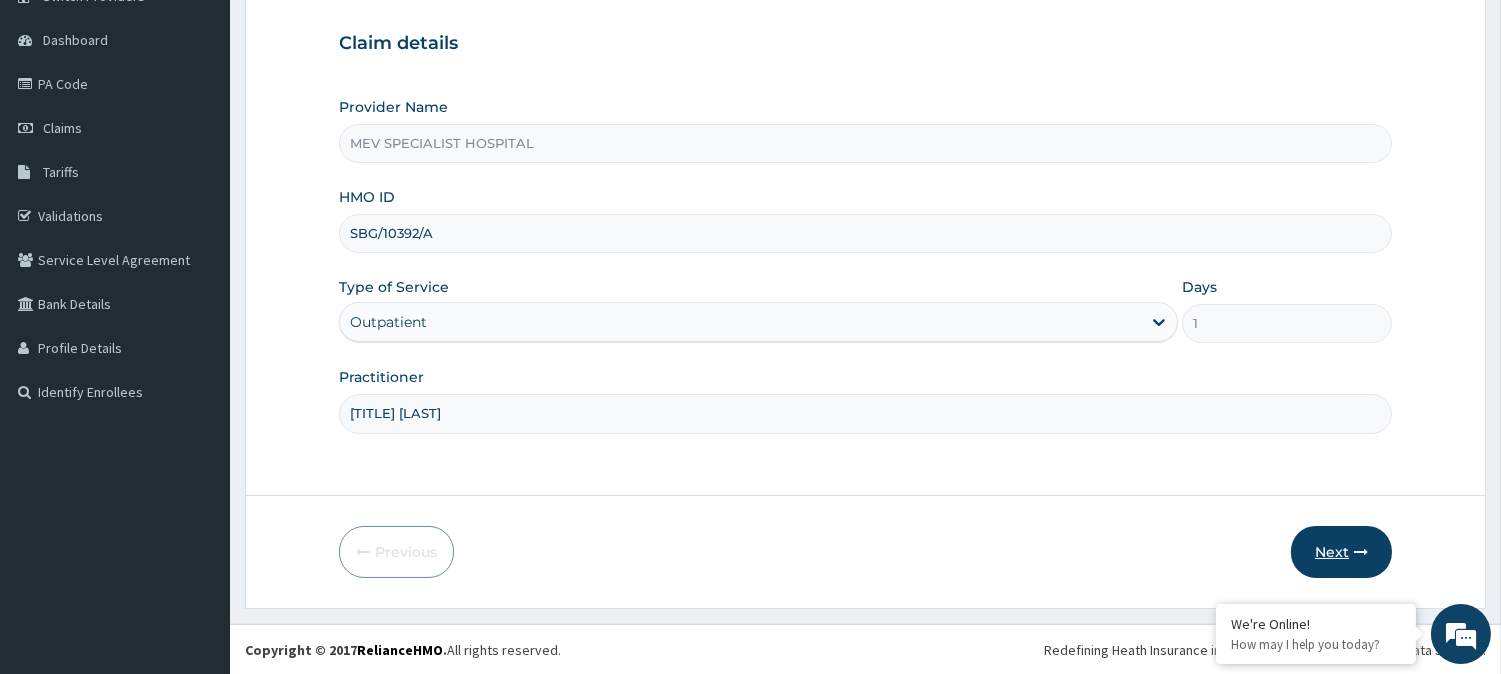 click on "Next" at bounding box center [1341, 552] 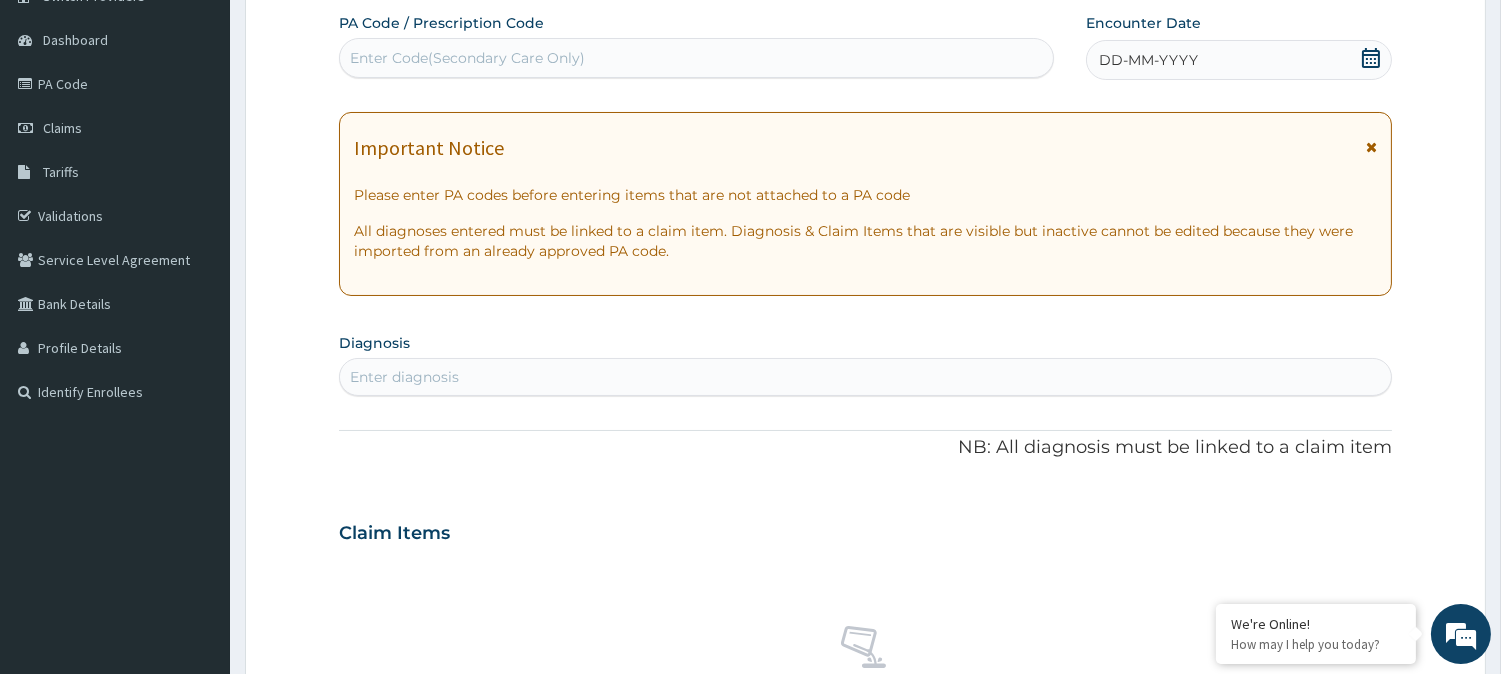 click on "DD-MM-YYYY" at bounding box center (1148, 60) 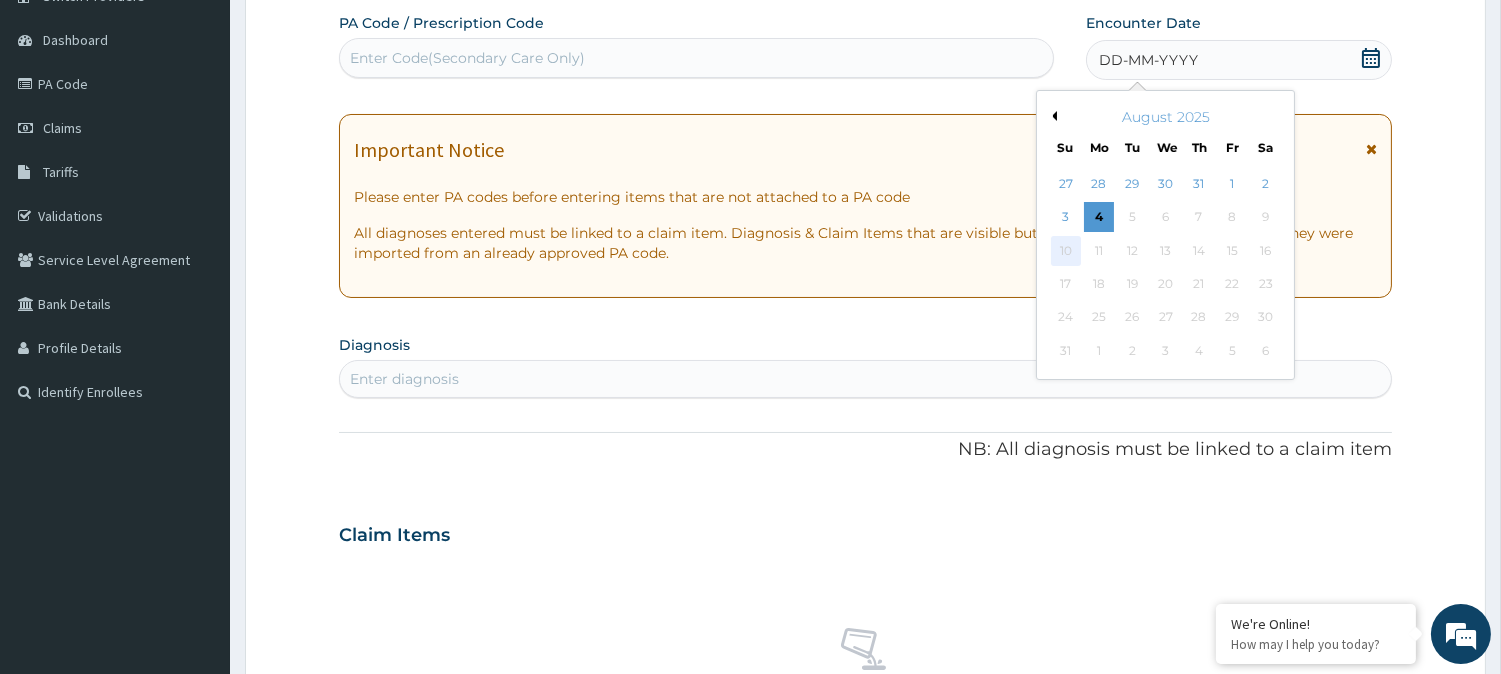 scroll, scrollTop: 0, scrollLeft: 0, axis: both 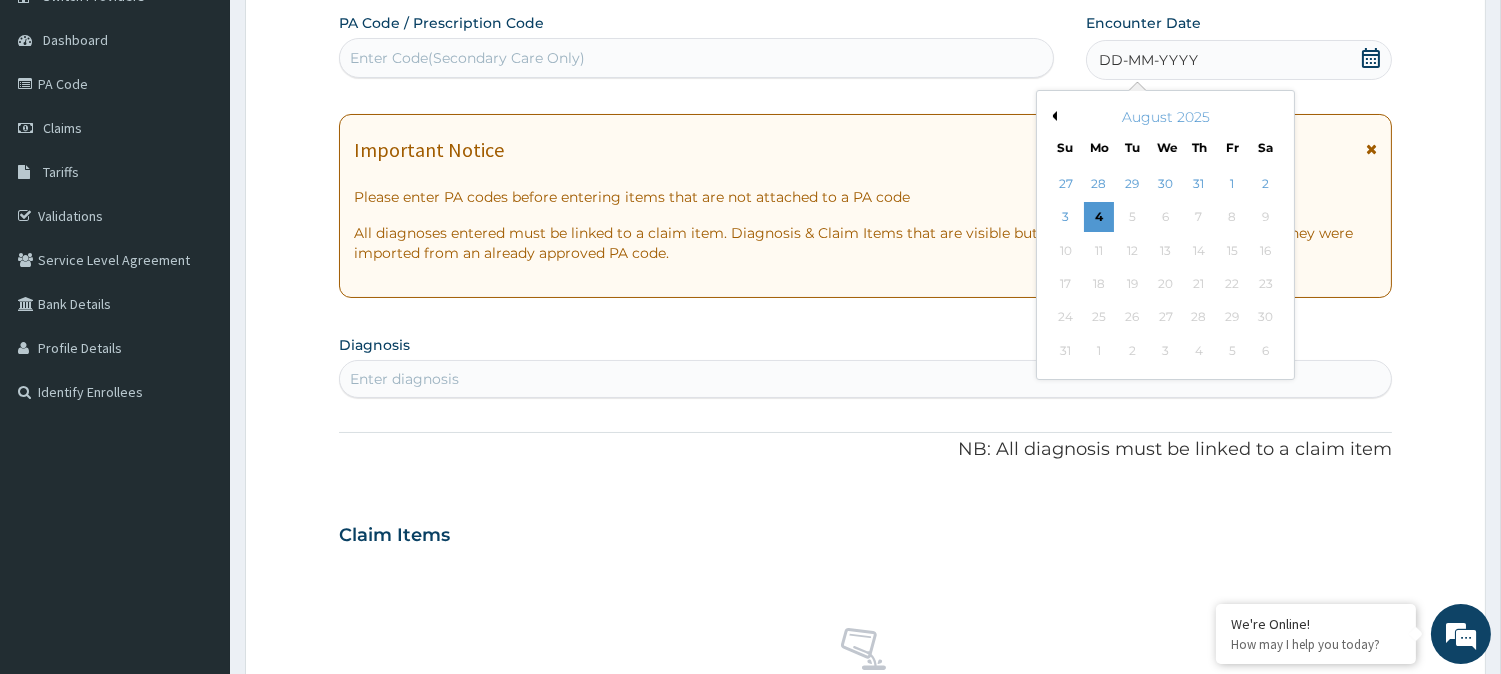 click on "Previous Month" at bounding box center [1052, 116] 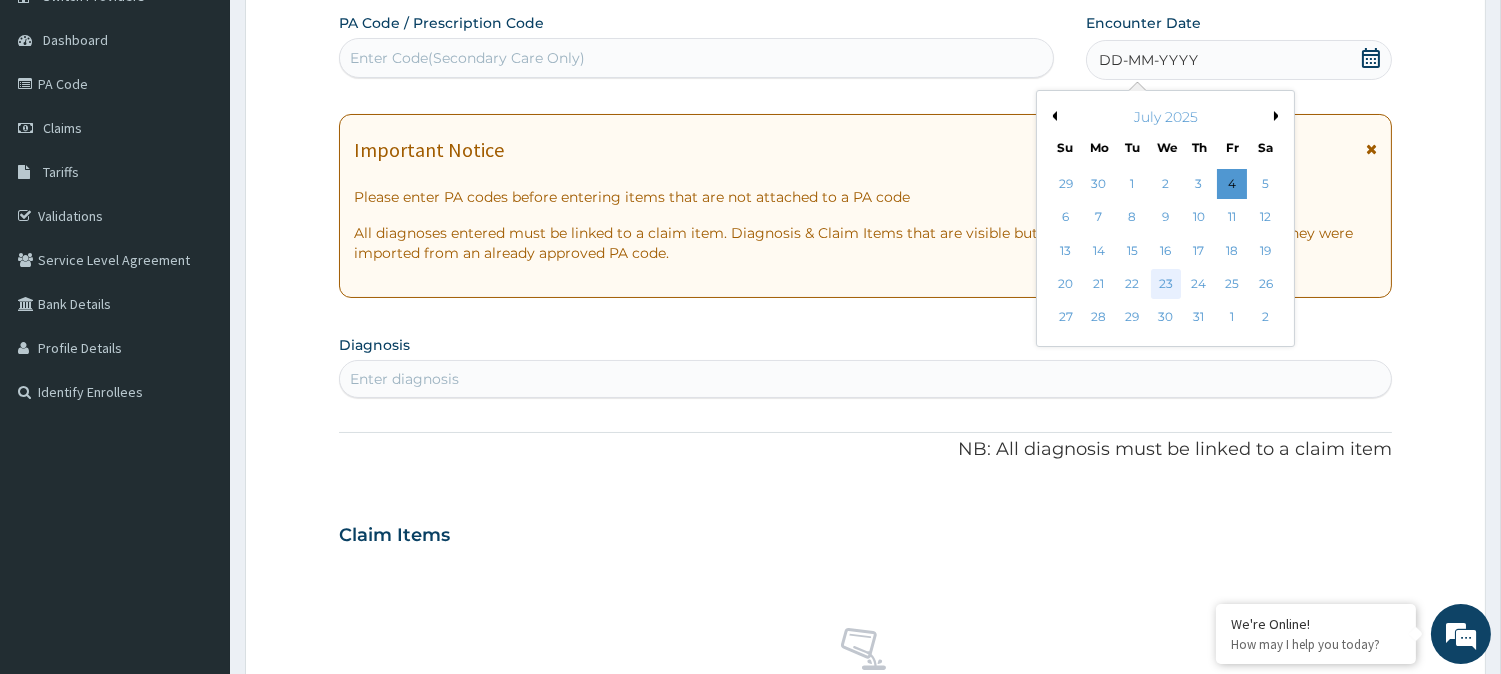 click on "23" at bounding box center [1165, 284] 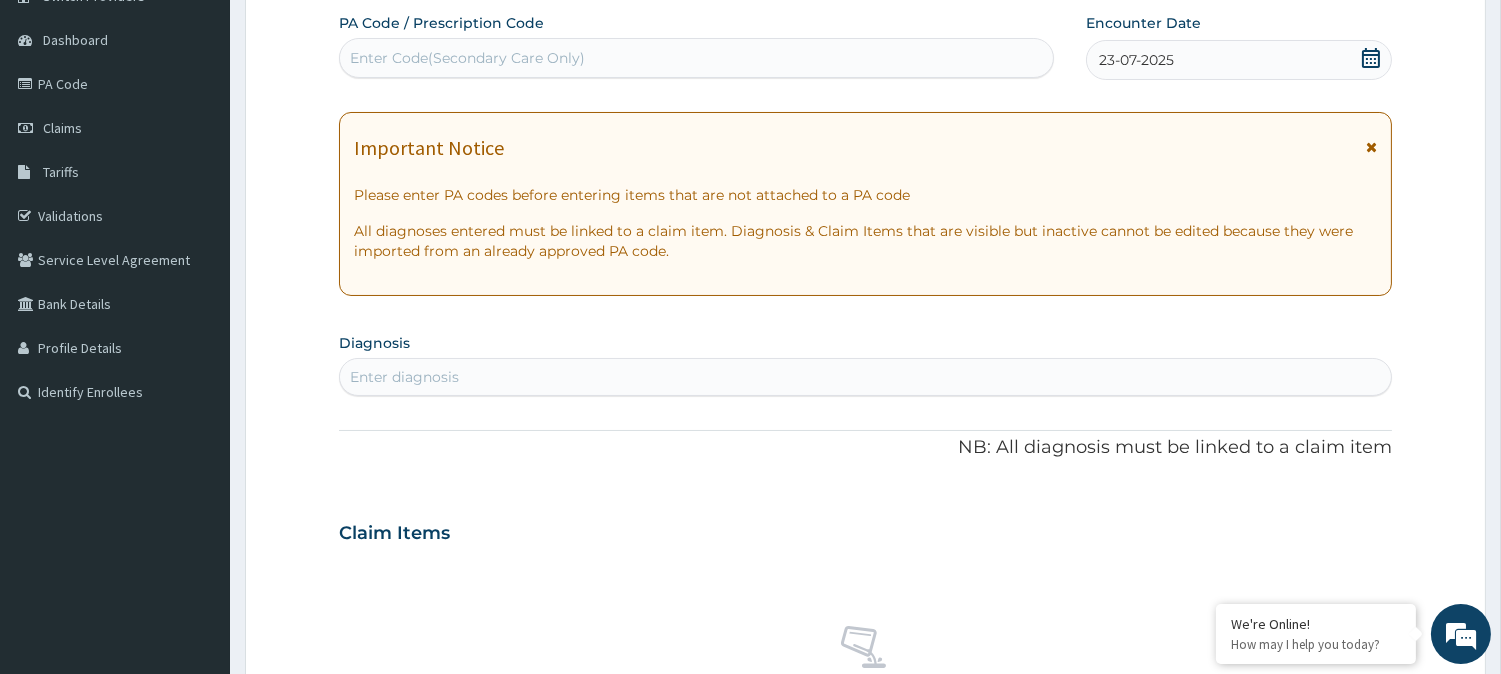 click on "Enter diagnosis" at bounding box center (865, 377) 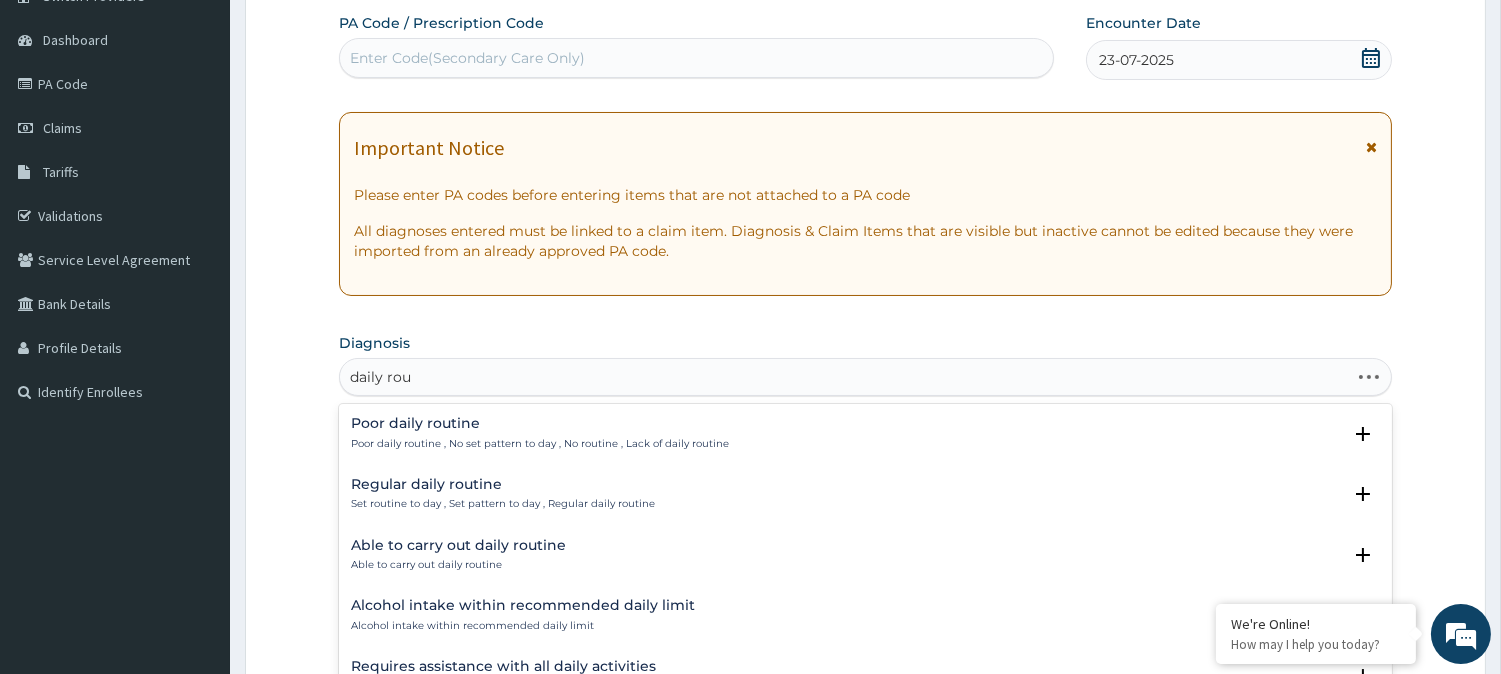 type on "daily rout" 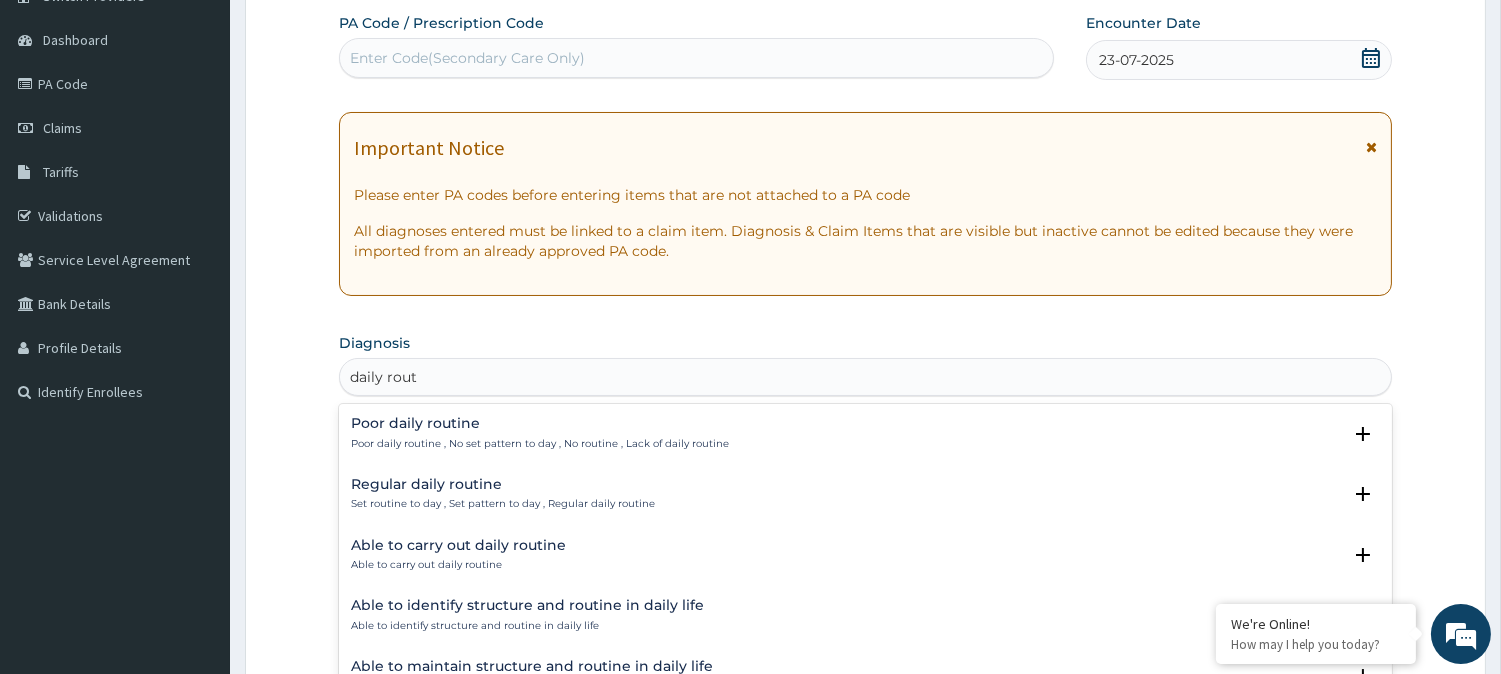 click on "Regular daily routine" at bounding box center [503, 484] 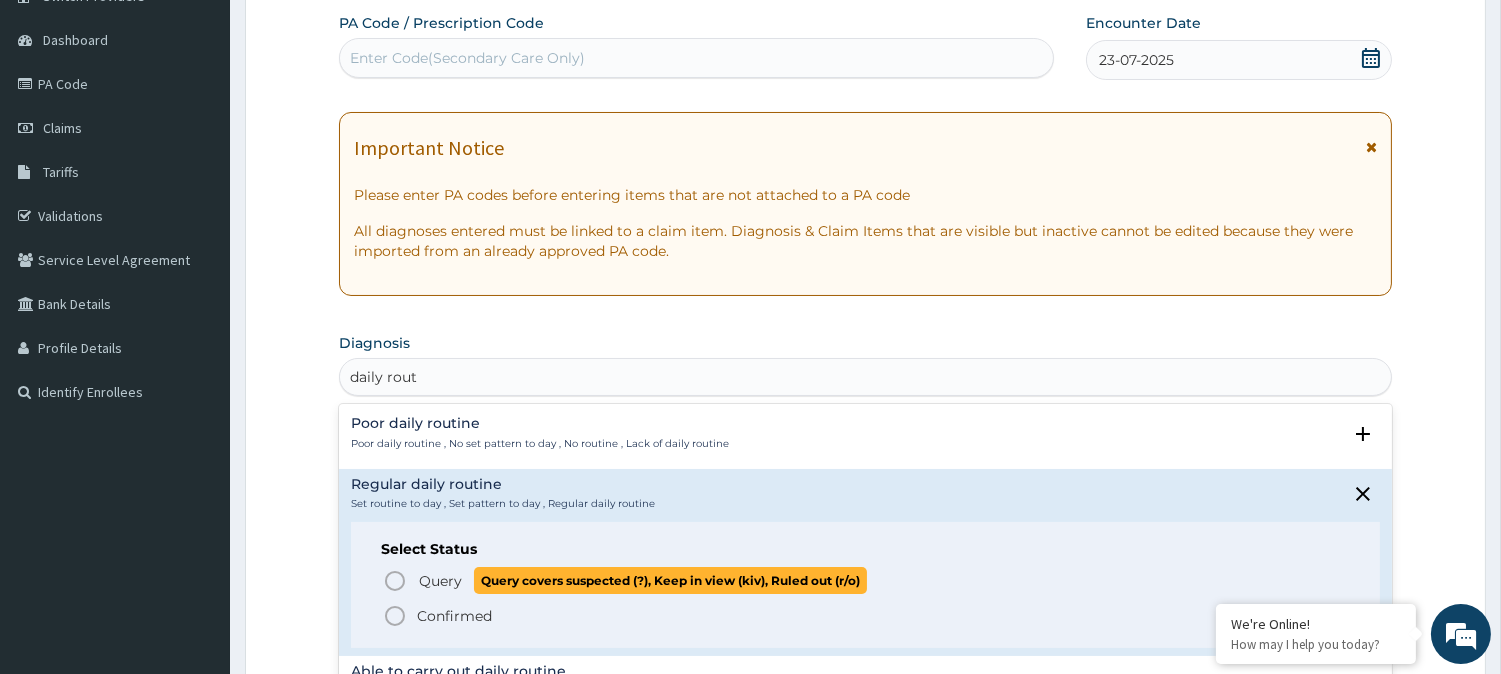 click 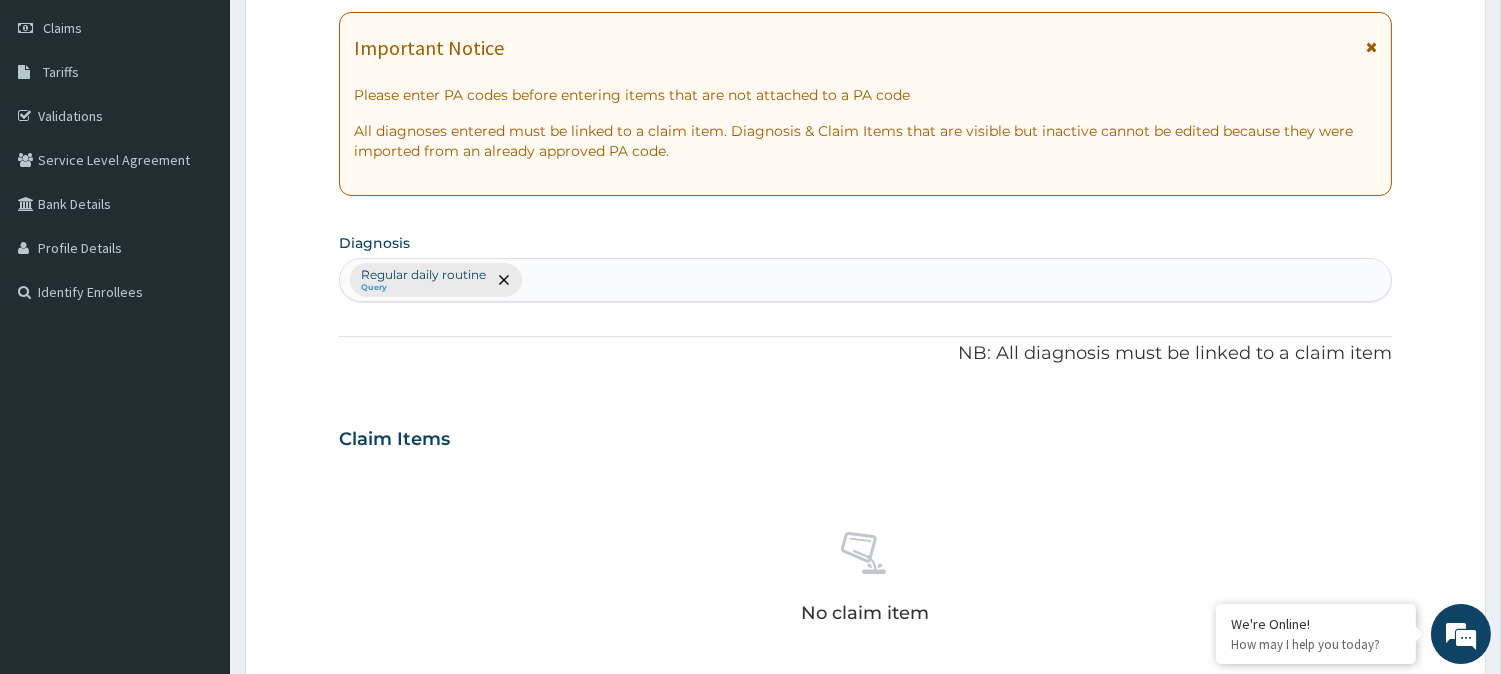 scroll, scrollTop: 767, scrollLeft: 0, axis: vertical 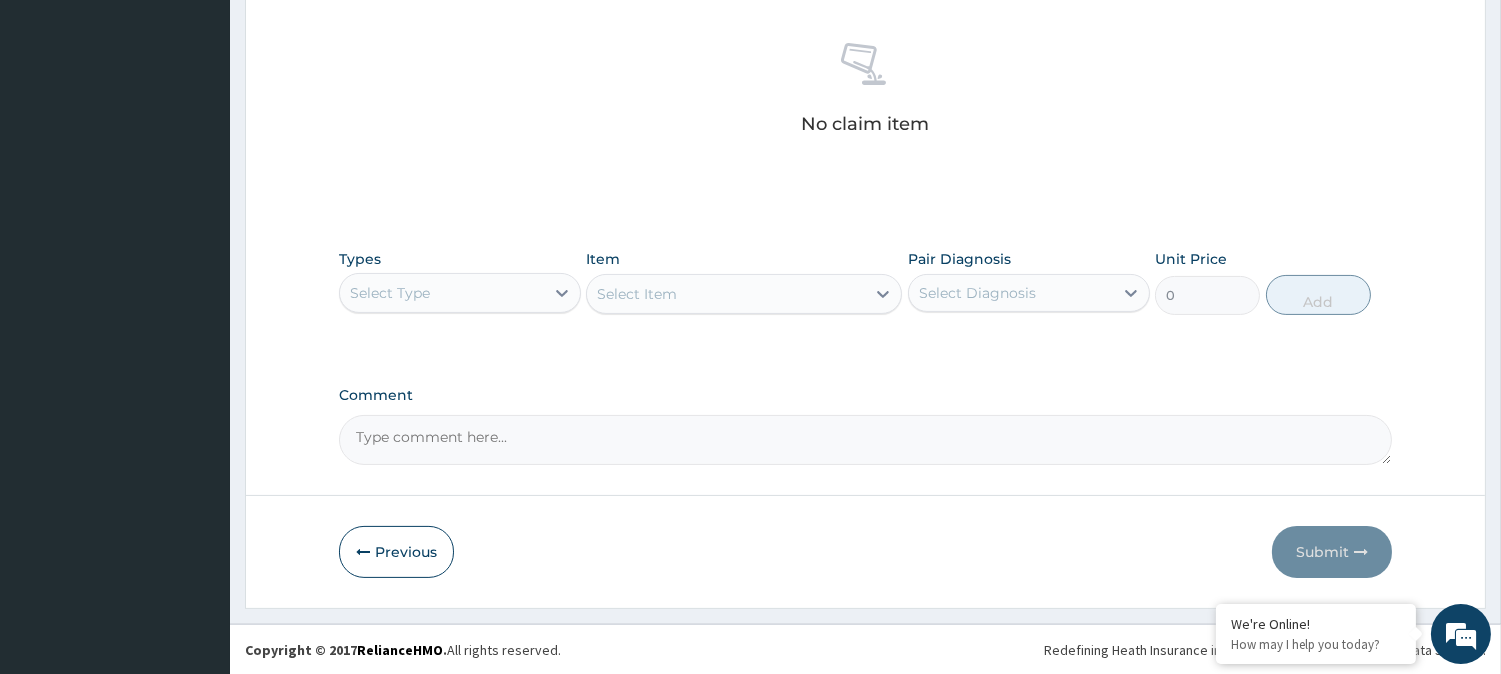 click on "Select Type" at bounding box center (442, 293) 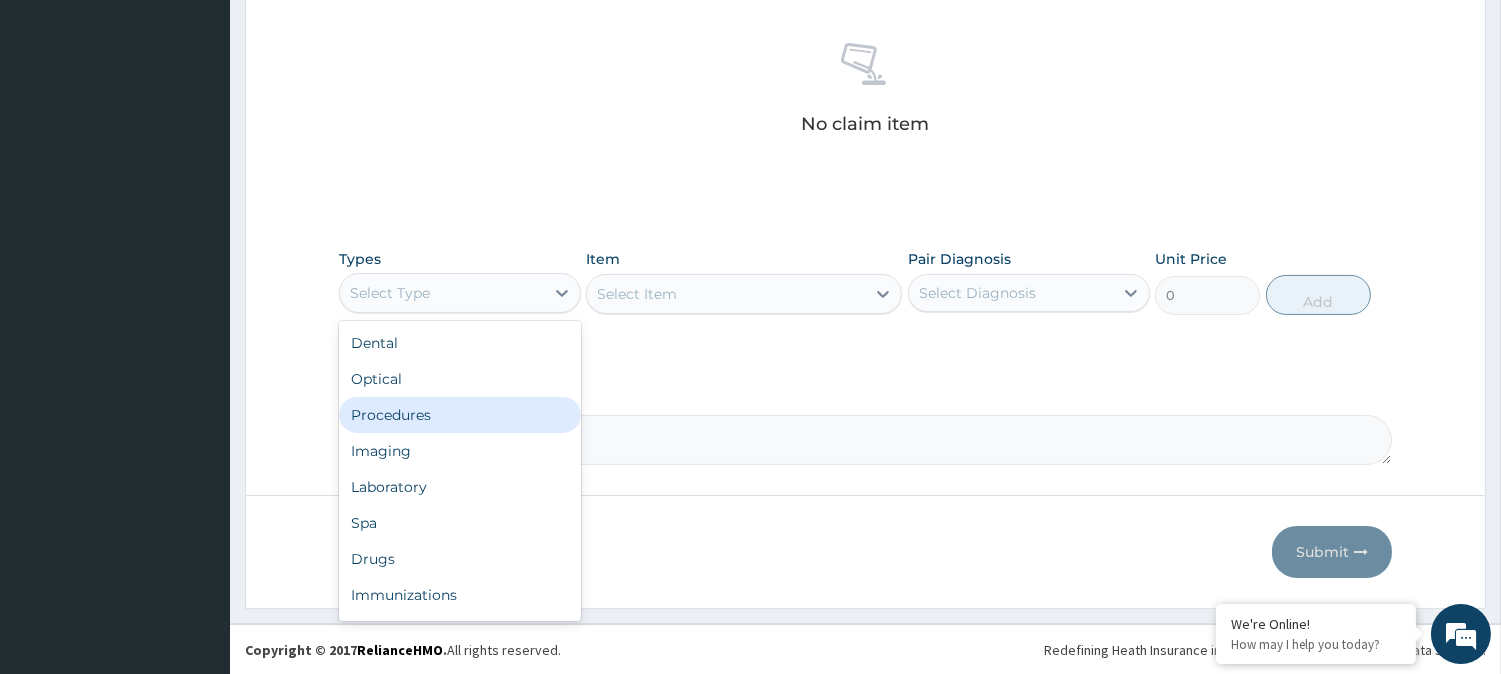 click on "Procedures" at bounding box center (460, 415) 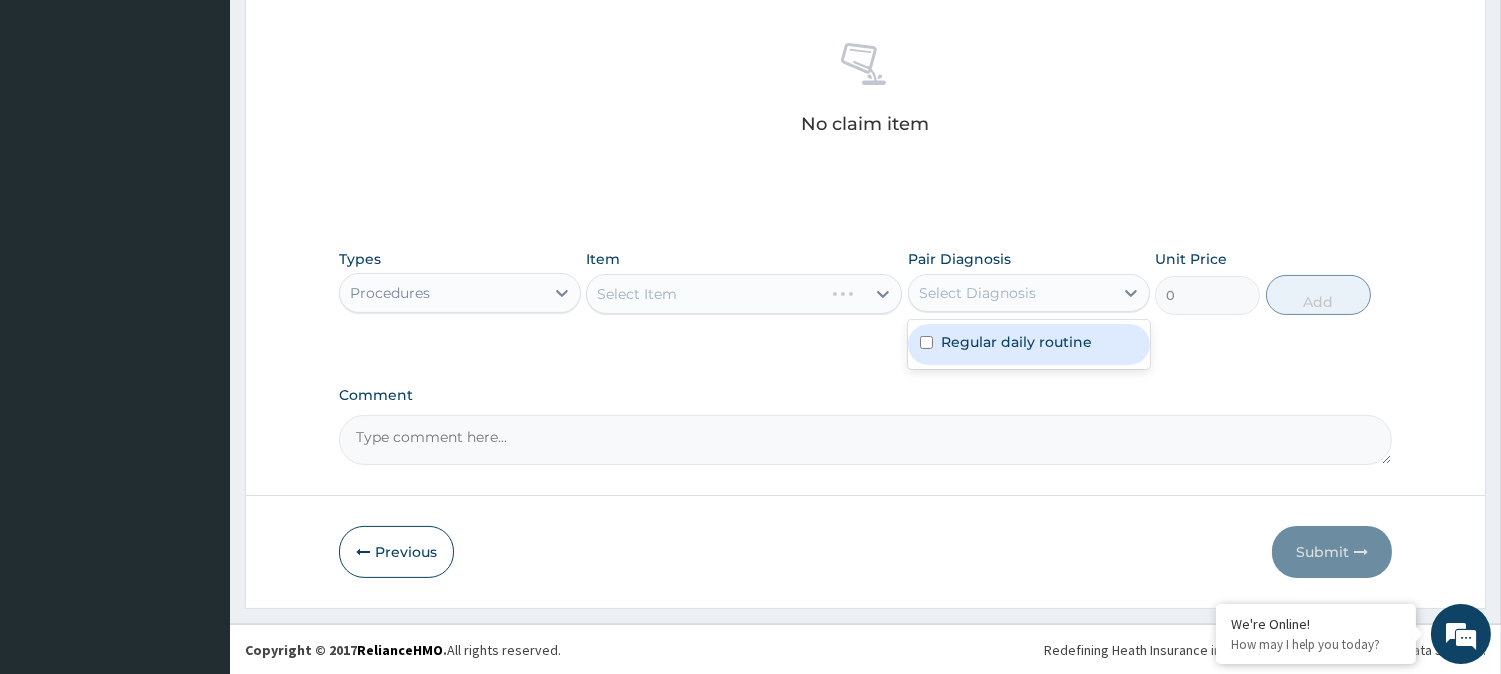 click on "Select Diagnosis" at bounding box center (1011, 293) 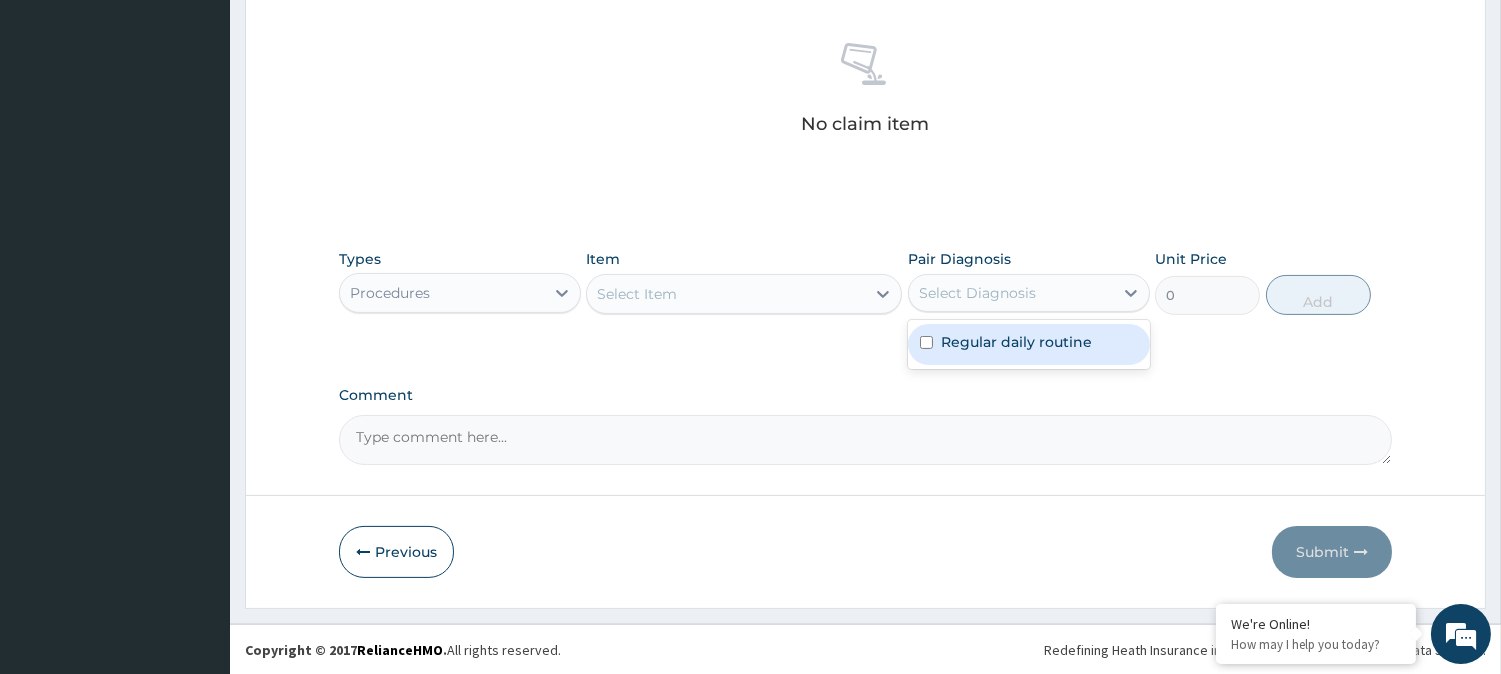 click on "Regular daily routine" at bounding box center (1029, 344) 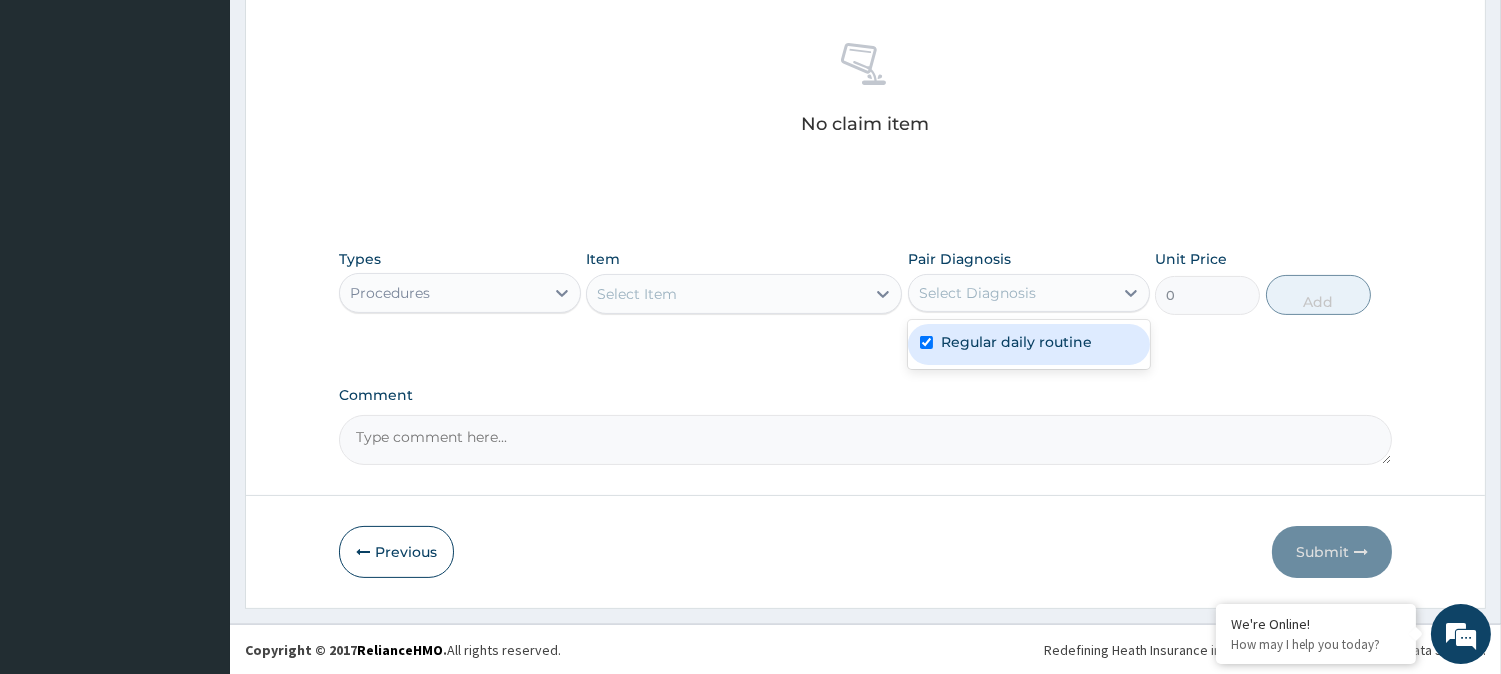 checkbox on "true" 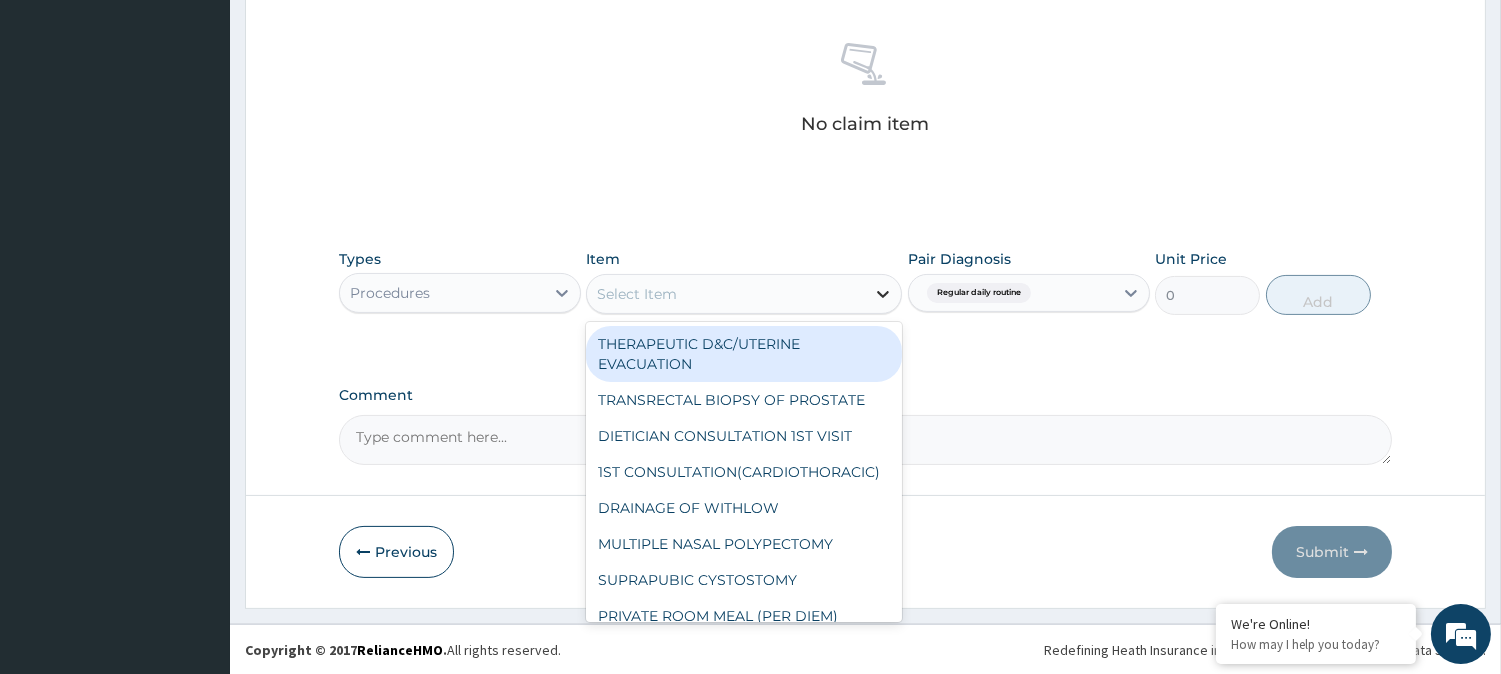 click 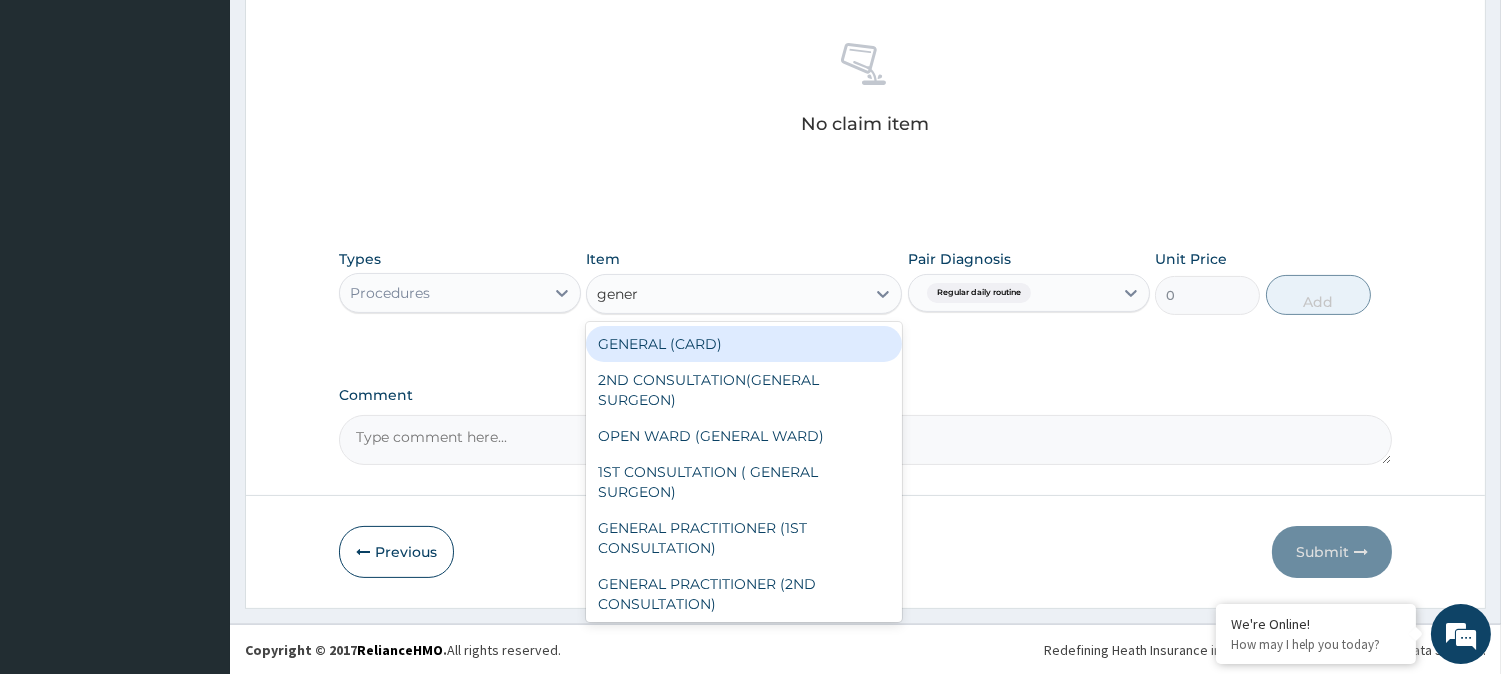 type on "genera" 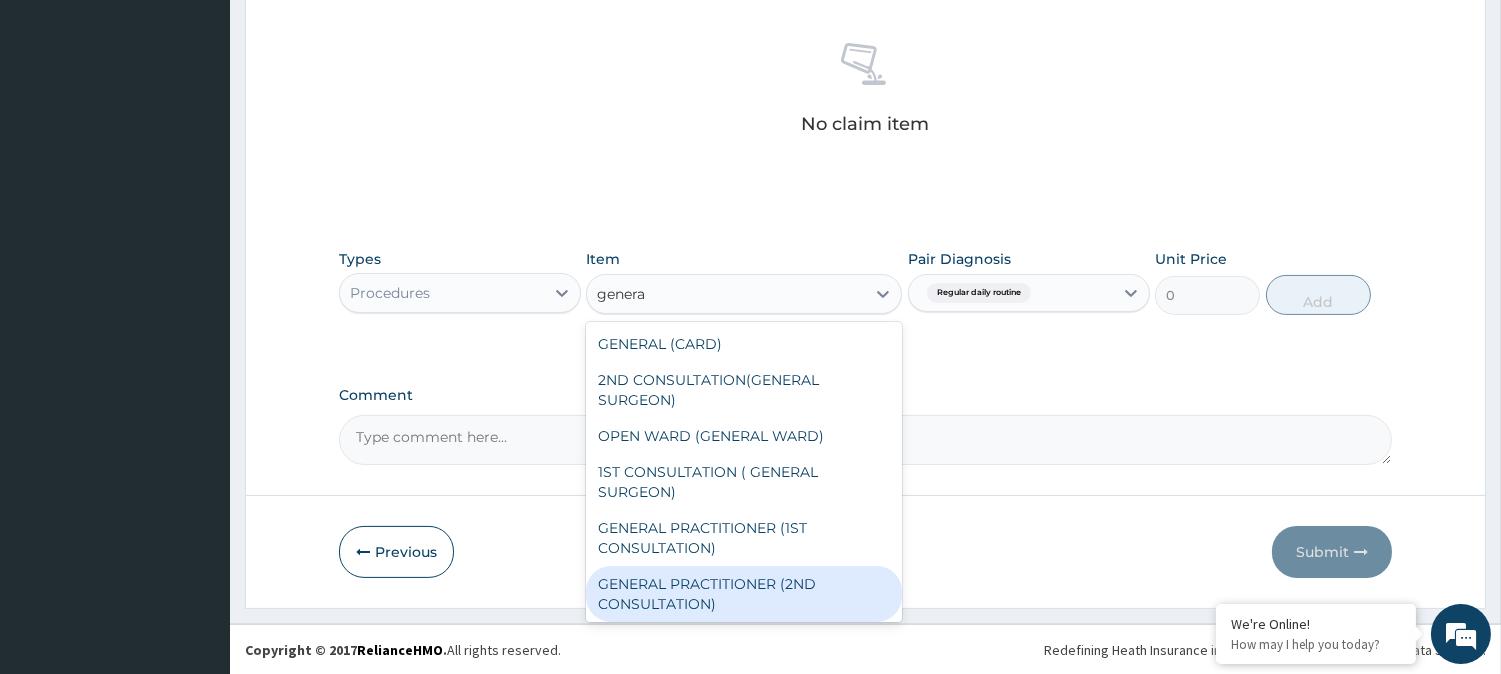 click on "GENERAL PRACTITIONER (2ND CONSULTATION)" at bounding box center (744, 594) 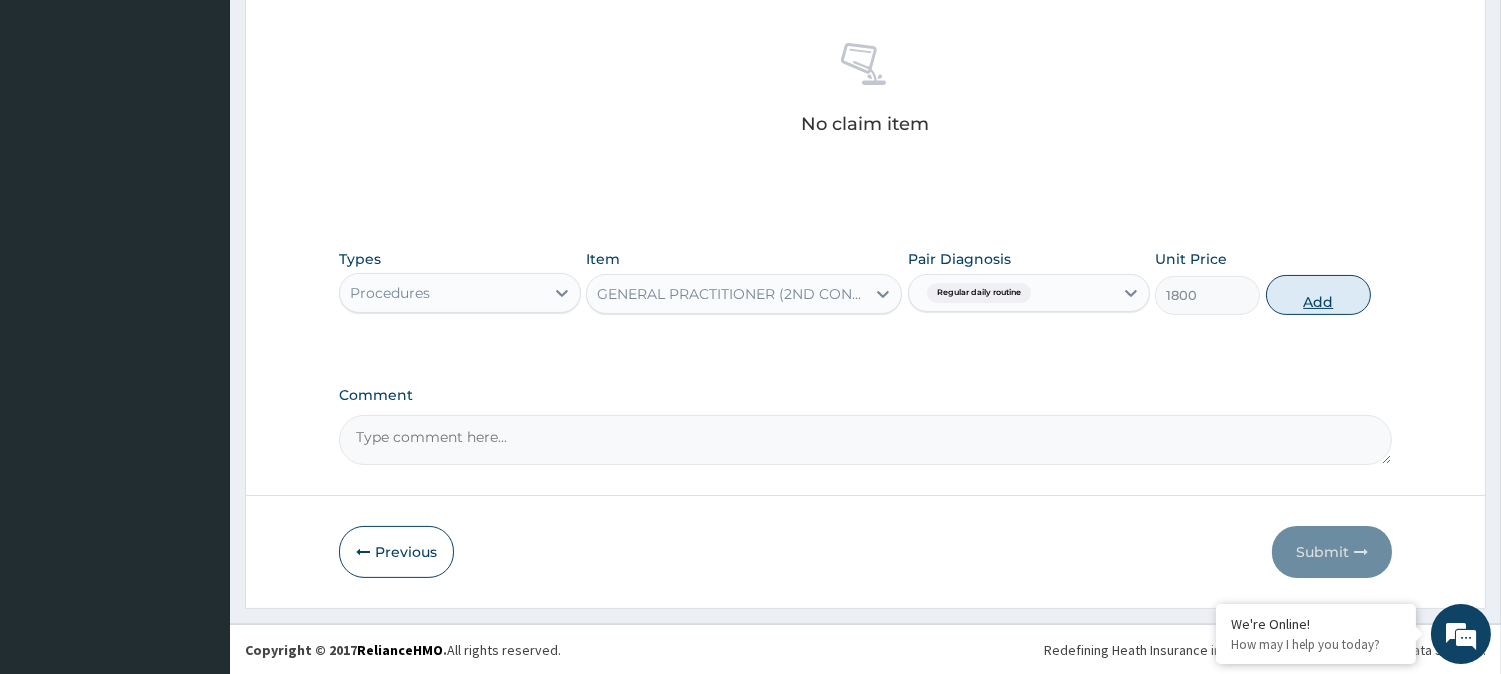 click on "Add" at bounding box center (1318, 295) 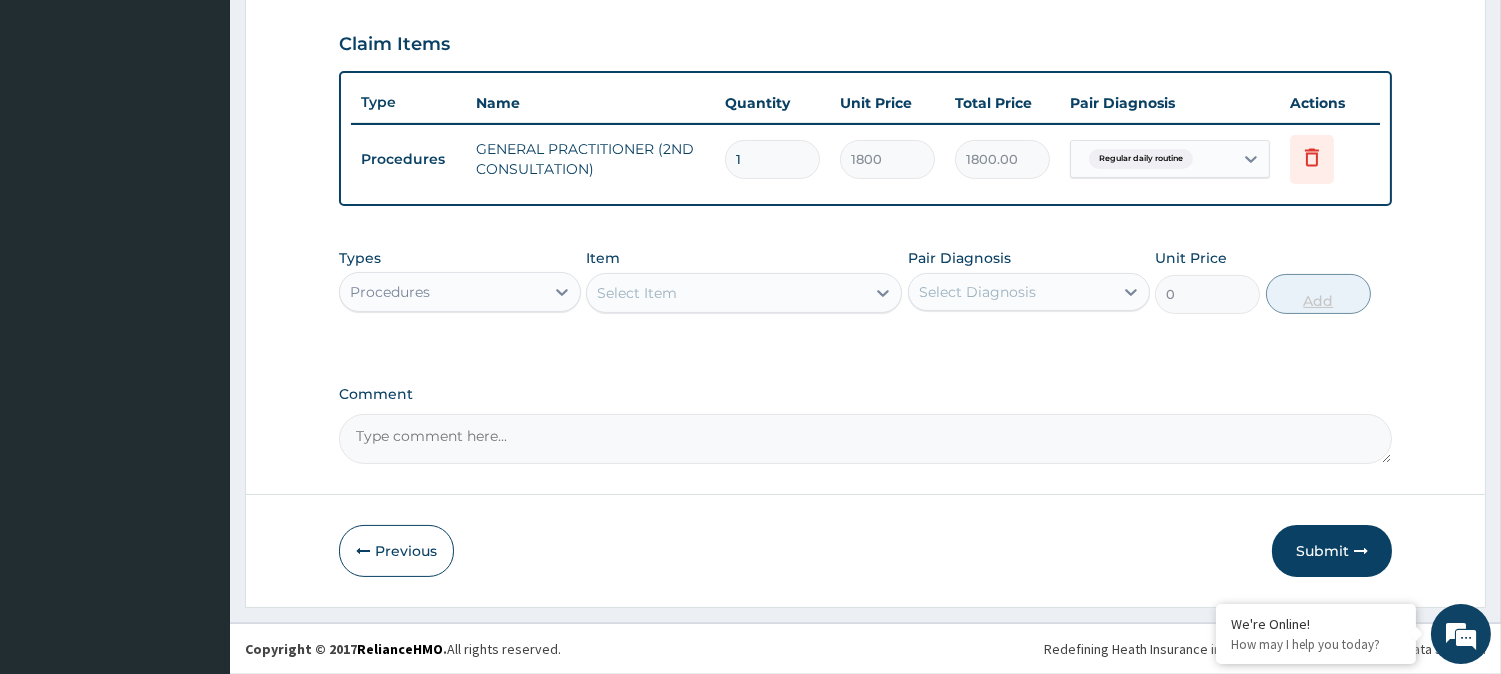 scroll, scrollTop: 671, scrollLeft: 0, axis: vertical 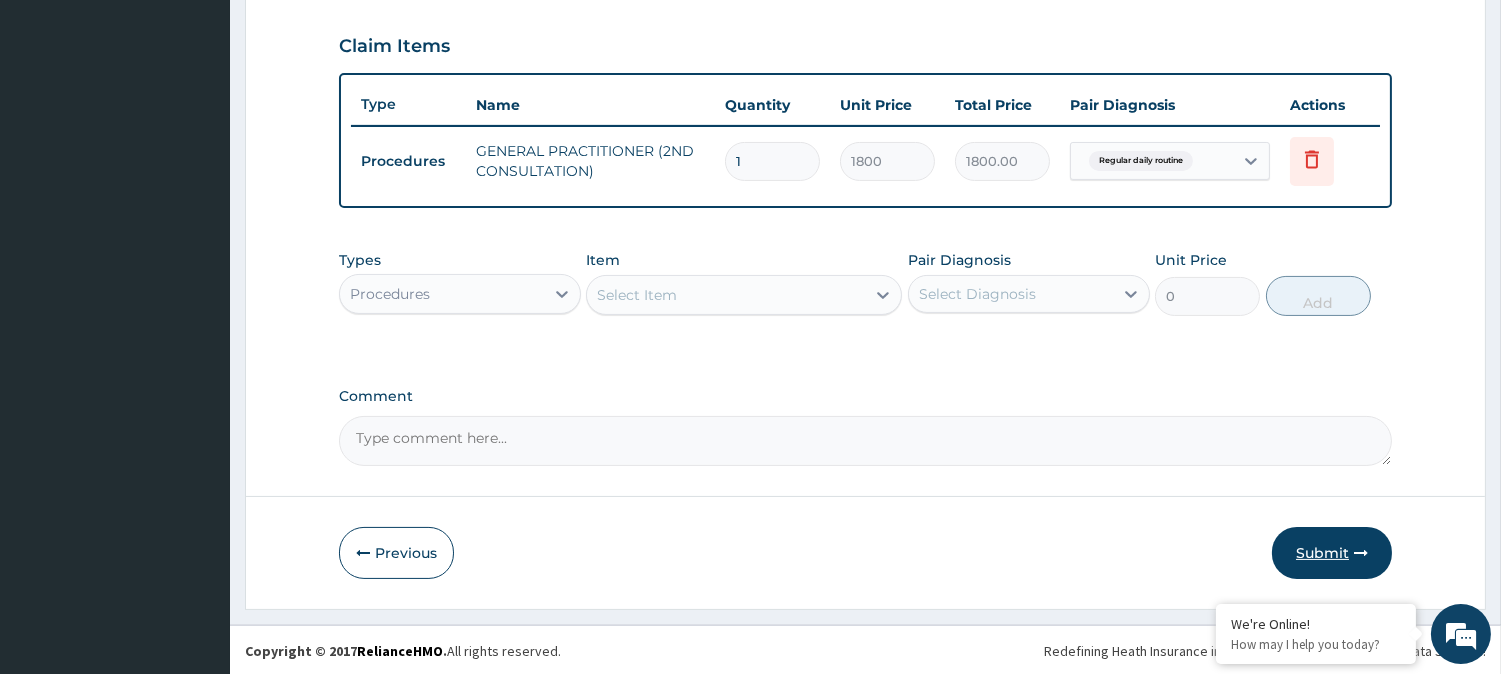 click on "Submit" at bounding box center (1332, 553) 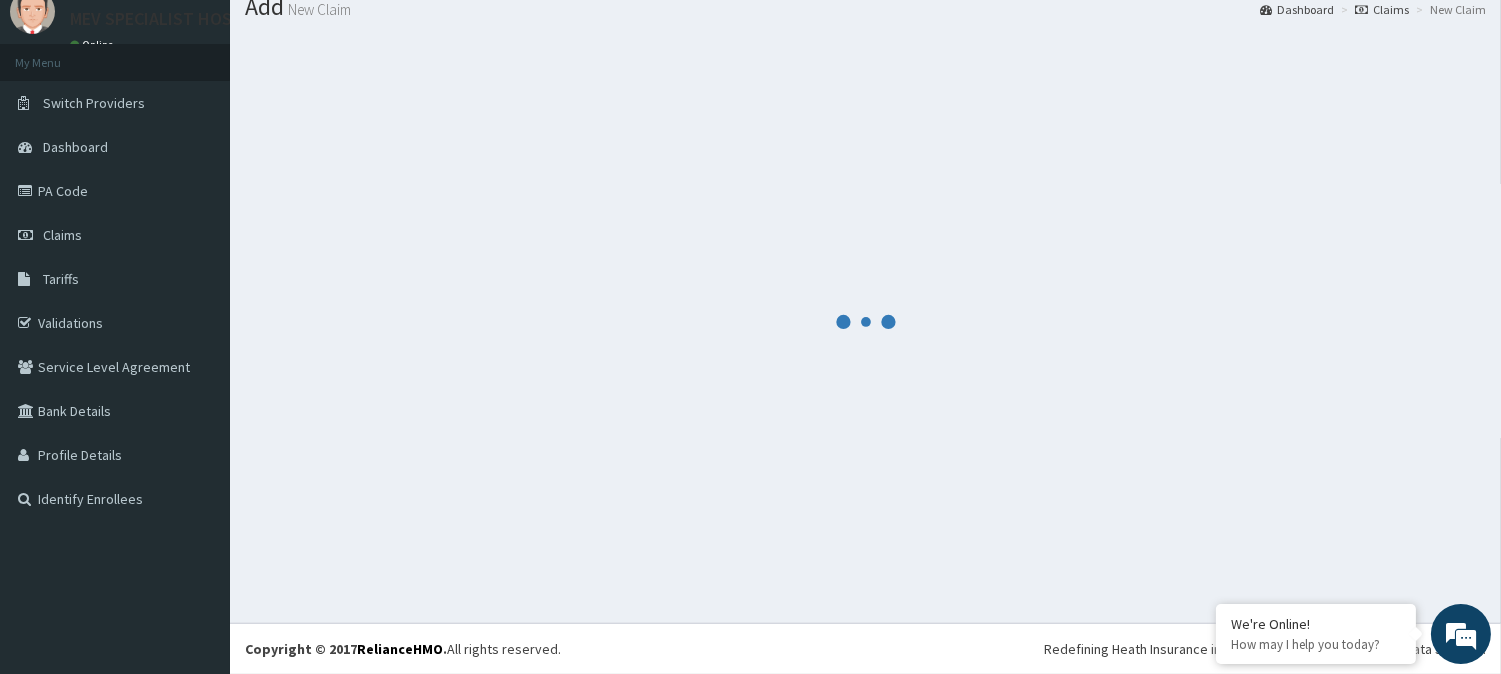 scroll, scrollTop: 671, scrollLeft: 0, axis: vertical 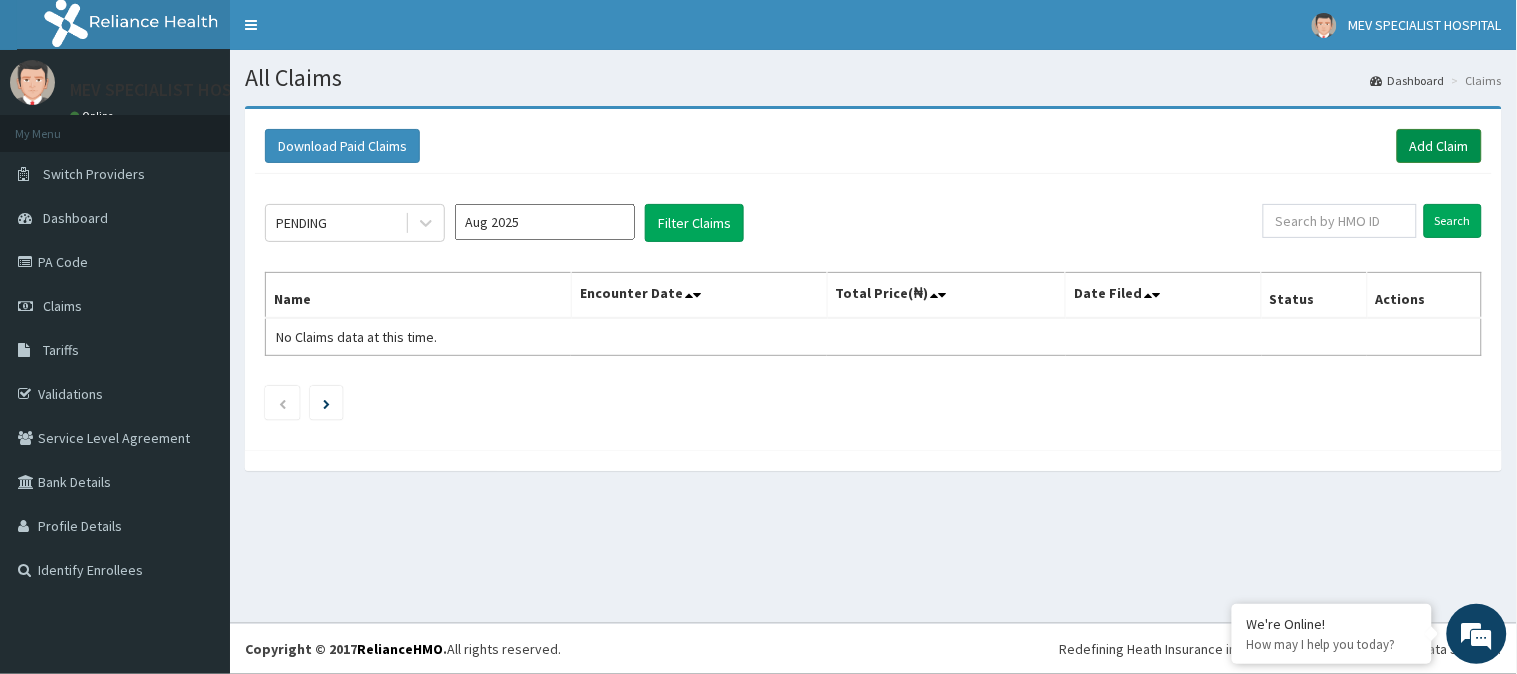 click on "Add Claim" at bounding box center (1439, 146) 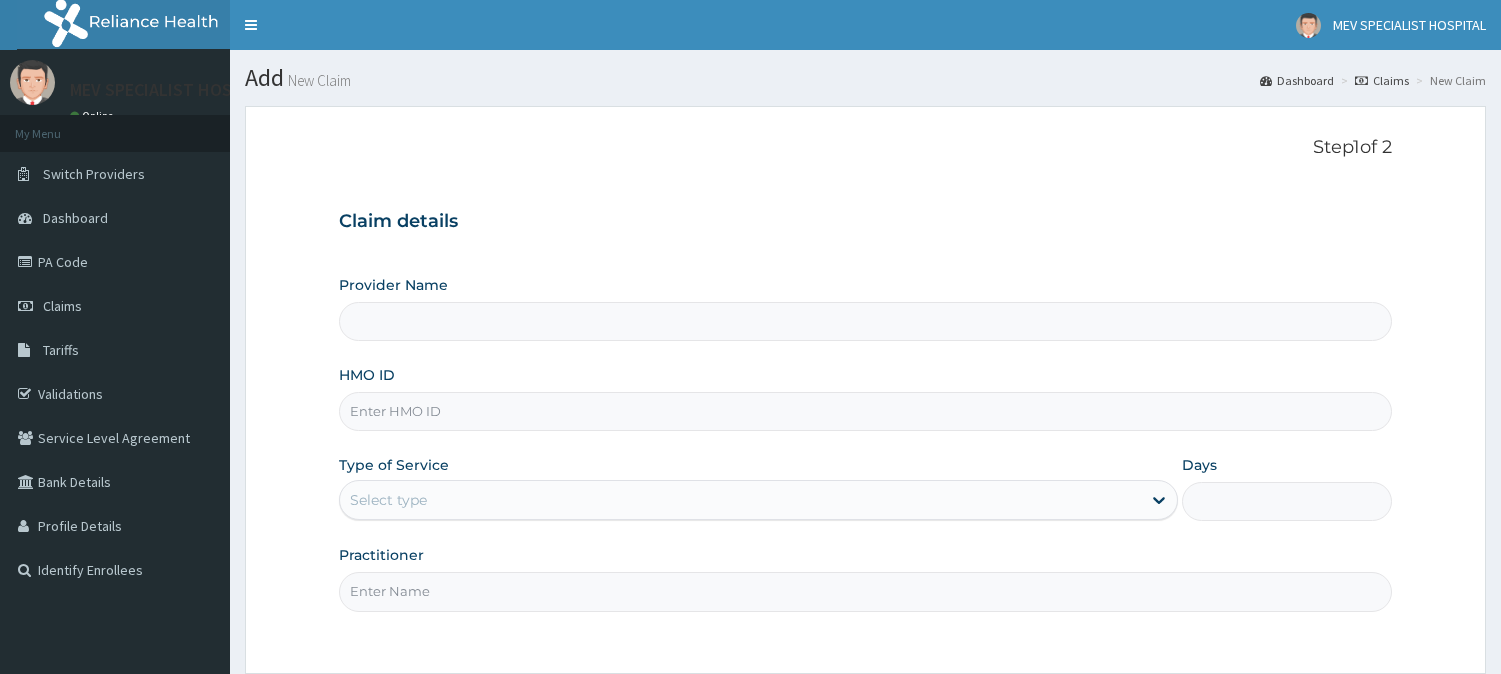 scroll, scrollTop: 0, scrollLeft: 0, axis: both 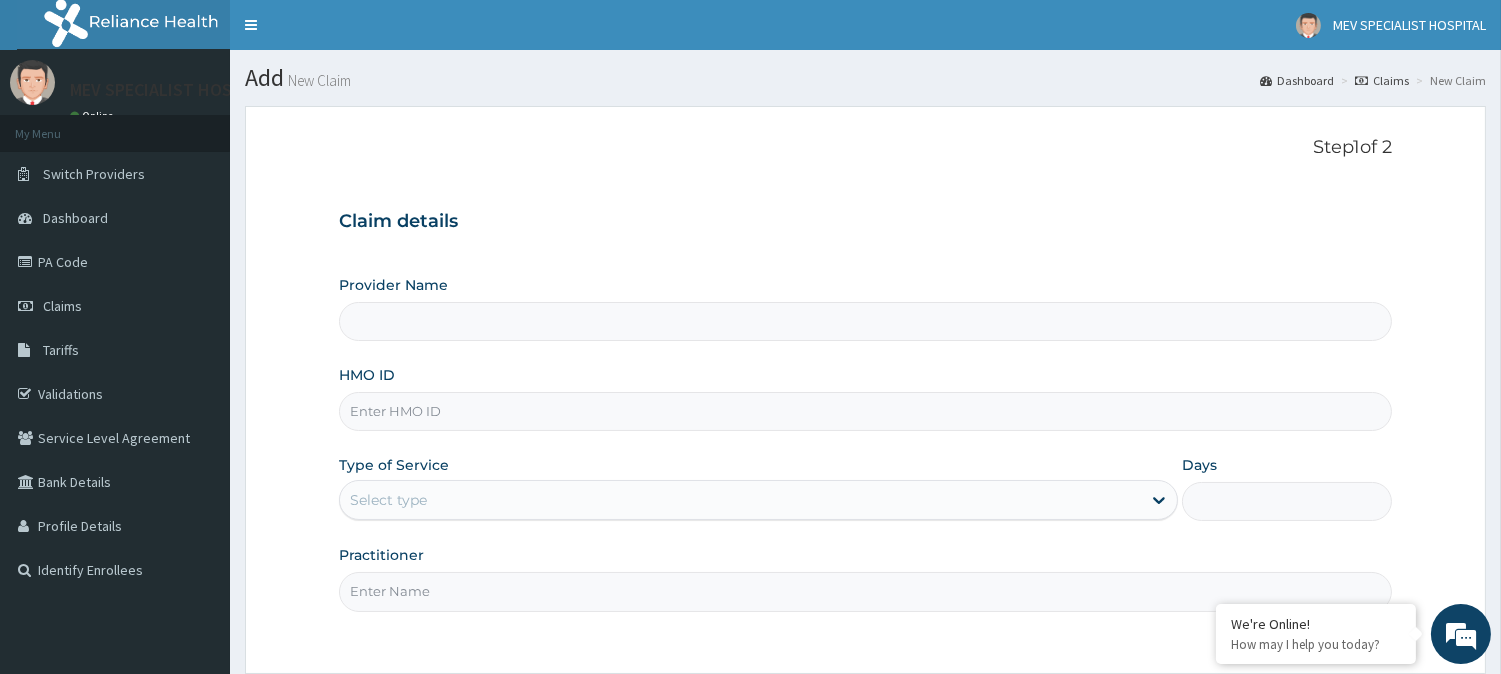 click on "HMO ID" at bounding box center [865, 411] 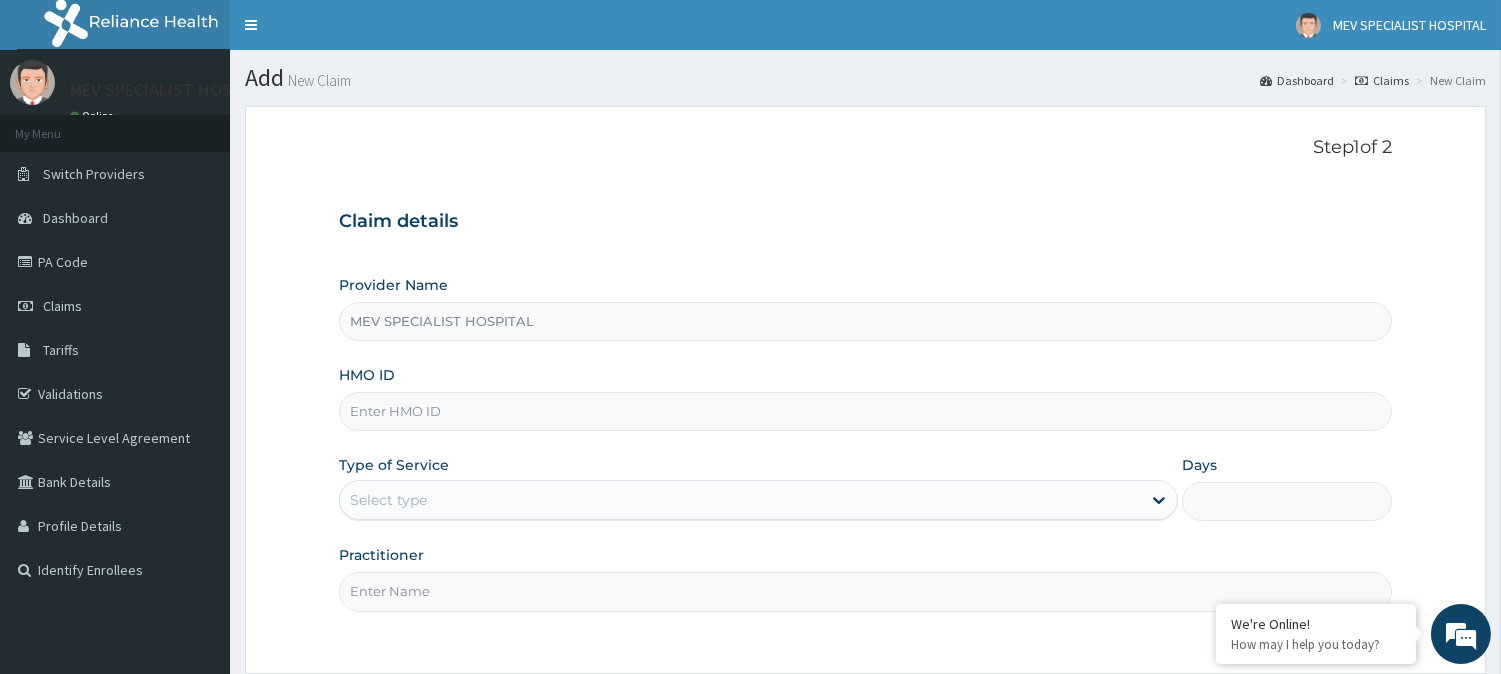 paste on "FCL/10352/A" 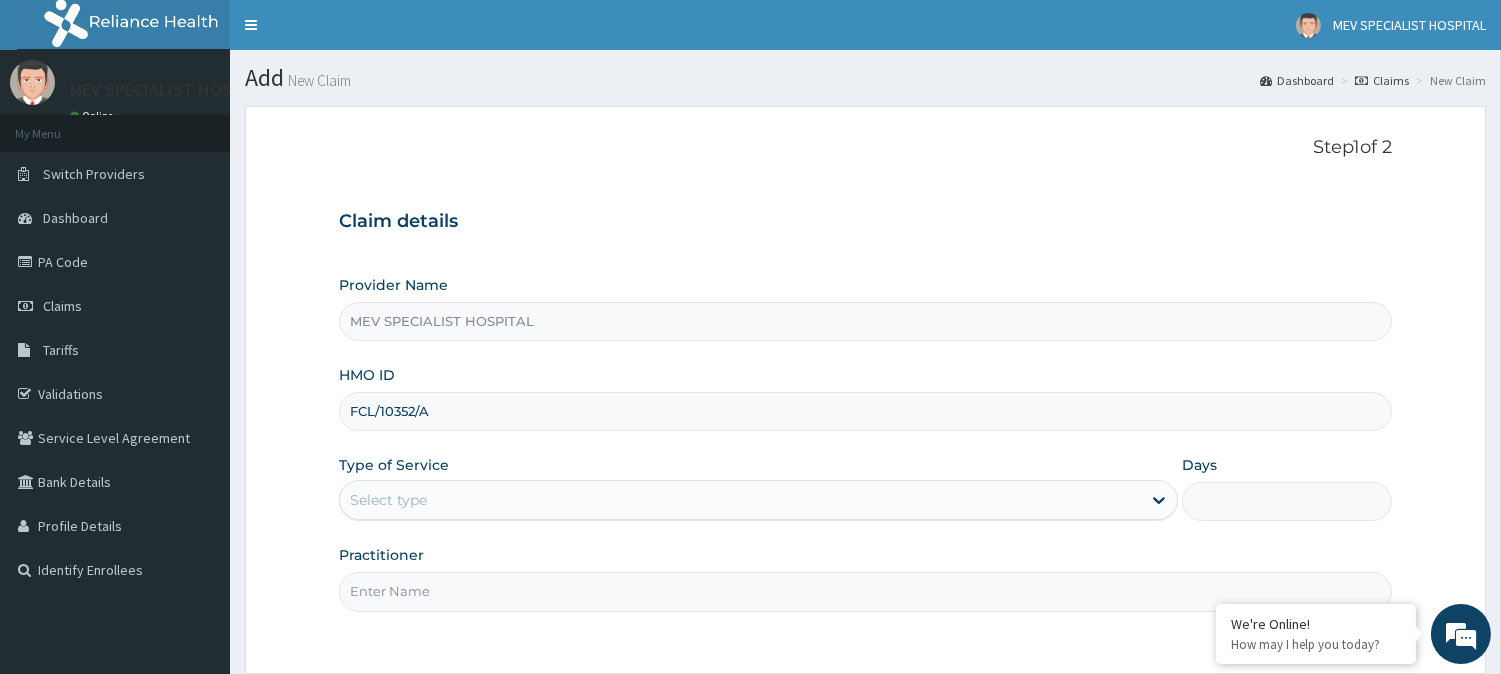 type on "FCL/10352/A" 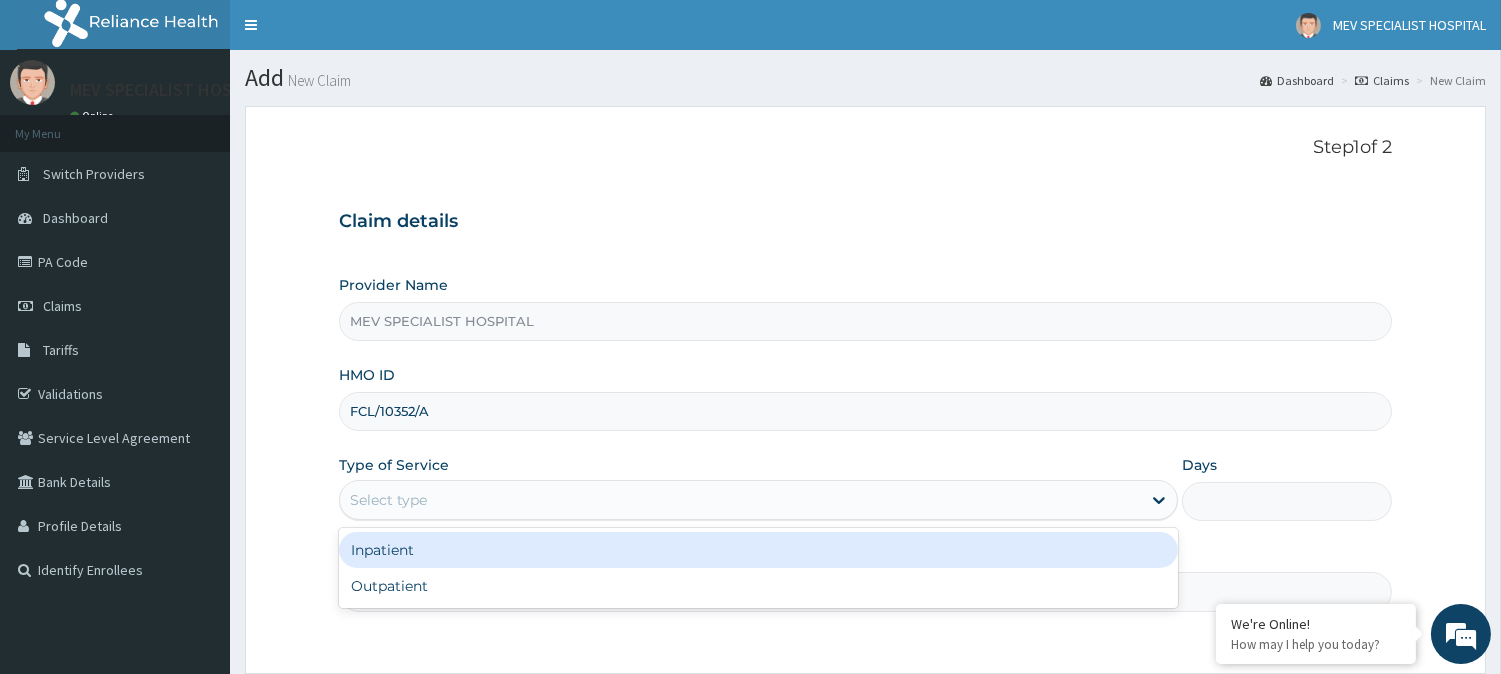 click on "Select type" at bounding box center (740, 500) 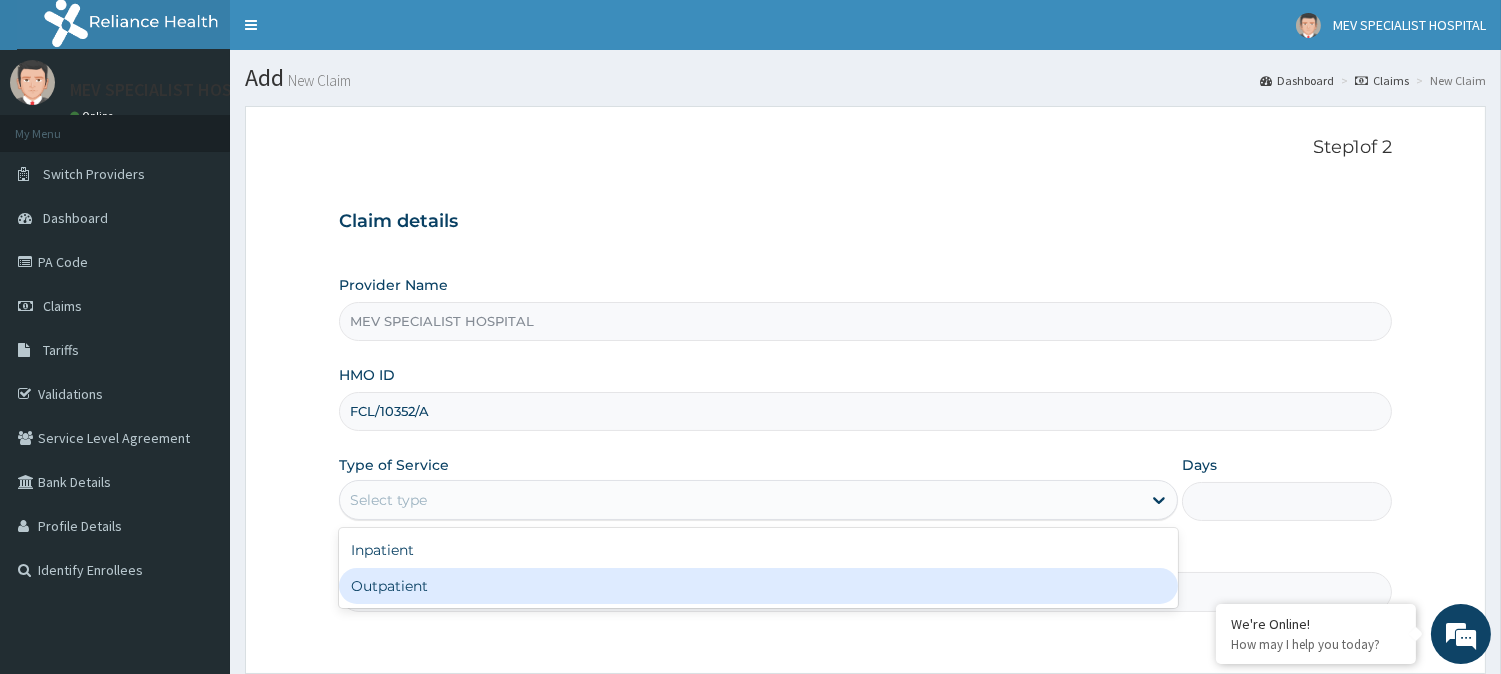 click on "Outpatient" at bounding box center (758, 586) 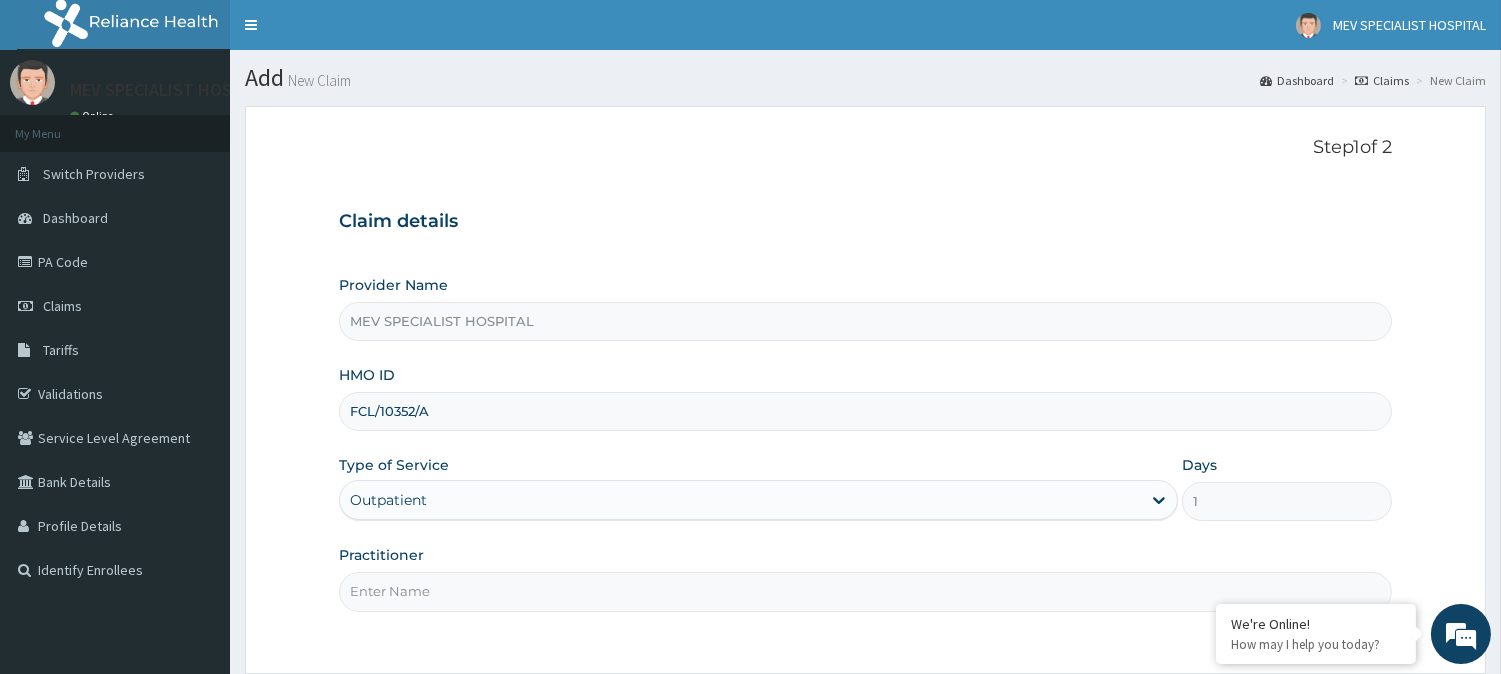 scroll, scrollTop: 0, scrollLeft: 0, axis: both 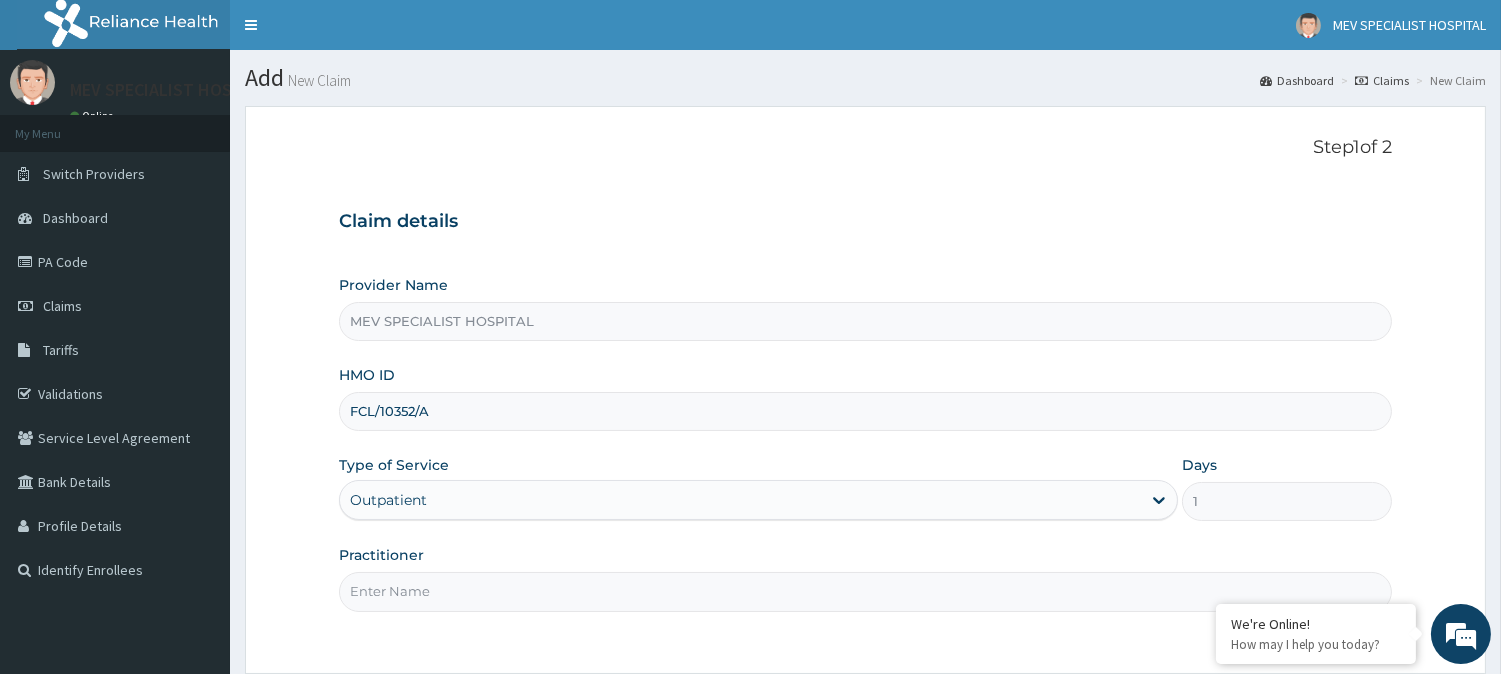 click on "Practitioner" at bounding box center (865, 591) 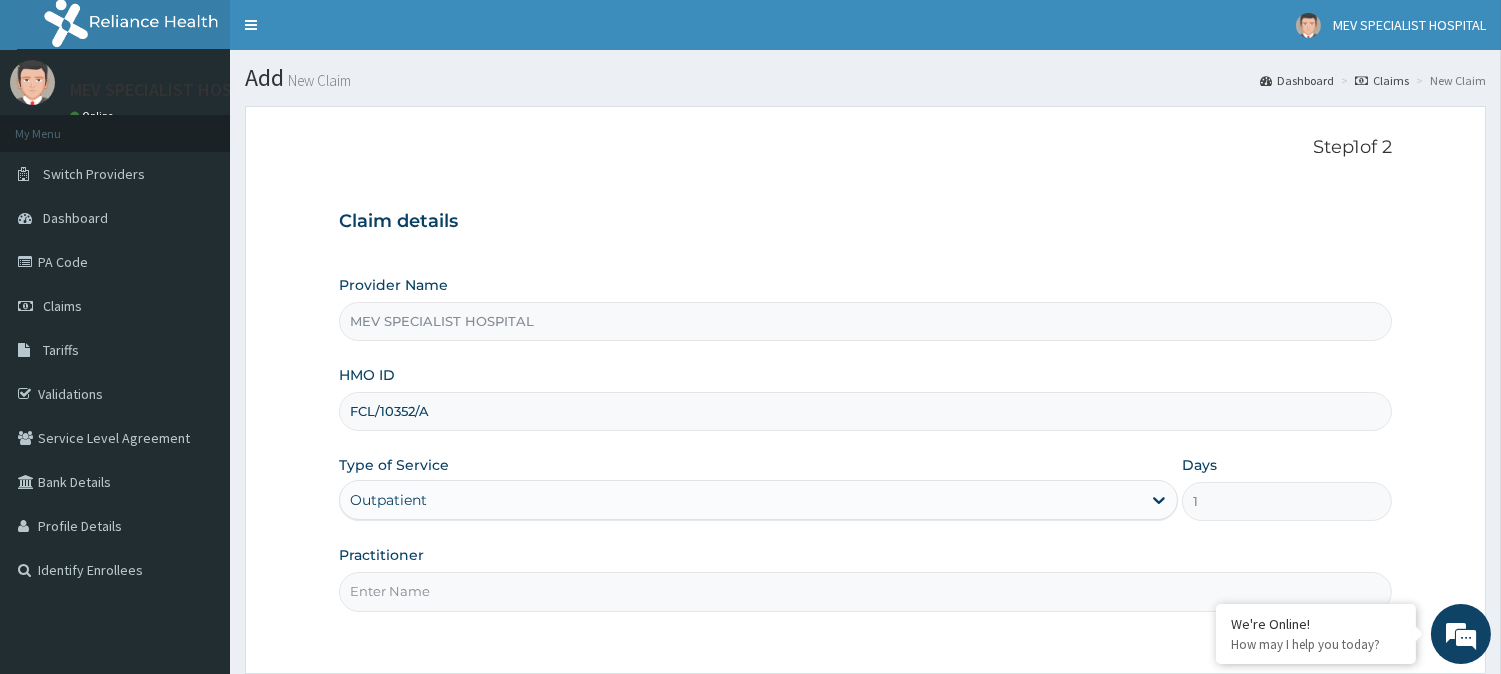 type on "DR JOY" 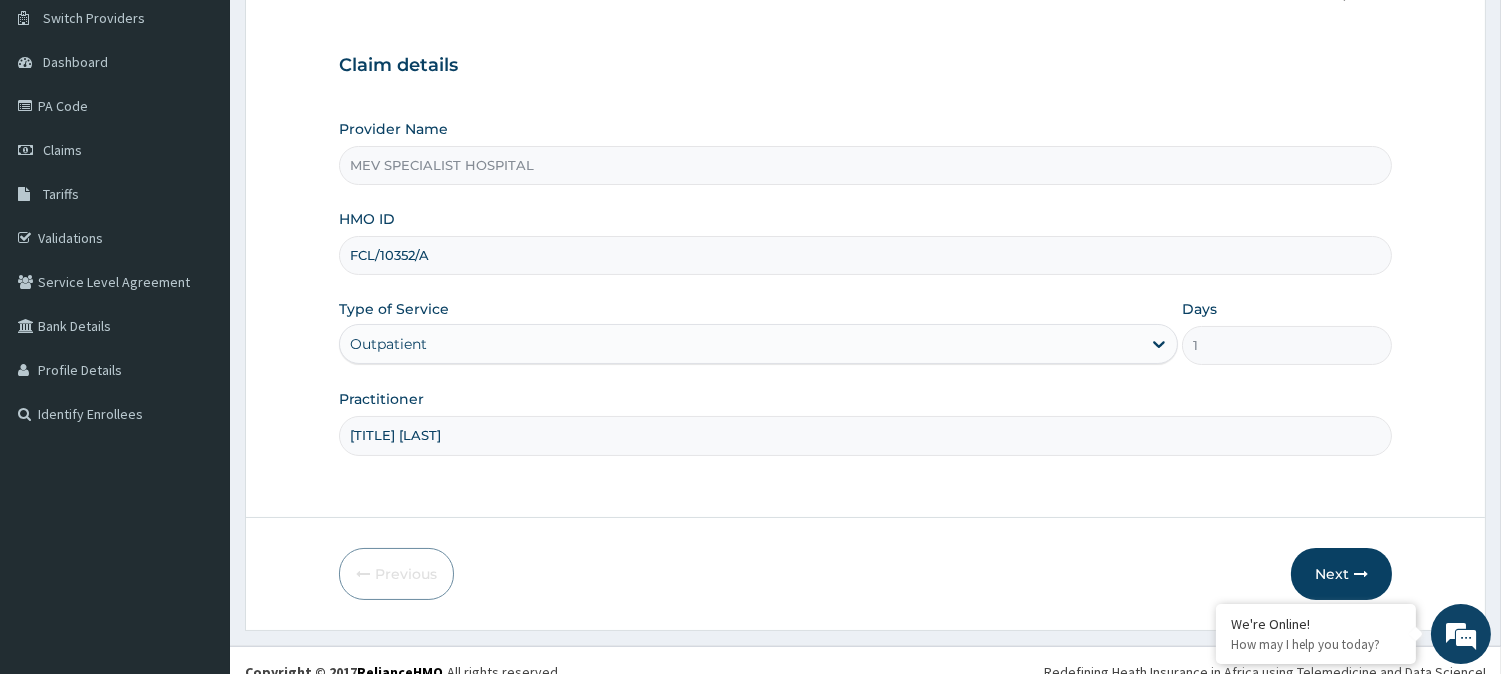 scroll, scrollTop: 178, scrollLeft: 0, axis: vertical 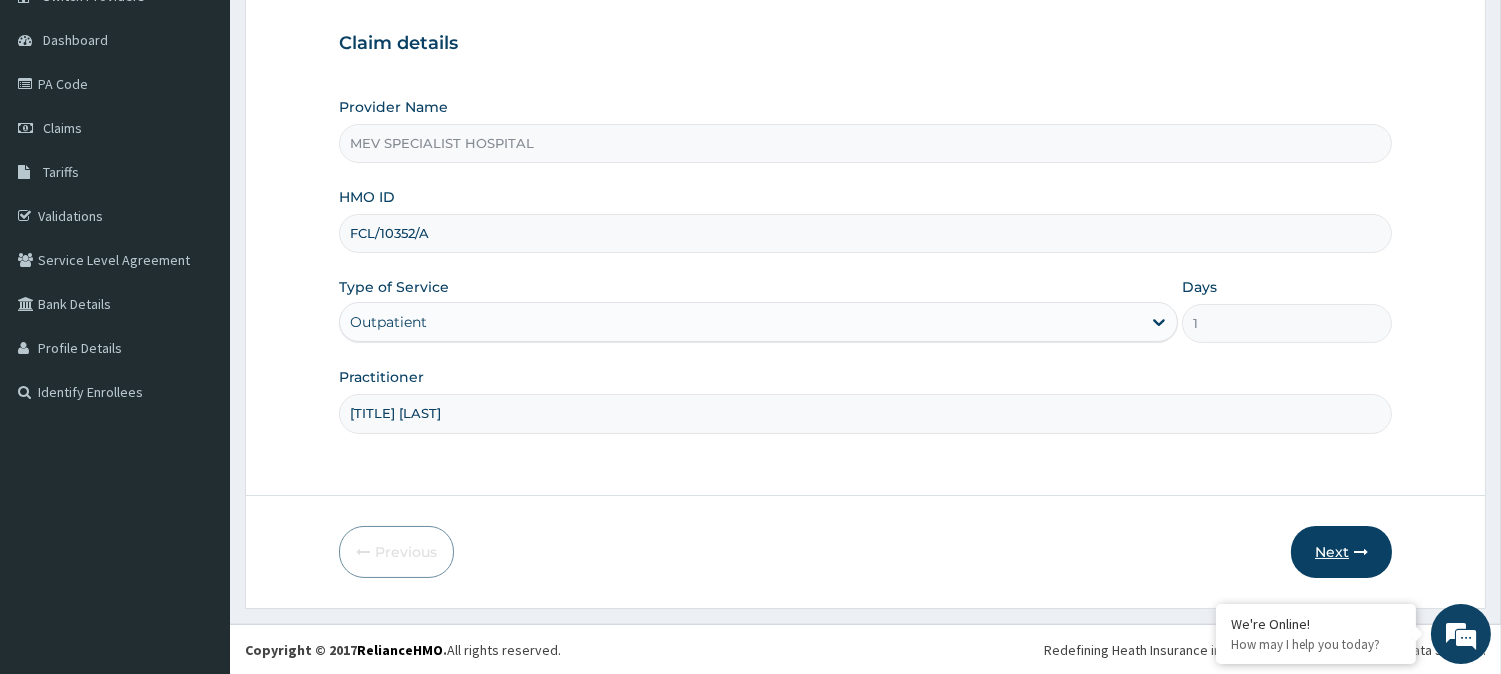 click on "Next" at bounding box center [1341, 552] 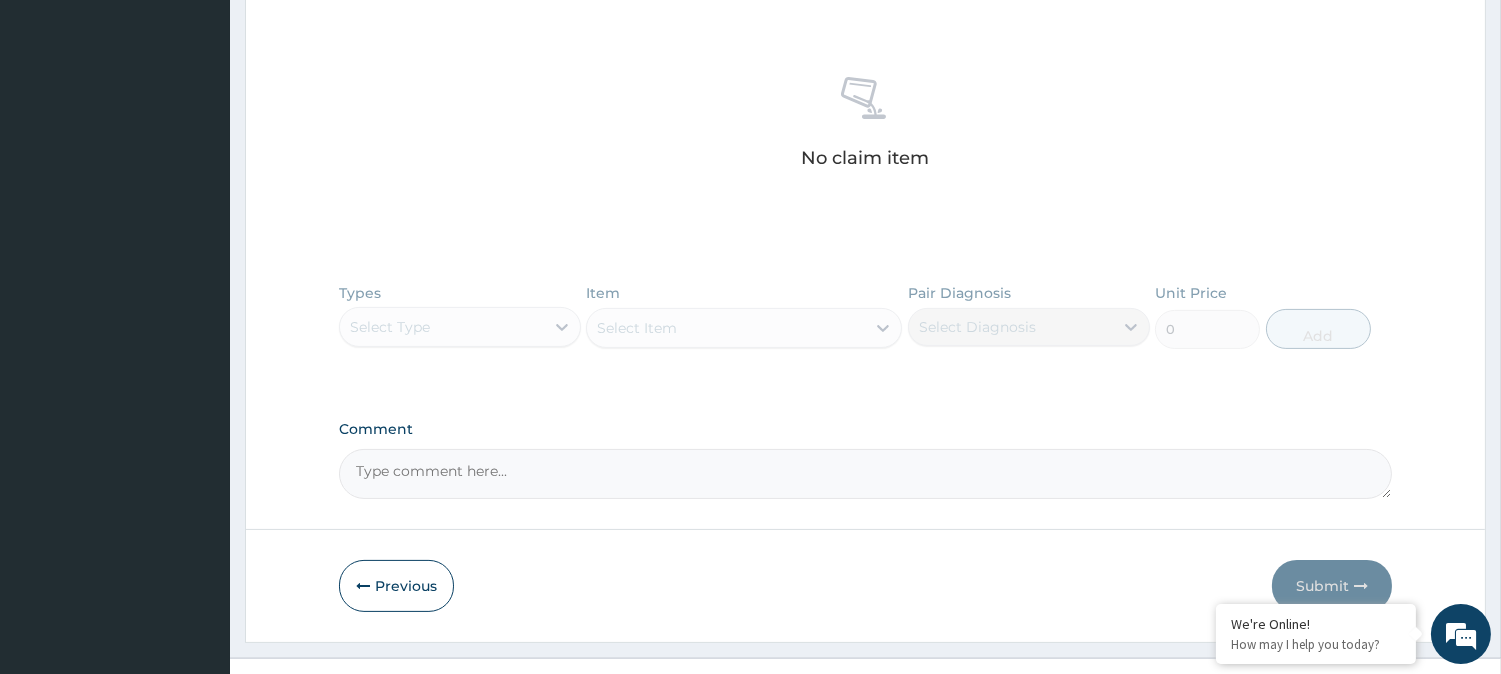 scroll, scrollTop: 762, scrollLeft: 0, axis: vertical 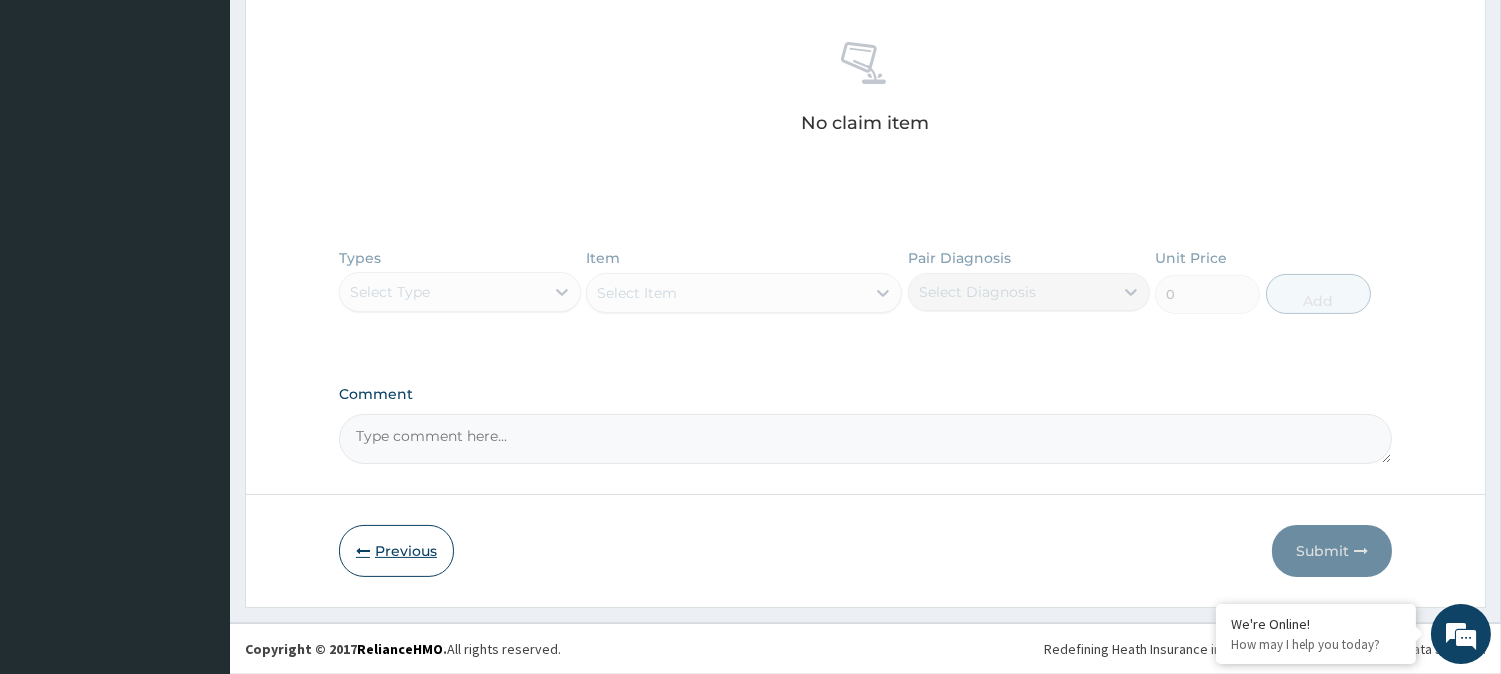click on "Previous" at bounding box center (396, 551) 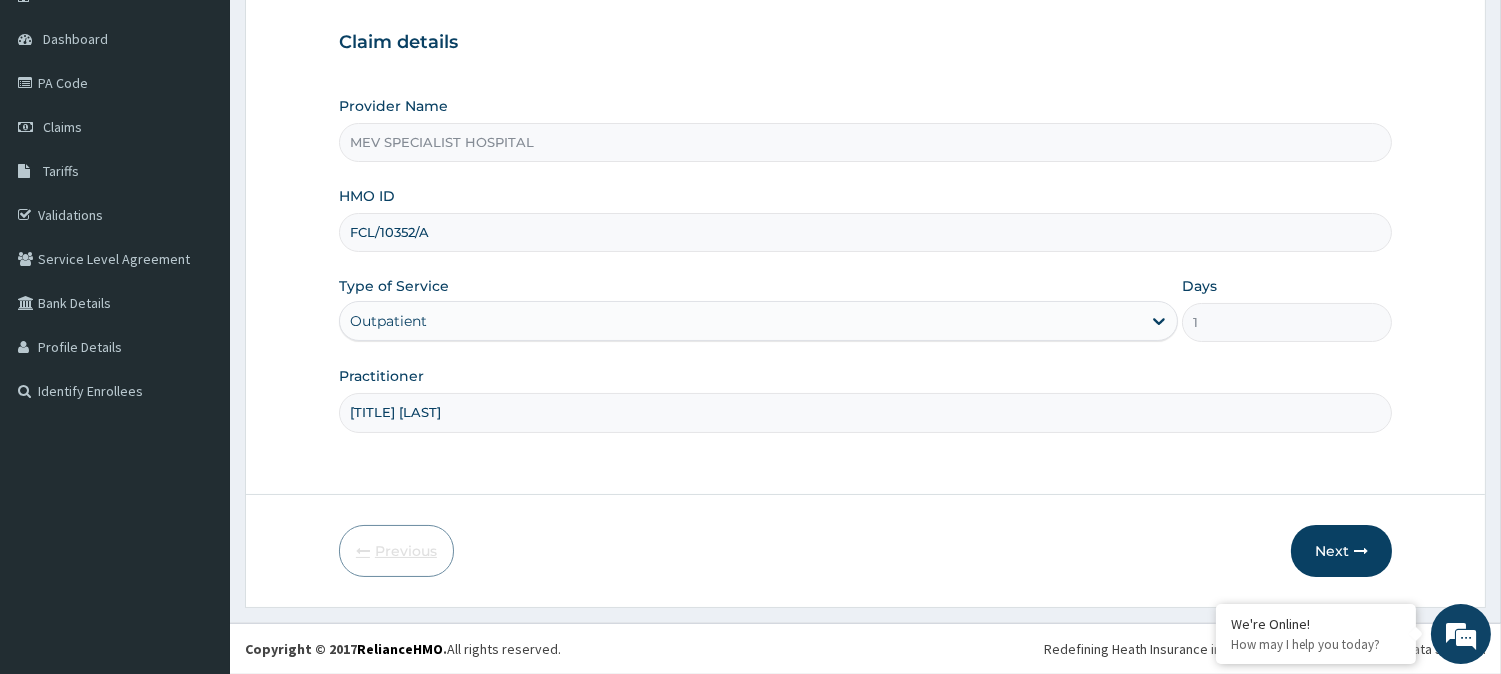 scroll, scrollTop: 178, scrollLeft: 0, axis: vertical 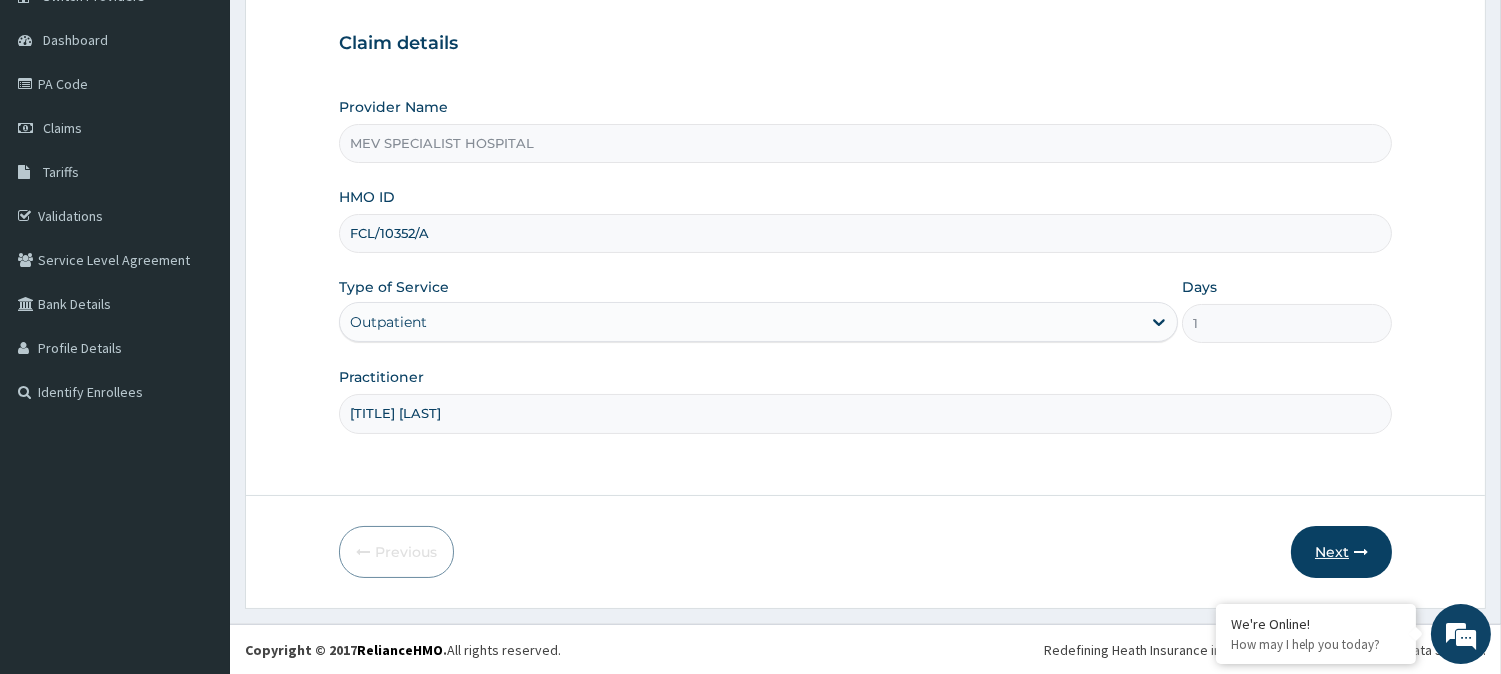click on "Next" at bounding box center (1341, 552) 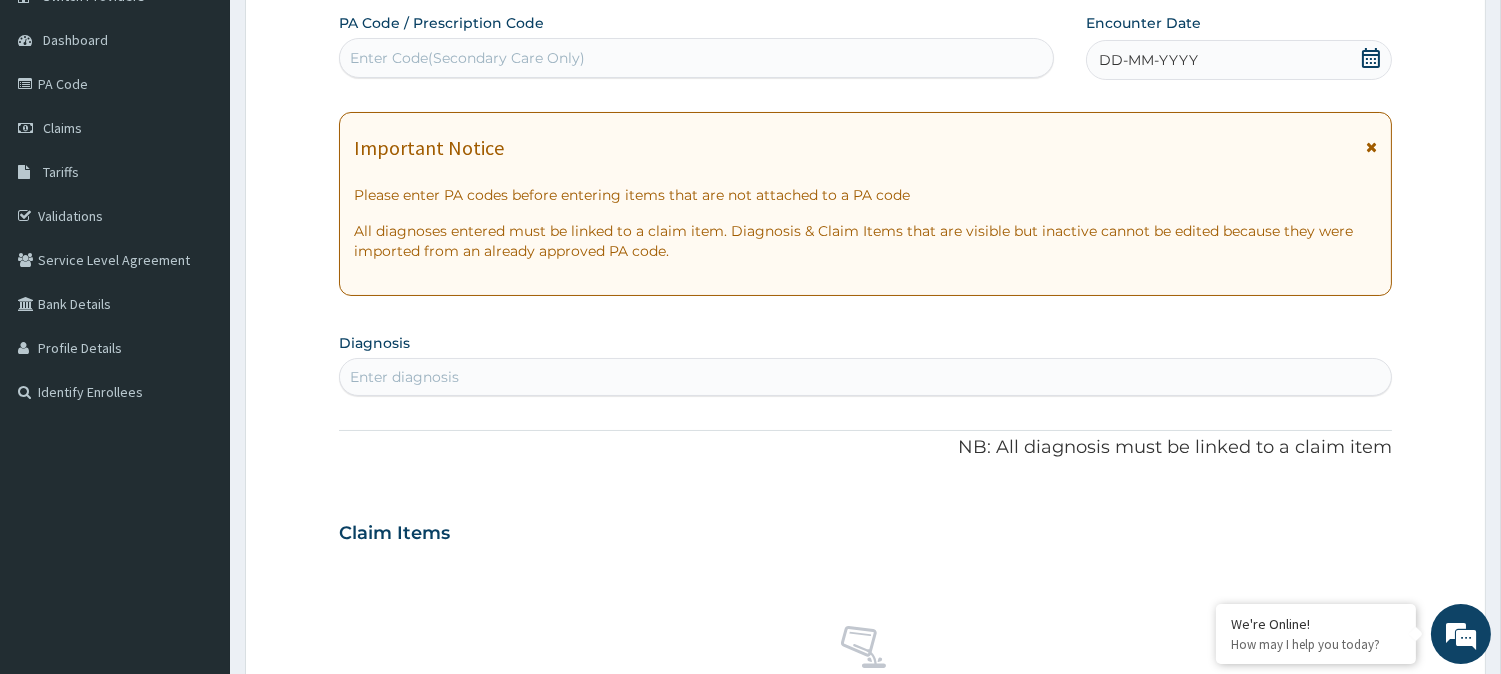 click on "Enter Code(Secondary Care Only)" at bounding box center [467, 58] 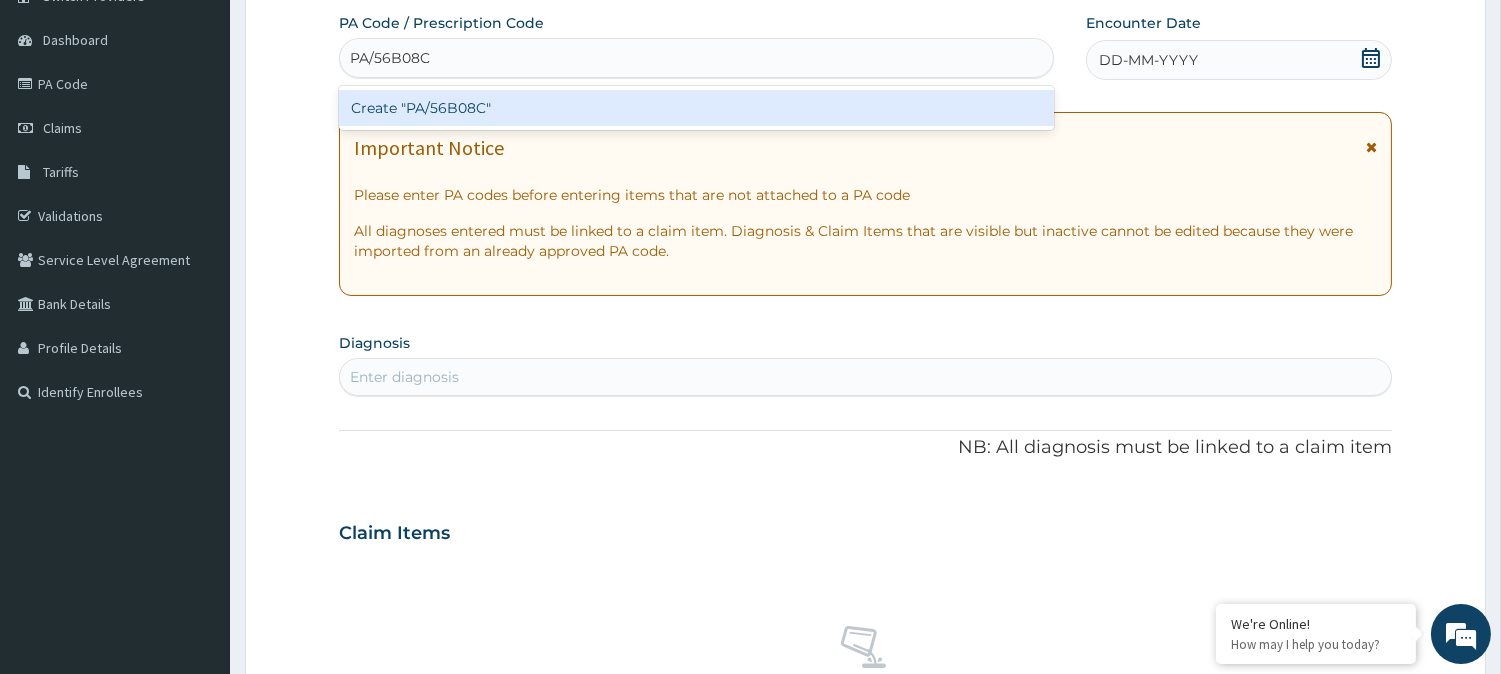 click on "Create "PA/56B08C"" at bounding box center (696, 108) 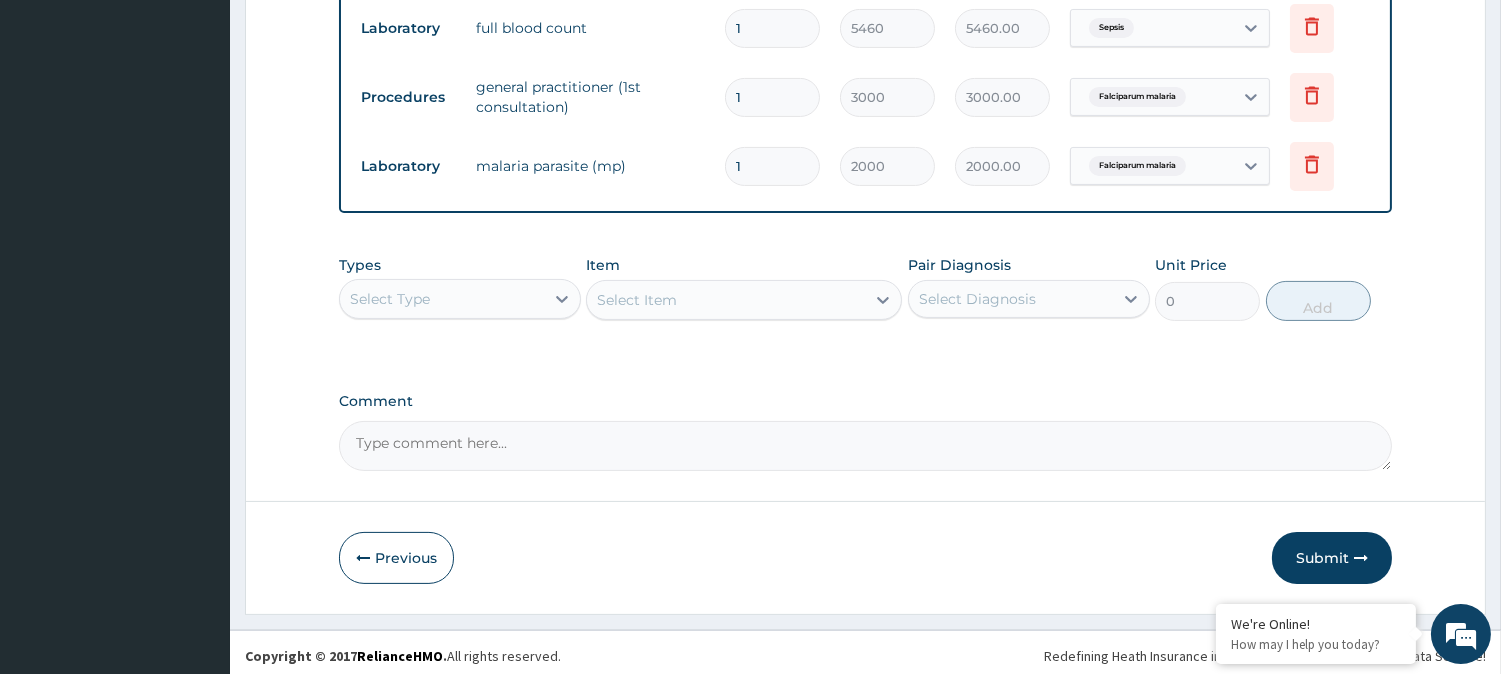scroll, scrollTop: 806, scrollLeft: 0, axis: vertical 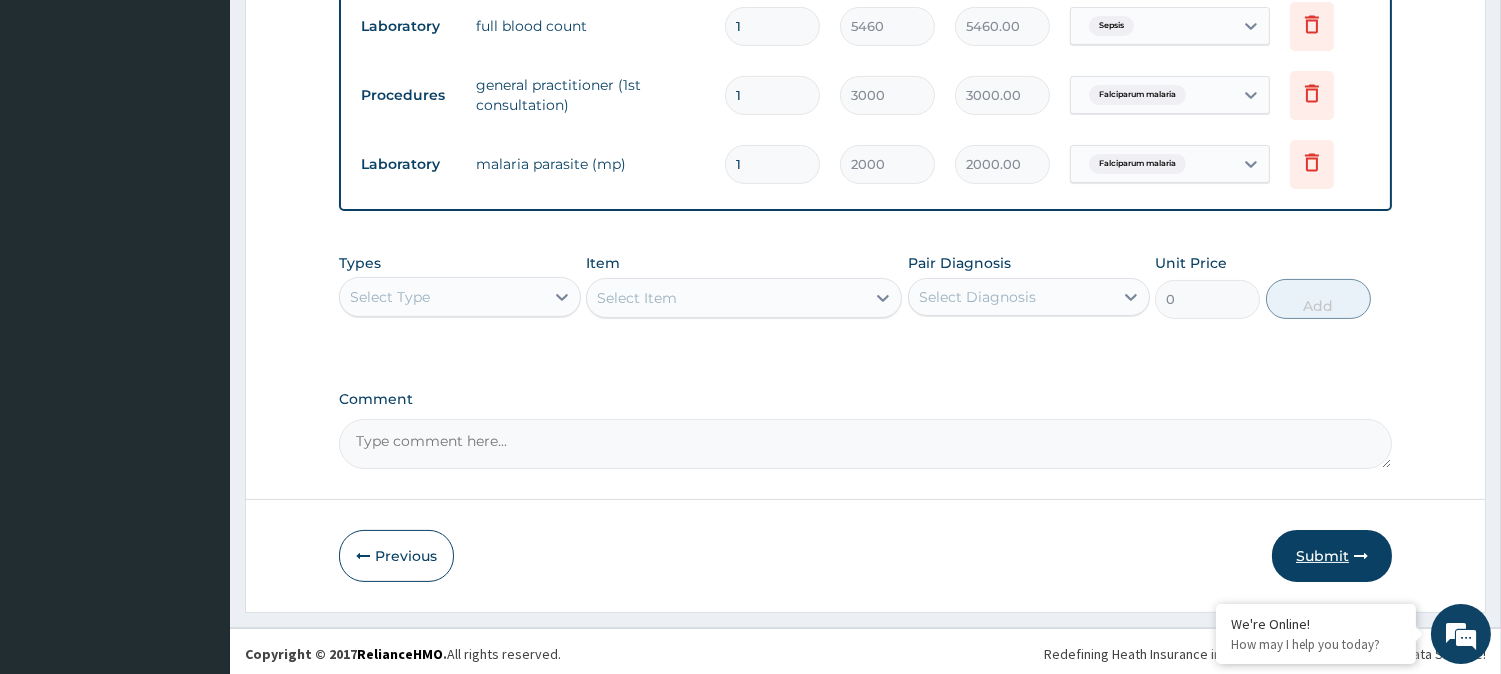 click on "Submit" at bounding box center [1332, 556] 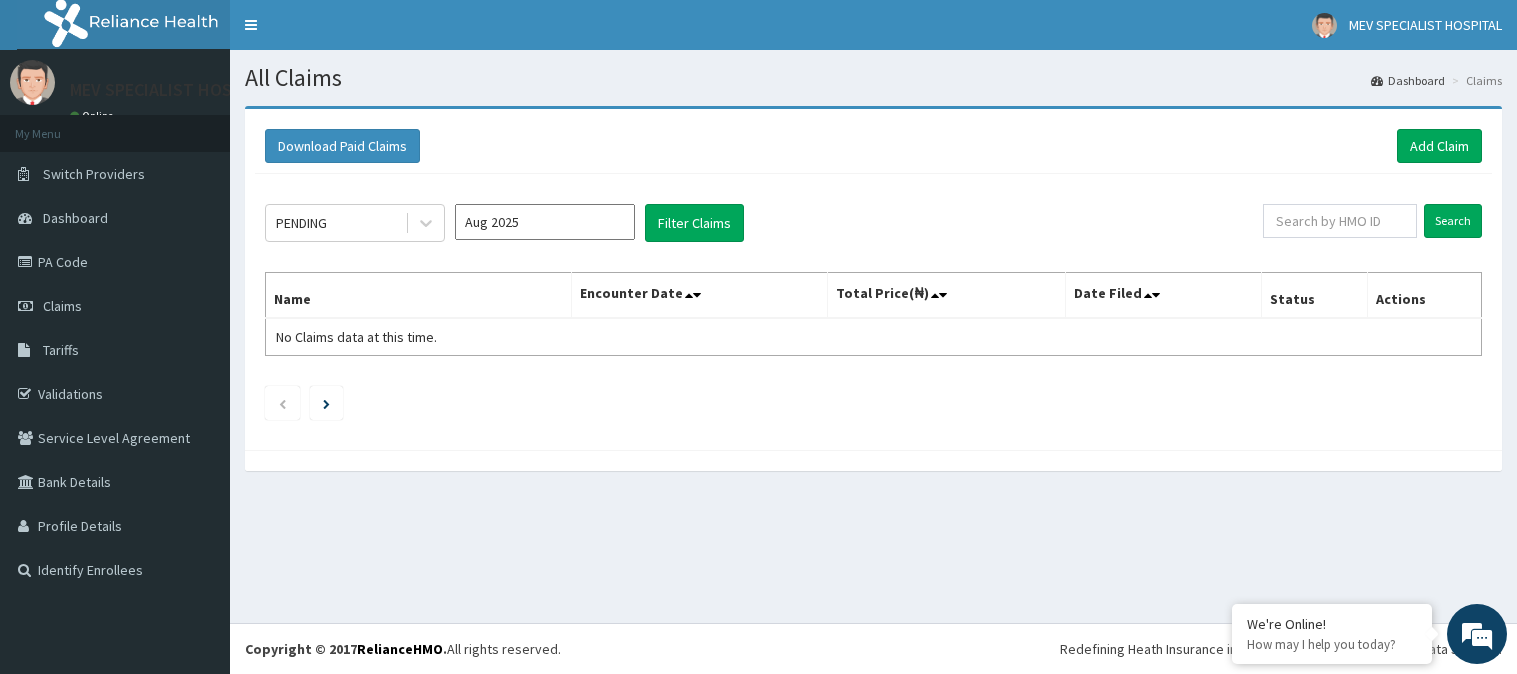 scroll, scrollTop: 0, scrollLeft: 0, axis: both 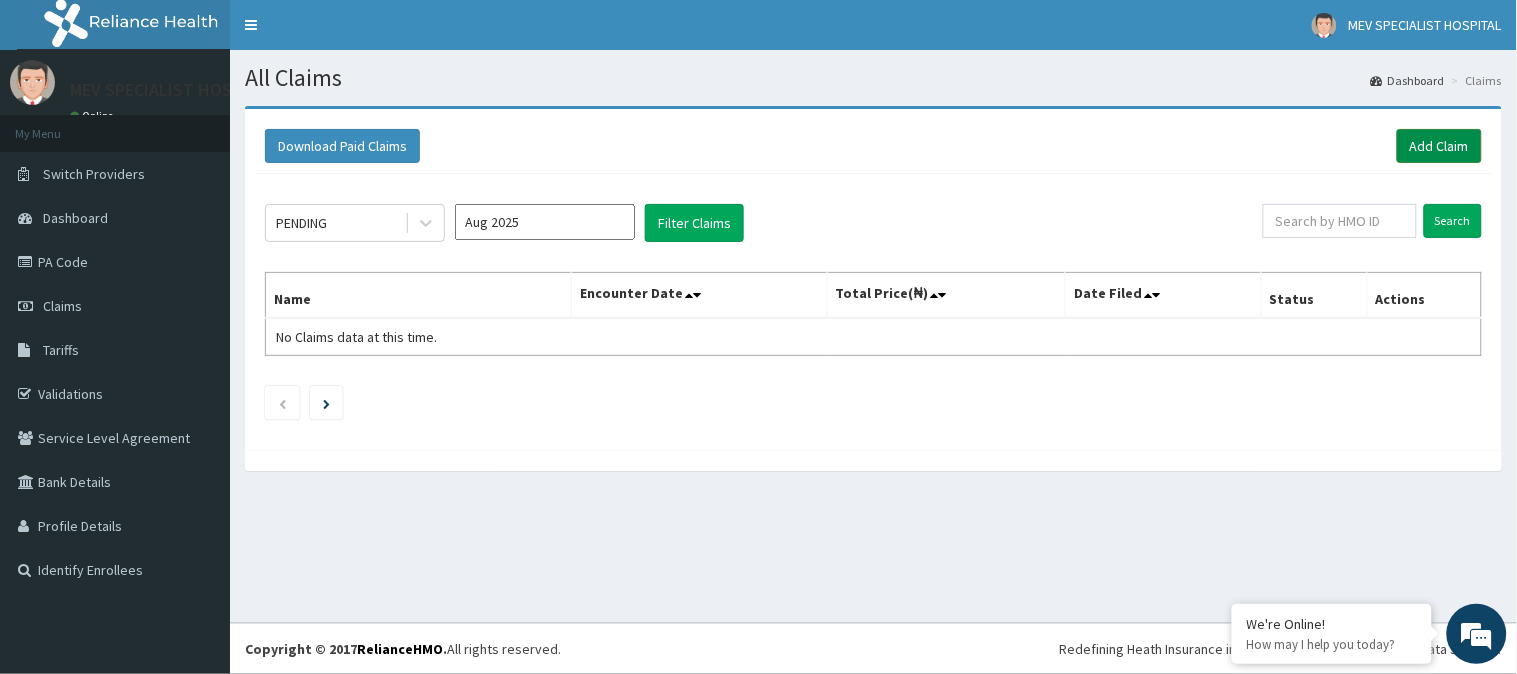 click on "Add Claim" at bounding box center (1439, 146) 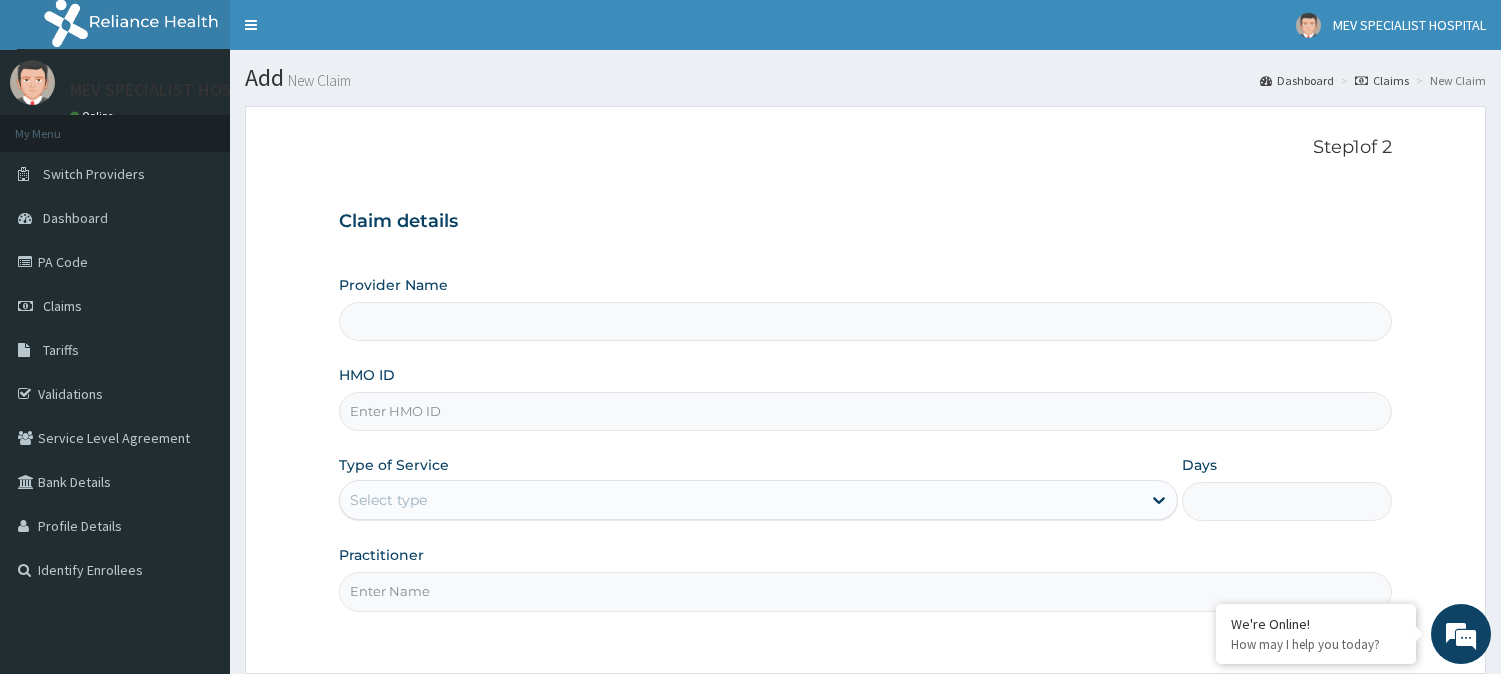 scroll, scrollTop: 0, scrollLeft: 0, axis: both 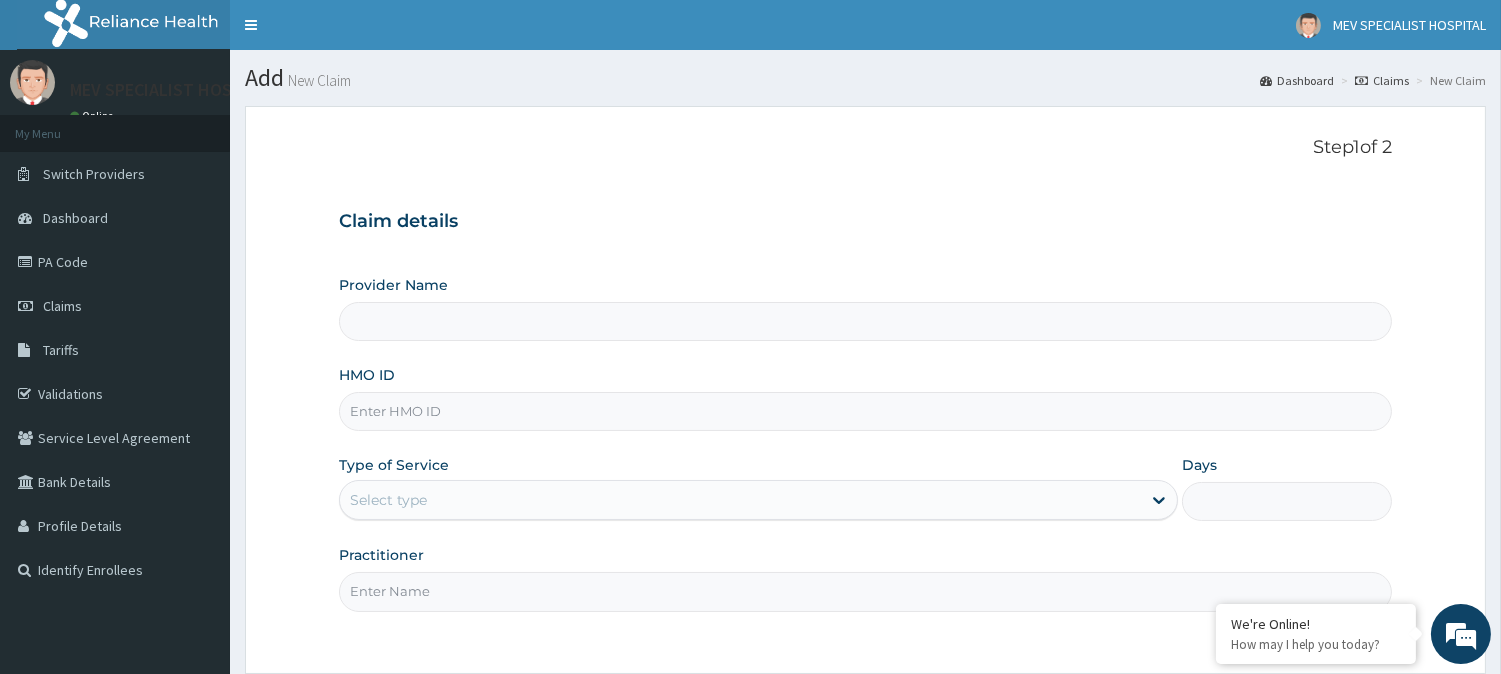 type on "MEV SPECIALIST HOSPITAL" 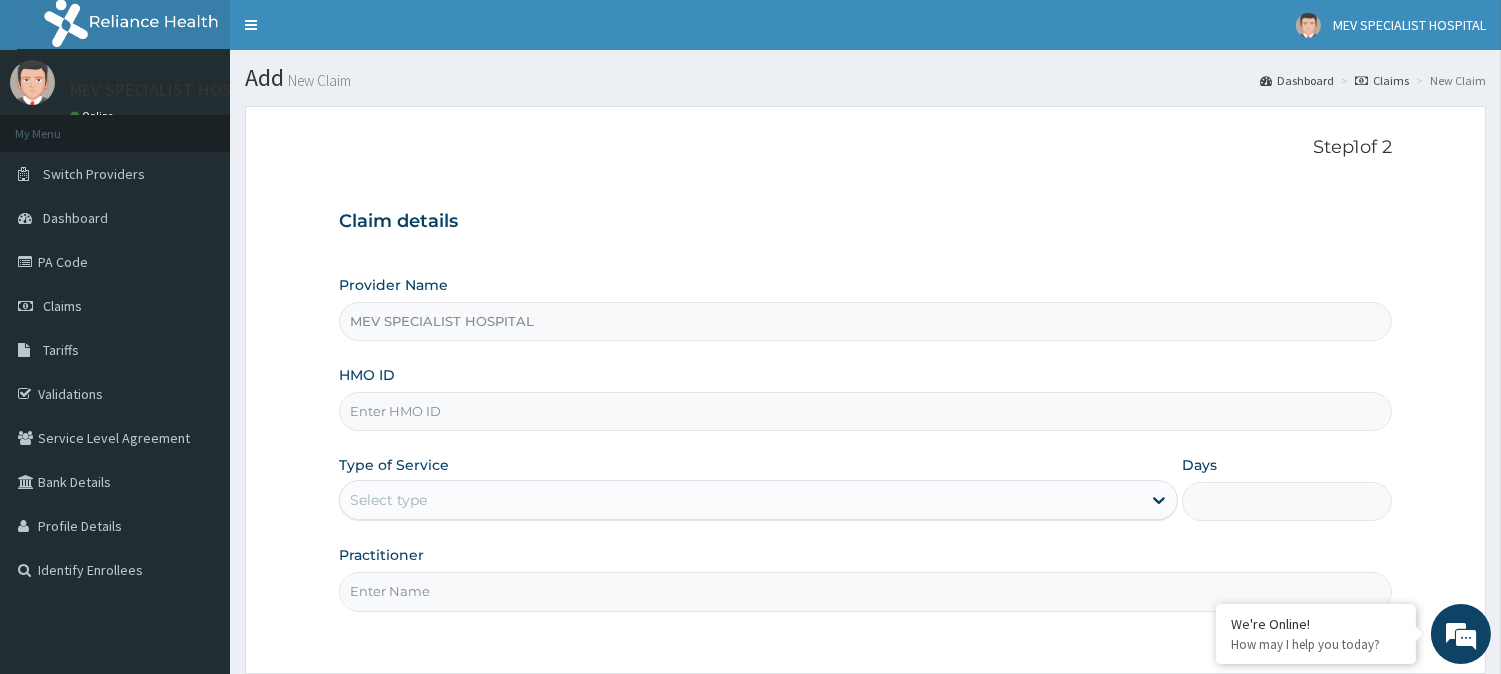 click on "HMO ID" at bounding box center [865, 411] 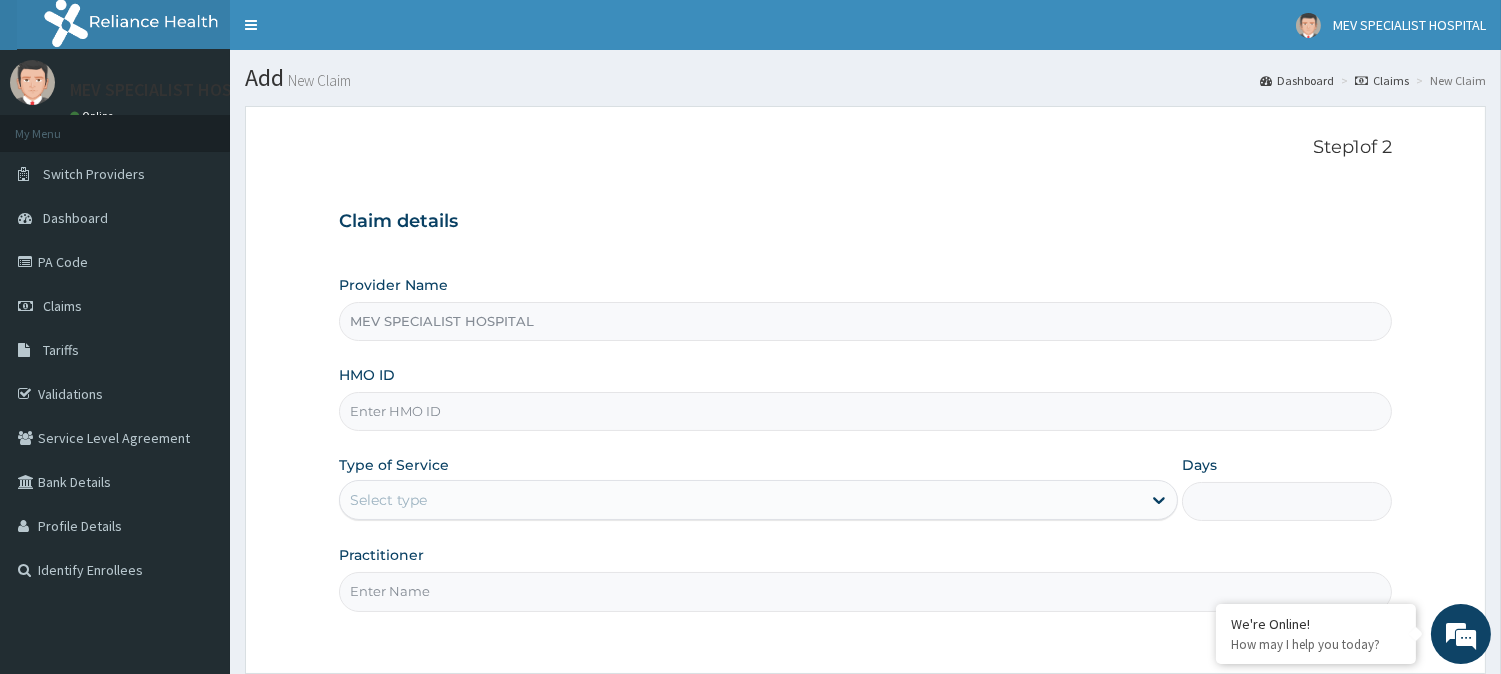 scroll, scrollTop: 0, scrollLeft: 0, axis: both 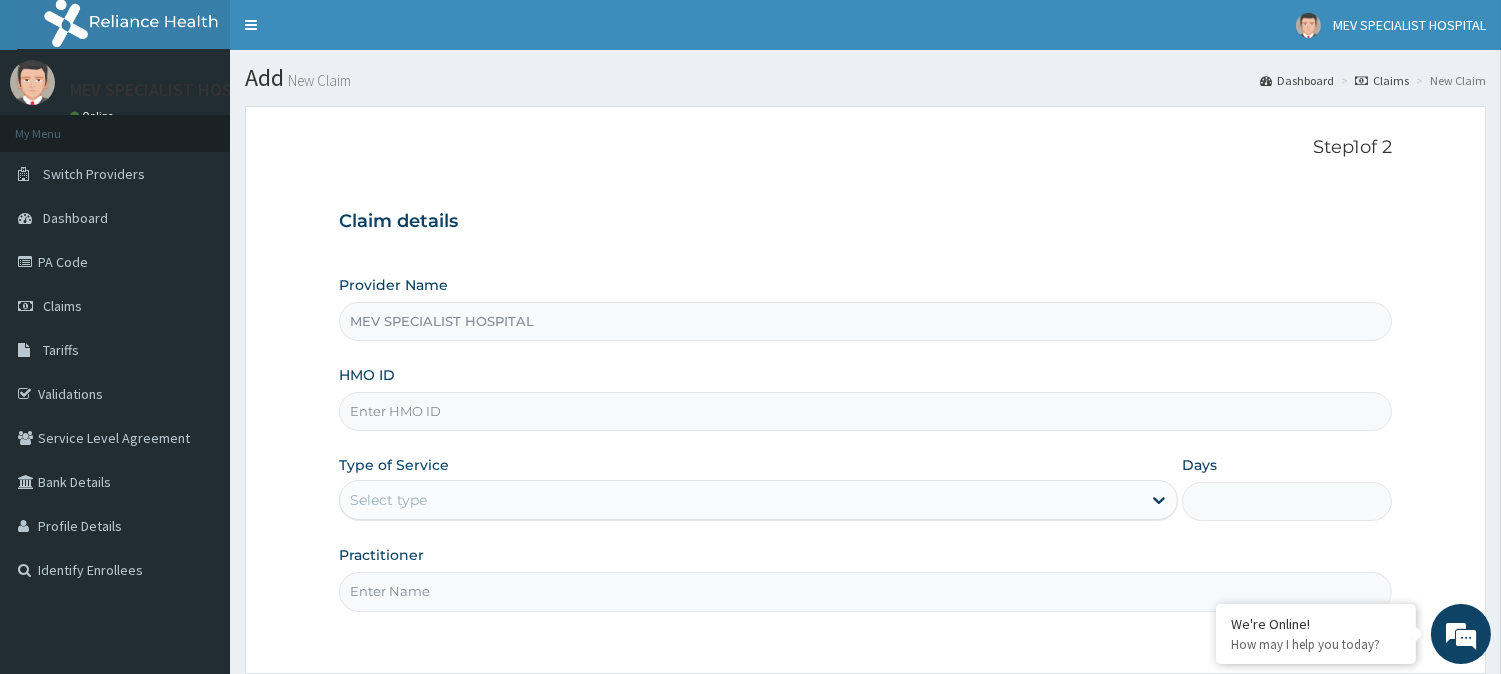 paste on "FCL/10352/A" 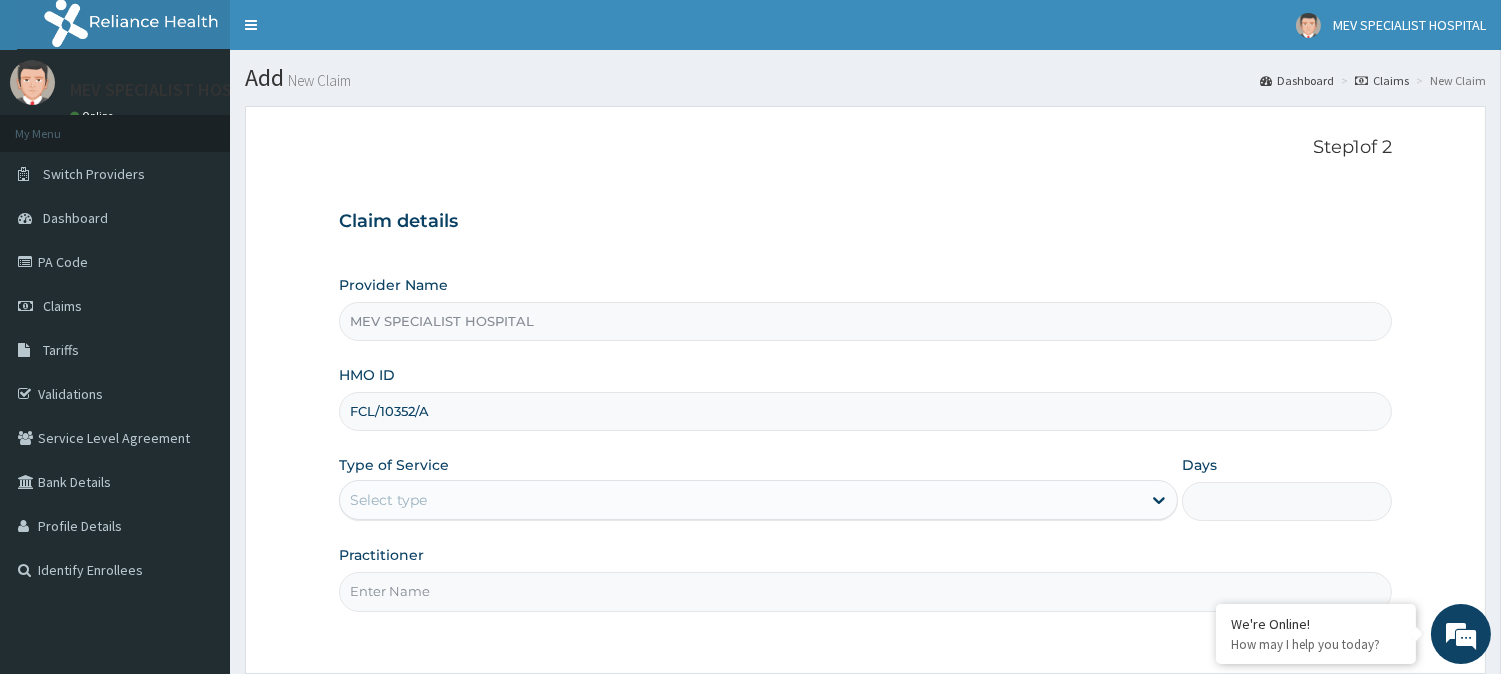 type on "FCL/10352/A" 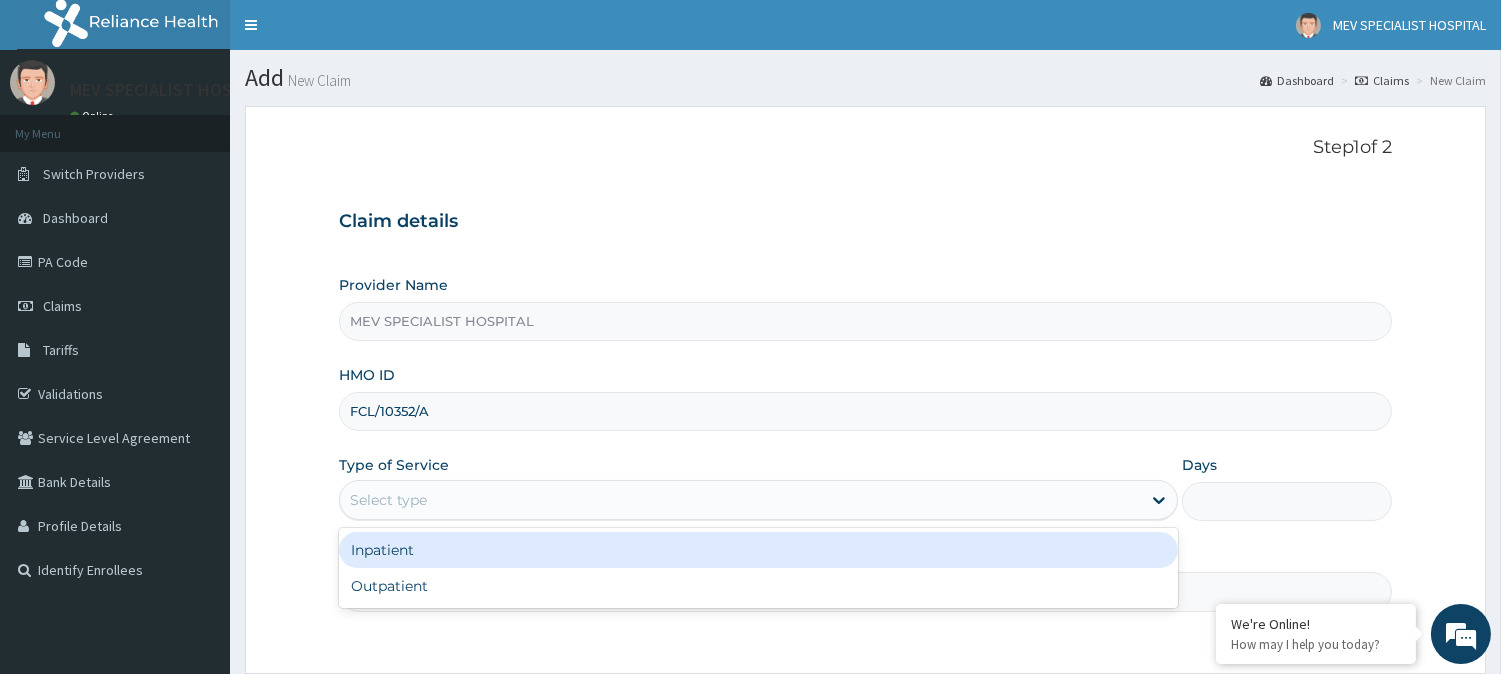 click on "Select type" at bounding box center (388, 500) 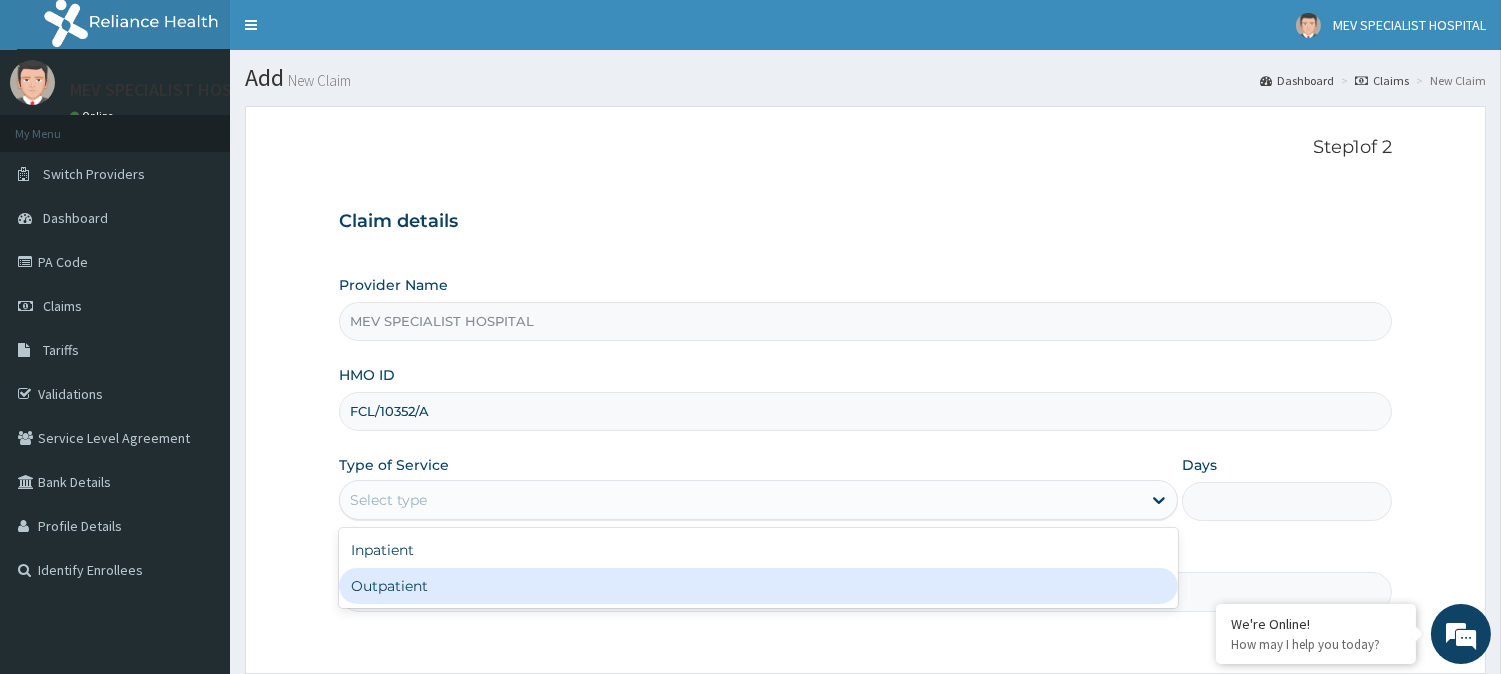 click on "Outpatient" at bounding box center (758, 586) 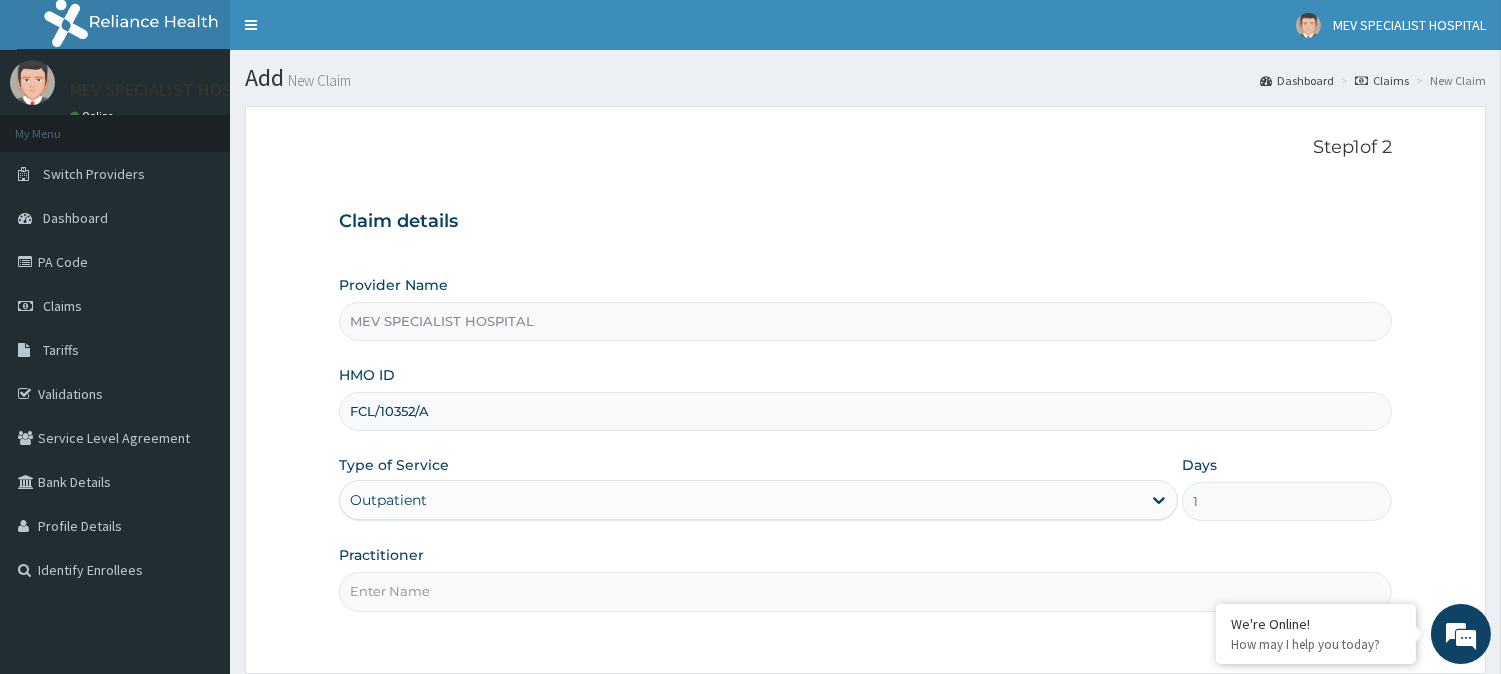 click on "Practitioner" at bounding box center (865, 591) 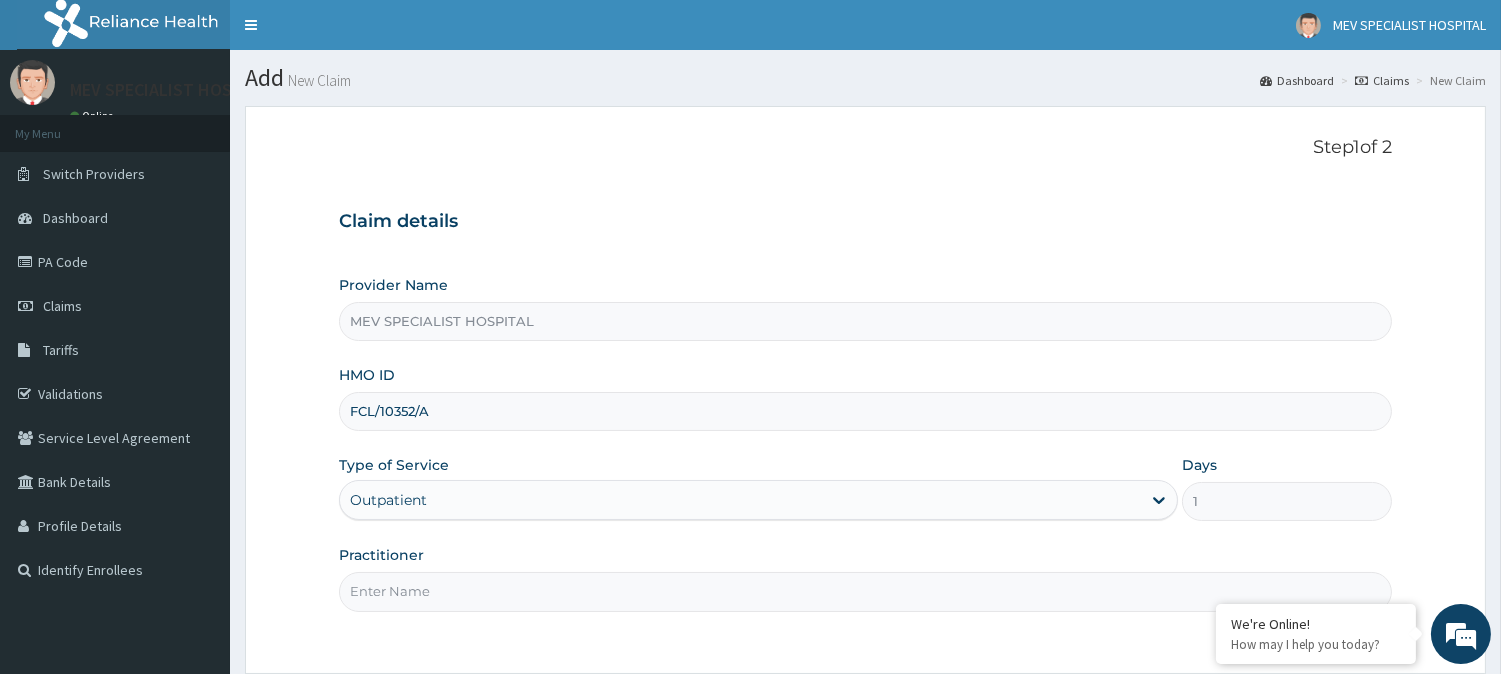 type on "DR [LAST]" 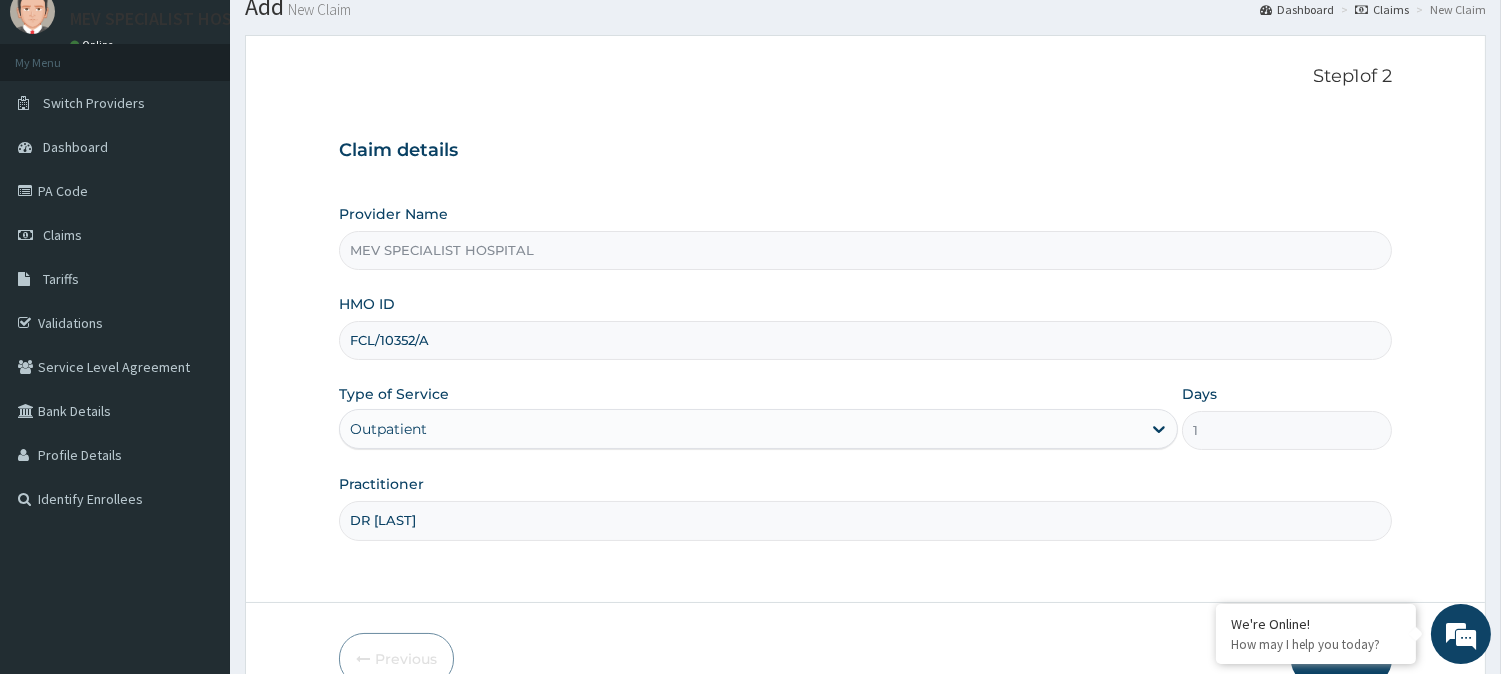 scroll, scrollTop: 178, scrollLeft: 0, axis: vertical 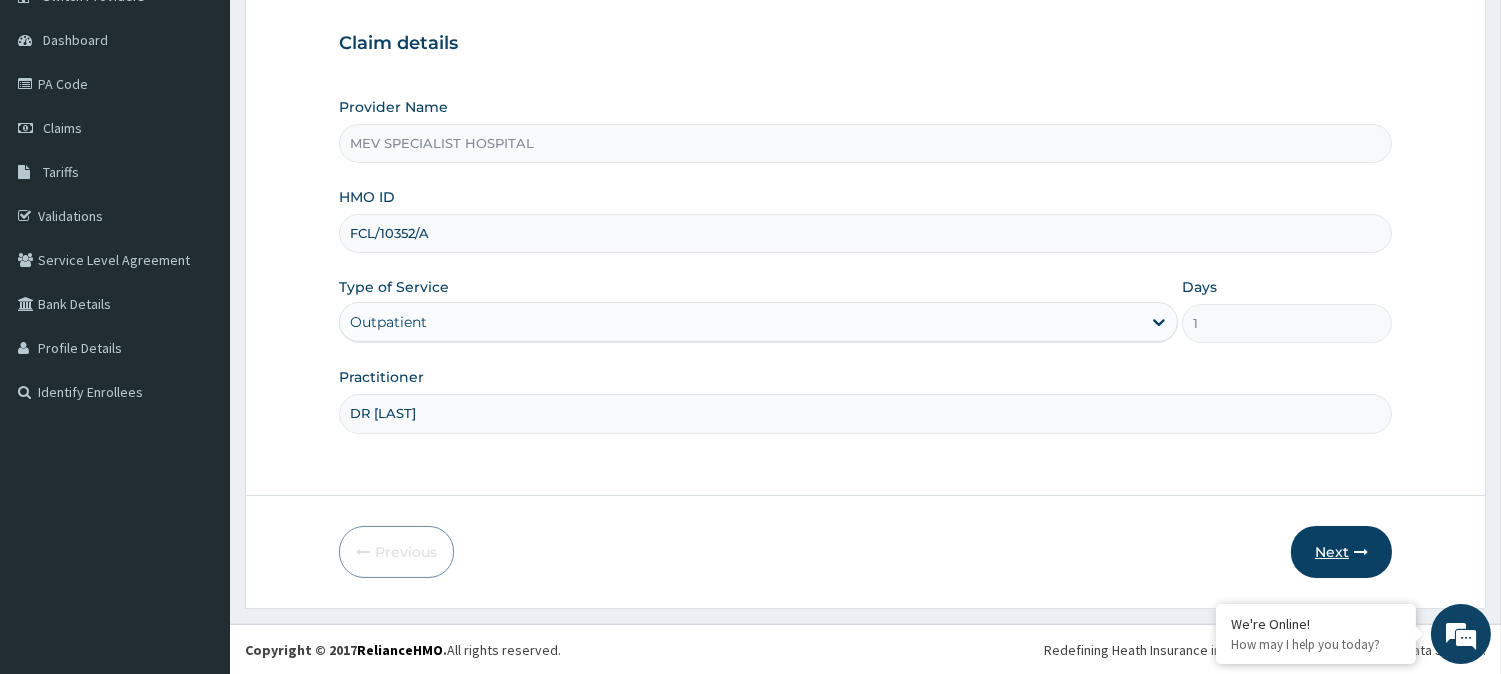 click on "Next" at bounding box center (1341, 552) 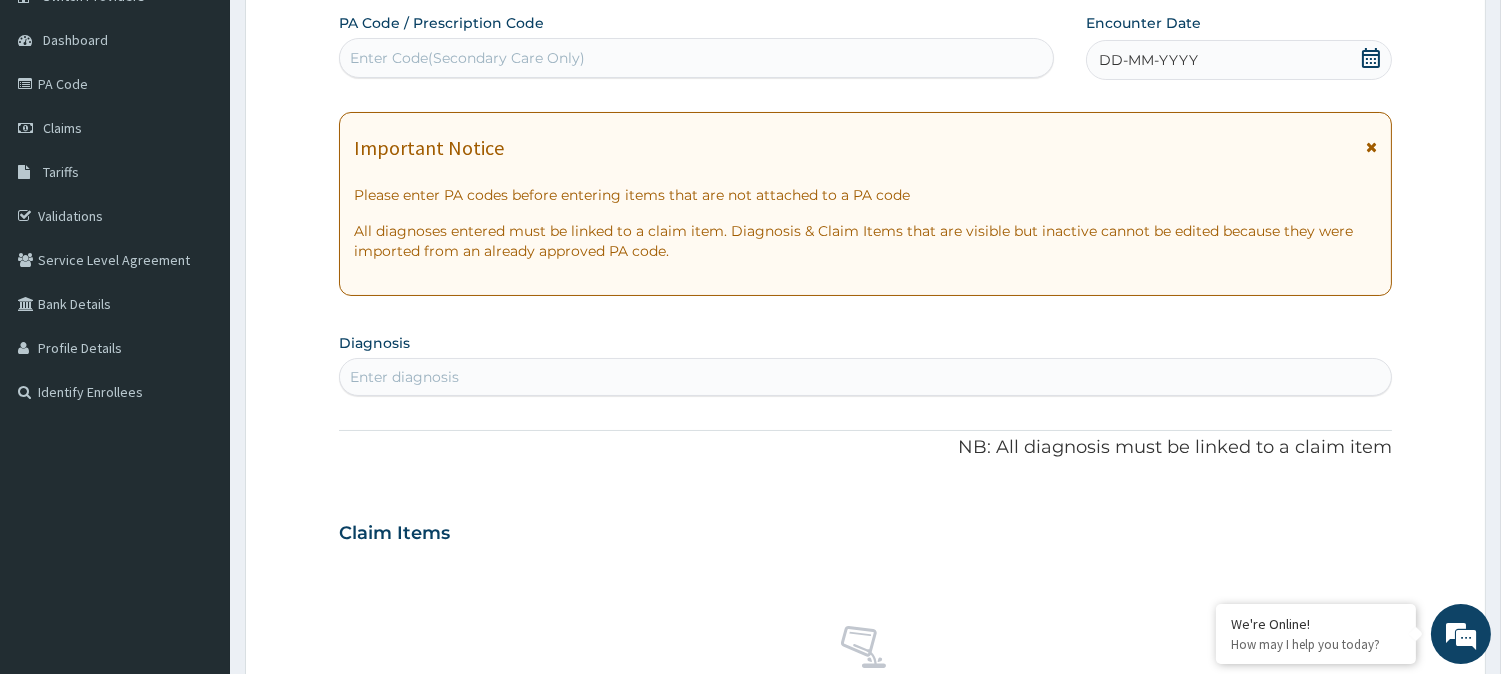 click on "DD-MM-YYYY" at bounding box center (1239, 60) 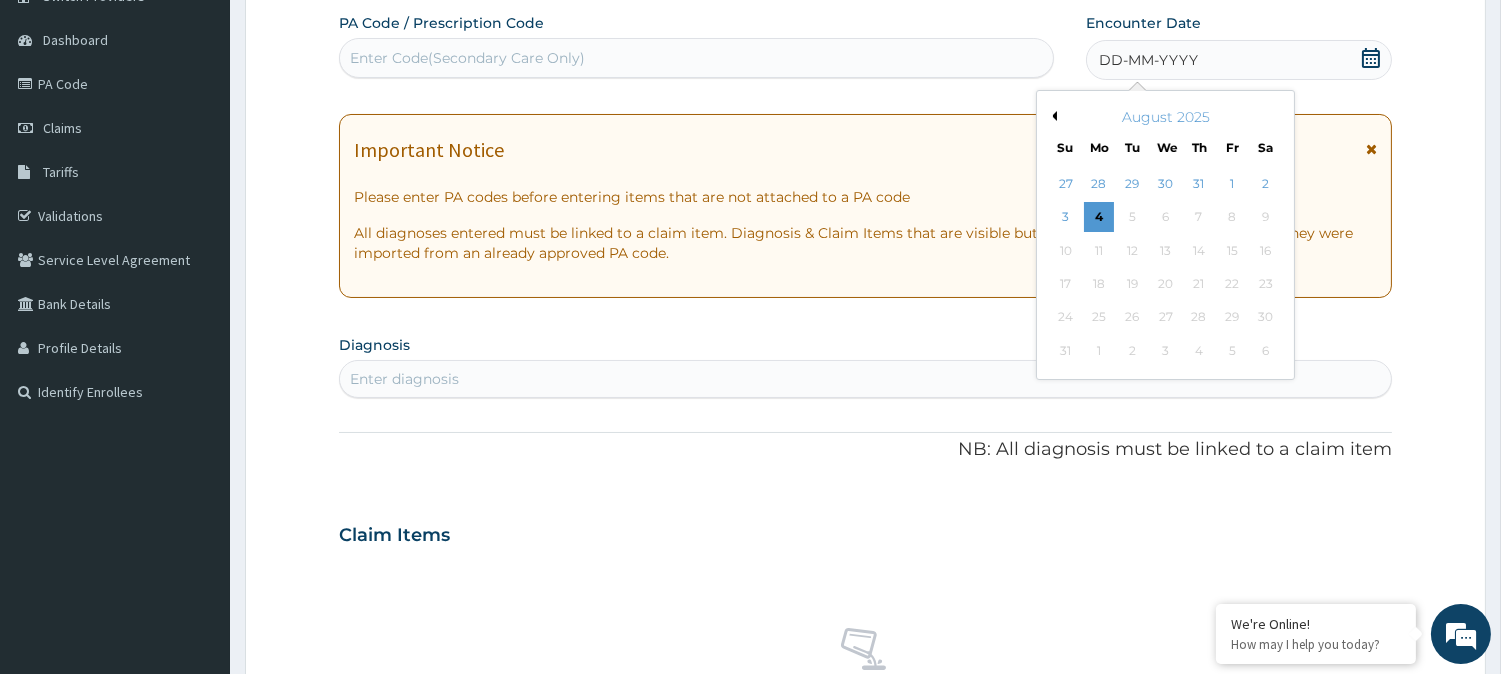 click on "Previous Month" at bounding box center [1052, 116] 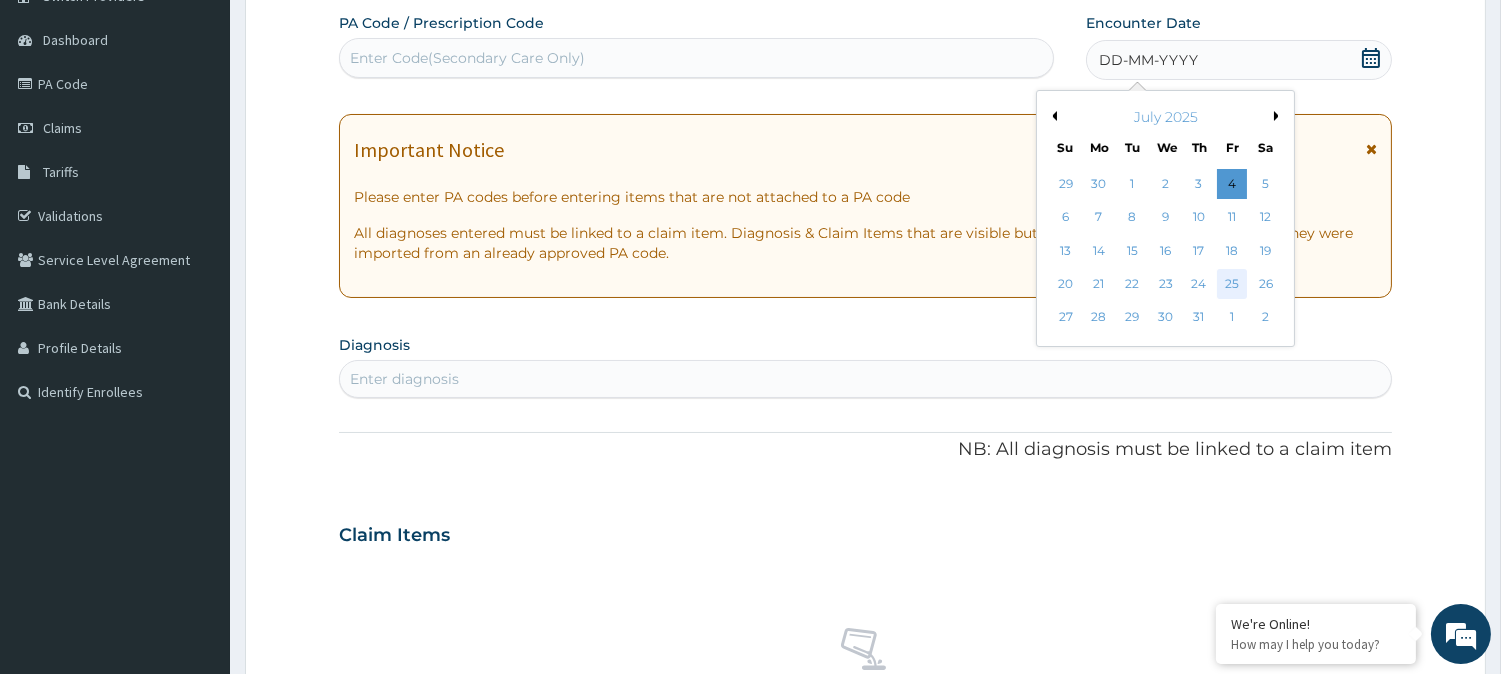 click on "25" at bounding box center [1232, 284] 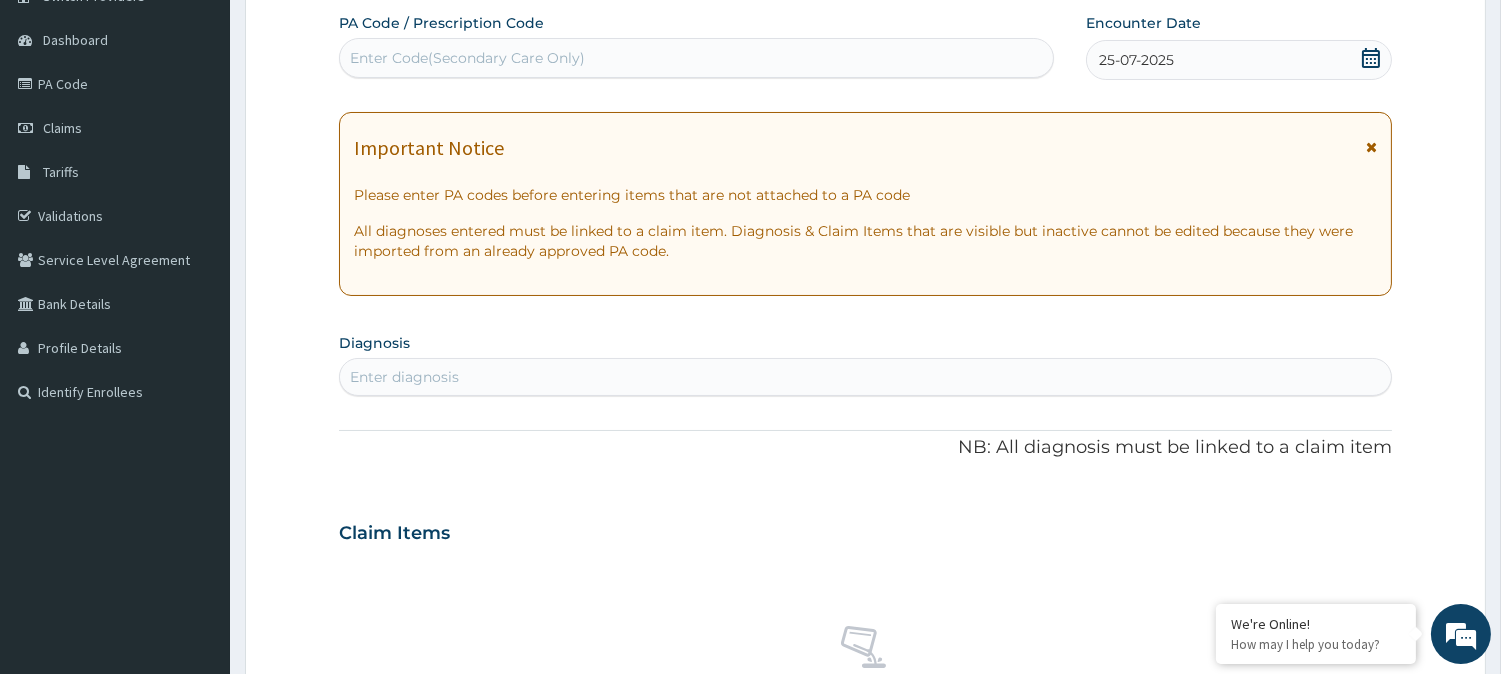 click on "Enter diagnosis" at bounding box center (865, 377) 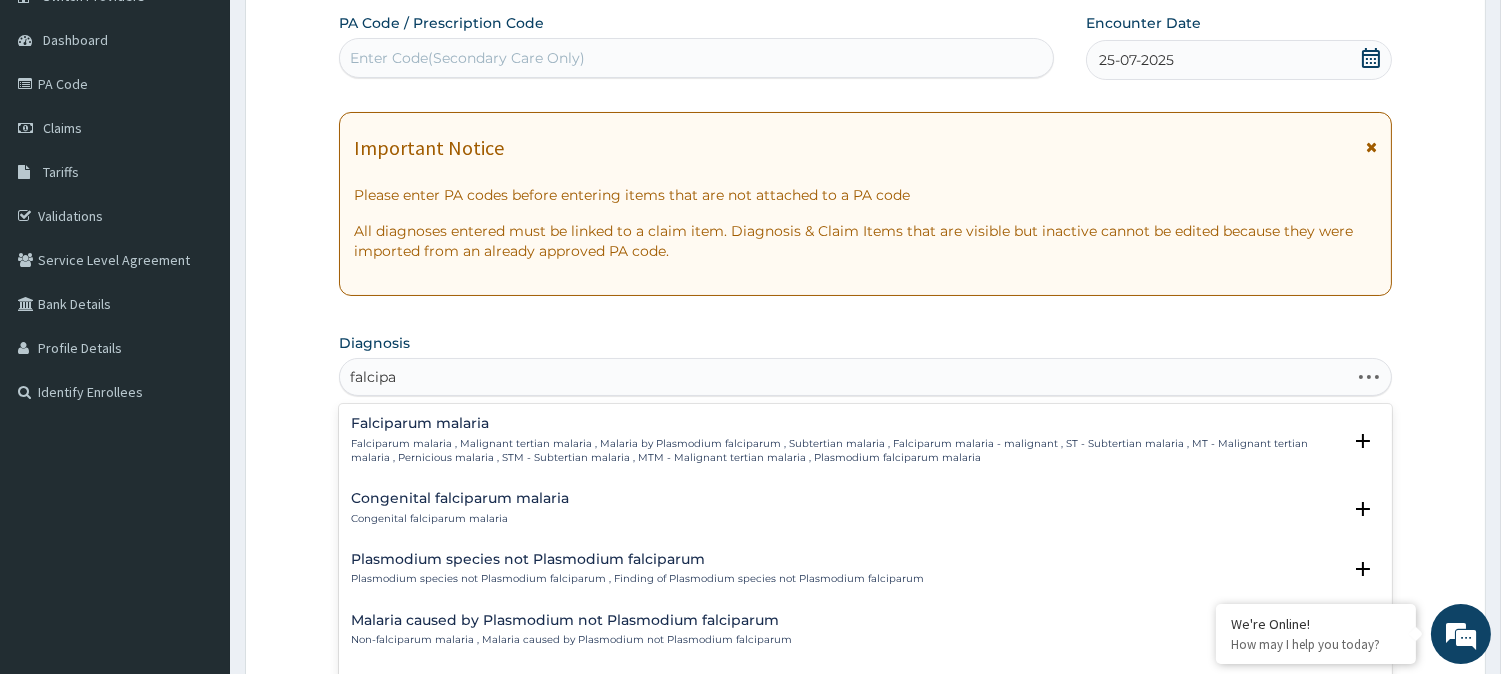 type on "falcipar" 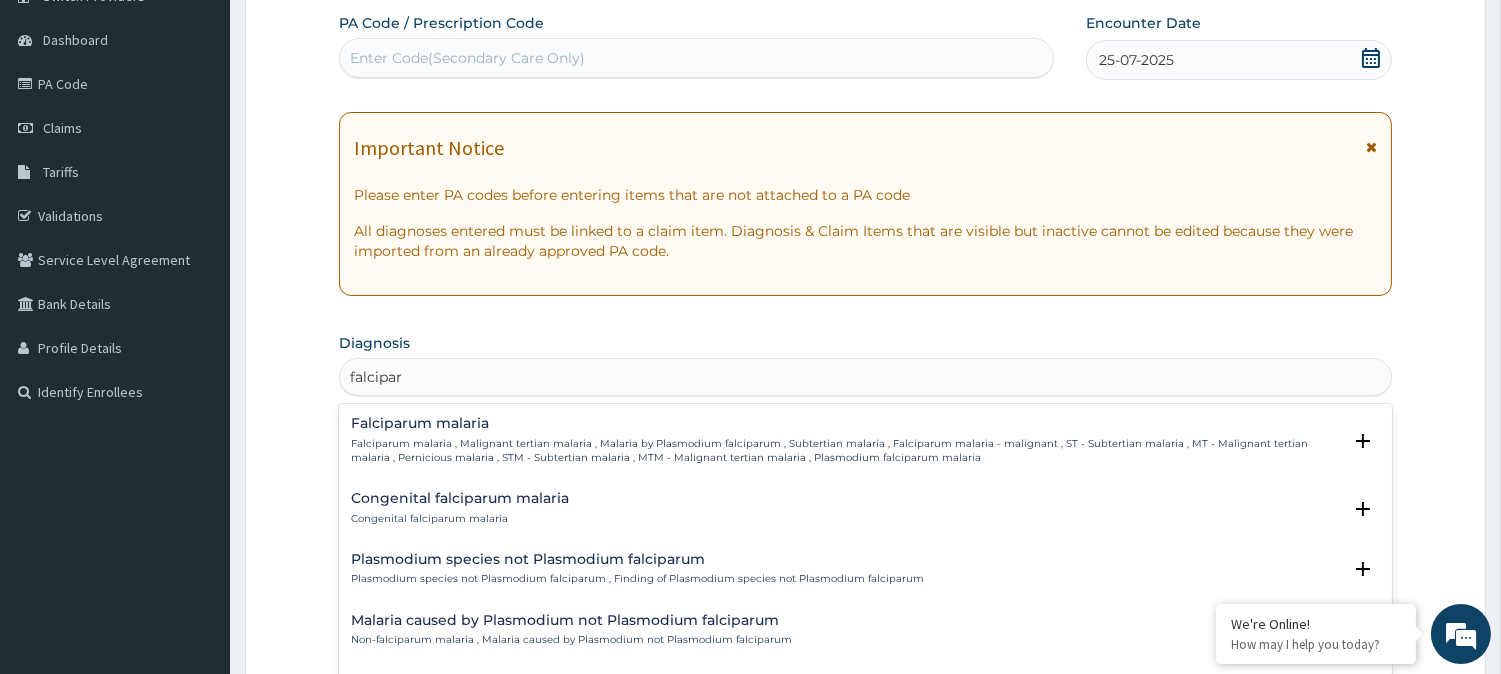 click on "Falciparum malaria" at bounding box center [846, 423] 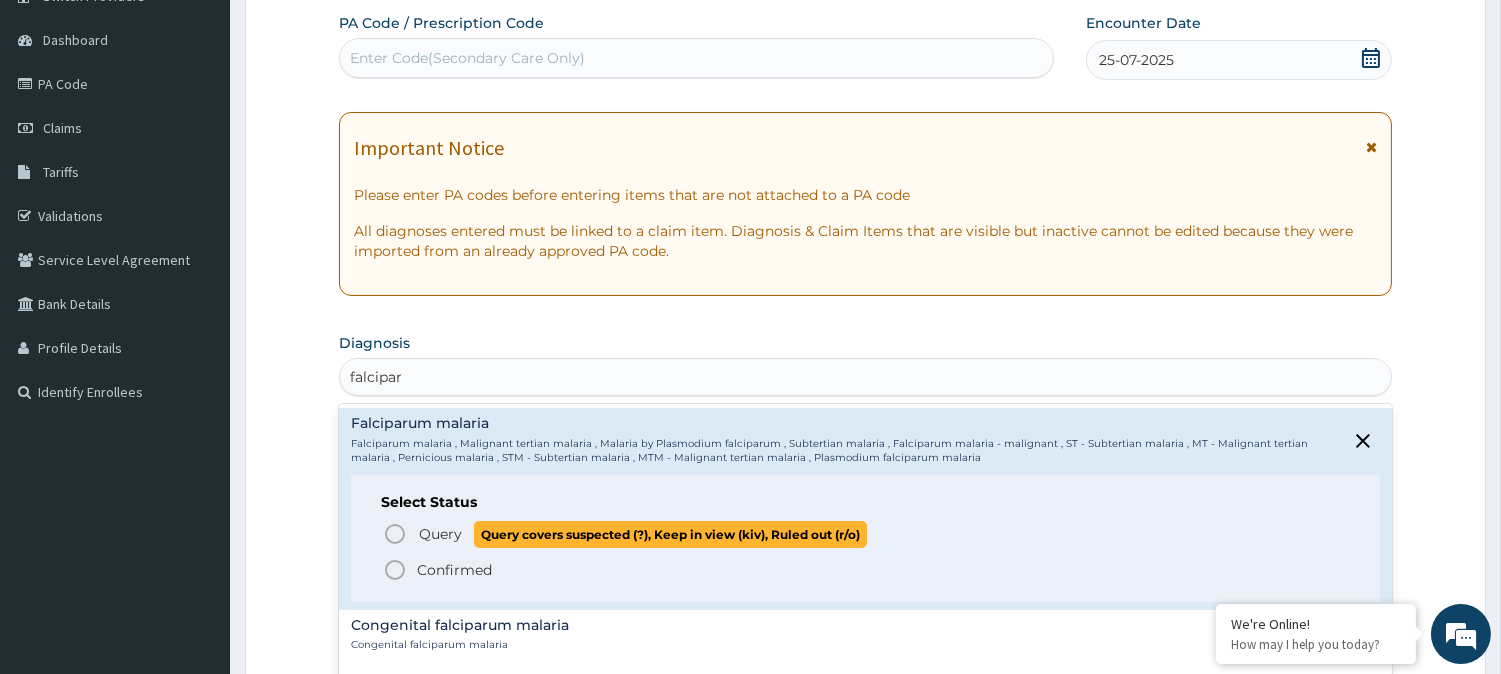 click 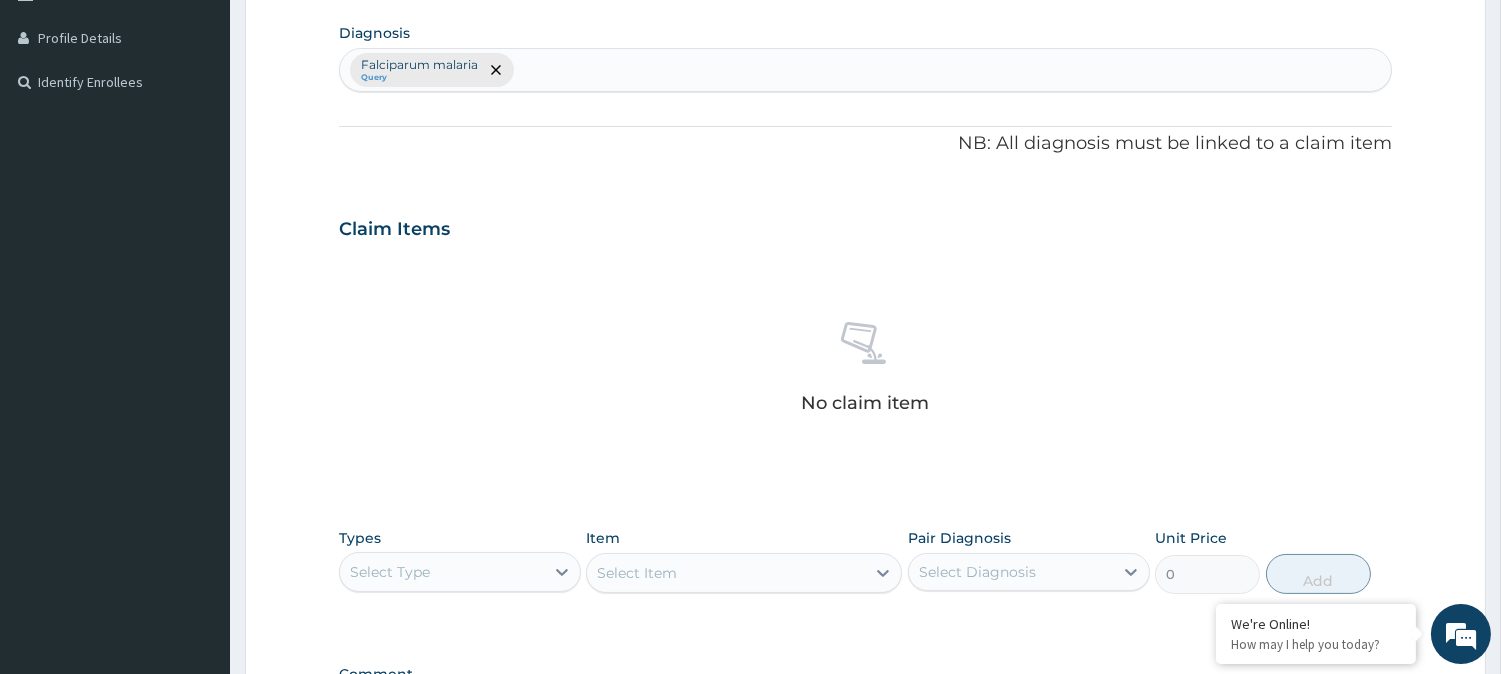 scroll, scrollTop: 490, scrollLeft: 0, axis: vertical 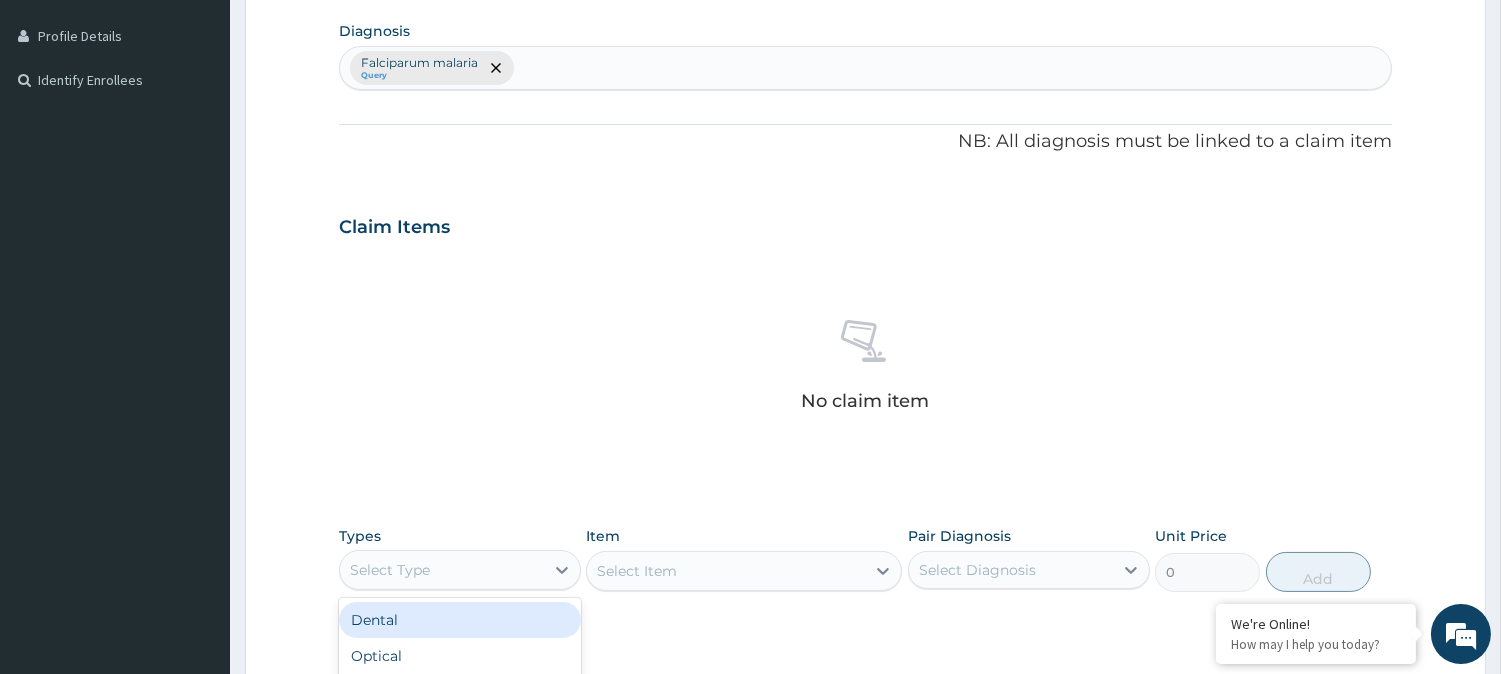 click on "Select Type" at bounding box center [442, 570] 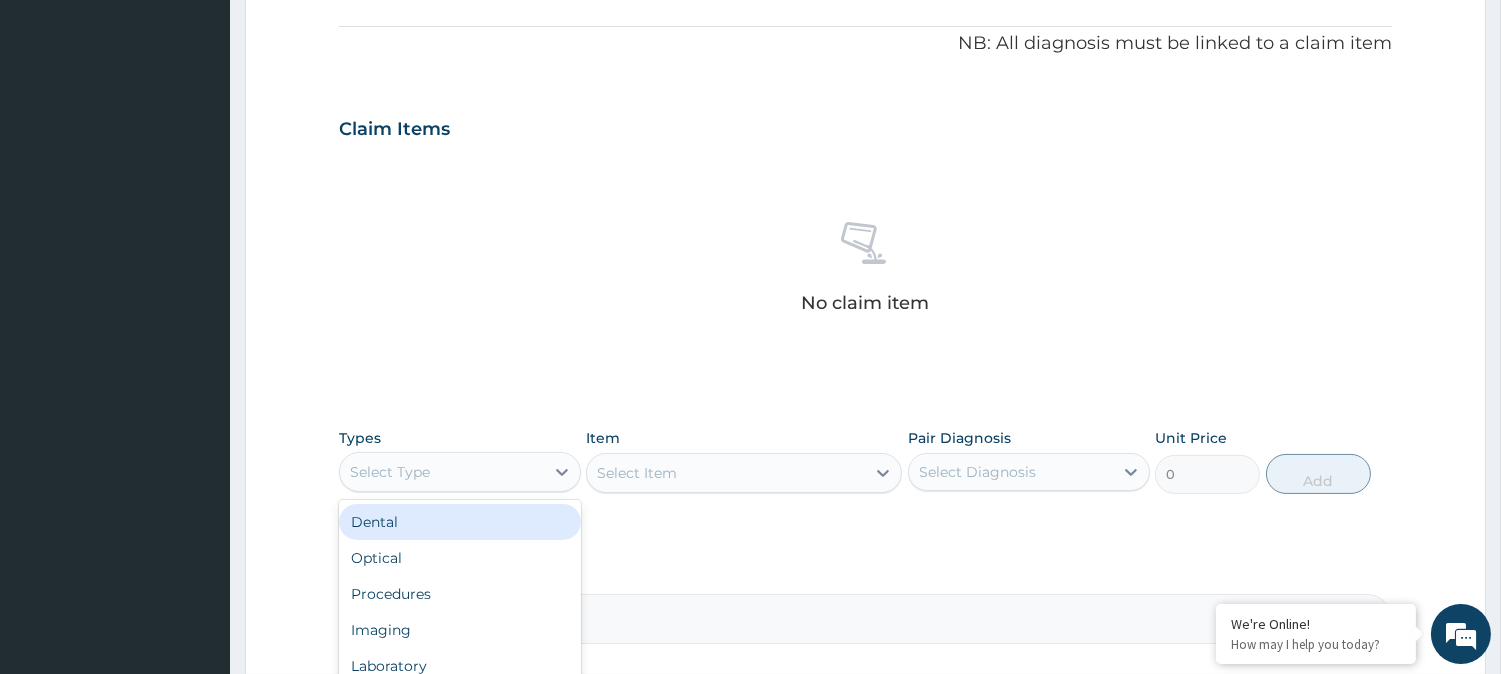 scroll, scrollTop: 606, scrollLeft: 0, axis: vertical 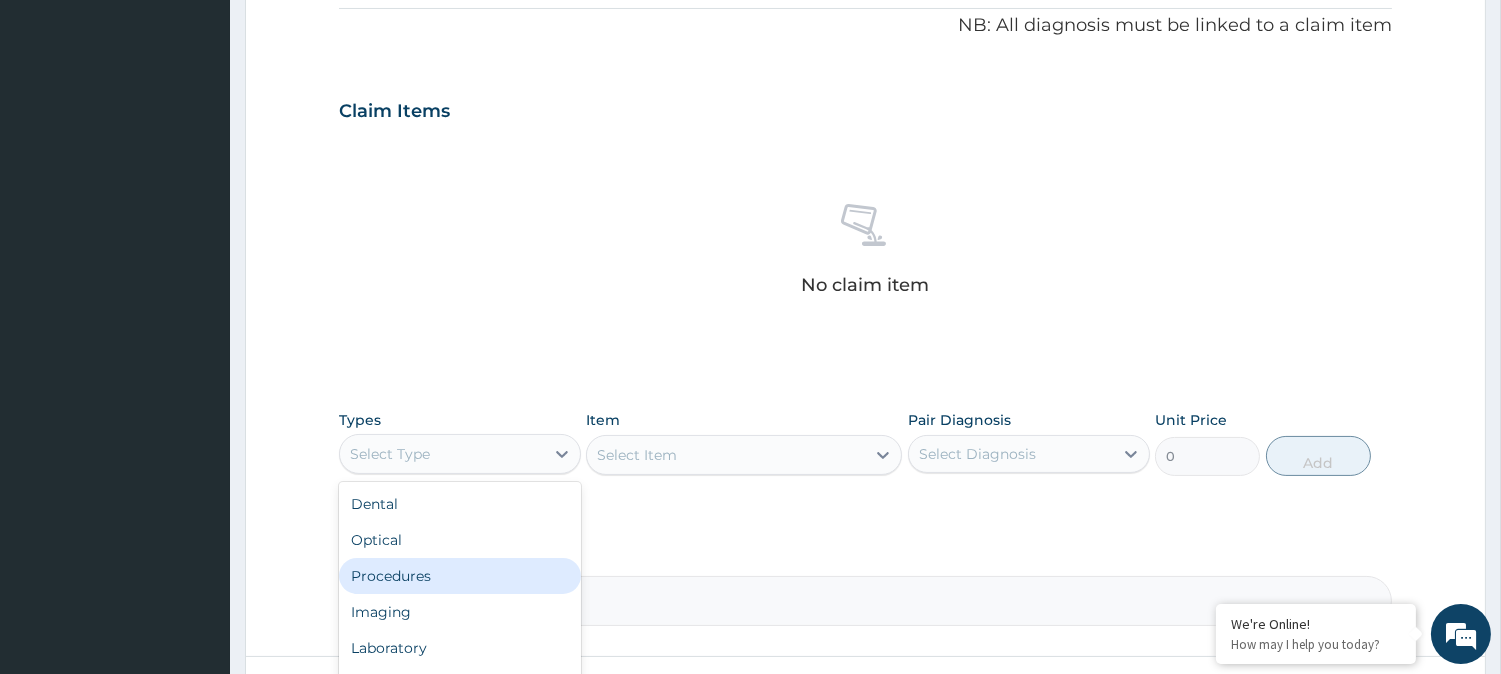click on "Procedures" at bounding box center (460, 576) 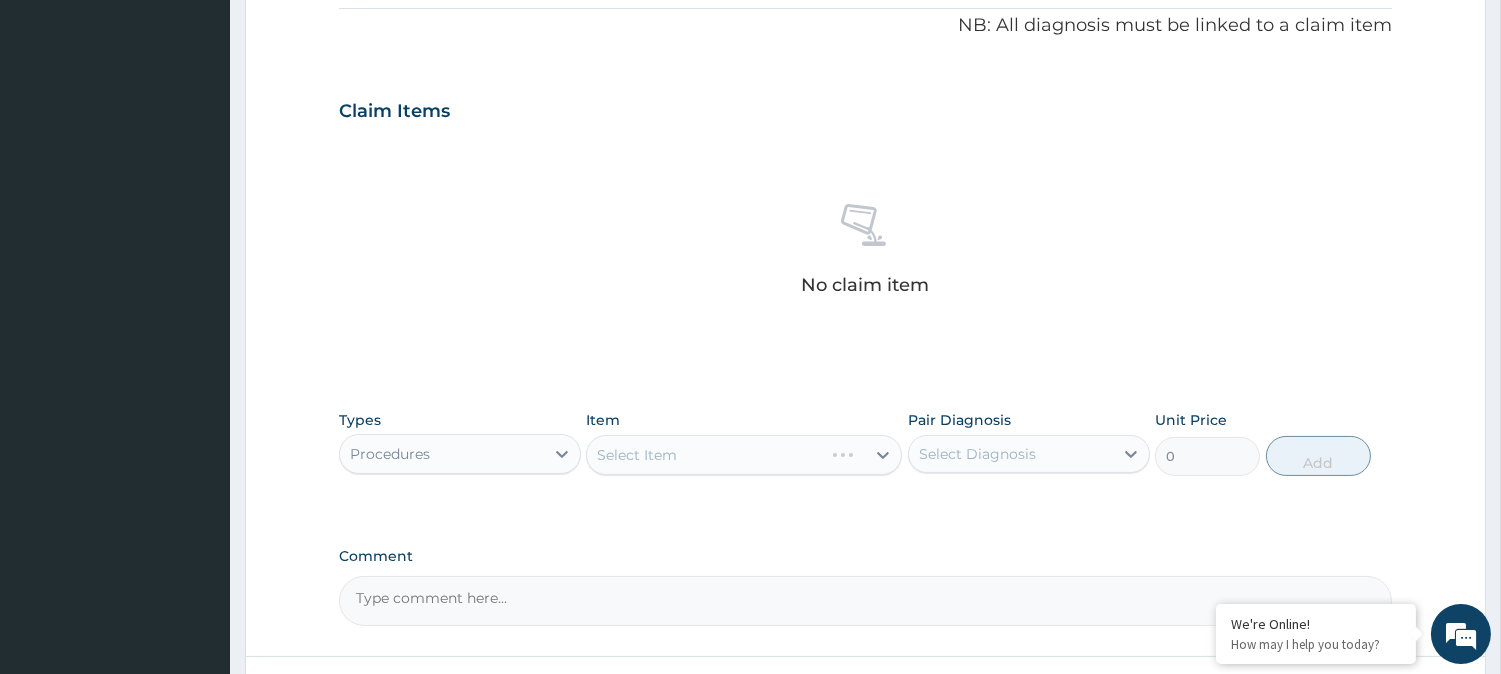 click on "Select Diagnosis" at bounding box center [1011, 454] 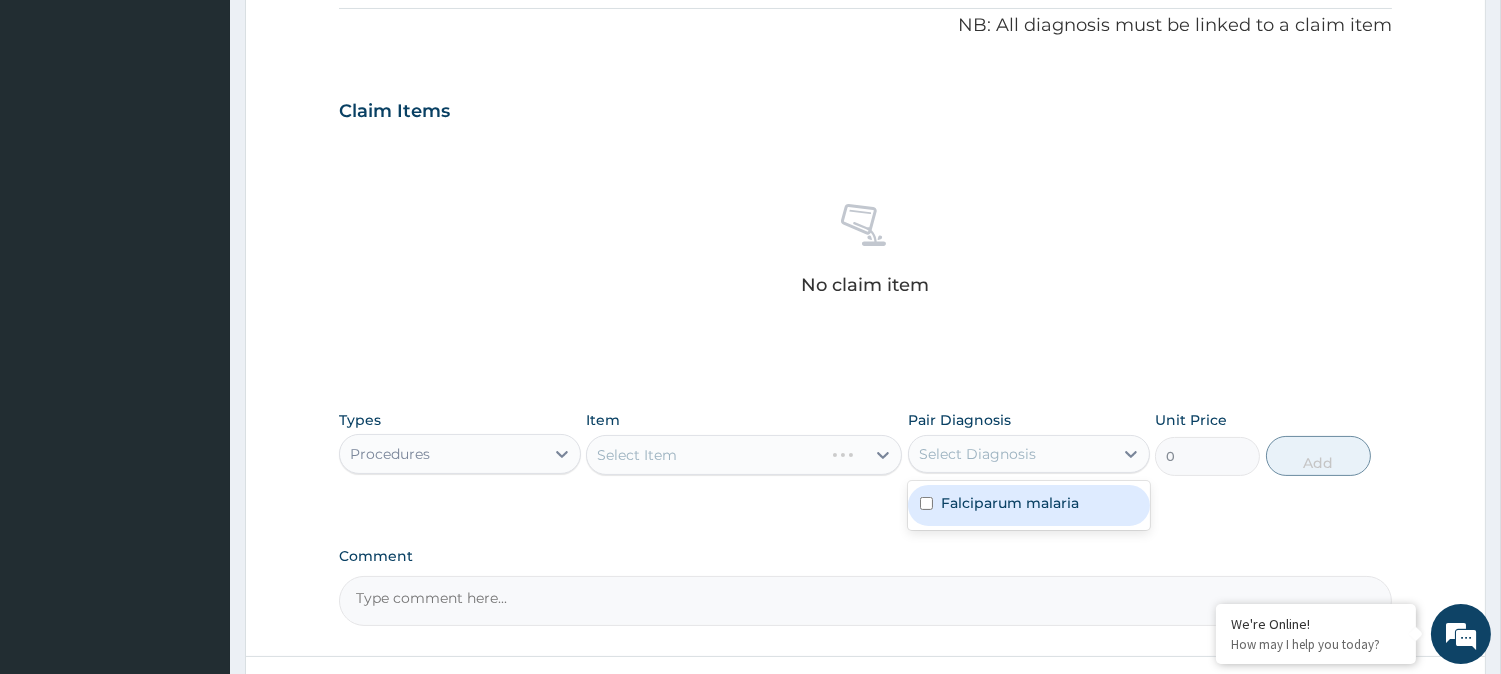 click on "Falciparum malaria" at bounding box center [1010, 503] 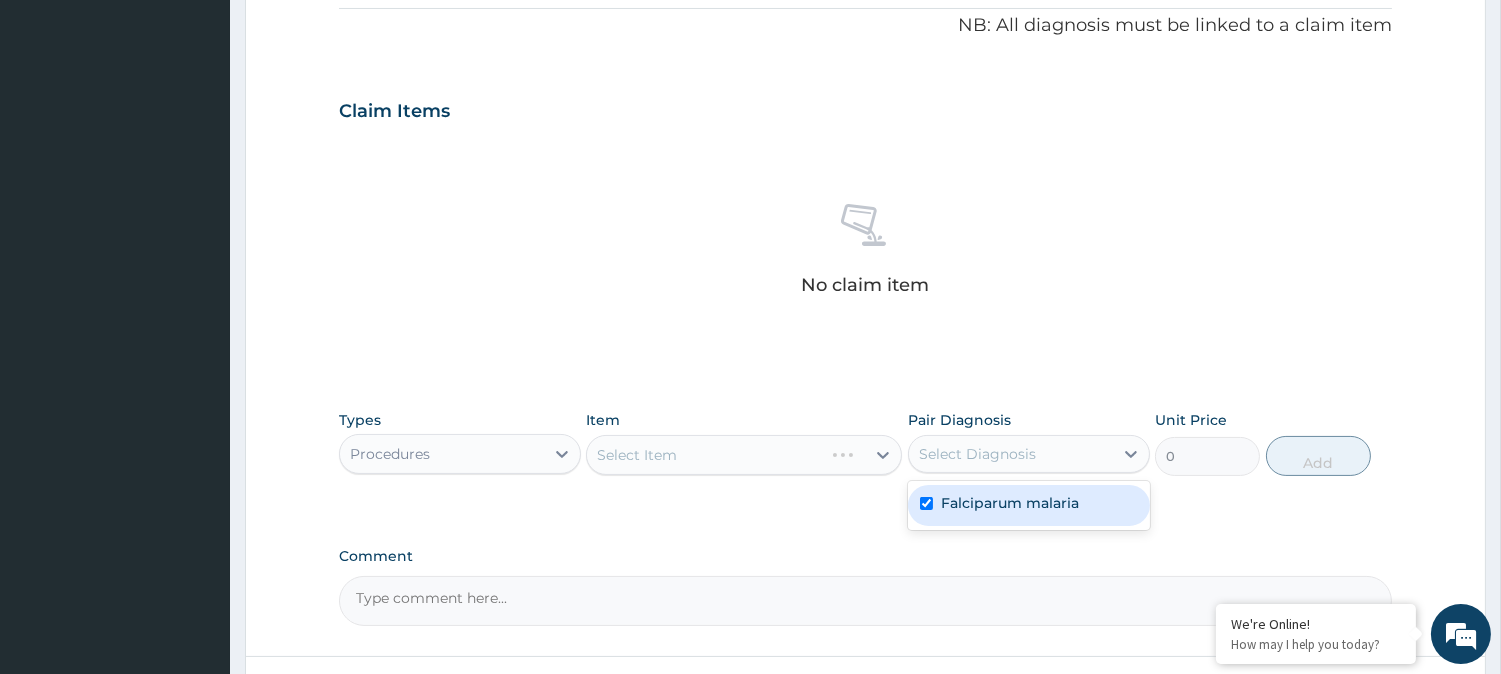 checkbox on "true" 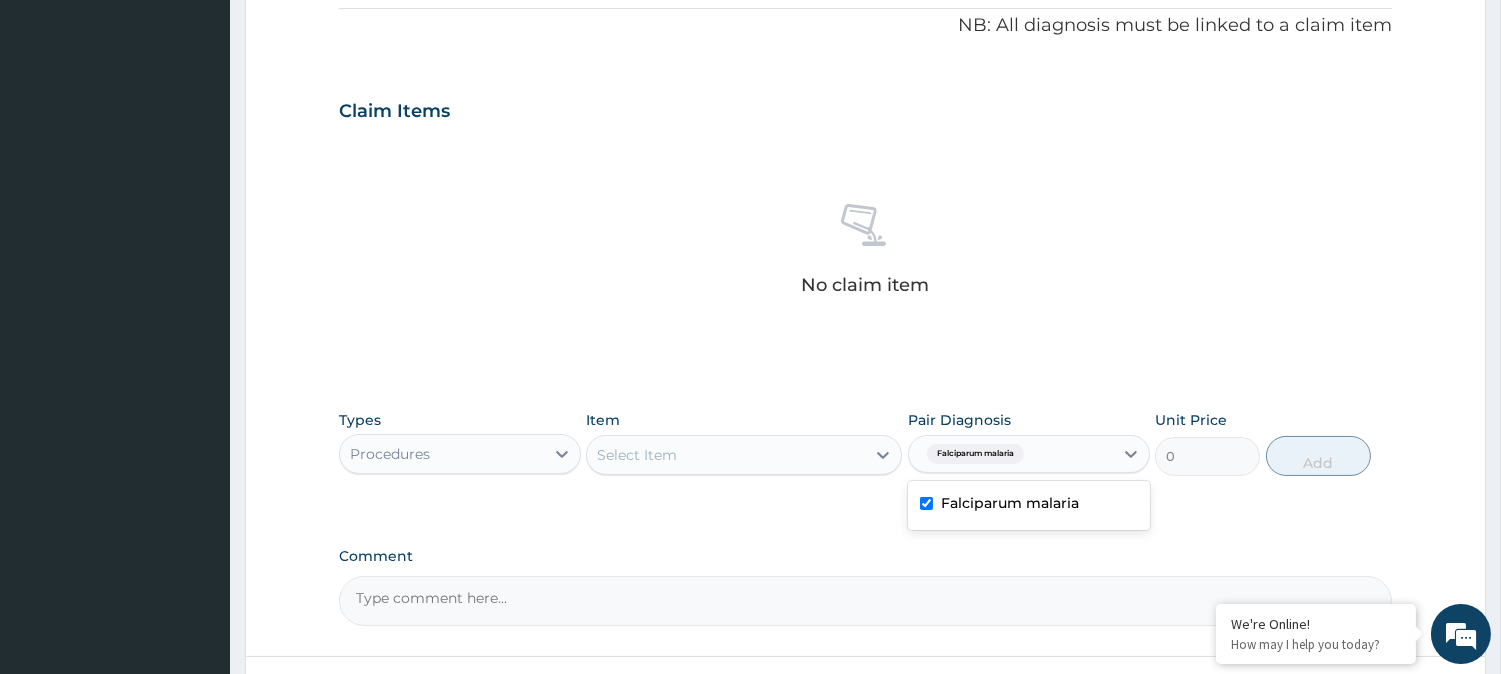 click on "Select Item" at bounding box center [726, 455] 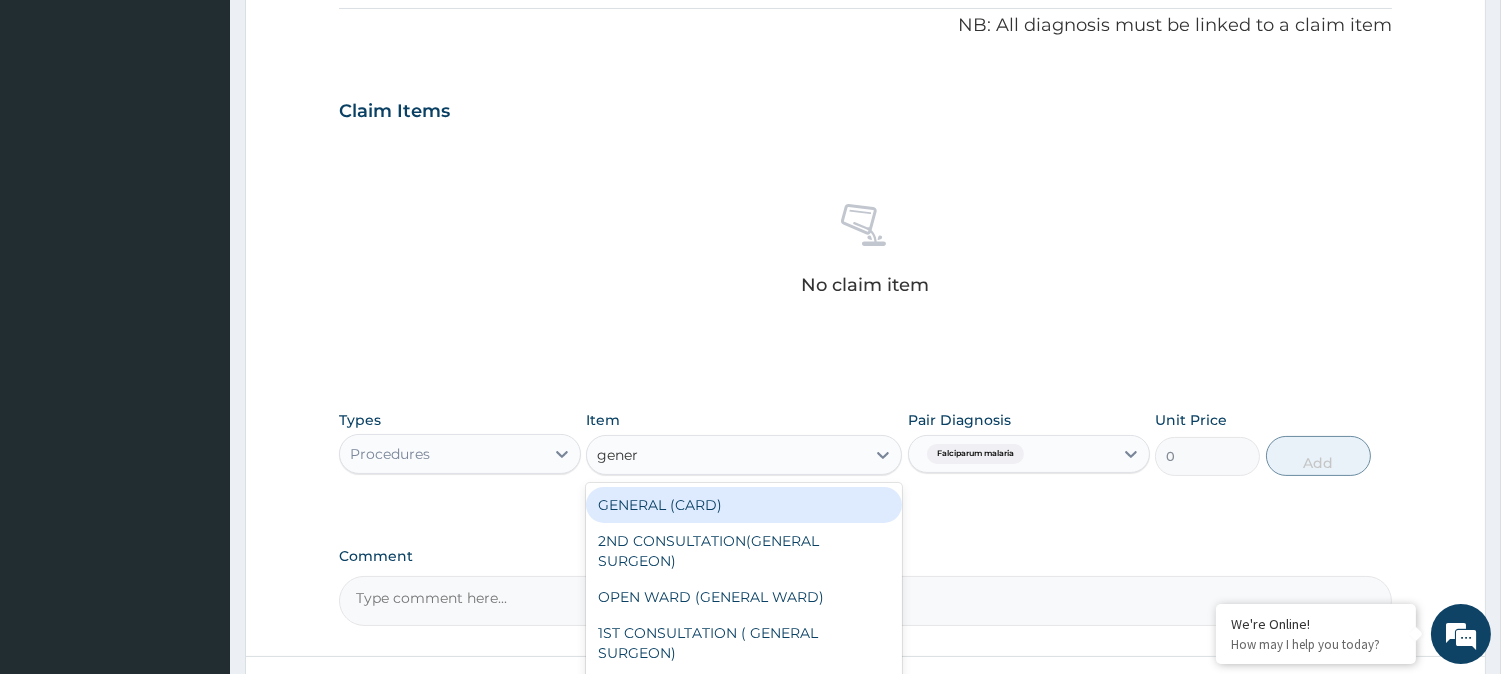 type on "genera" 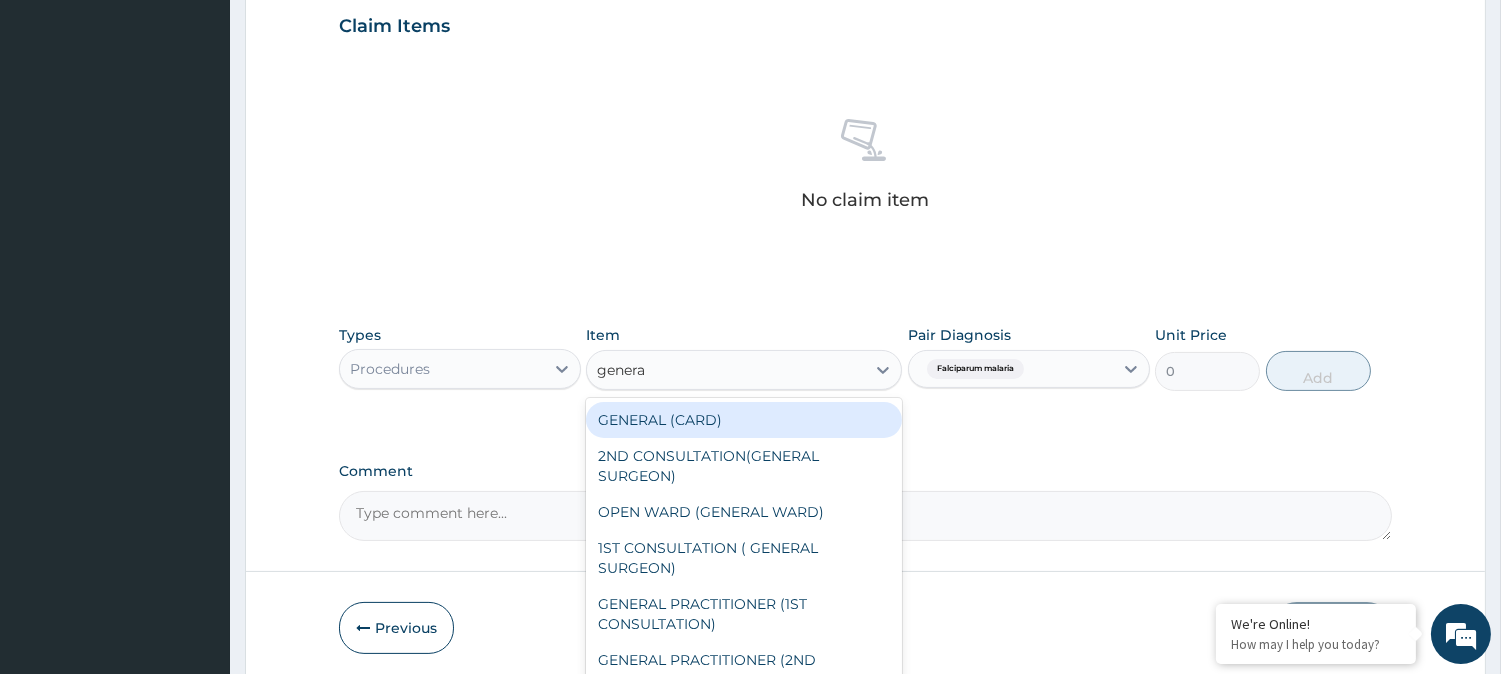 scroll, scrollTop: 767, scrollLeft: 0, axis: vertical 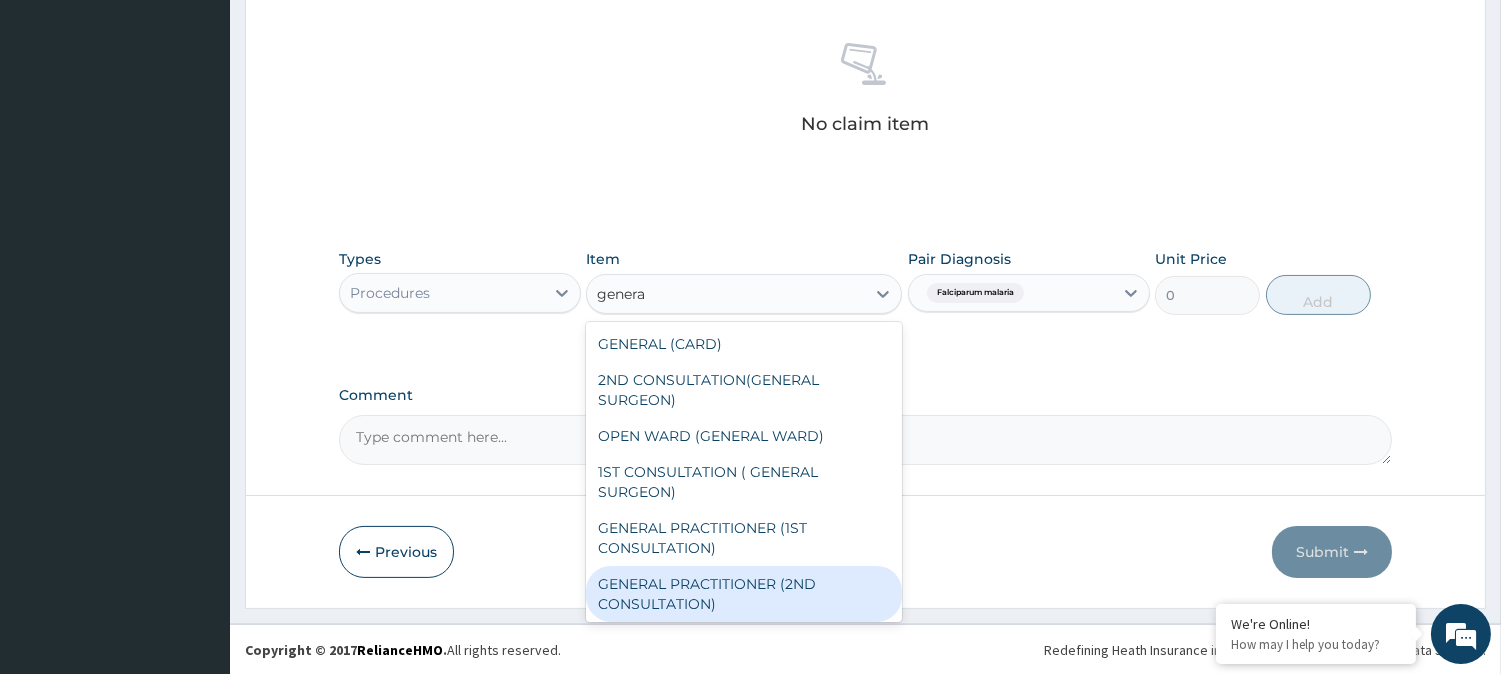 click on "GENERAL PRACTITIONER (2ND CONSULTATION)" at bounding box center (744, 594) 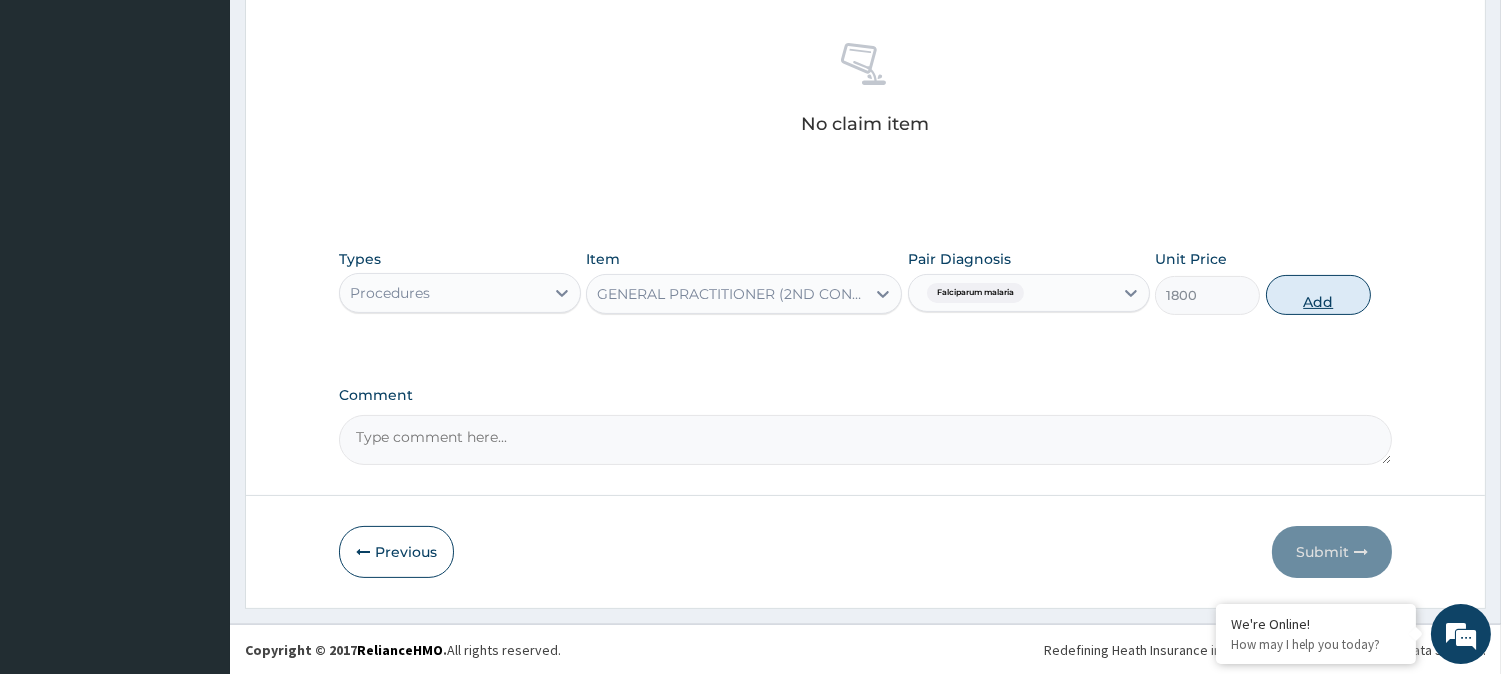 click on "Add" at bounding box center (1318, 295) 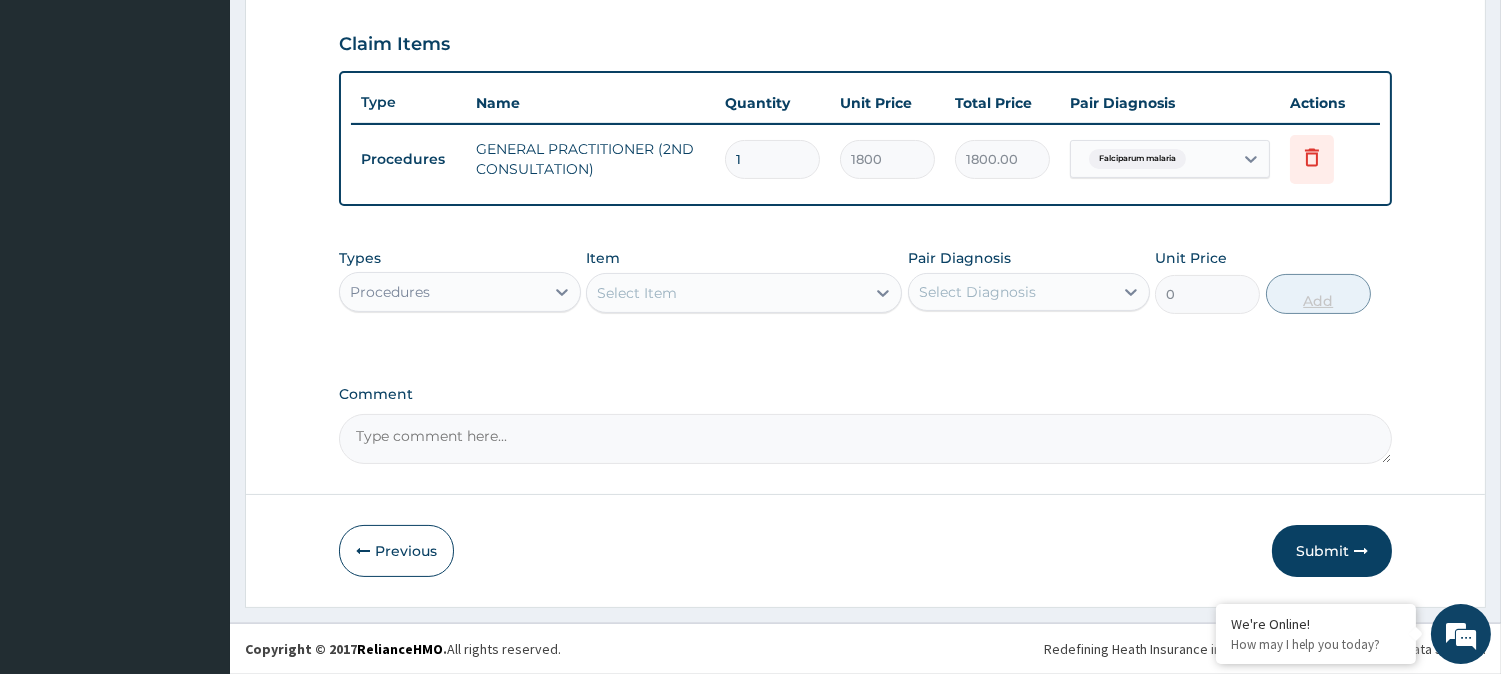 scroll, scrollTop: 671, scrollLeft: 0, axis: vertical 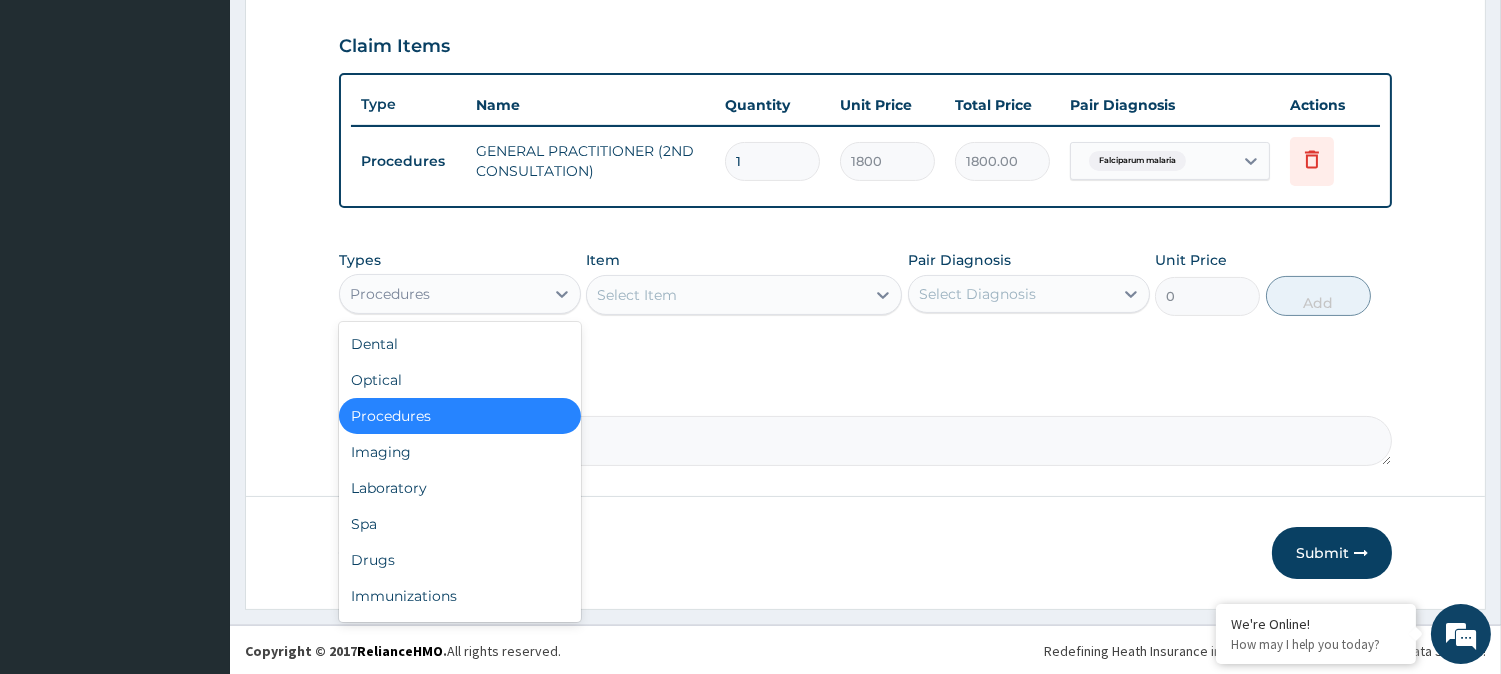 click on "Procedures" at bounding box center (442, 294) 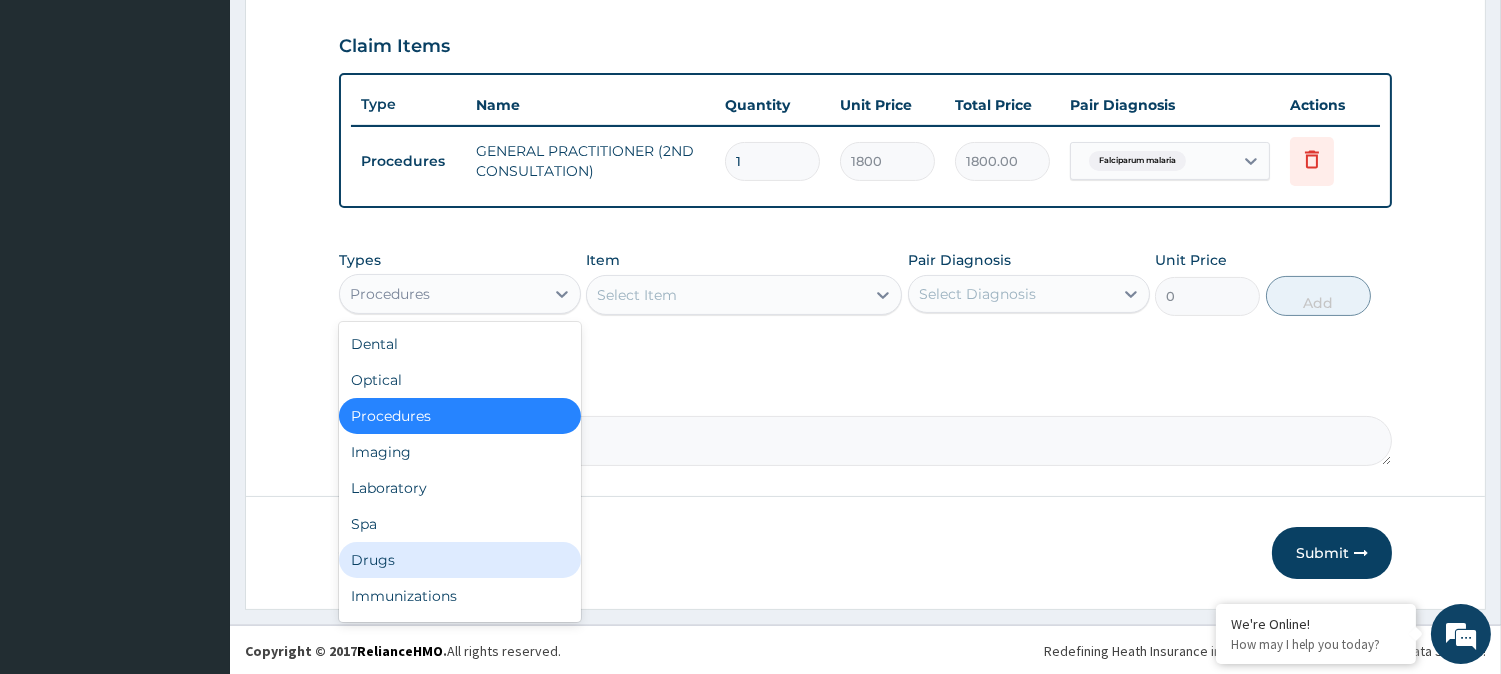 click on "Drugs" at bounding box center [460, 560] 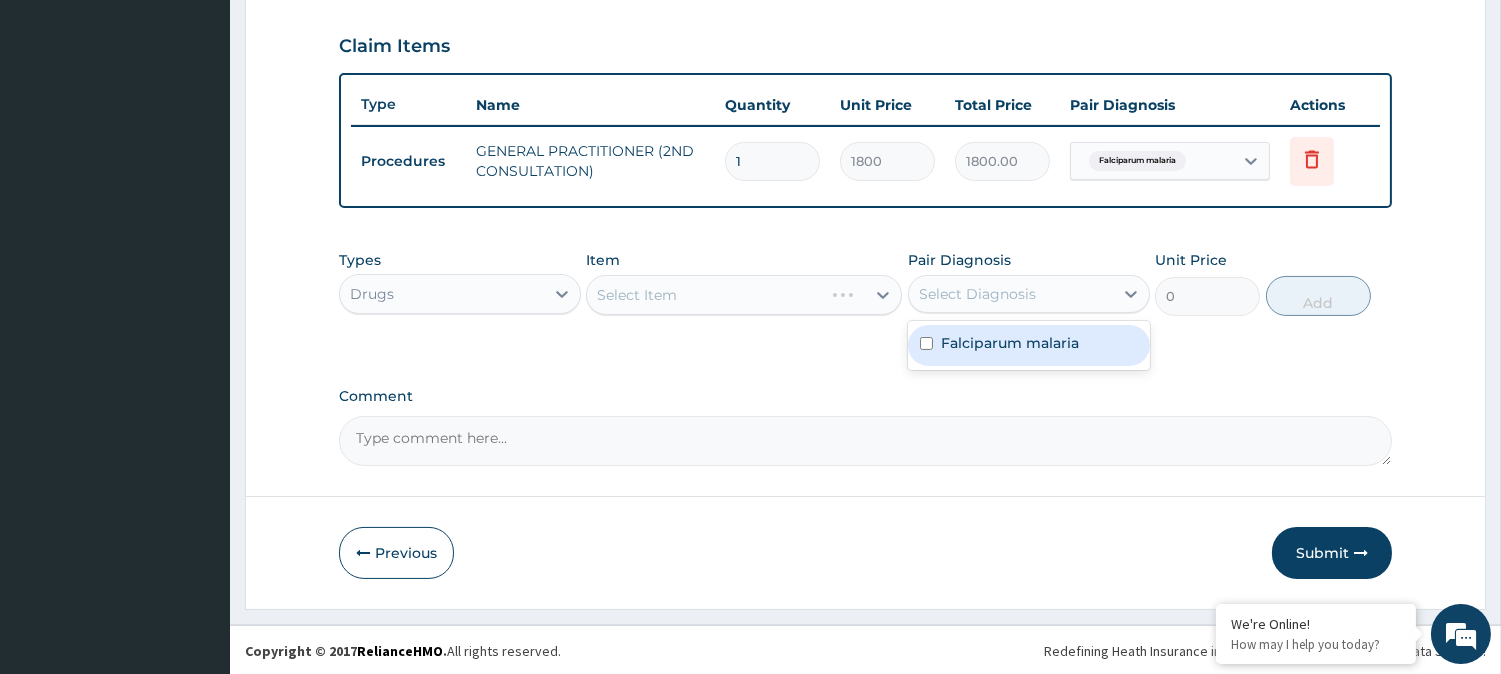 click on "Select Diagnosis" at bounding box center (1011, 294) 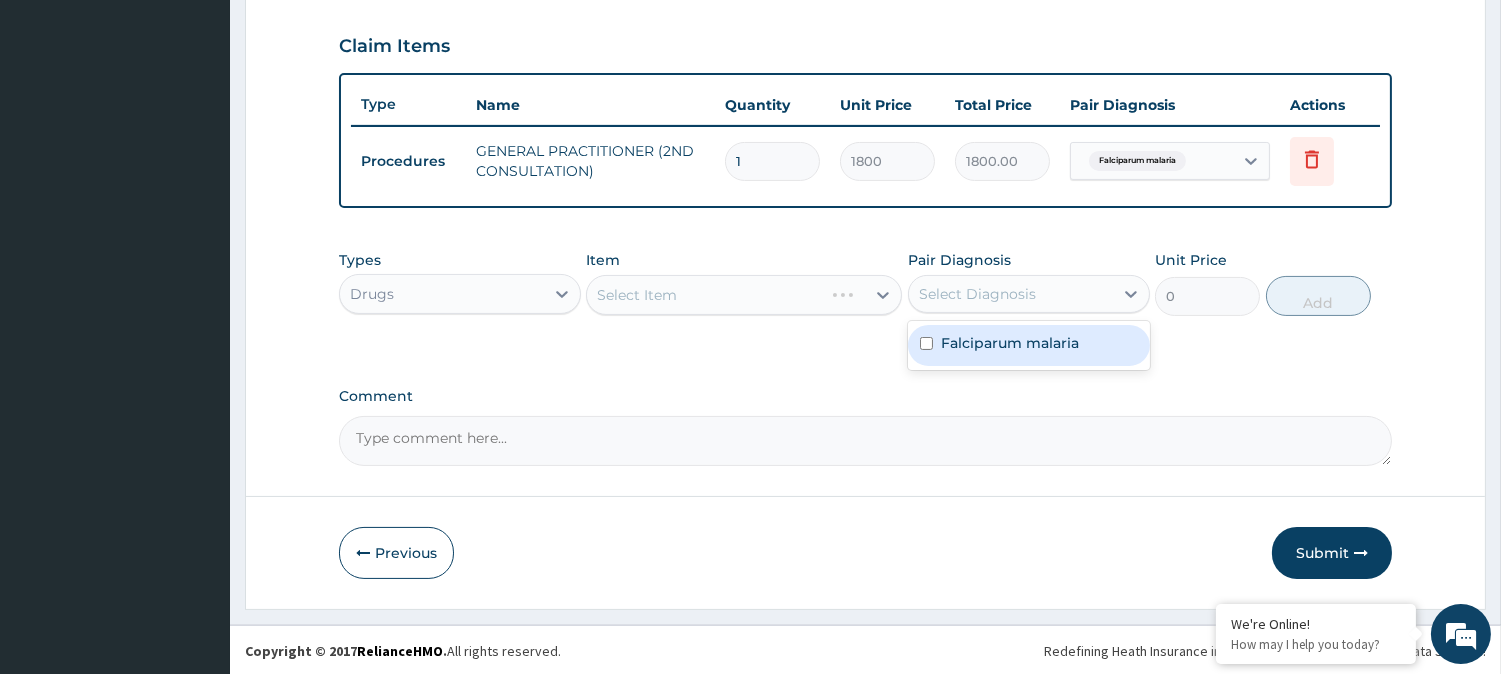 click on "Falciparum malaria" at bounding box center (1010, 343) 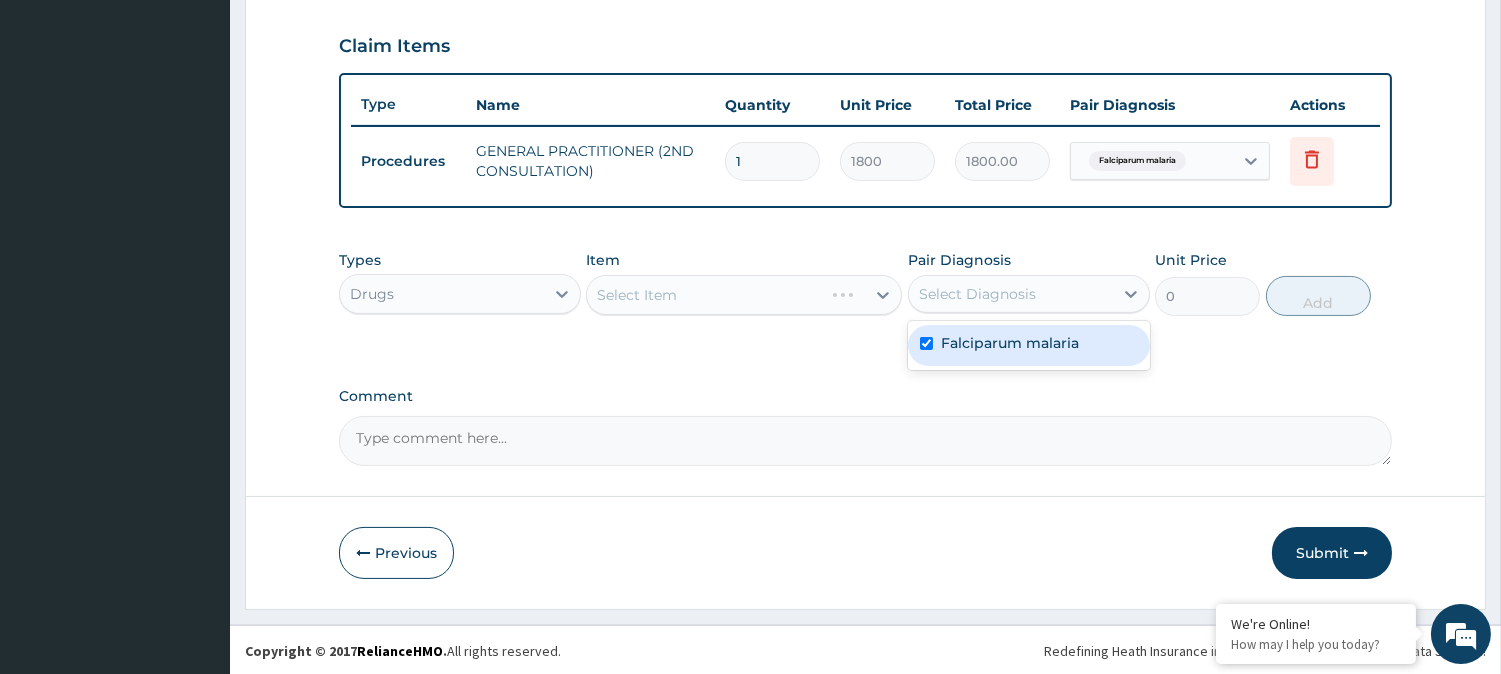 checkbox on "true" 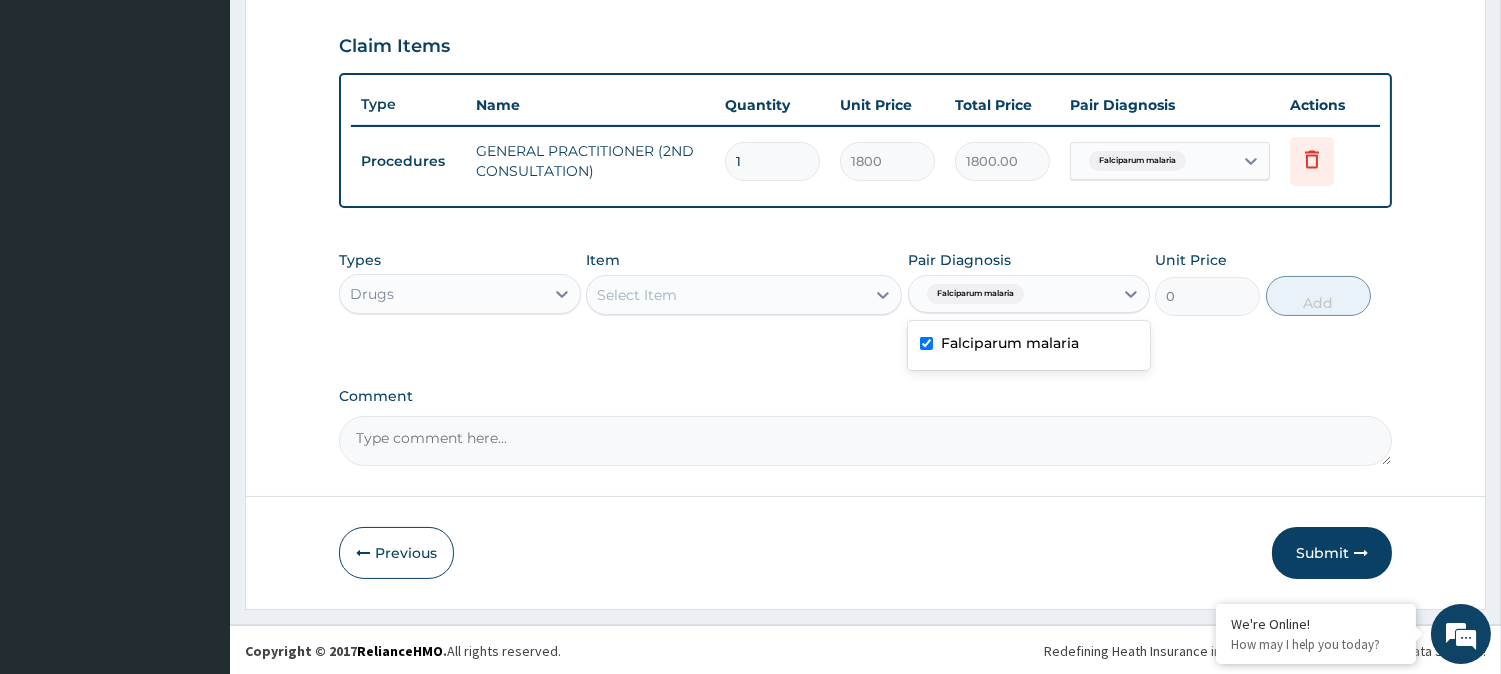 click on "Select Item" at bounding box center [726, 295] 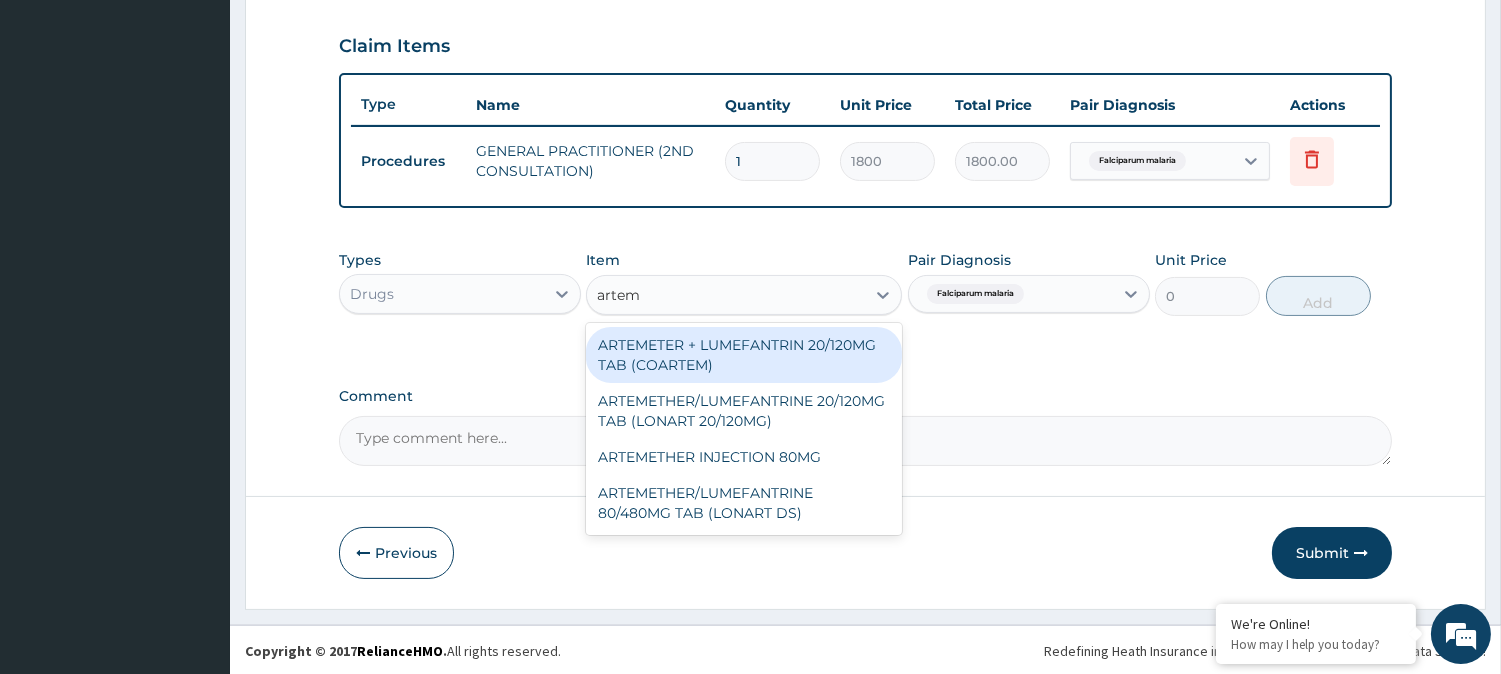 type on "arteme" 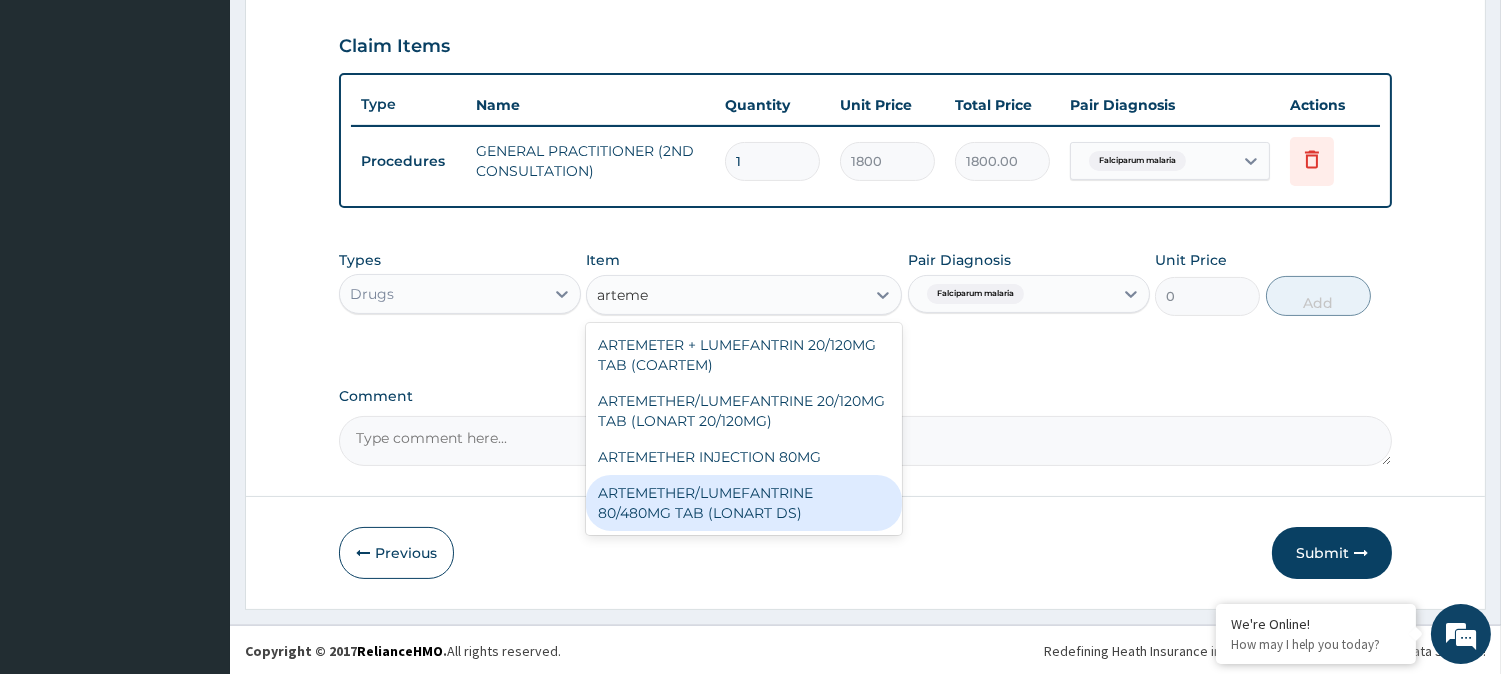 click on "ARTEMETHER/LUMEFANTRINE 80/480MG TAB (LONART DS)" at bounding box center (744, 503) 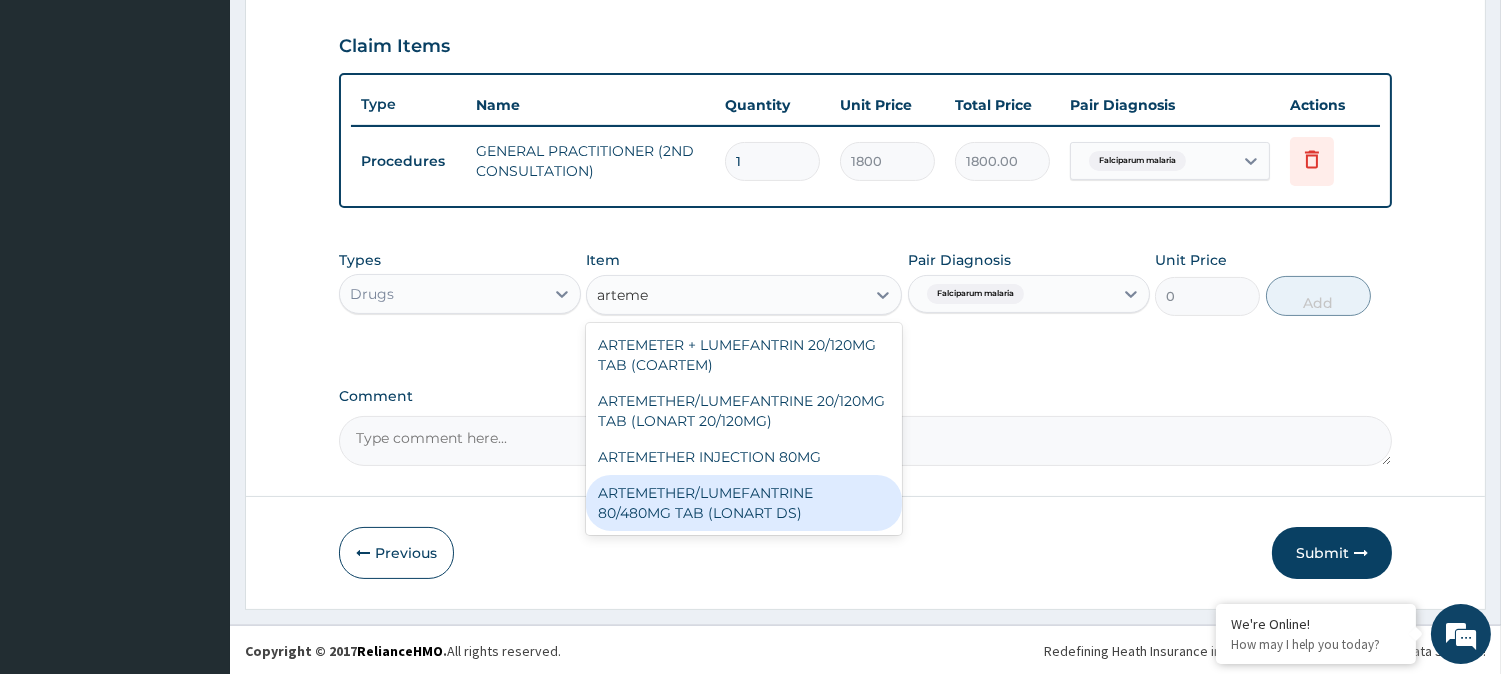 type 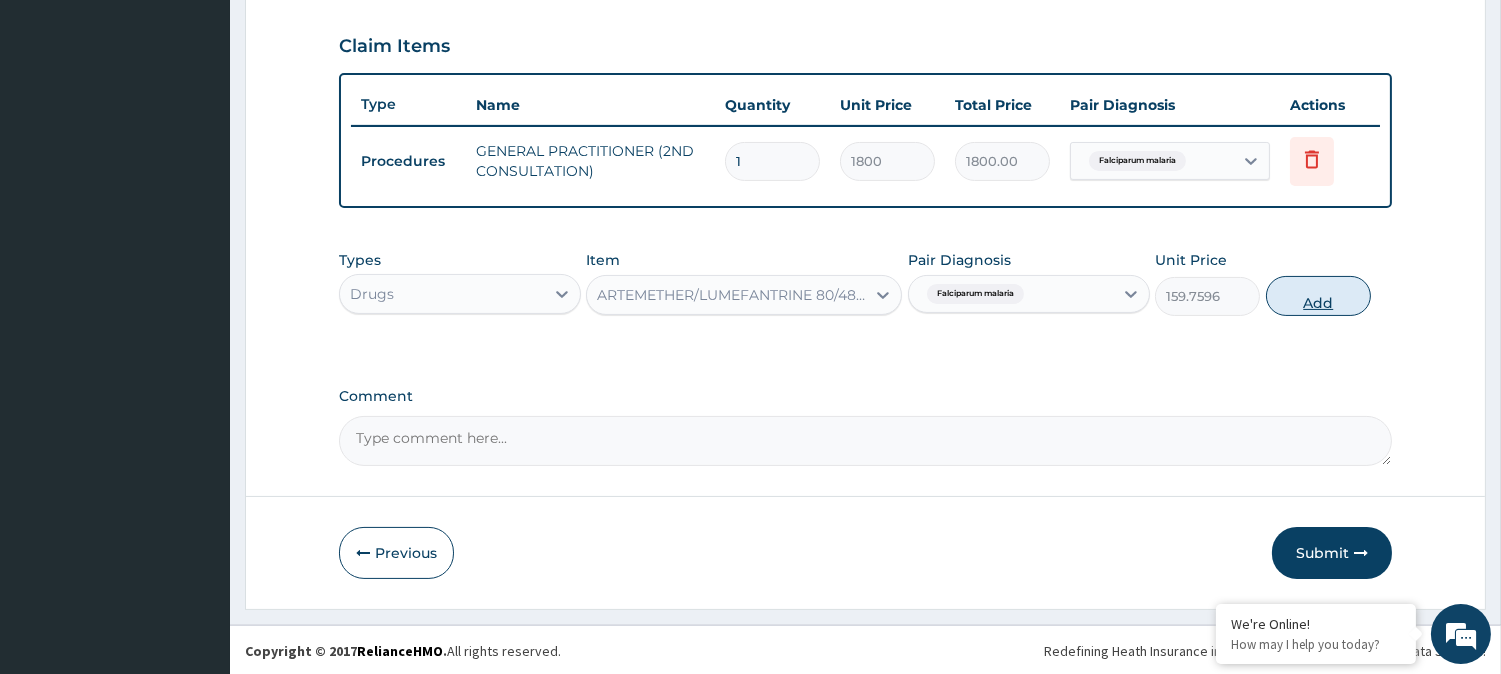 click on "Add" at bounding box center [1318, 296] 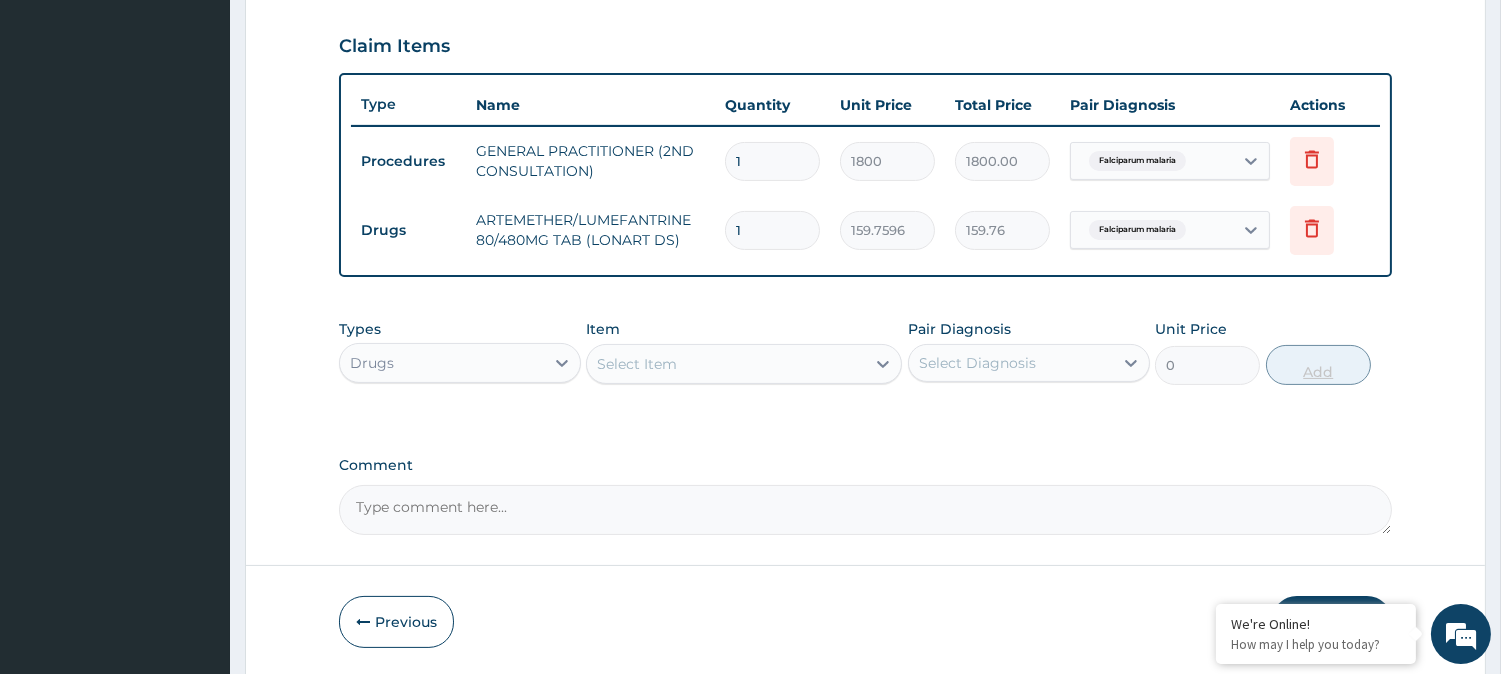 type 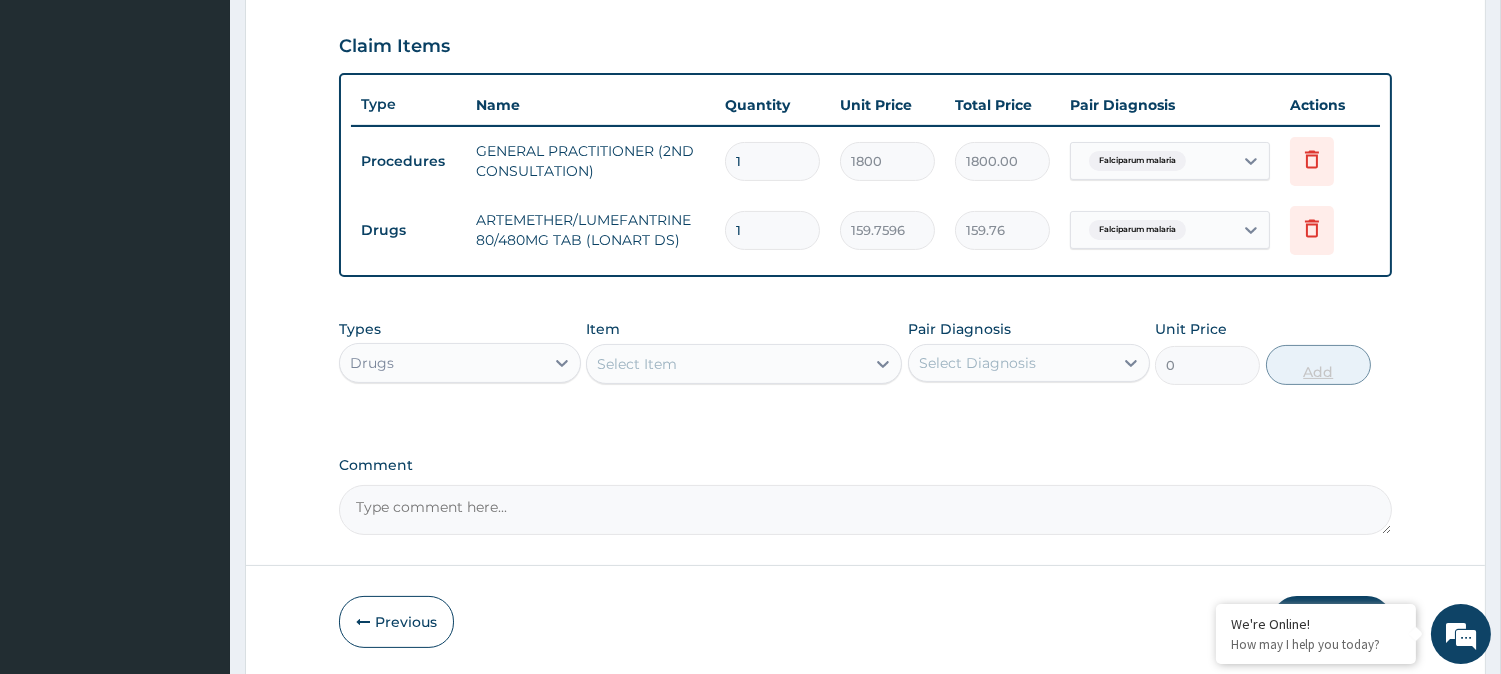 type on "0.00" 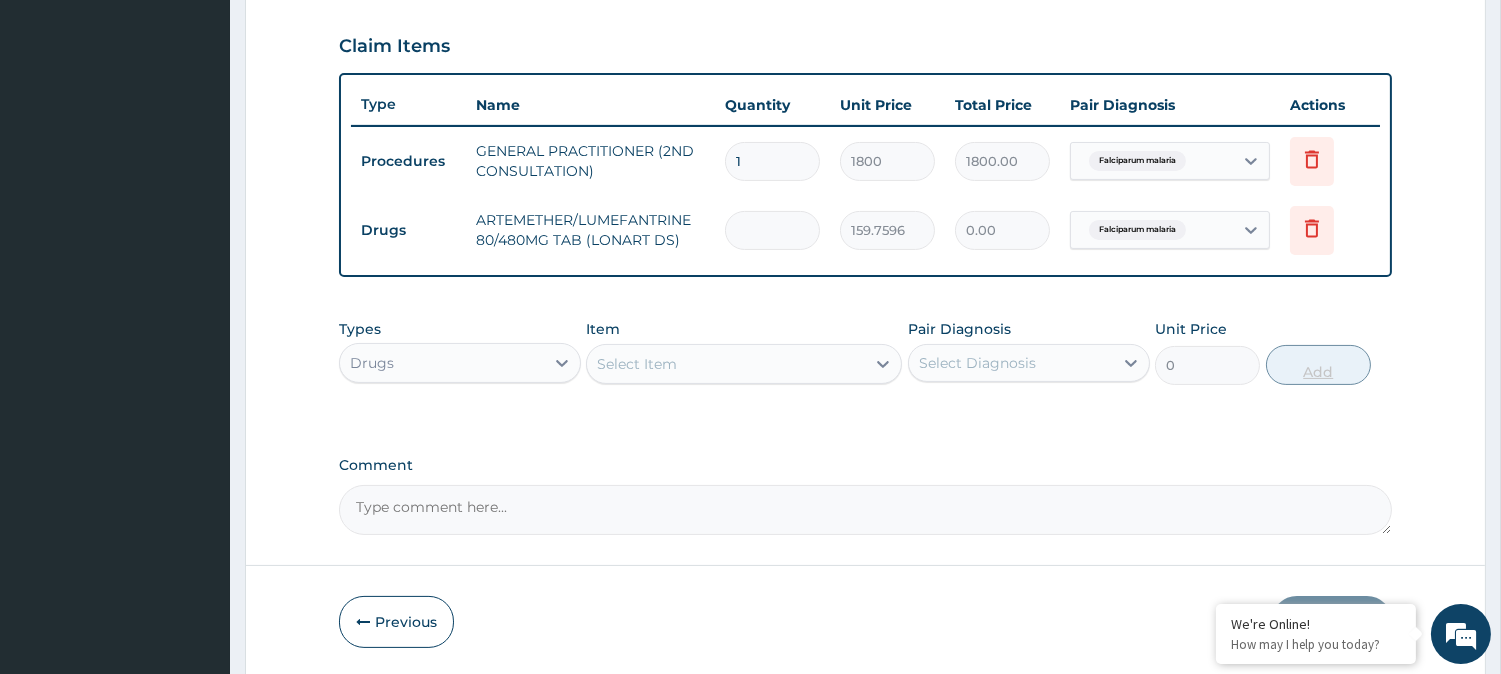 type on "6" 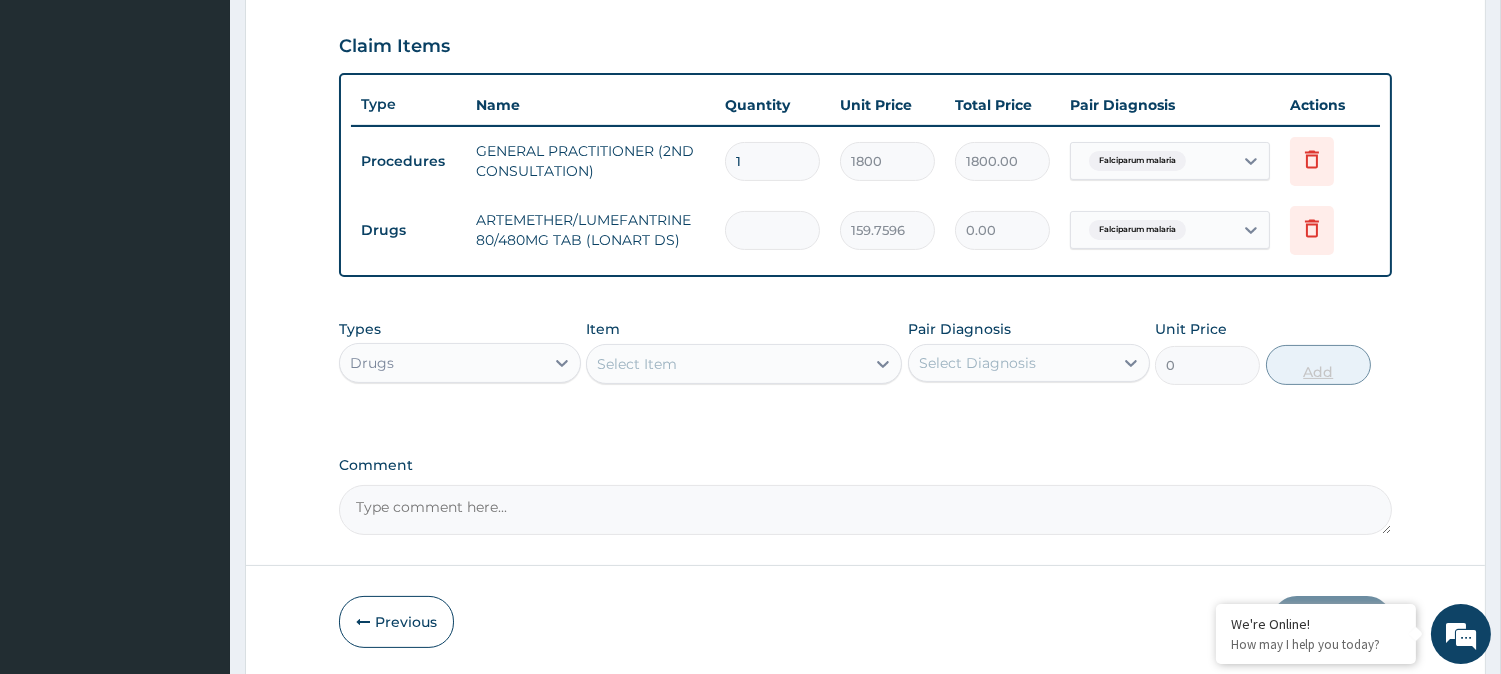 type on "958.56" 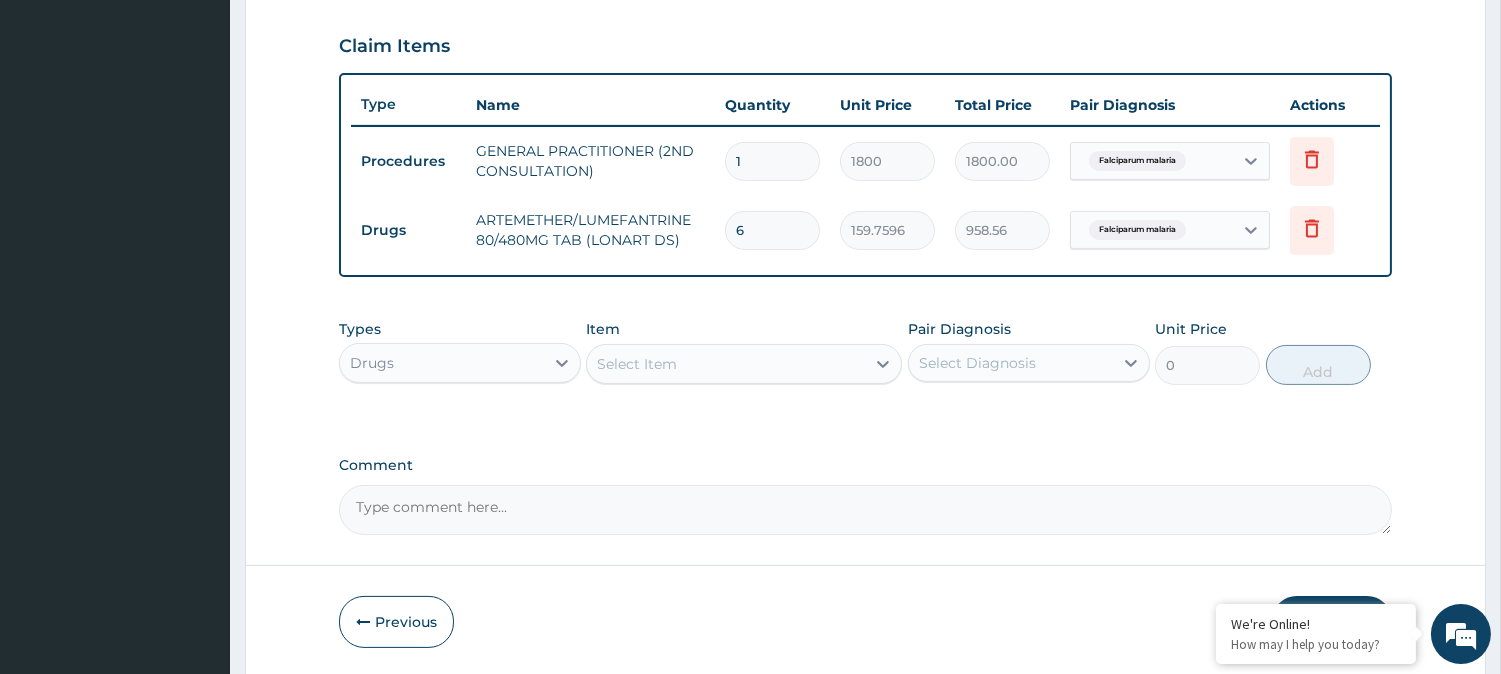 type on "6" 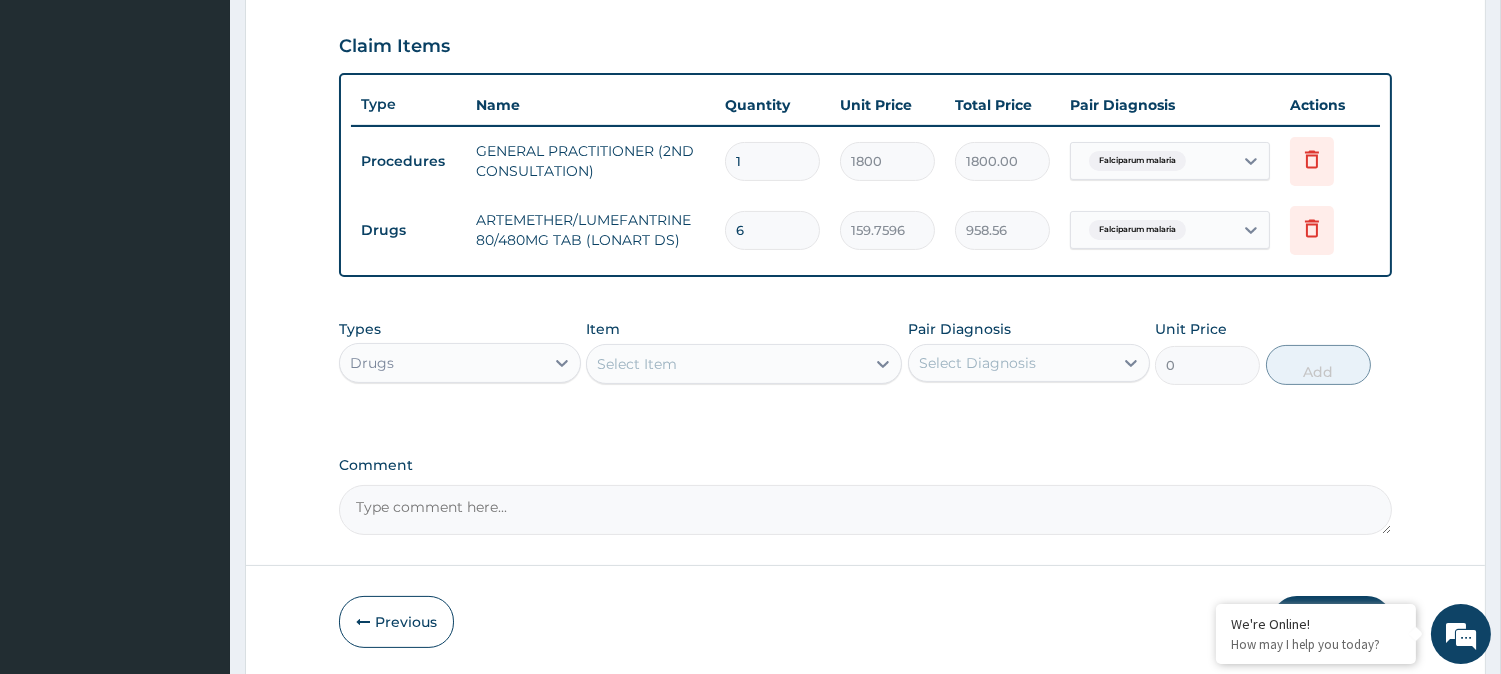 click on "Select Item" at bounding box center (726, 364) 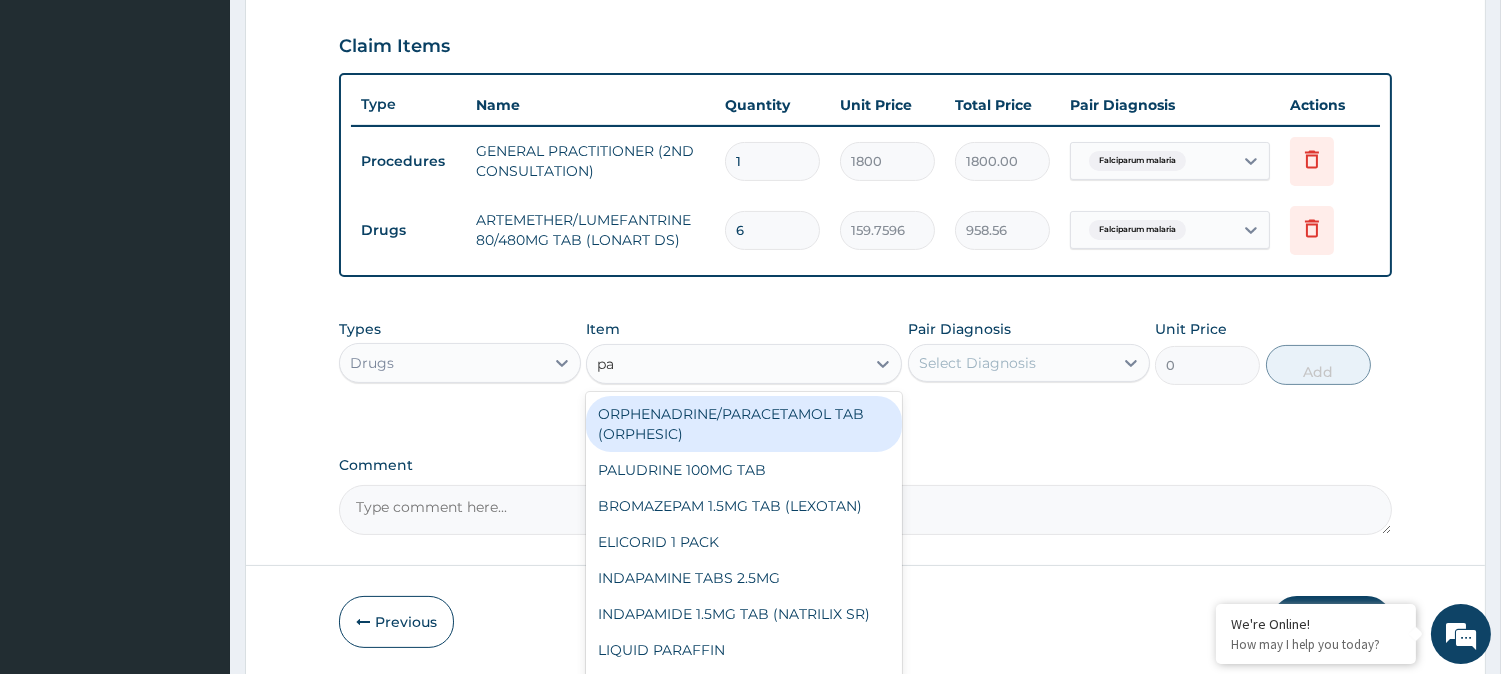 type on "p" 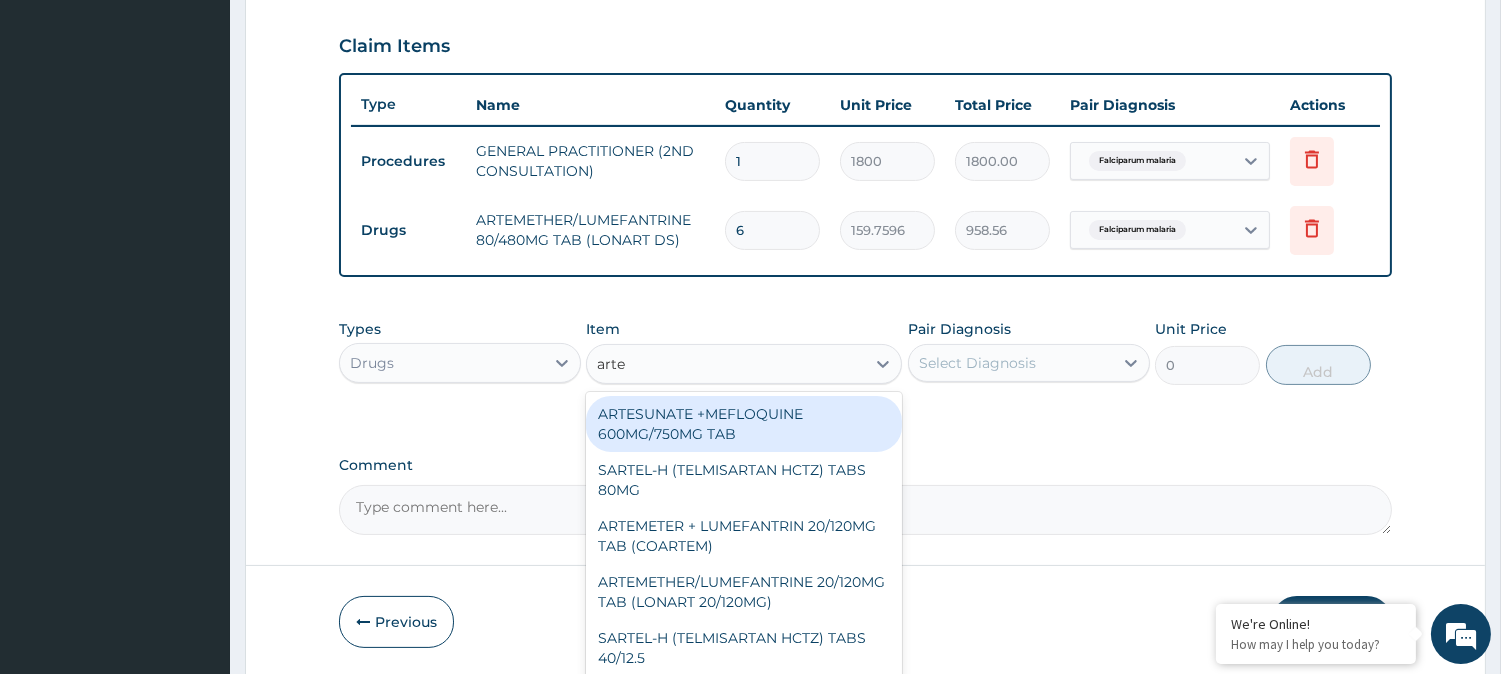 type on "artee" 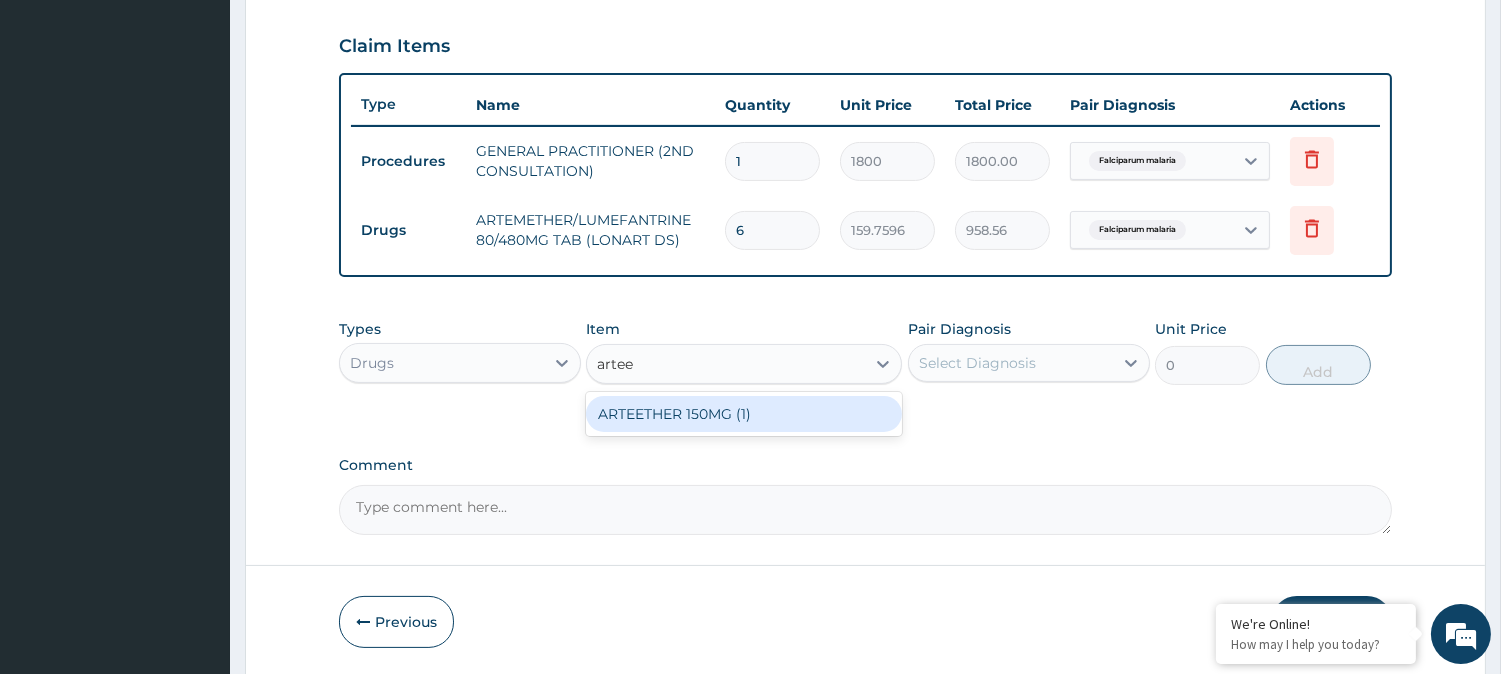 click on "ARTEETHER 150MG (1)" at bounding box center (744, 414) 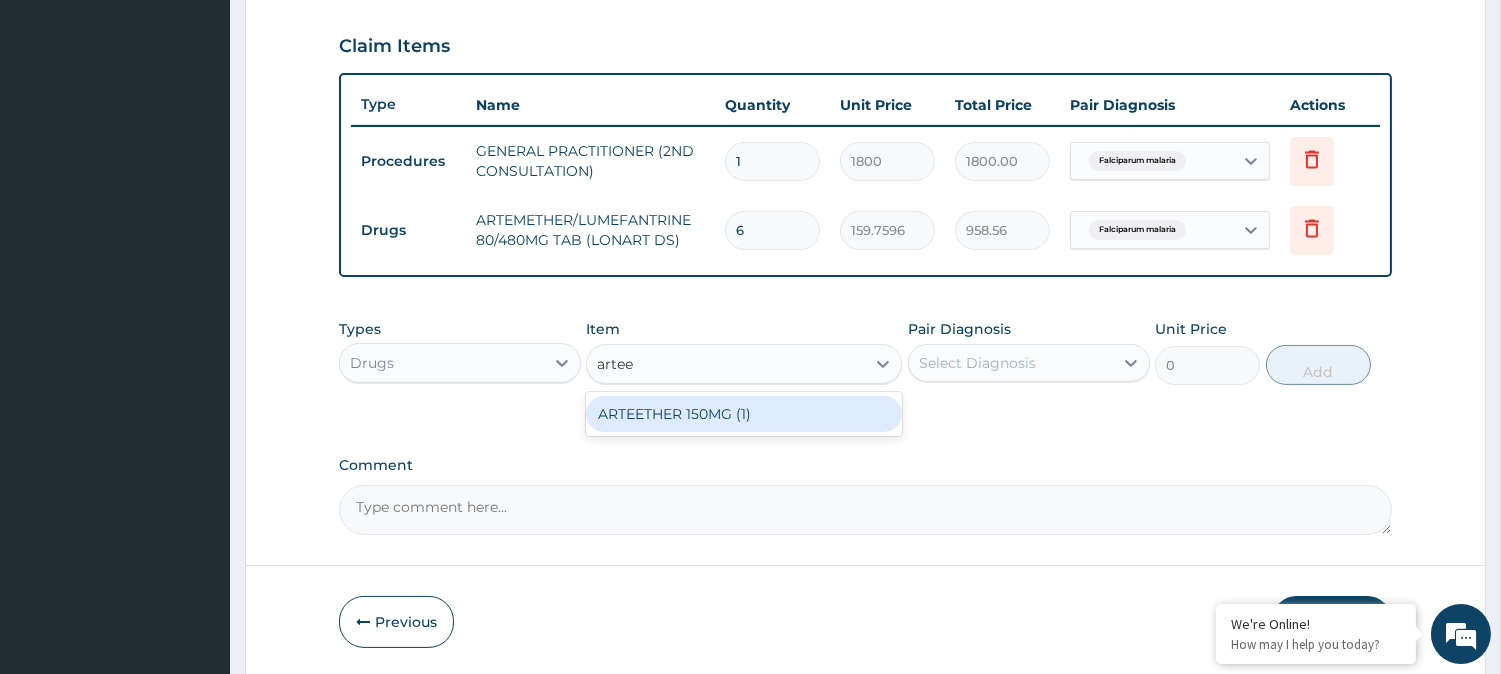 type 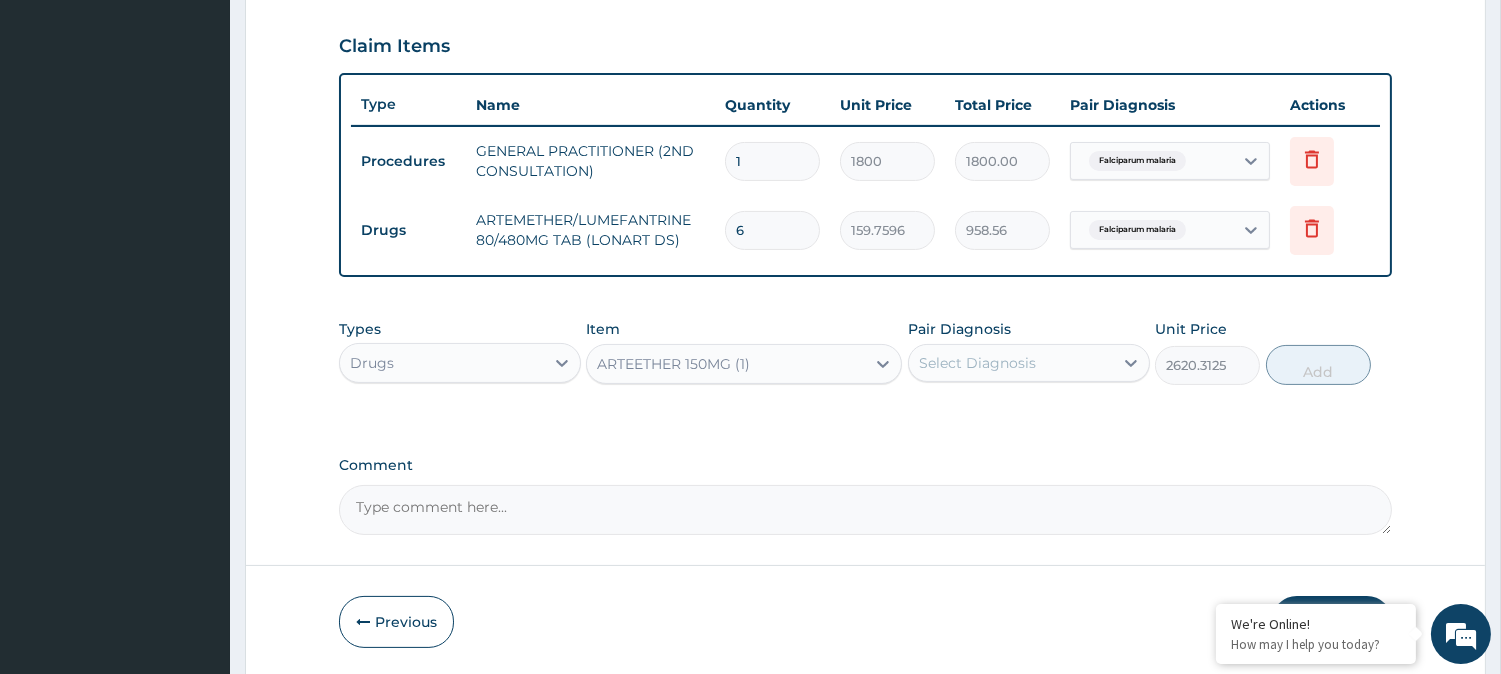 drag, startPoint x: 996, startPoint y: 357, endPoint x: 1038, endPoint y: 343, distance: 44.27189 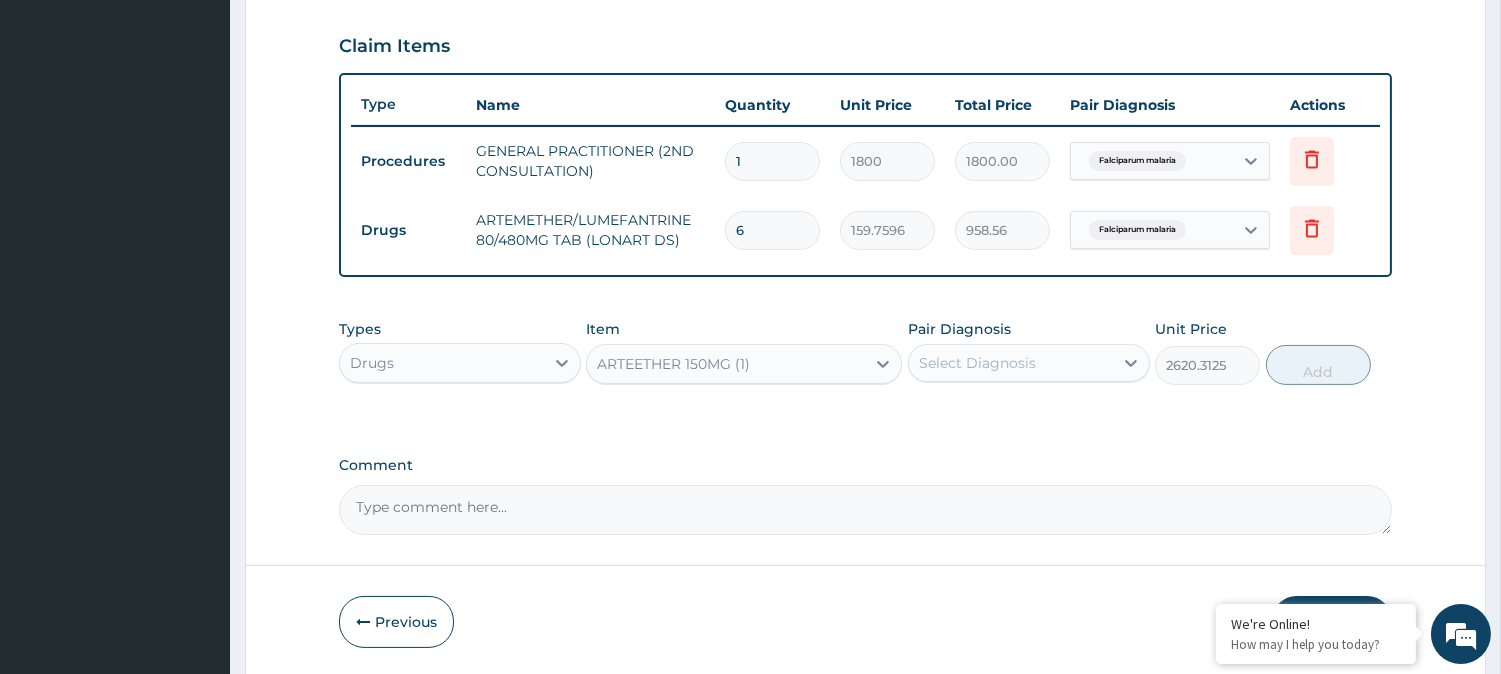 click on "Select Diagnosis" at bounding box center [1029, 363] 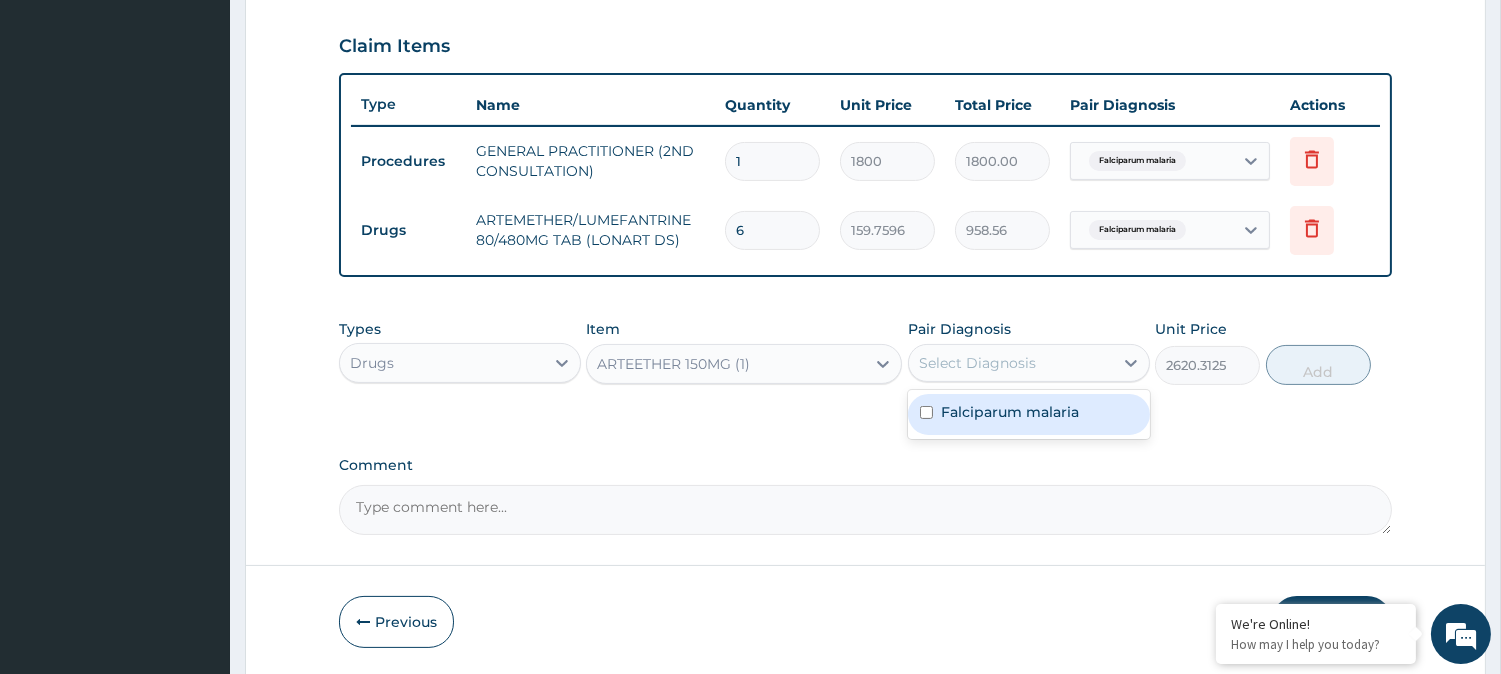 click on "Select Diagnosis" at bounding box center [977, 363] 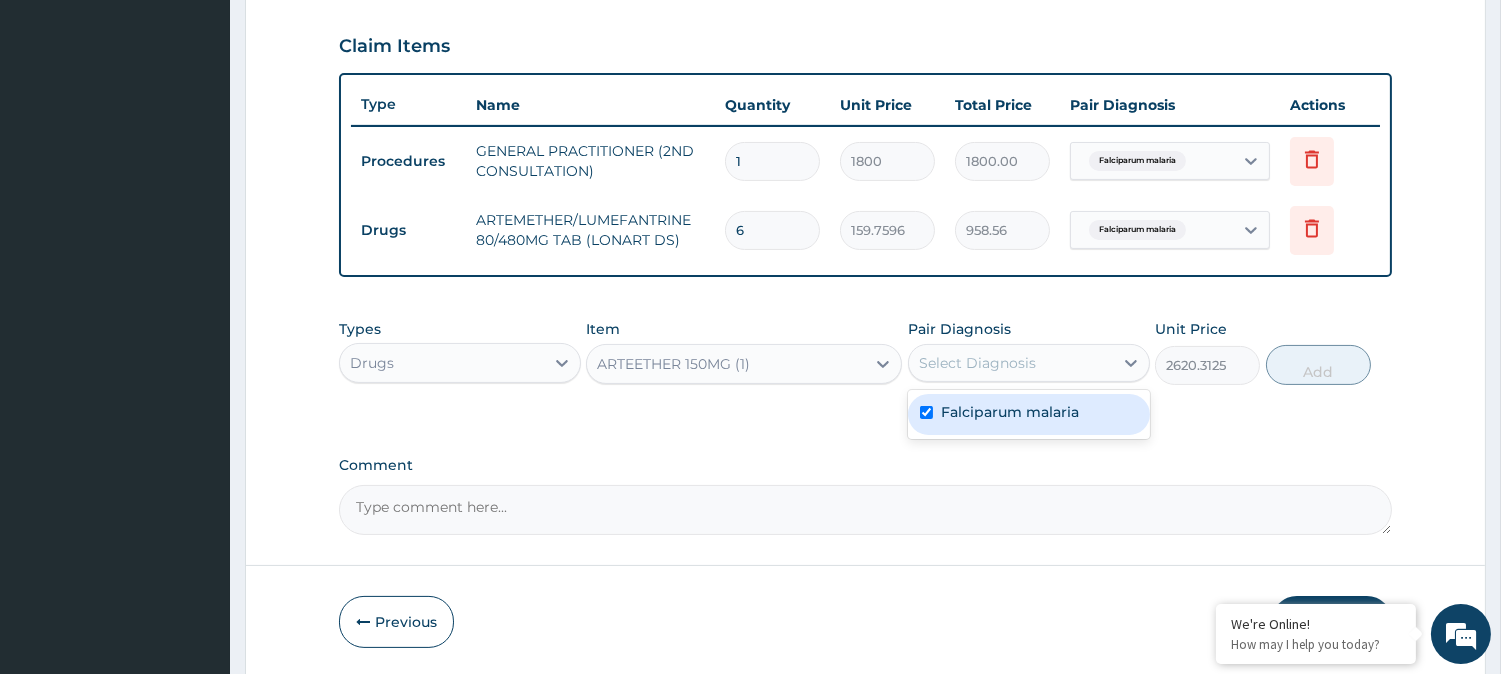 checkbox on "true" 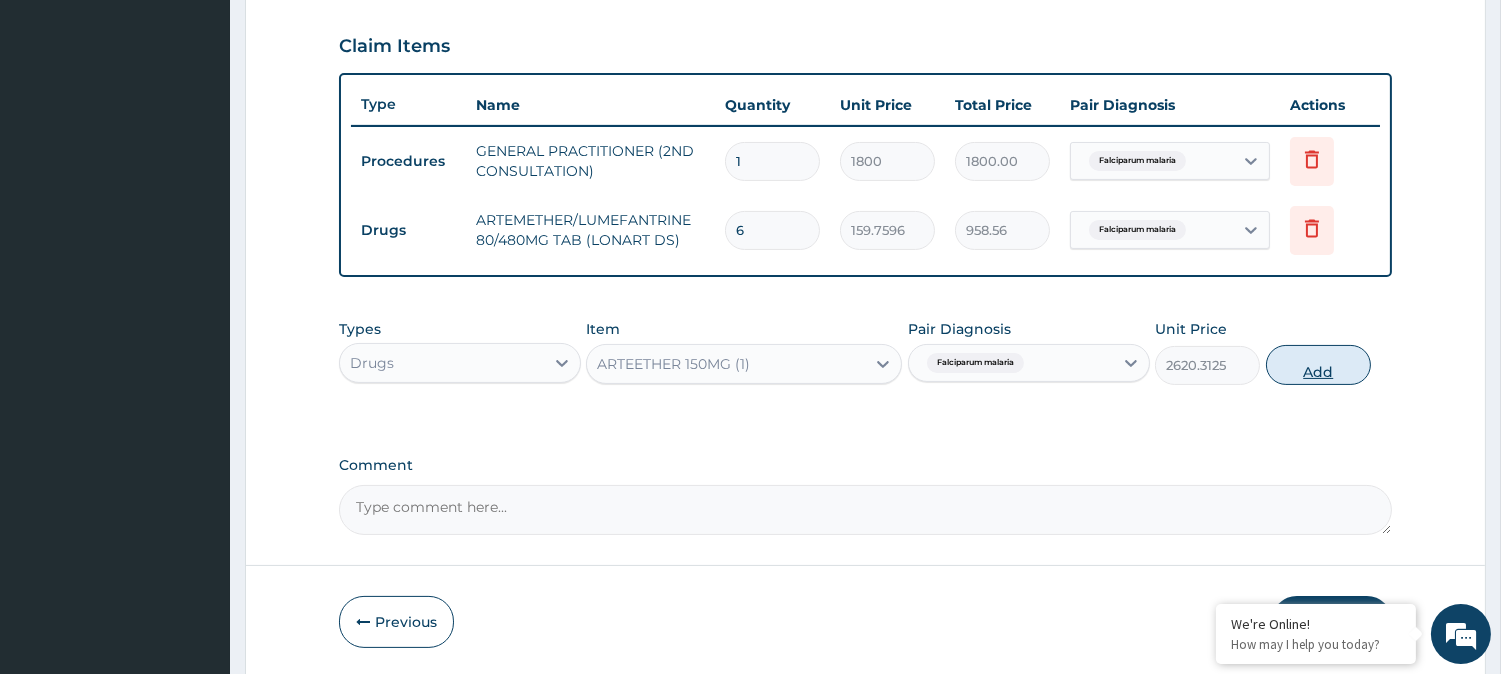 click on "Add" at bounding box center [1318, 365] 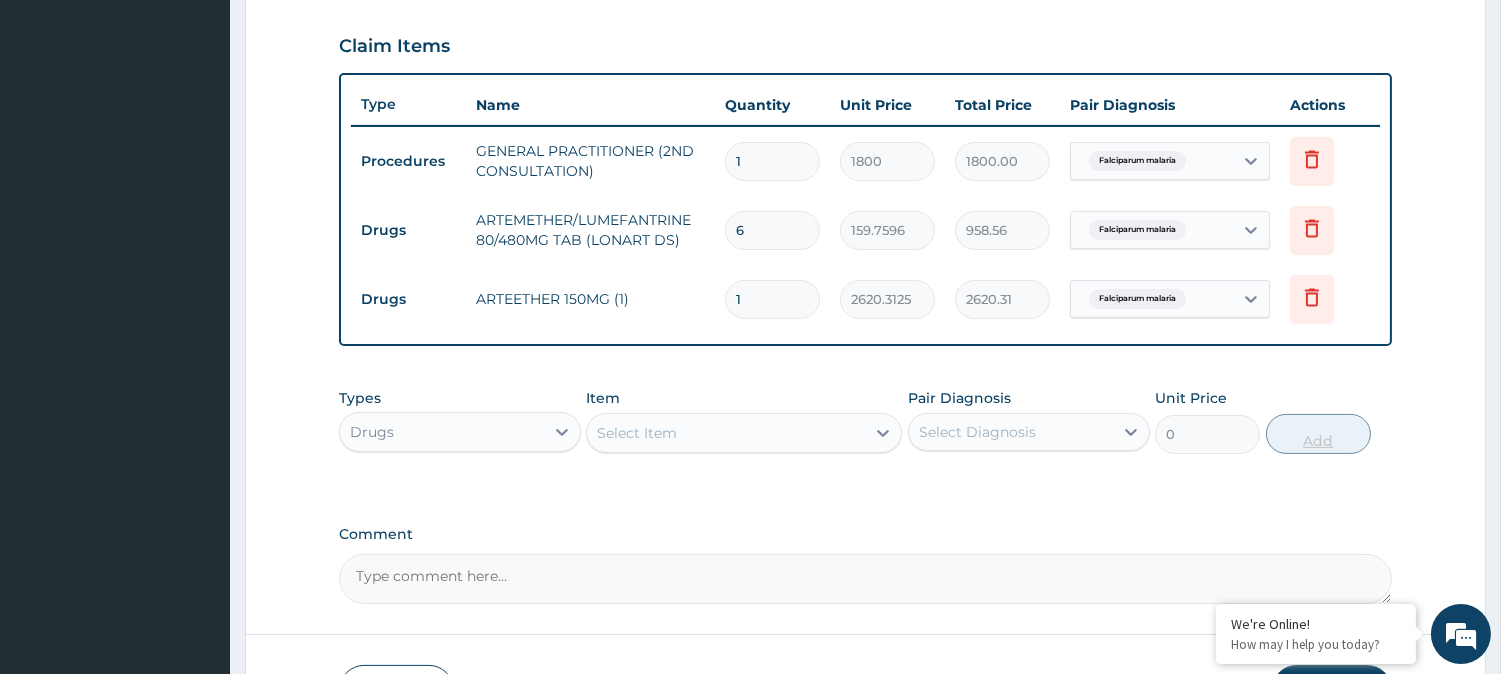 type 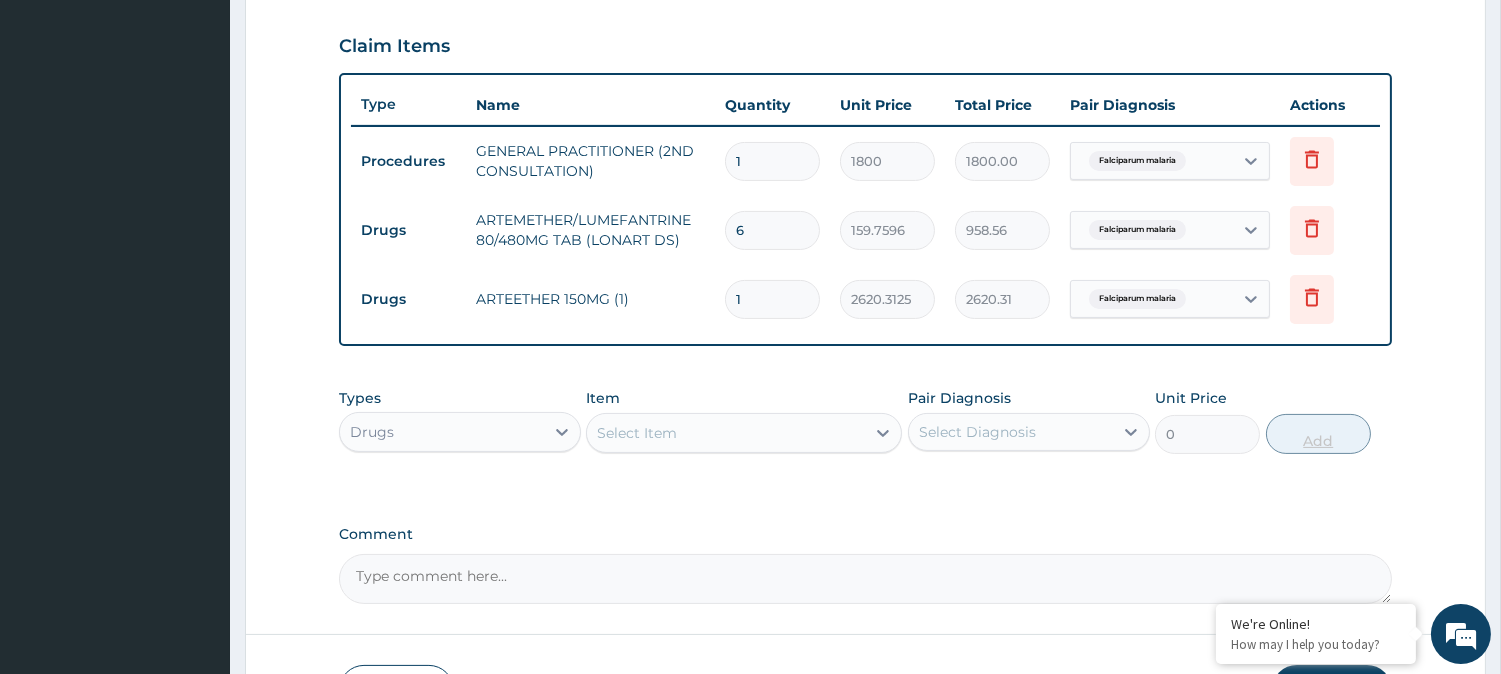 type on "0.00" 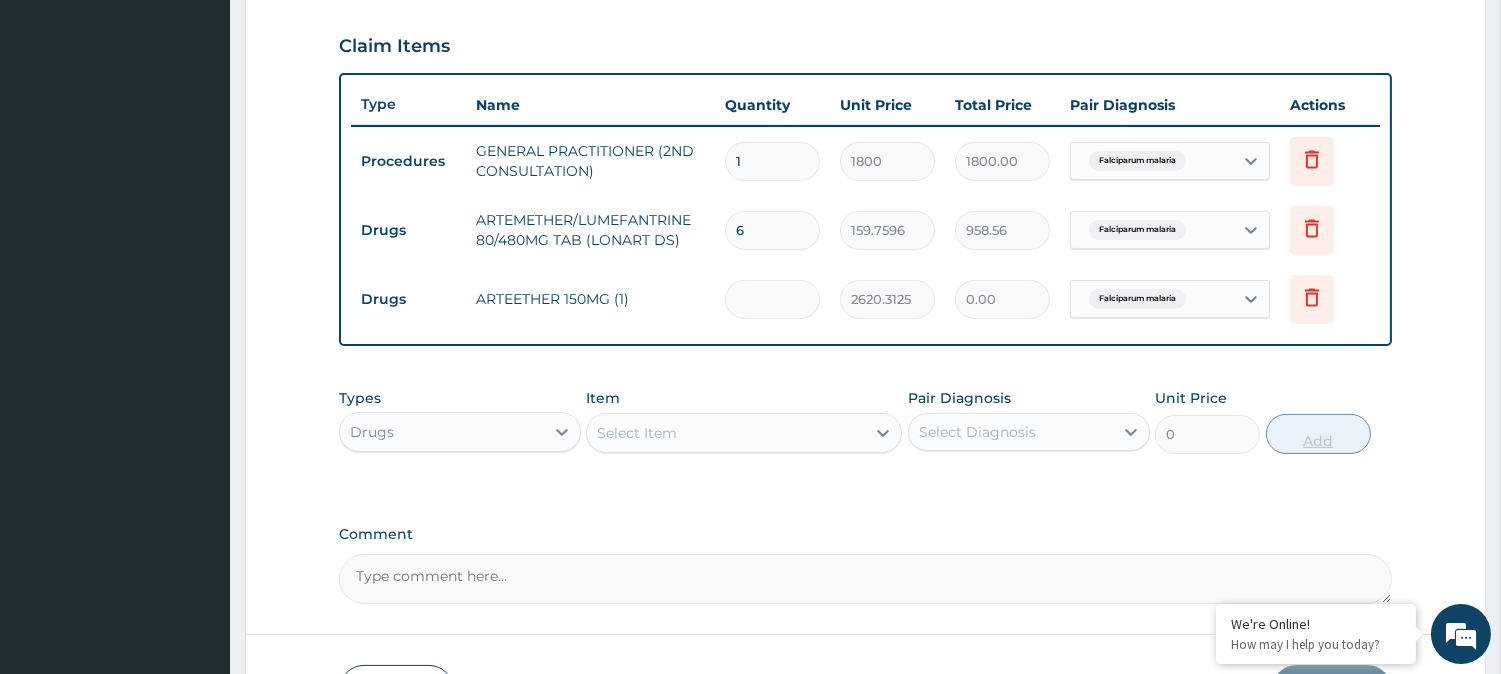 type on "3" 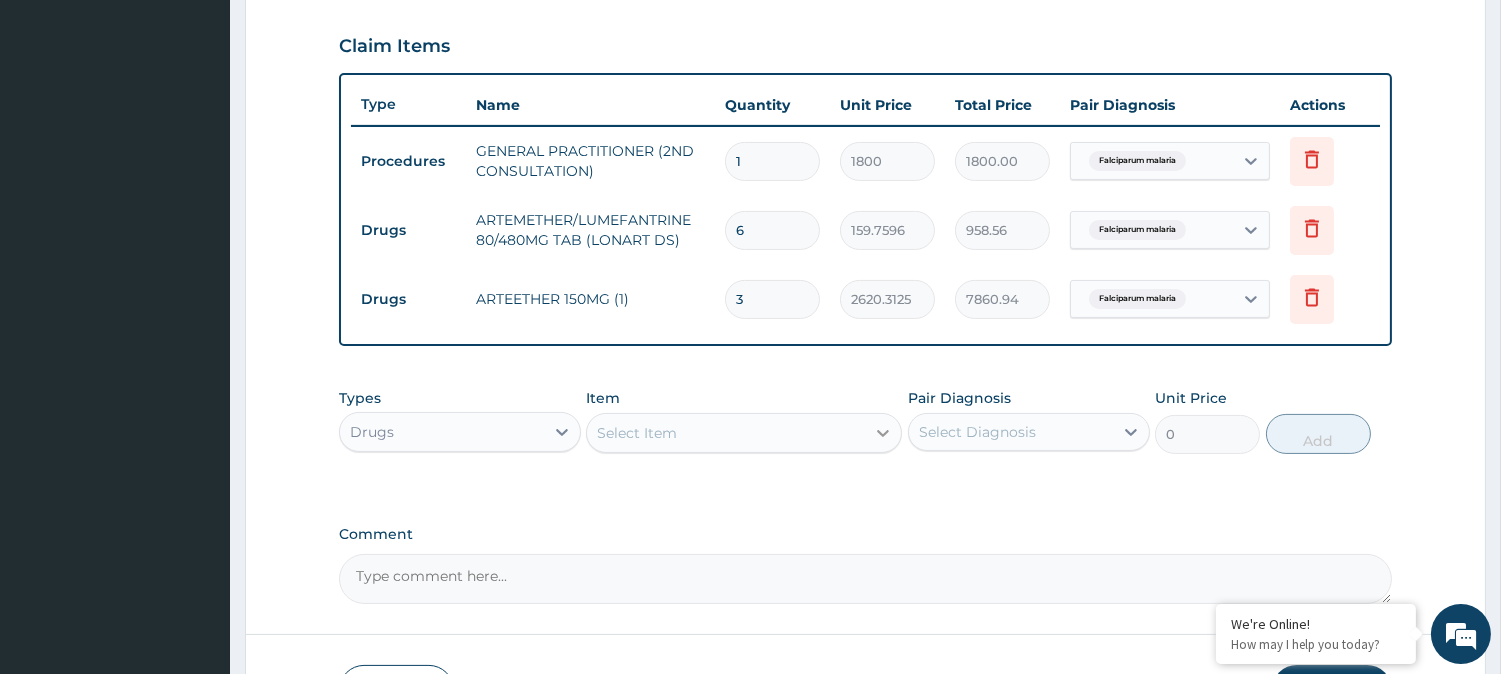 type on "3" 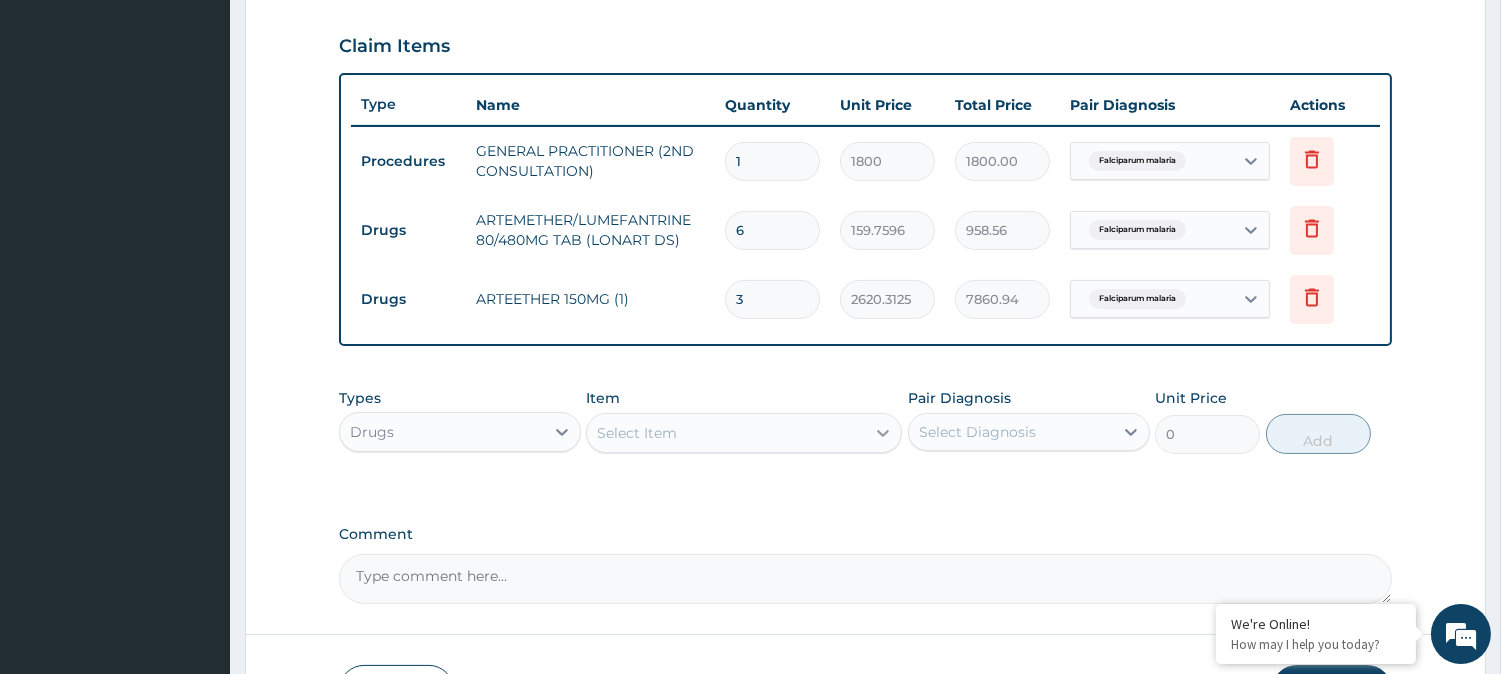 click at bounding box center [883, 433] 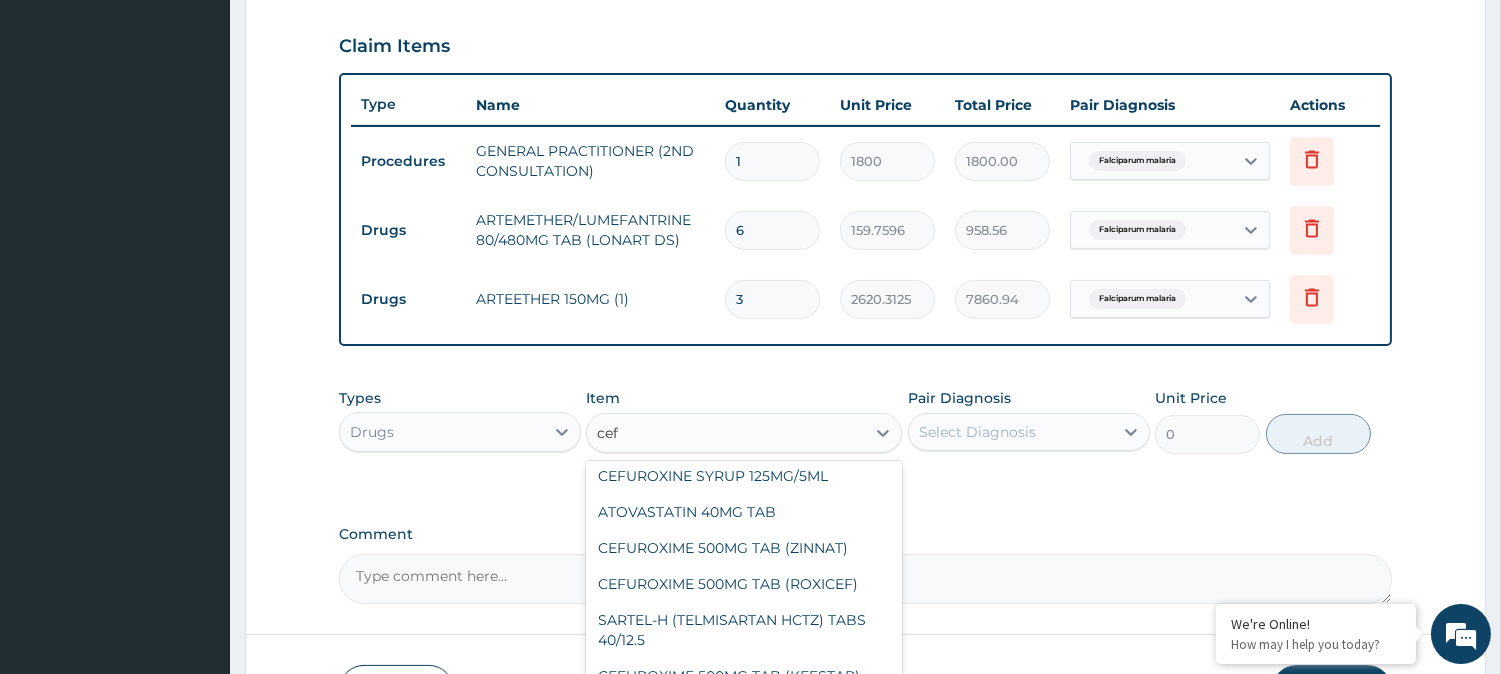 scroll, scrollTop: 195, scrollLeft: 0, axis: vertical 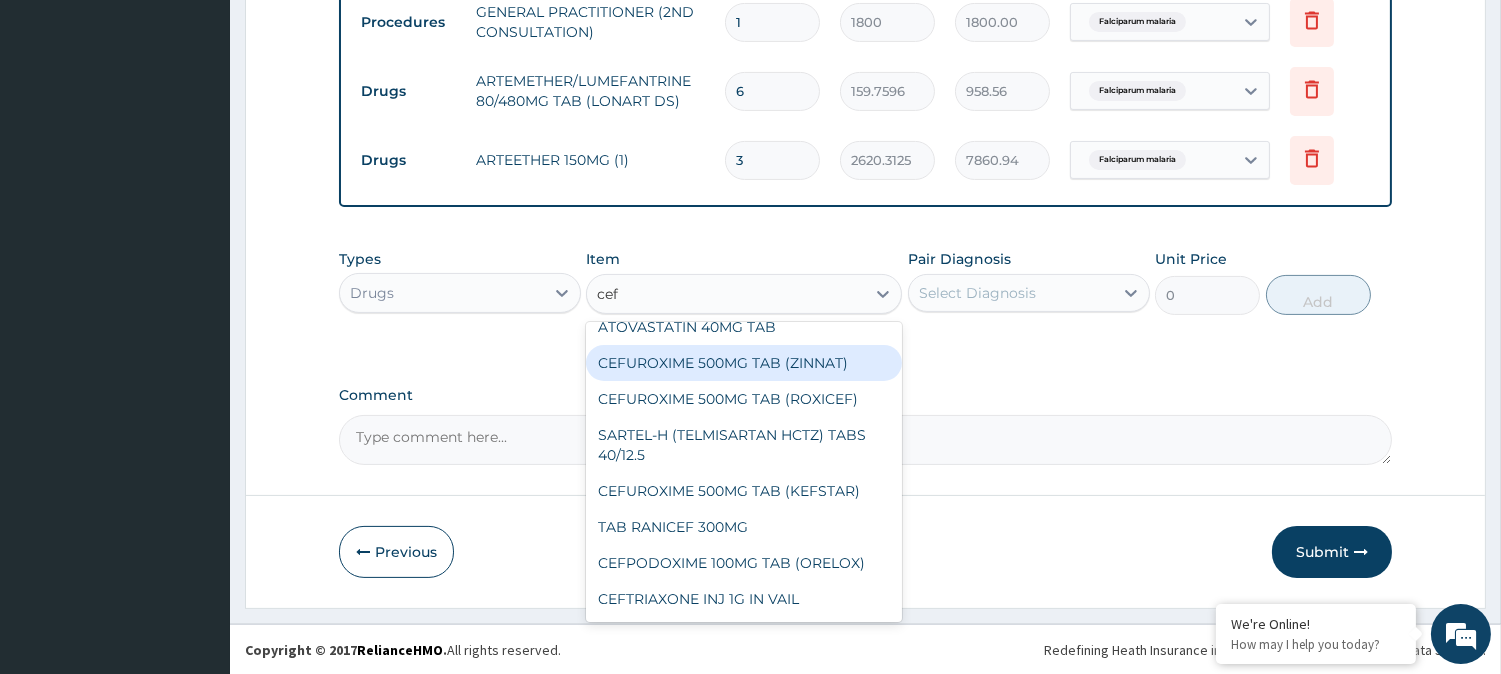 type on "cef" 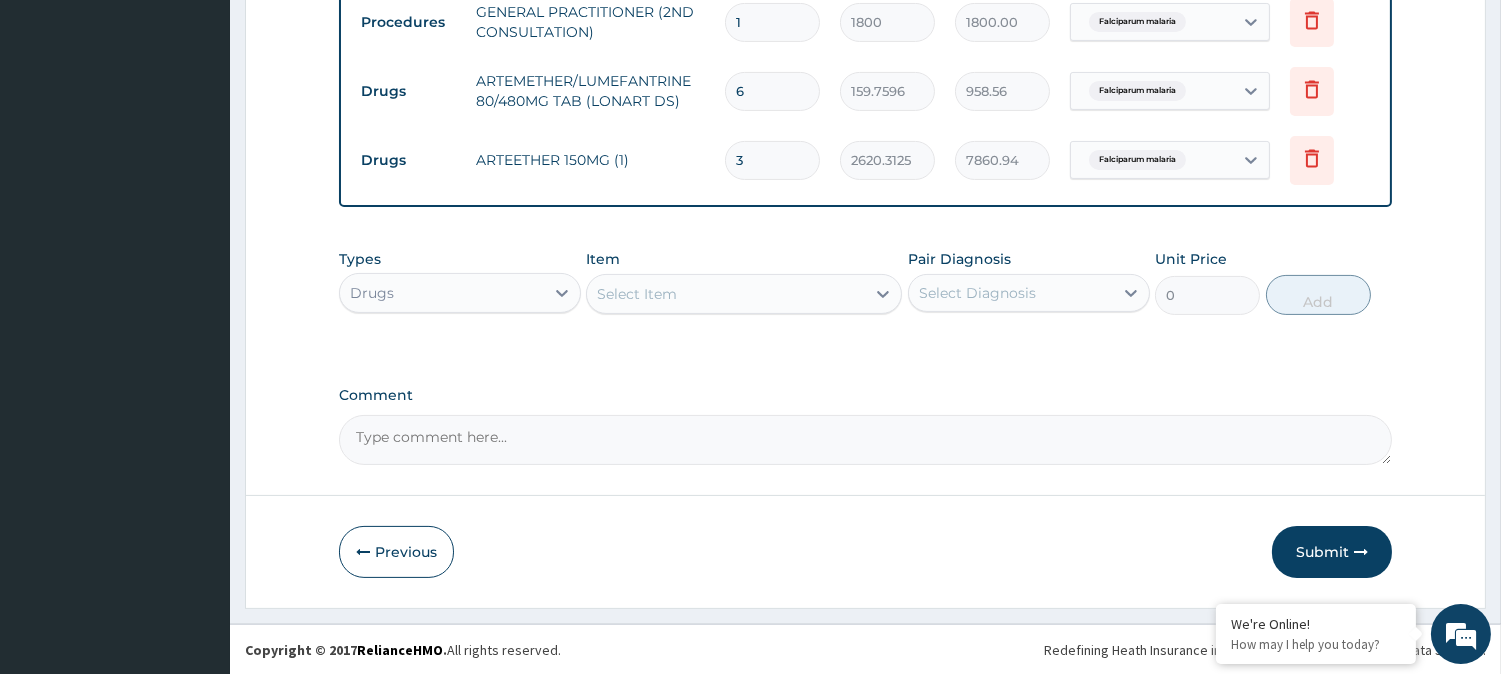 paste on "Cefixime" 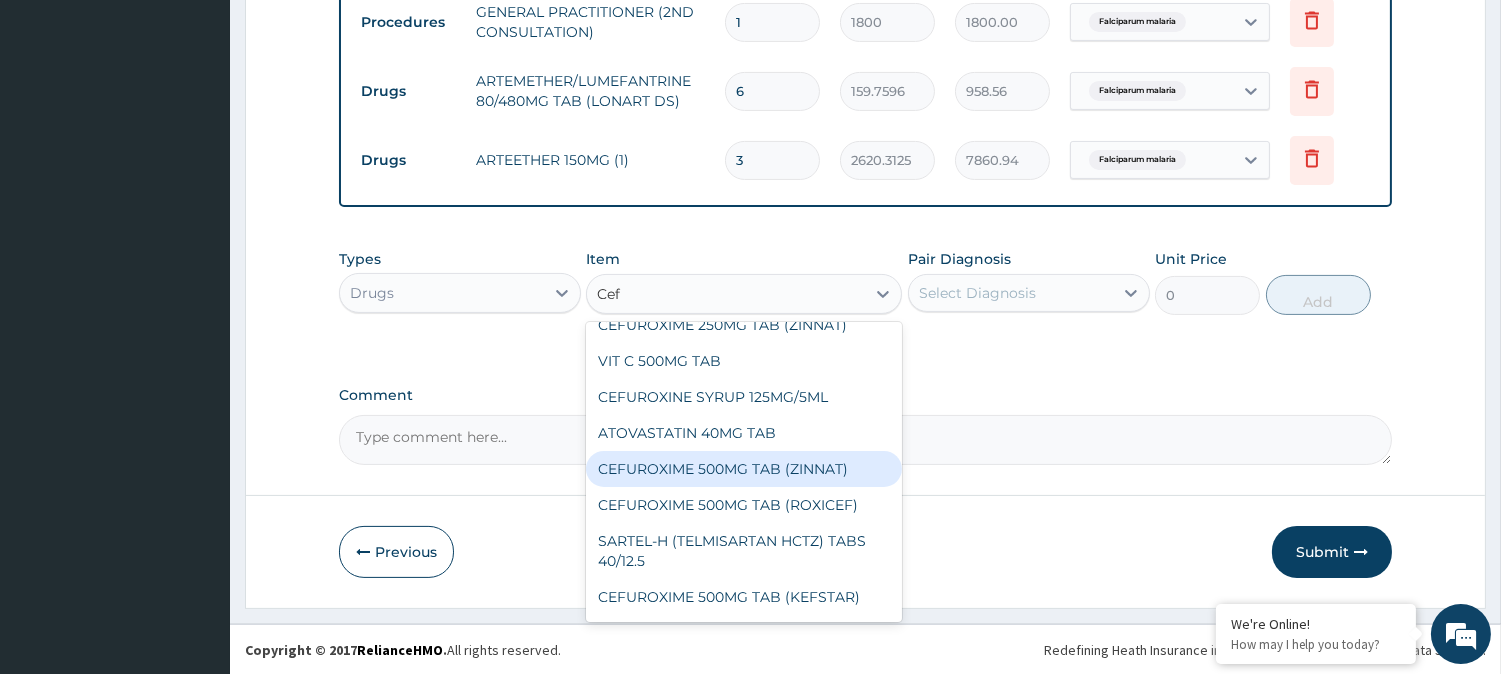 scroll, scrollTop: 60, scrollLeft: 0, axis: vertical 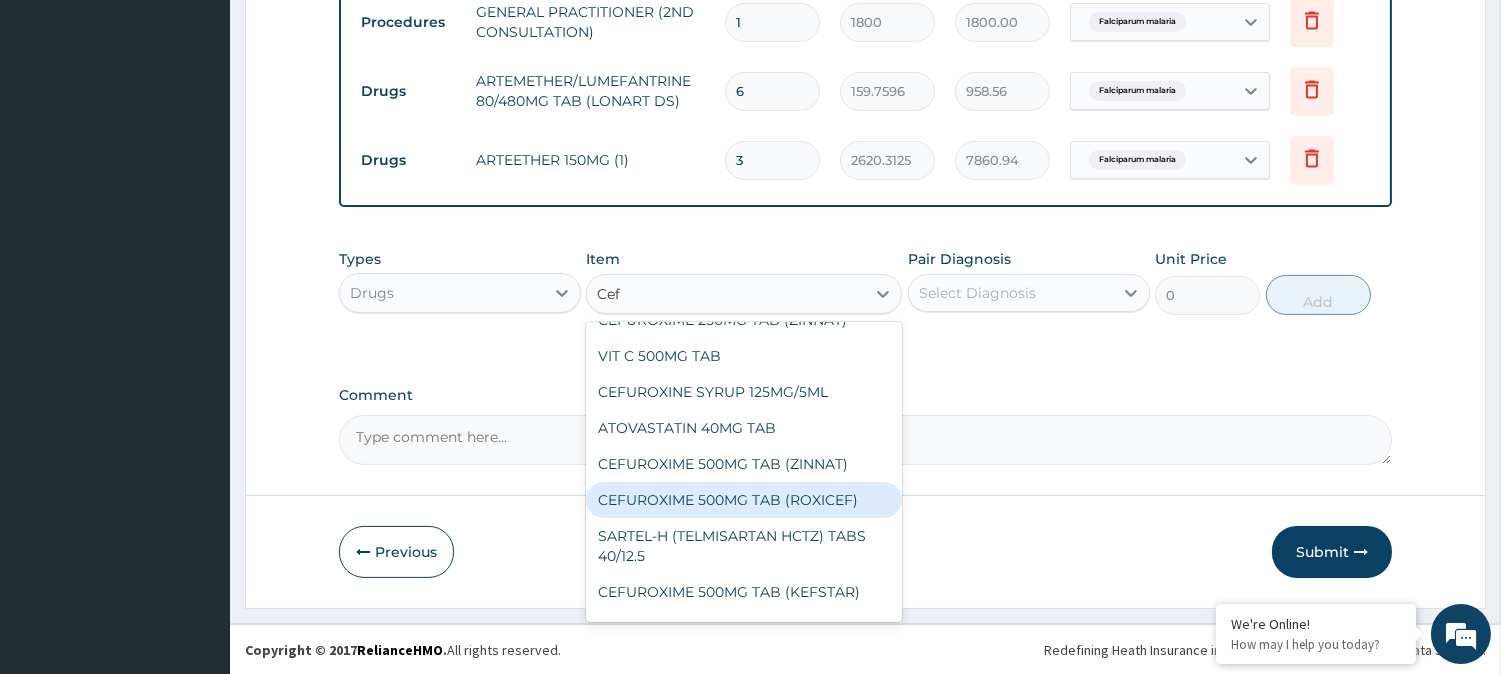 type on "Cef" 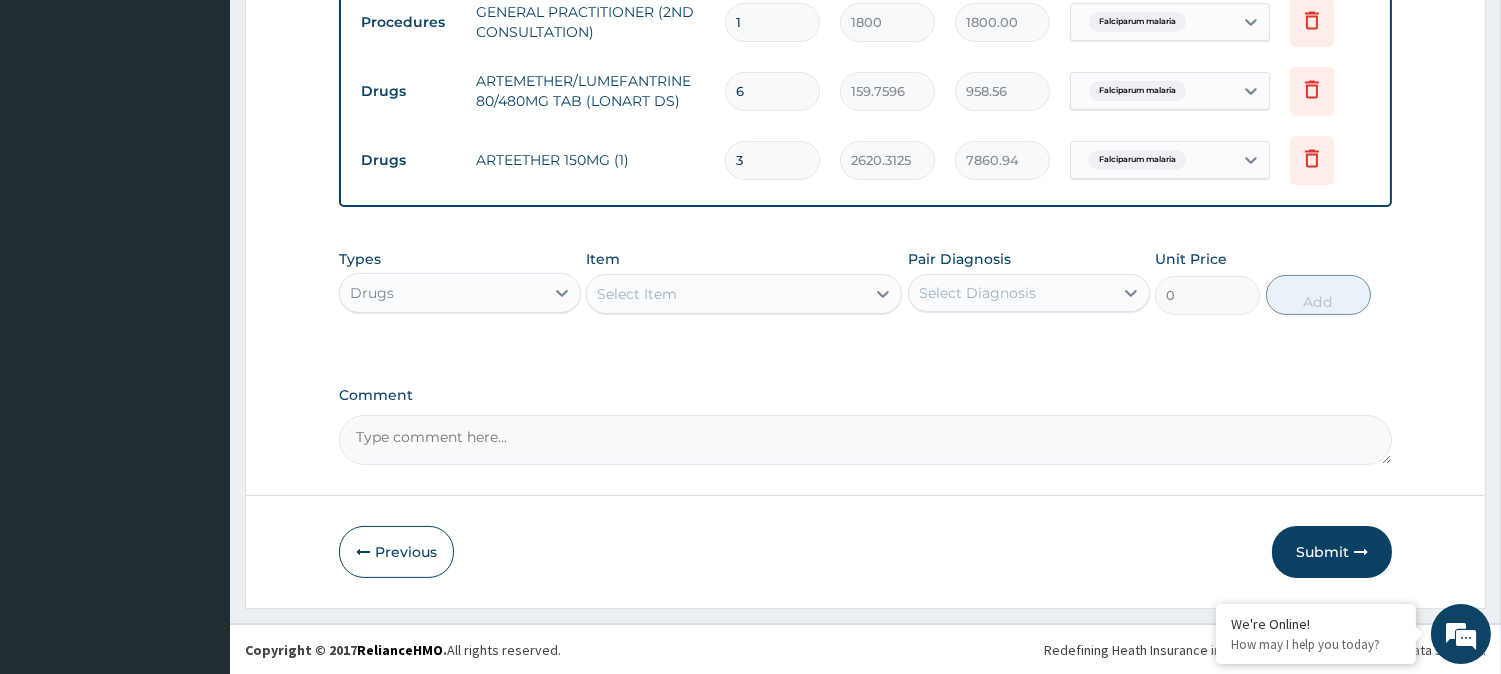 click on "Comment" at bounding box center (865, 395) 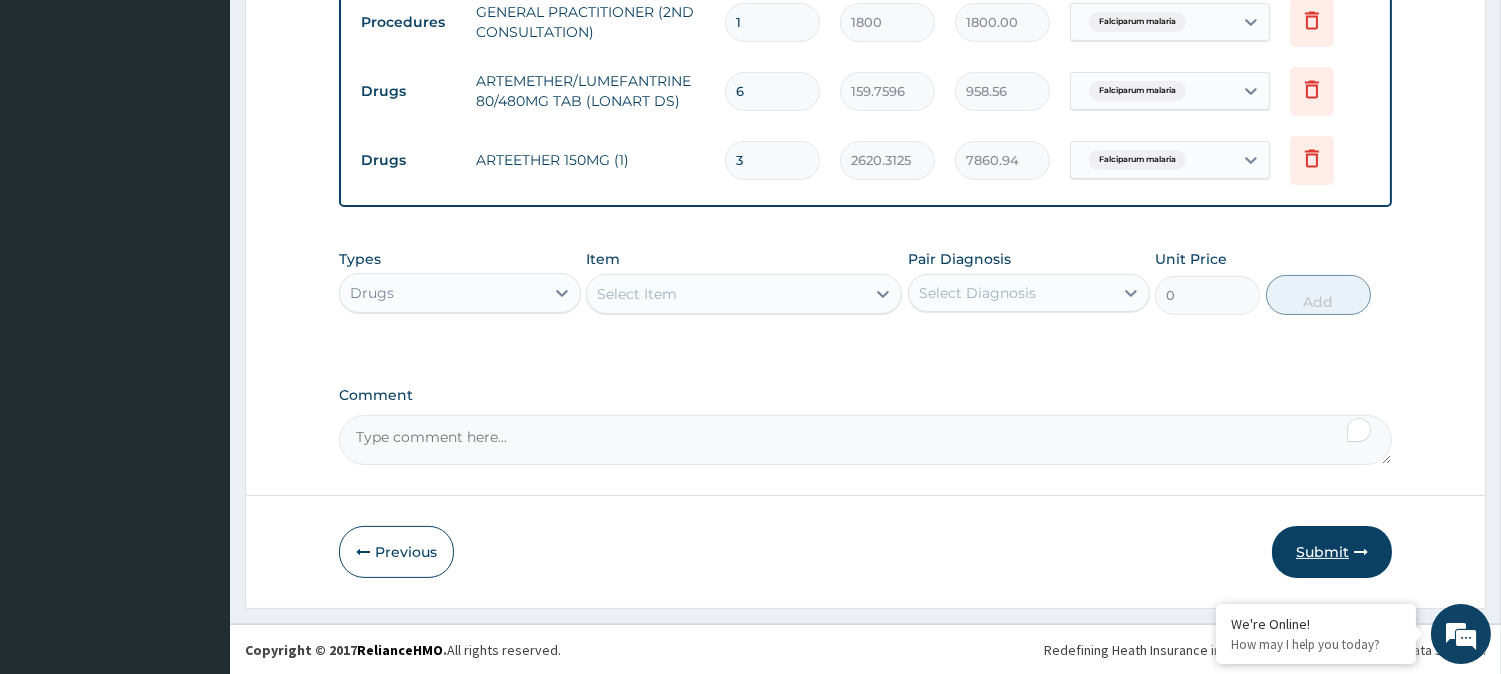 click on "Submit" at bounding box center (1332, 552) 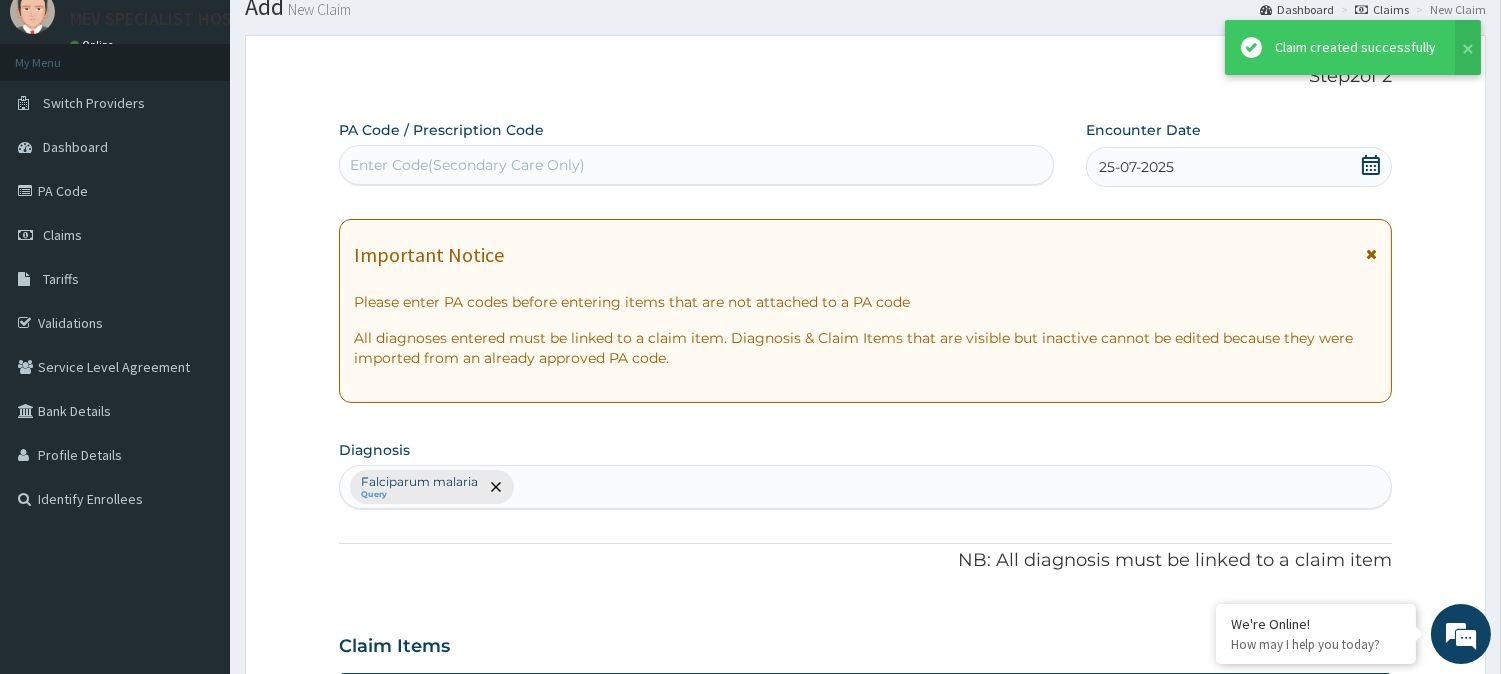 scroll, scrollTop: 810, scrollLeft: 0, axis: vertical 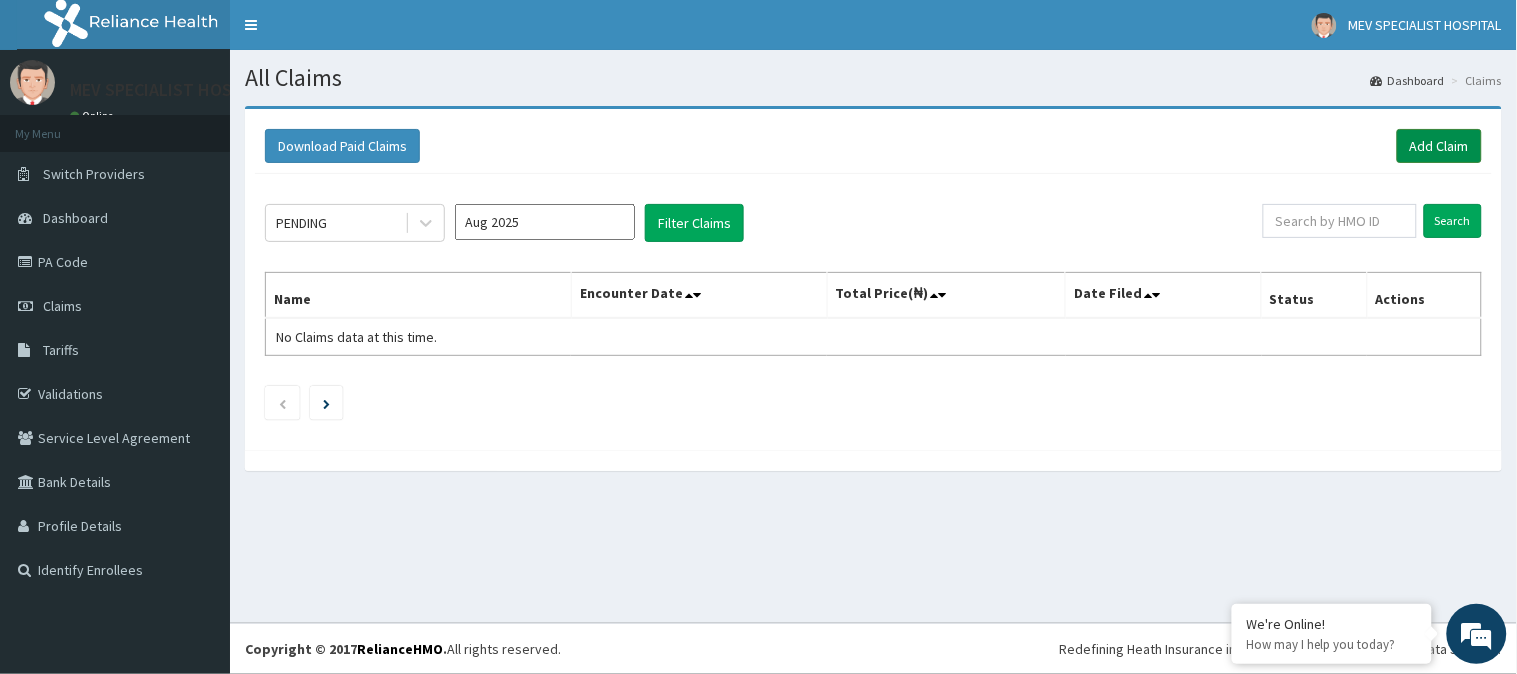 click on "Add Claim" at bounding box center [1439, 146] 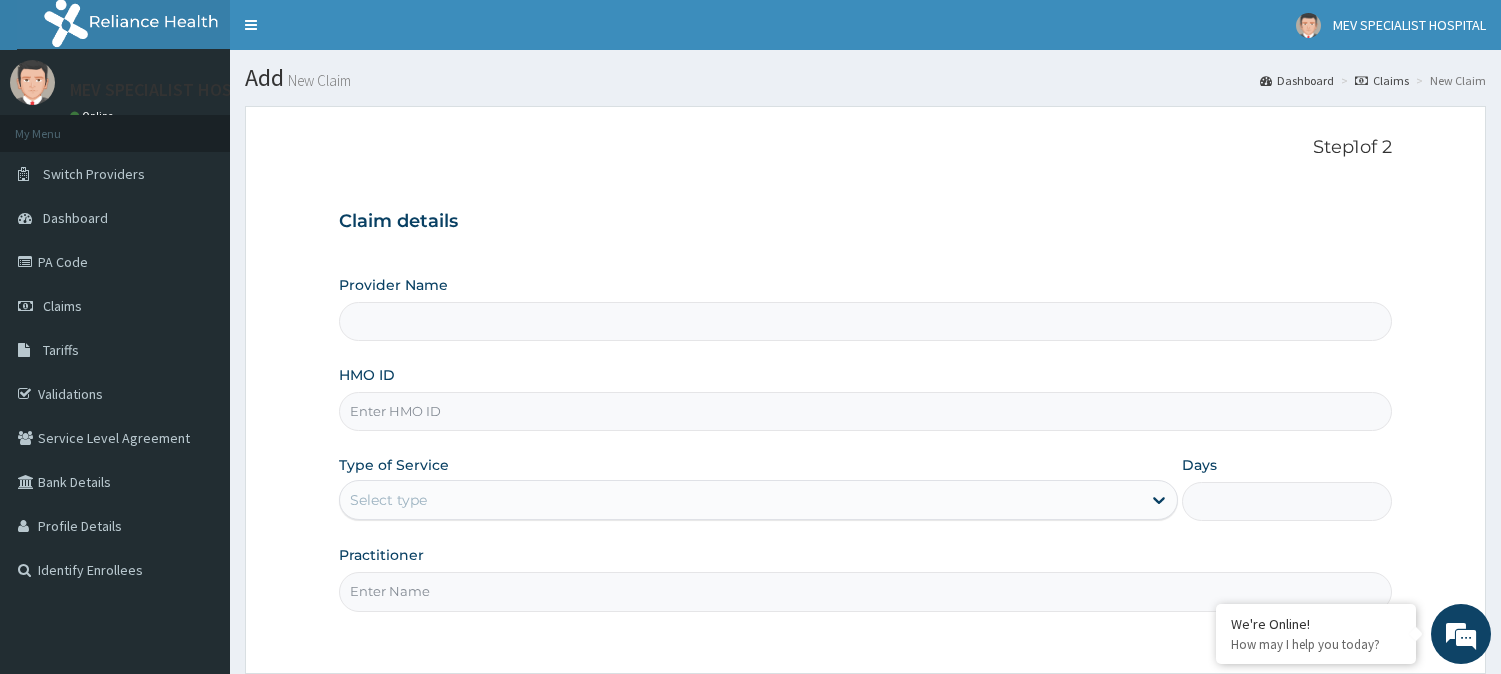 type on "MEV SPECIALIST HOSPITAL" 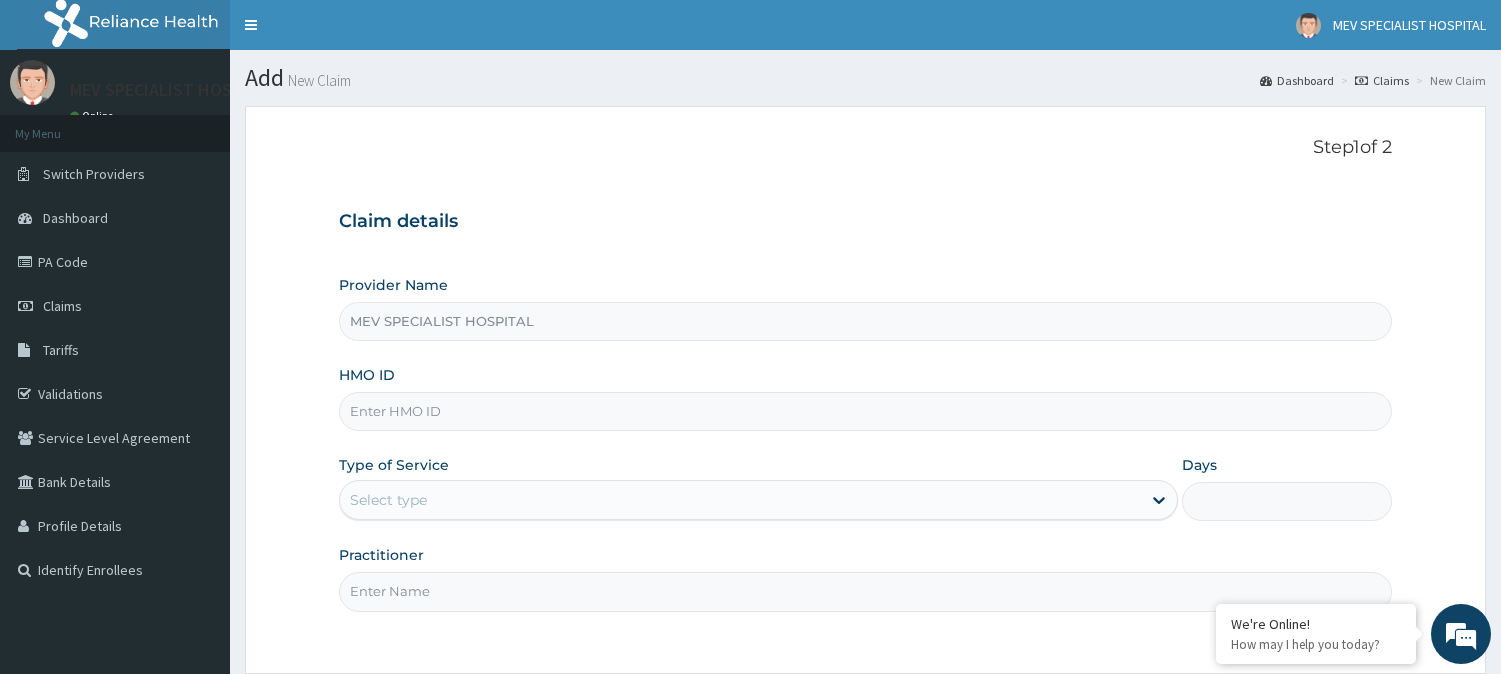 scroll, scrollTop: 0, scrollLeft: 0, axis: both 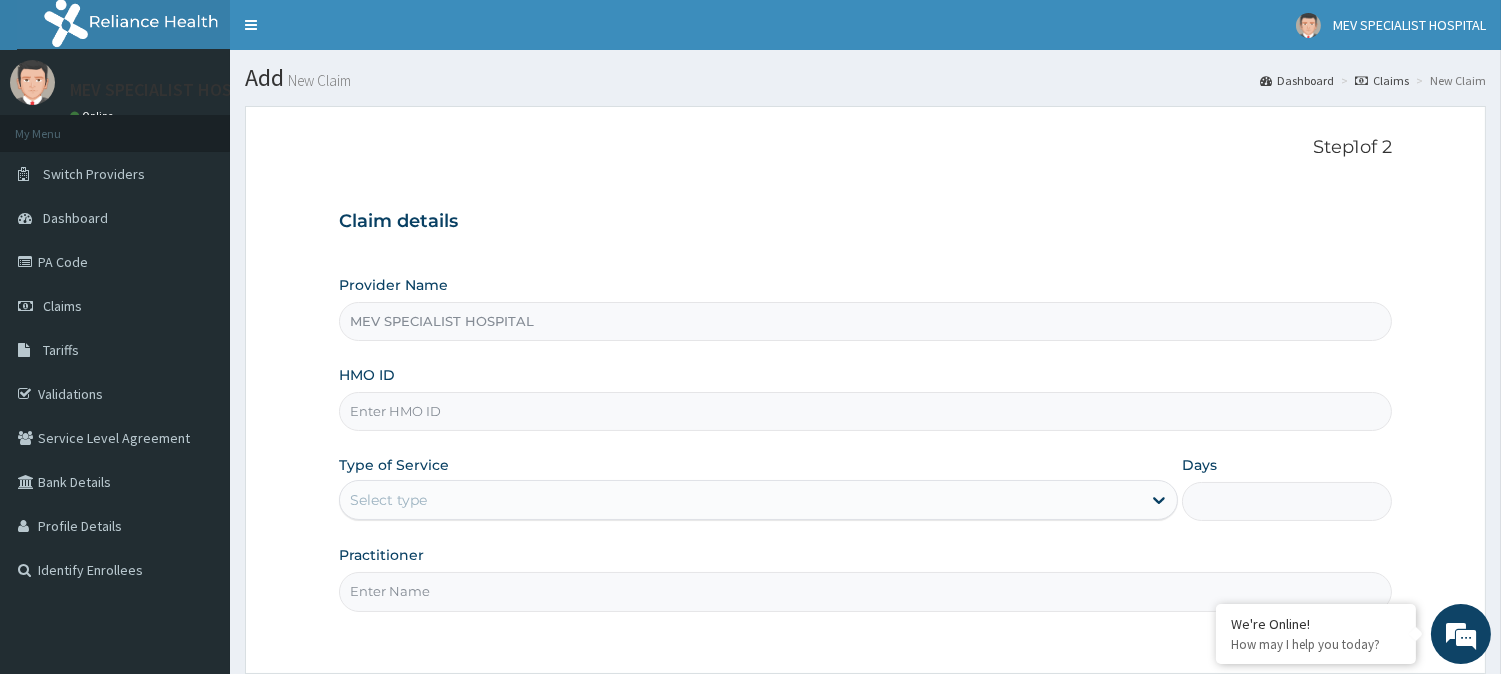 click on "HMO ID" at bounding box center (865, 411) 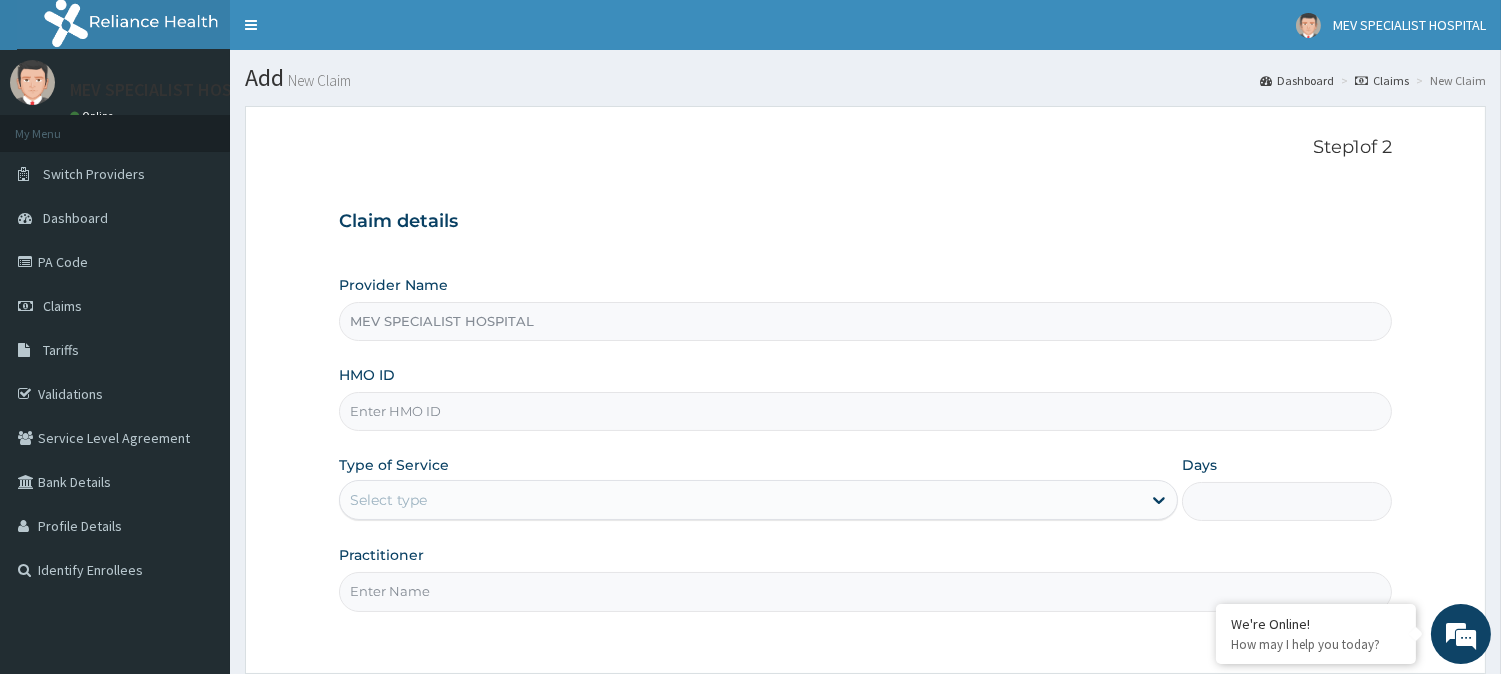 paste on "AIE/10038/A" 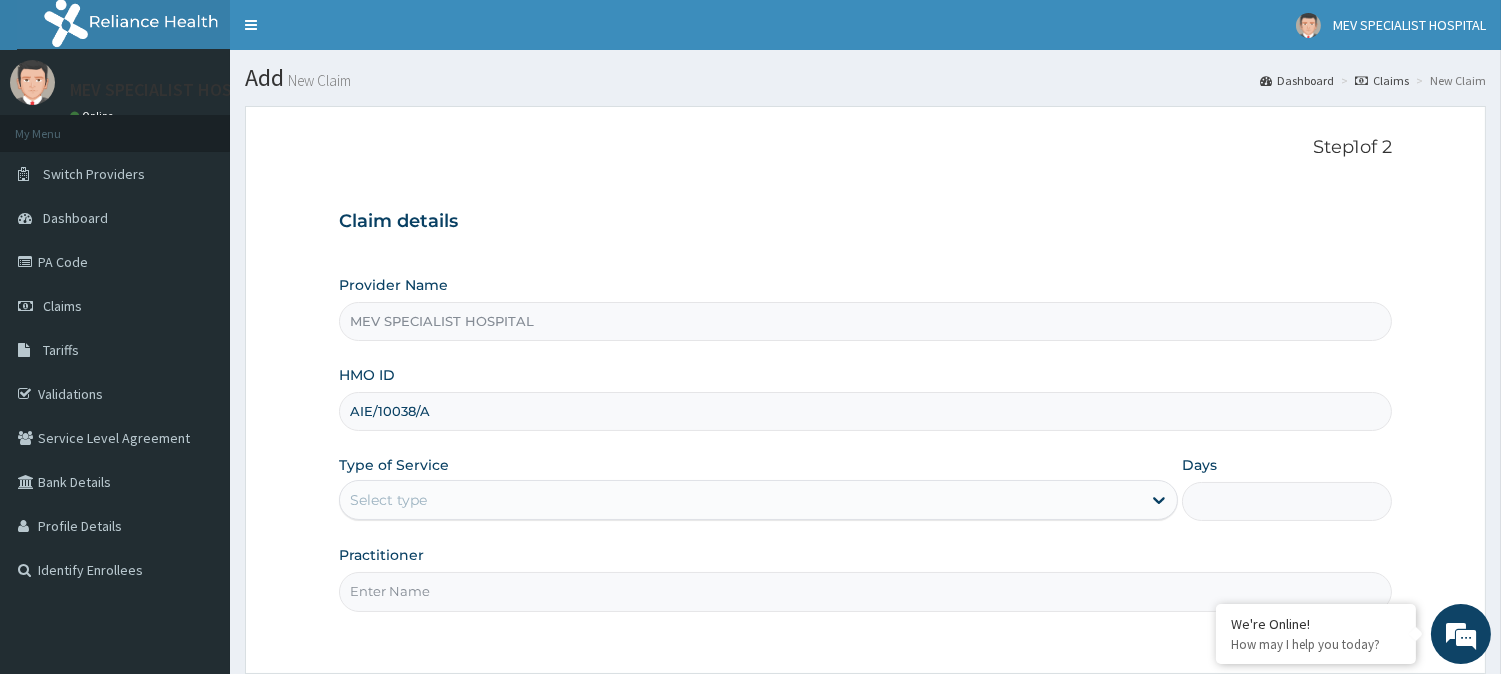type on "AIE/10038/A" 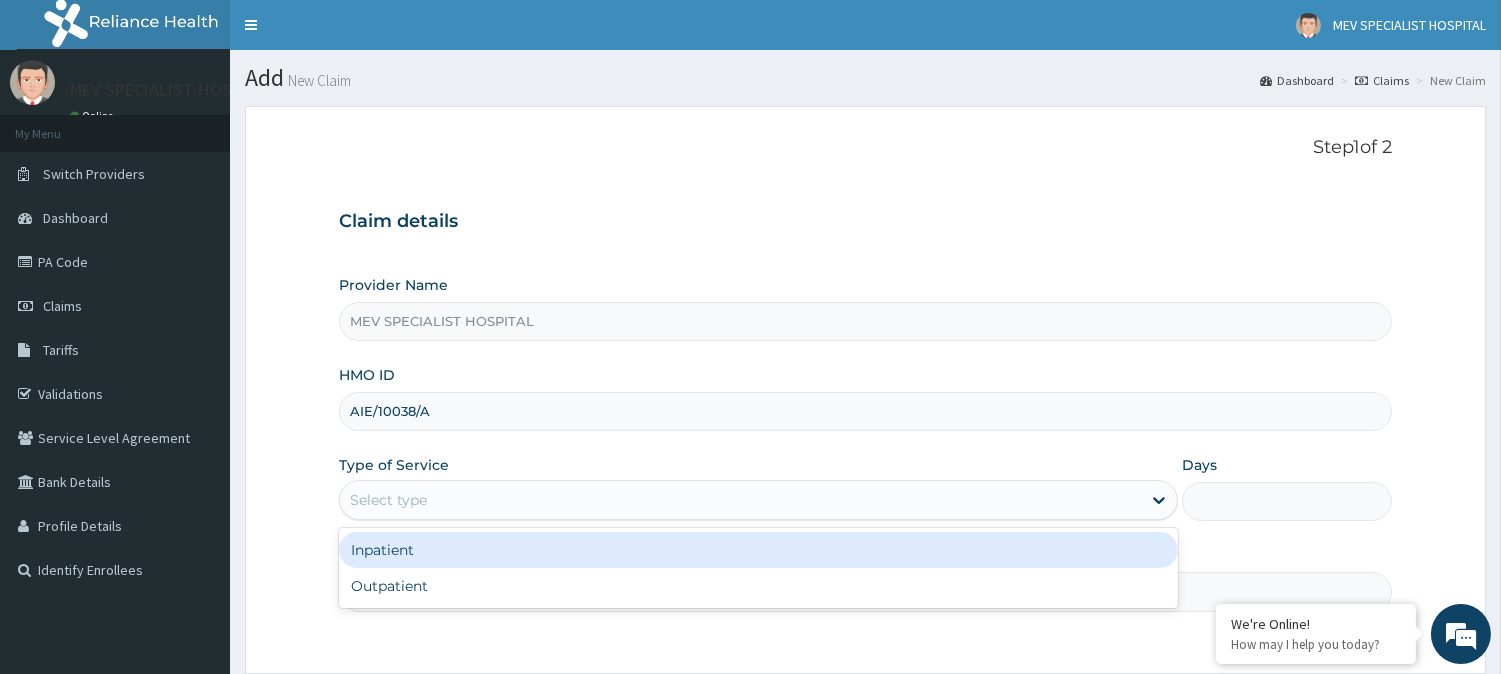 click on "Select type" at bounding box center [740, 500] 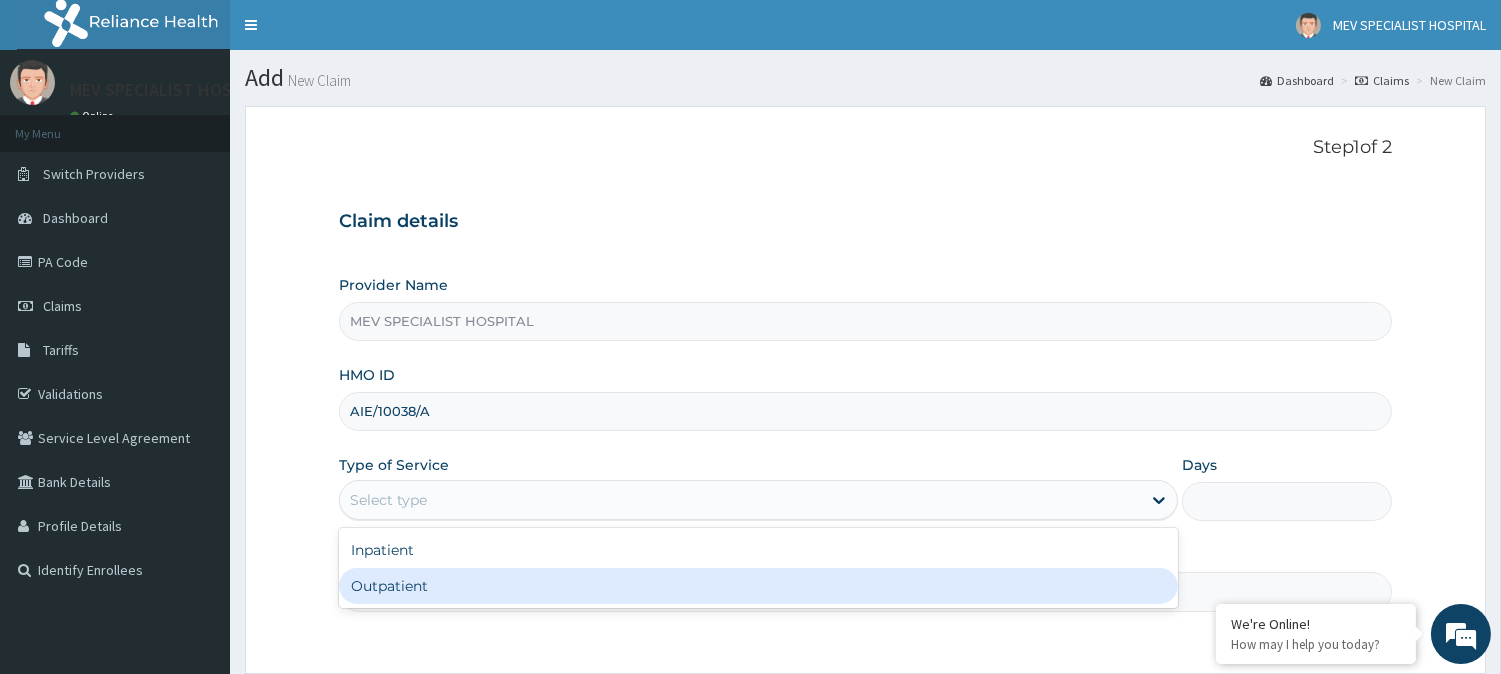 click on "Outpatient" at bounding box center (758, 586) 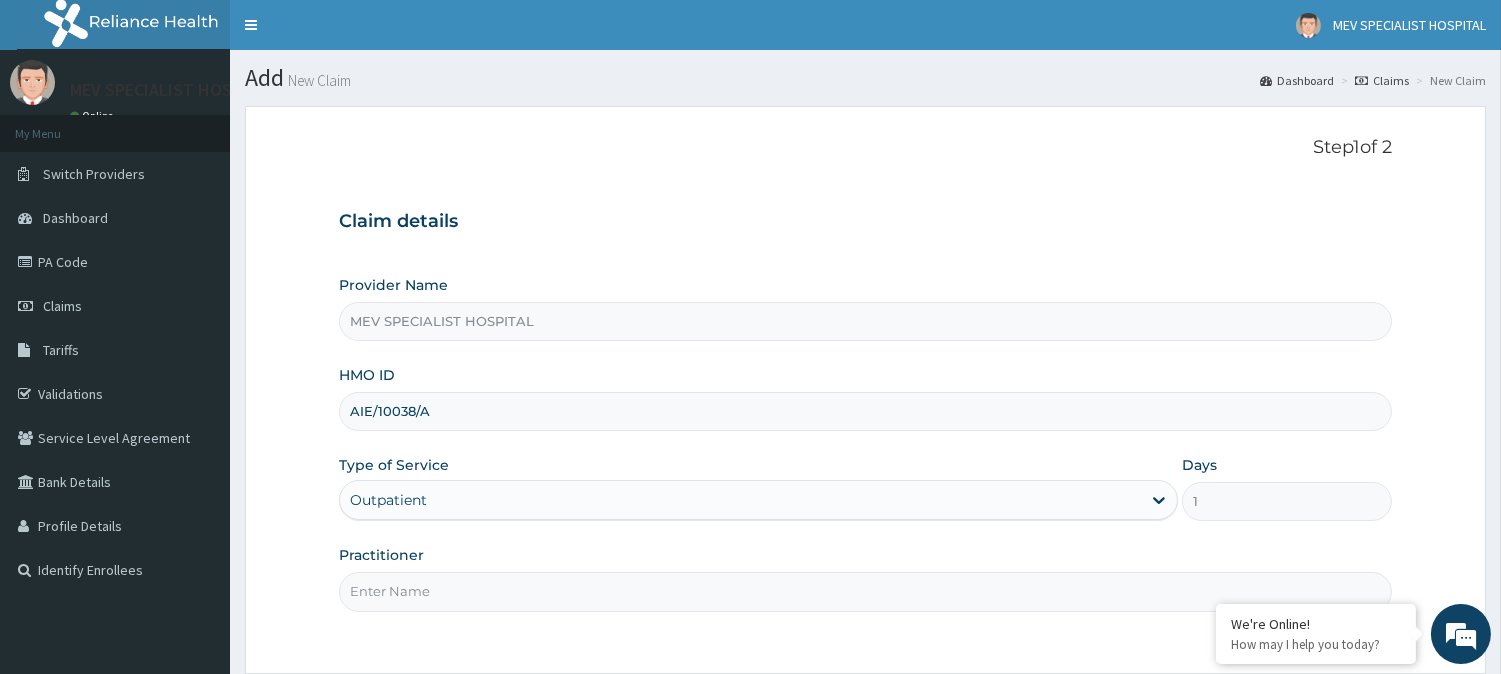 click on "Practitioner" at bounding box center (865, 591) 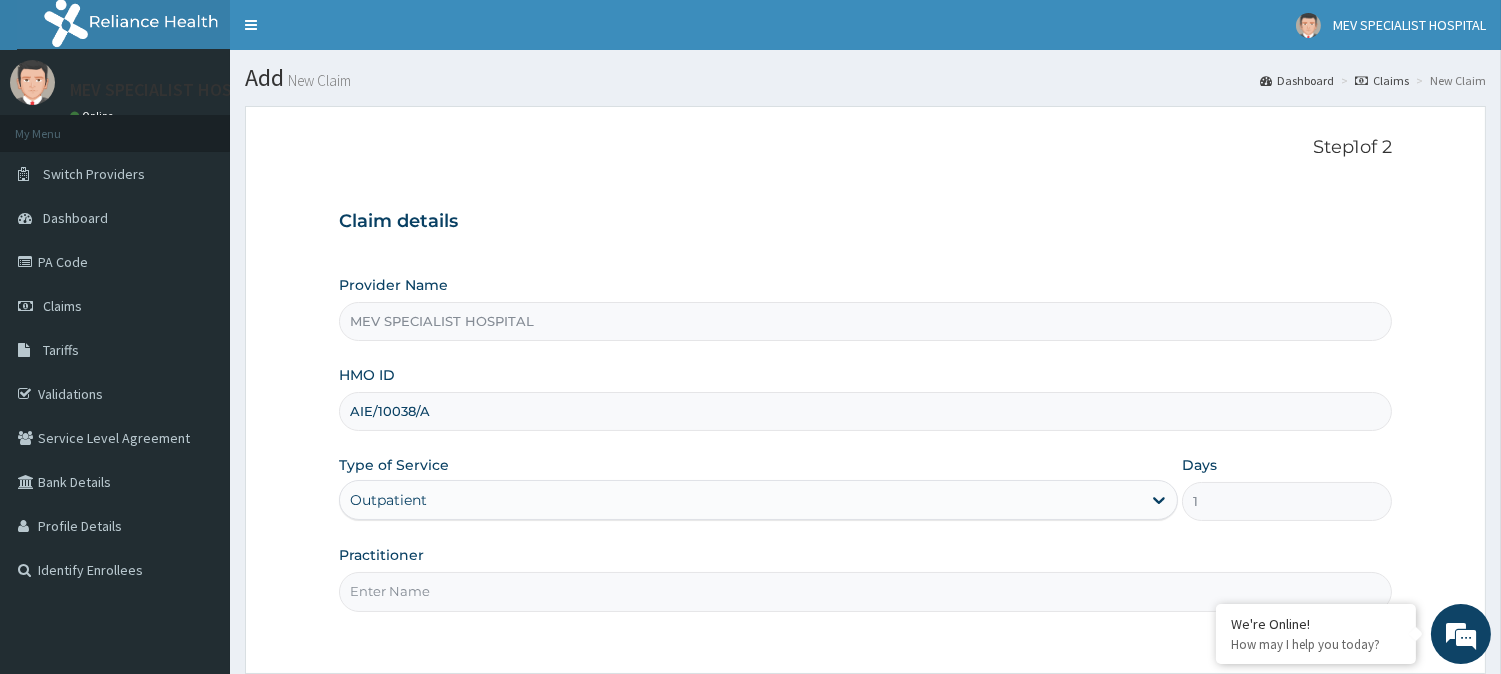 type on "DR [LAST]" 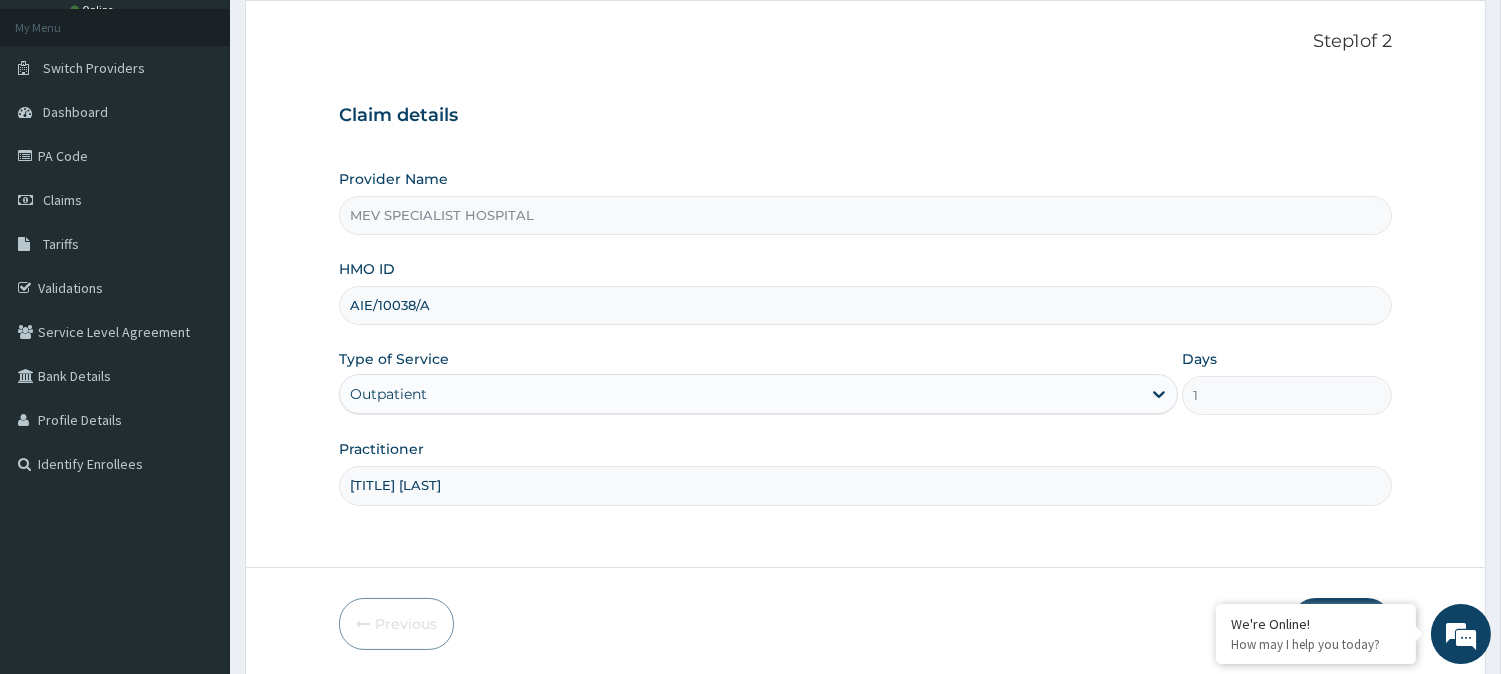 scroll, scrollTop: 178, scrollLeft: 0, axis: vertical 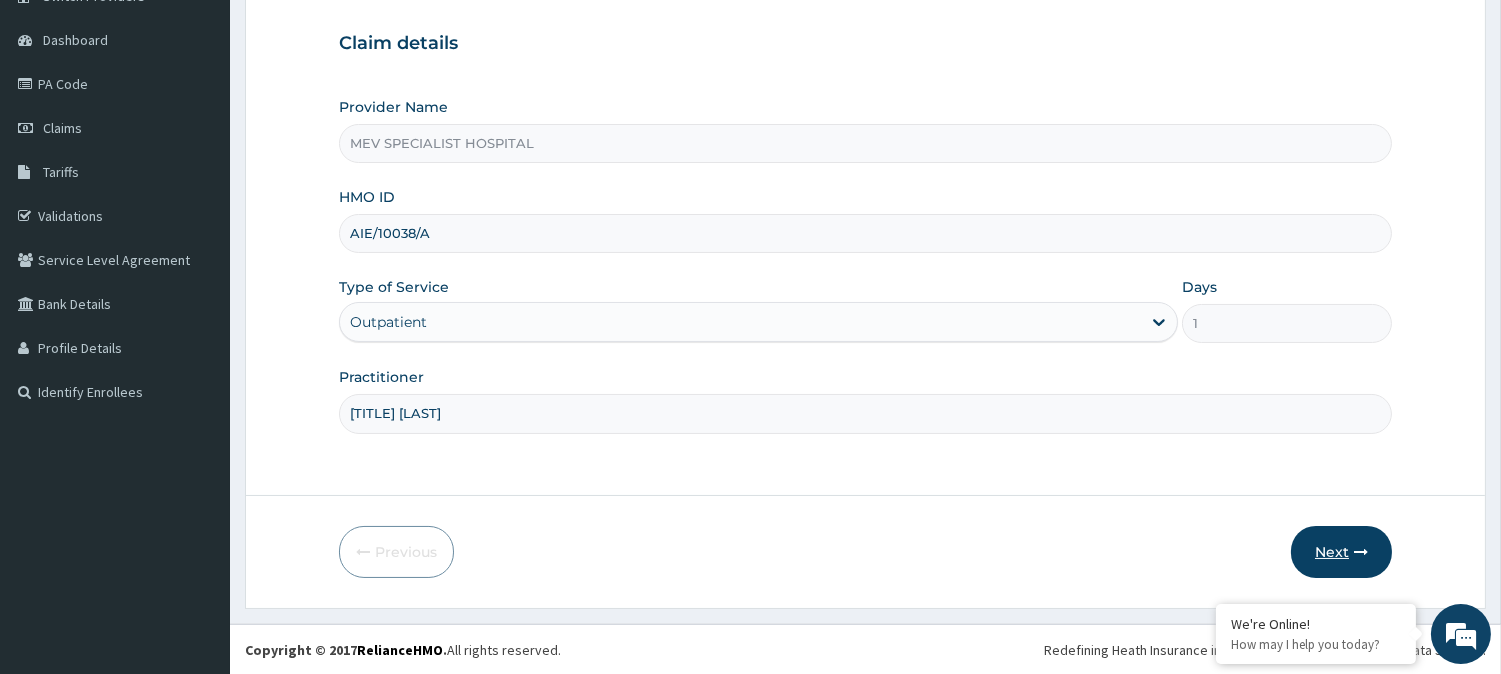 click on "Next" at bounding box center (1341, 552) 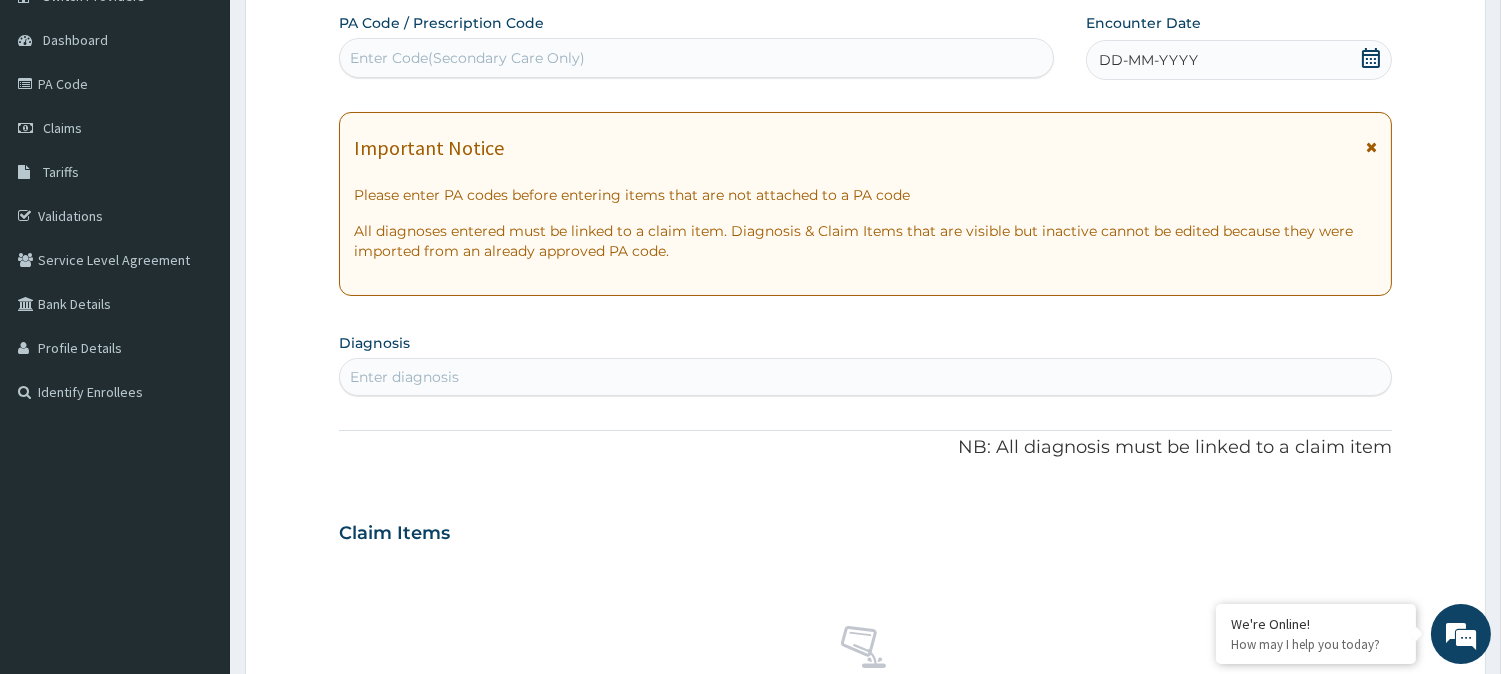 click on "DD-MM-YYYY" at bounding box center [1239, 60] 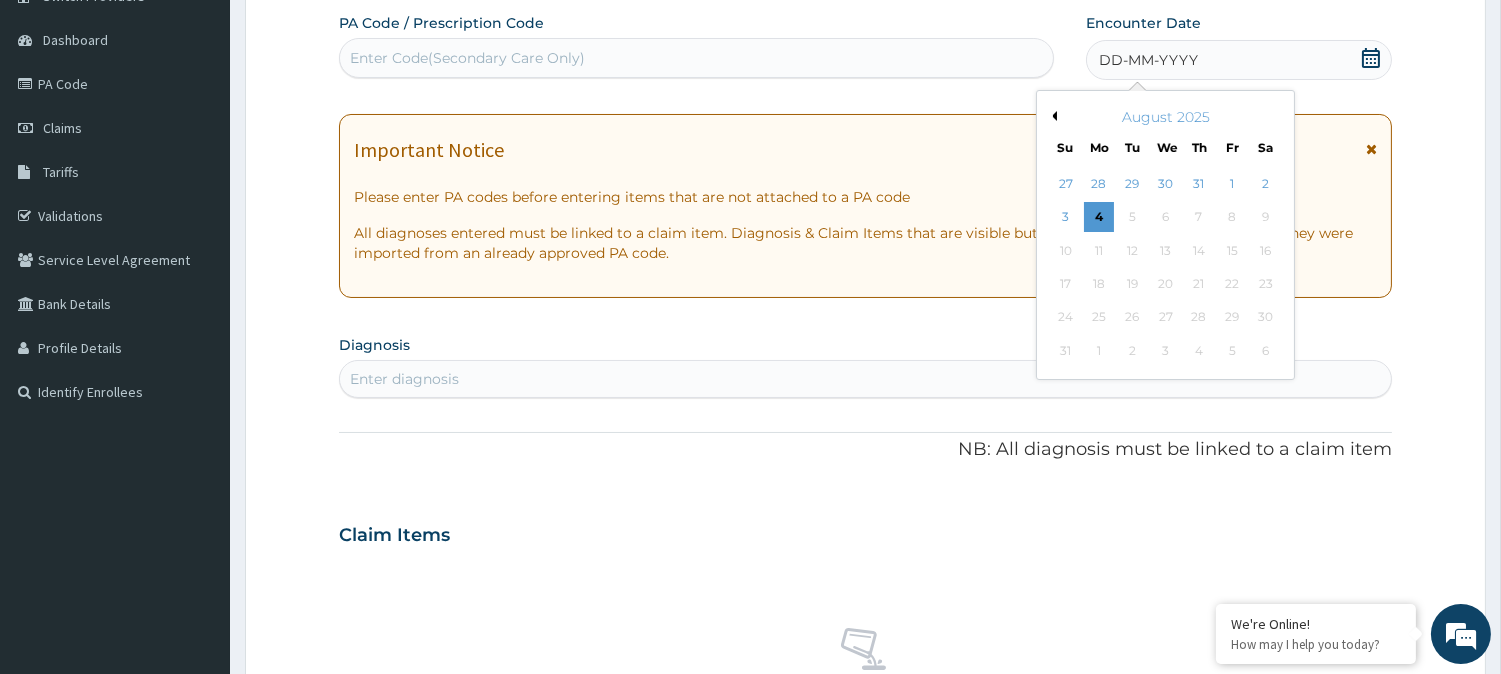 click on "August 2025" at bounding box center (1165, 117) 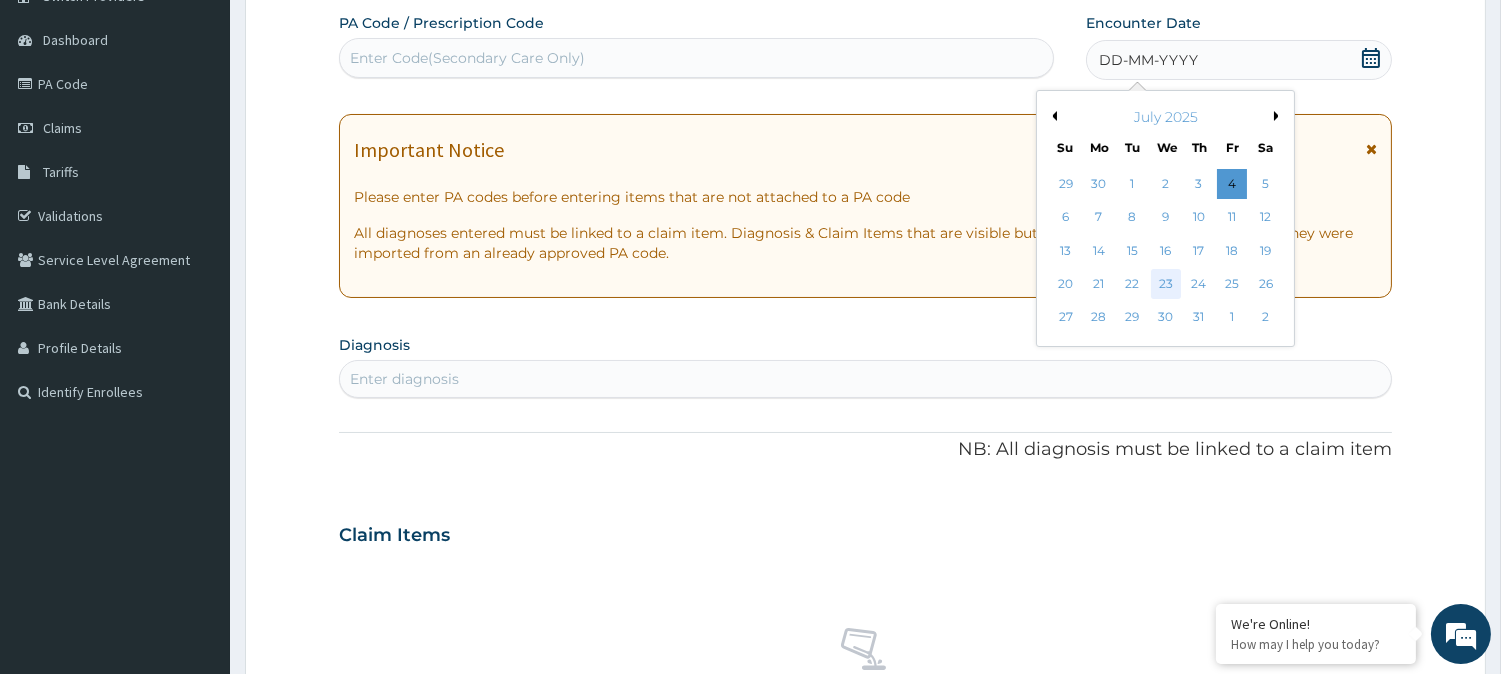 click on "23" at bounding box center (1165, 284) 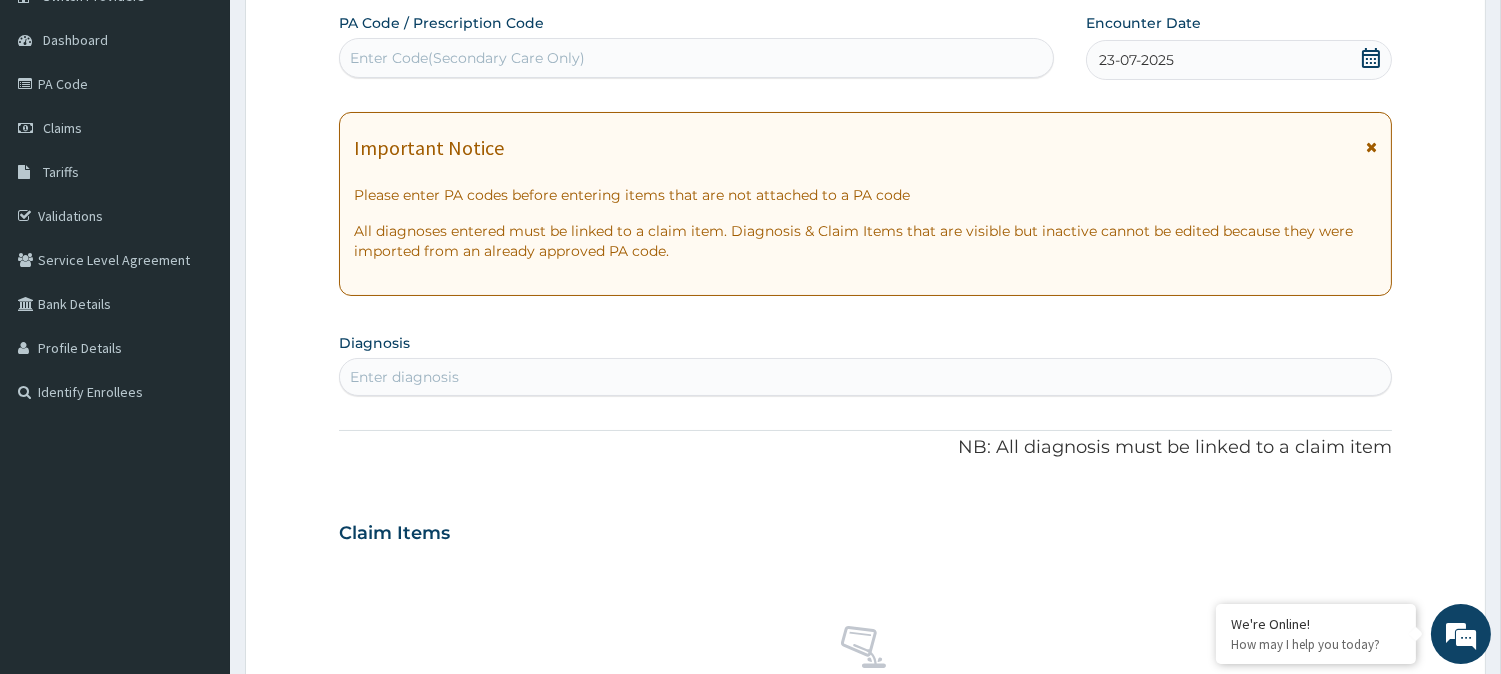 click on "Enter diagnosis" at bounding box center [865, 377] 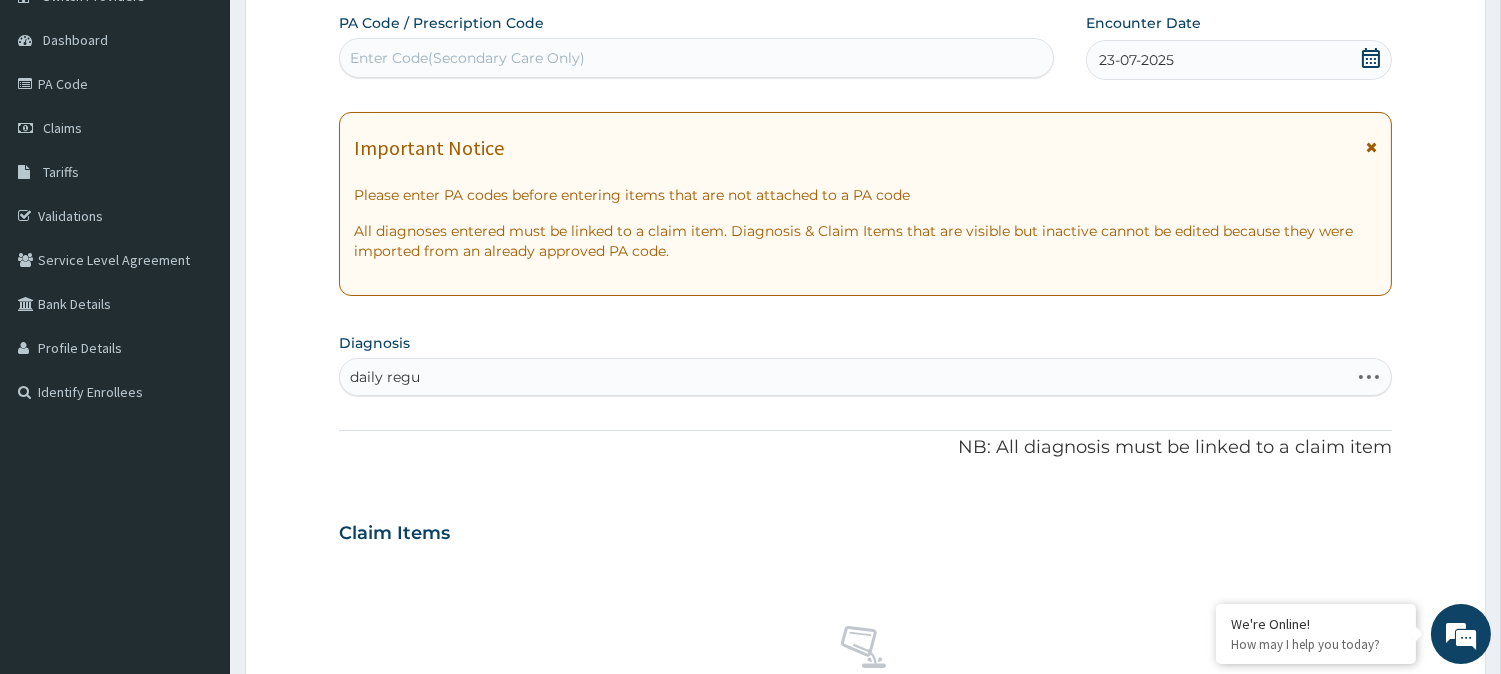 type on "daily regul" 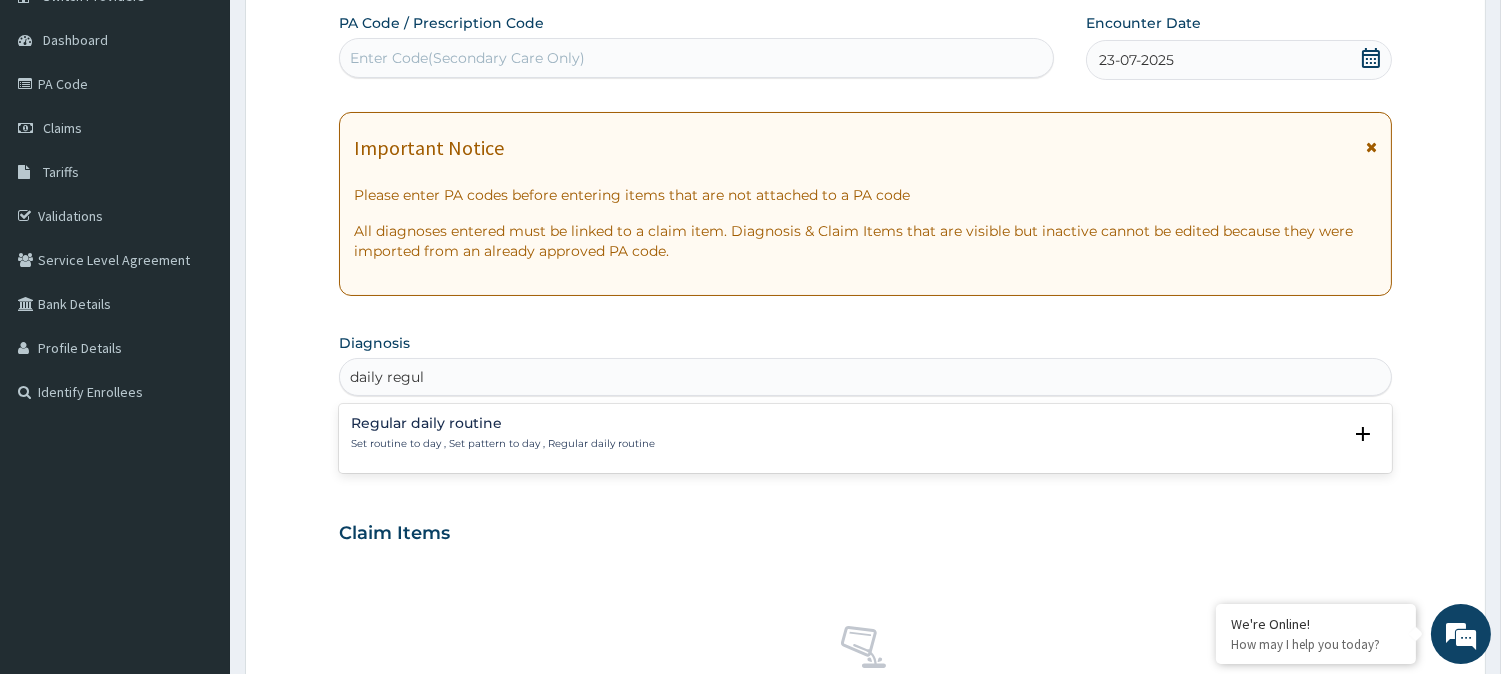 click on "Regular daily routine" at bounding box center (503, 423) 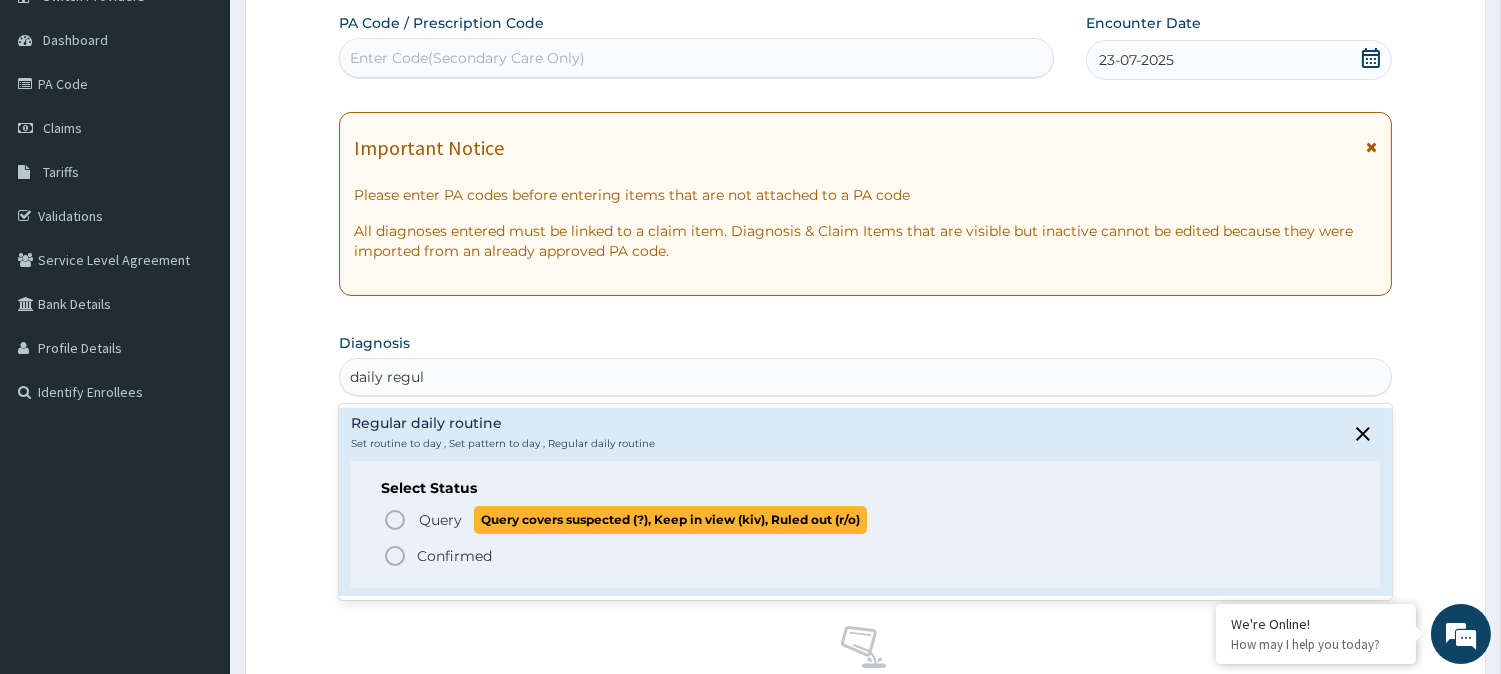 click 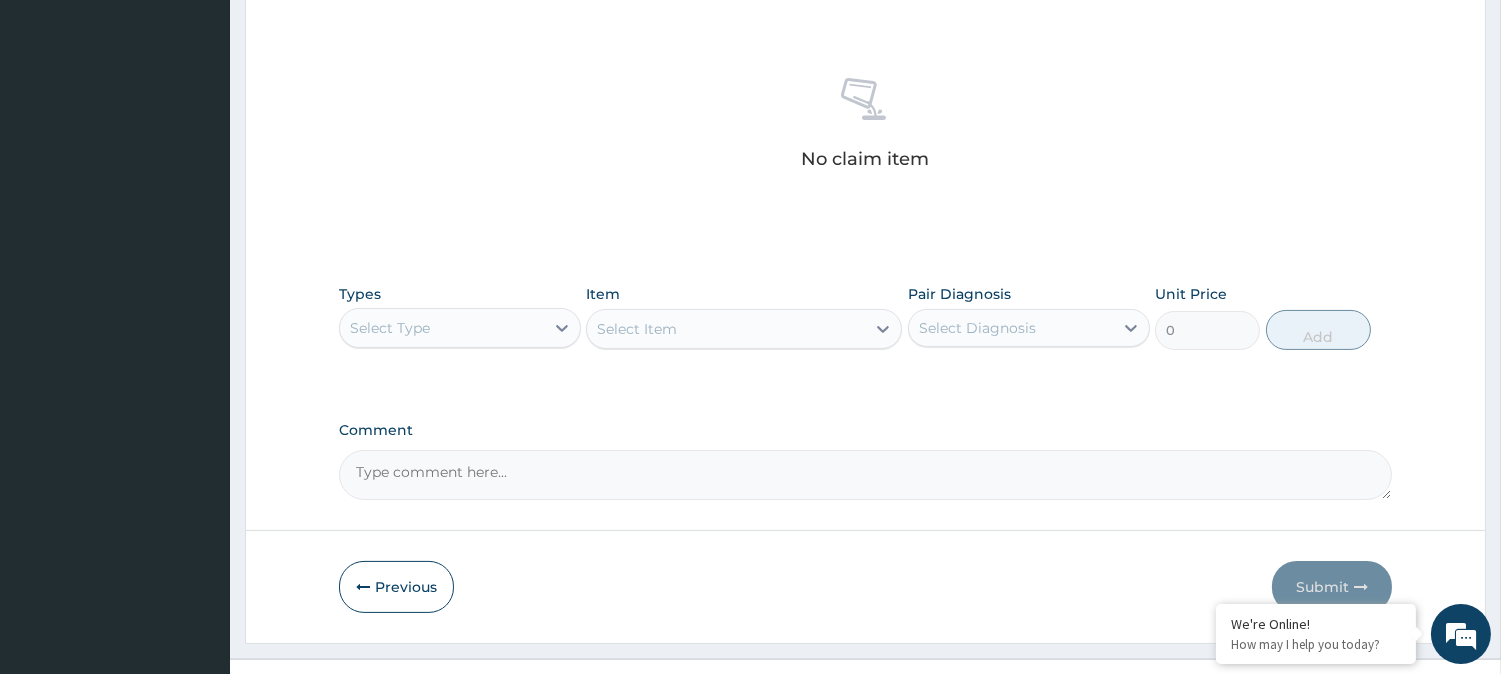 scroll, scrollTop: 767, scrollLeft: 0, axis: vertical 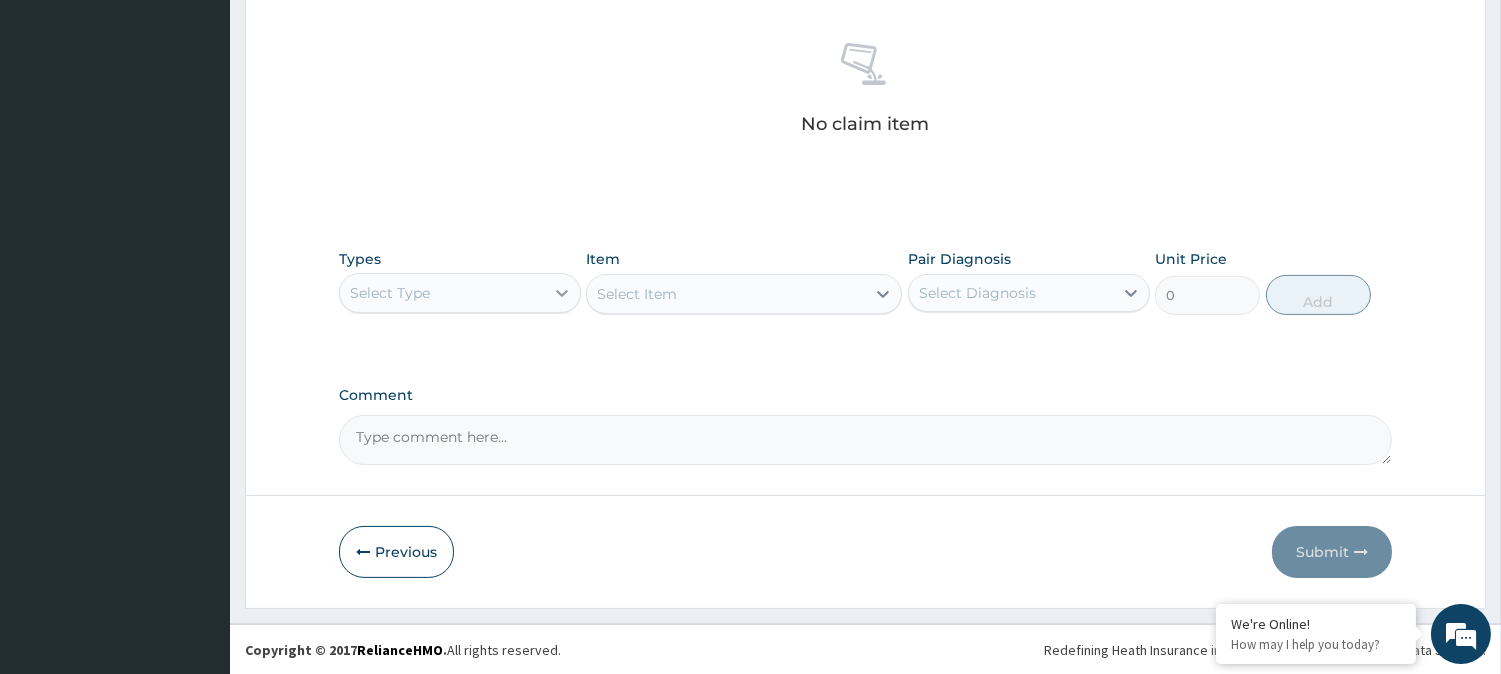 click at bounding box center (562, 293) 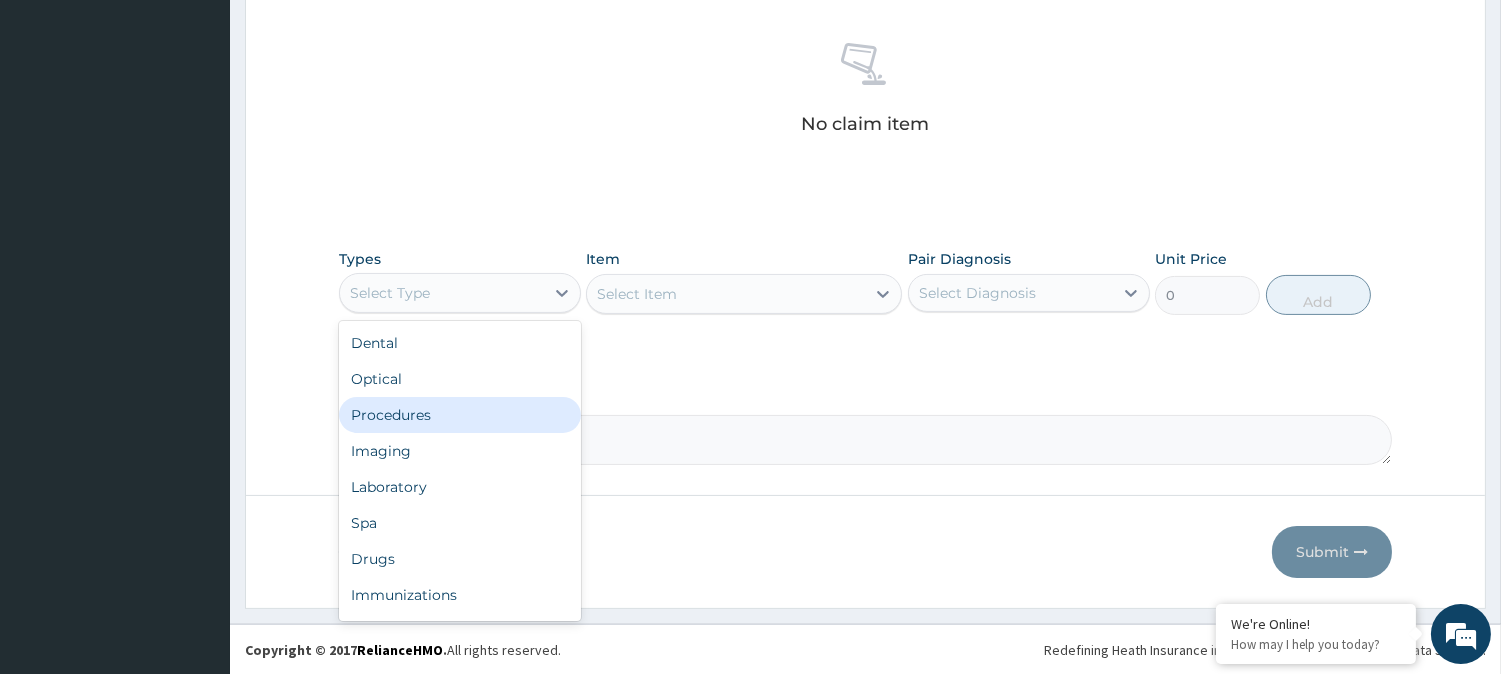 click on "Procedures" at bounding box center (460, 415) 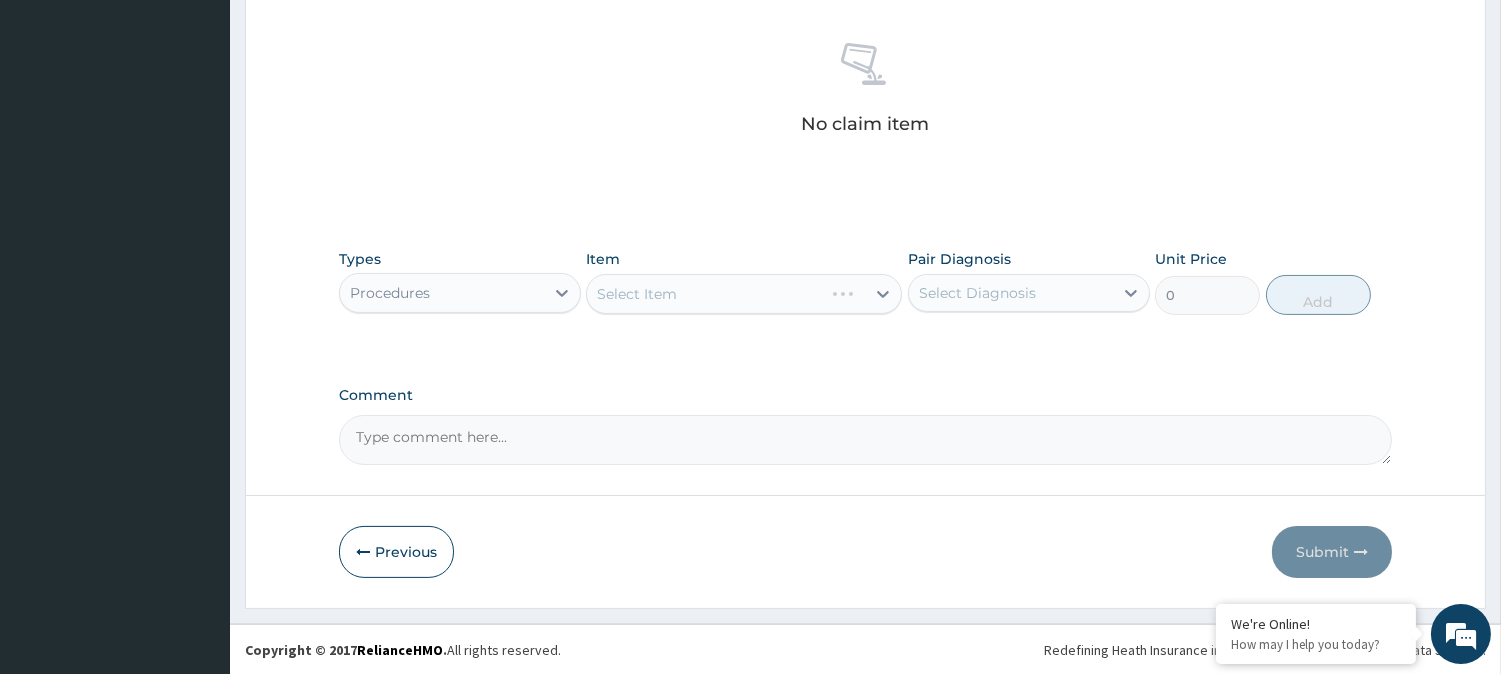 click on "Select Diagnosis" at bounding box center [1011, 293] 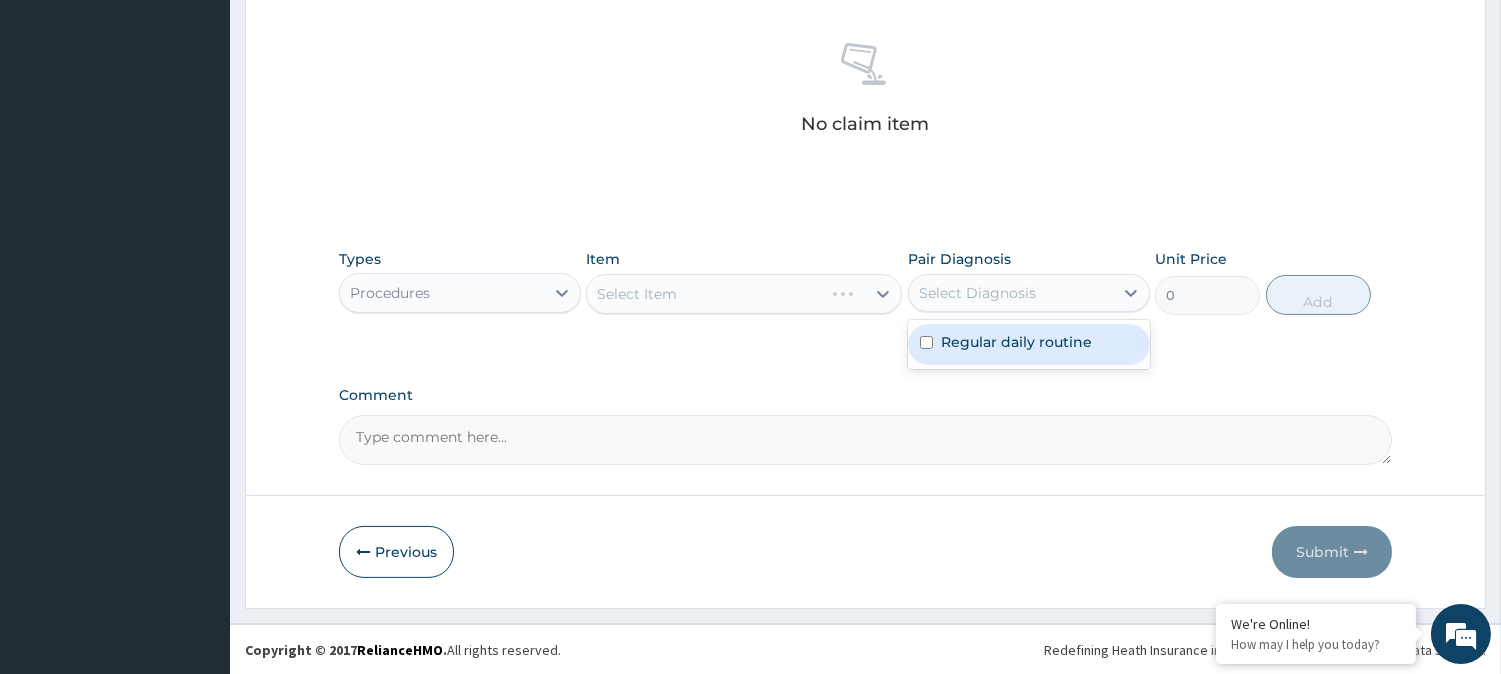 click on "Regular daily routine" at bounding box center (1029, 344) 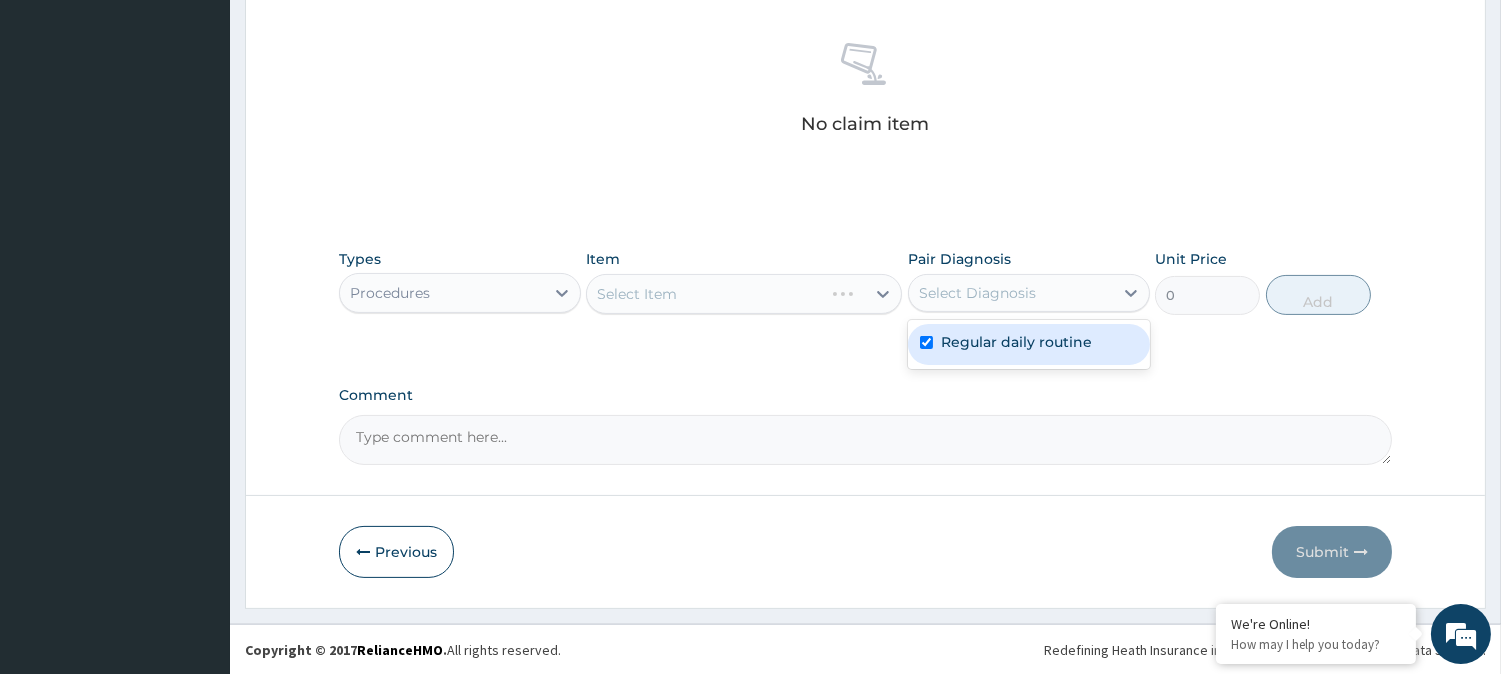 checkbox on "true" 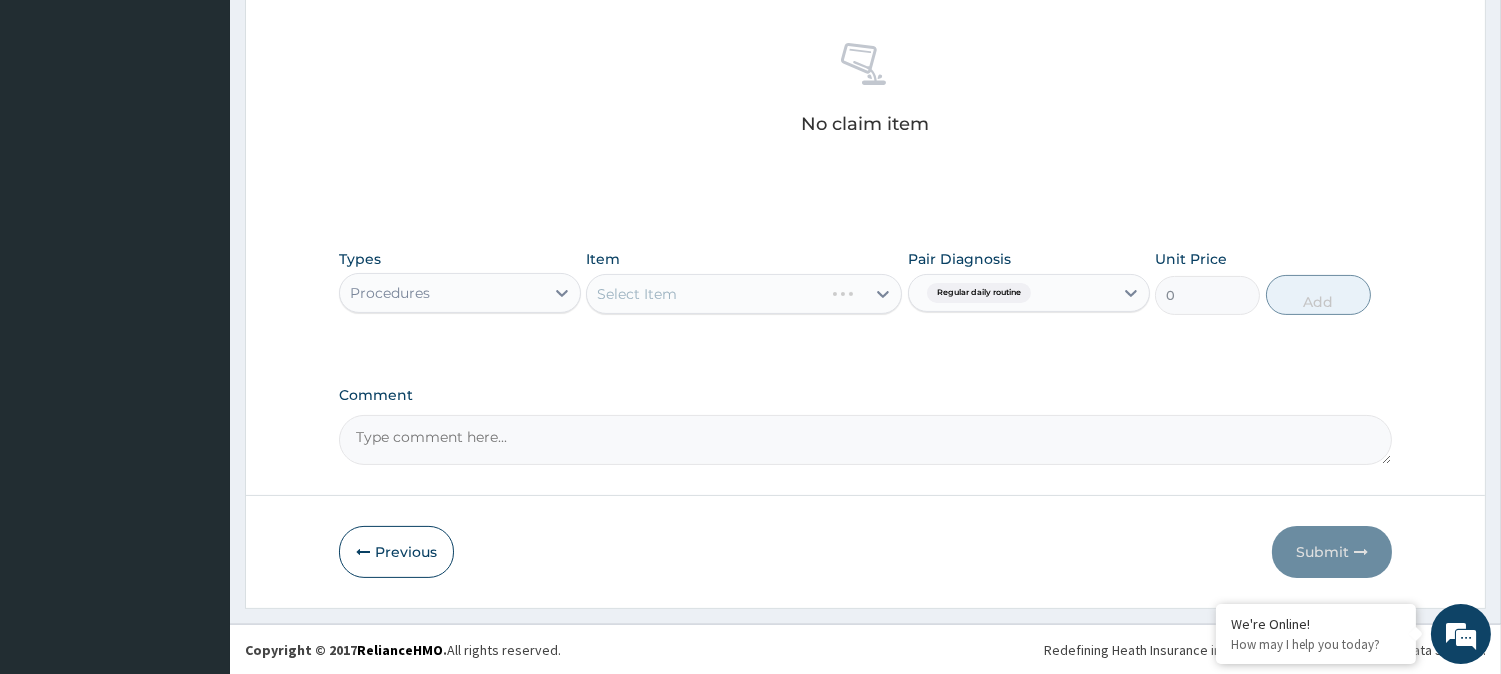 click on "Select Item" at bounding box center [744, 294] 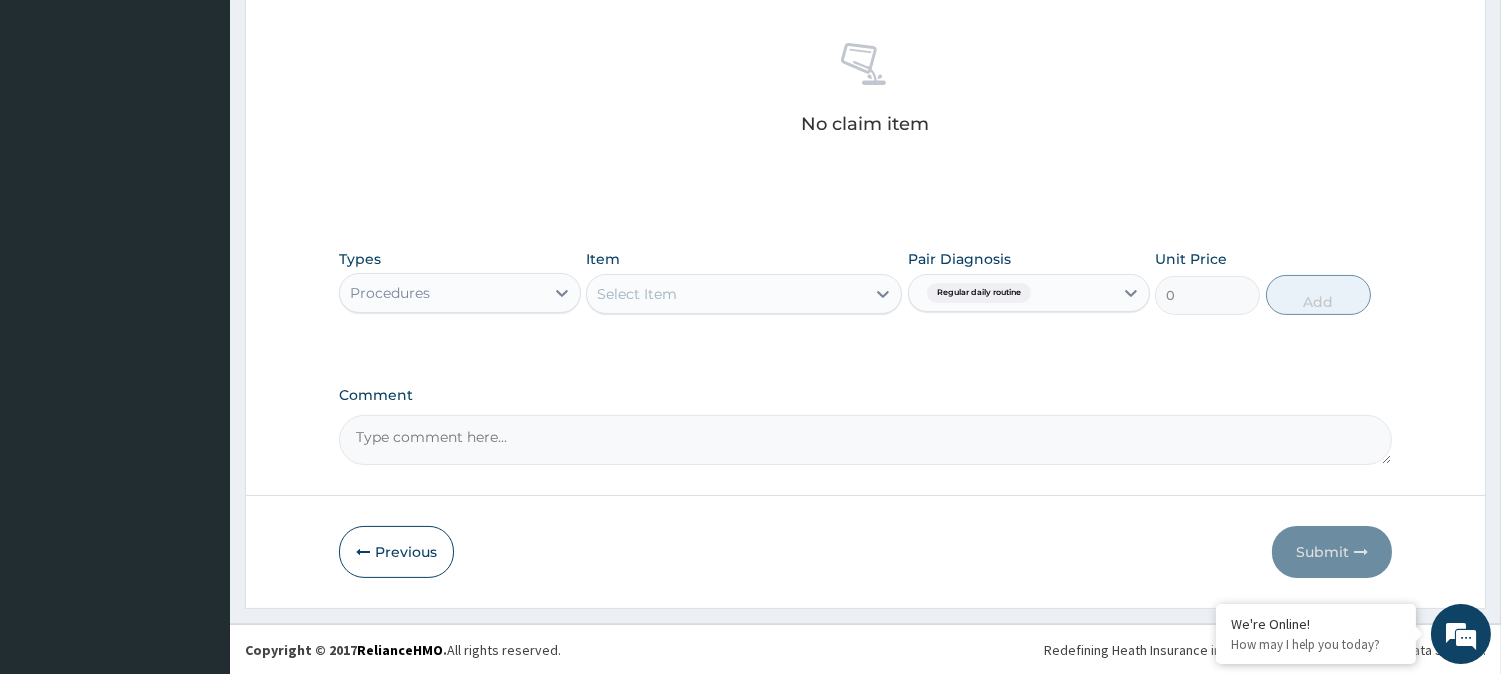 click on "Select Item" at bounding box center [726, 294] 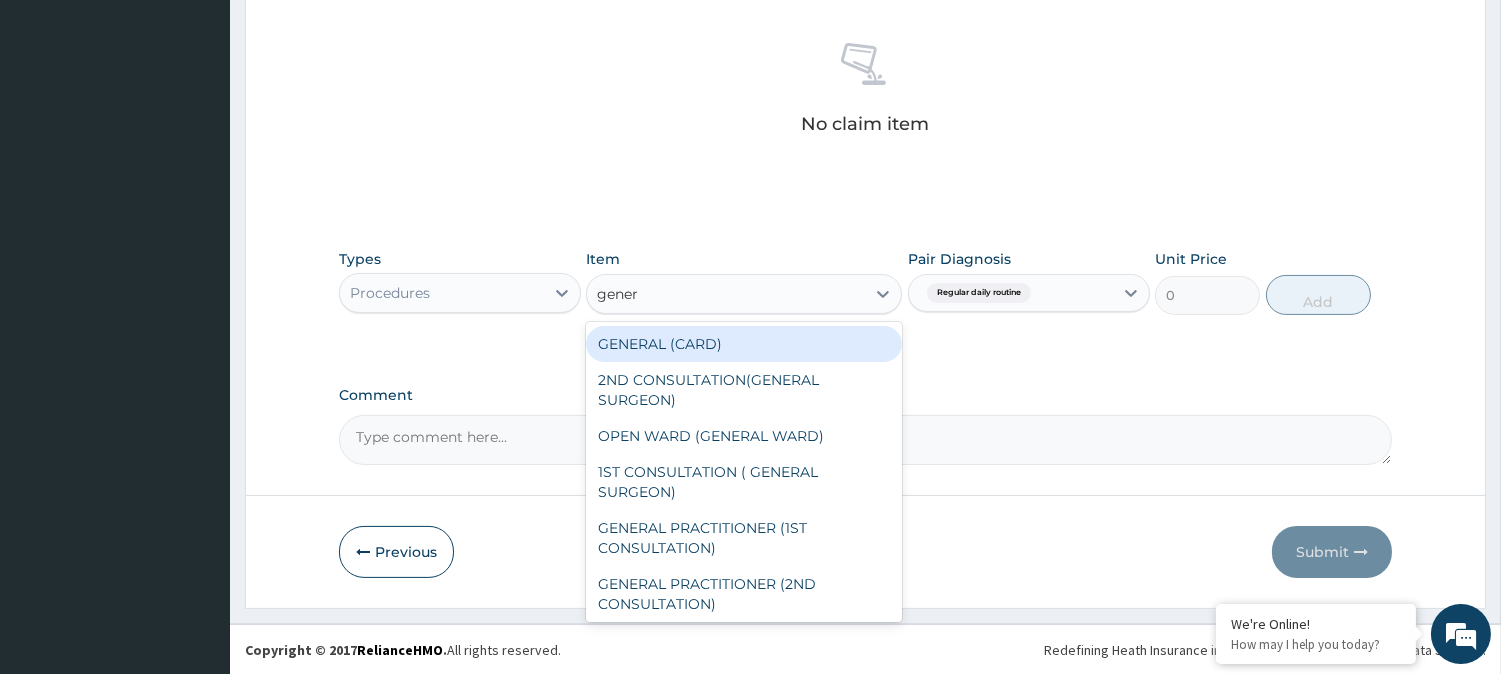 type on "genera" 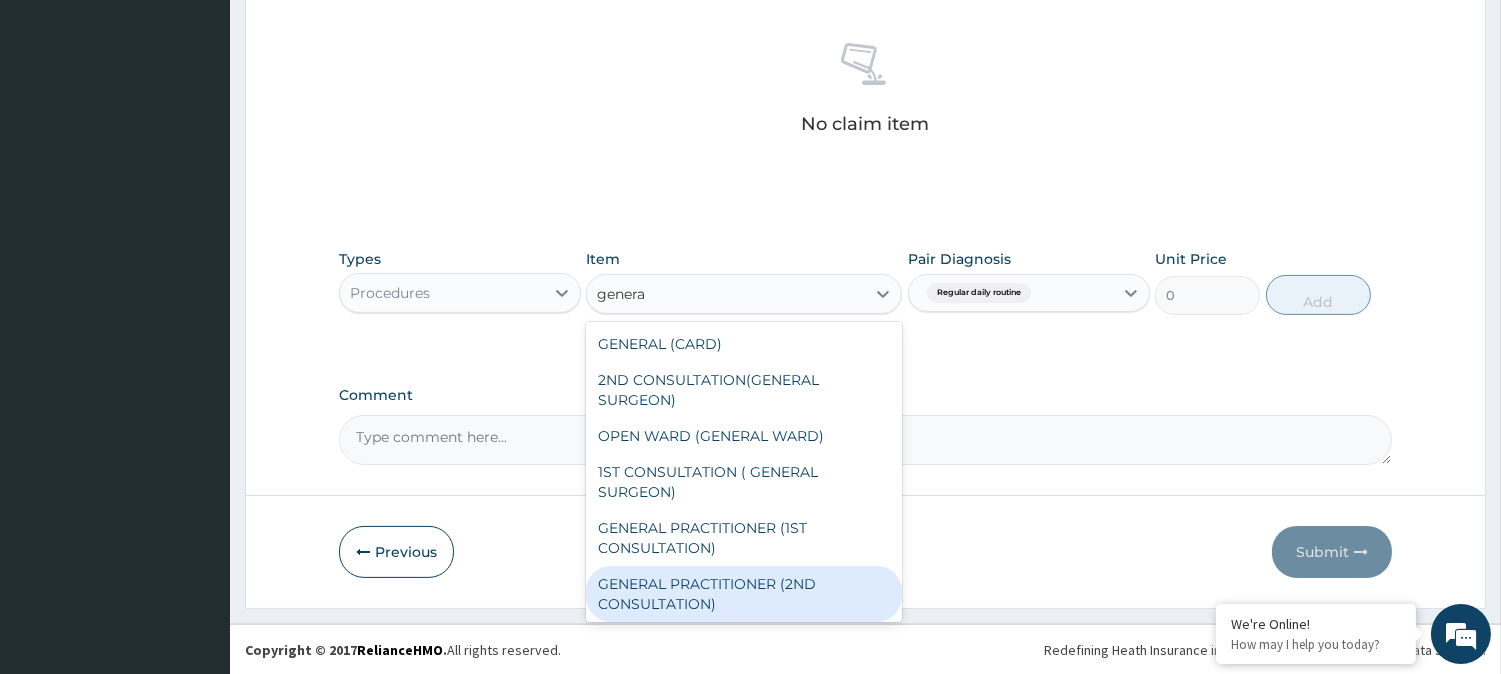 click on "GENERAL PRACTITIONER (2ND CONSULTATION)" at bounding box center [744, 594] 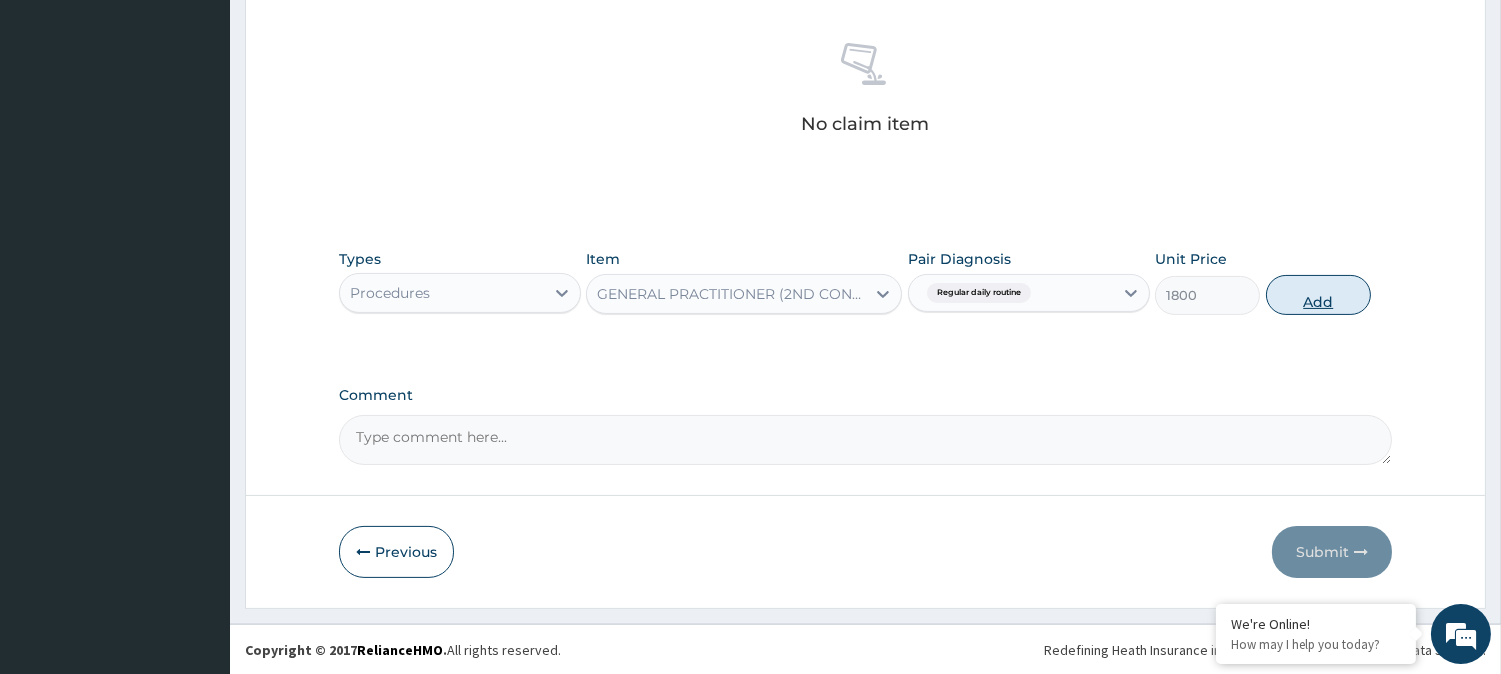 click on "Add" at bounding box center [1318, 295] 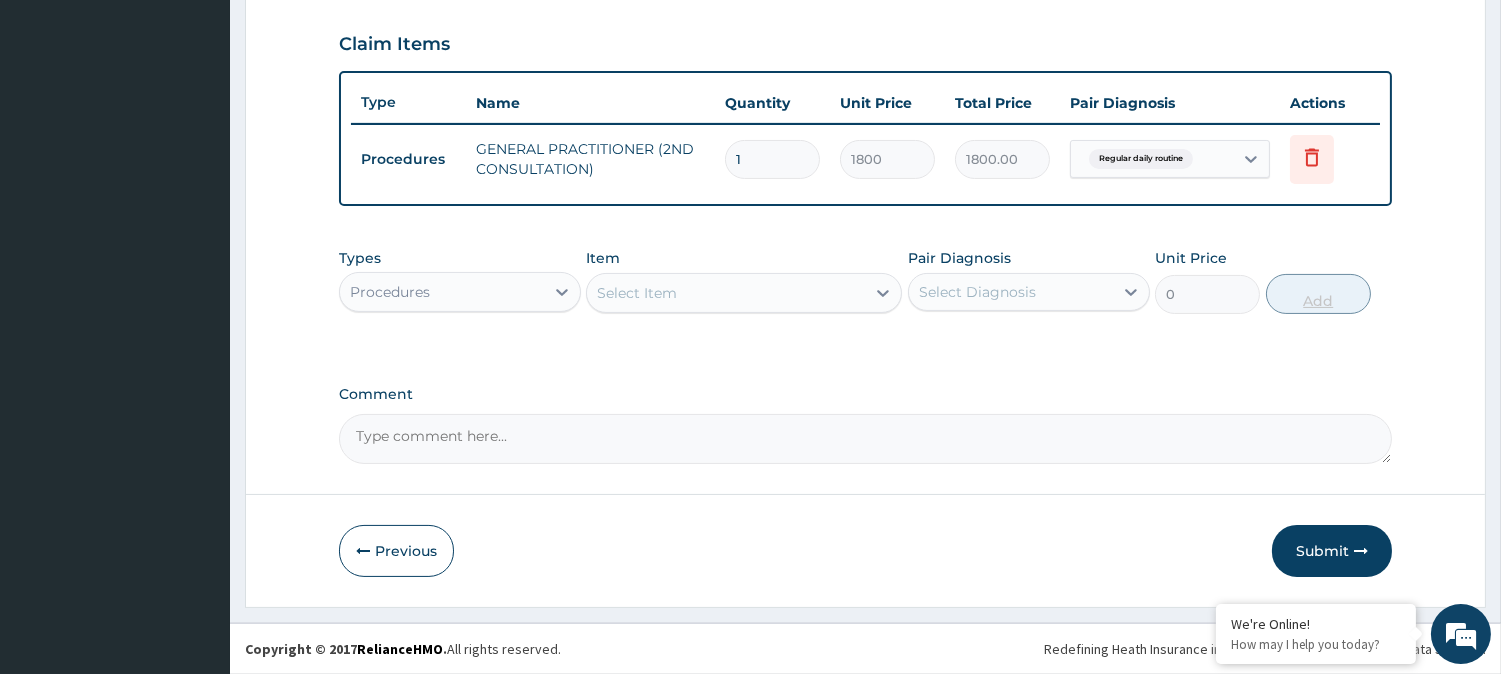 scroll, scrollTop: 671, scrollLeft: 0, axis: vertical 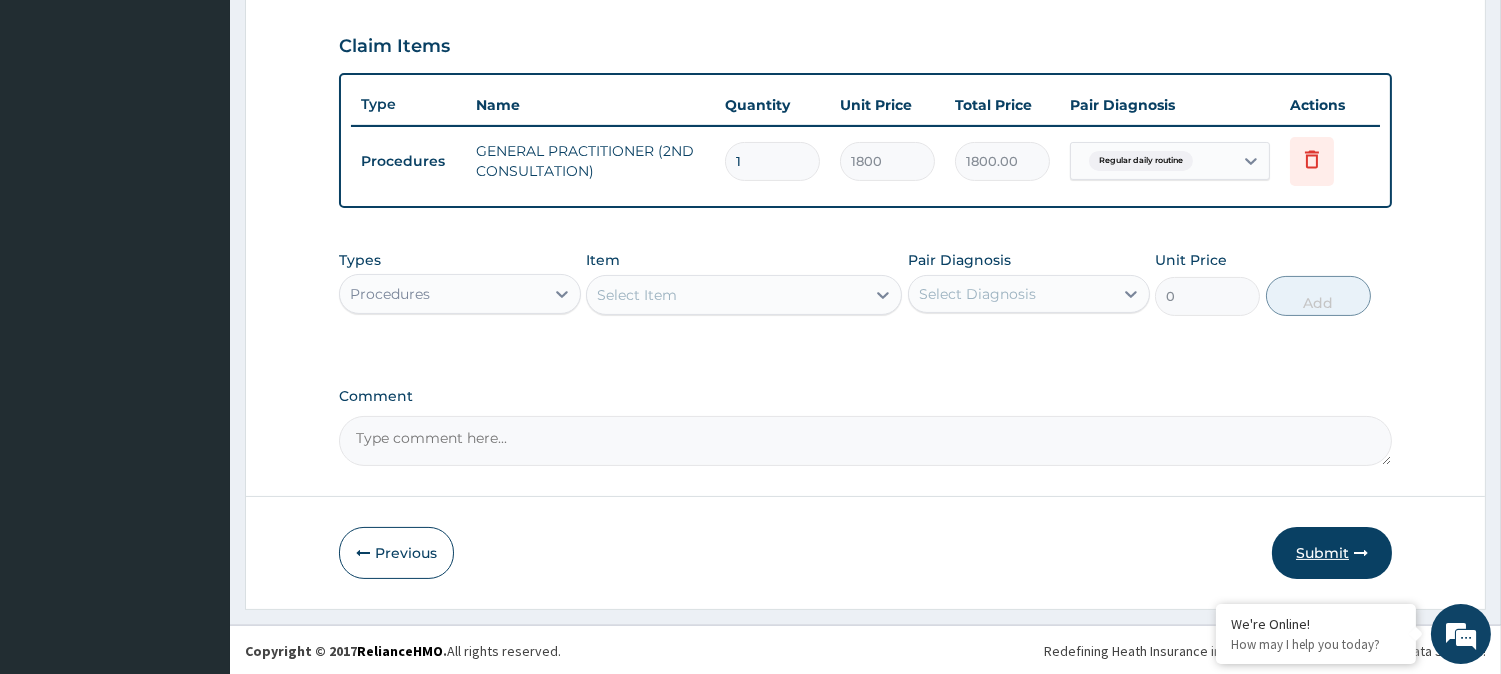 click on "Submit" at bounding box center [1332, 553] 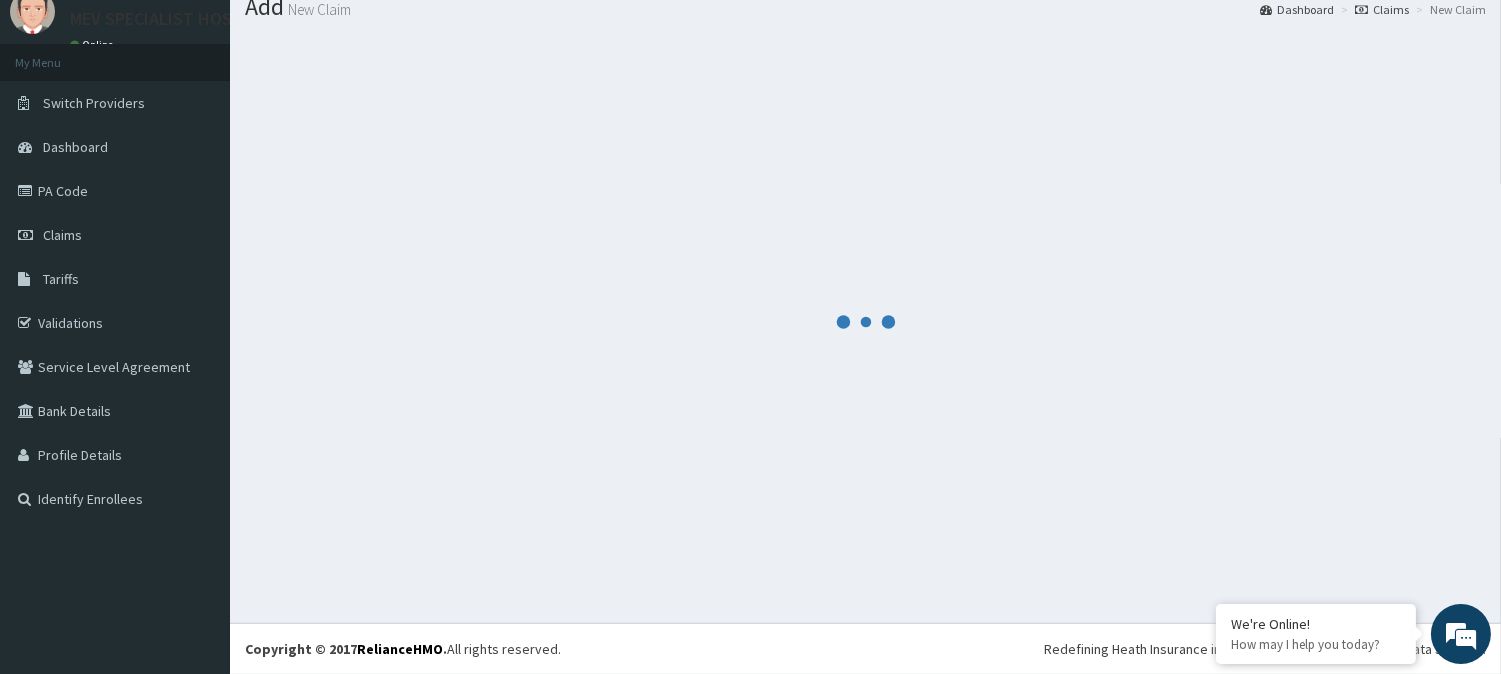 scroll, scrollTop: 71, scrollLeft: 0, axis: vertical 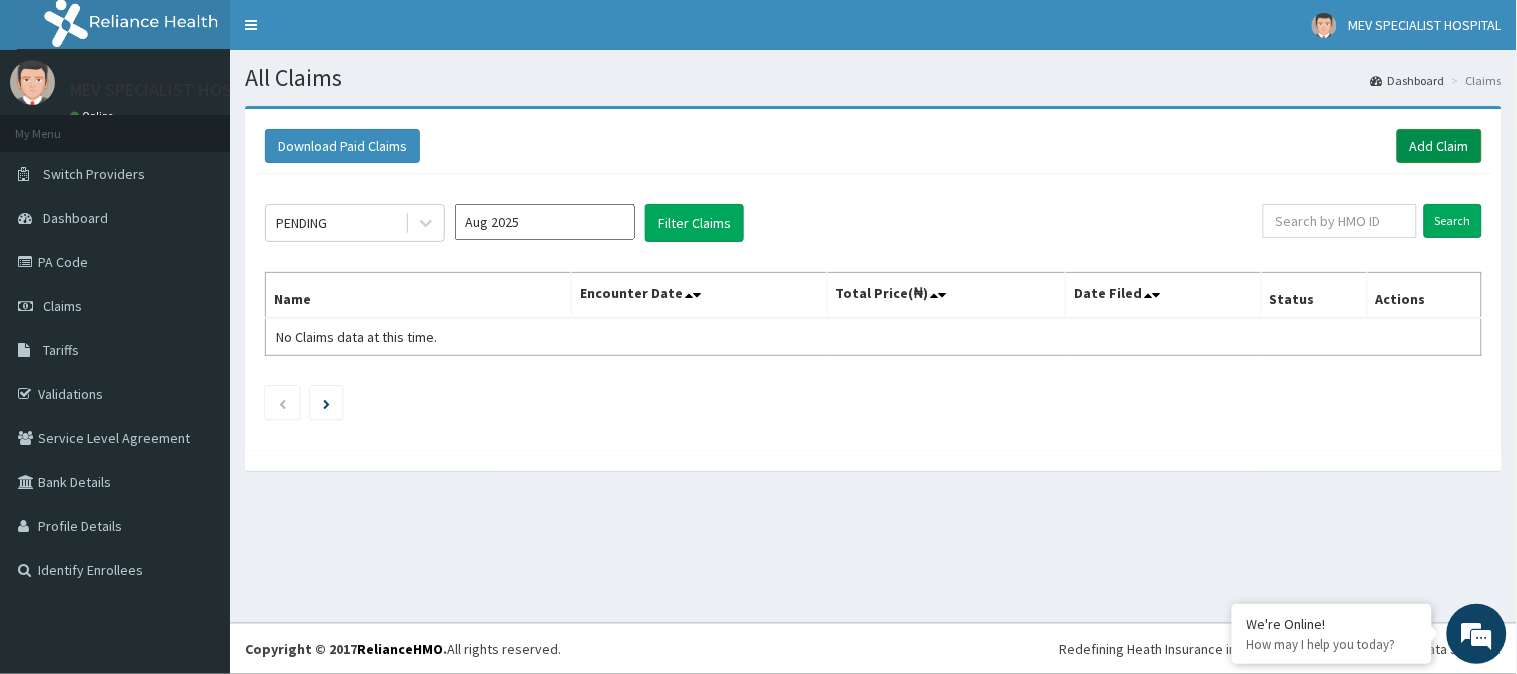 click on "Add Claim" at bounding box center [1439, 146] 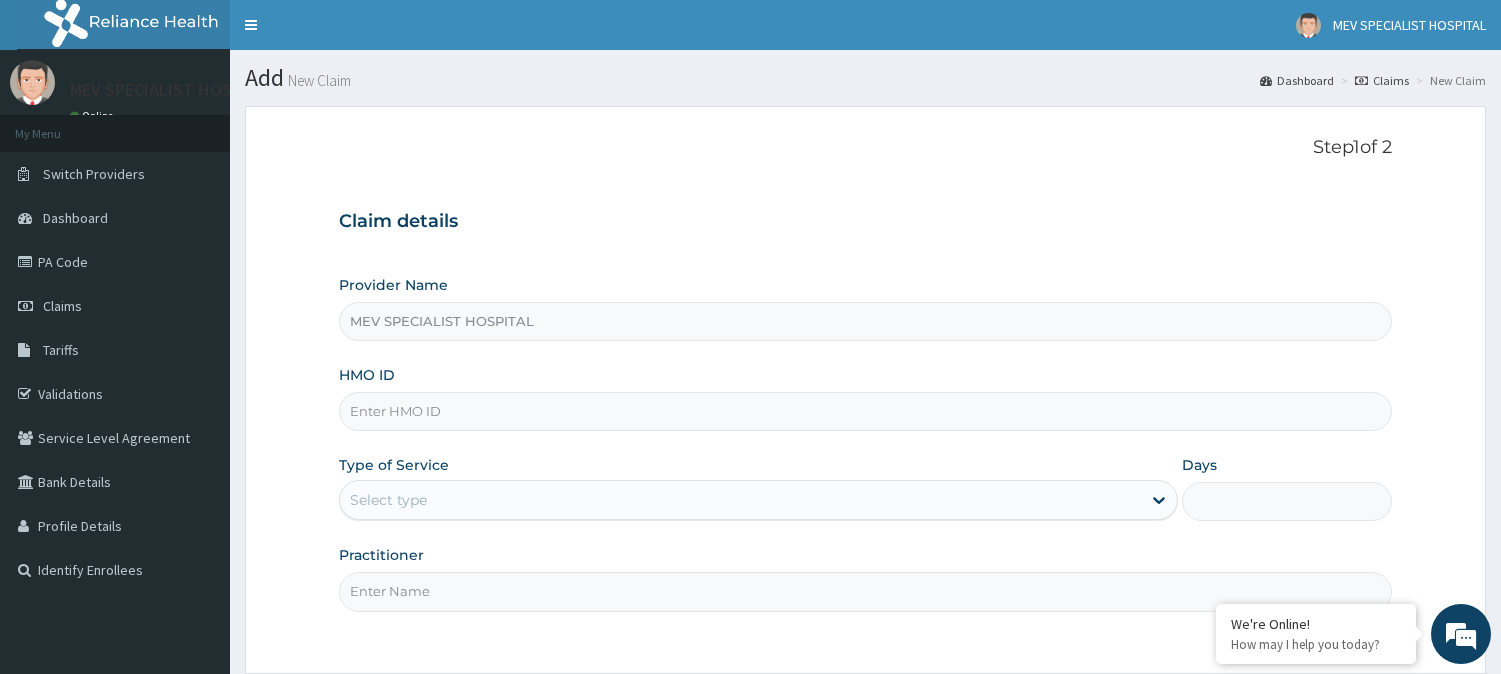 scroll, scrollTop: 0, scrollLeft: 0, axis: both 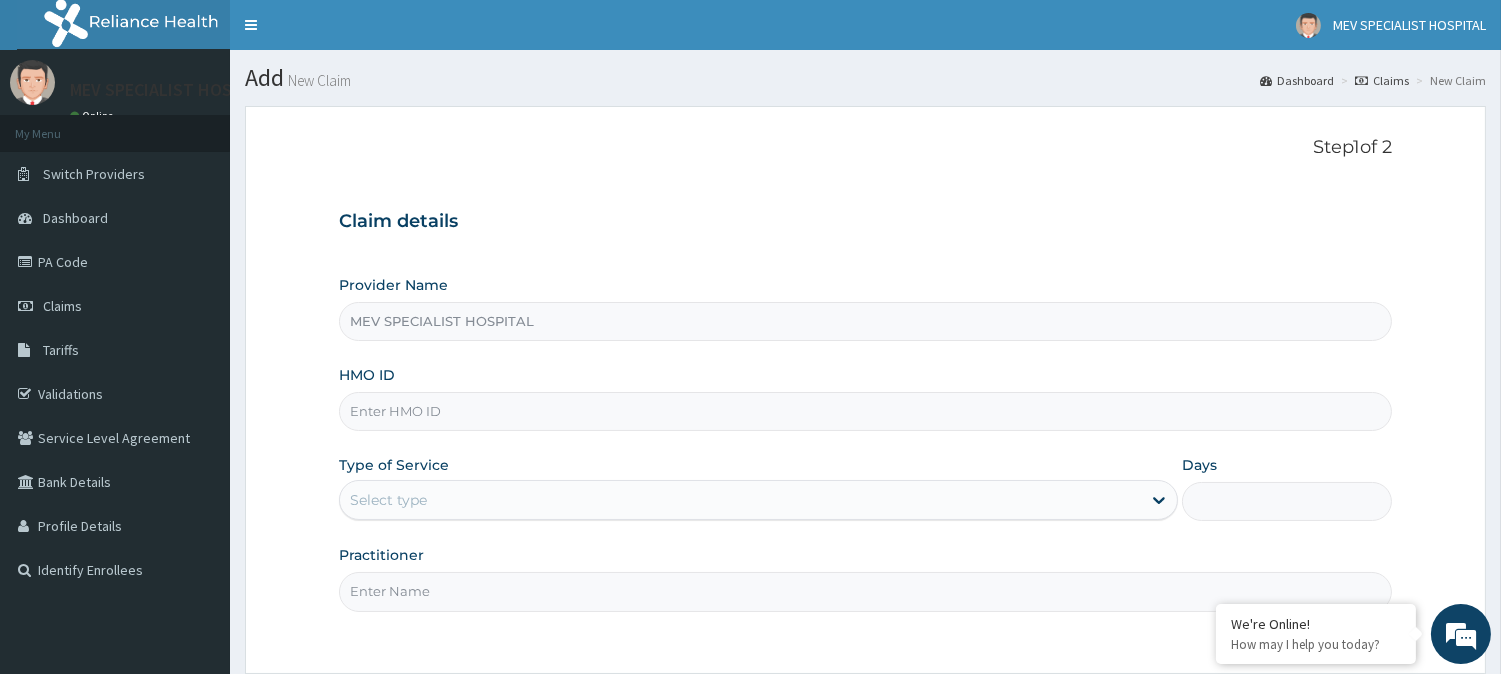 click on "HMO ID" at bounding box center [865, 411] 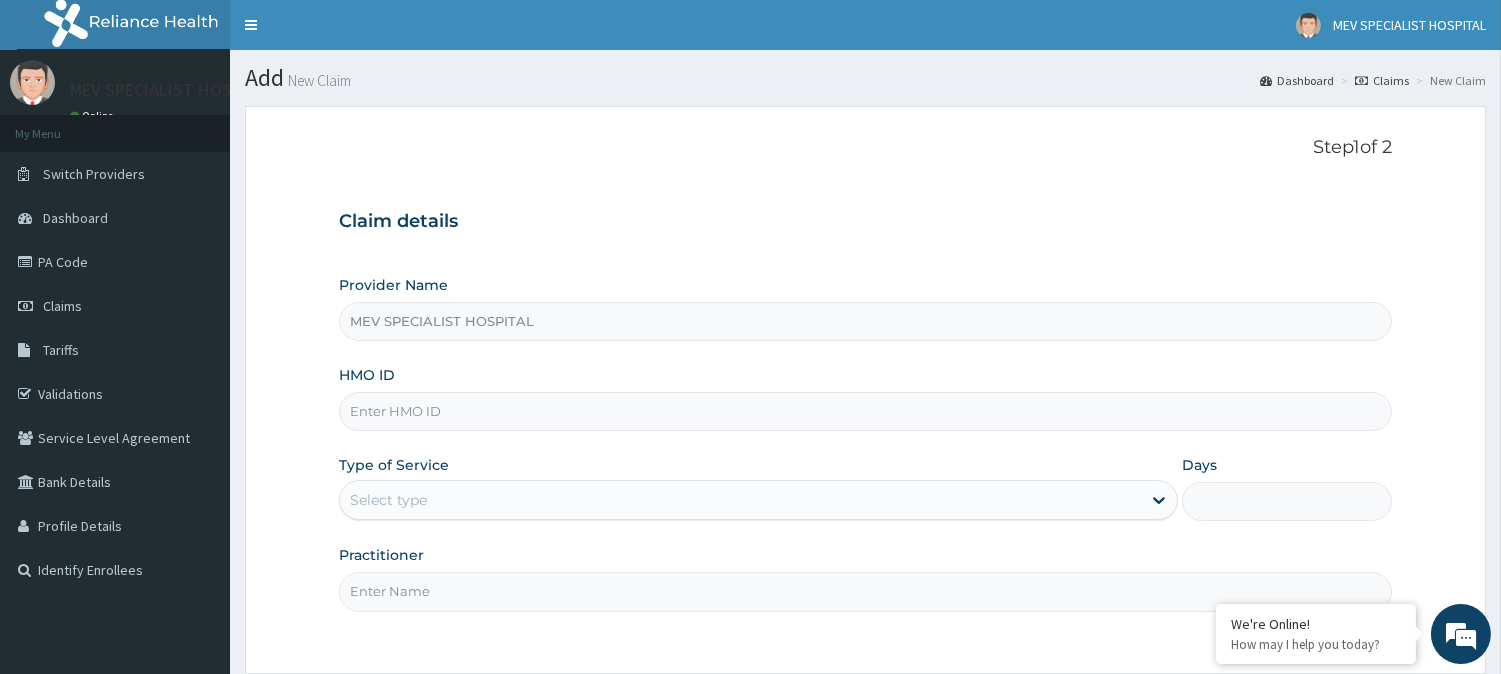 paste on "KLN/10048/A" 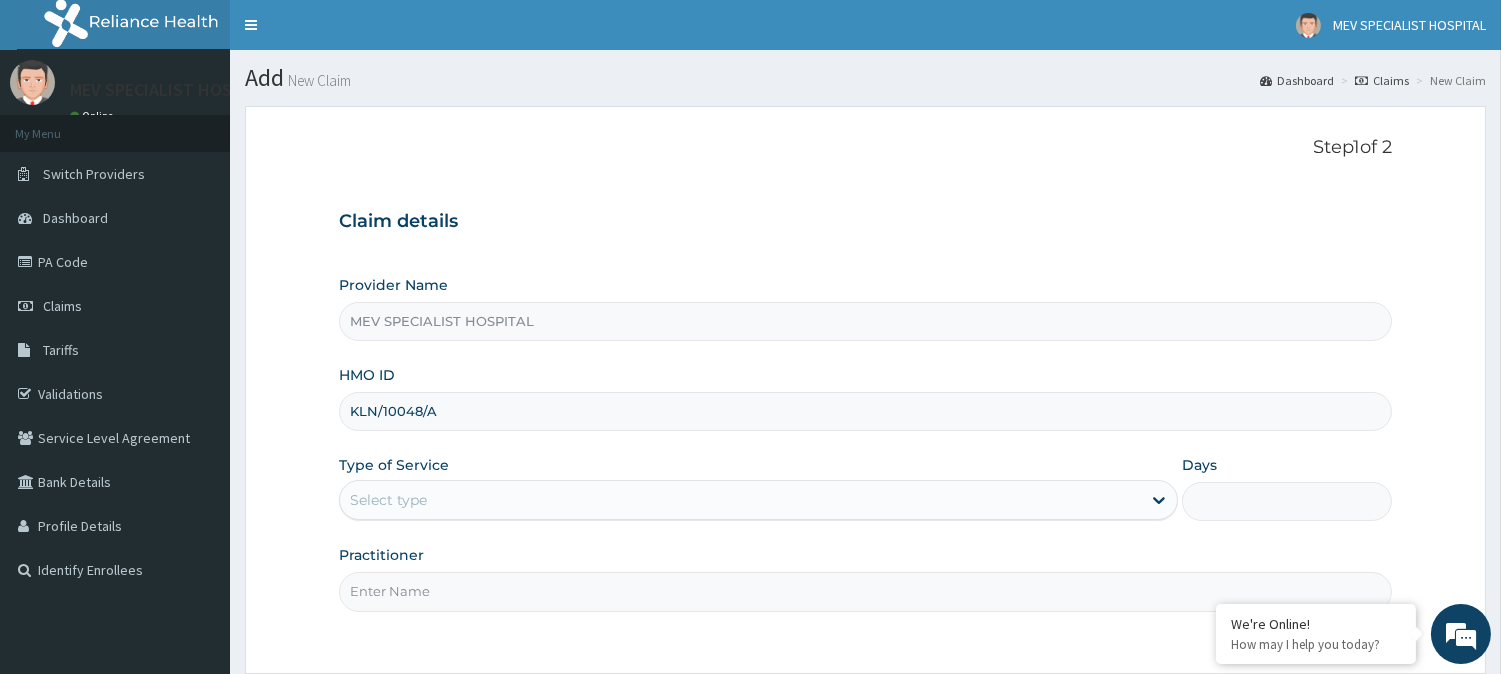 type on "KLN/10048/A" 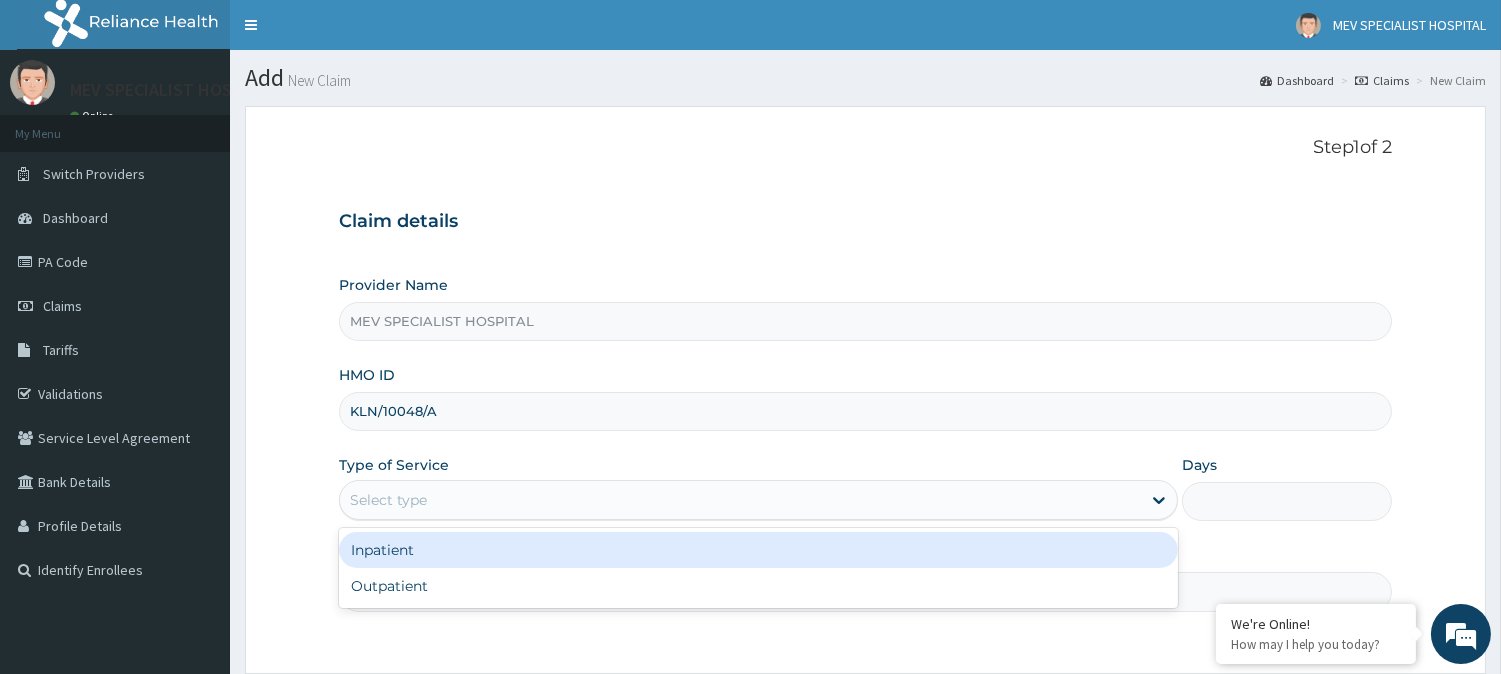click on "Select type" at bounding box center (388, 500) 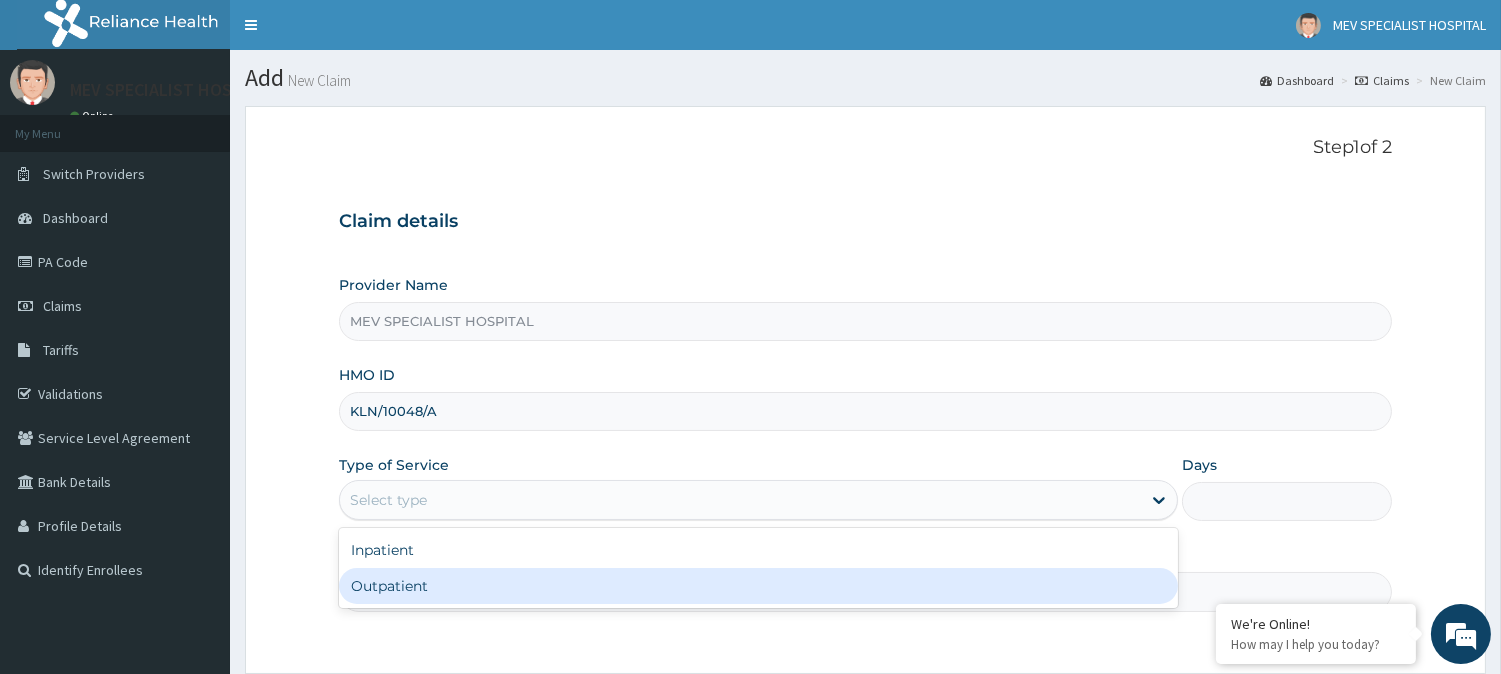 click on "Outpatient" at bounding box center (758, 586) 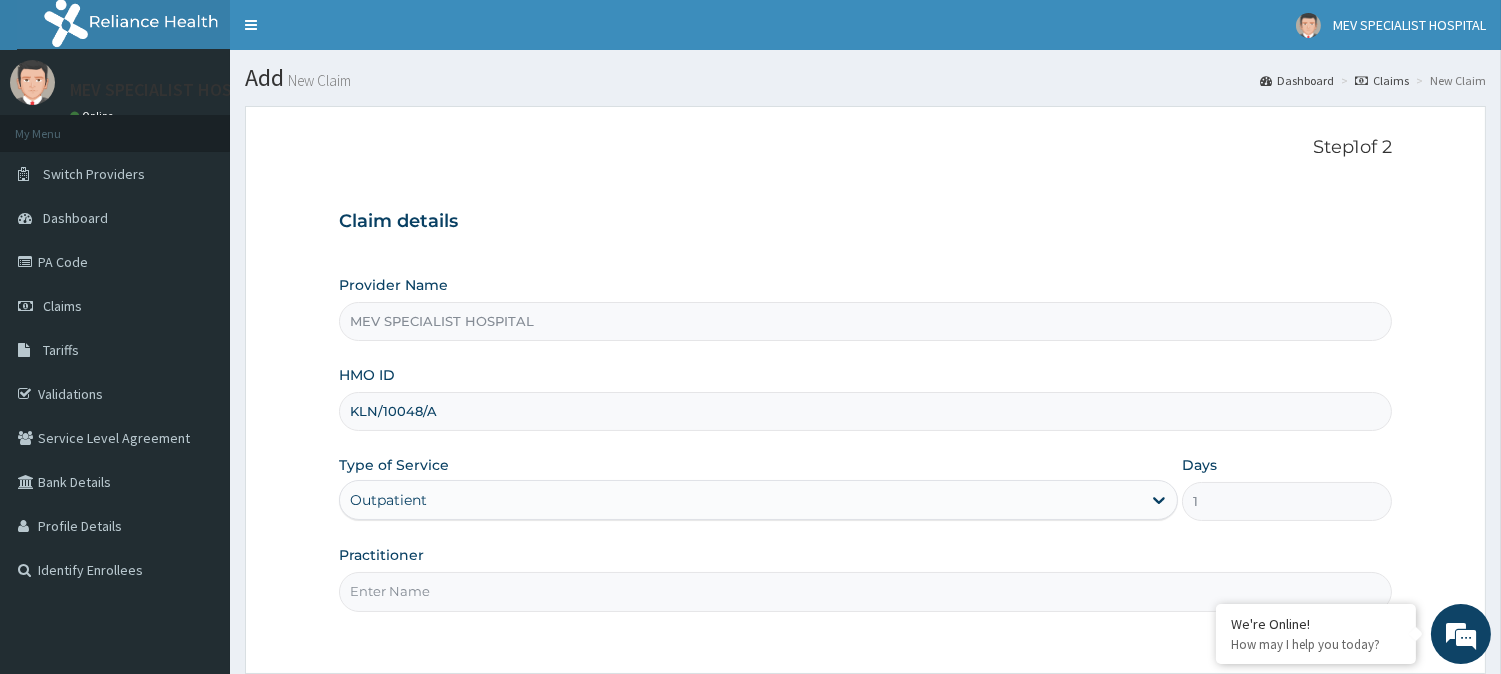 click on "Practitioner" at bounding box center (865, 591) 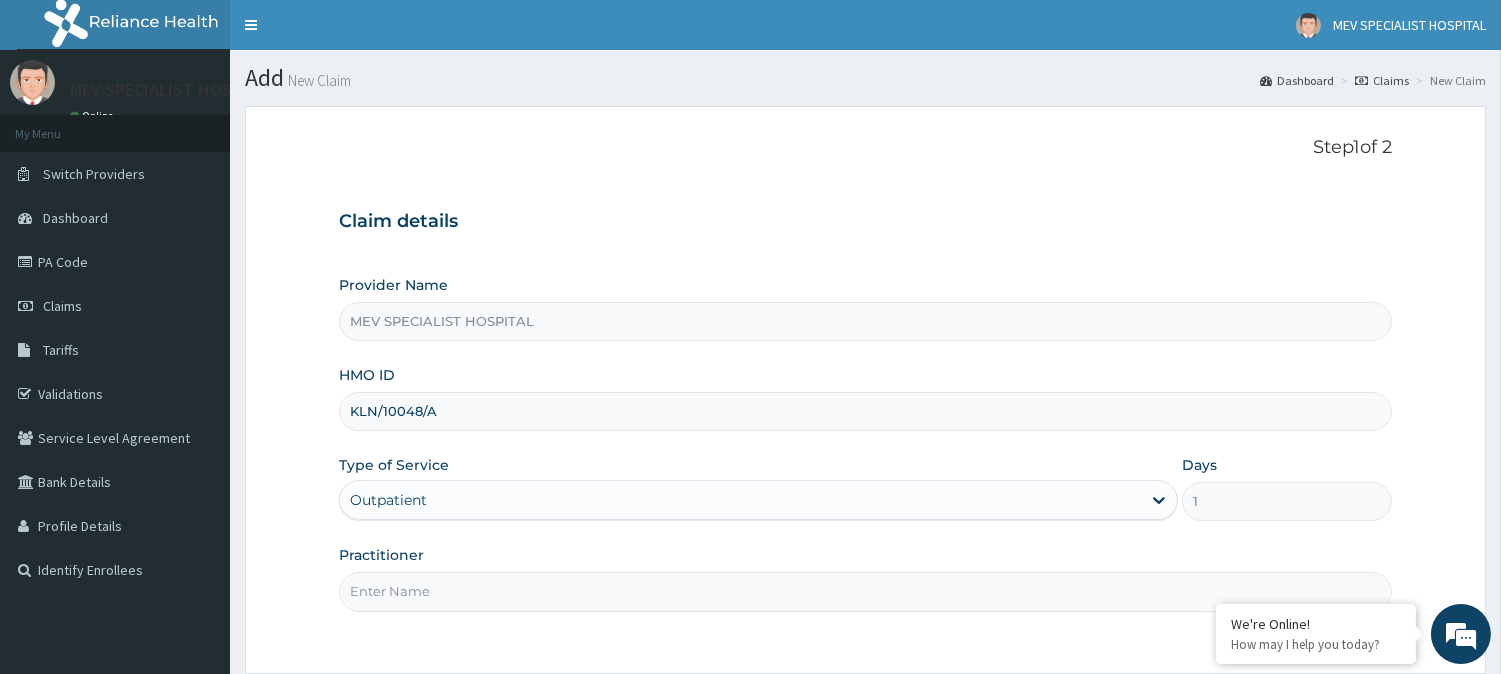 type on "DR JOY" 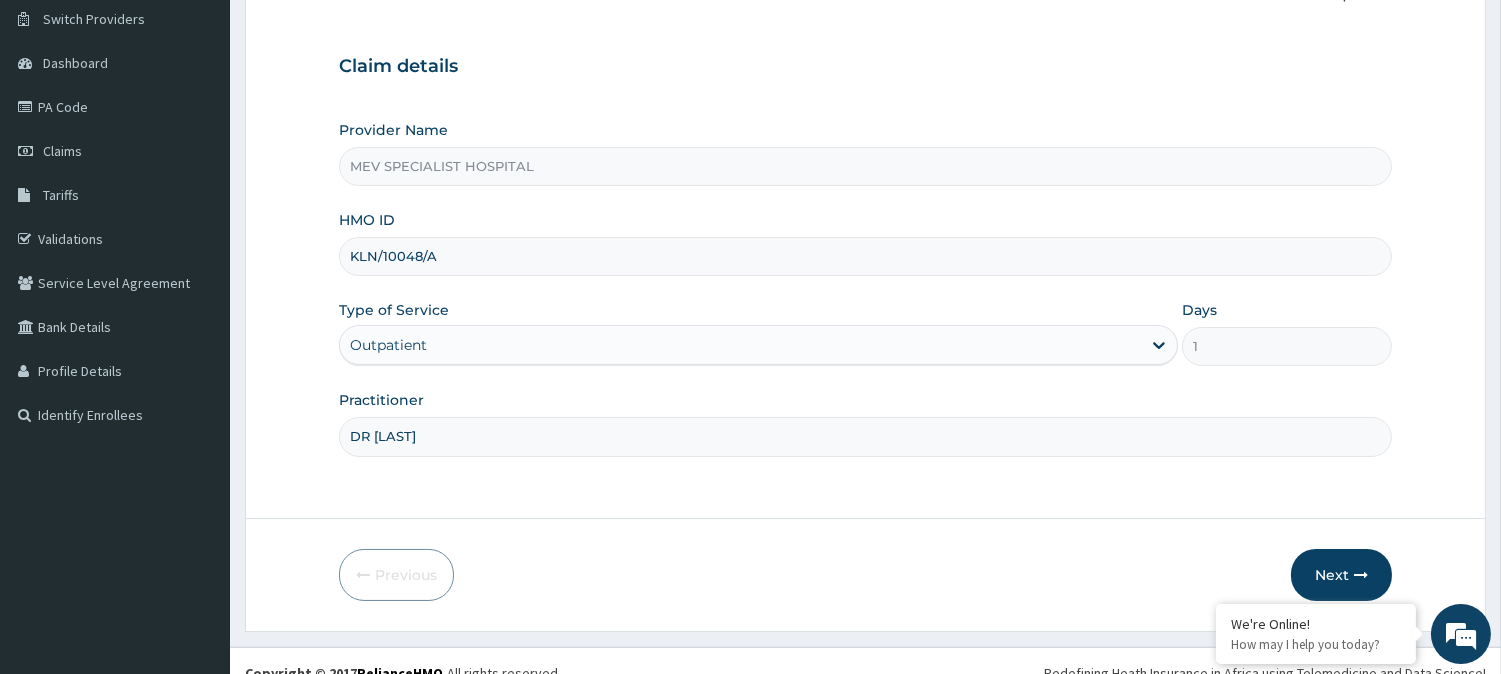 scroll, scrollTop: 178, scrollLeft: 0, axis: vertical 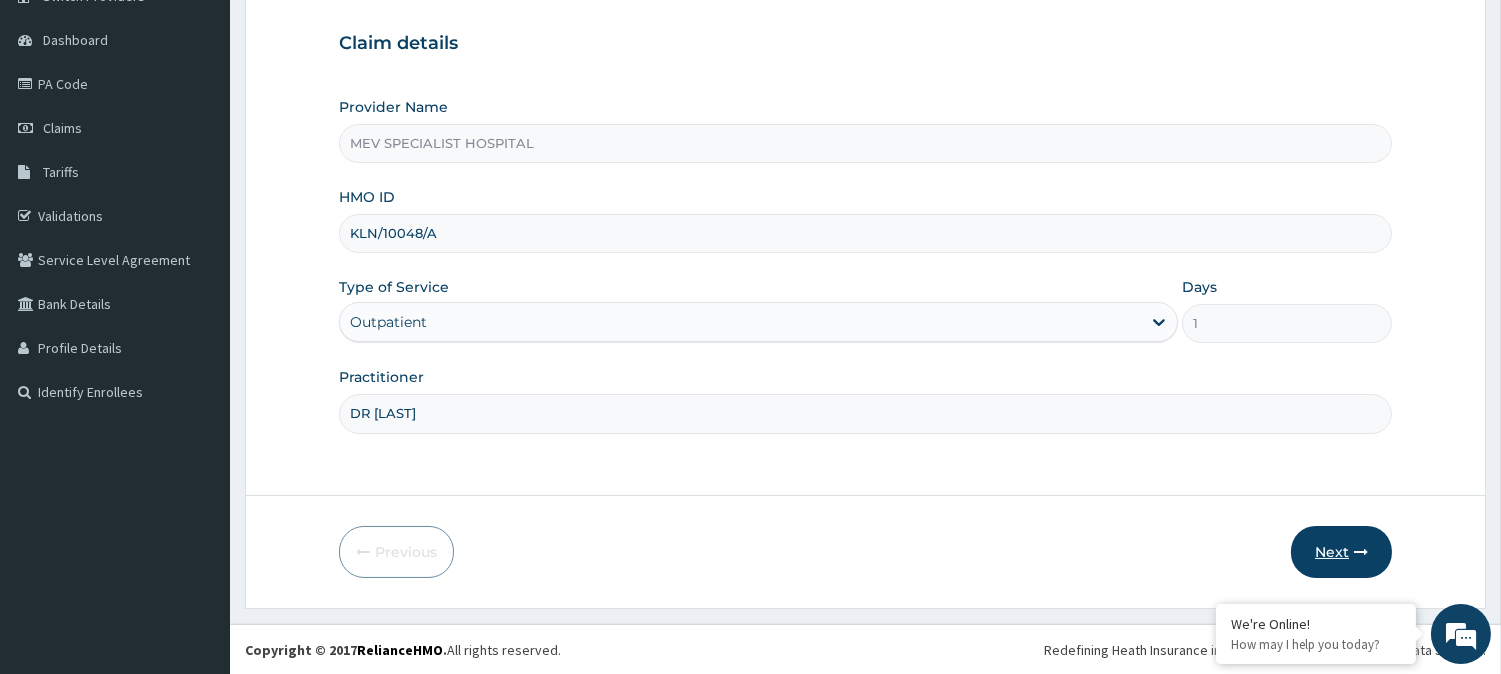 click on "Next" at bounding box center [1341, 552] 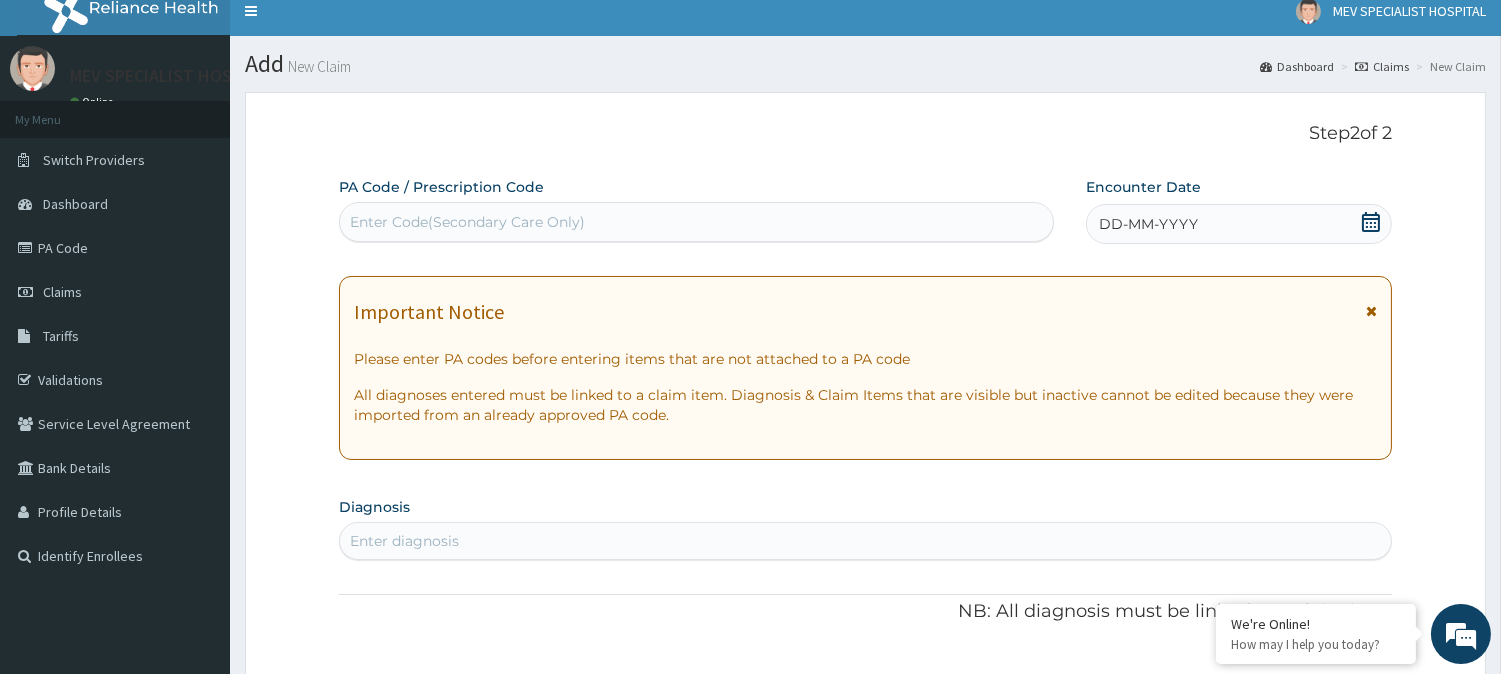 scroll, scrollTop: 10, scrollLeft: 0, axis: vertical 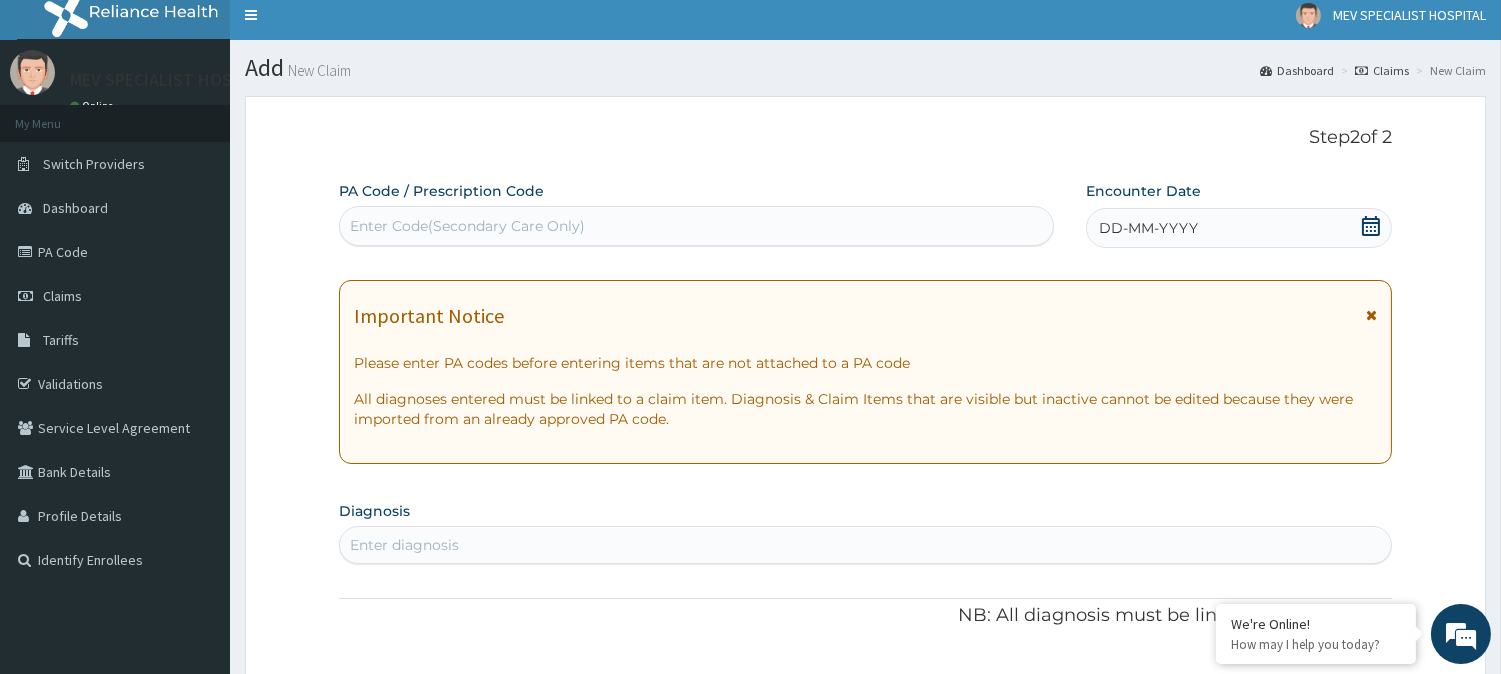 click on "Enter Code(Secondary Care Only)" at bounding box center (696, 226) 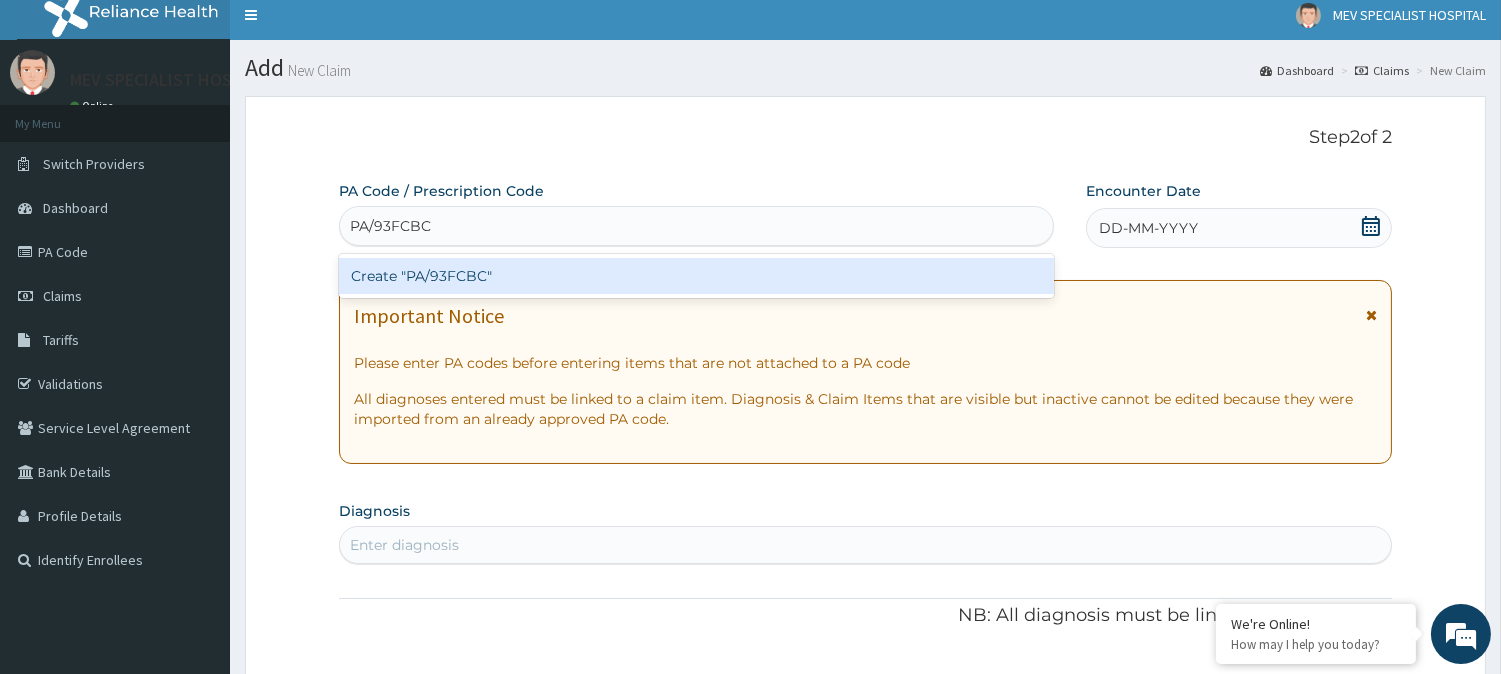 click on "Create "PA/93FCBC"" at bounding box center [696, 276] 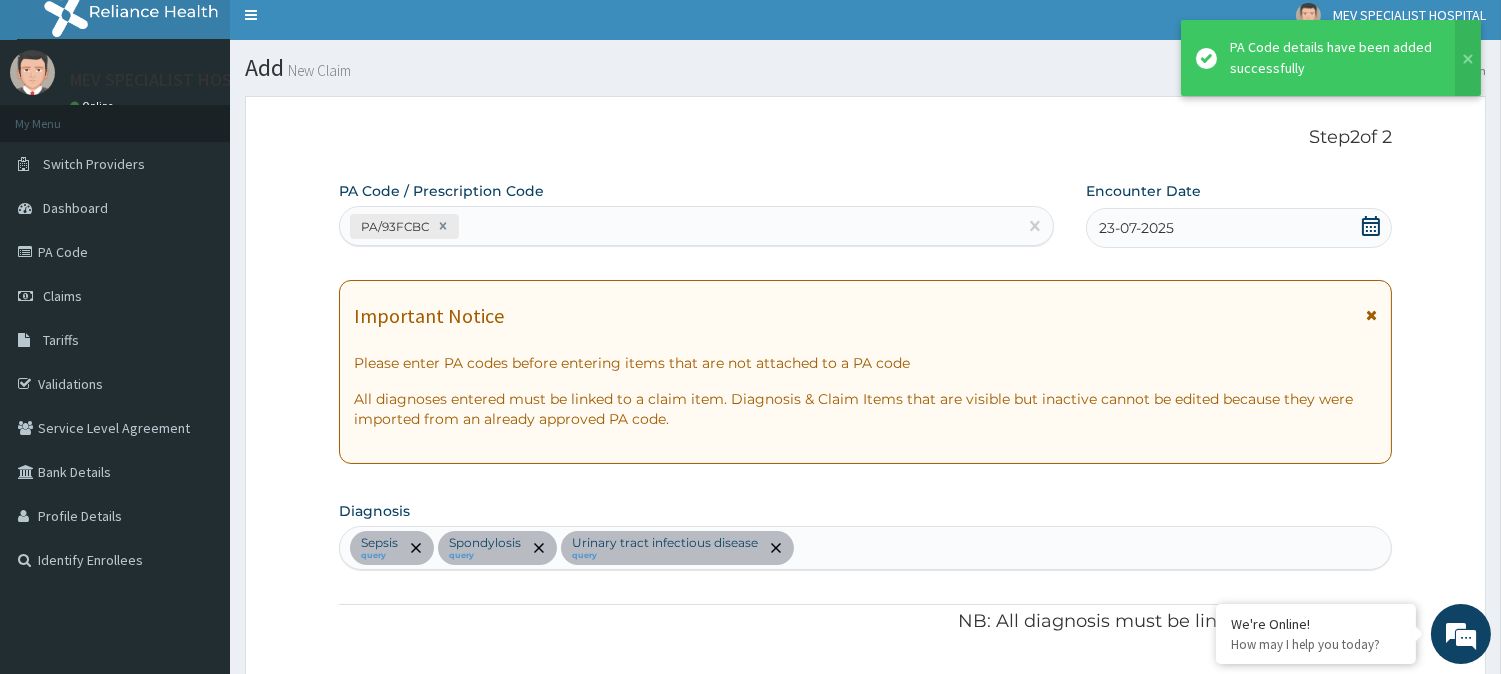 scroll, scrollTop: 702, scrollLeft: 0, axis: vertical 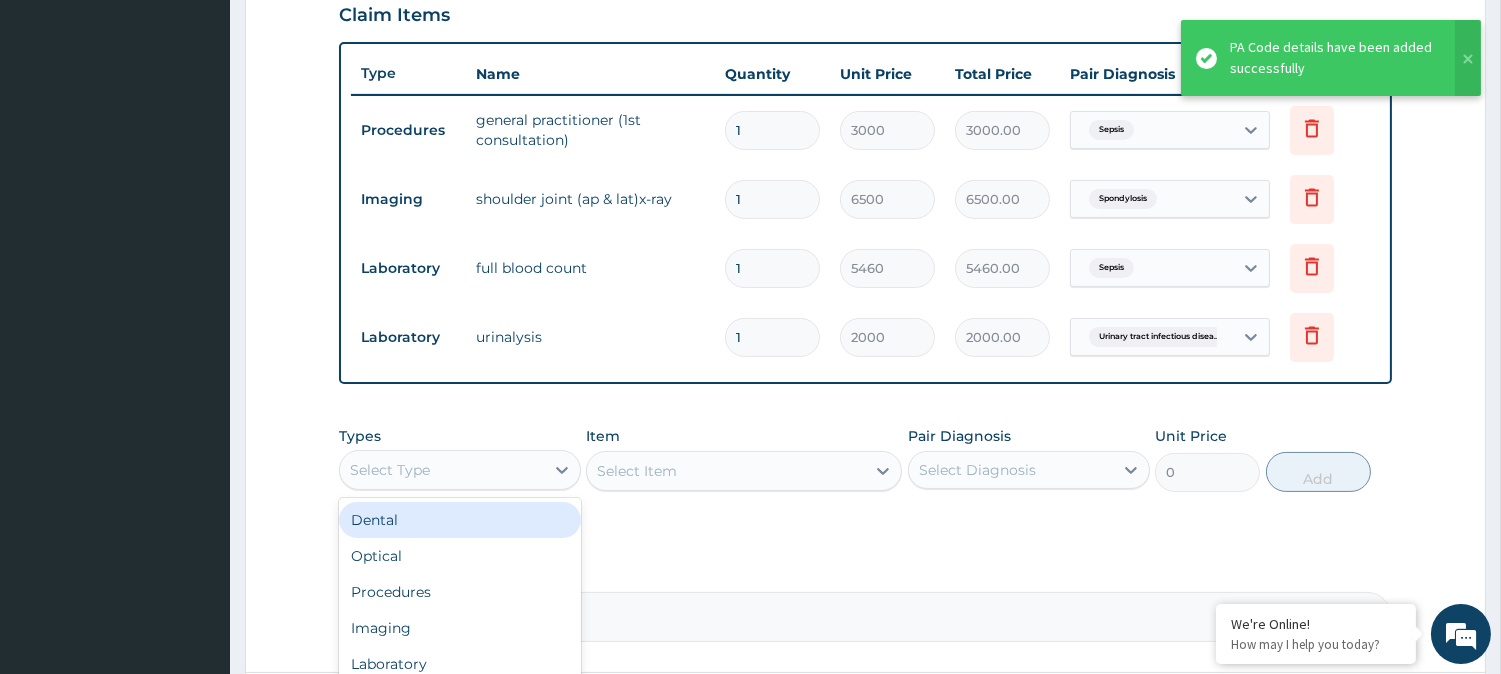 click on "Select Type" at bounding box center [442, 470] 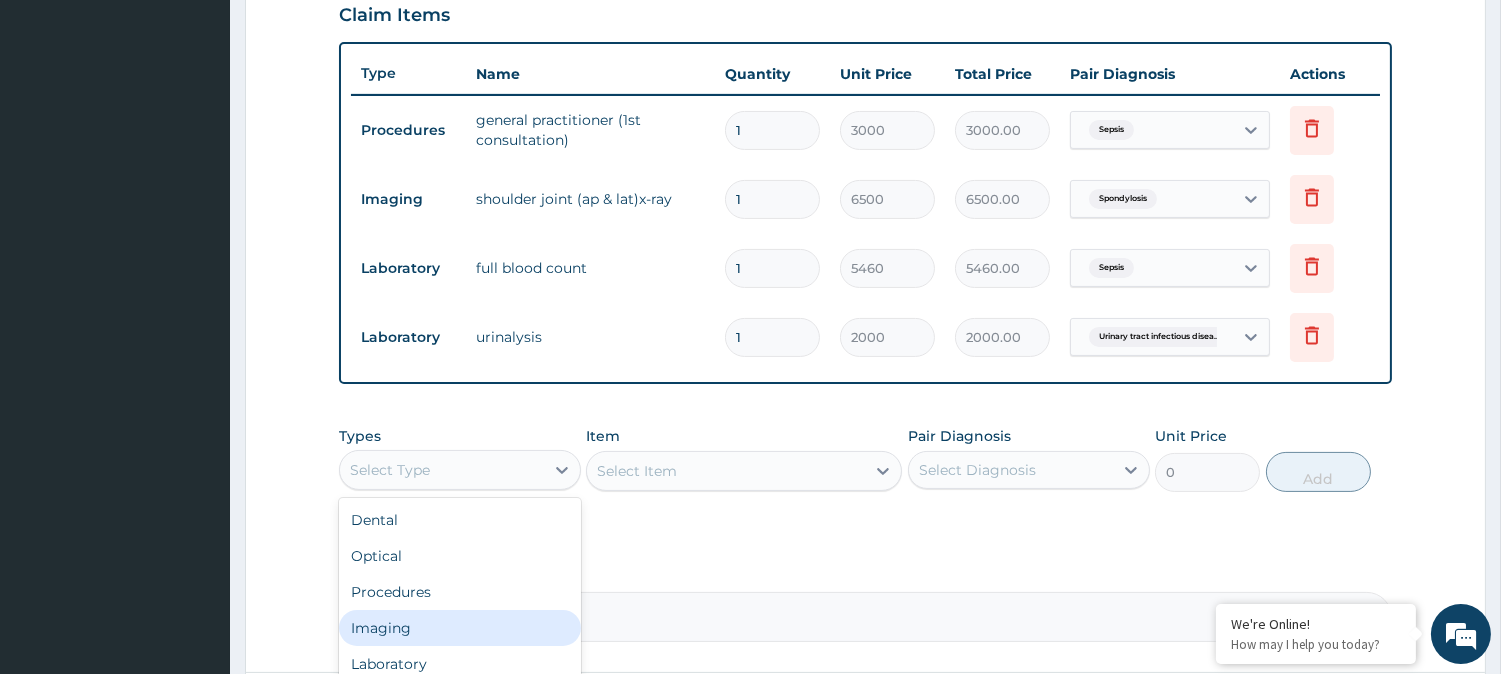 scroll, scrollTop: 67, scrollLeft: 0, axis: vertical 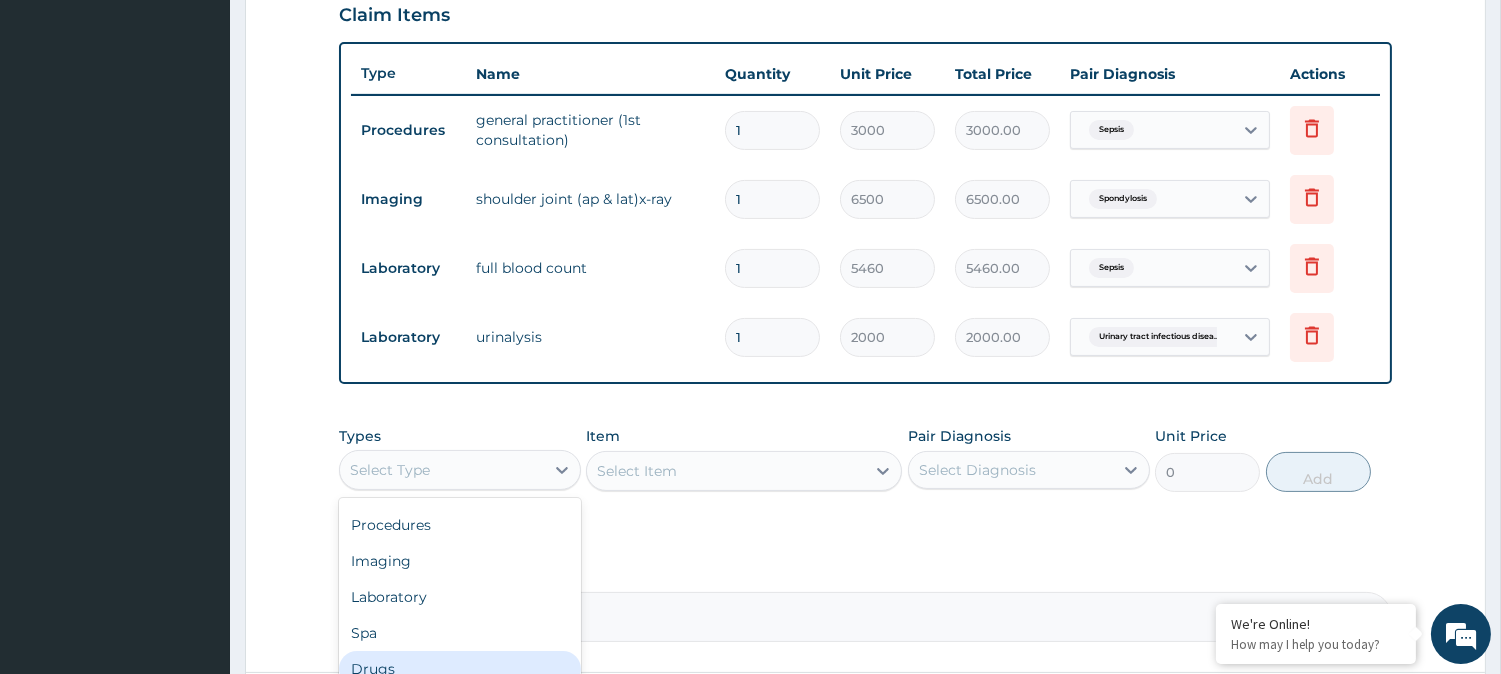 click on "Drugs" at bounding box center (460, 669) 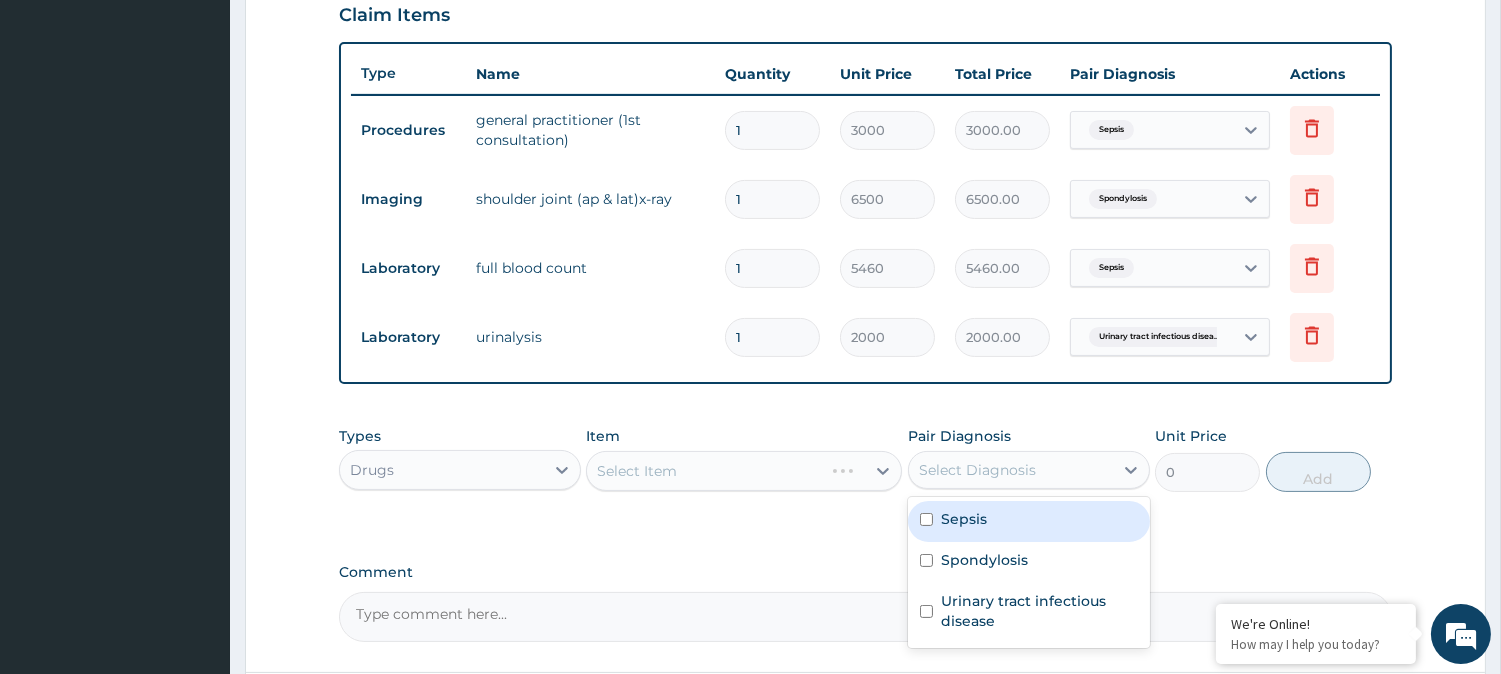 click on "Select Diagnosis" at bounding box center [977, 470] 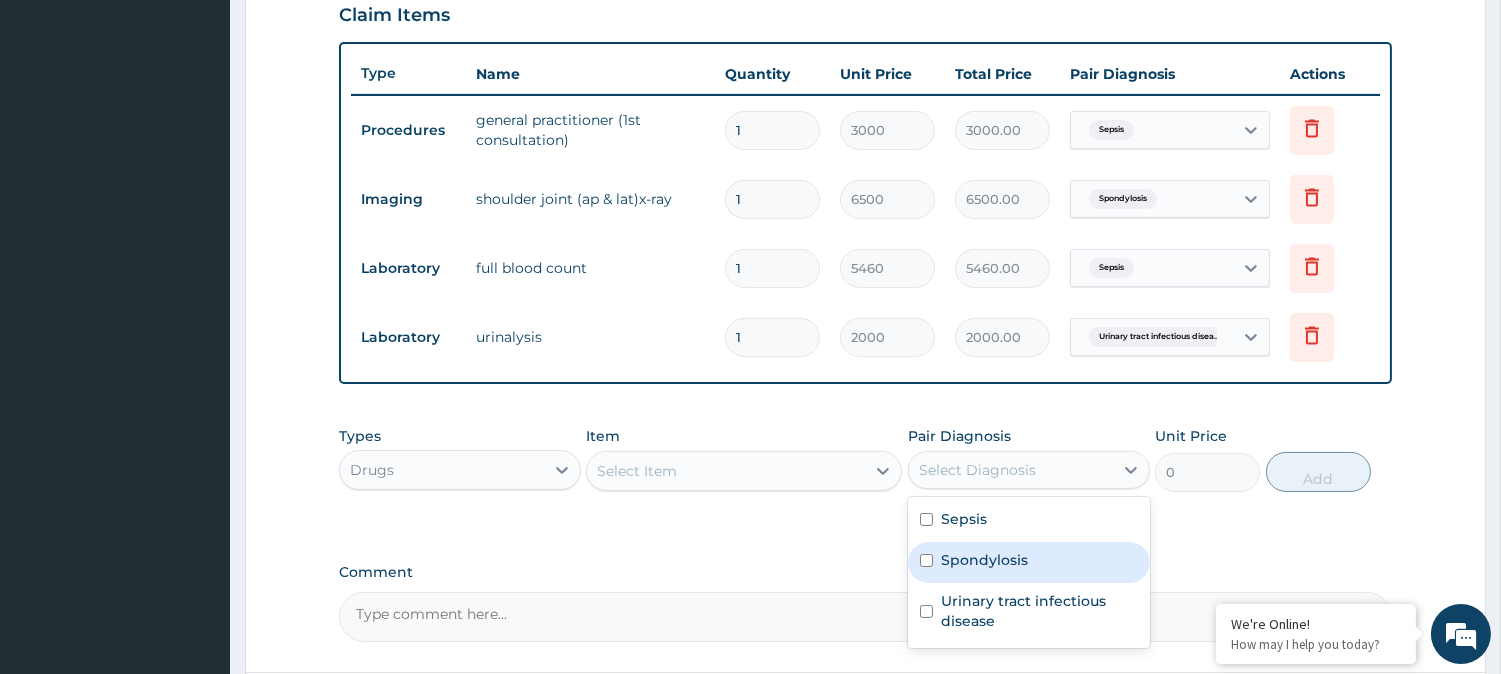 click on "Spondylosis" at bounding box center [1029, 562] 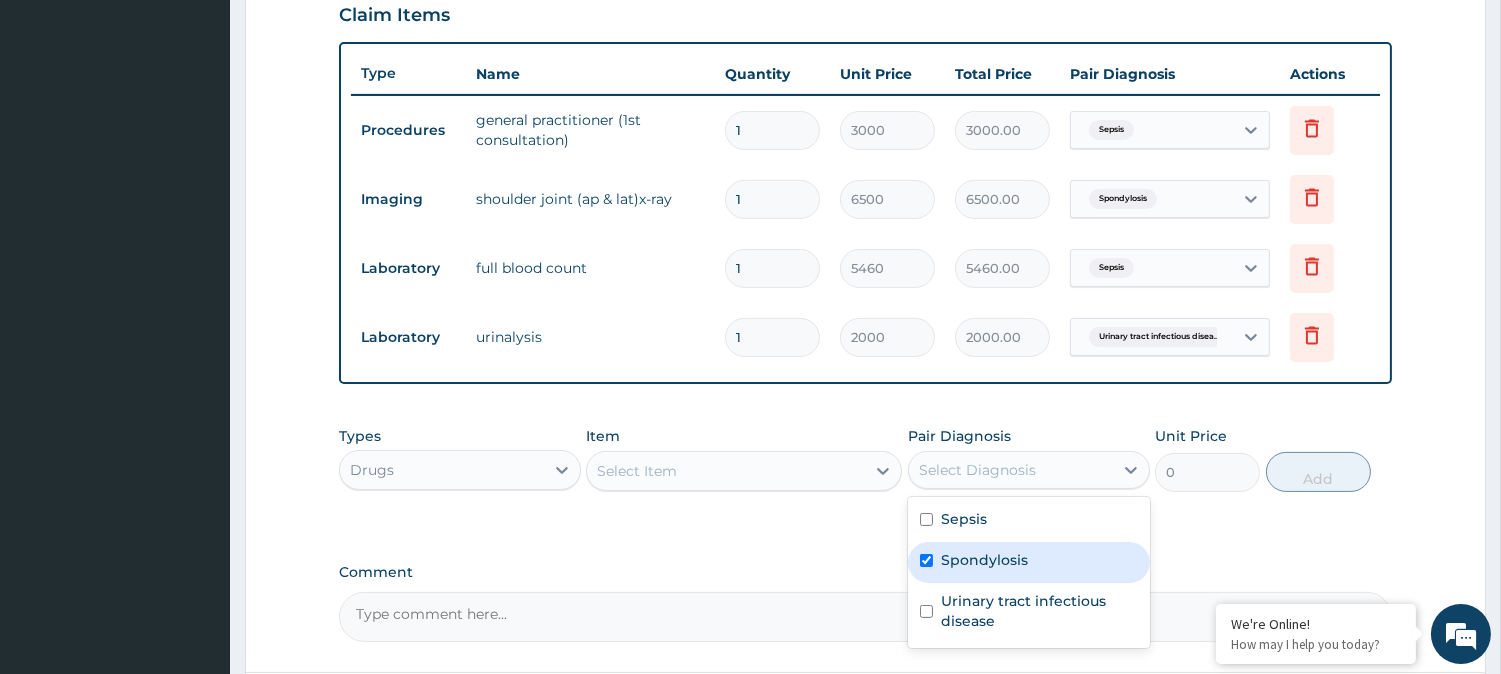 checkbox on "true" 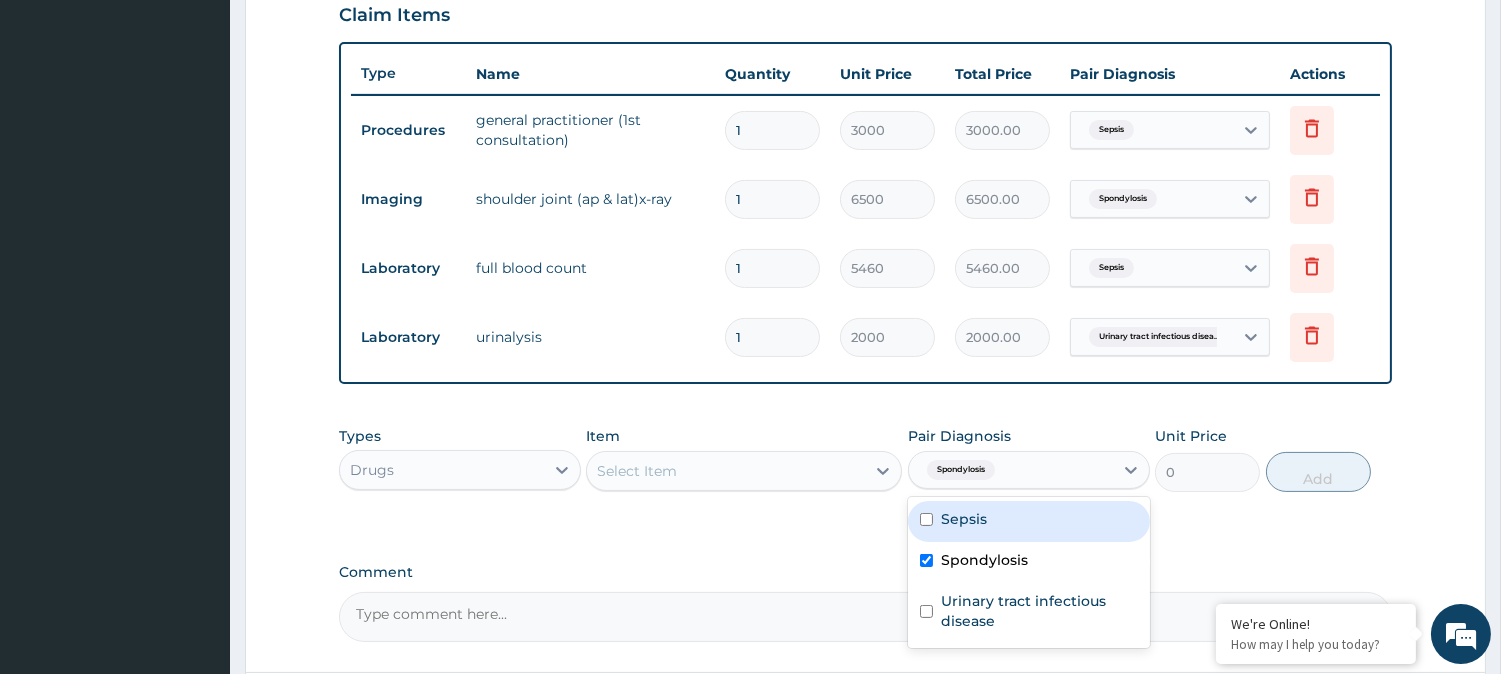 click on "Select Item" at bounding box center (726, 471) 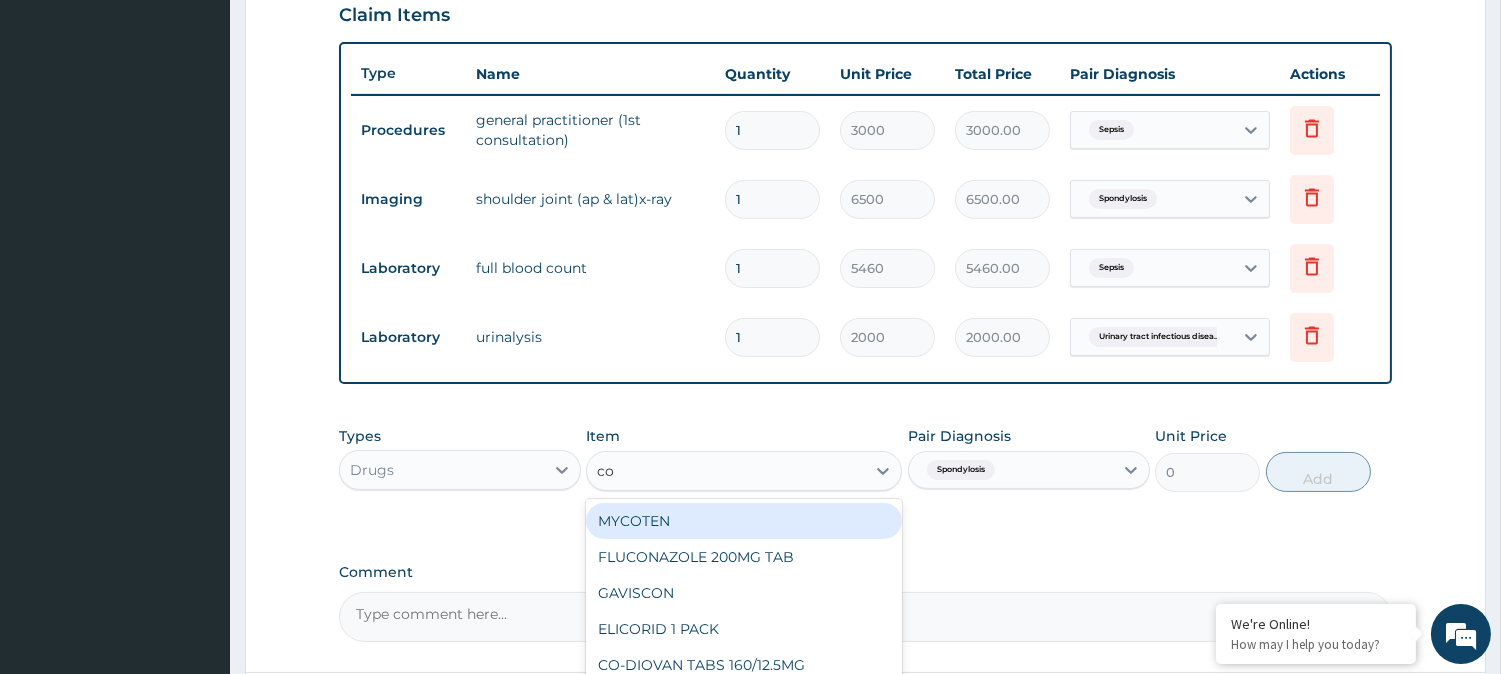 type on "coc" 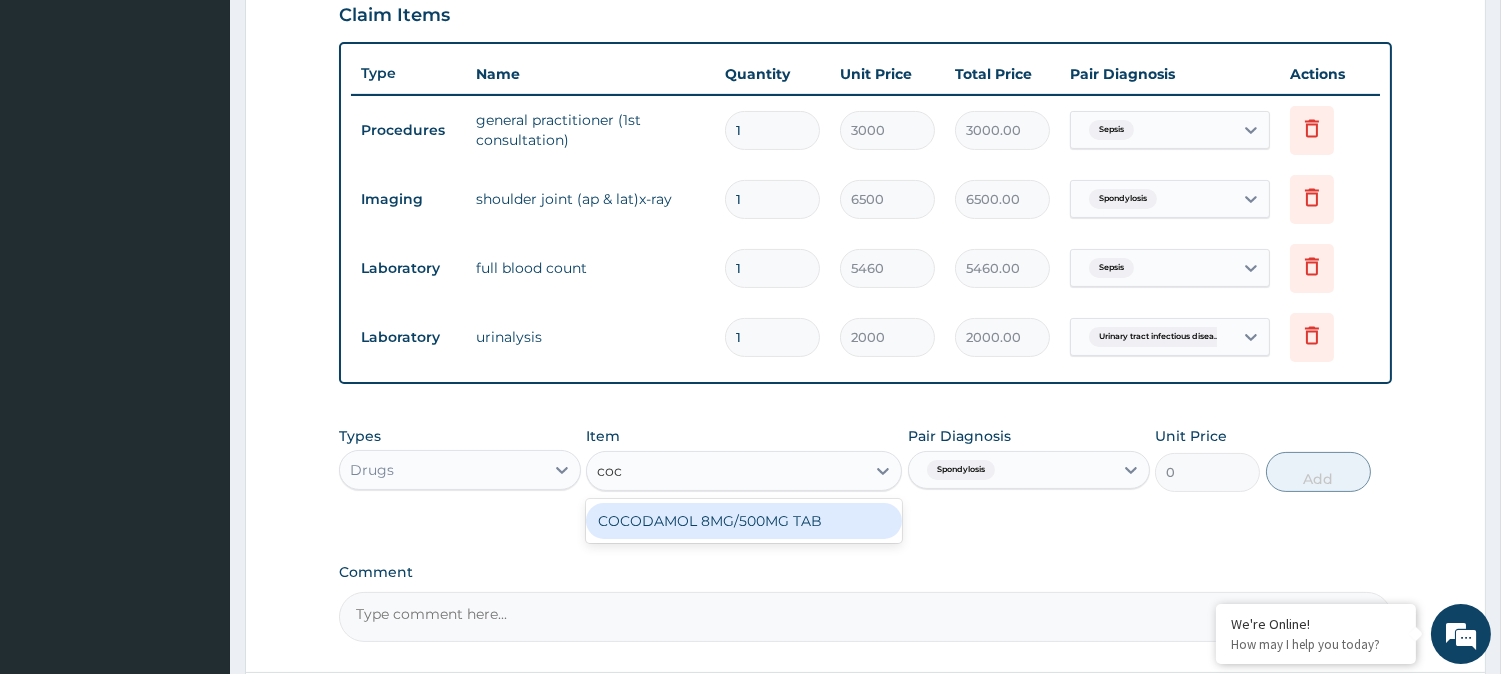 click on "COCODAMOL  8MG/500MG TAB" at bounding box center [744, 521] 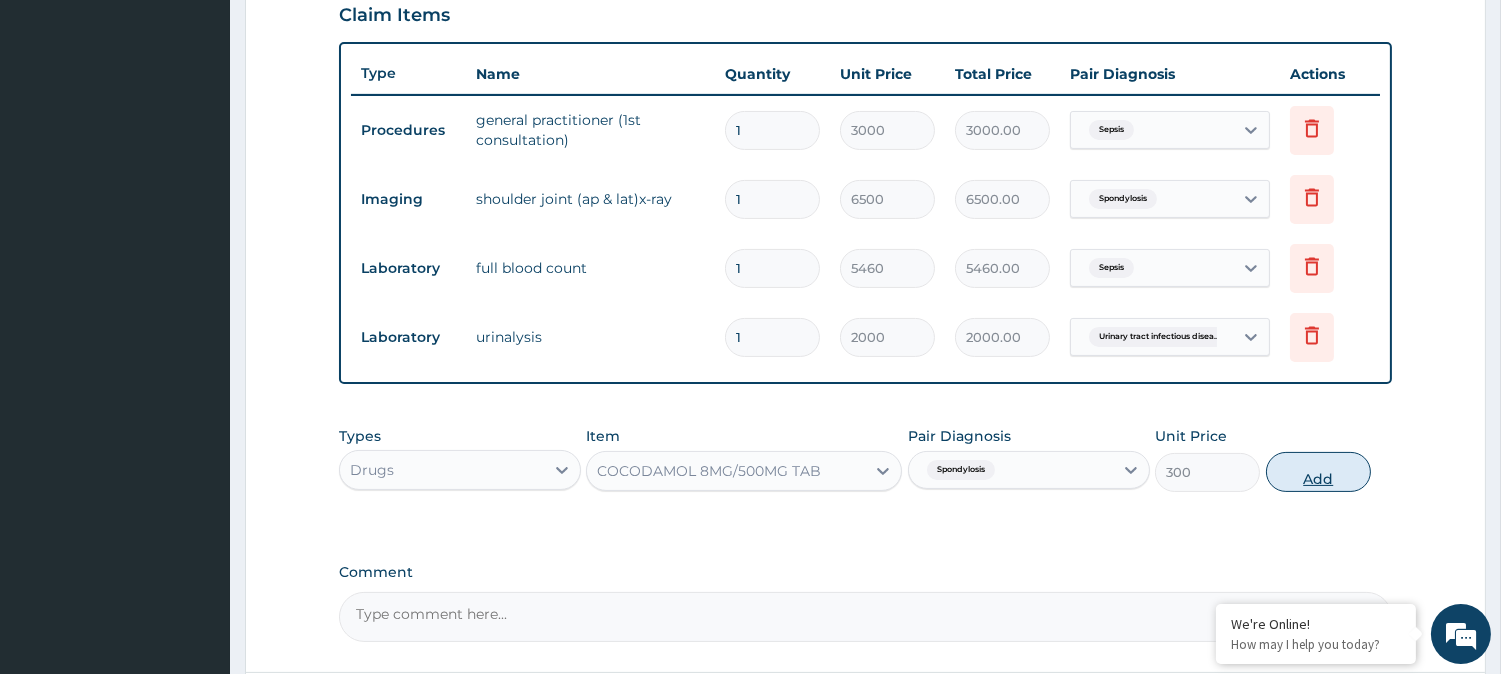 click on "Add" at bounding box center [1318, 472] 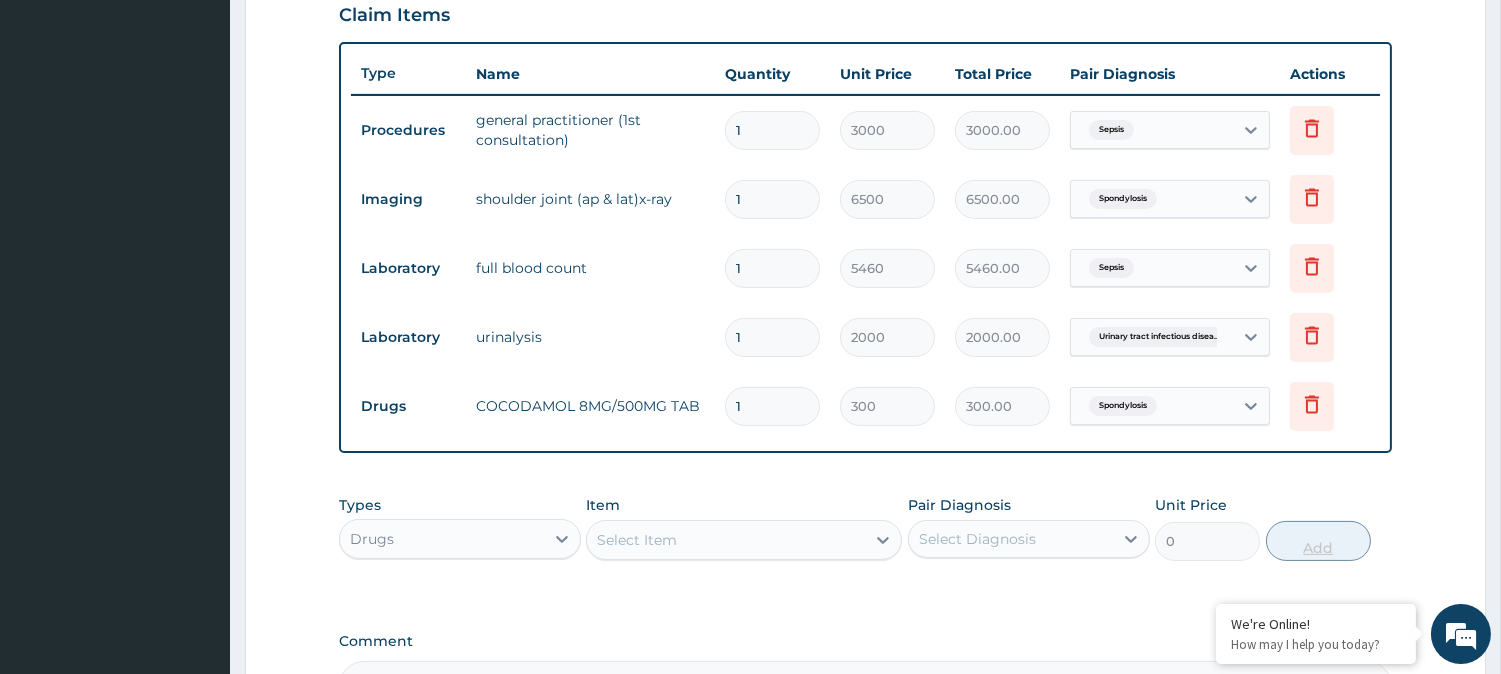 type 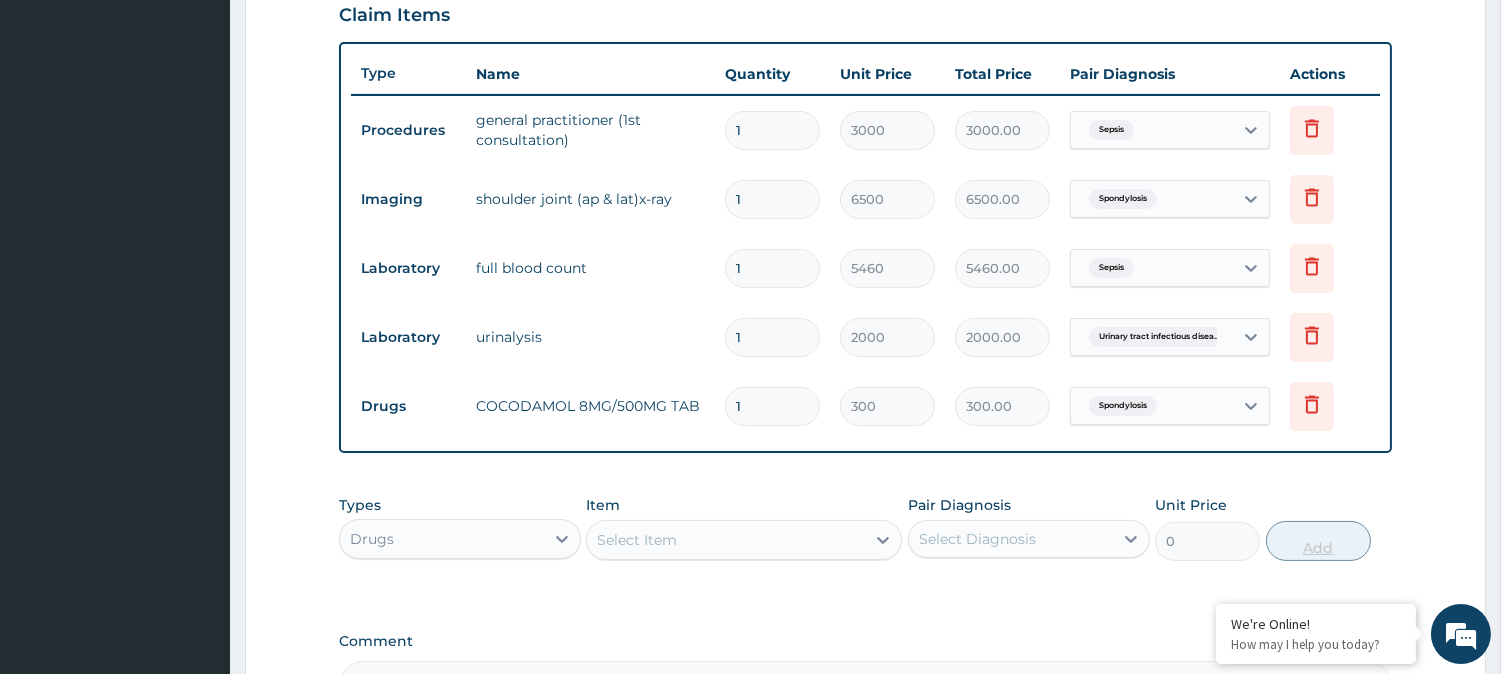 type on "0.00" 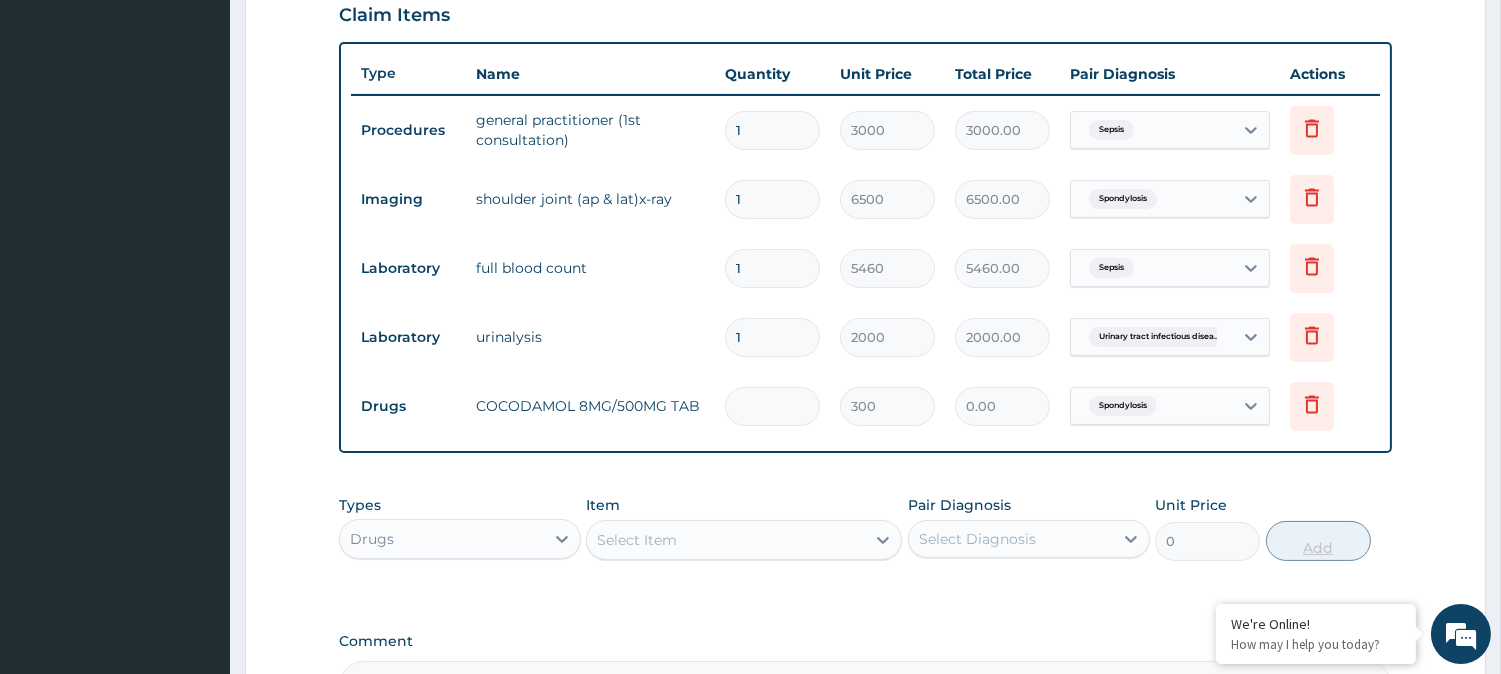 type on "6" 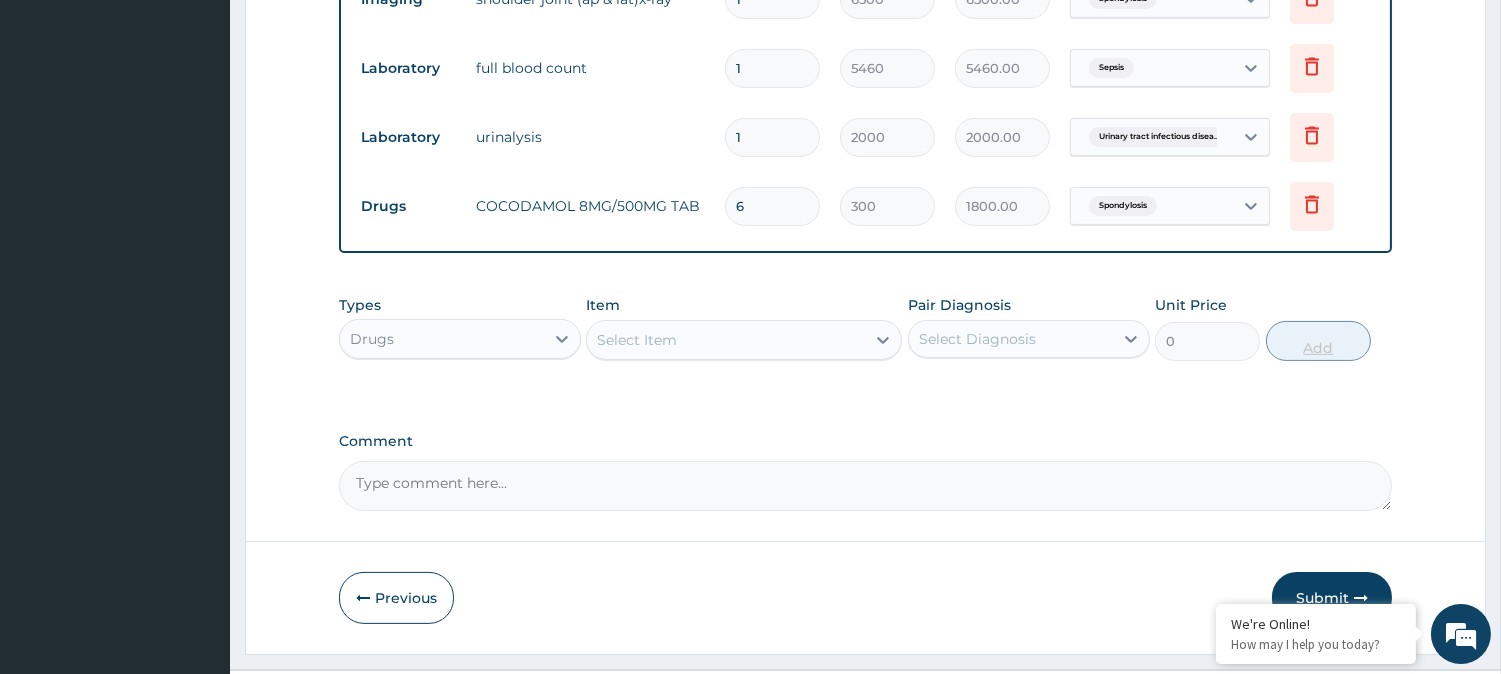 scroll, scrollTop: 948, scrollLeft: 0, axis: vertical 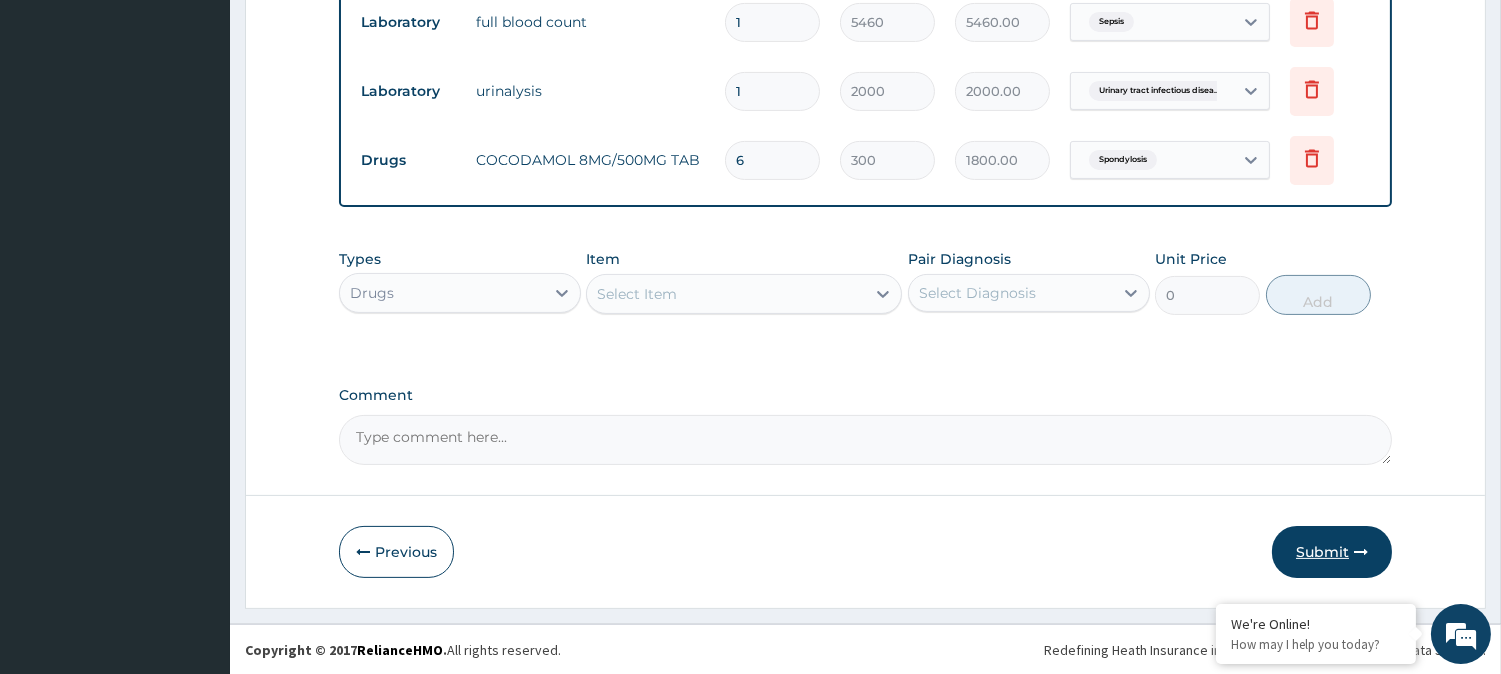 type on "6" 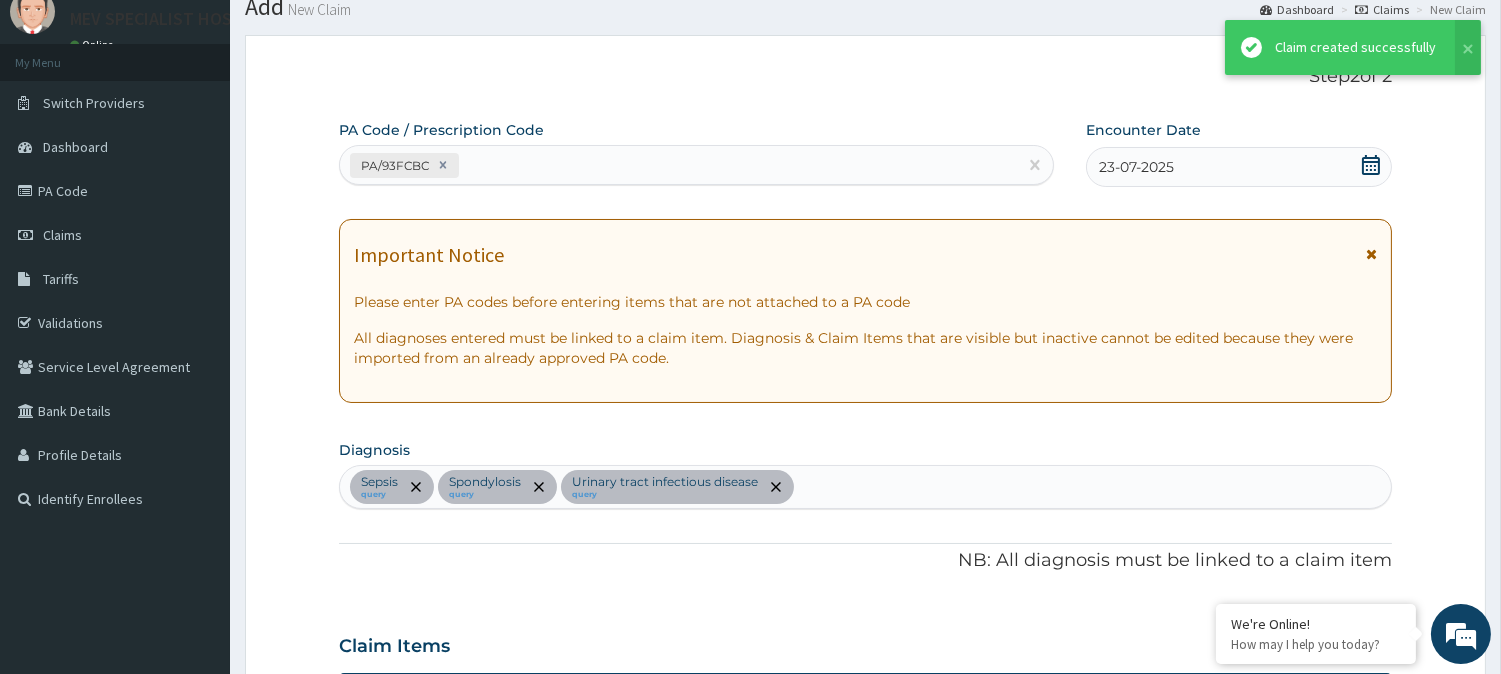 scroll, scrollTop: 948, scrollLeft: 0, axis: vertical 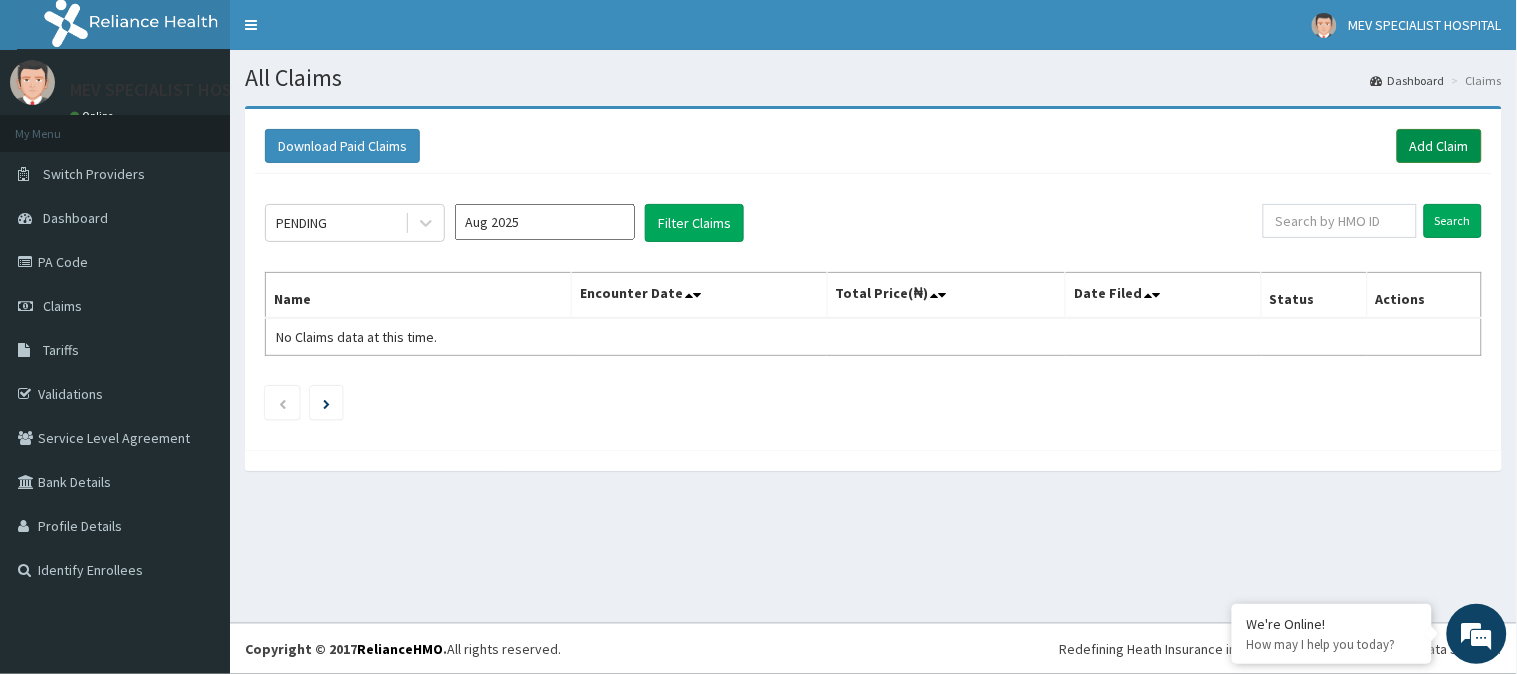 click on "Add Claim" at bounding box center (1439, 146) 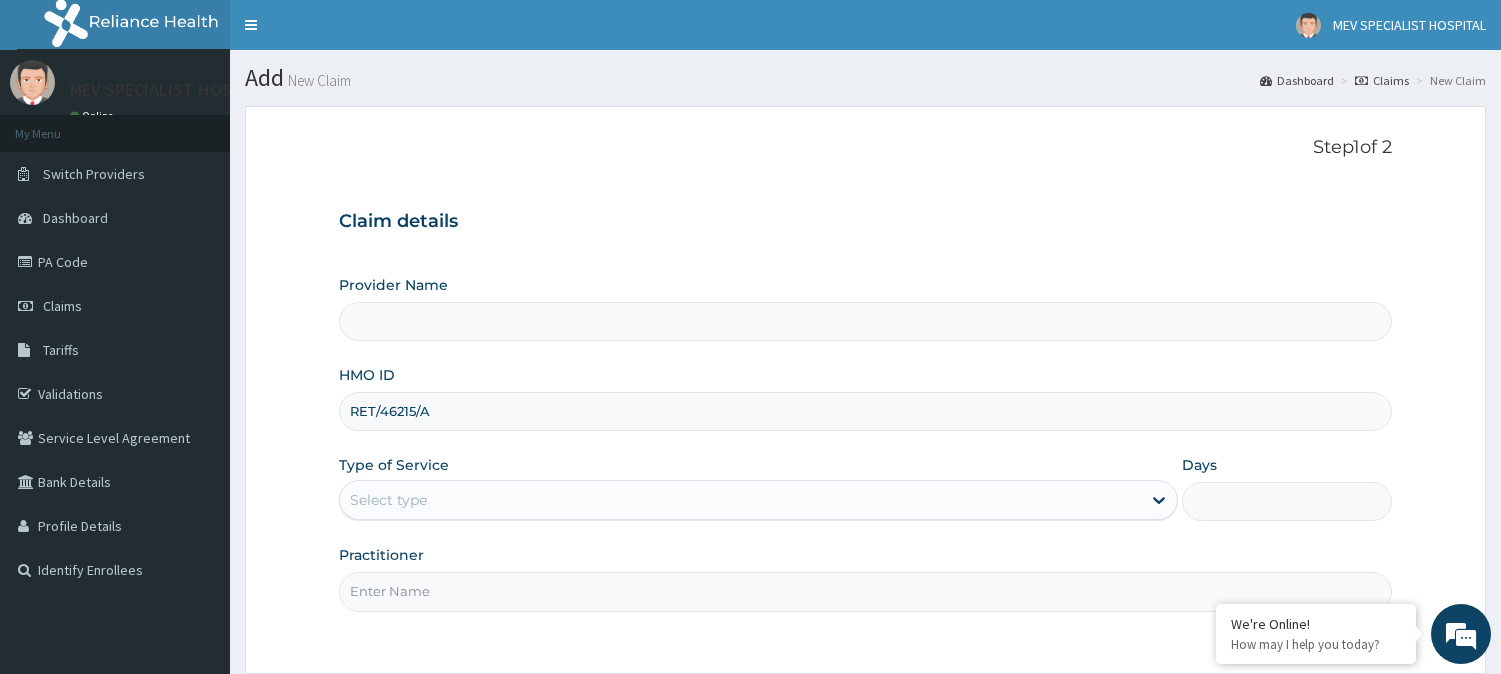 scroll, scrollTop: 0, scrollLeft: 0, axis: both 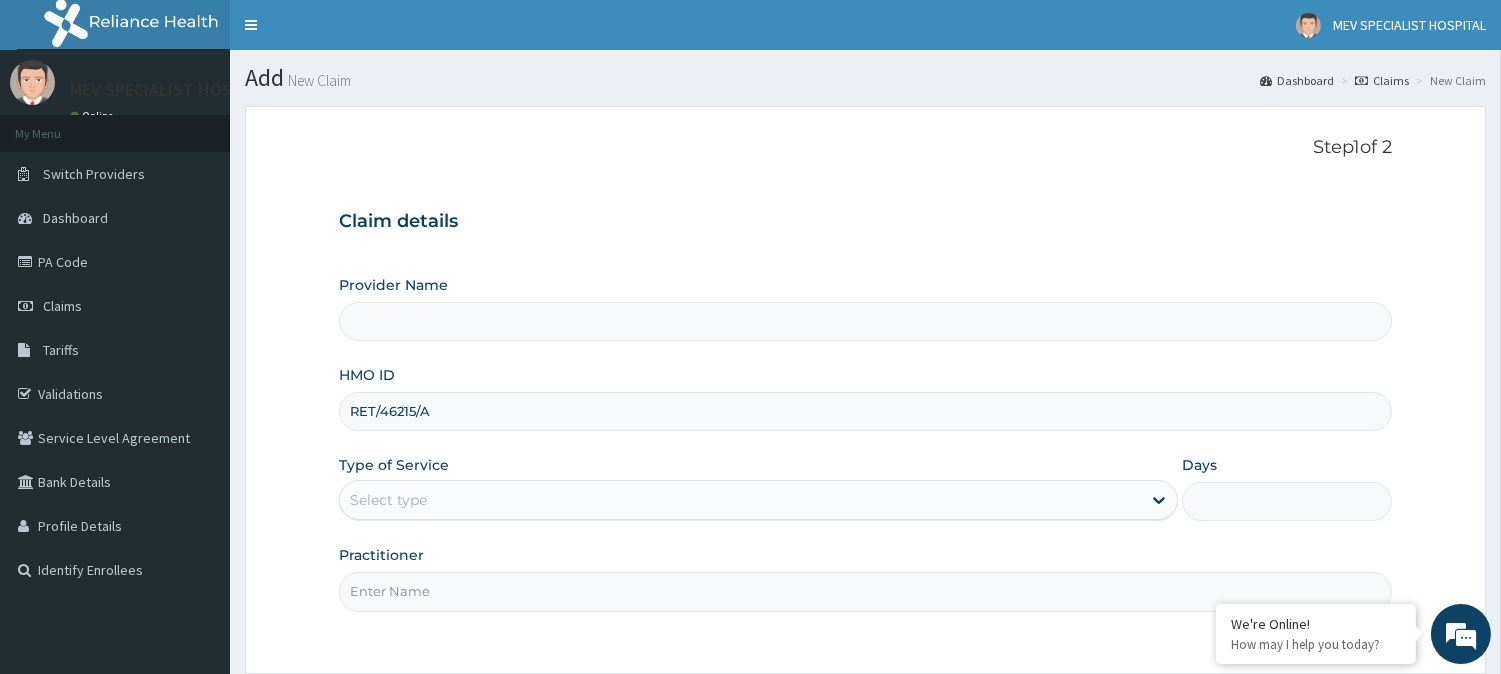 type on "MEV SPECIALIST HOSPITAL" 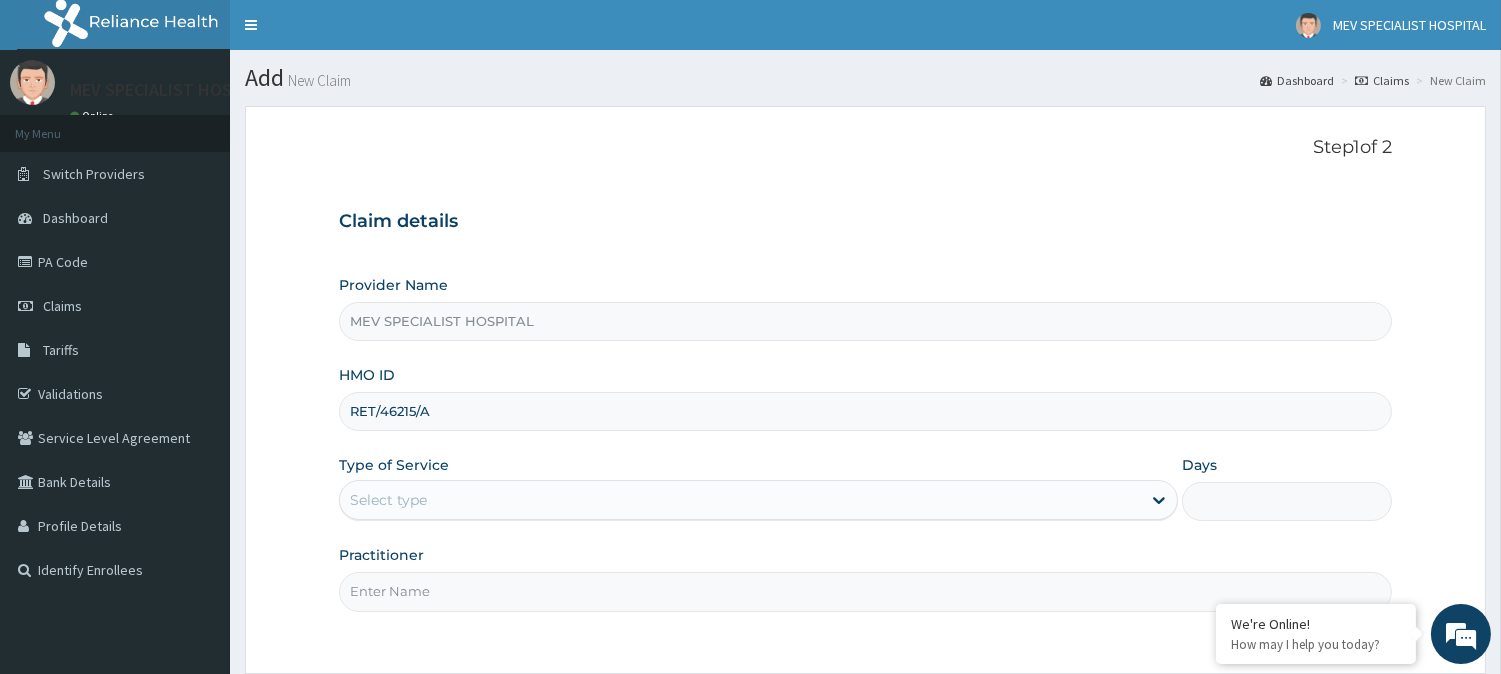 type on "RET/46215/A" 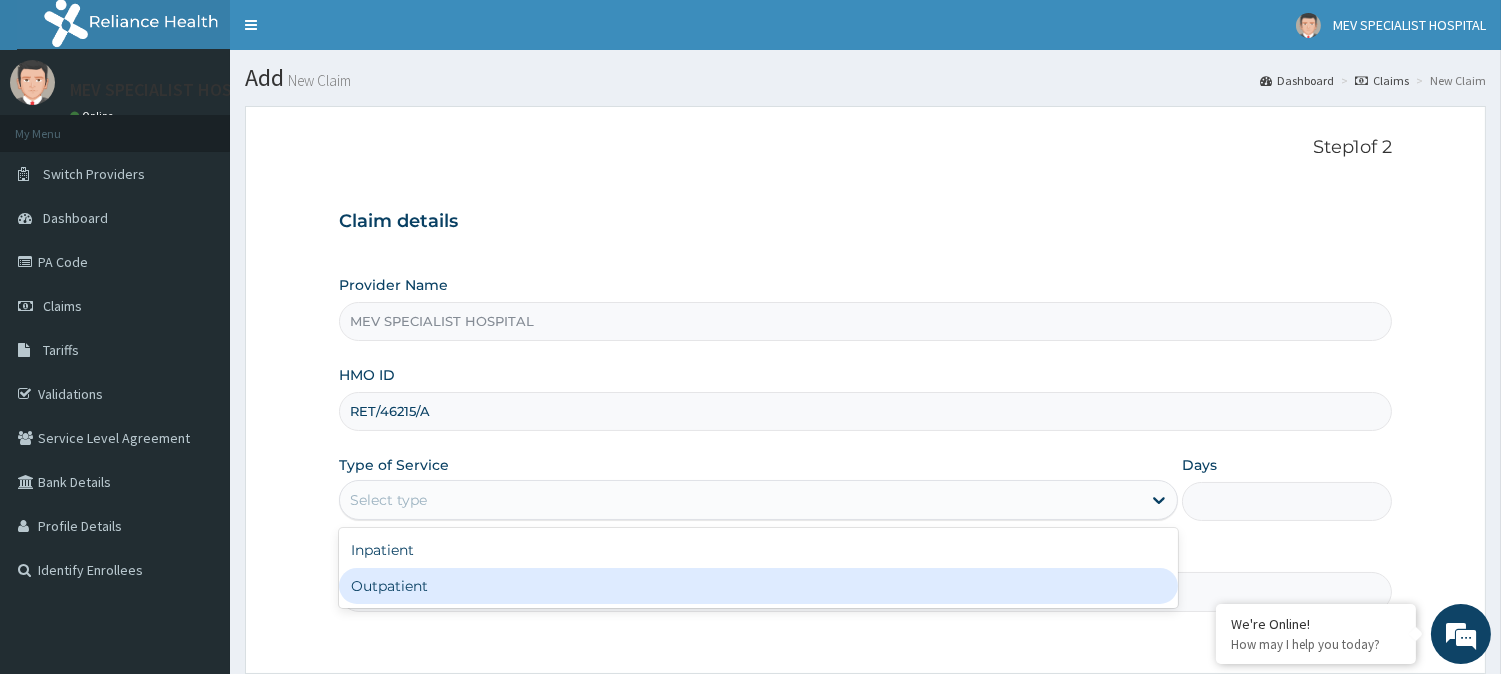 click on "Outpatient" at bounding box center [758, 586] 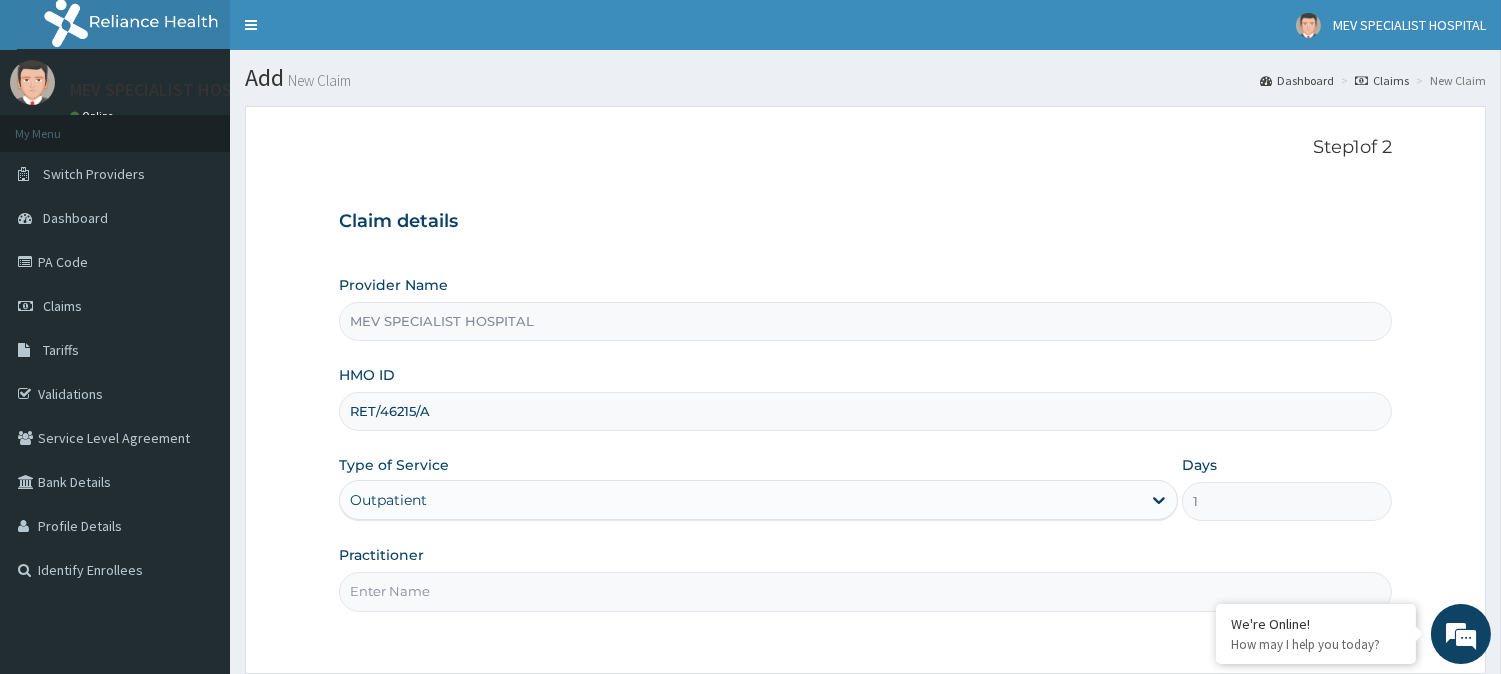 click on "Practitioner" at bounding box center (865, 591) 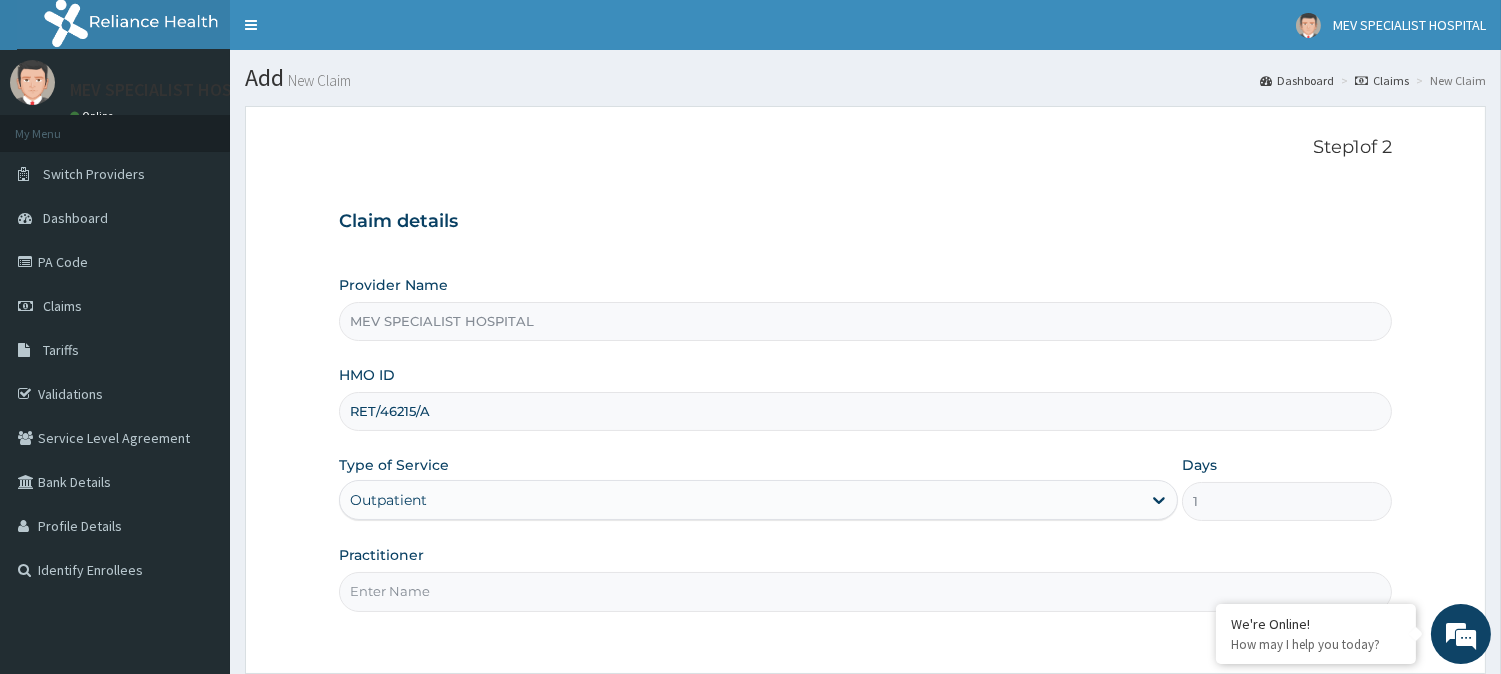 type on "[TITLE] [LAST]" 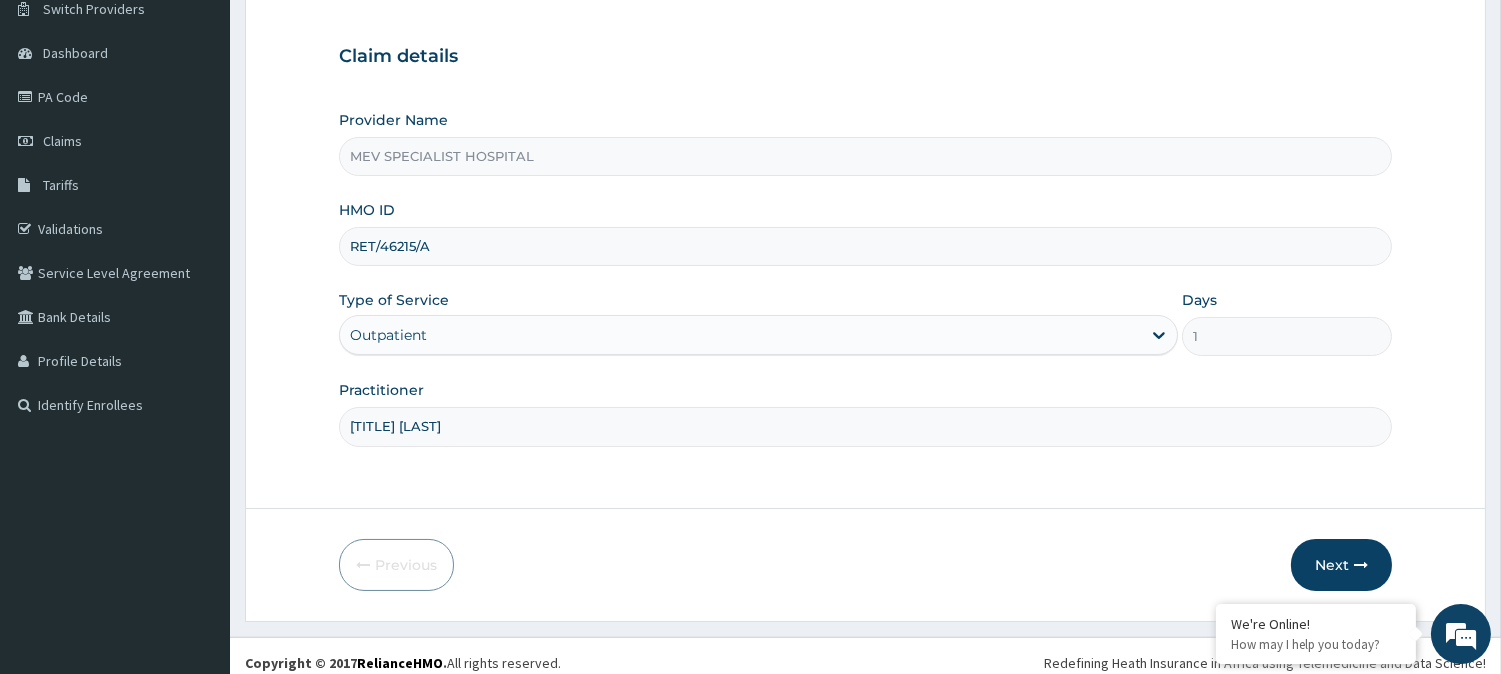 scroll, scrollTop: 178, scrollLeft: 0, axis: vertical 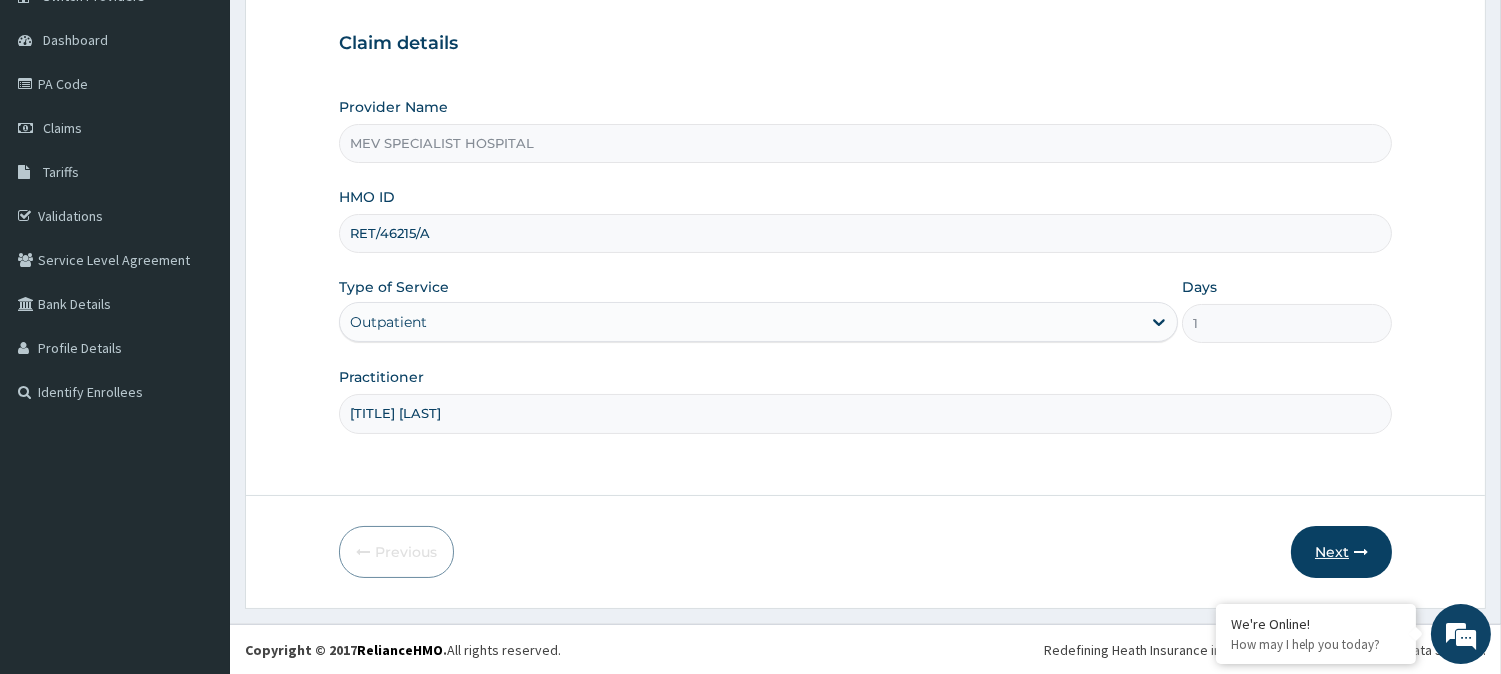 click on "Next" at bounding box center (1341, 552) 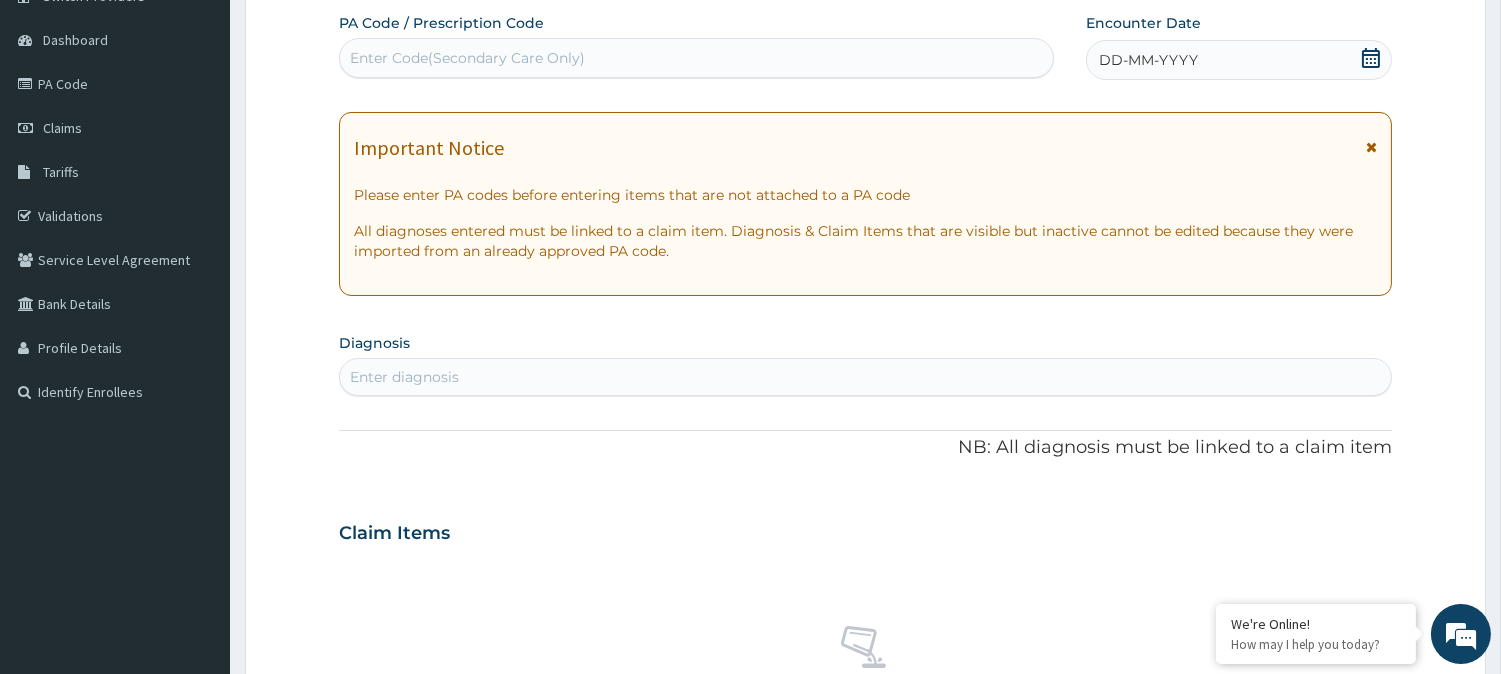 scroll, scrollTop: 0, scrollLeft: 0, axis: both 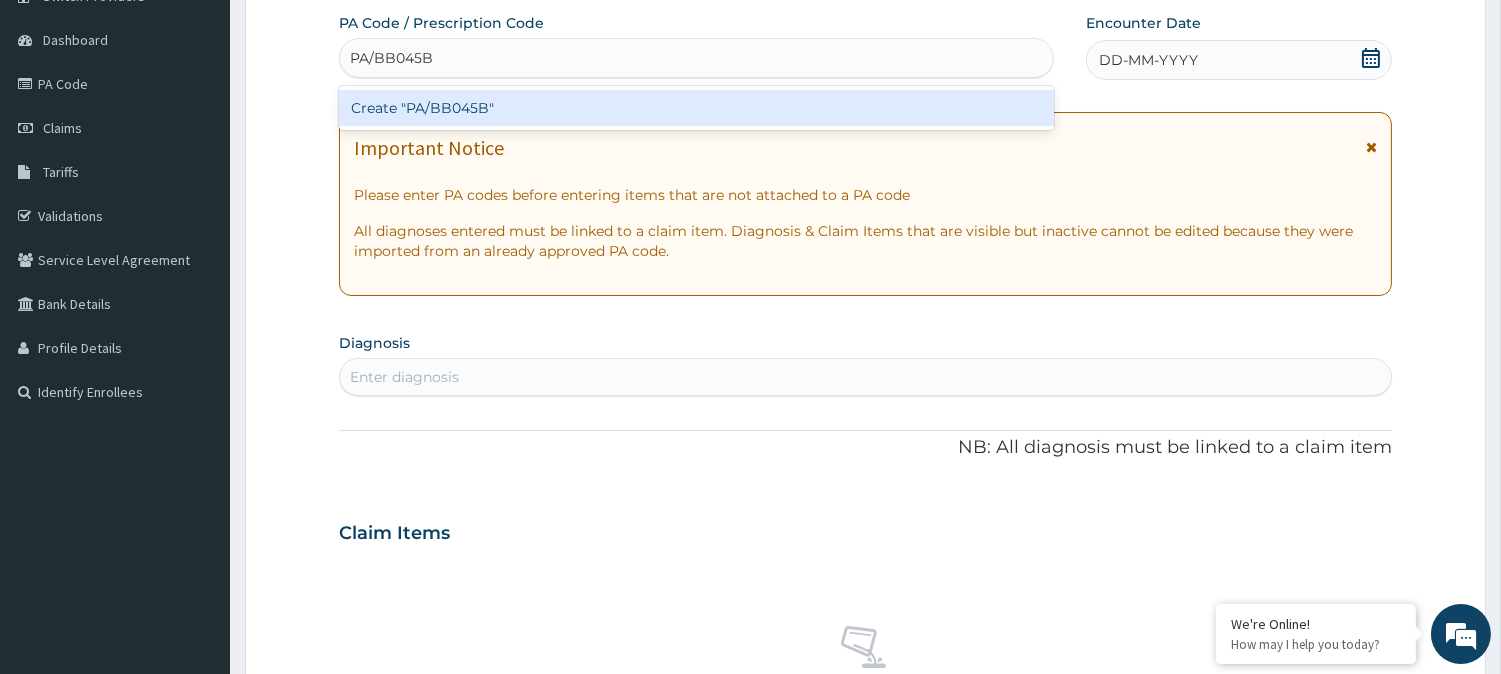 click on "Create "PA/BB045B"" at bounding box center (696, 108) 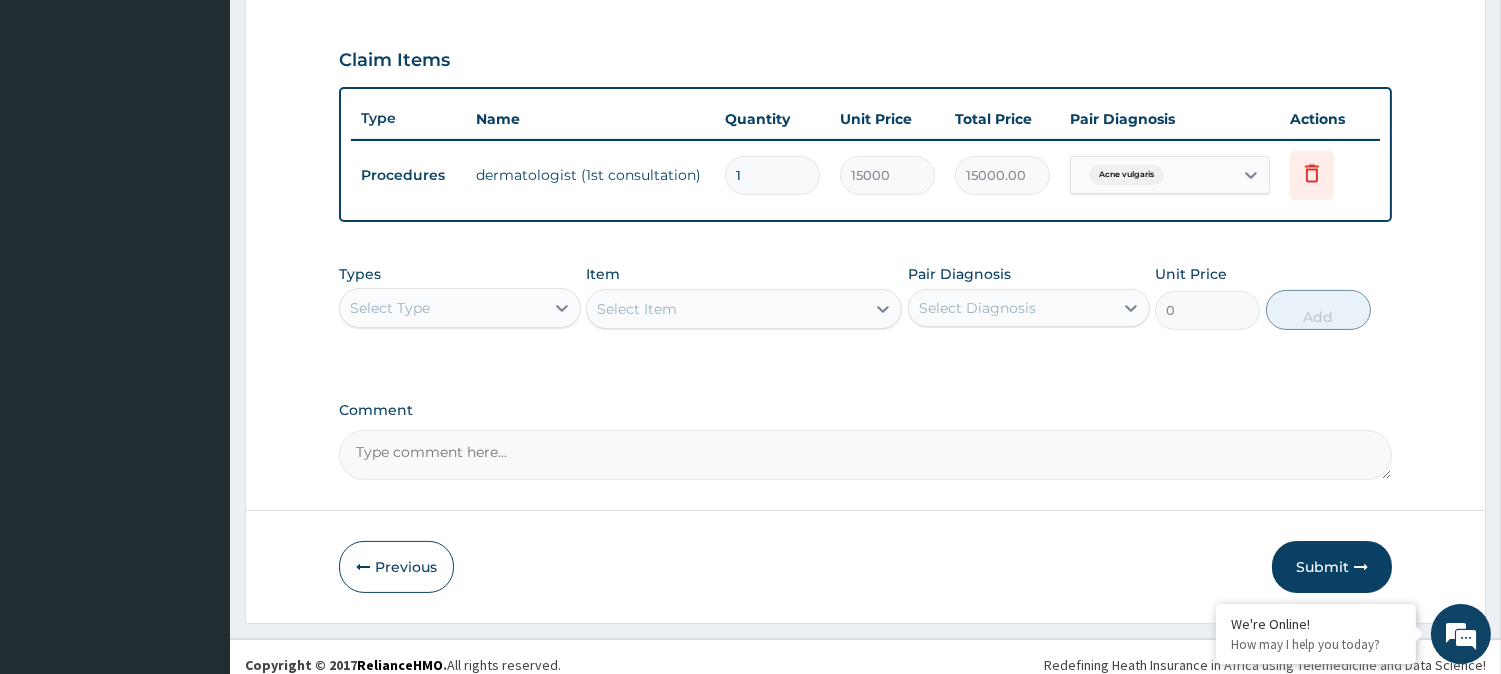 scroll, scrollTop: 671, scrollLeft: 0, axis: vertical 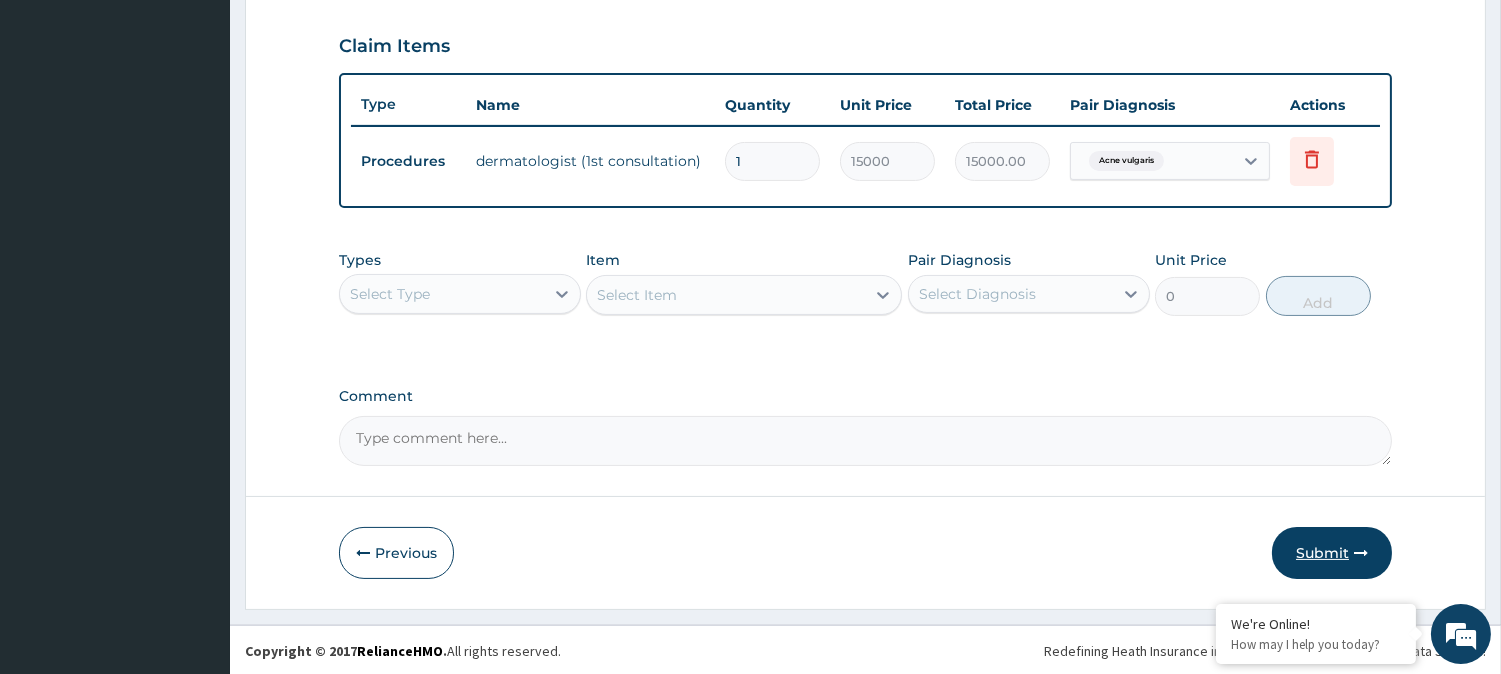 click on "Submit" at bounding box center (1332, 553) 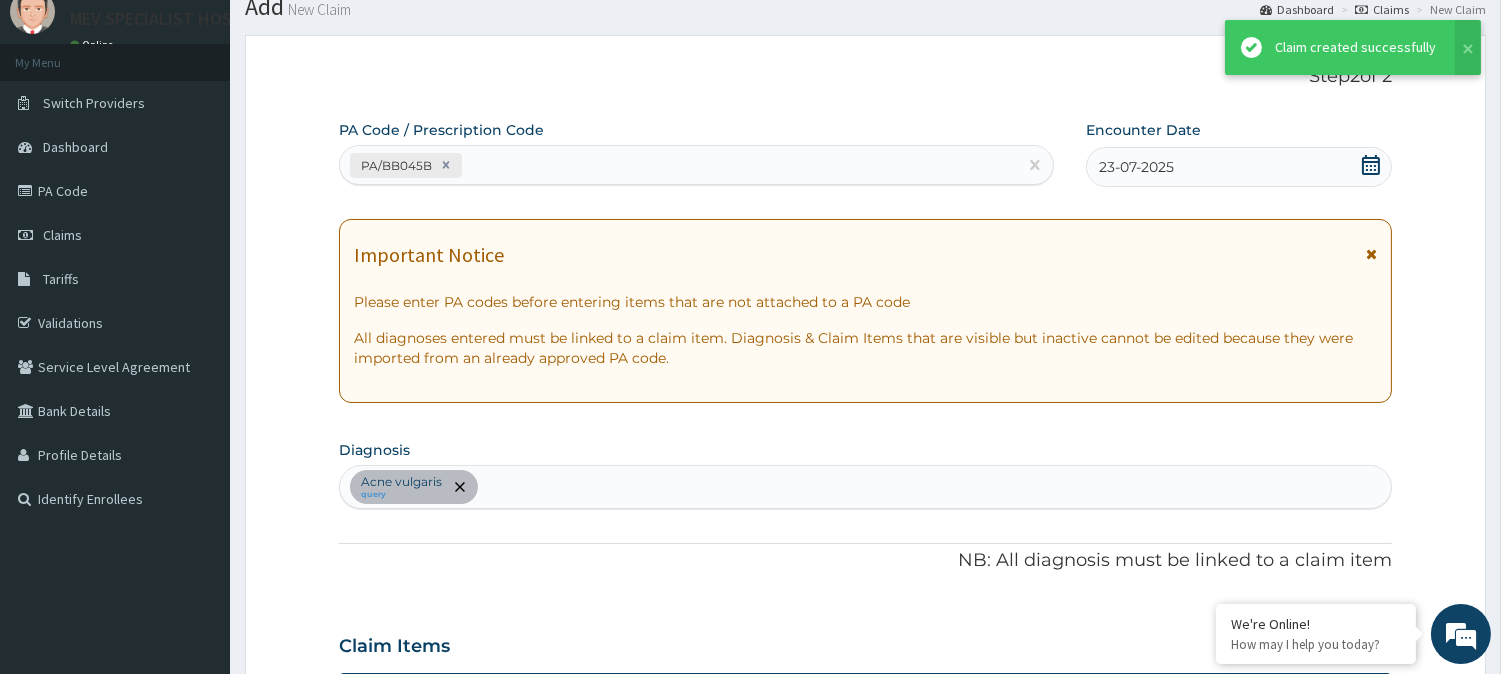 scroll, scrollTop: 671, scrollLeft: 0, axis: vertical 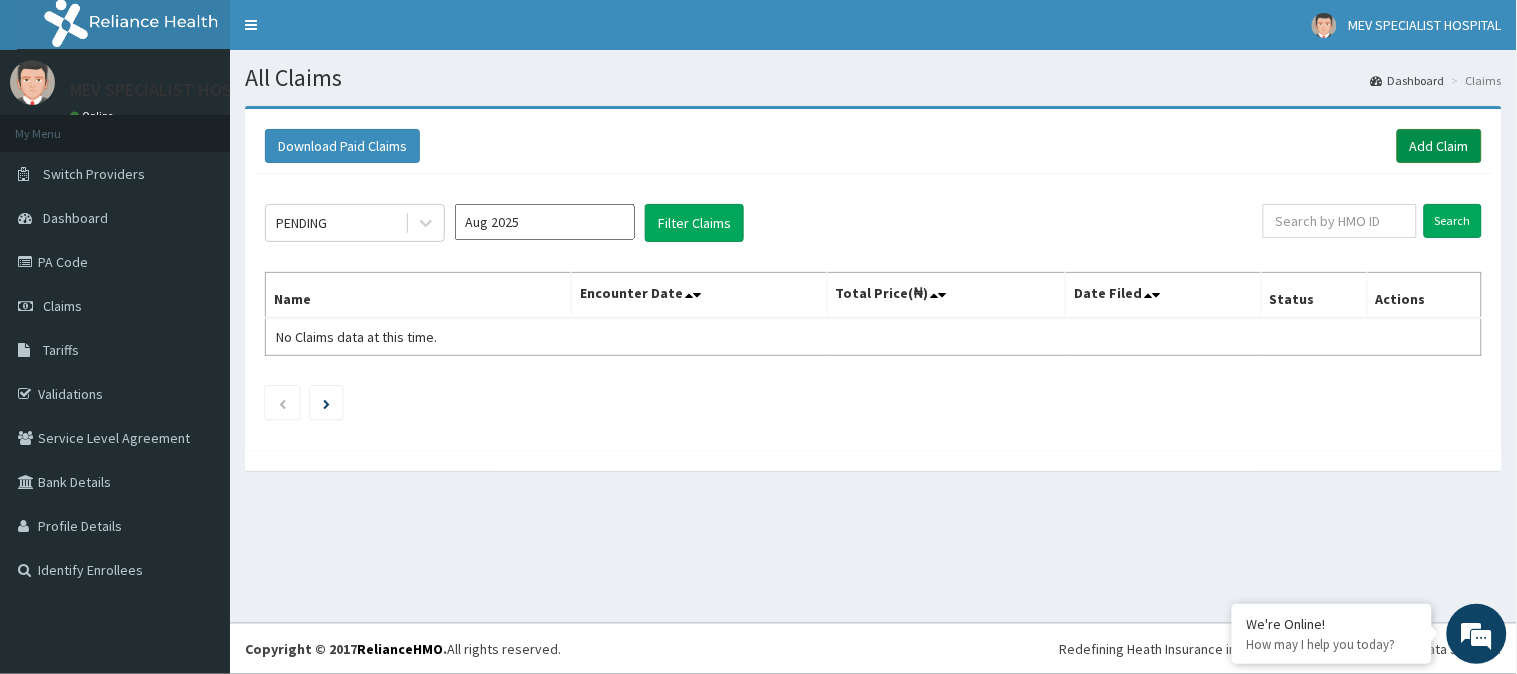 click on "Add Claim" at bounding box center (1439, 146) 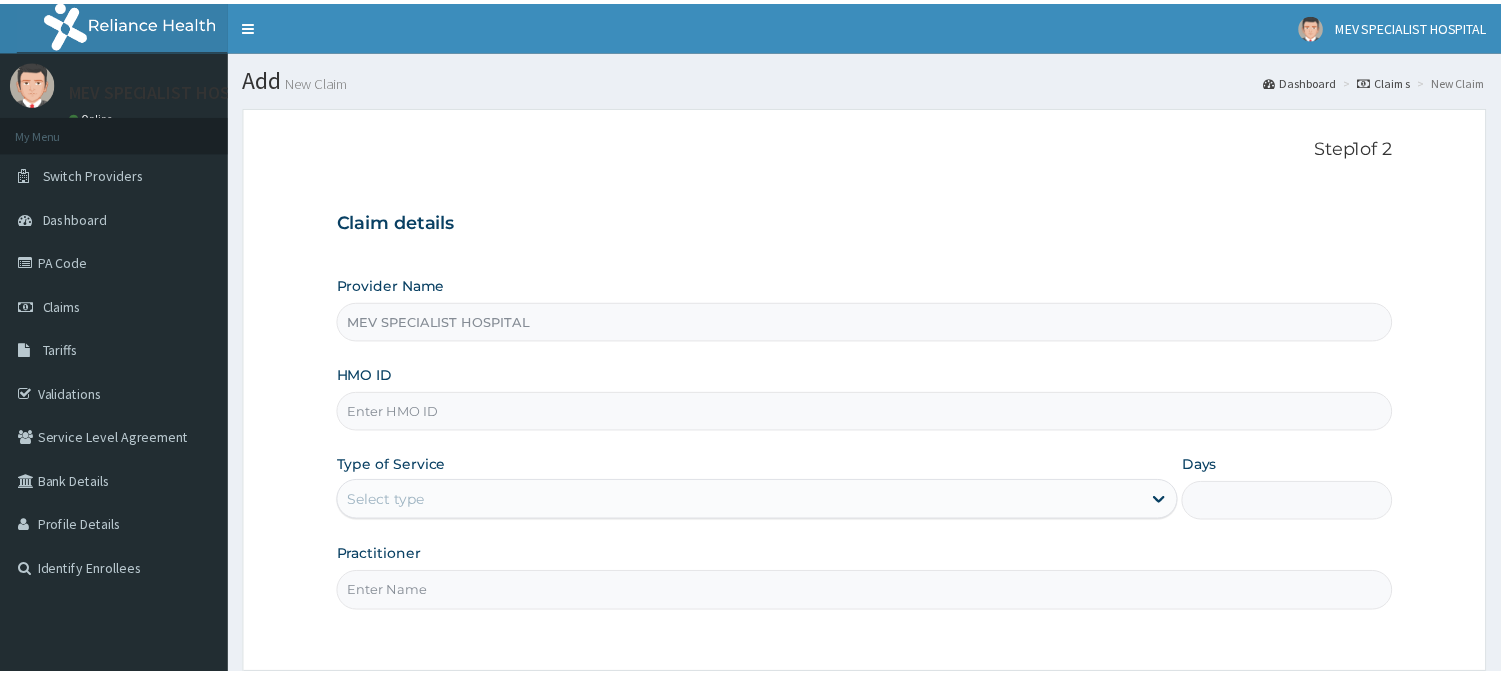 scroll, scrollTop: 0, scrollLeft: 0, axis: both 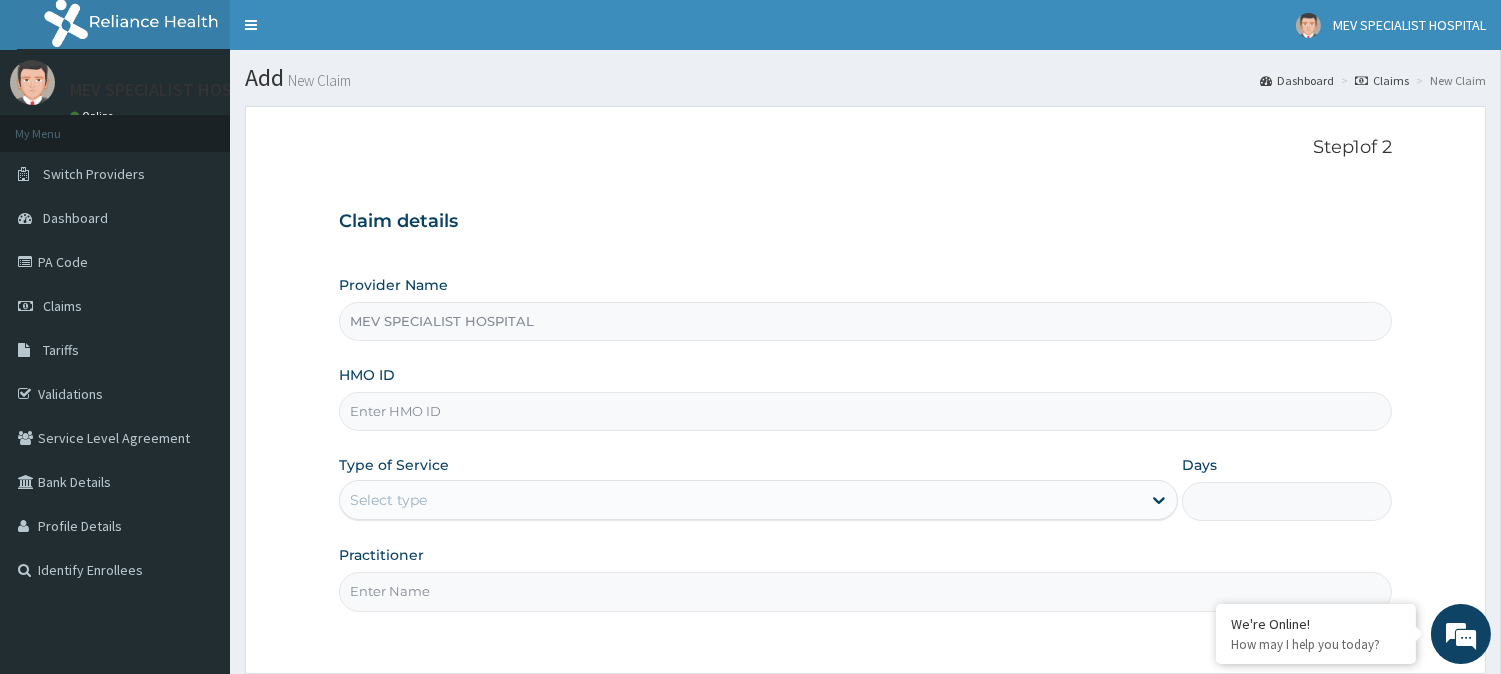 click on "HMO ID" at bounding box center [865, 411] 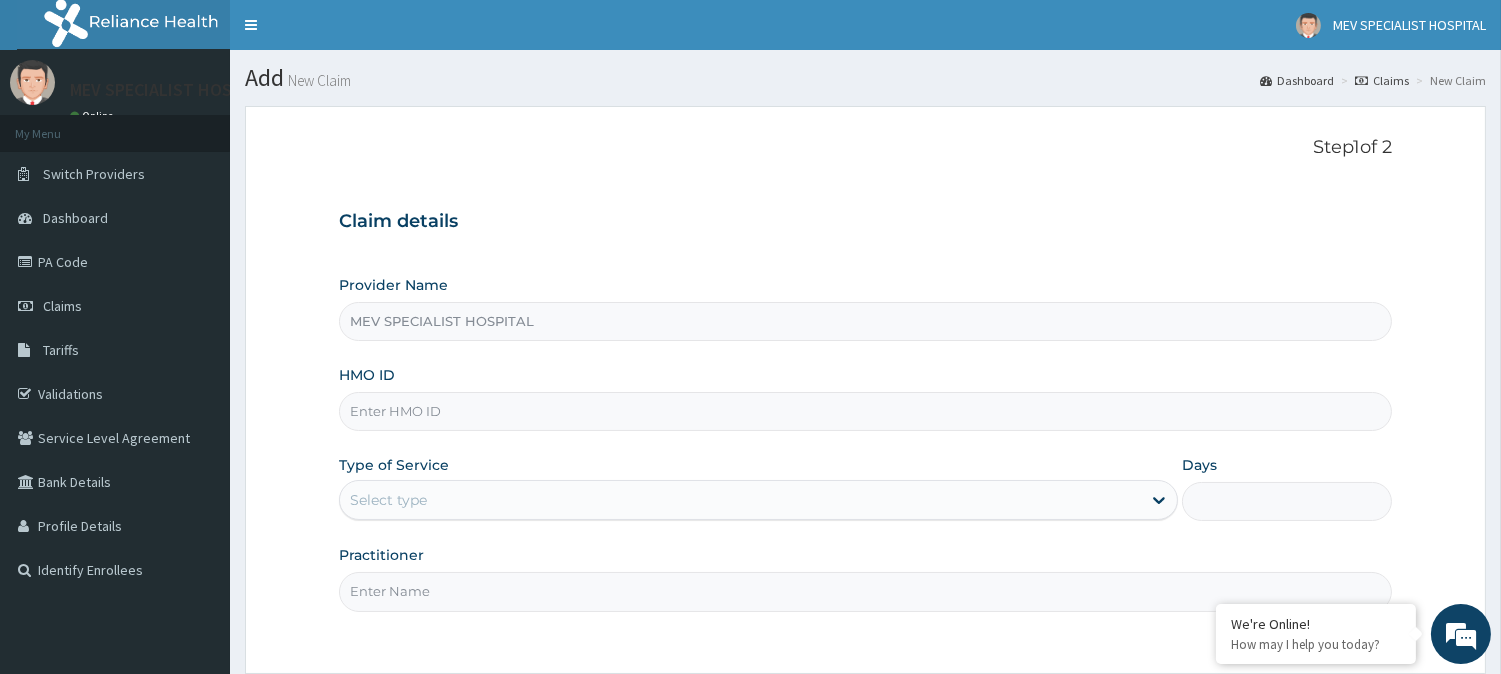 paste on "AVL/10663/A" 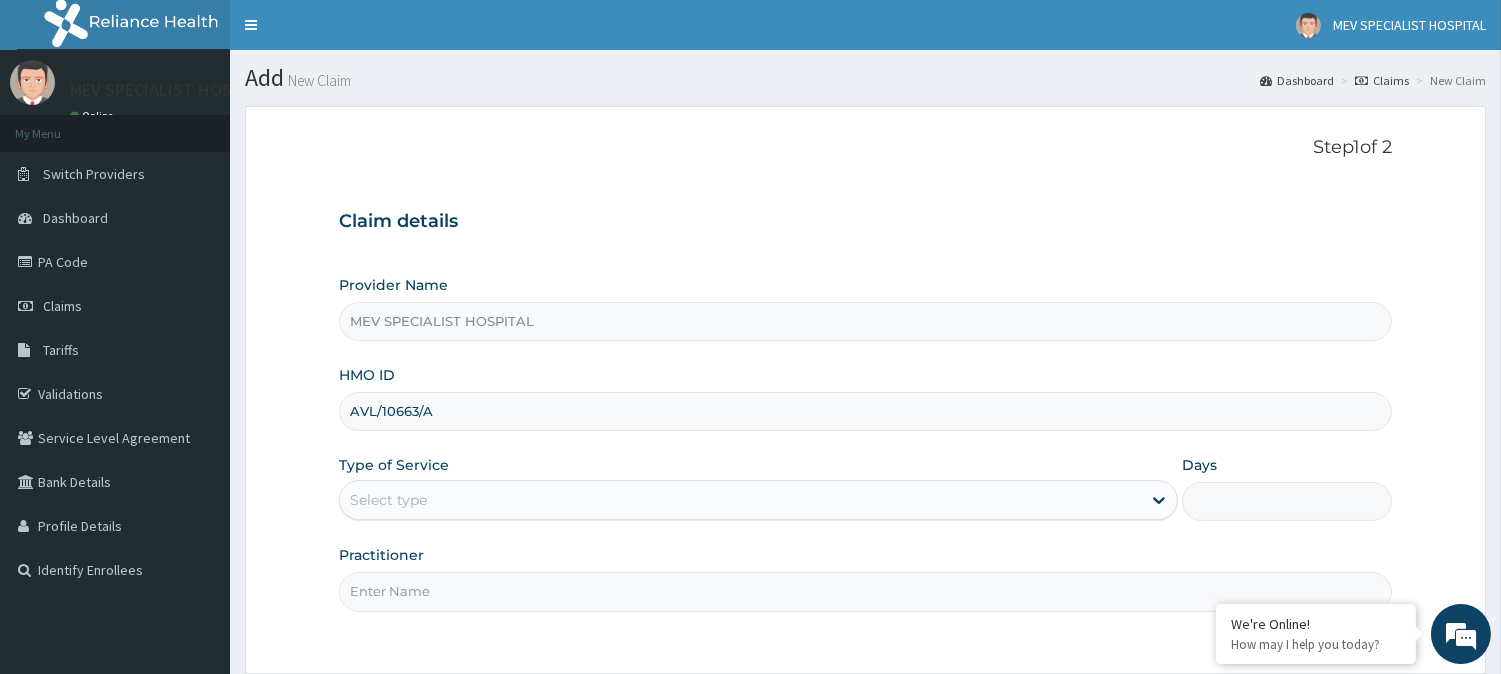 type on "AVL/10663/A" 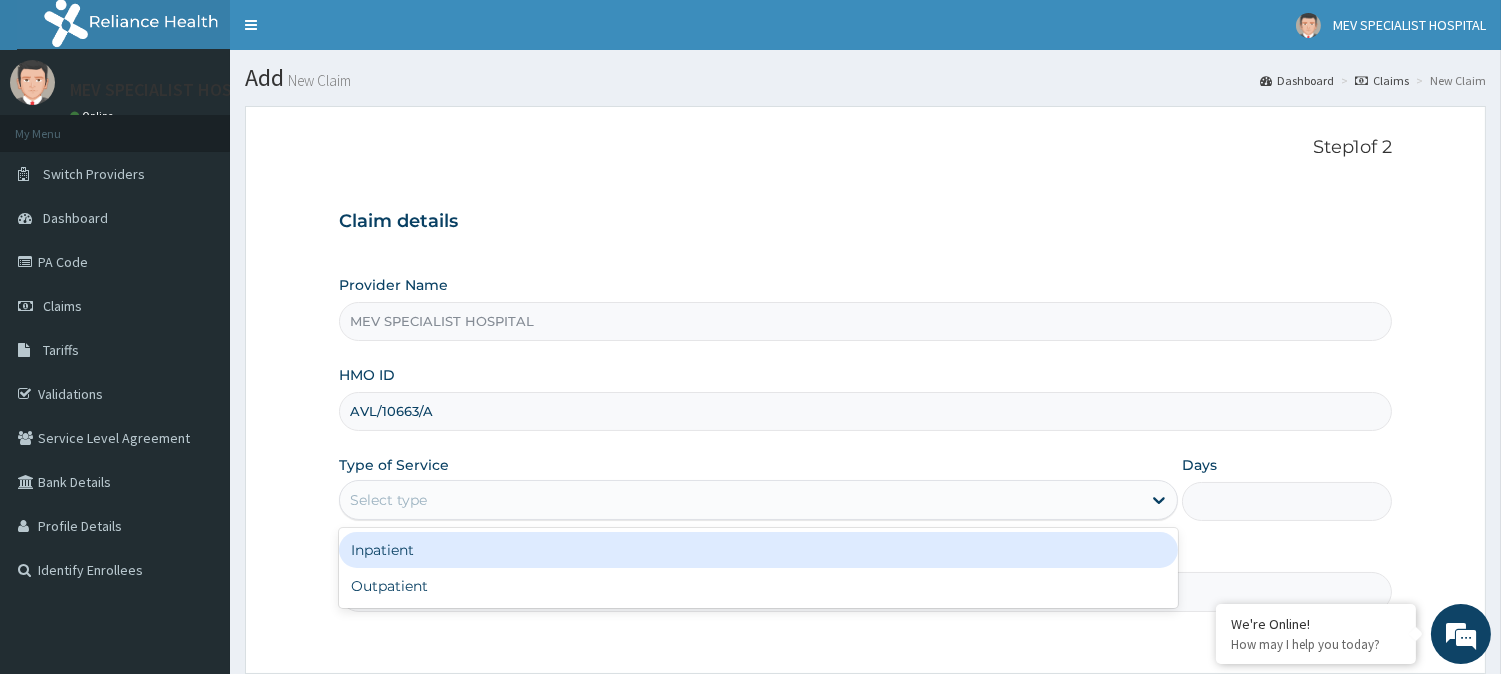 click on "Select type" at bounding box center (740, 500) 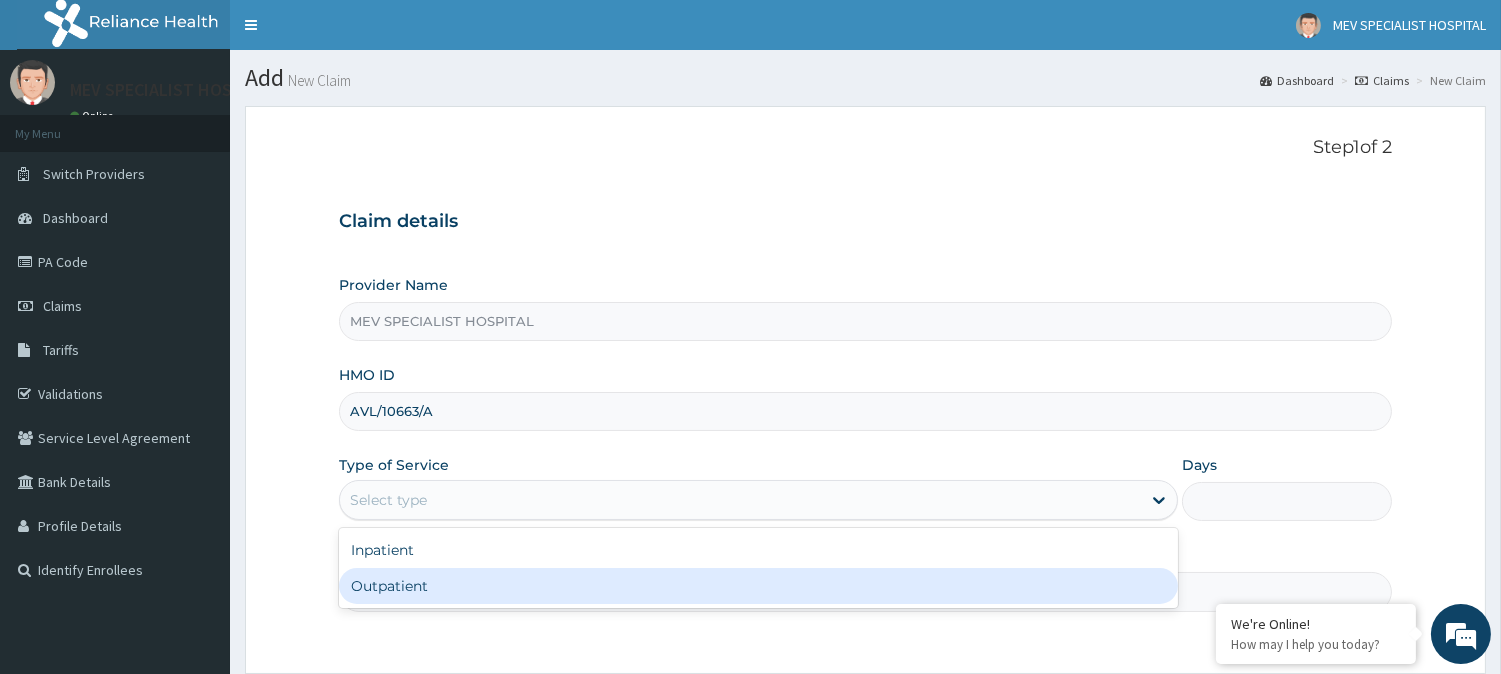 click on "Outpatient" at bounding box center [758, 586] 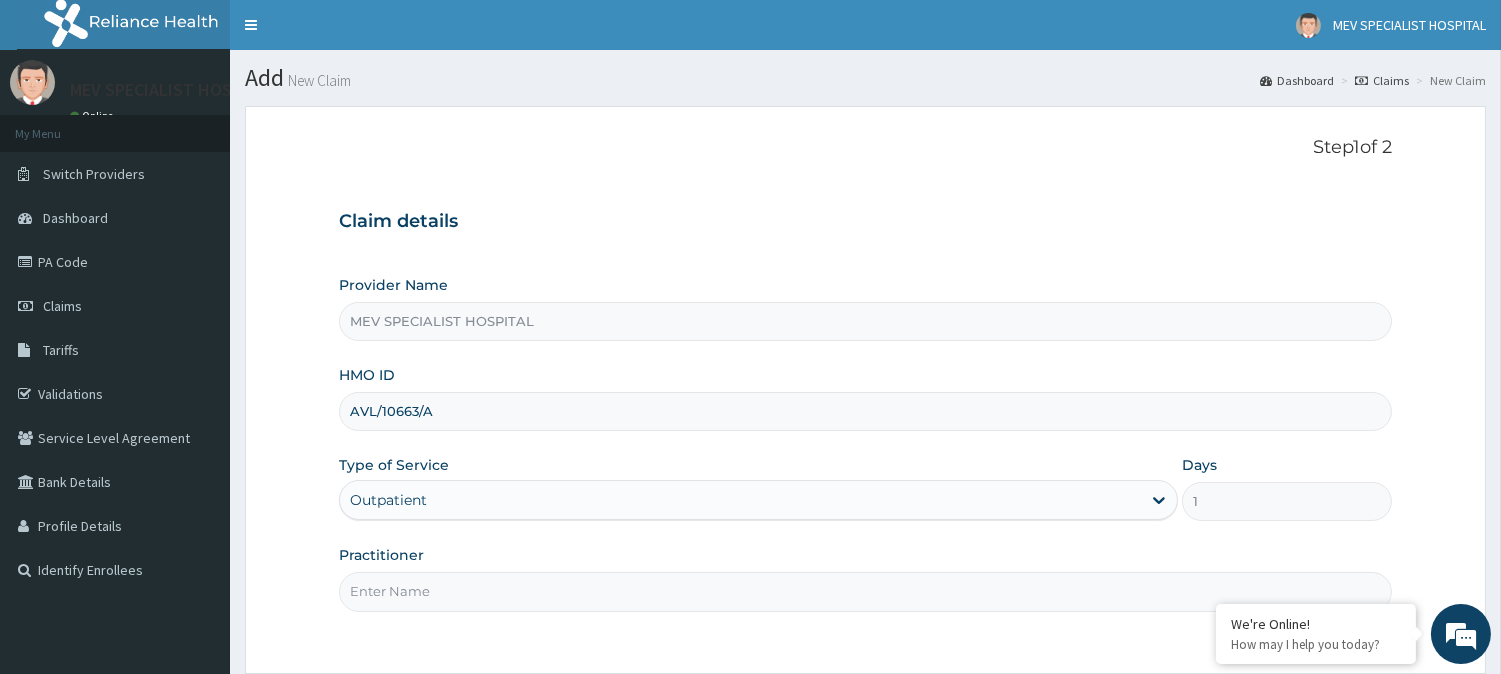 click on "Practitioner" at bounding box center (865, 591) 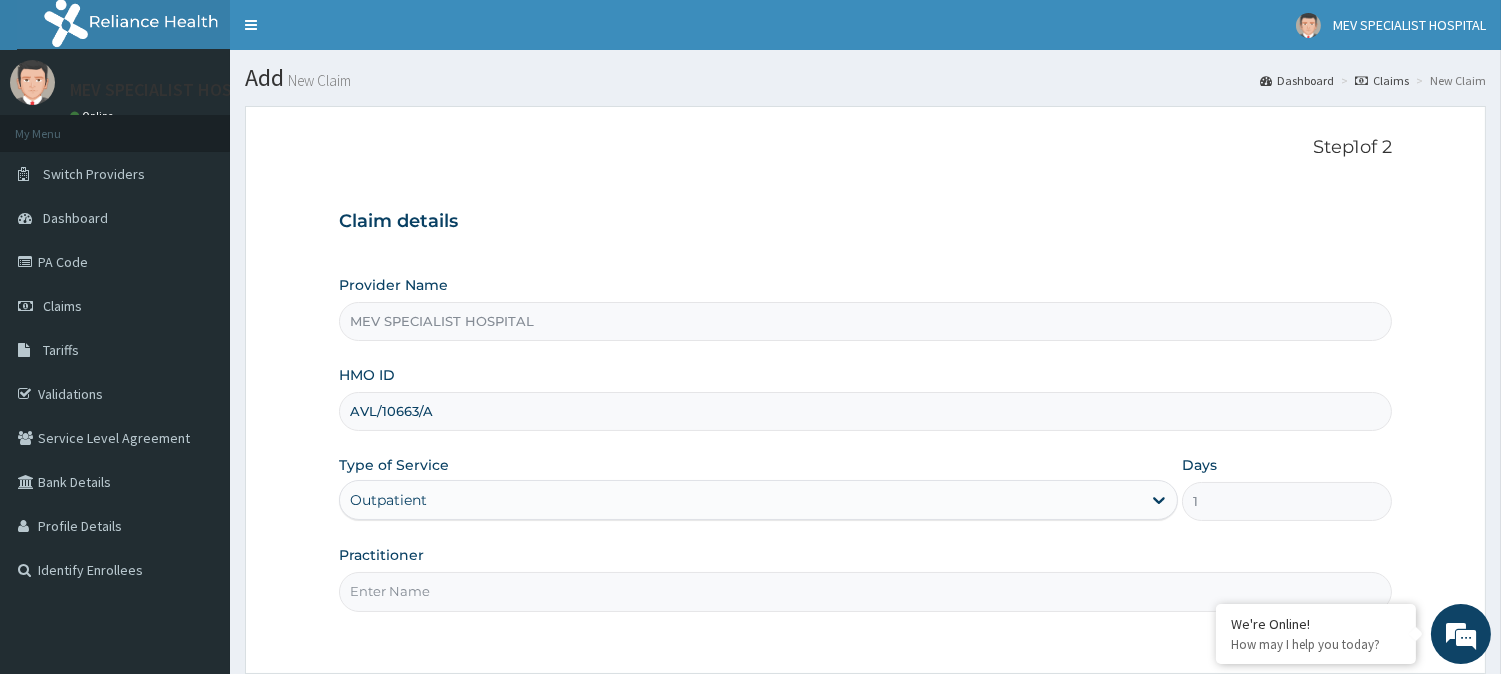 scroll, scrollTop: 0, scrollLeft: 0, axis: both 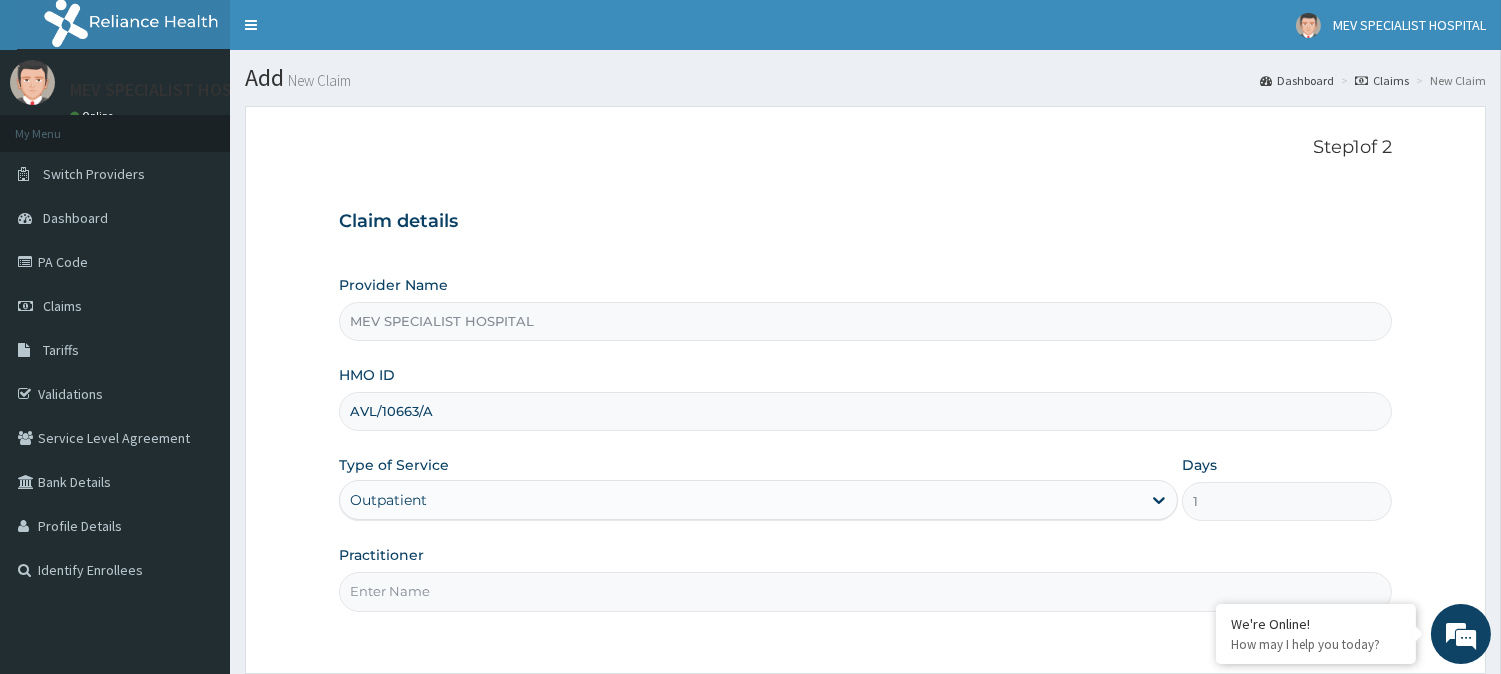 type on "[TITLE] [LAST]" 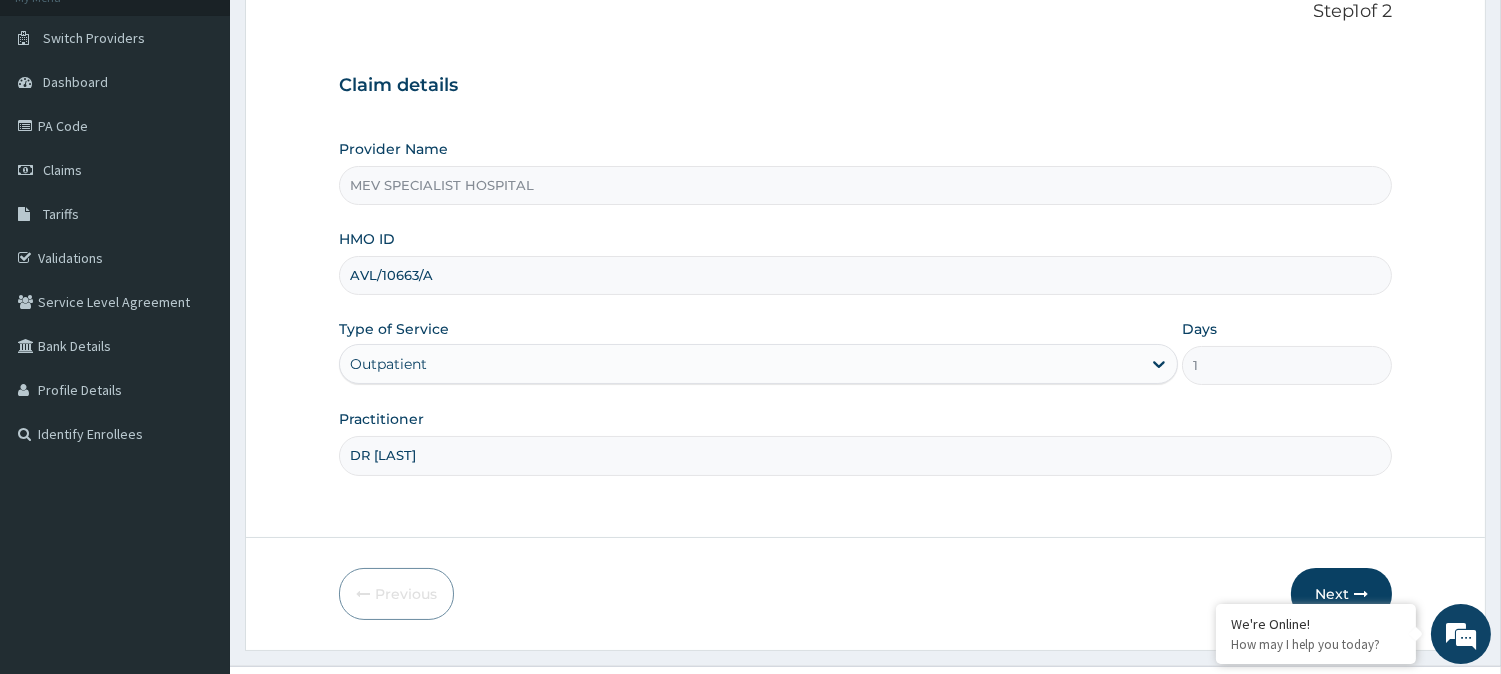 scroll, scrollTop: 178, scrollLeft: 0, axis: vertical 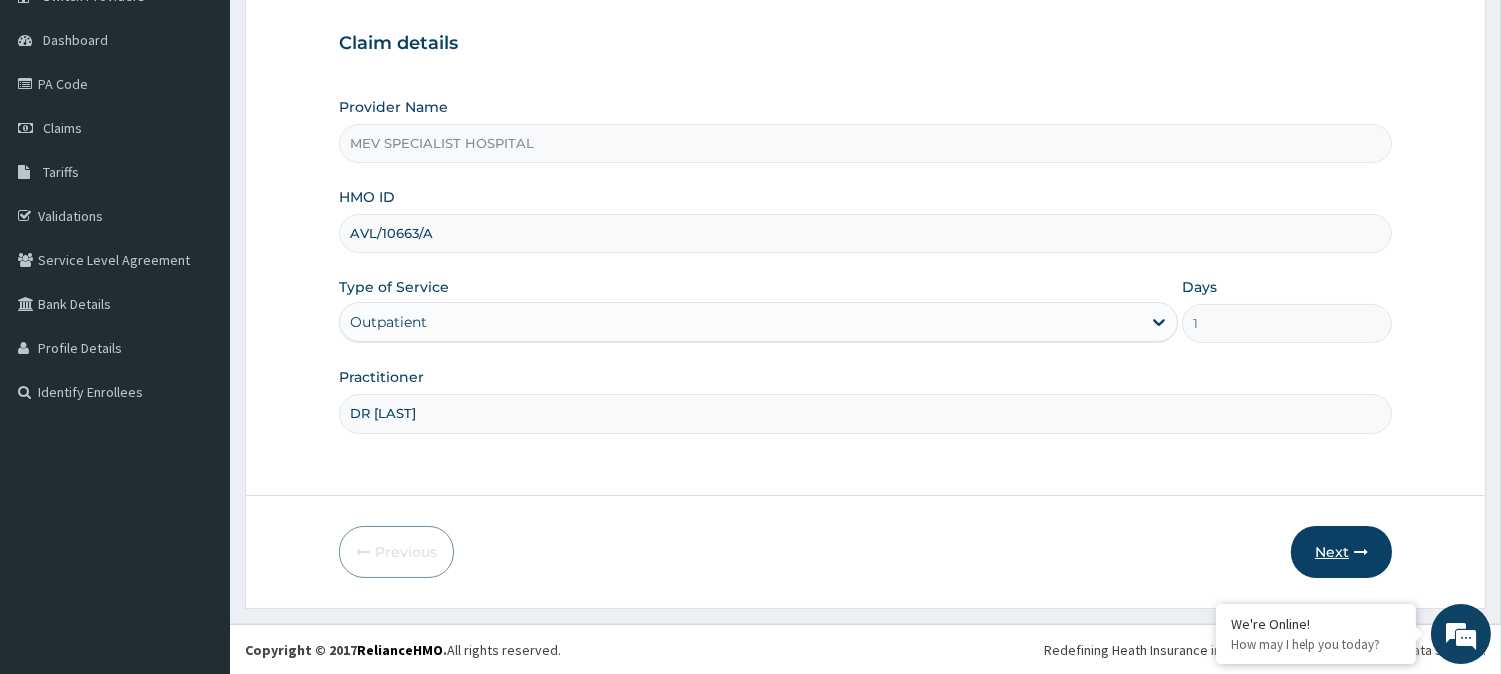 click on "Next" at bounding box center (1341, 552) 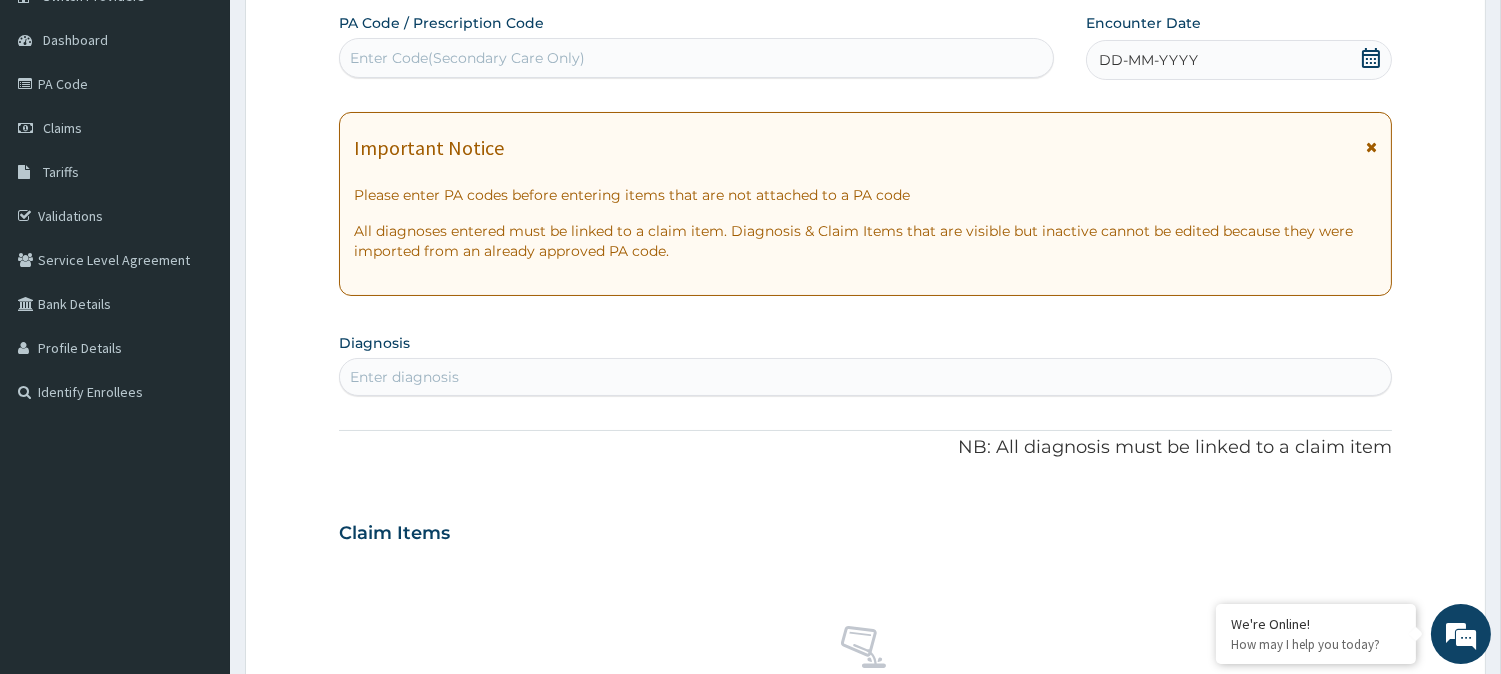 click on "Enter Code(Secondary Care Only)" at bounding box center (467, 58) 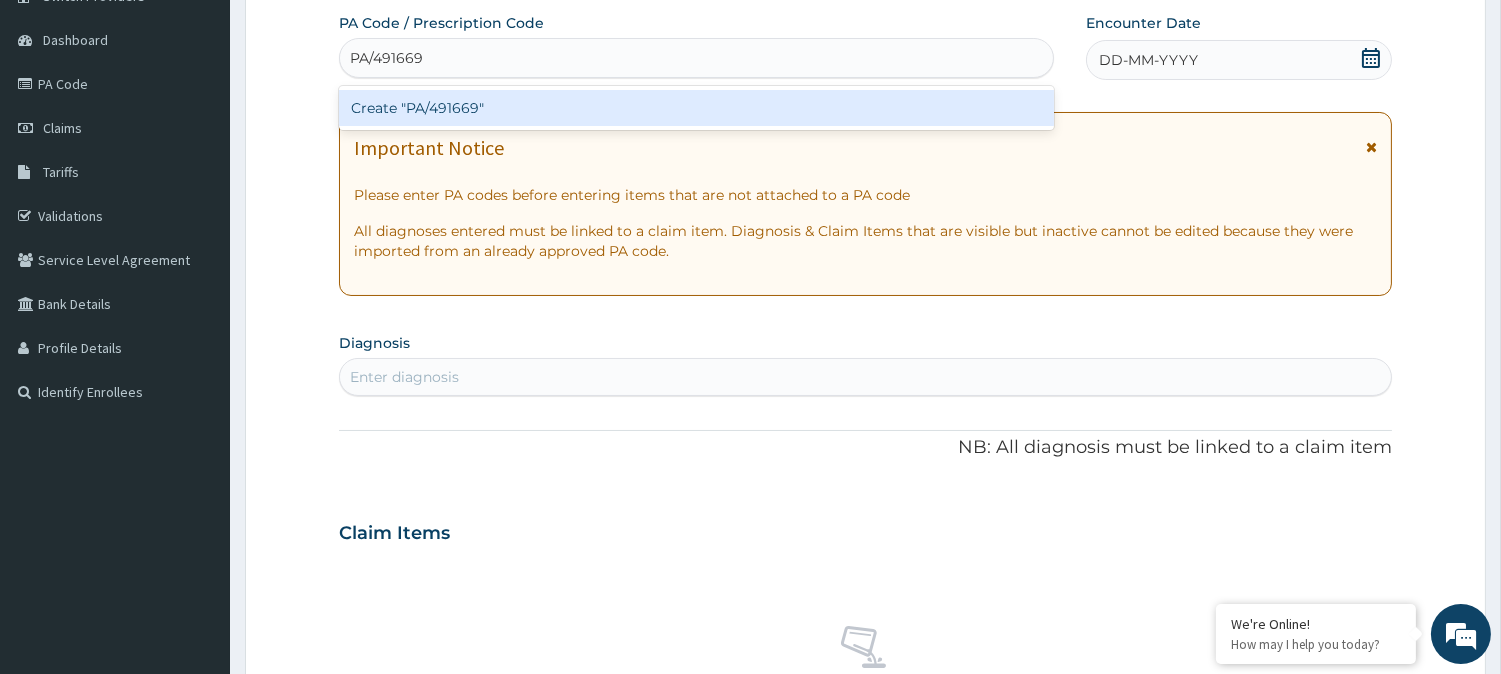 click on "Create "PA/491669"" at bounding box center [696, 108] 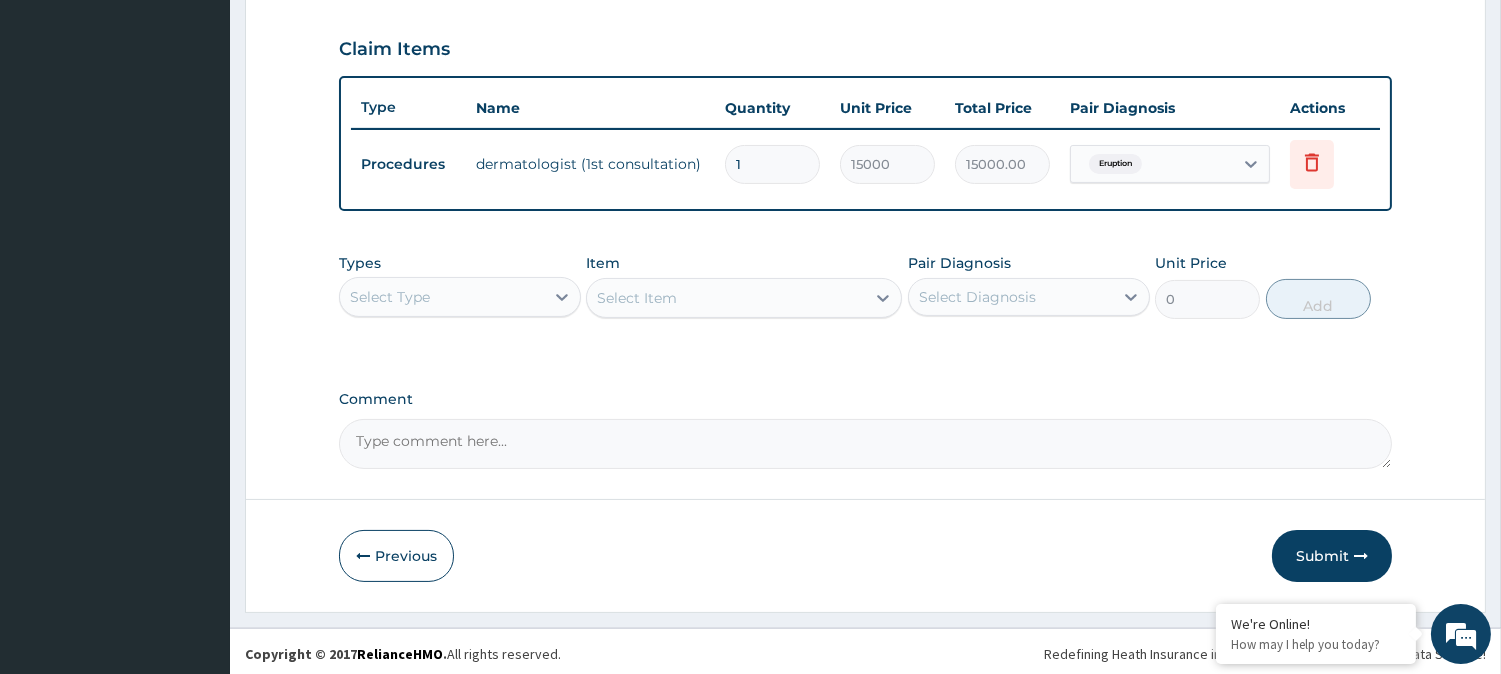 scroll, scrollTop: 671, scrollLeft: 0, axis: vertical 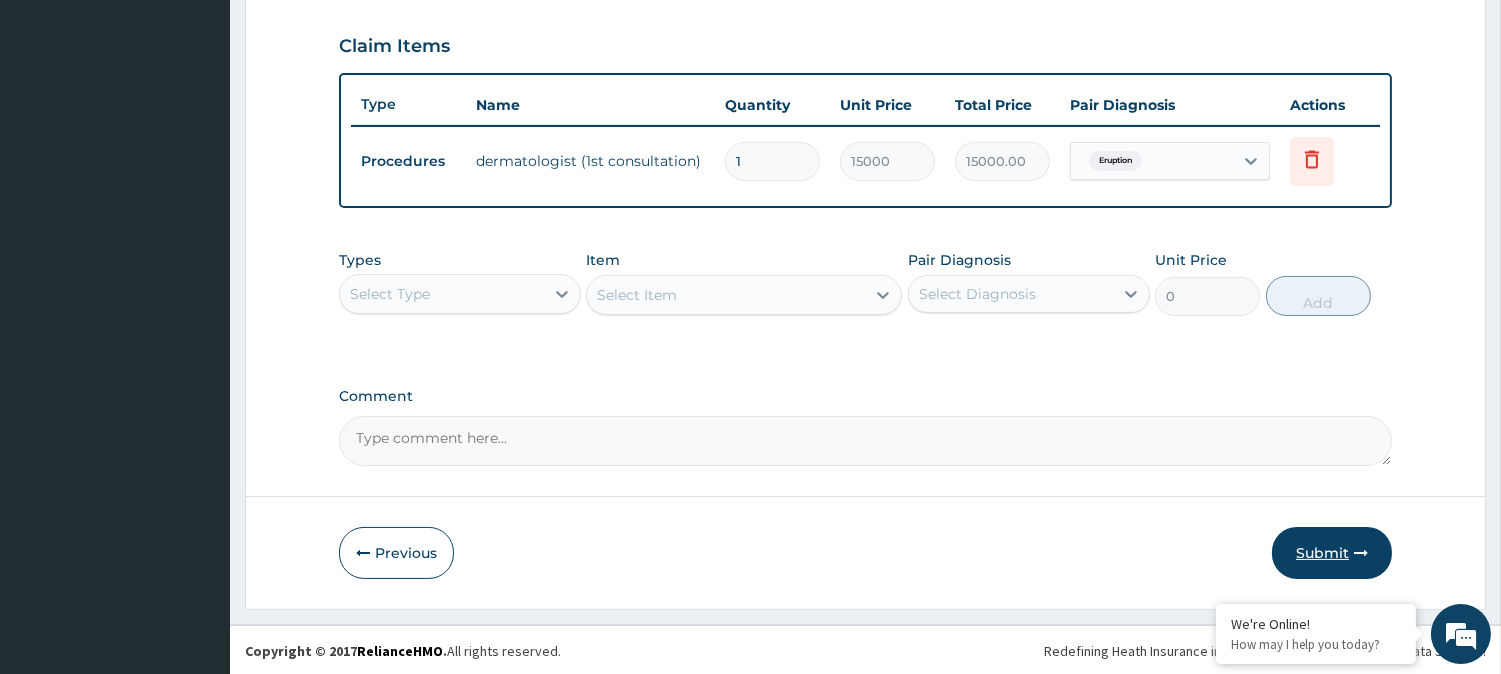 click on "Submit" at bounding box center (1332, 553) 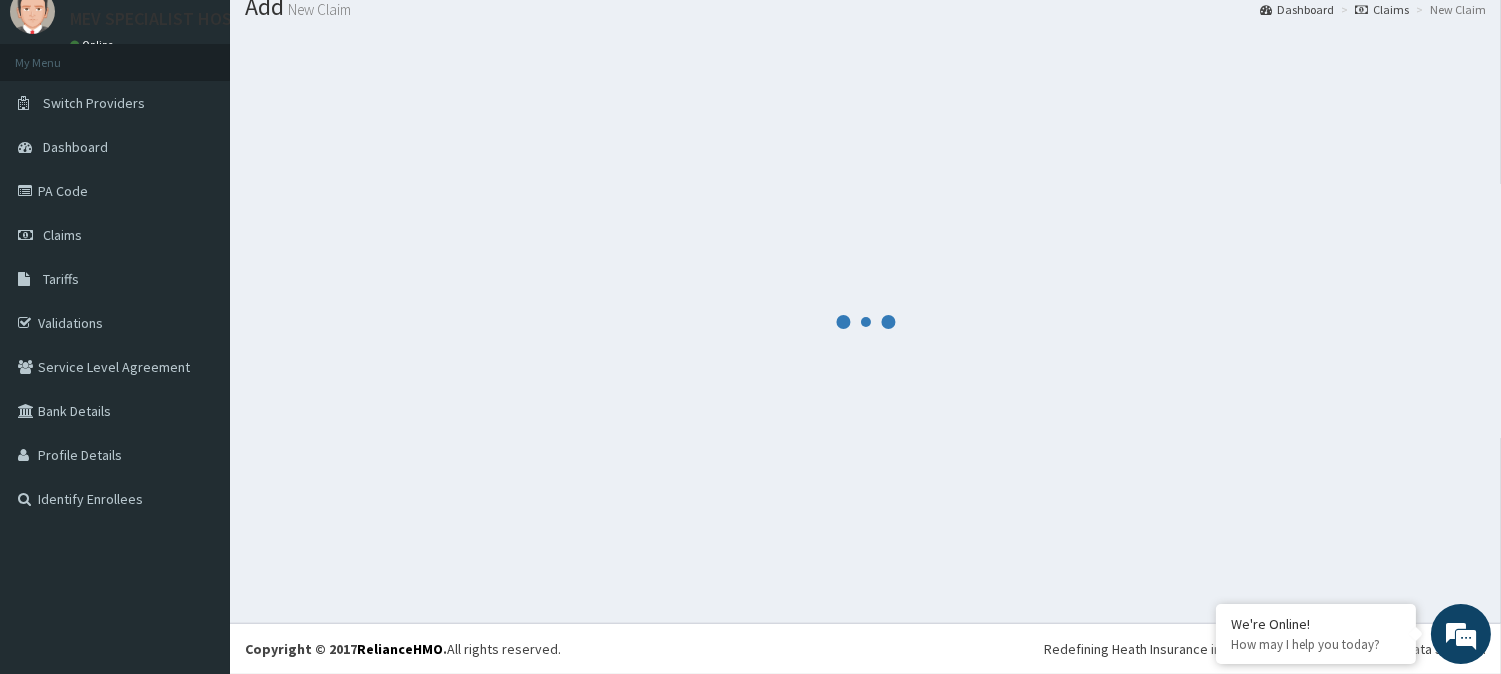 scroll, scrollTop: 71, scrollLeft: 0, axis: vertical 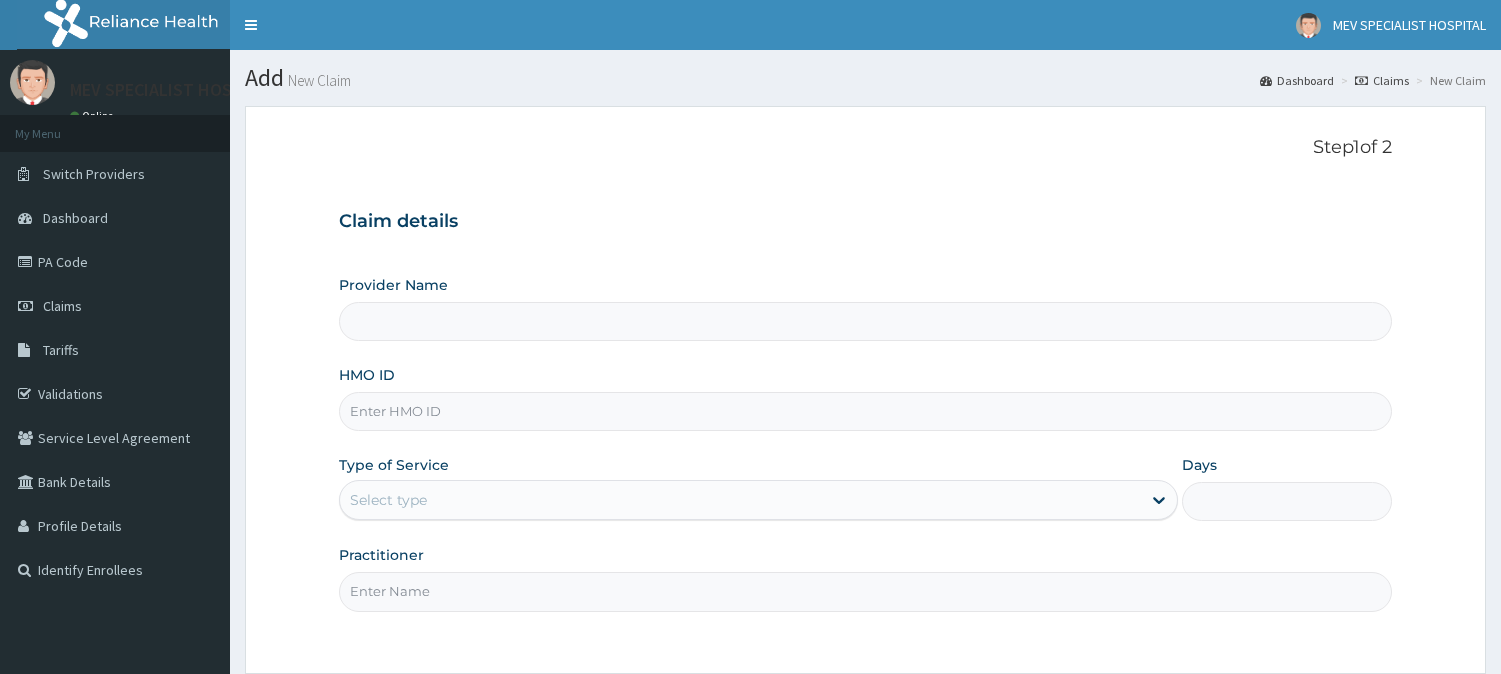 type on "MEV SPECIALIST HOSPITAL" 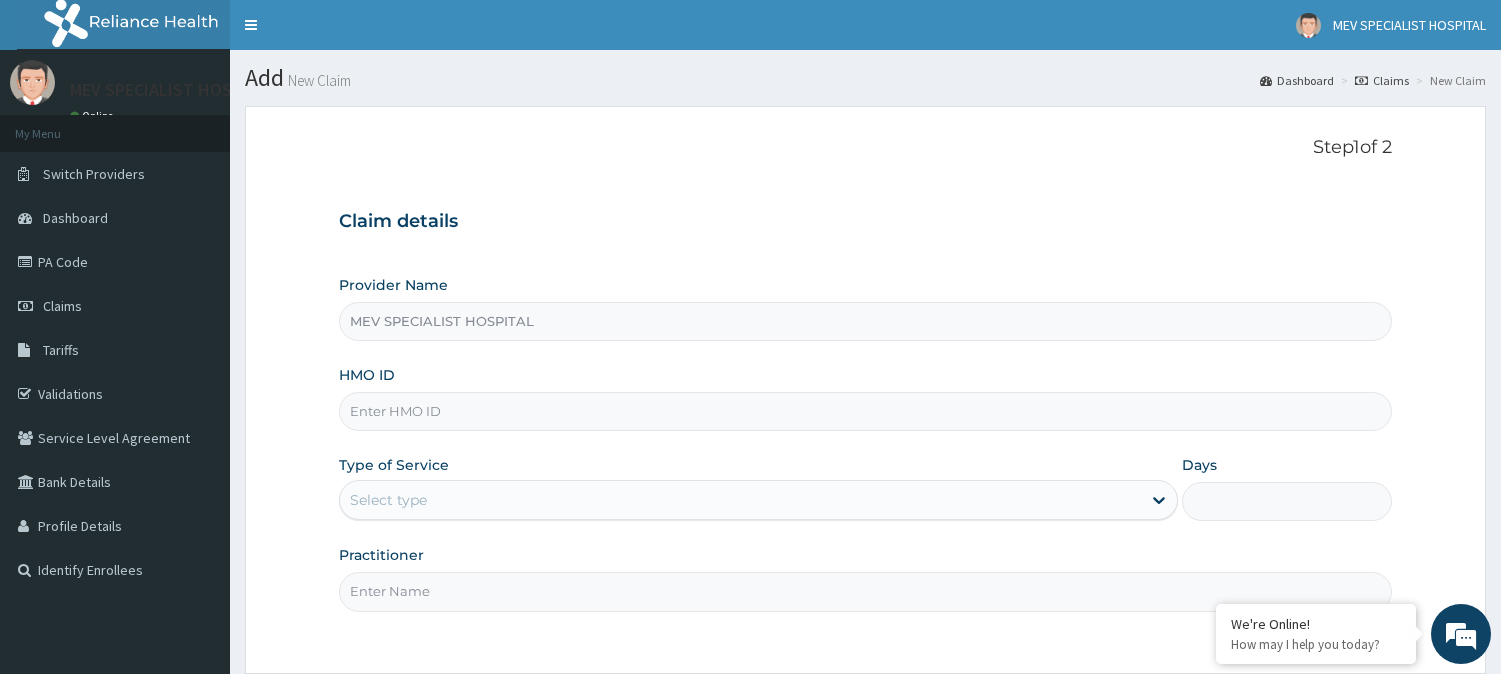 scroll, scrollTop: 178, scrollLeft: 0, axis: vertical 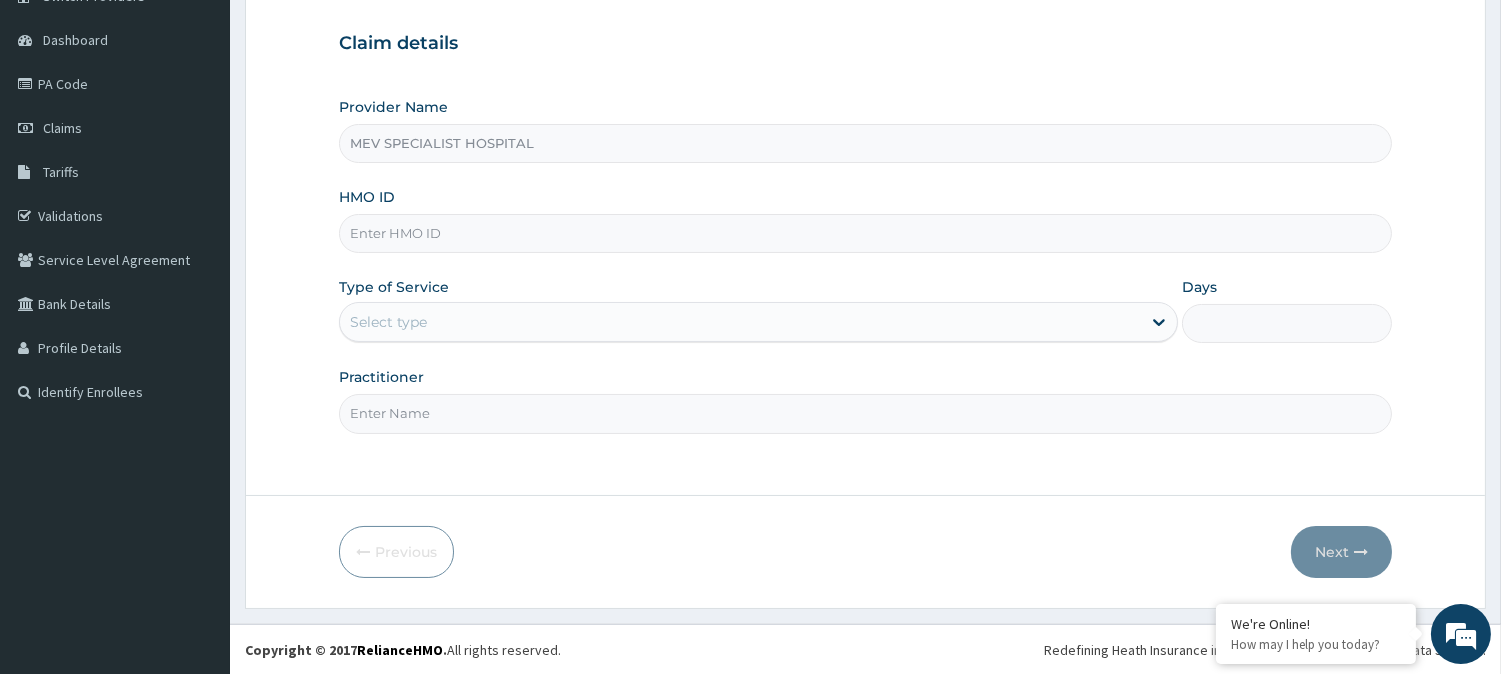 click on "HMO ID" at bounding box center [865, 233] 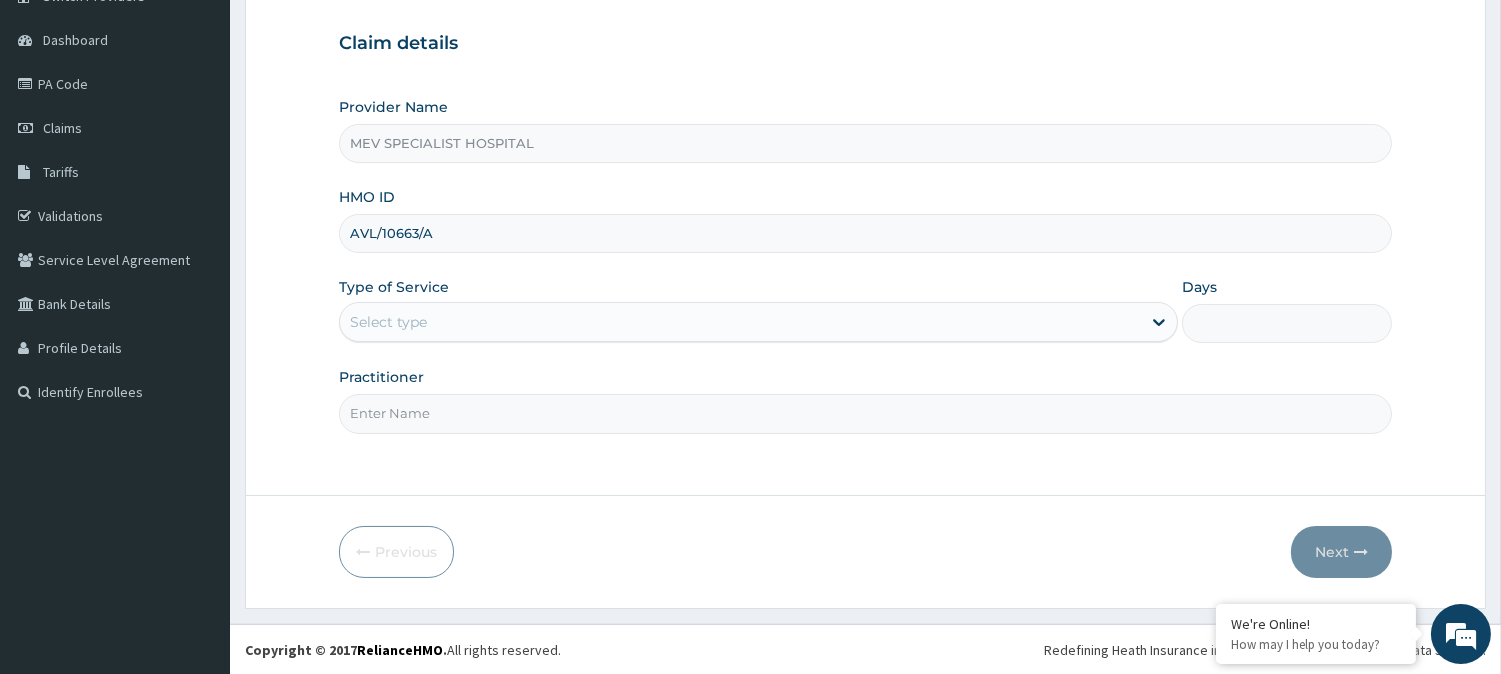 type on "AVL/10663/A" 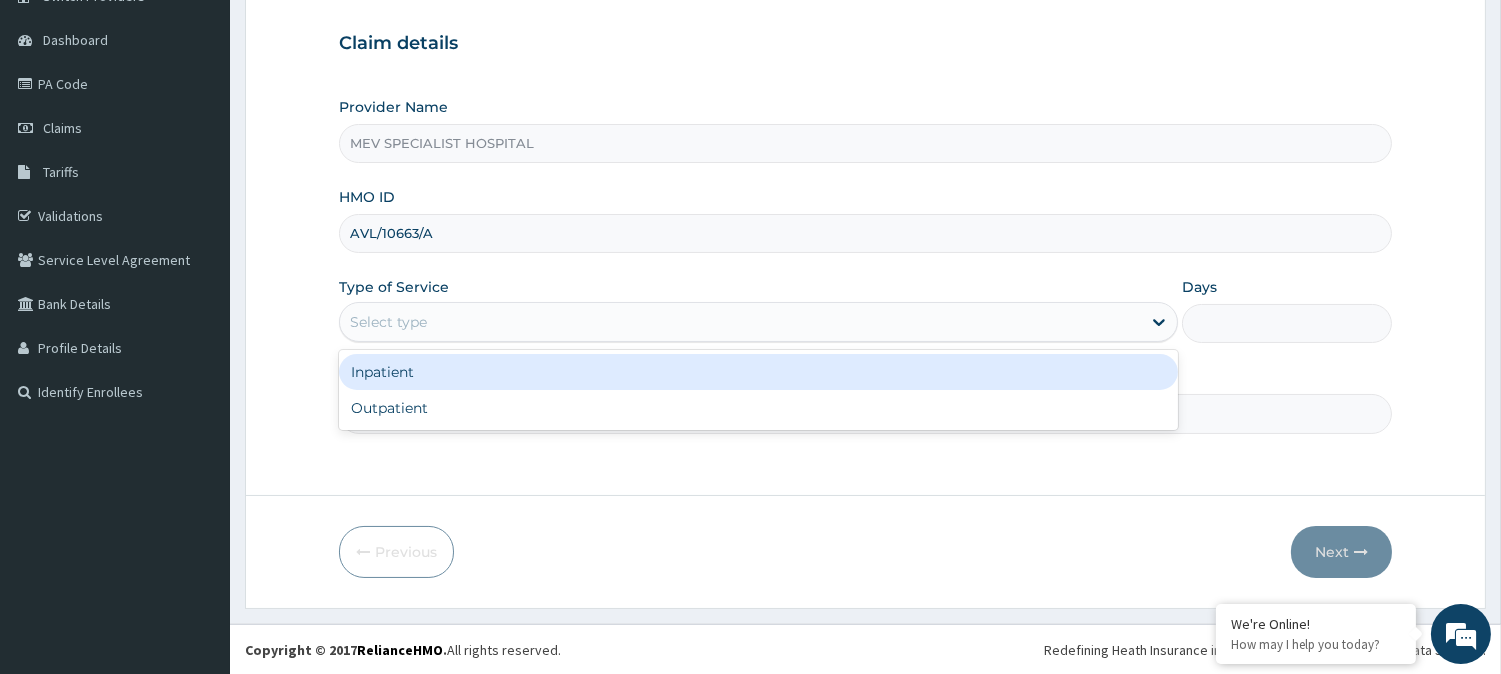 click on "Select type" at bounding box center (388, 322) 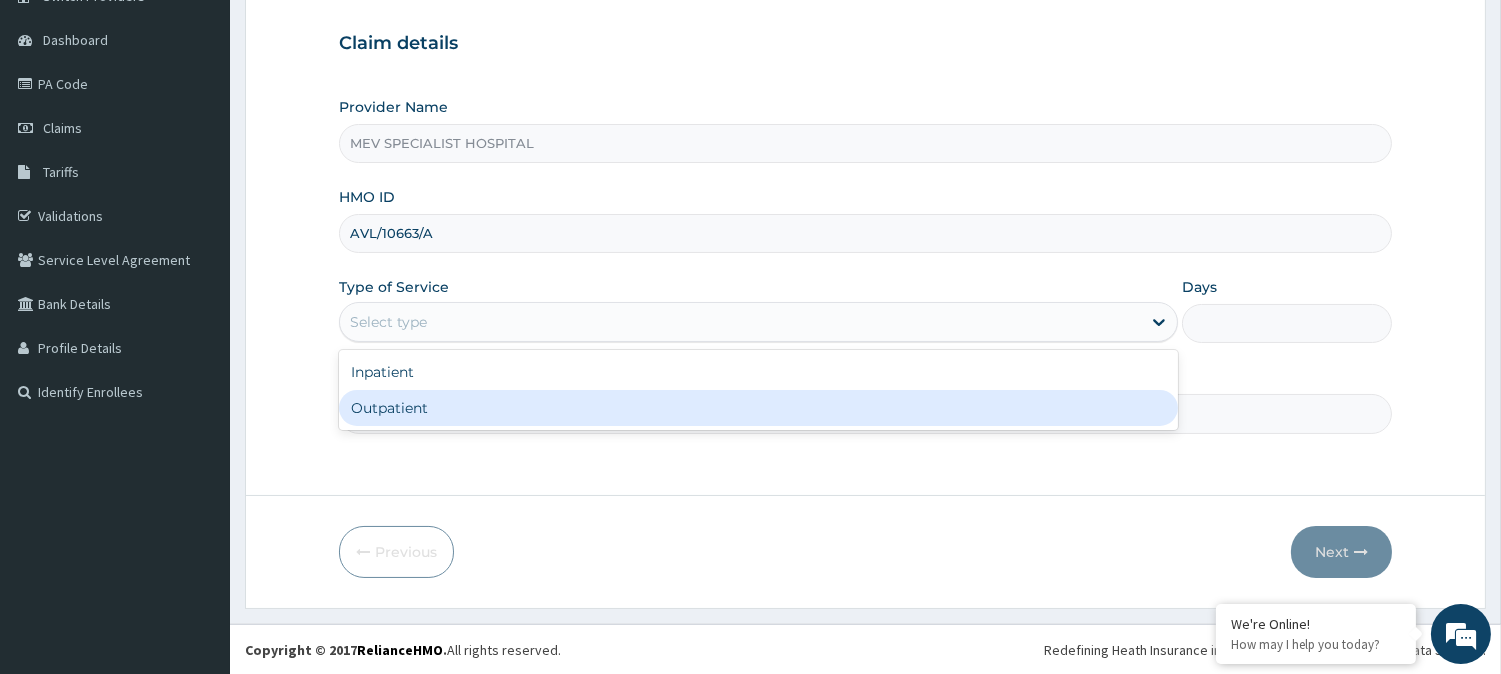 click on "Outpatient" at bounding box center (758, 408) 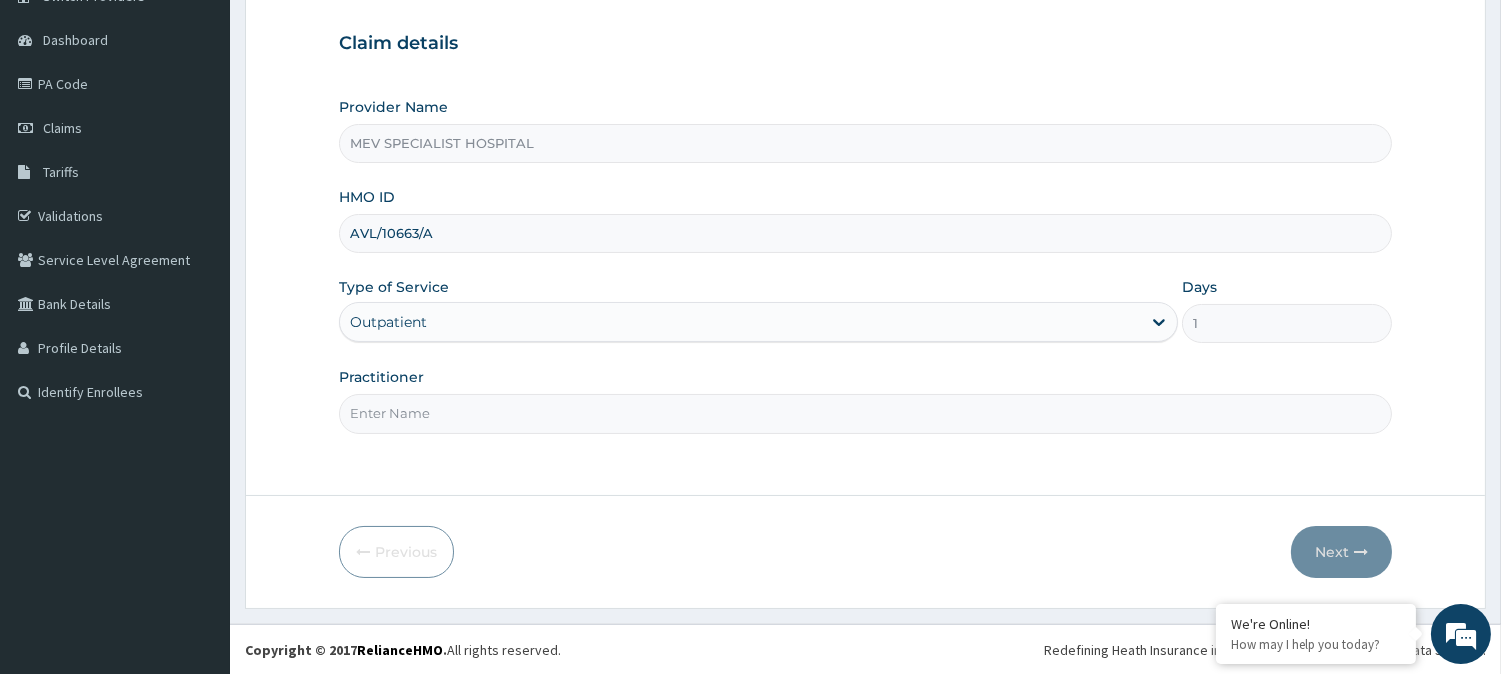 type on "DR JOY" 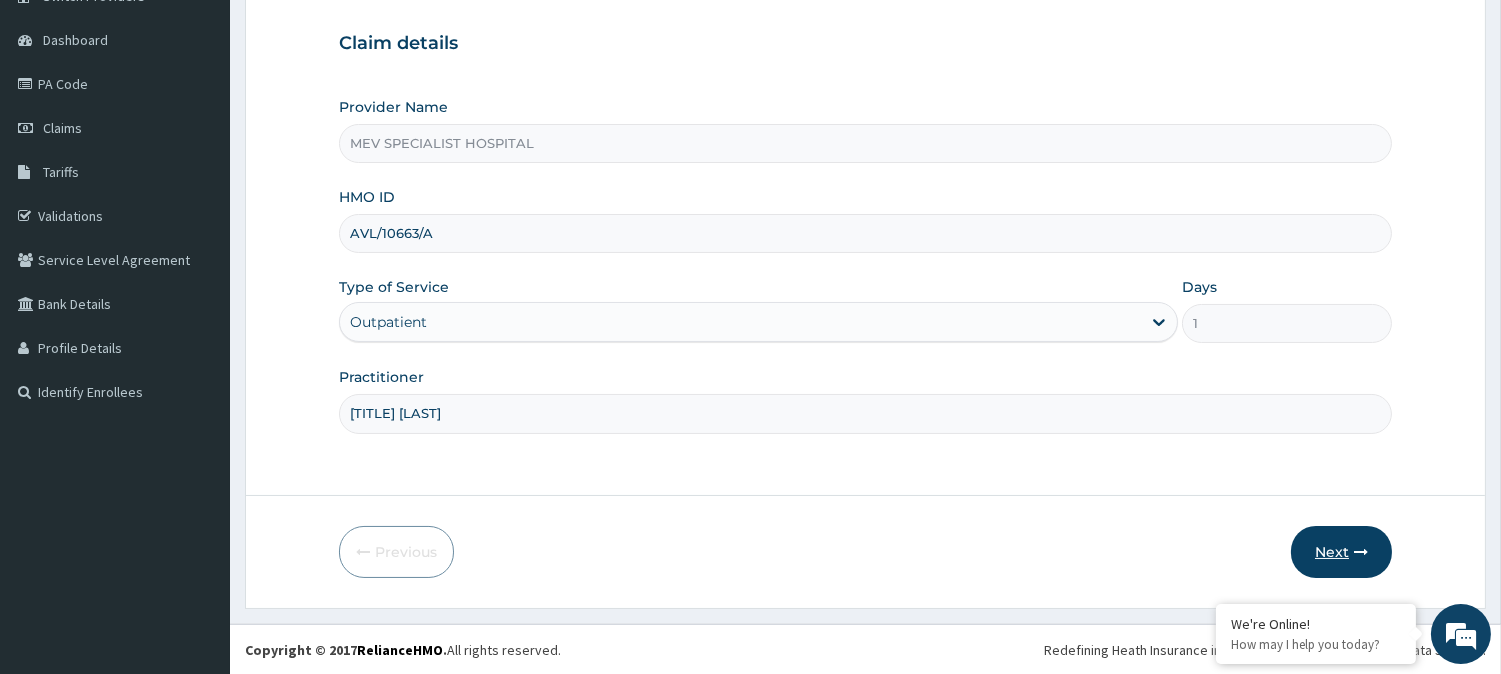 click at bounding box center [1361, 552] 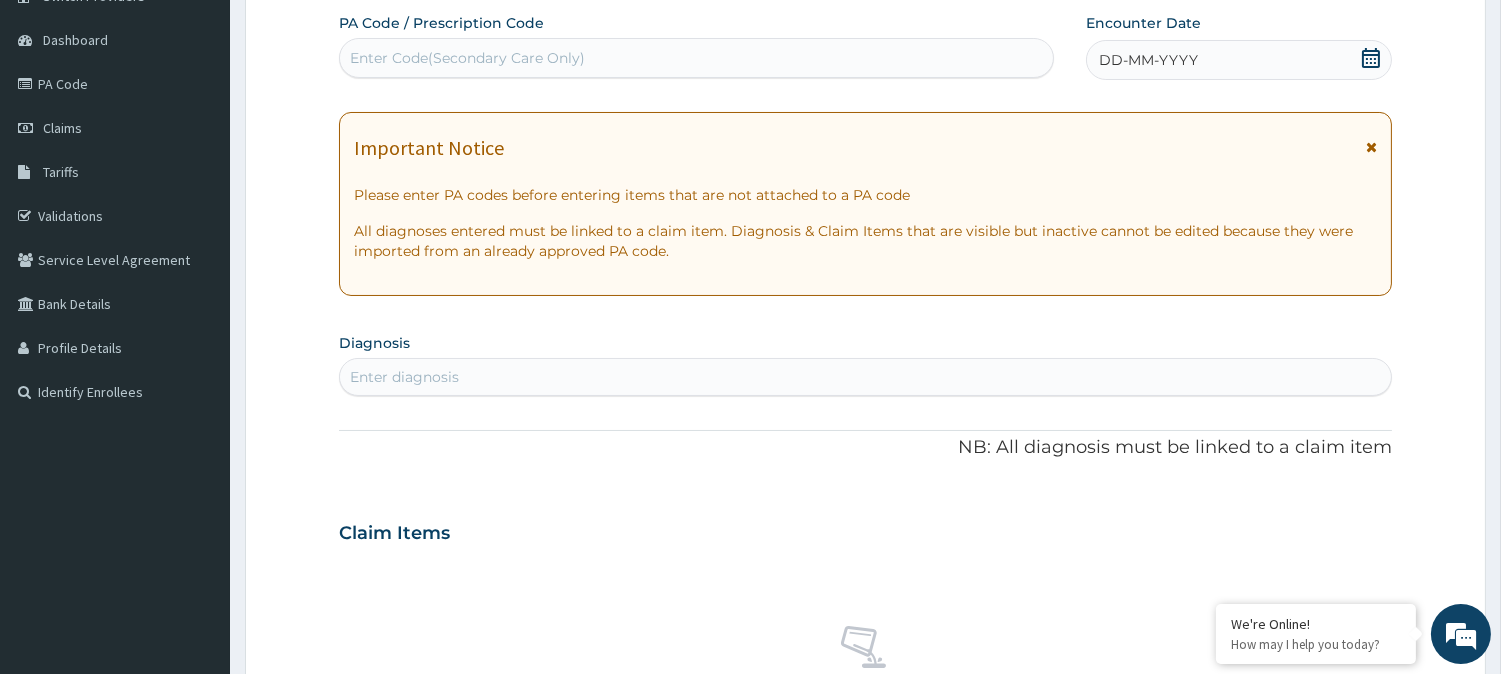 click on "Enter Code(Secondary Care Only)" at bounding box center [467, 58] 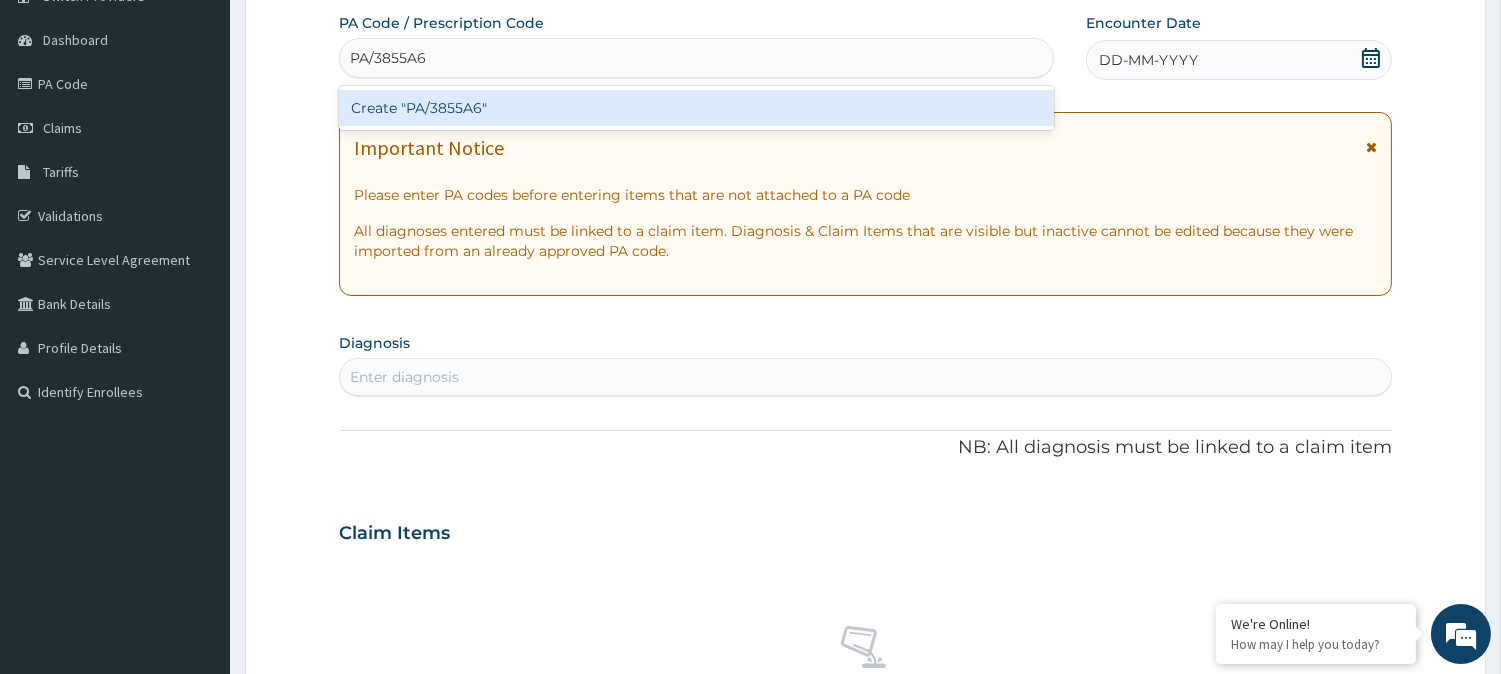 click on "Create "PA/3855A6"" at bounding box center [696, 108] 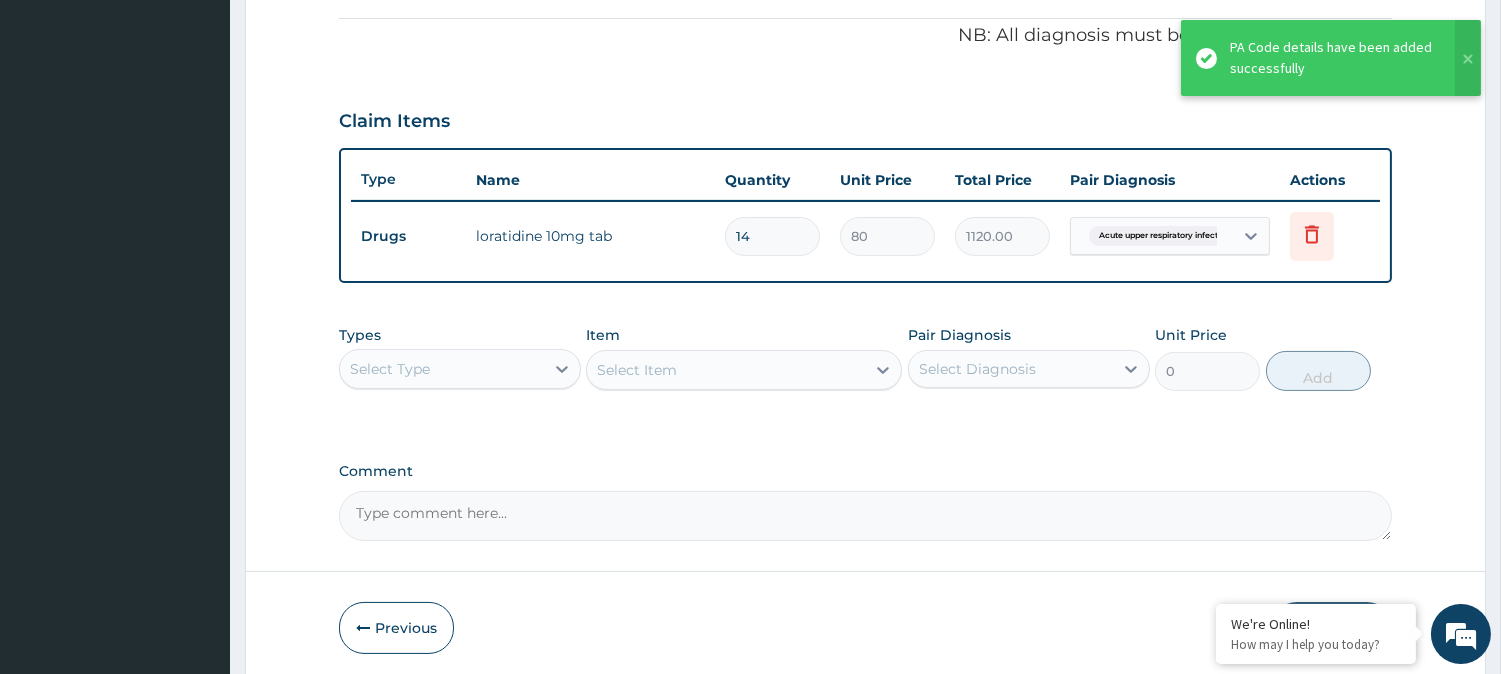scroll, scrollTop: 671, scrollLeft: 0, axis: vertical 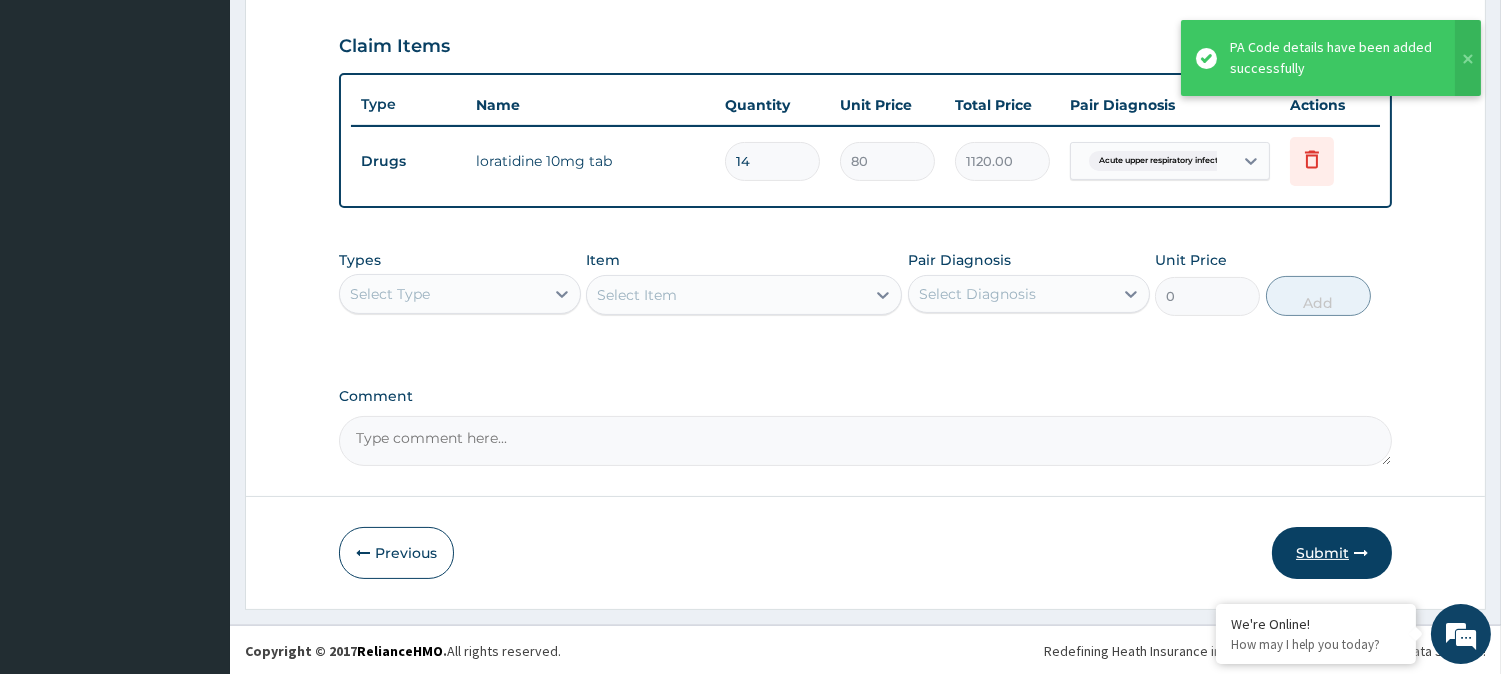 click on "Submit" at bounding box center [1332, 553] 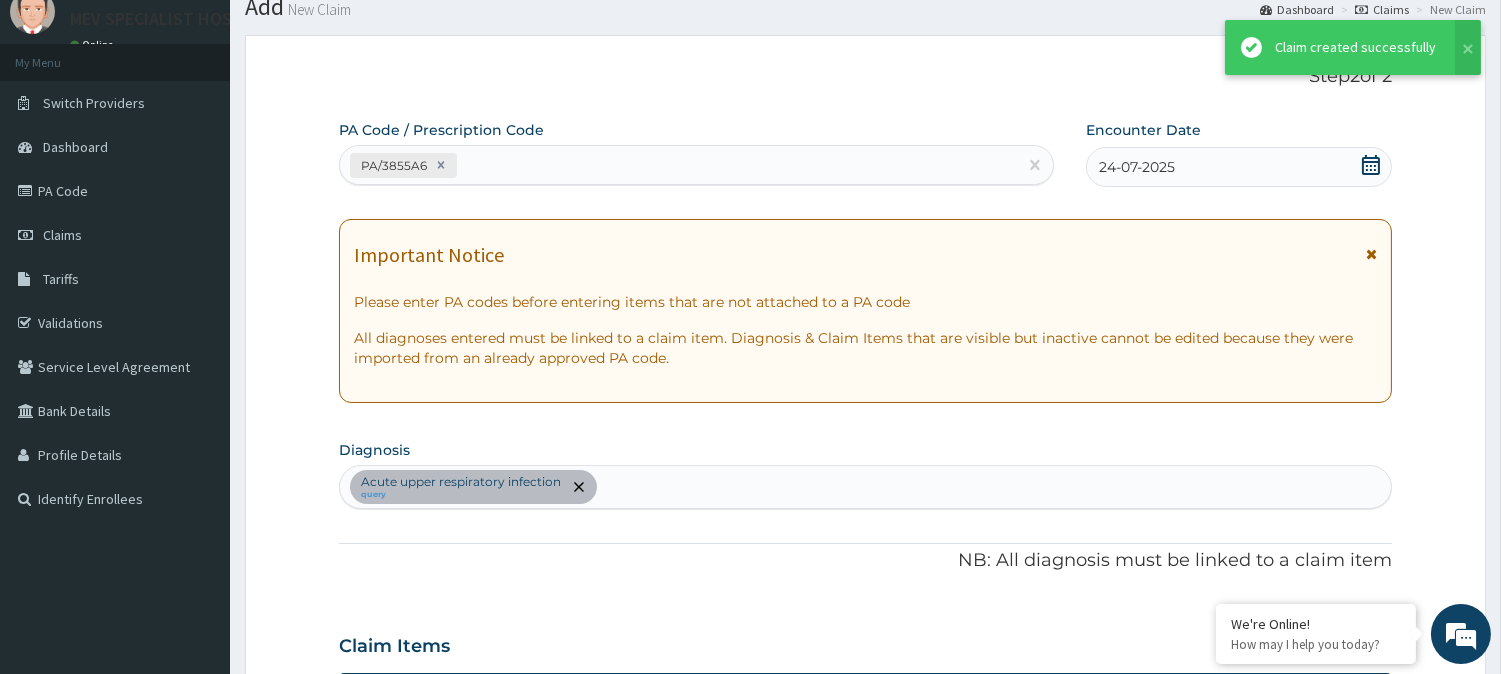 scroll, scrollTop: 671, scrollLeft: 0, axis: vertical 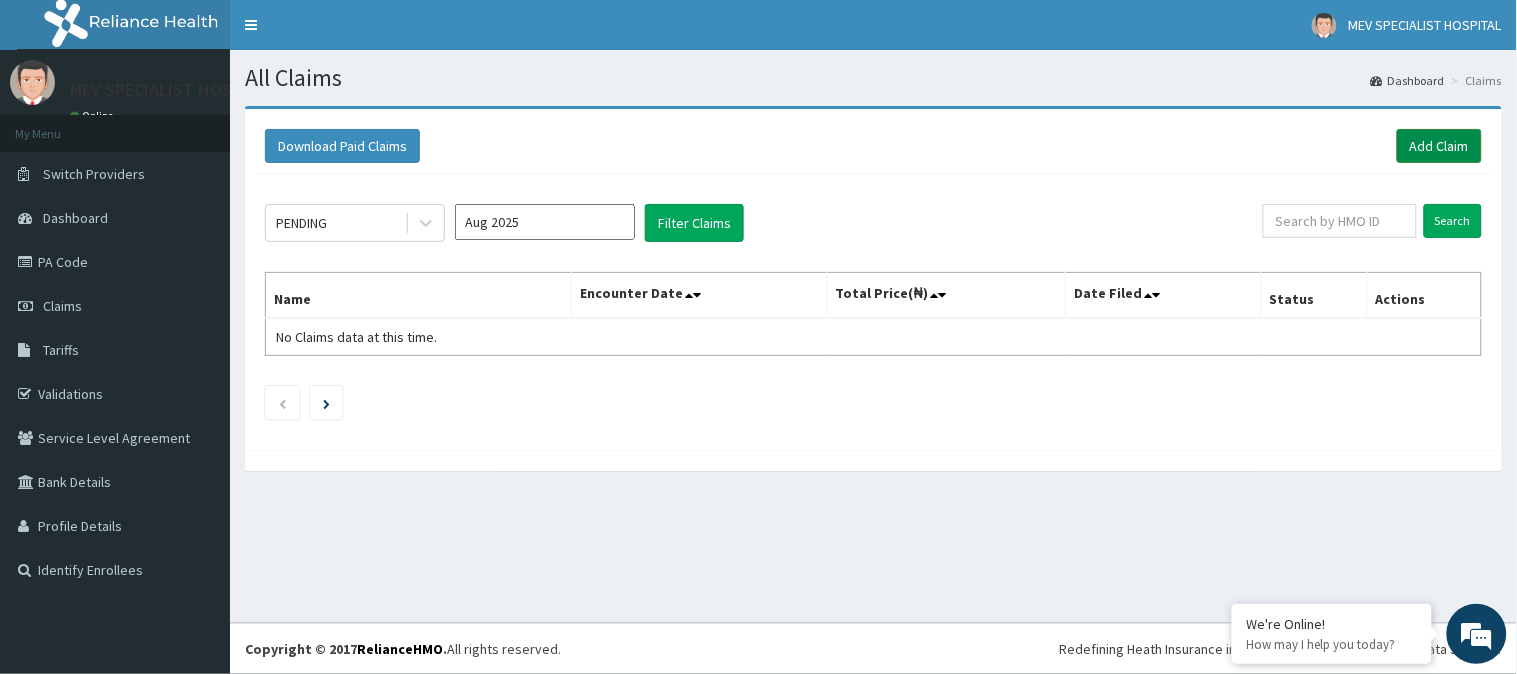 click on "Add Claim" at bounding box center [1439, 146] 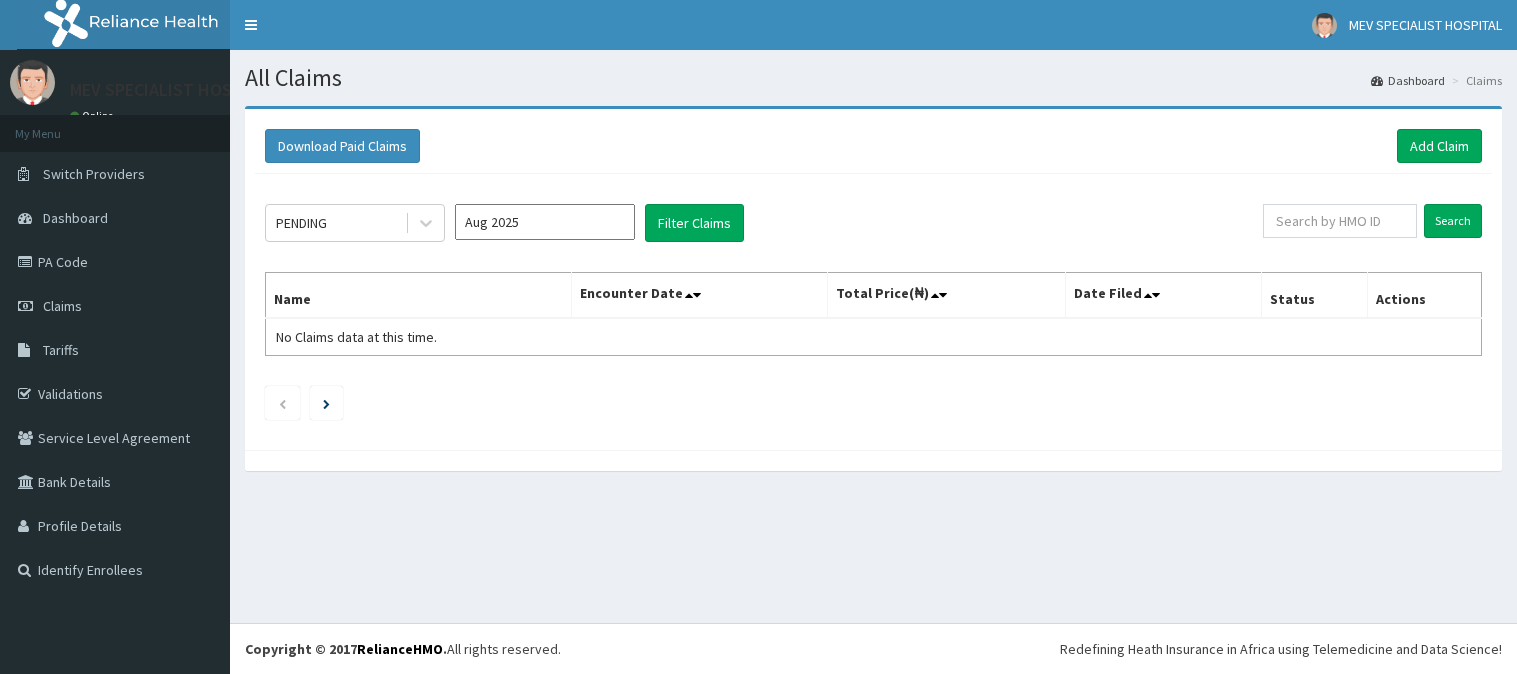 scroll, scrollTop: 0, scrollLeft: 0, axis: both 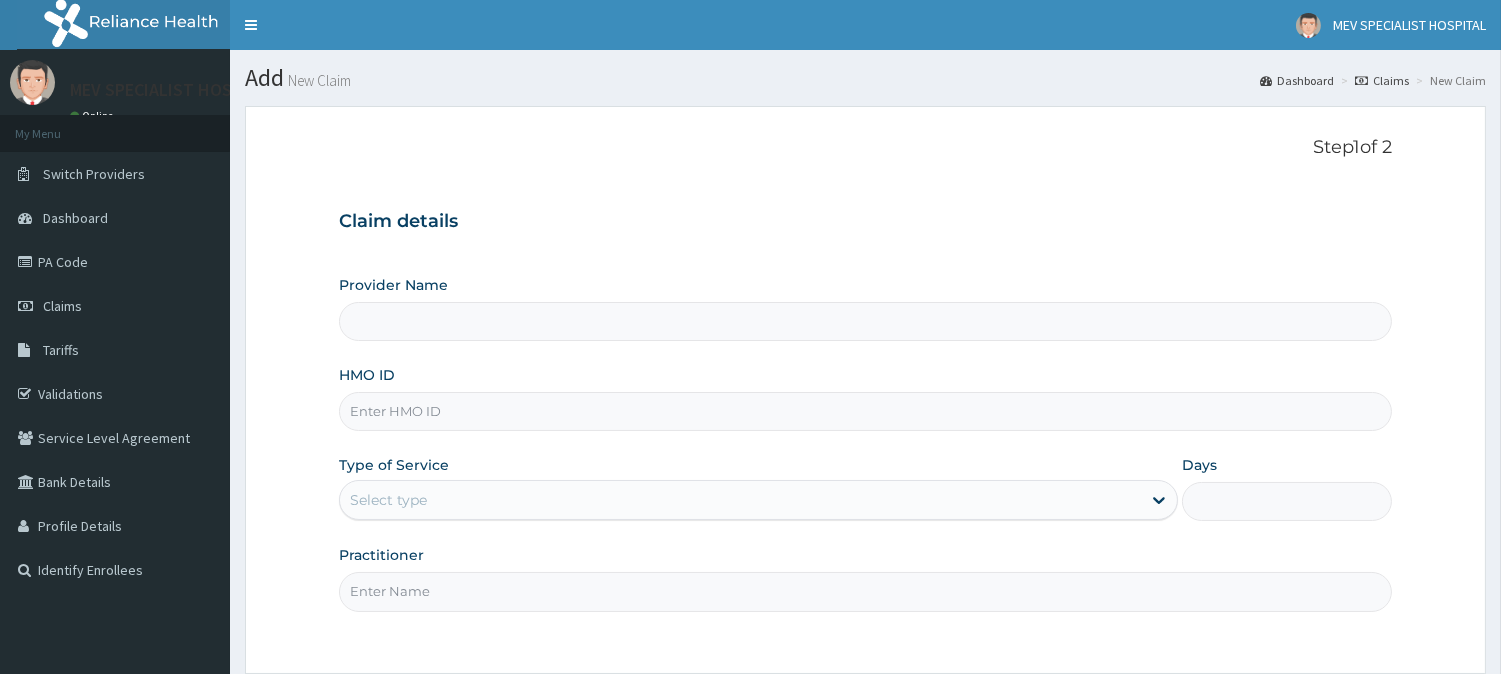 type on "MEV SPECIALIST HOSPITAL" 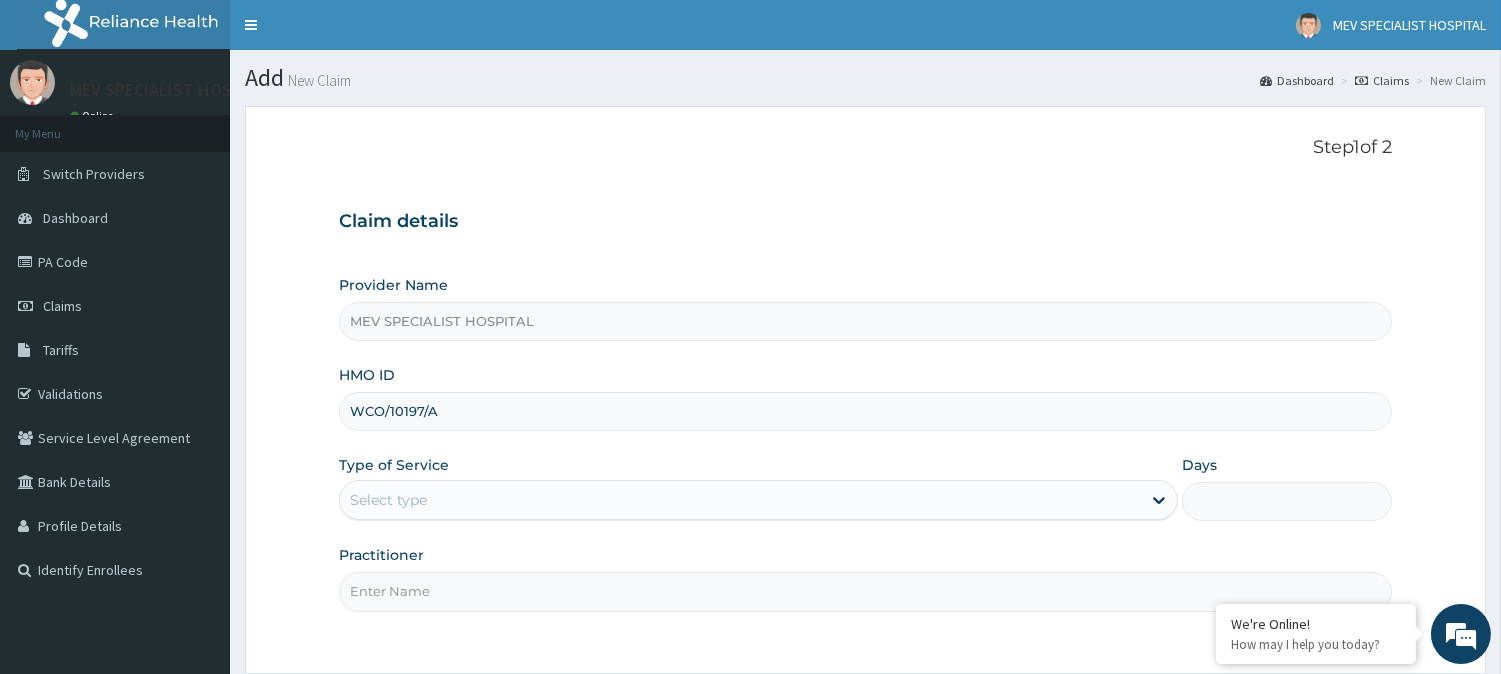 type on "WCO/10197/A" 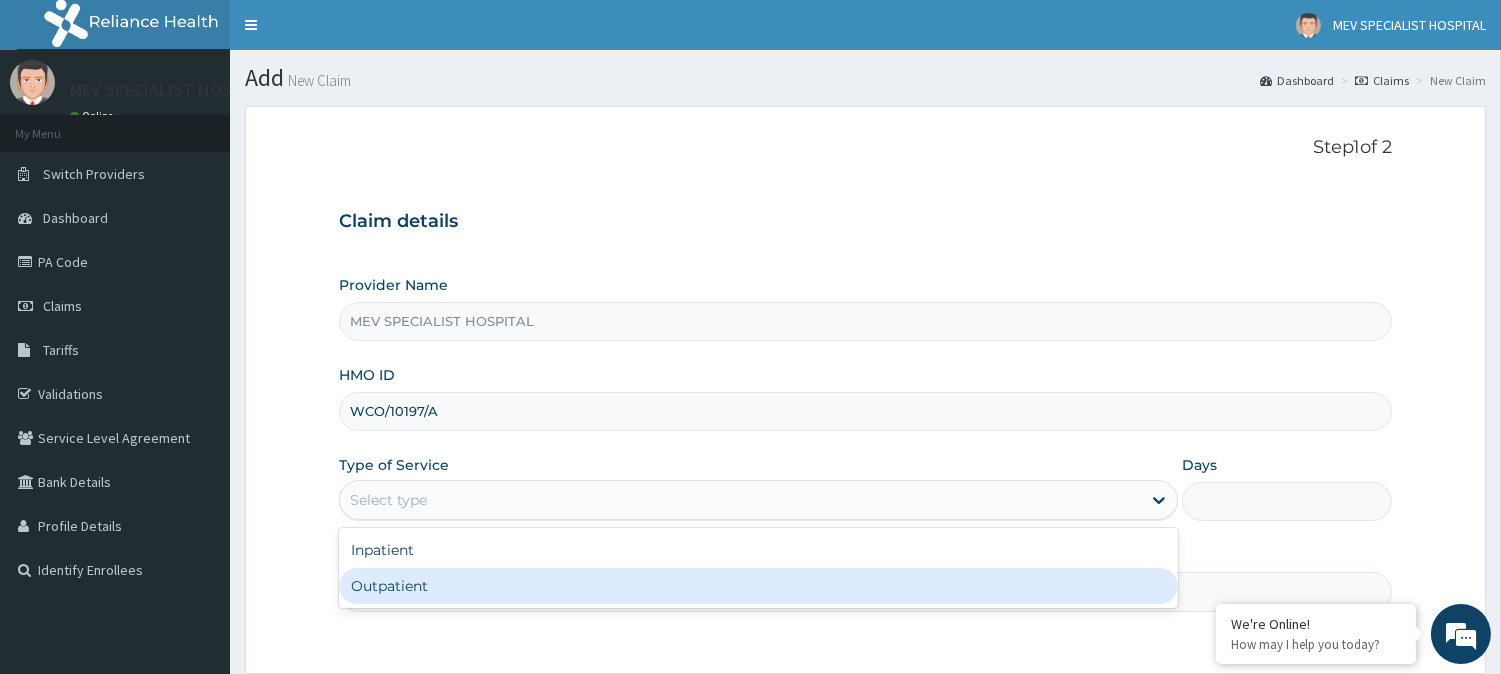 click on "Outpatient" at bounding box center [758, 586] 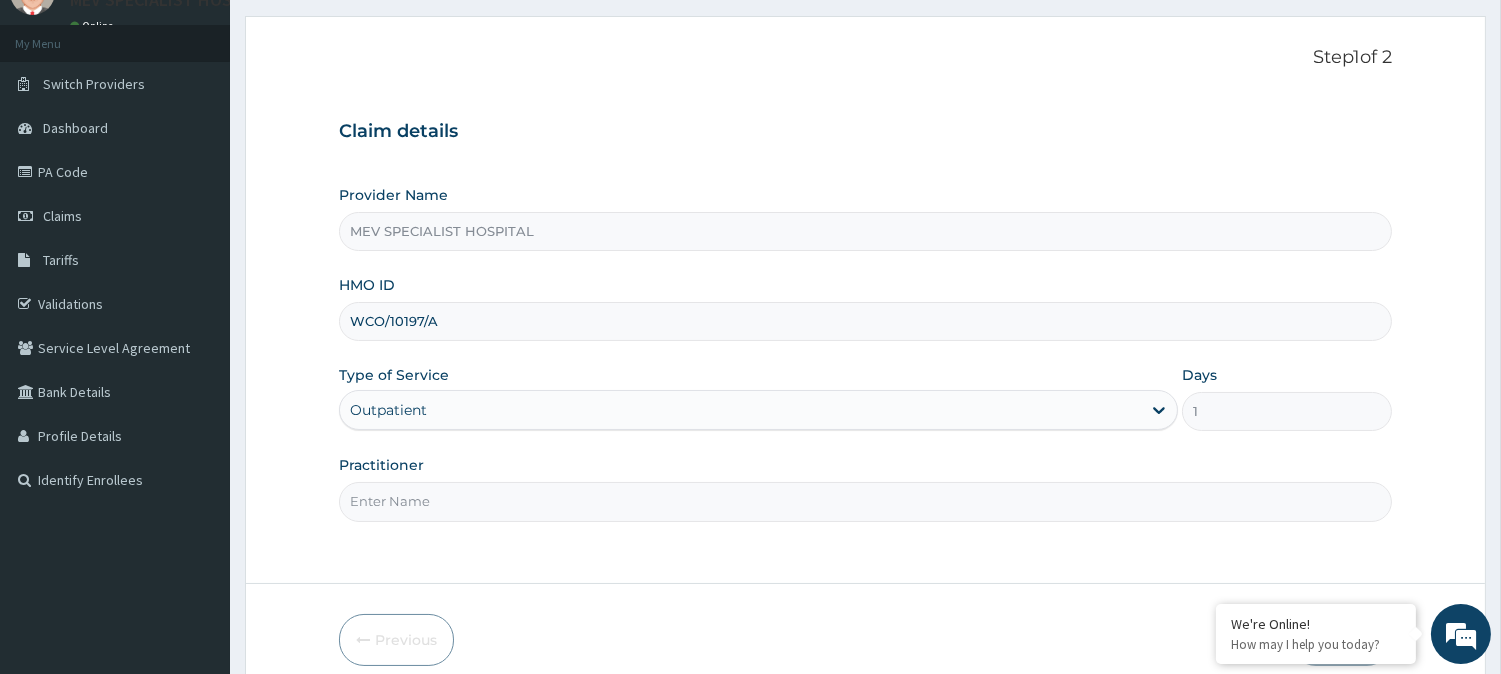 scroll, scrollTop: 178, scrollLeft: 0, axis: vertical 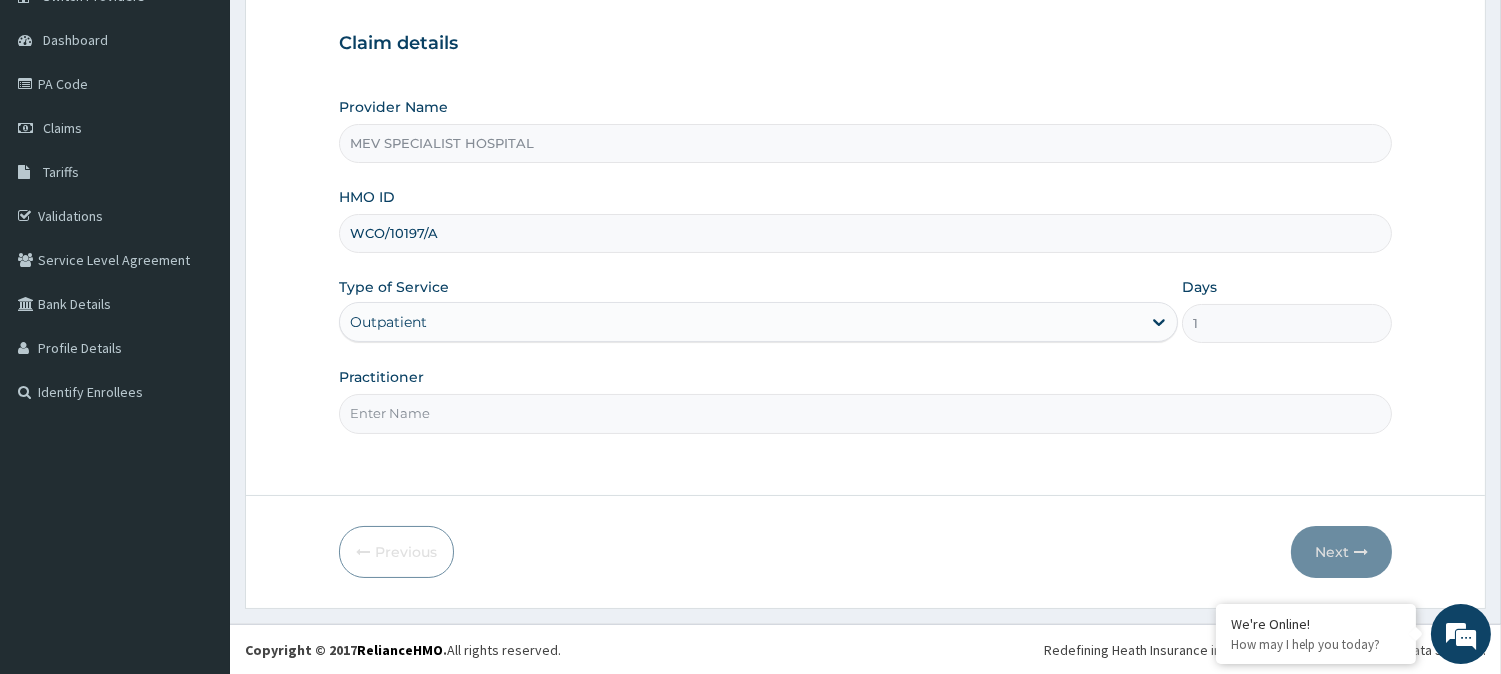 click on "Practitioner" at bounding box center [865, 413] 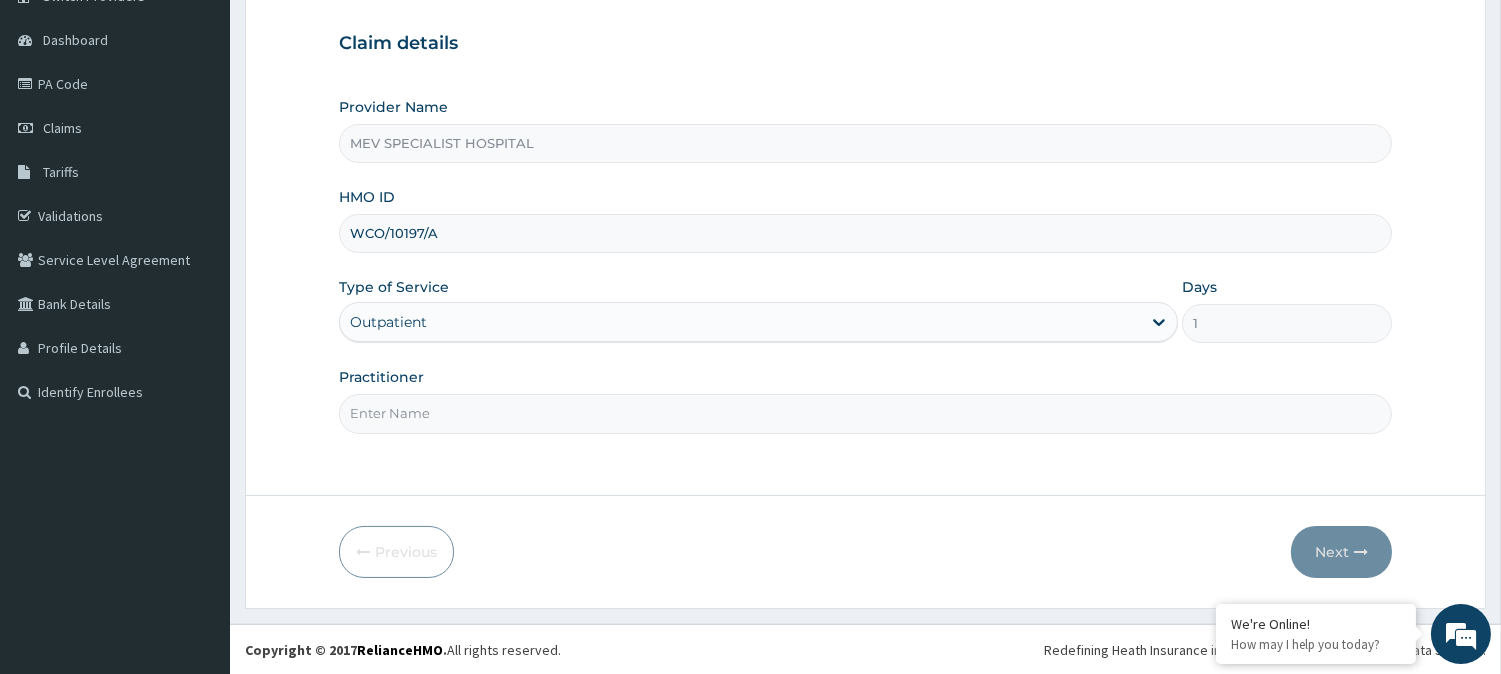 type on "DR JOY" 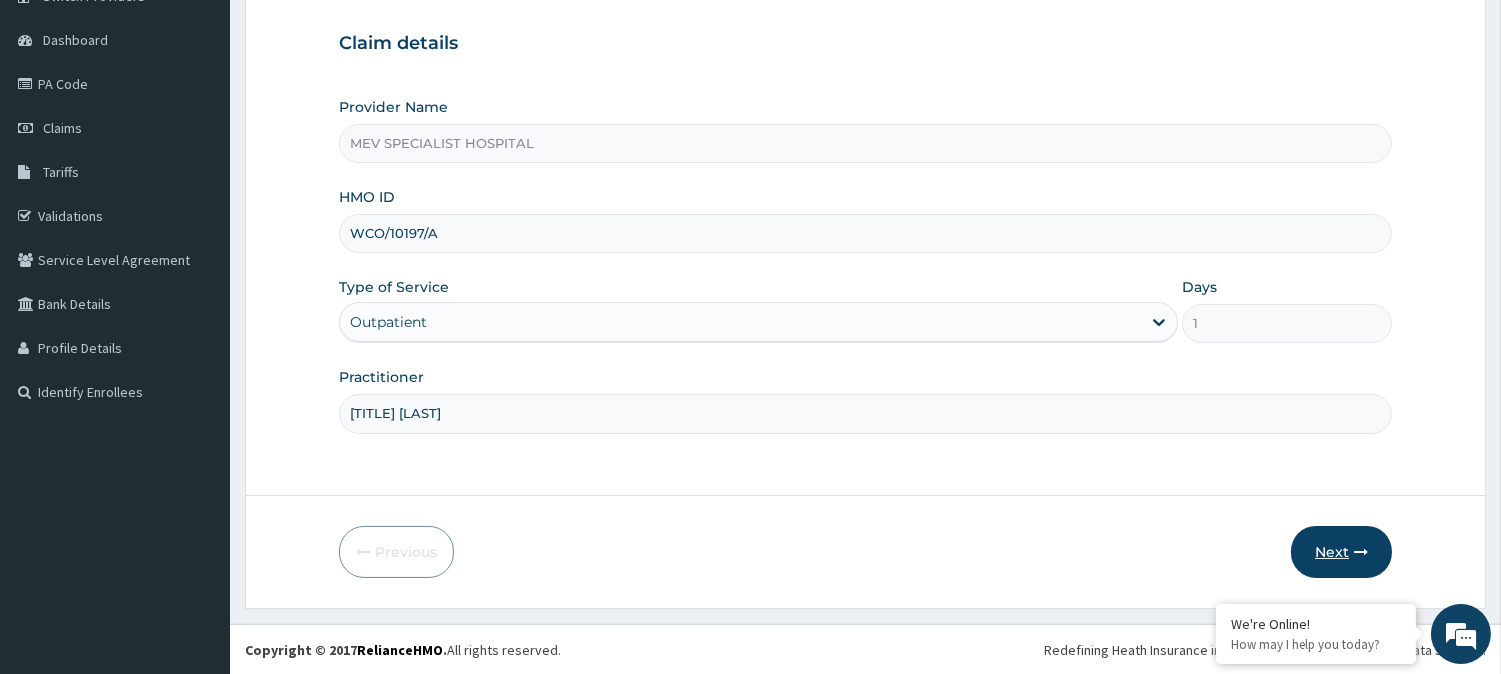click on "Next" at bounding box center [1341, 552] 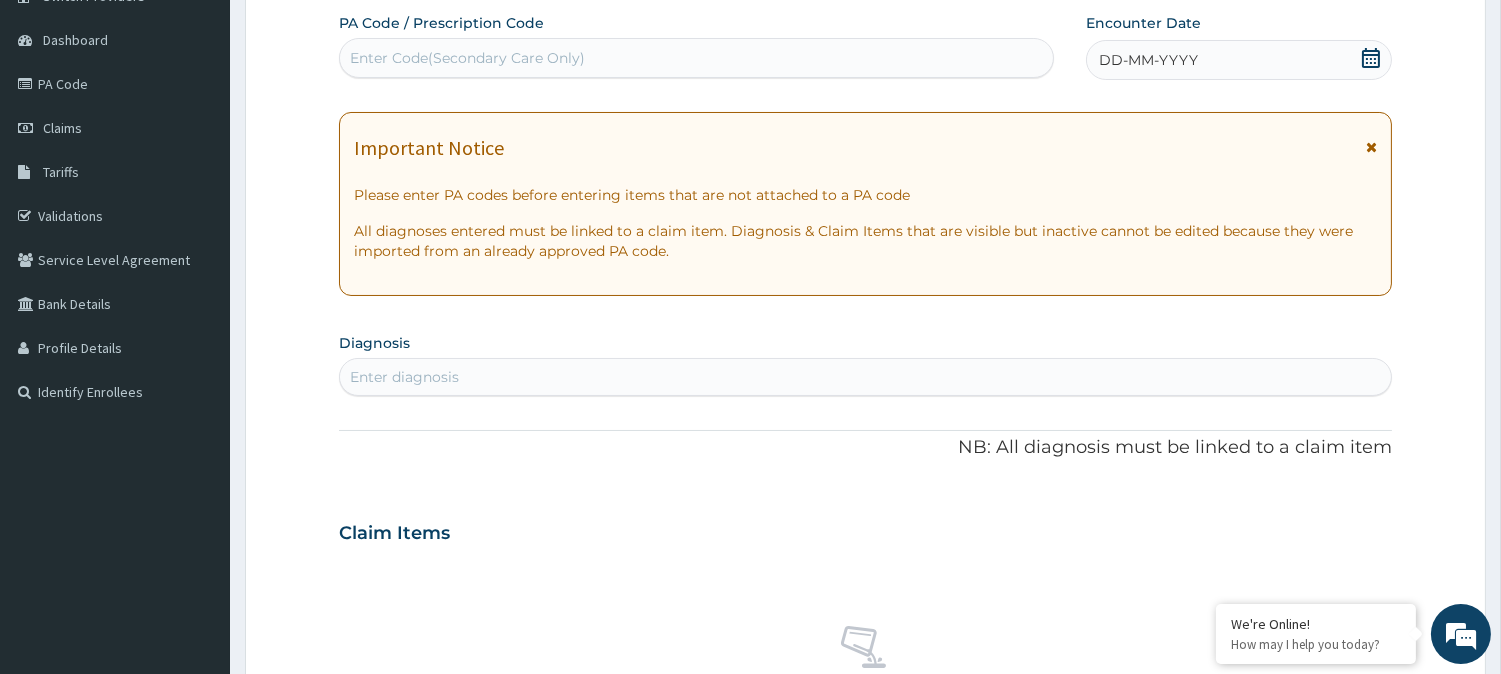 scroll, scrollTop: 0, scrollLeft: 0, axis: both 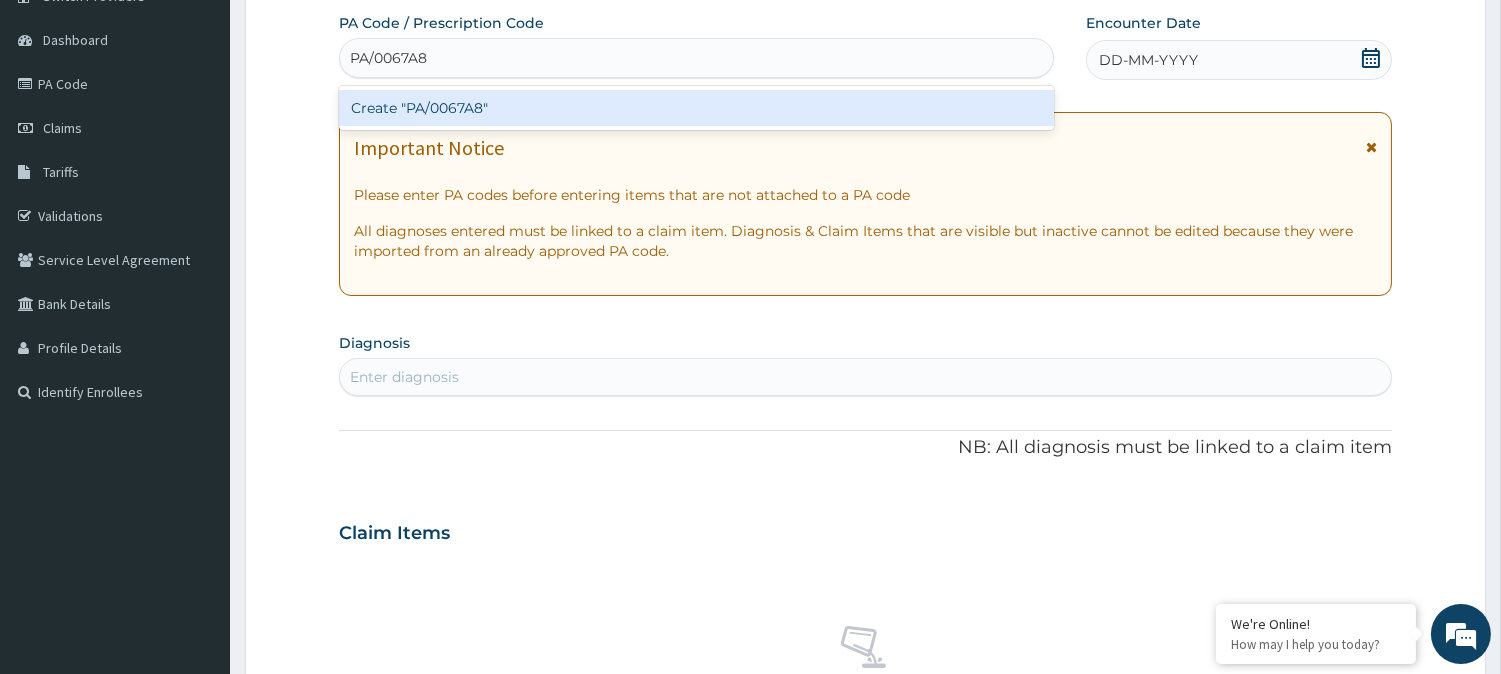 click on "Create "PA/0067A8"" at bounding box center (696, 108) 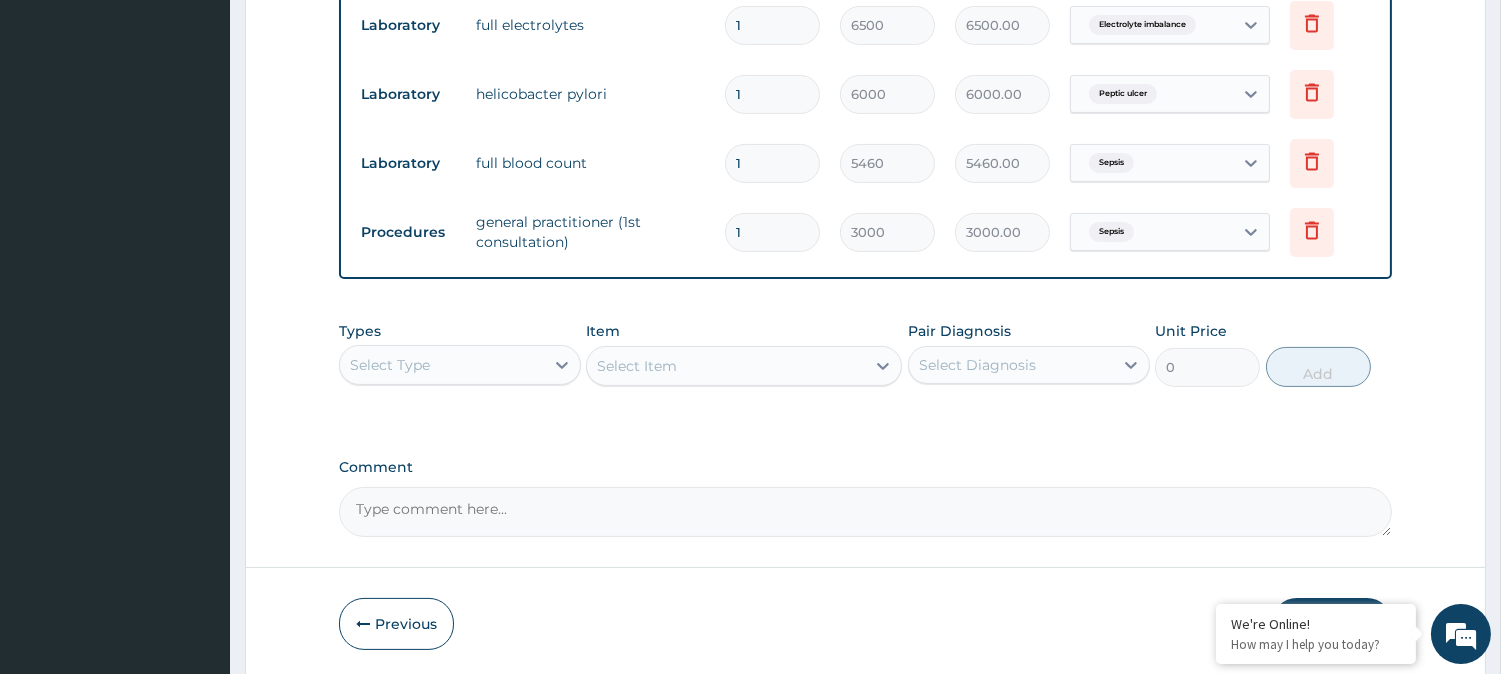 scroll, scrollTop: 880, scrollLeft: 0, axis: vertical 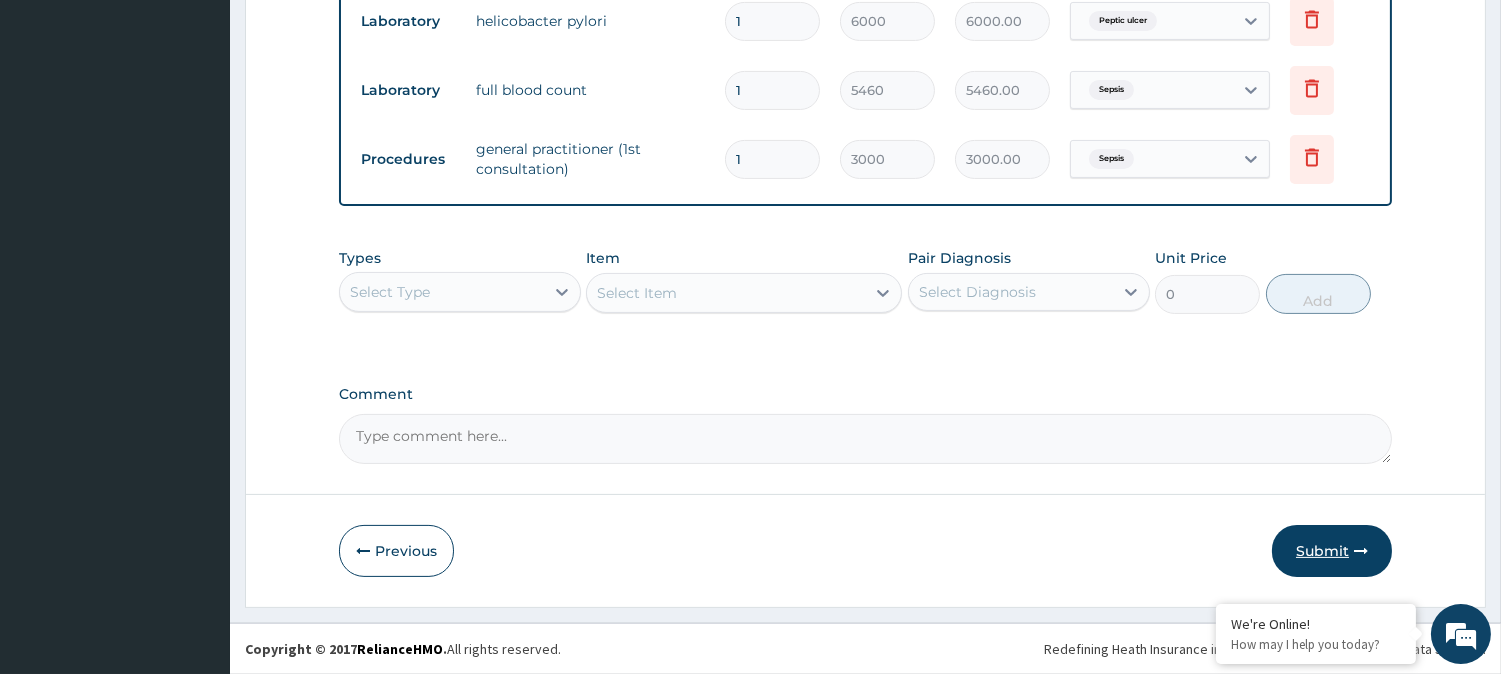 click on "Submit" at bounding box center (1332, 551) 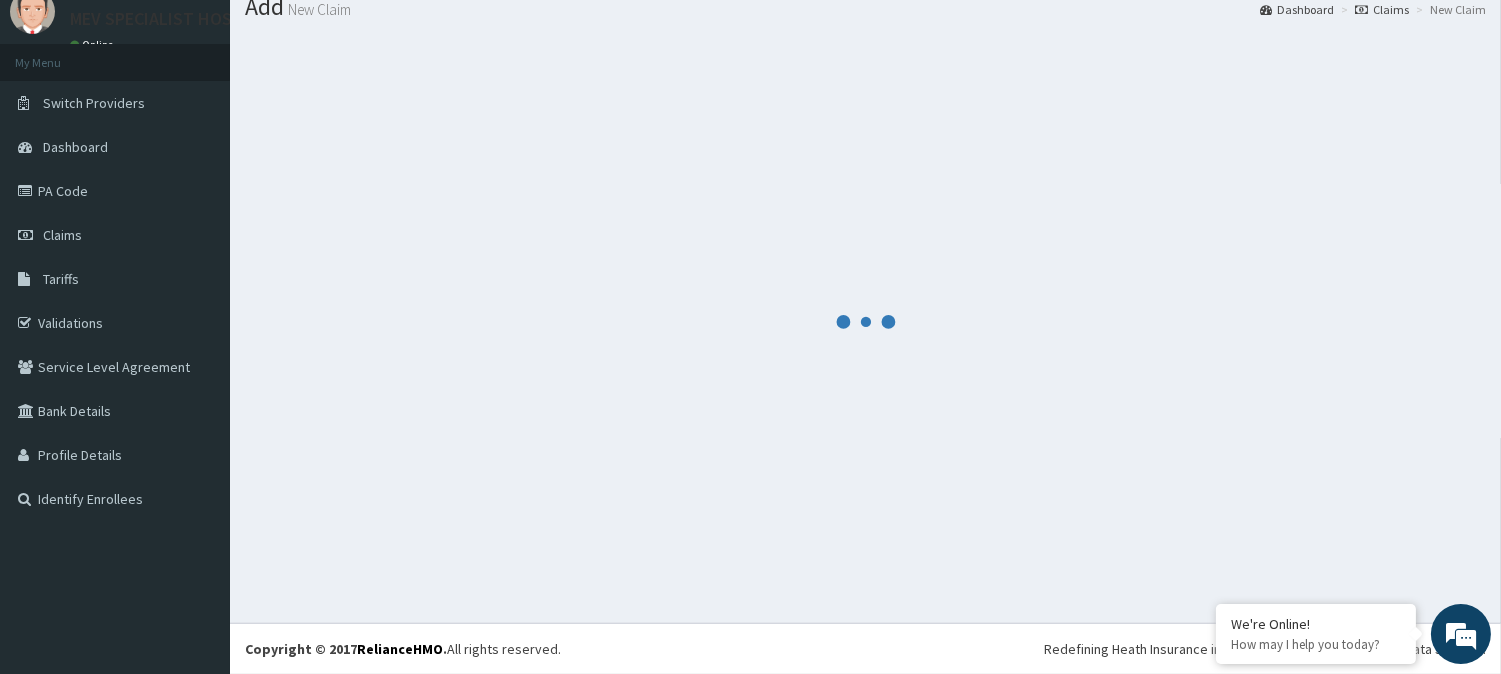 scroll, scrollTop: 880, scrollLeft: 0, axis: vertical 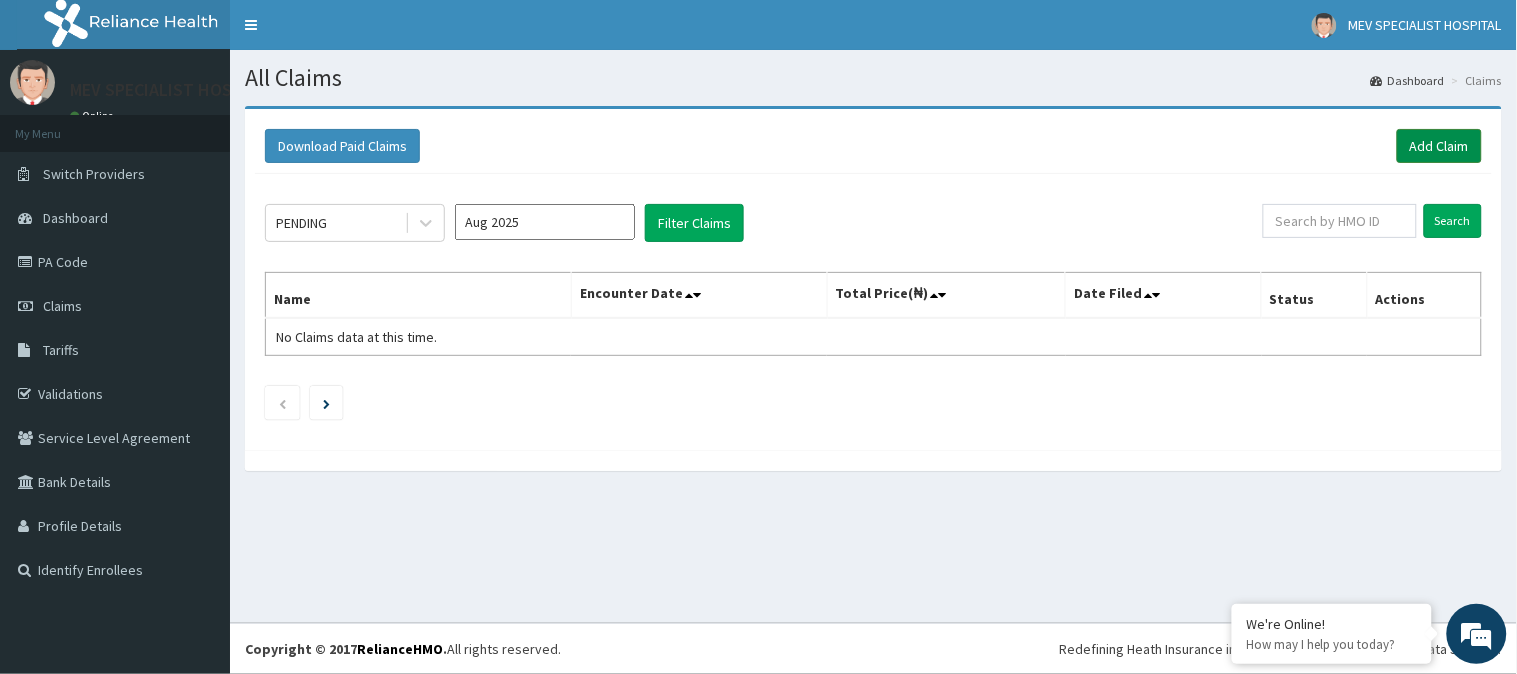 click on "Add Claim" at bounding box center [1439, 146] 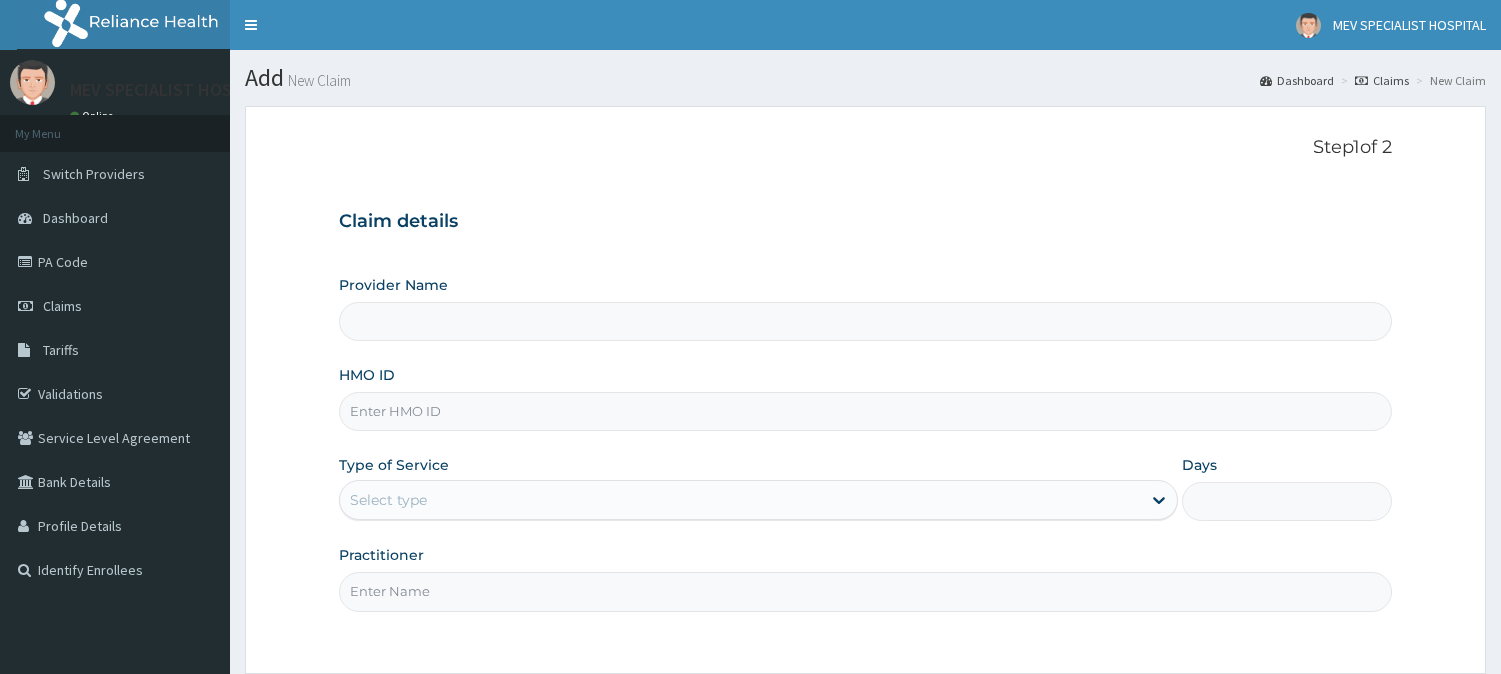 scroll, scrollTop: 0, scrollLeft: 0, axis: both 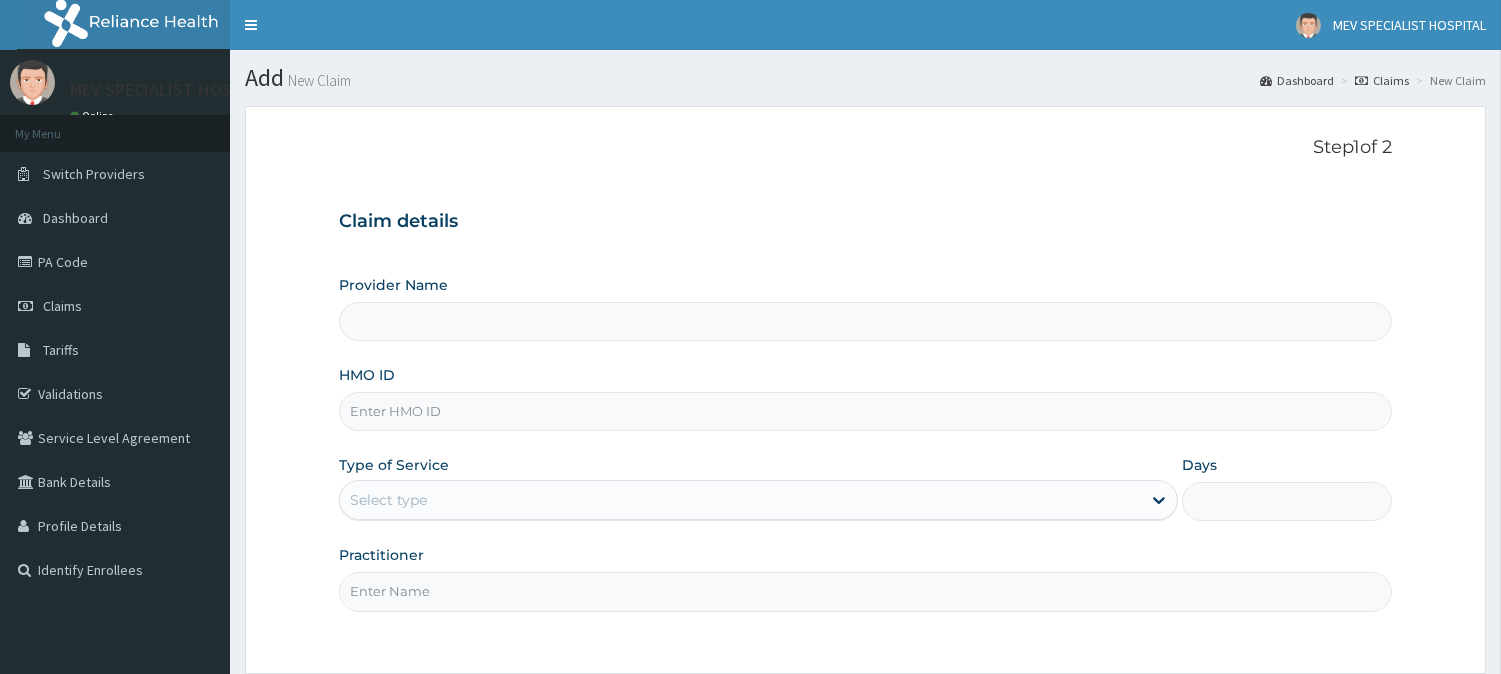 click on "HMO ID" at bounding box center (865, 411) 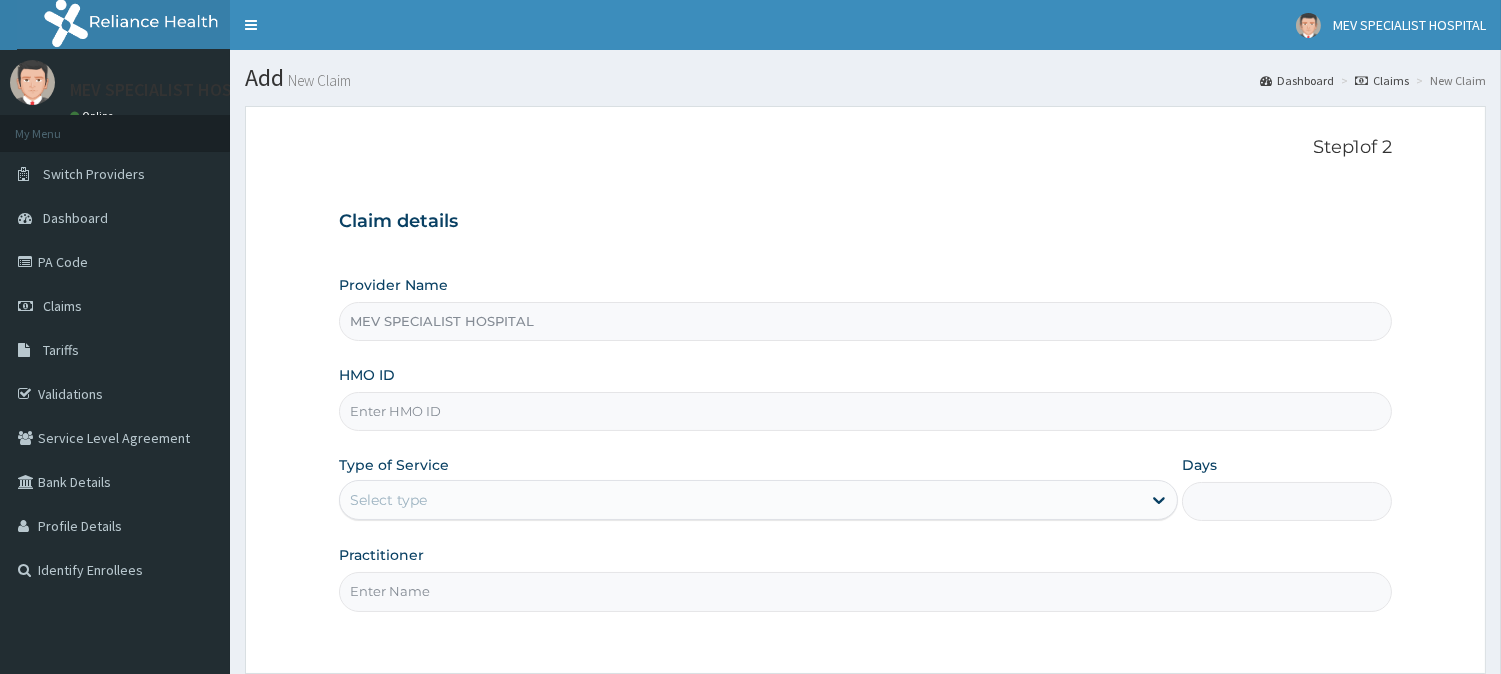 paste on "WCO/10197/A" 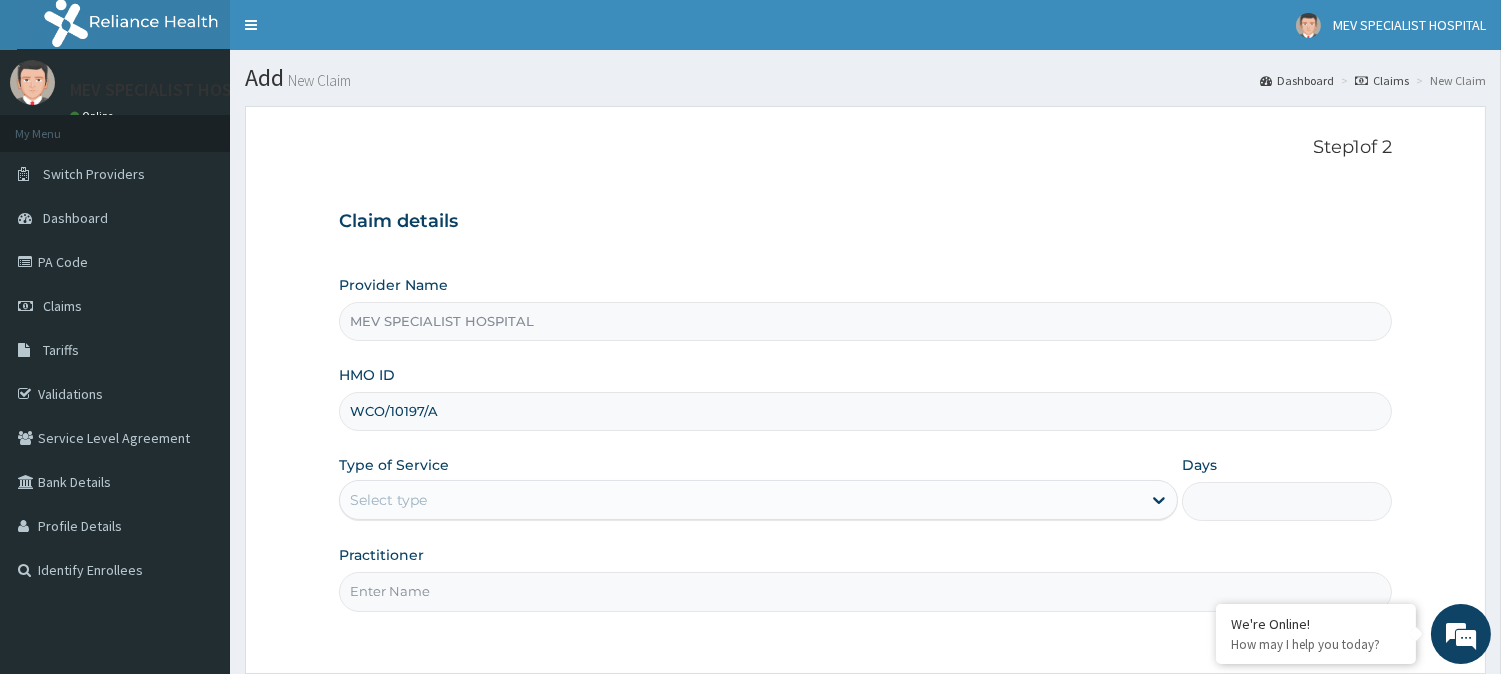 type on "WCO/10197/A" 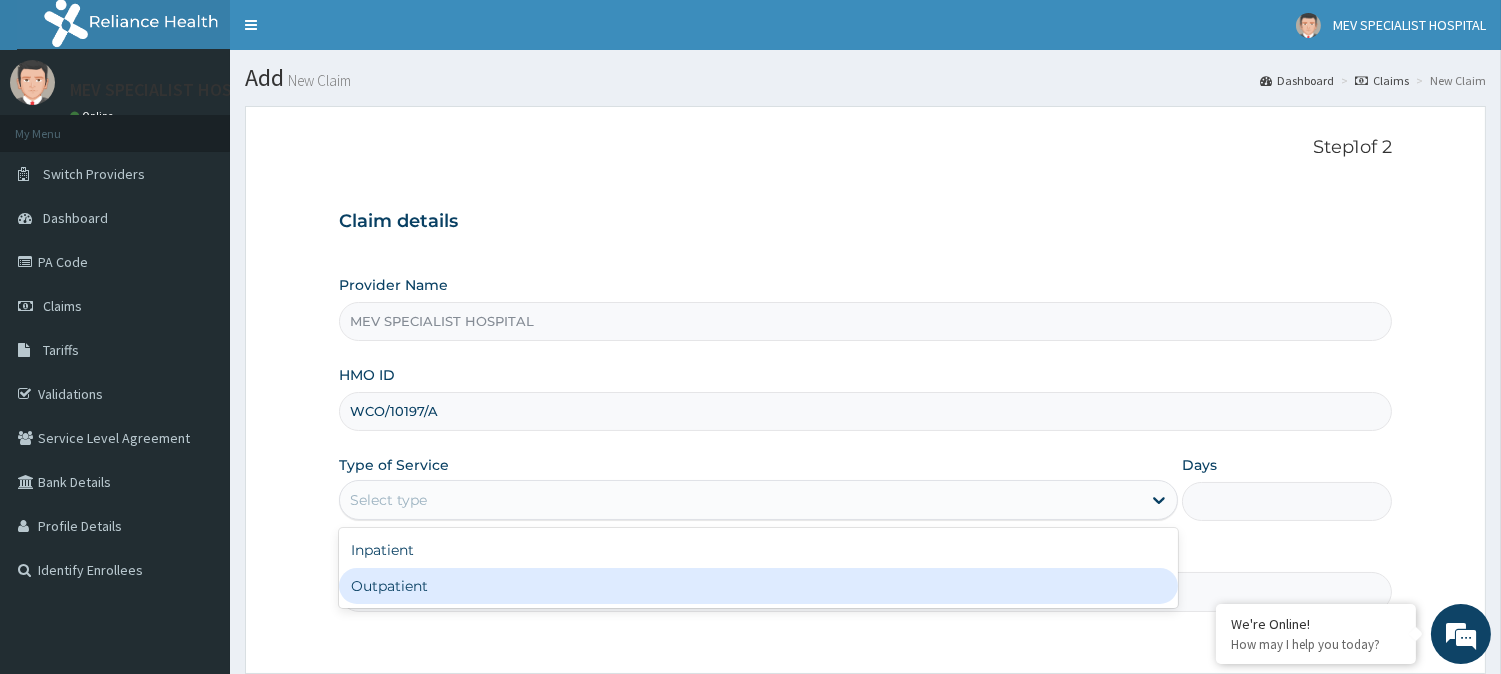 click on "Outpatient" at bounding box center (758, 586) 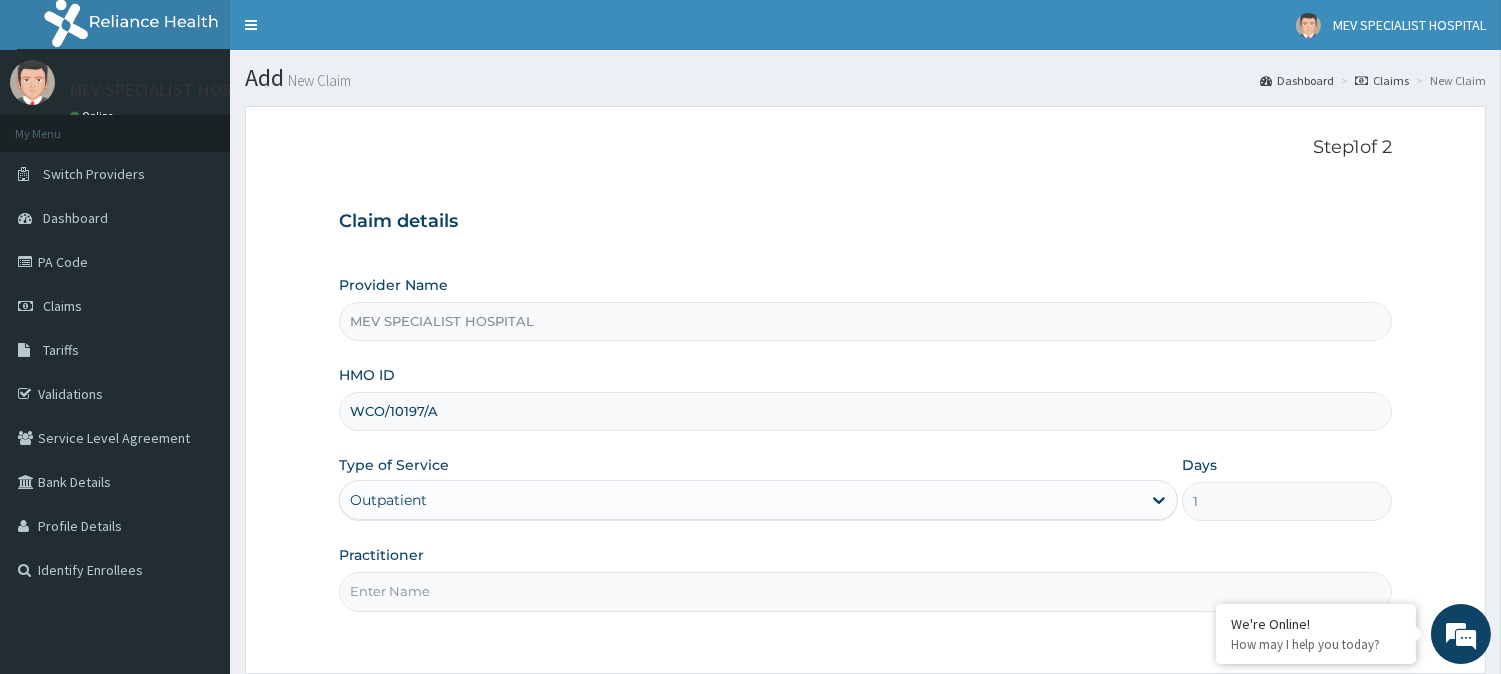 scroll, scrollTop: 0, scrollLeft: 0, axis: both 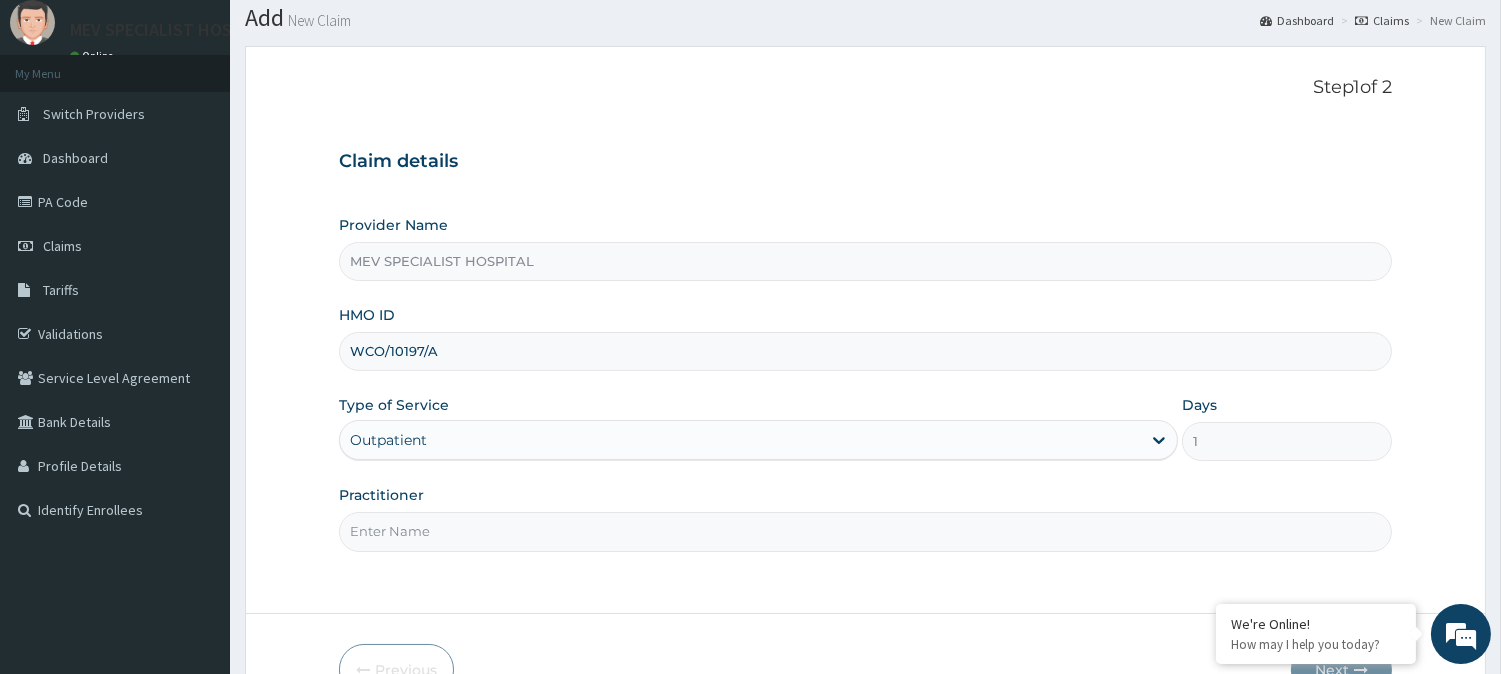 click on "Practitioner" at bounding box center (865, 531) 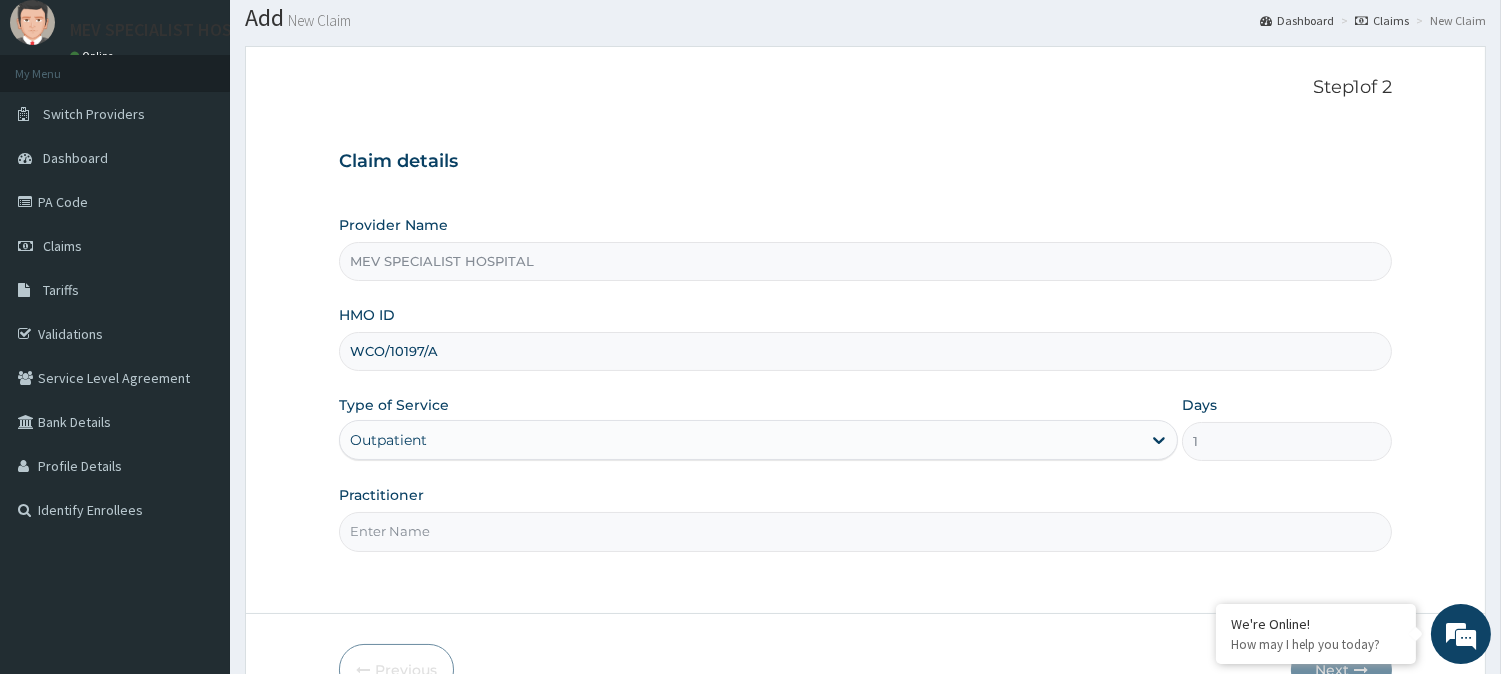 type on "[TITLE] [LAST]" 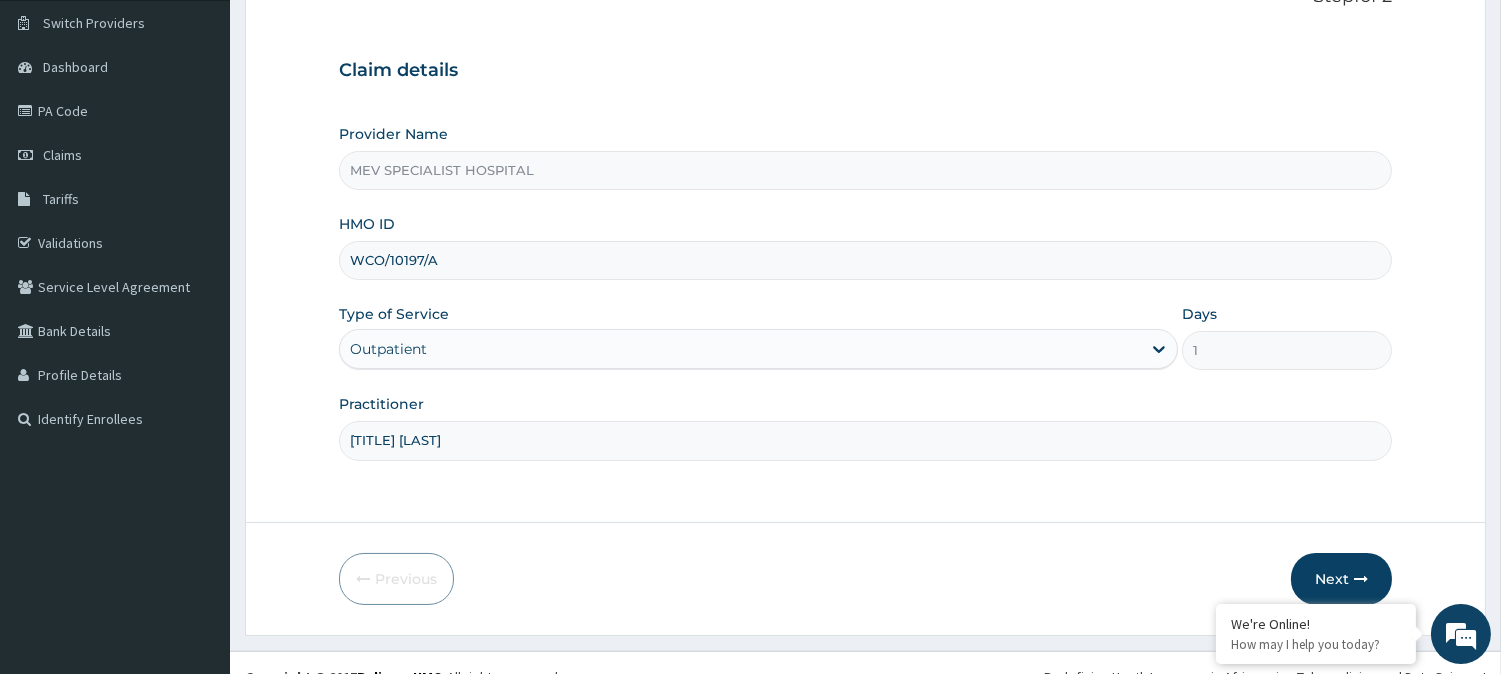scroll, scrollTop: 178, scrollLeft: 0, axis: vertical 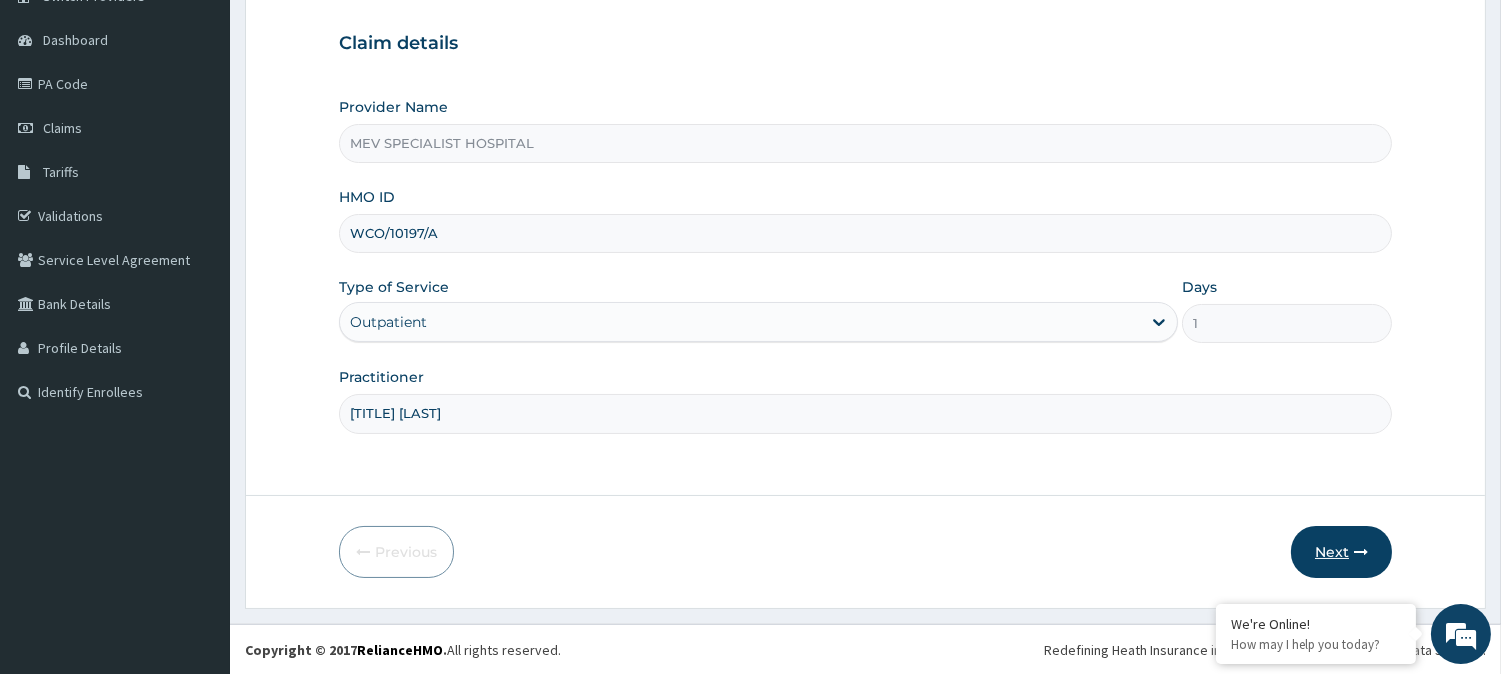 click on "Next" at bounding box center [1341, 552] 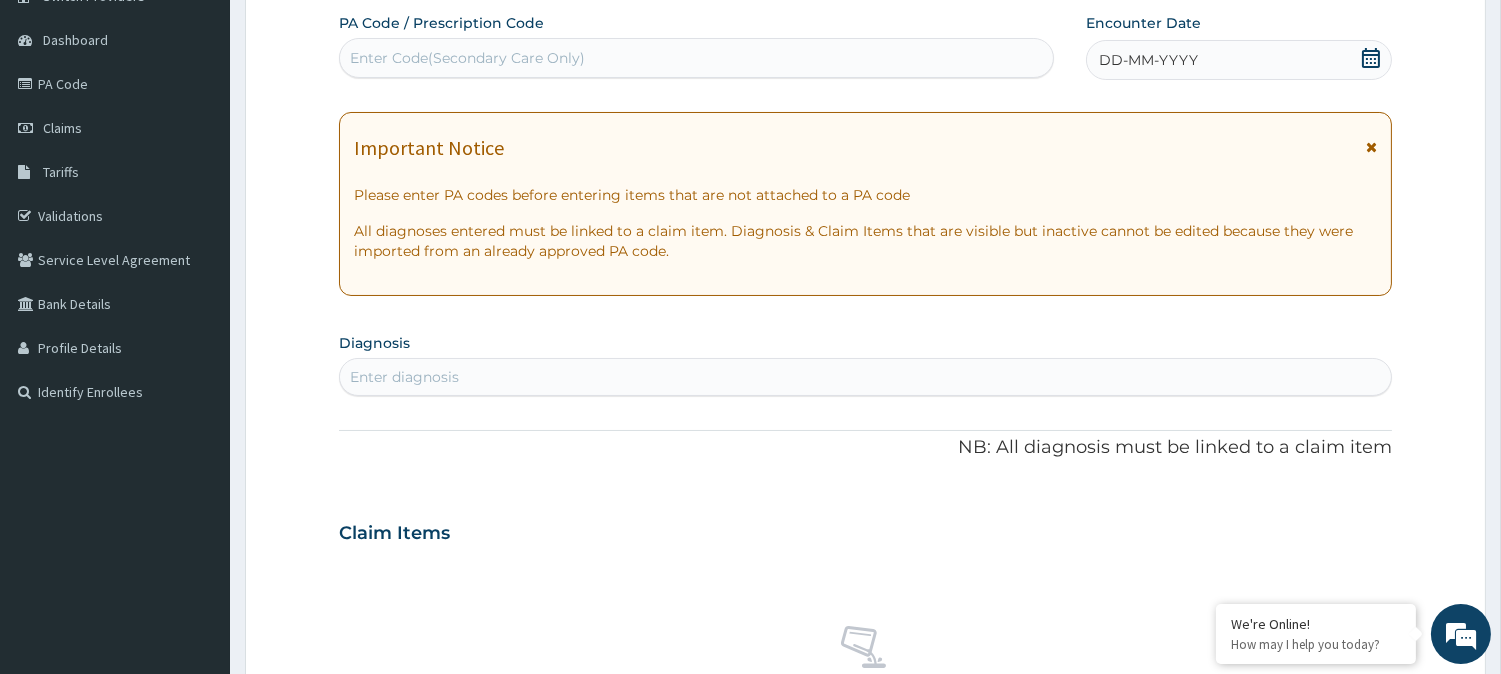 click on "Enter Code(Secondary Care Only)" at bounding box center (467, 58) 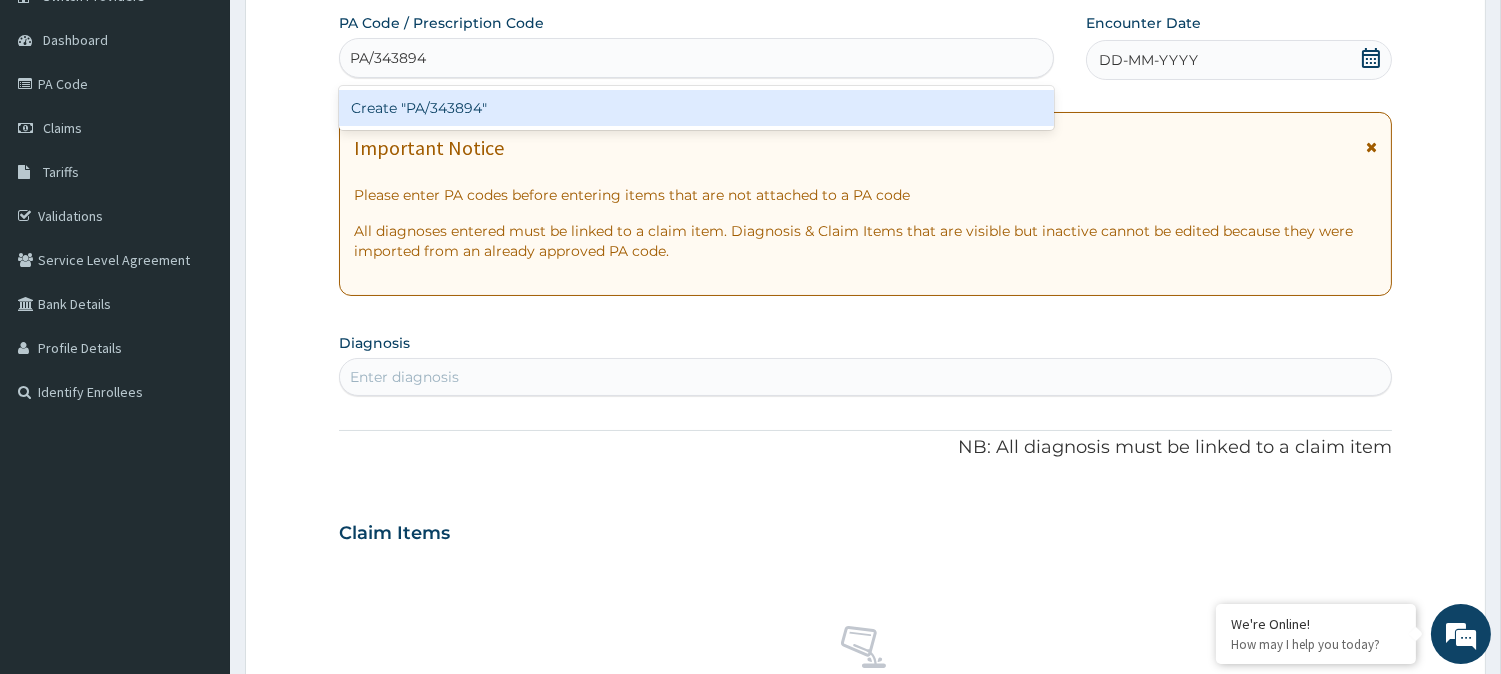 click on "Create "PA/343894"" at bounding box center (696, 108) 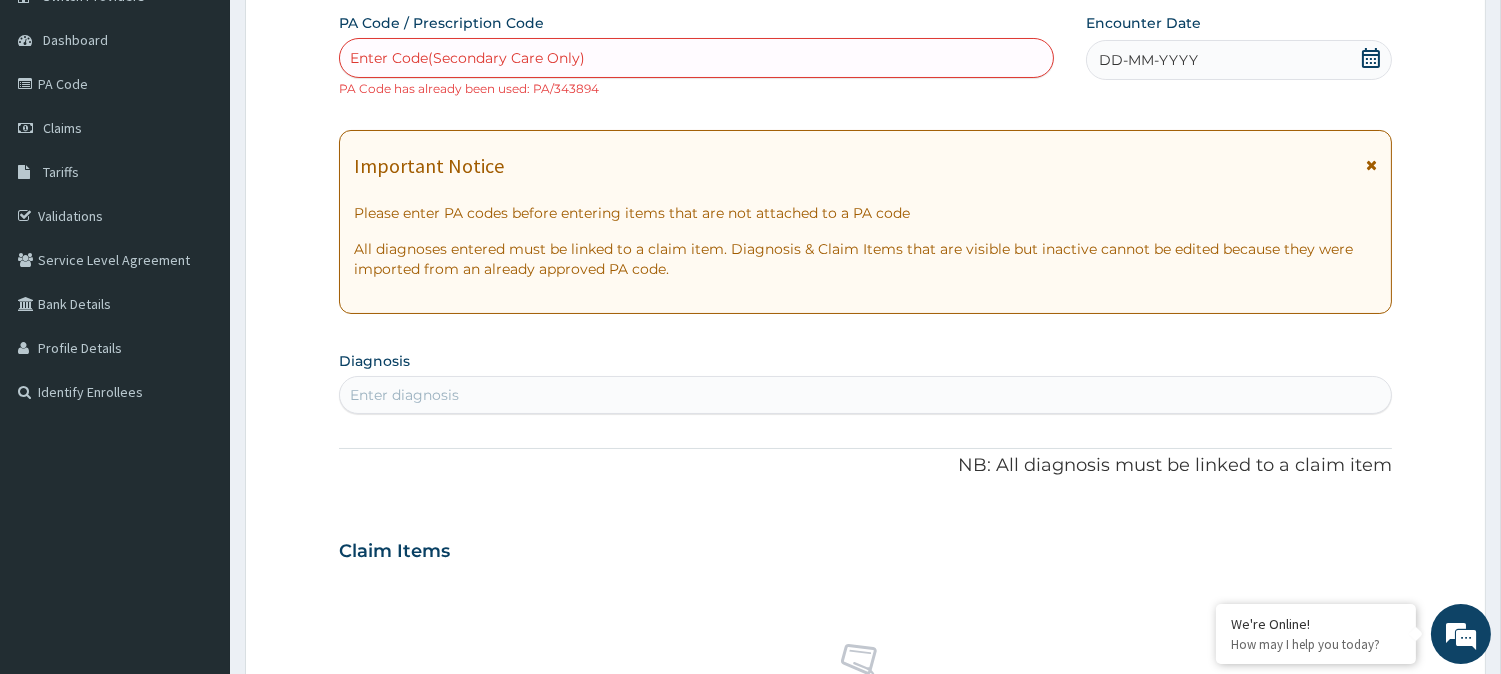 paste on "PA/38688C" 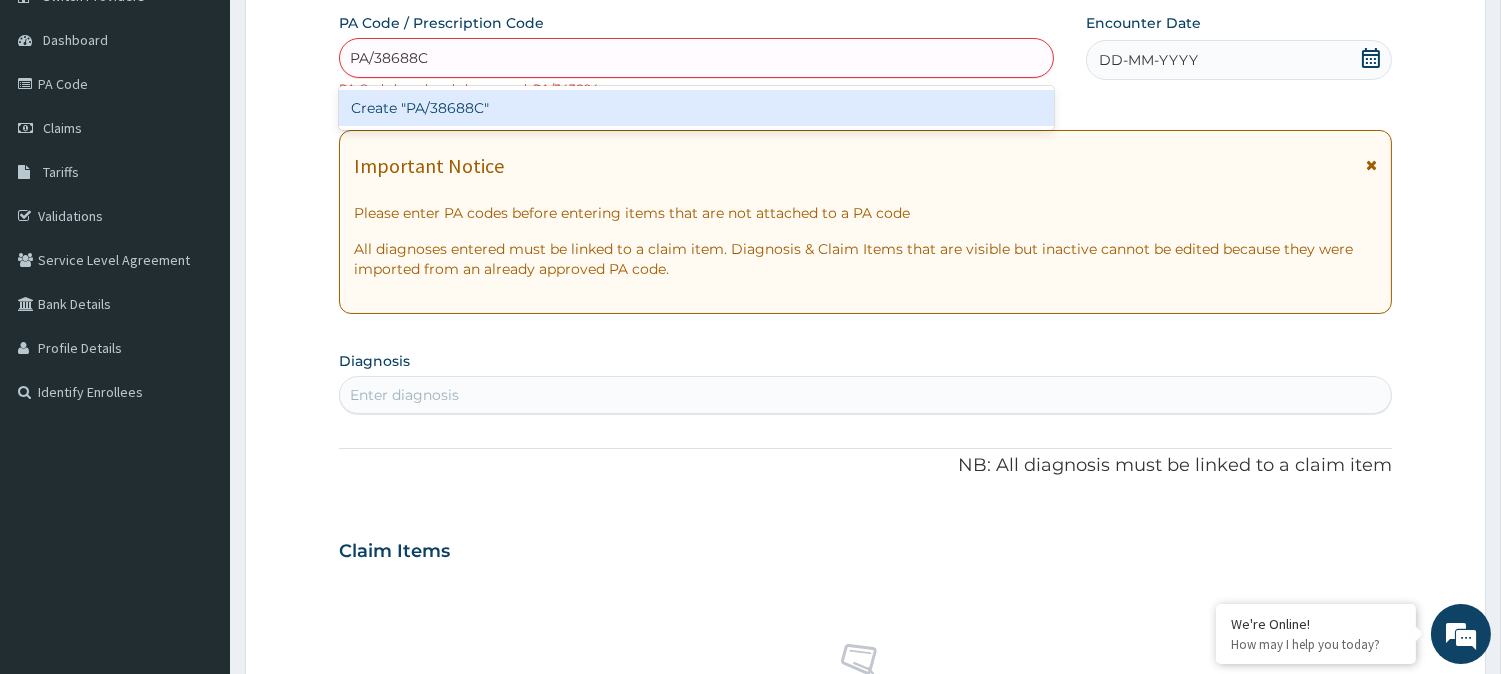 click on "Create "PA/38688C"" at bounding box center (696, 108) 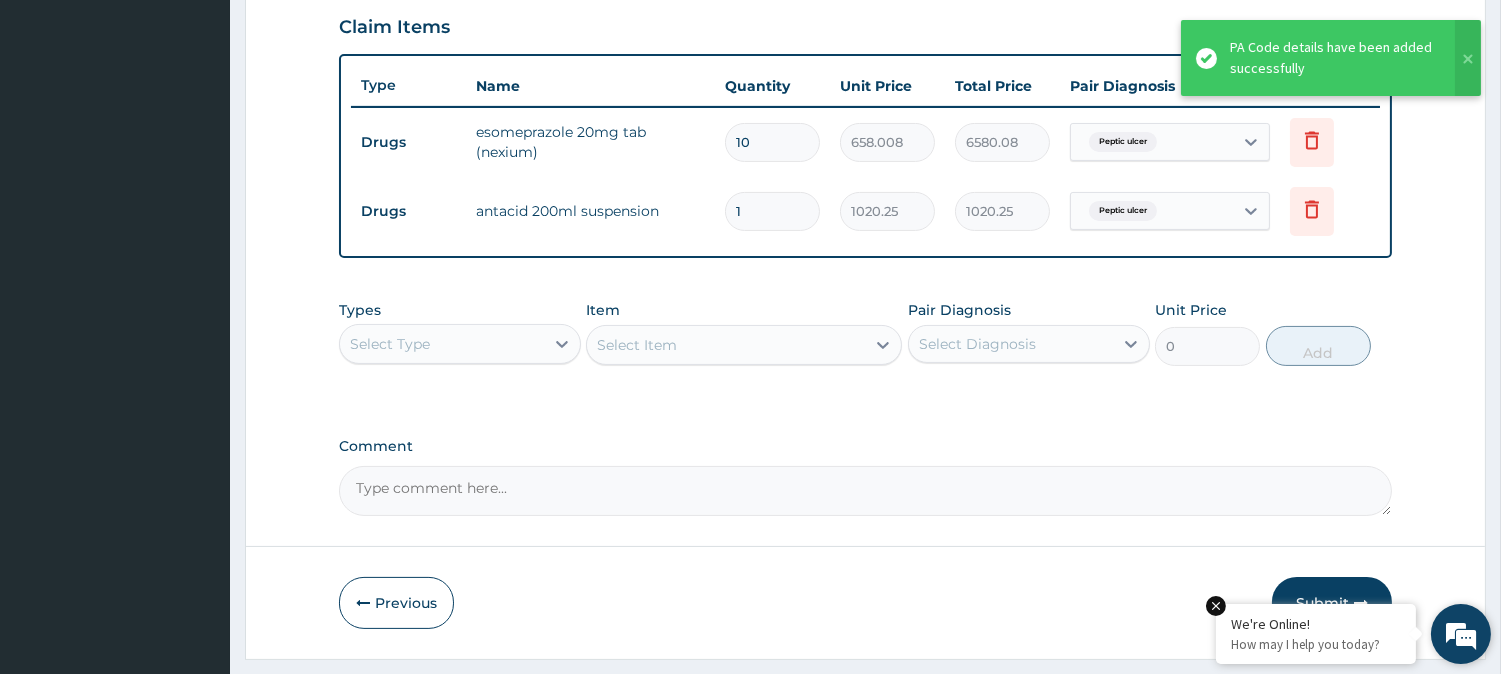 scroll, scrollTop: 740, scrollLeft: 0, axis: vertical 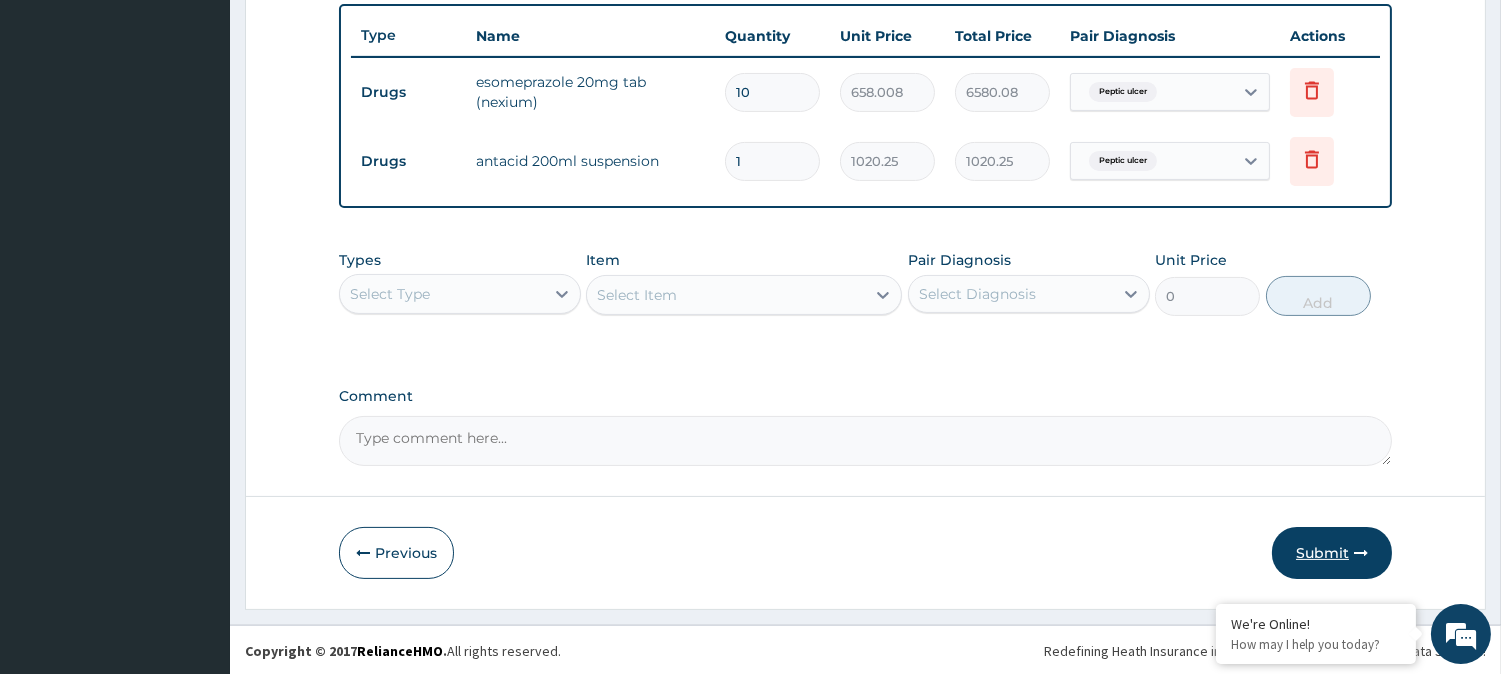 click on "Submit" at bounding box center (1332, 553) 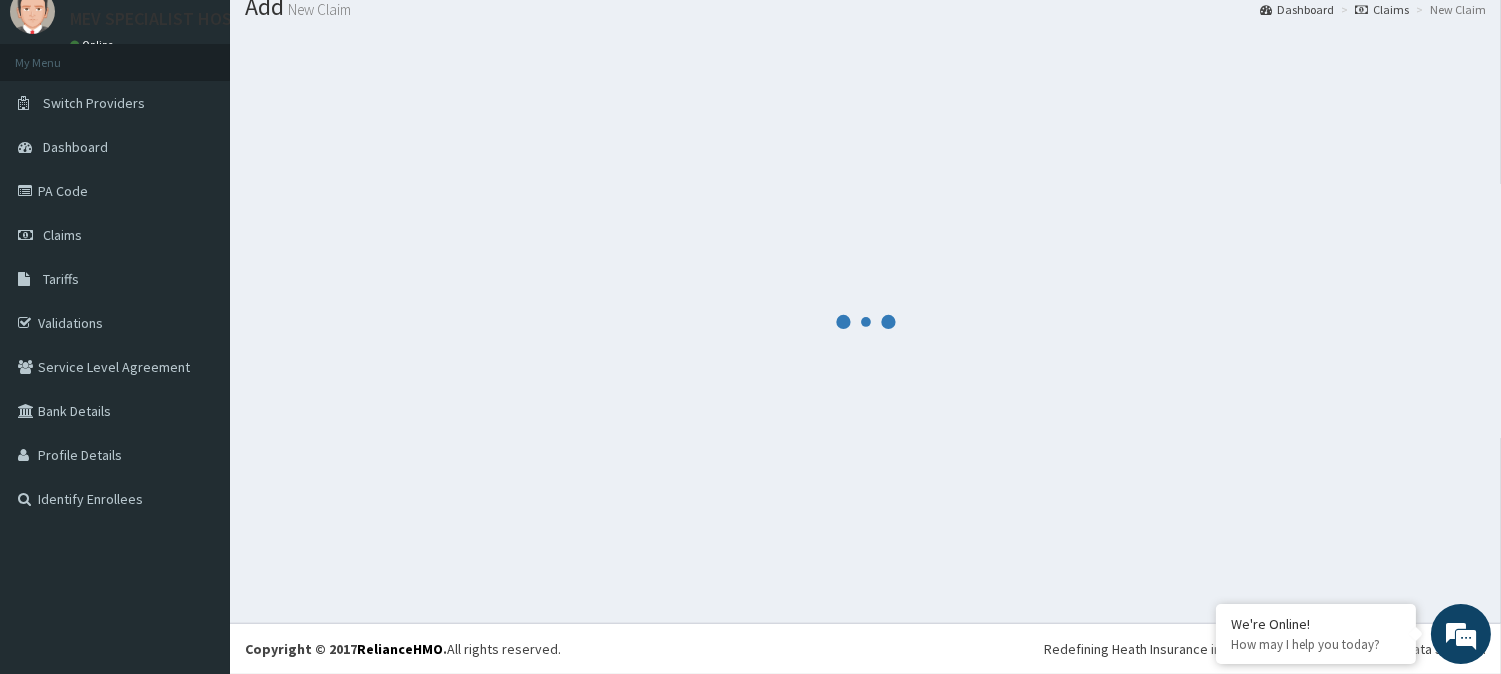 scroll, scrollTop: 740, scrollLeft: 0, axis: vertical 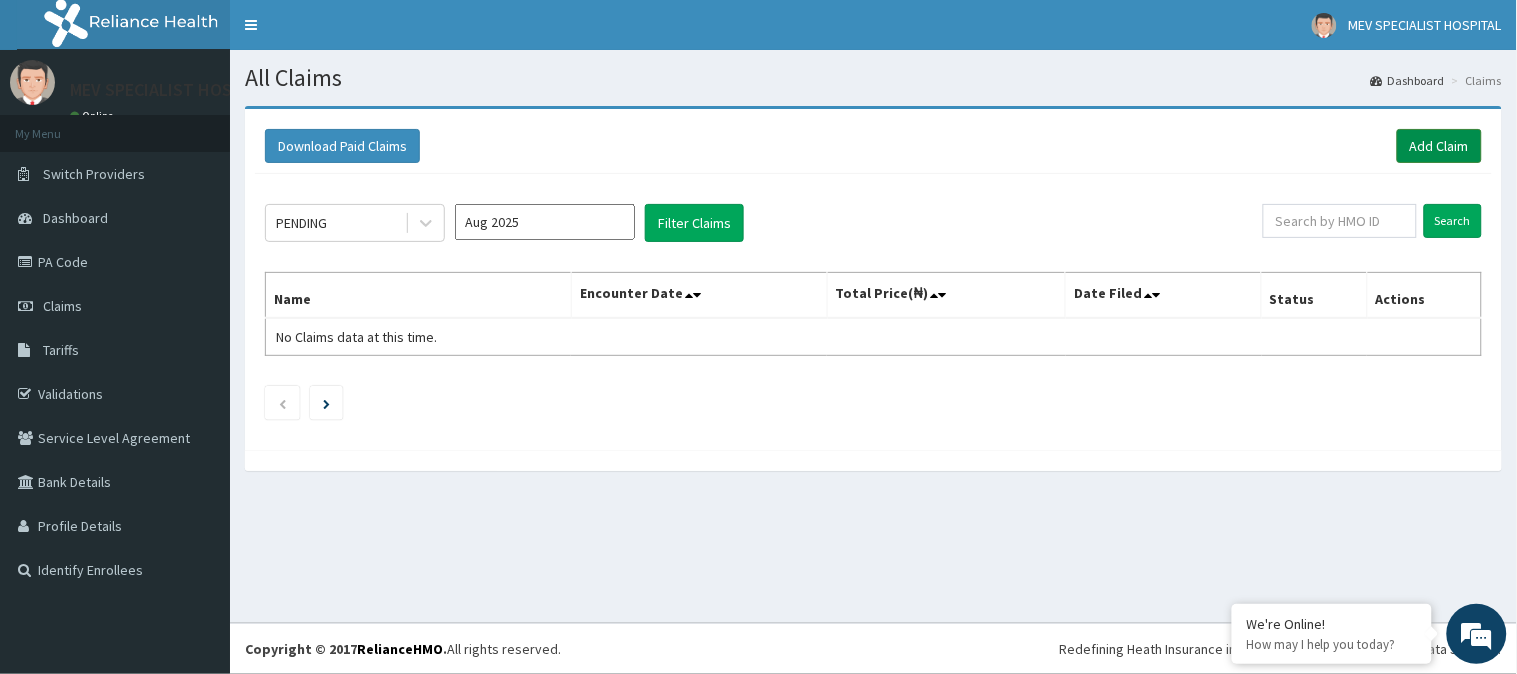 click on "Add Claim" at bounding box center [1439, 146] 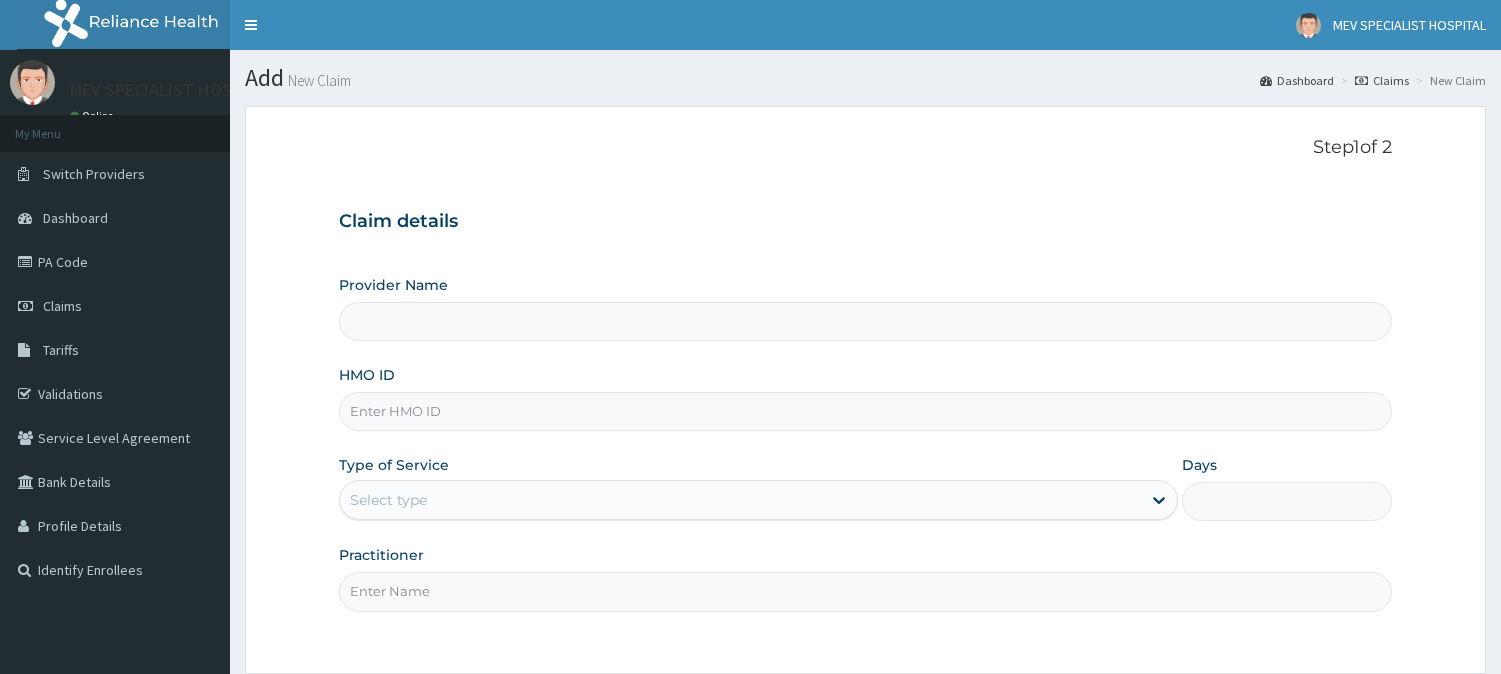 scroll, scrollTop: 0, scrollLeft: 0, axis: both 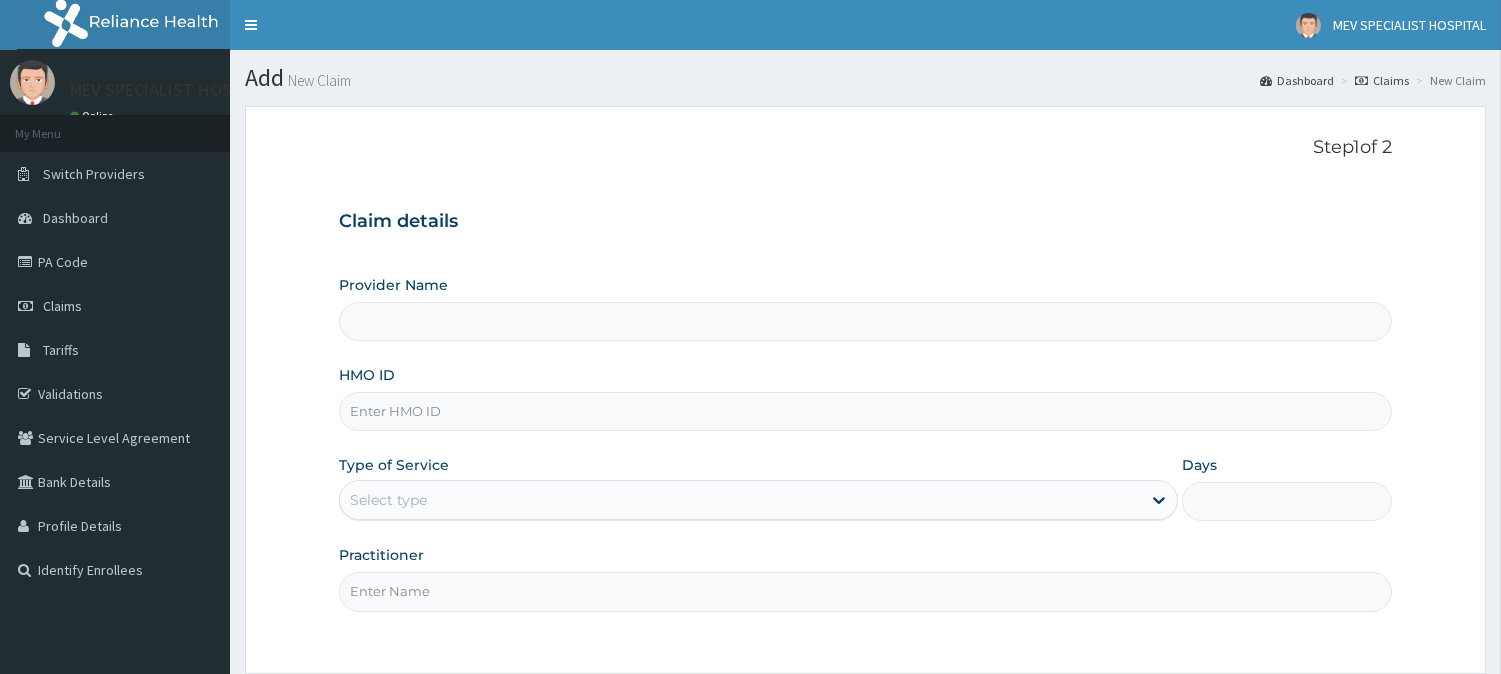 click on "HMO ID" at bounding box center [865, 411] 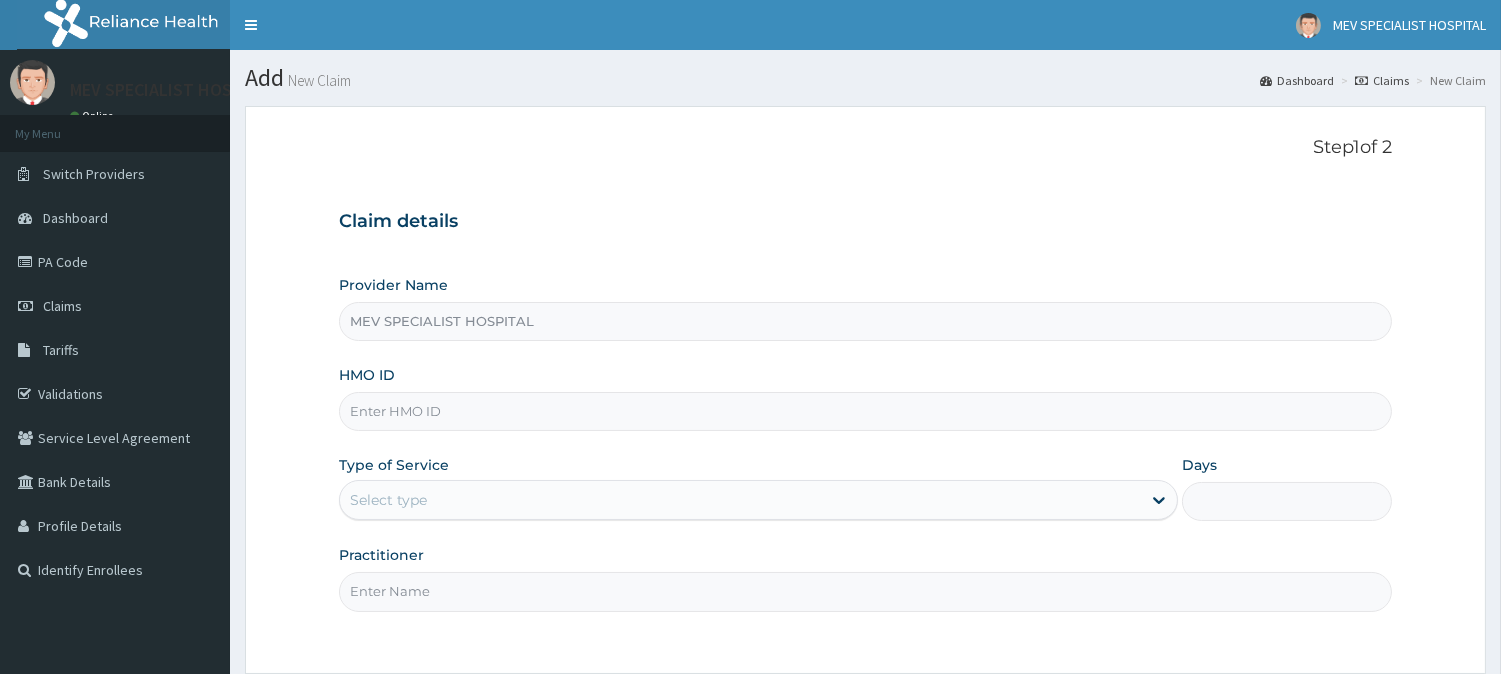paste on "CMC/10305/D" 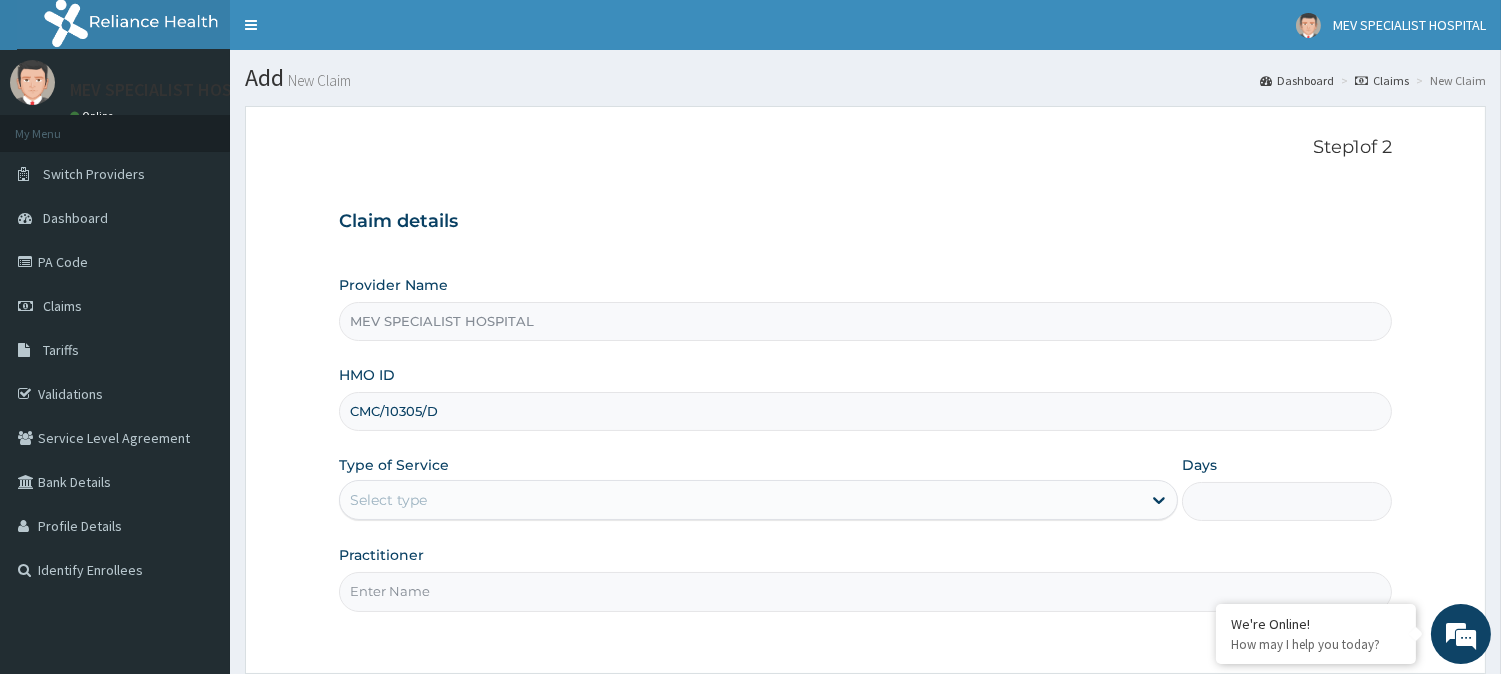 type on "CMC/10305/D" 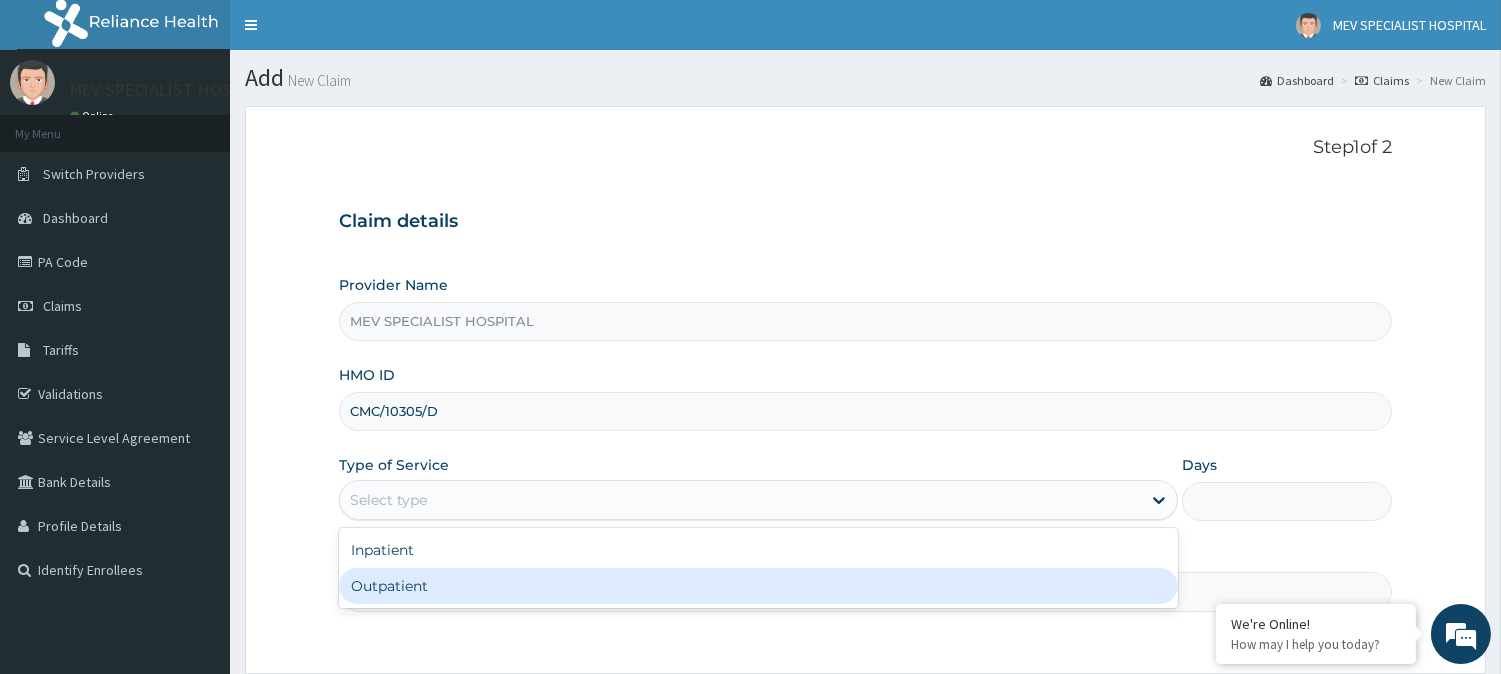 click on "Outpatient" at bounding box center [758, 586] 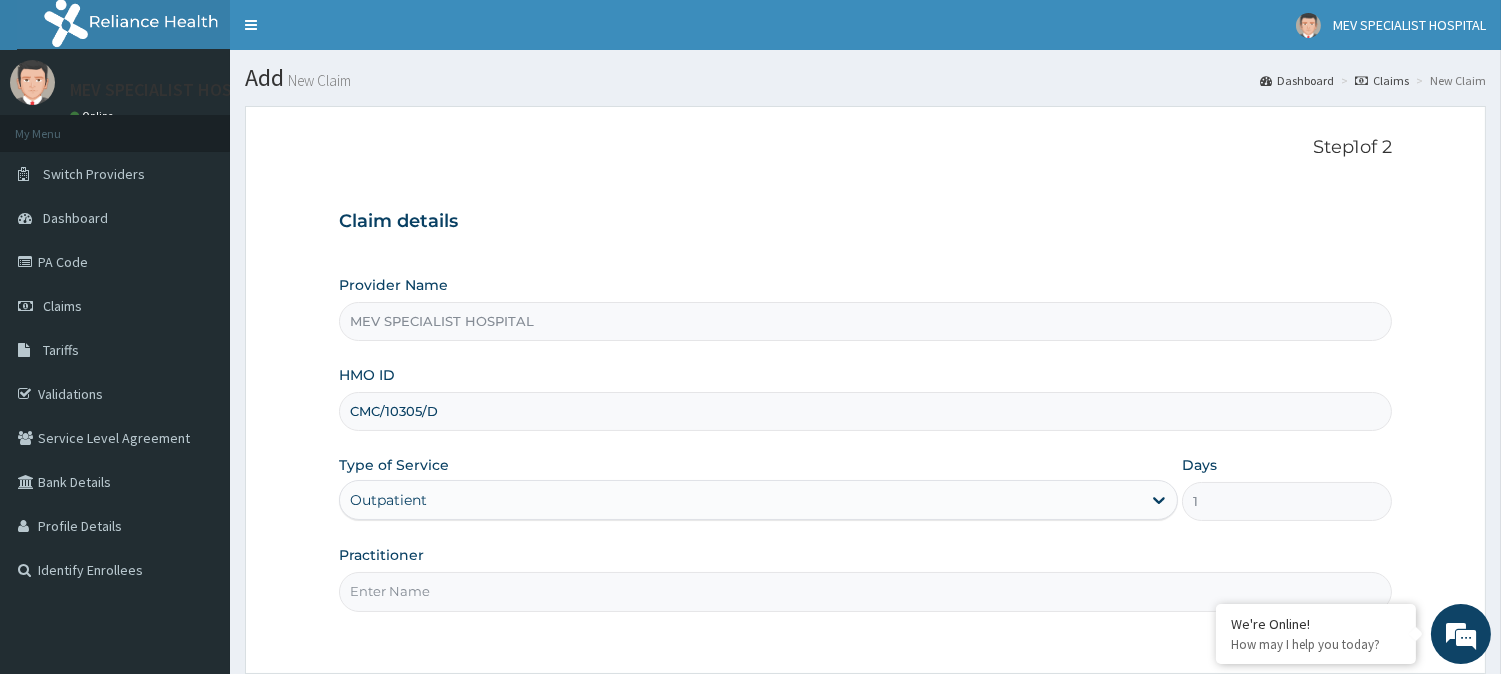 click on "Practitioner" at bounding box center (865, 591) 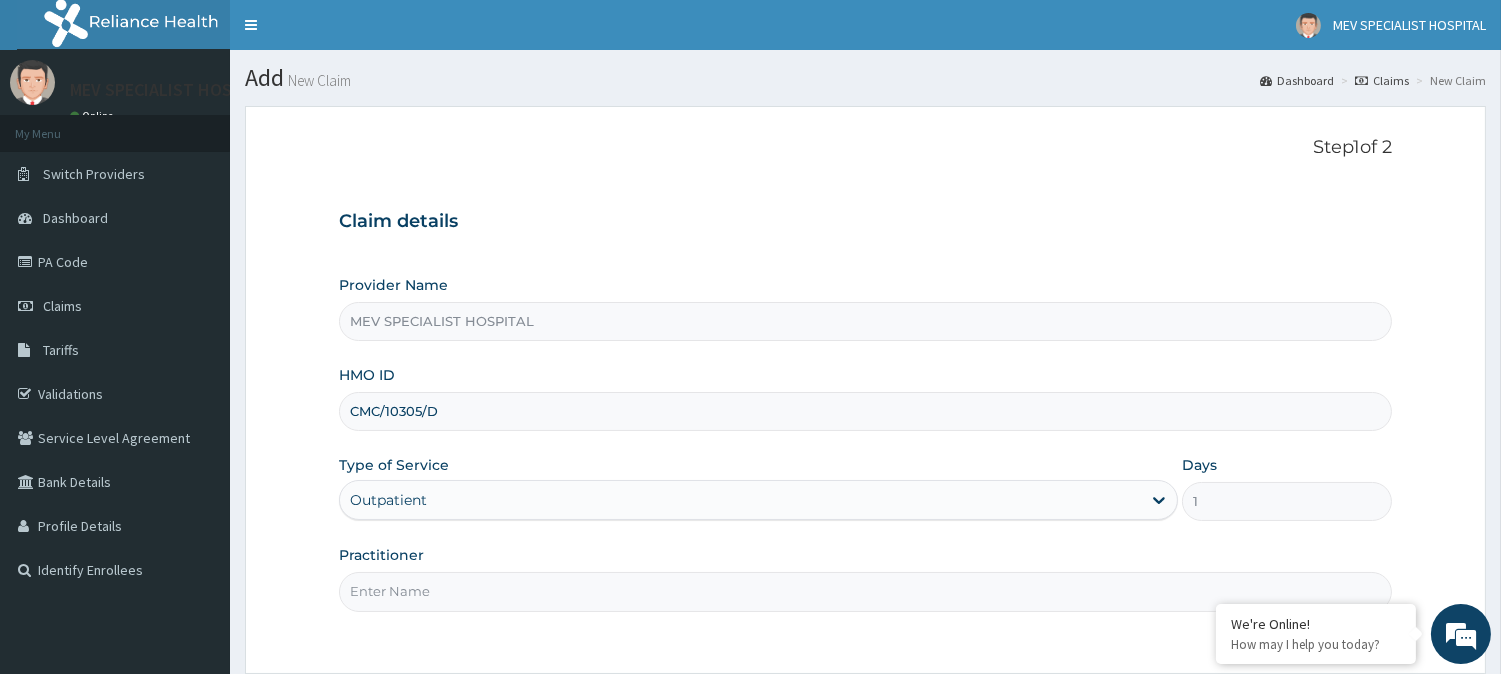type on "[TITLE] [LAST]" 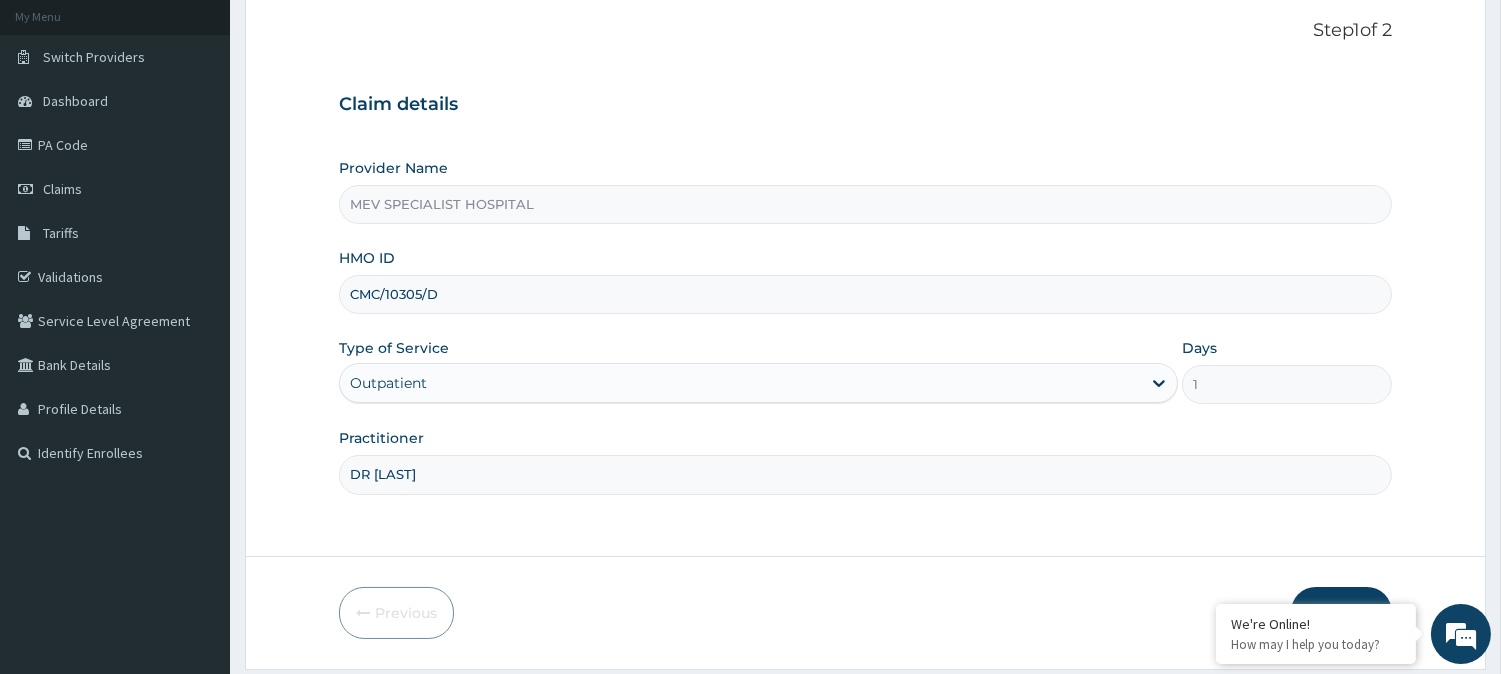scroll, scrollTop: 178, scrollLeft: 0, axis: vertical 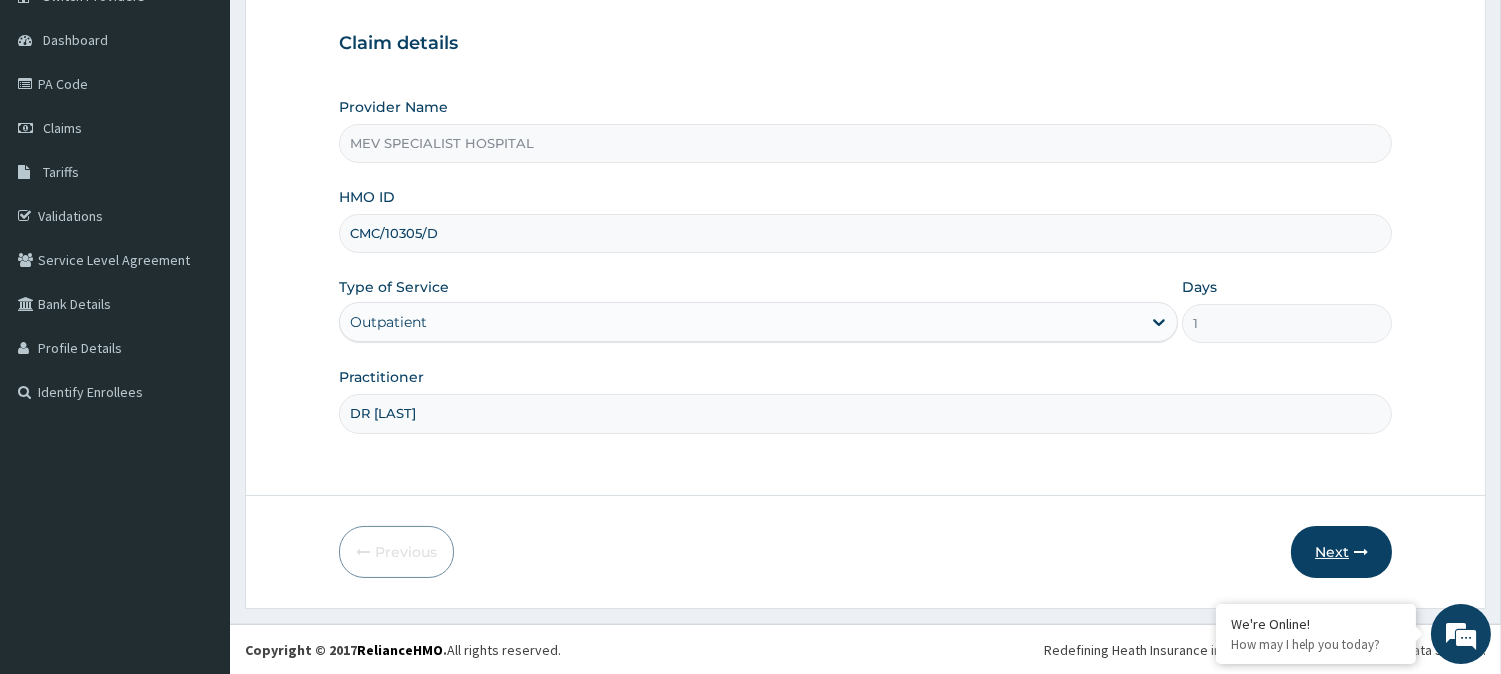 click on "Next" at bounding box center (1341, 552) 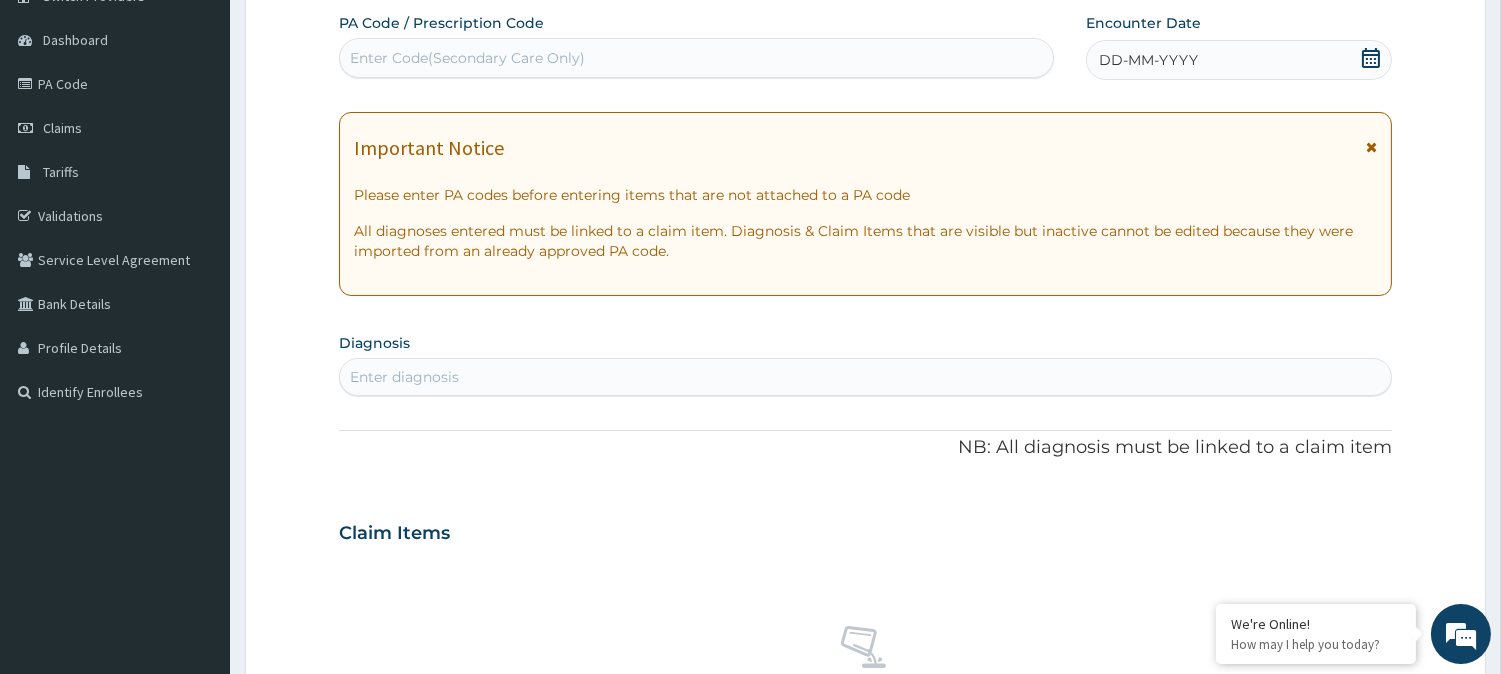 scroll, scrollTop: 0, scrollLeft: 0, axis: both 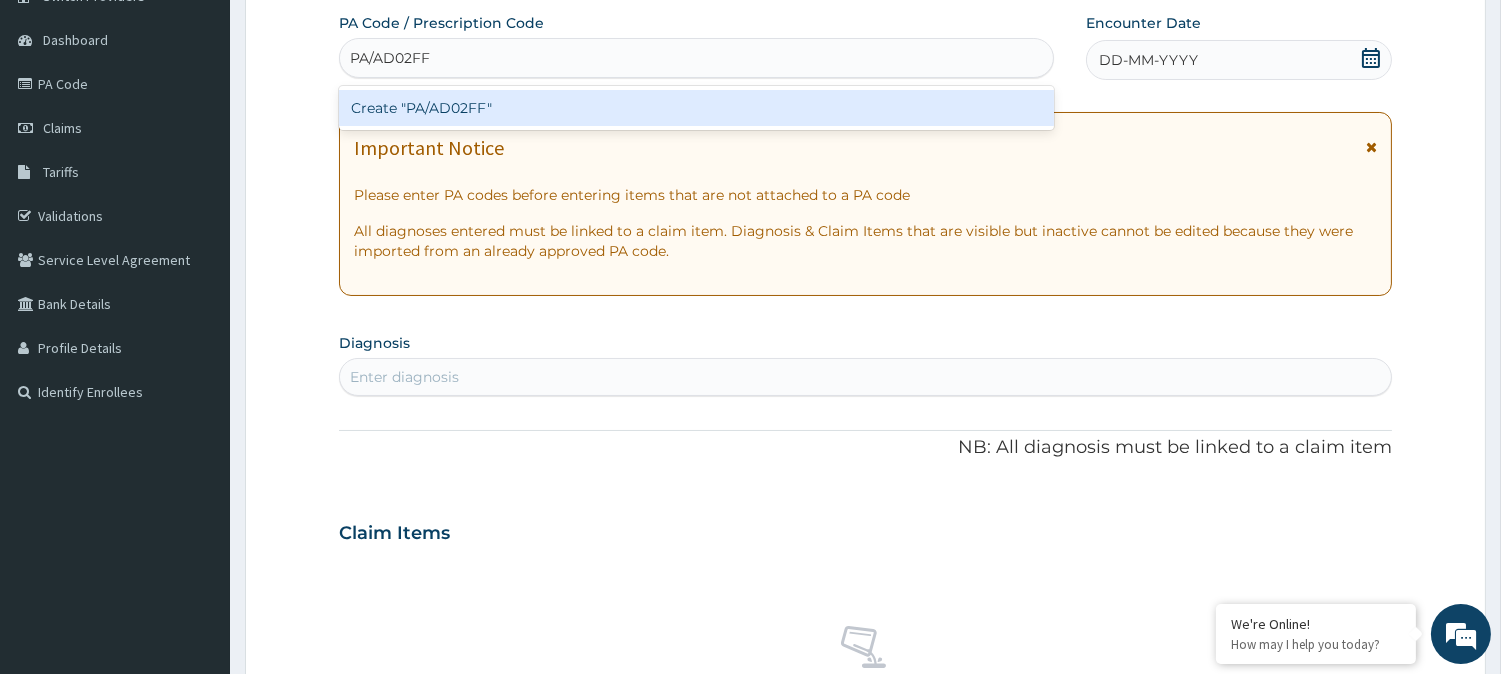 click on "Create "PA/AD02FF"" at bounding box center (696, 108) 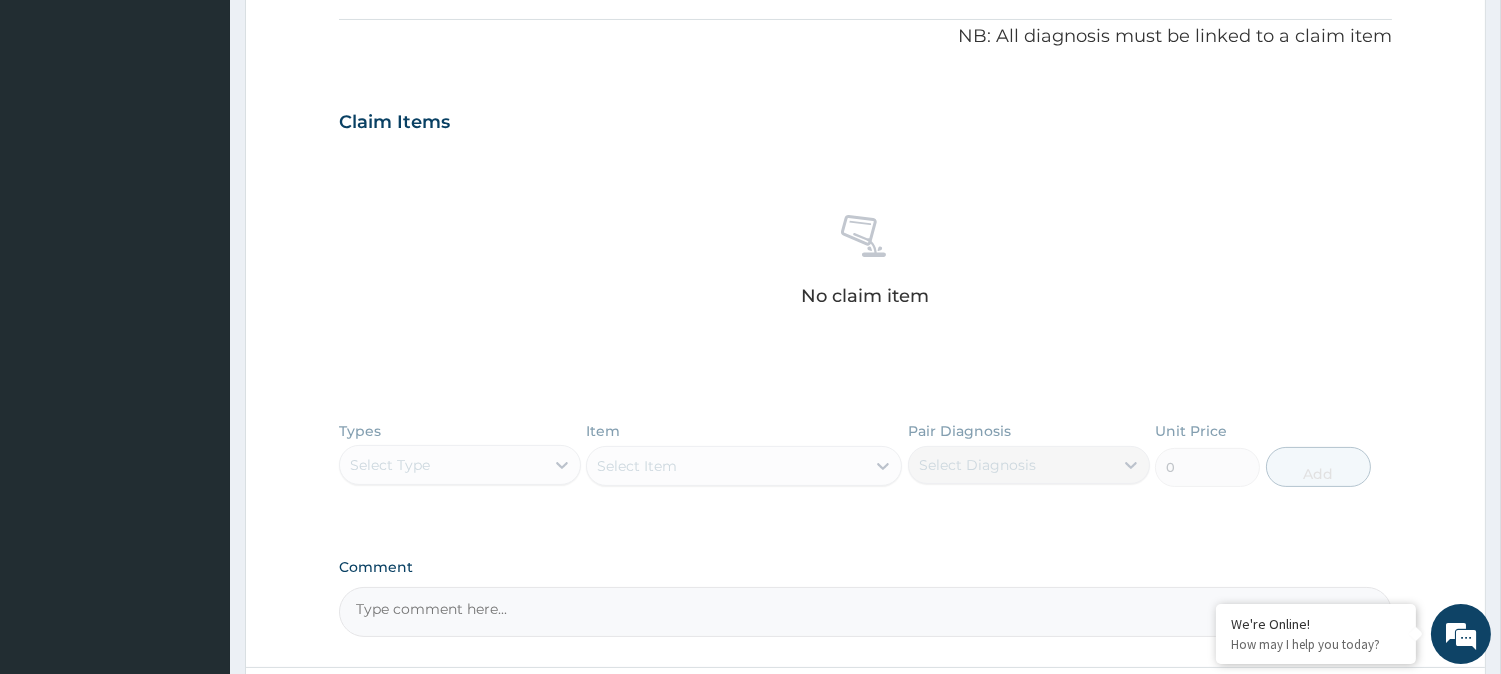 scroll, scrollTop: 780, scrollLeft: 0, axis: vertical 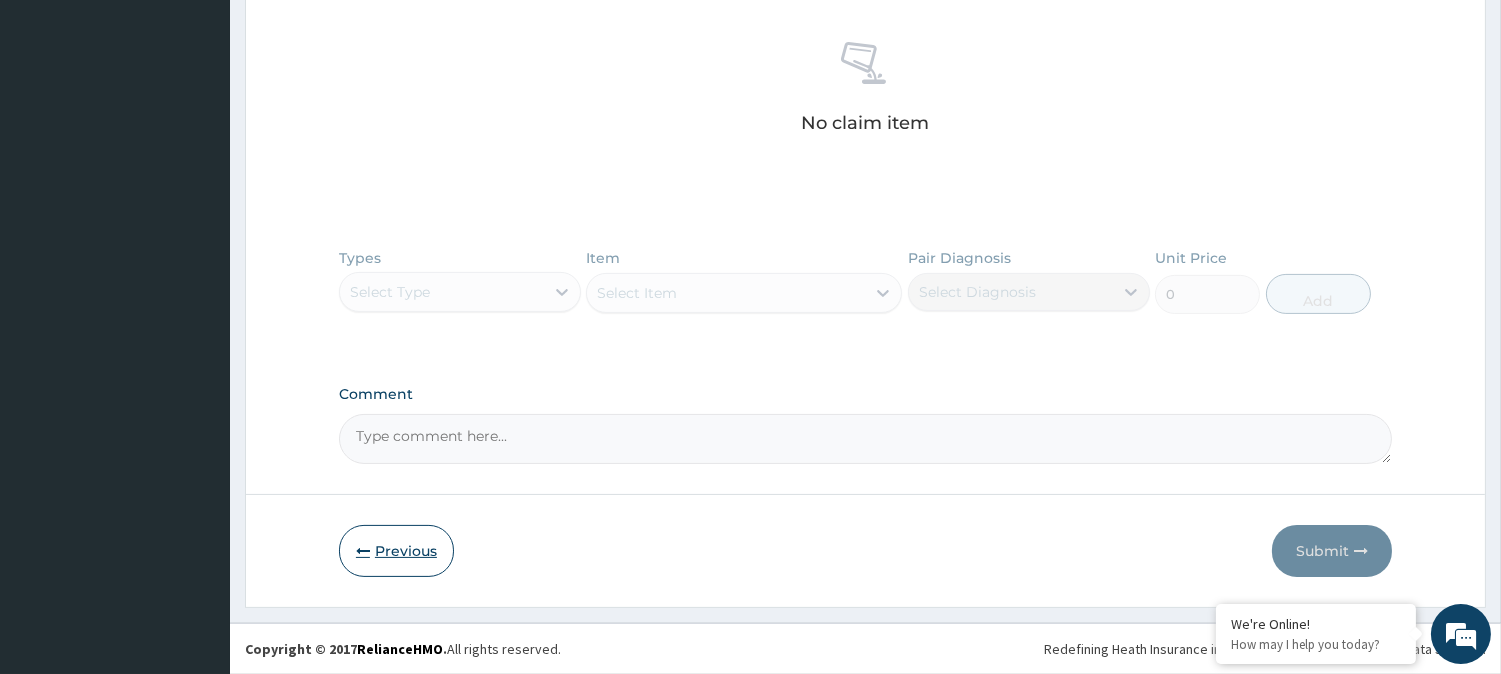 click on "Previous" at bounding box center (396, 551) 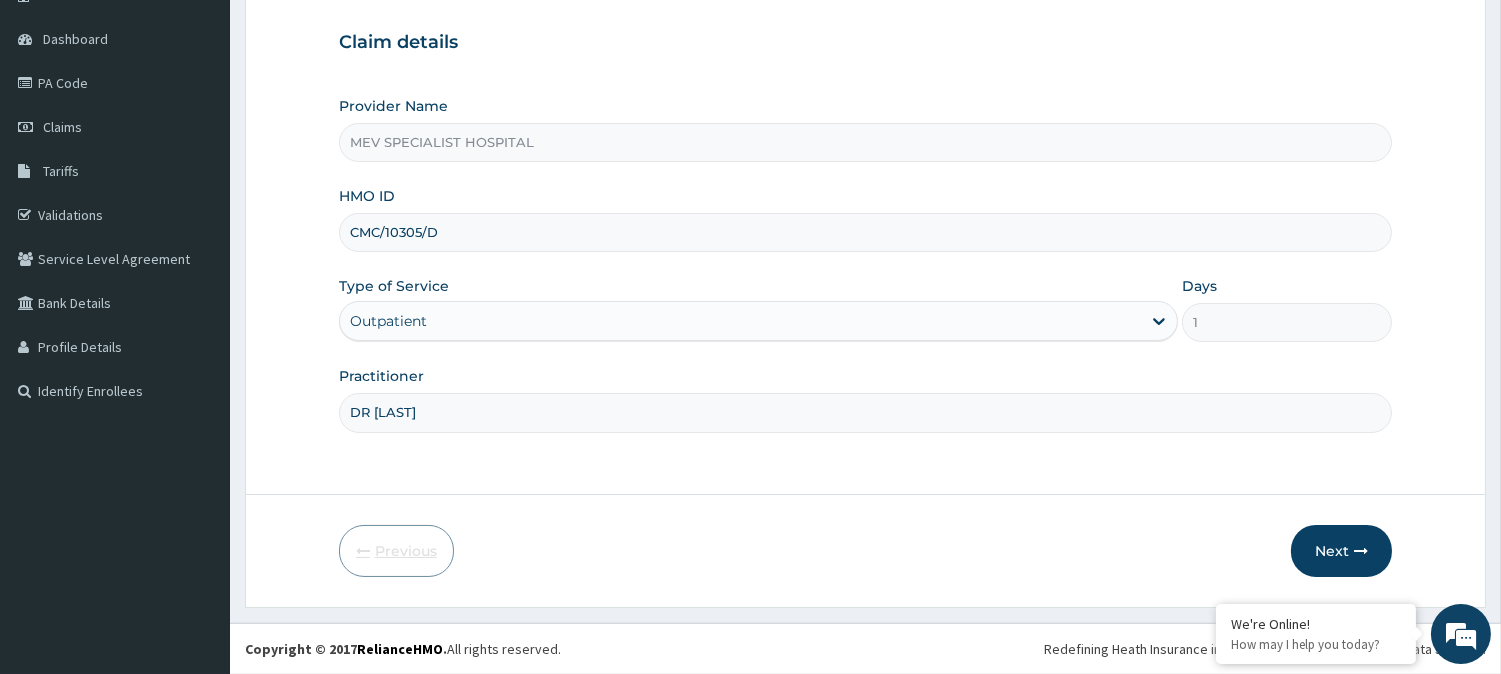 scroll, scrollTop: 178, scrollLeft: 0, axis: vertical 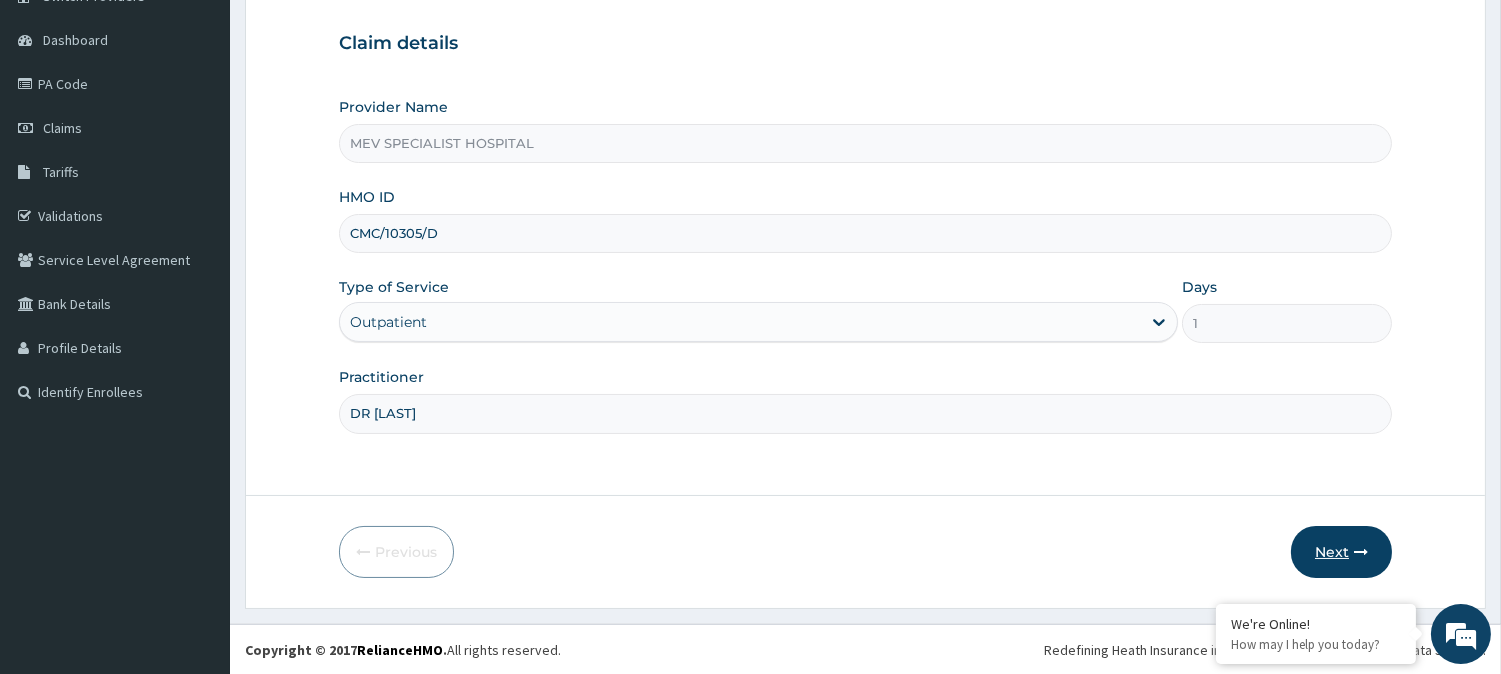 click on "Next" at bounding box center [1341, 552] 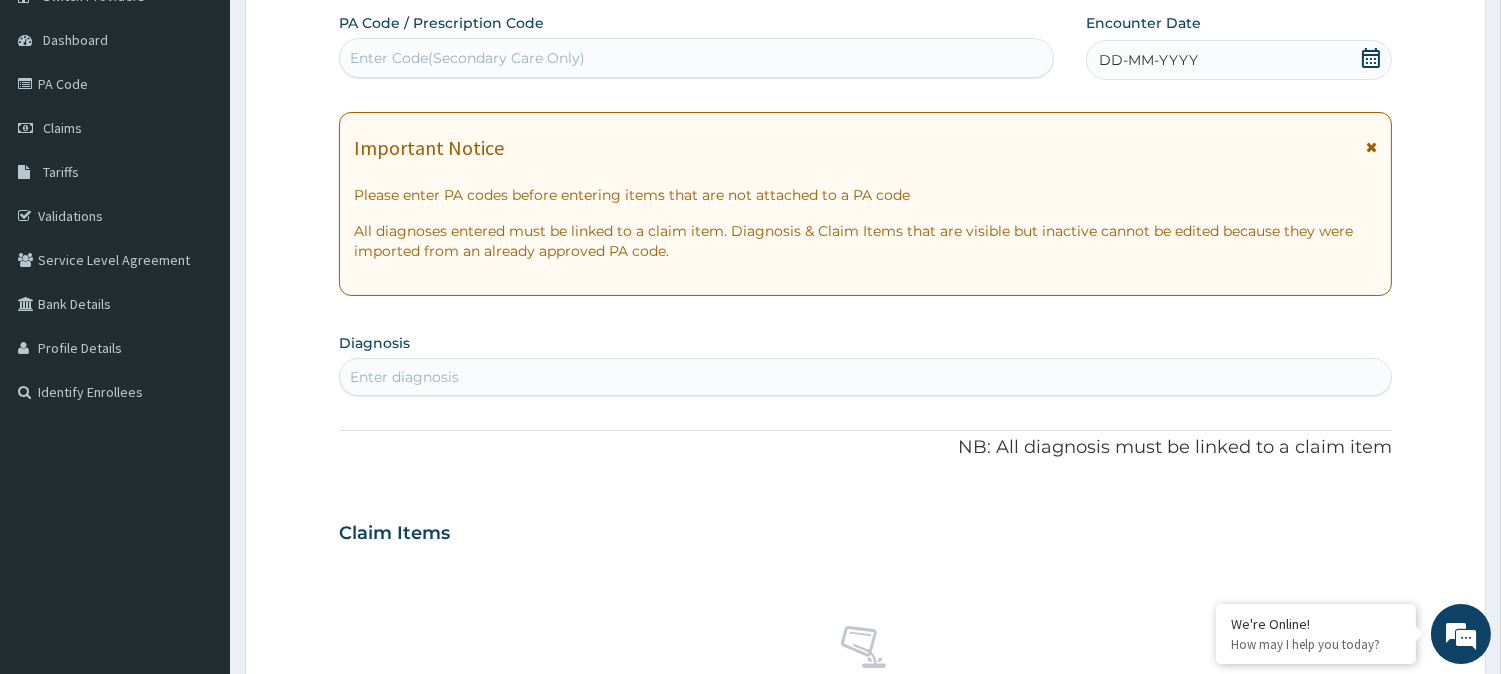 click on "DD-MM-YYYY" at bounding box center (1148, 60) 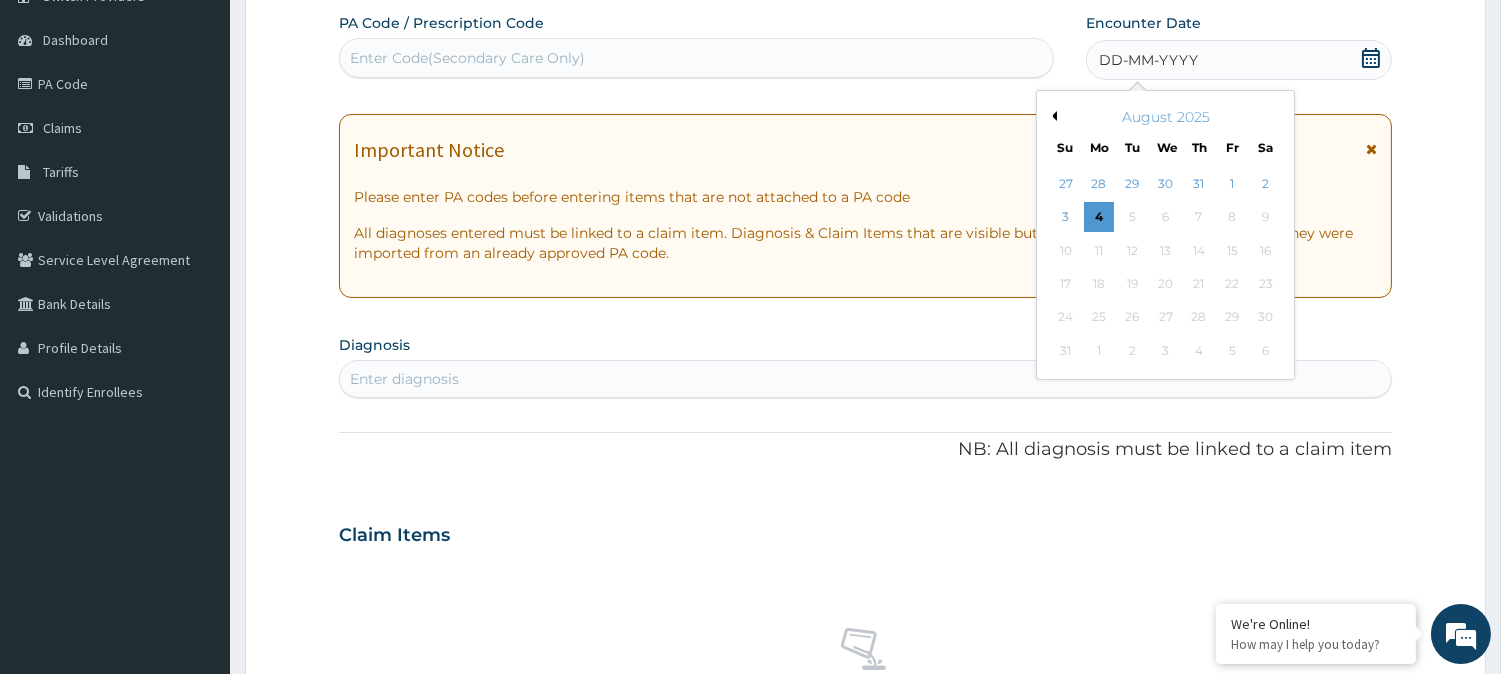 click on "August 2025" at bounding box center (1165, 117) 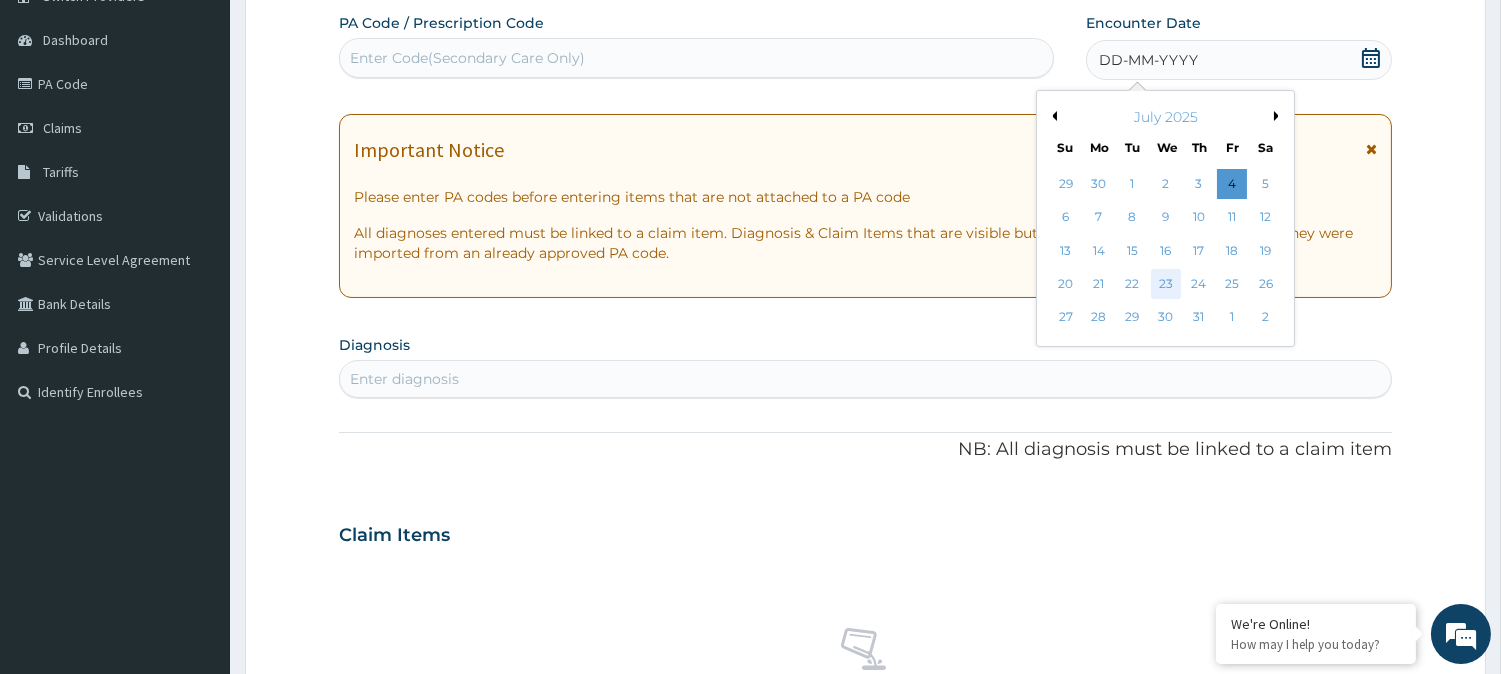 click on "23" at bounding box center [1165, 284] 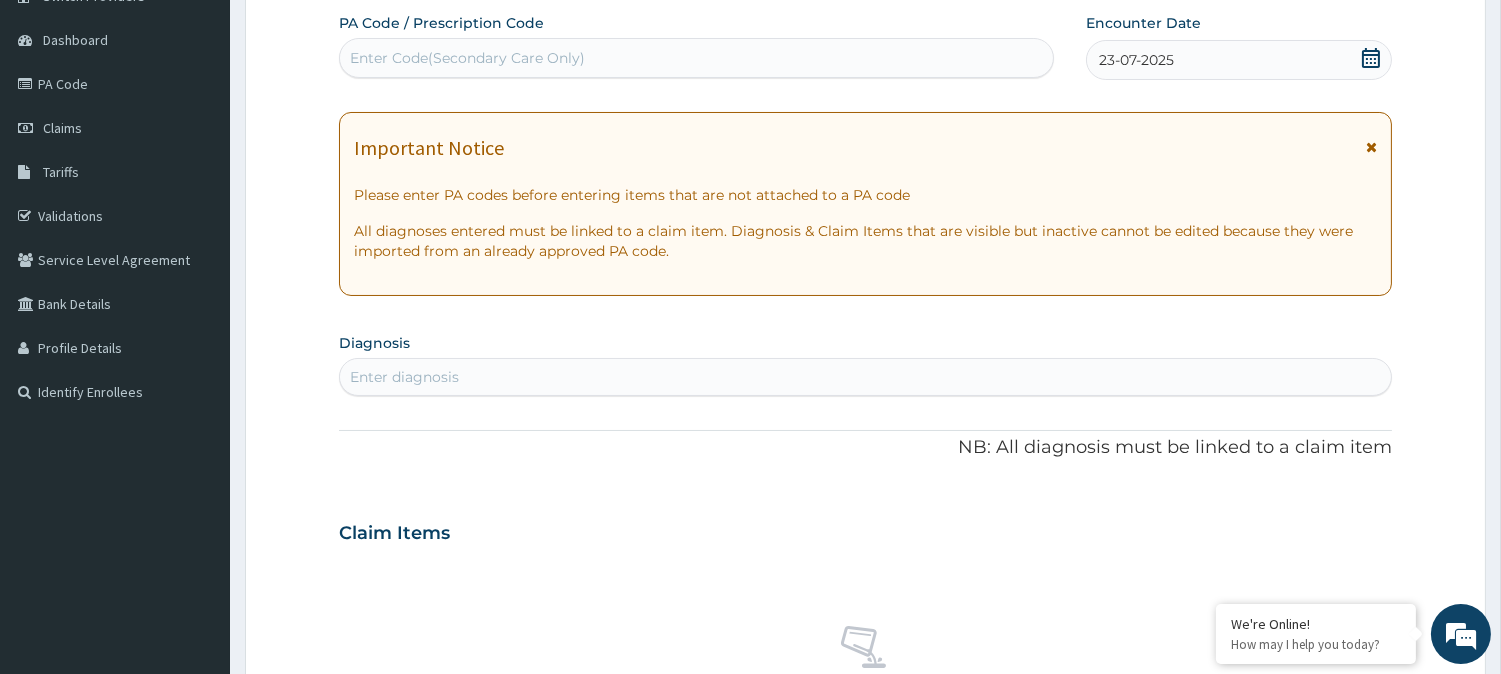 click on "Enter diagnosis" at bounding box center (865, 377) 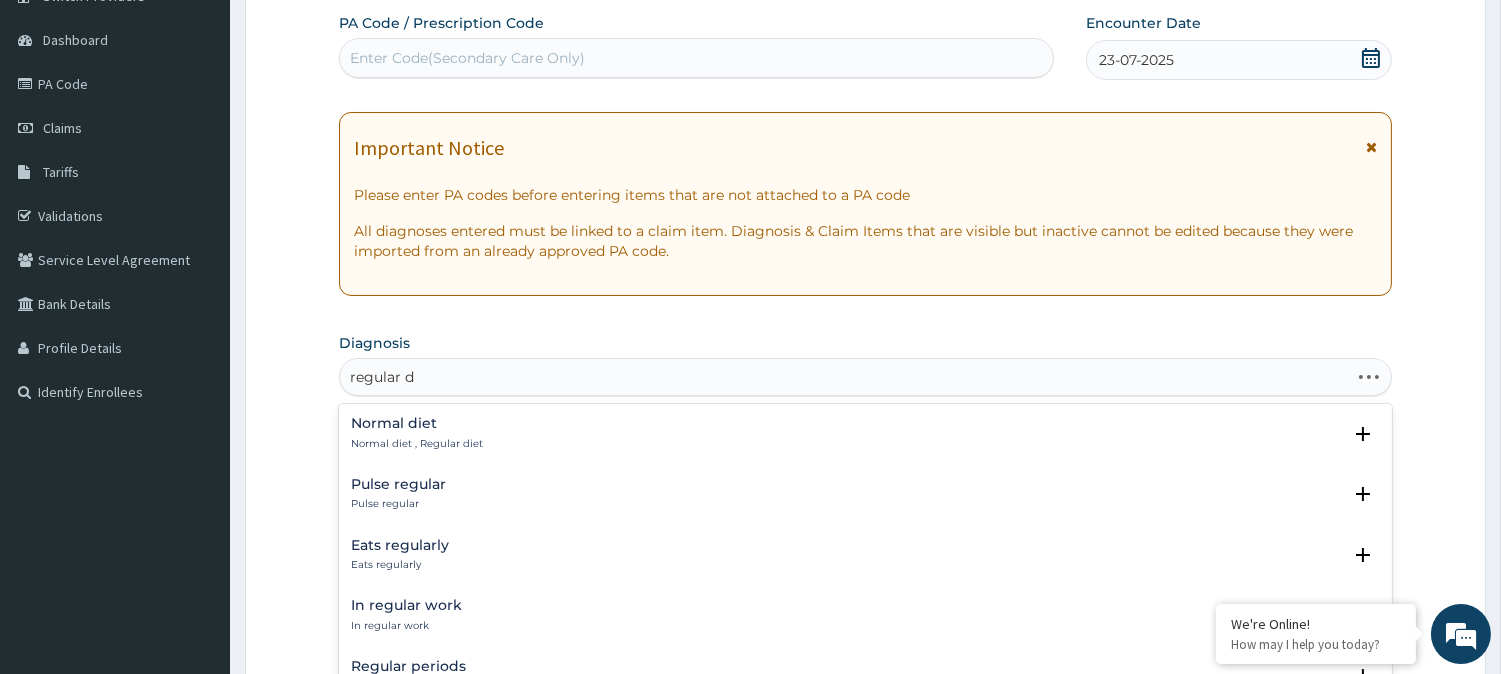 type on "regular da" 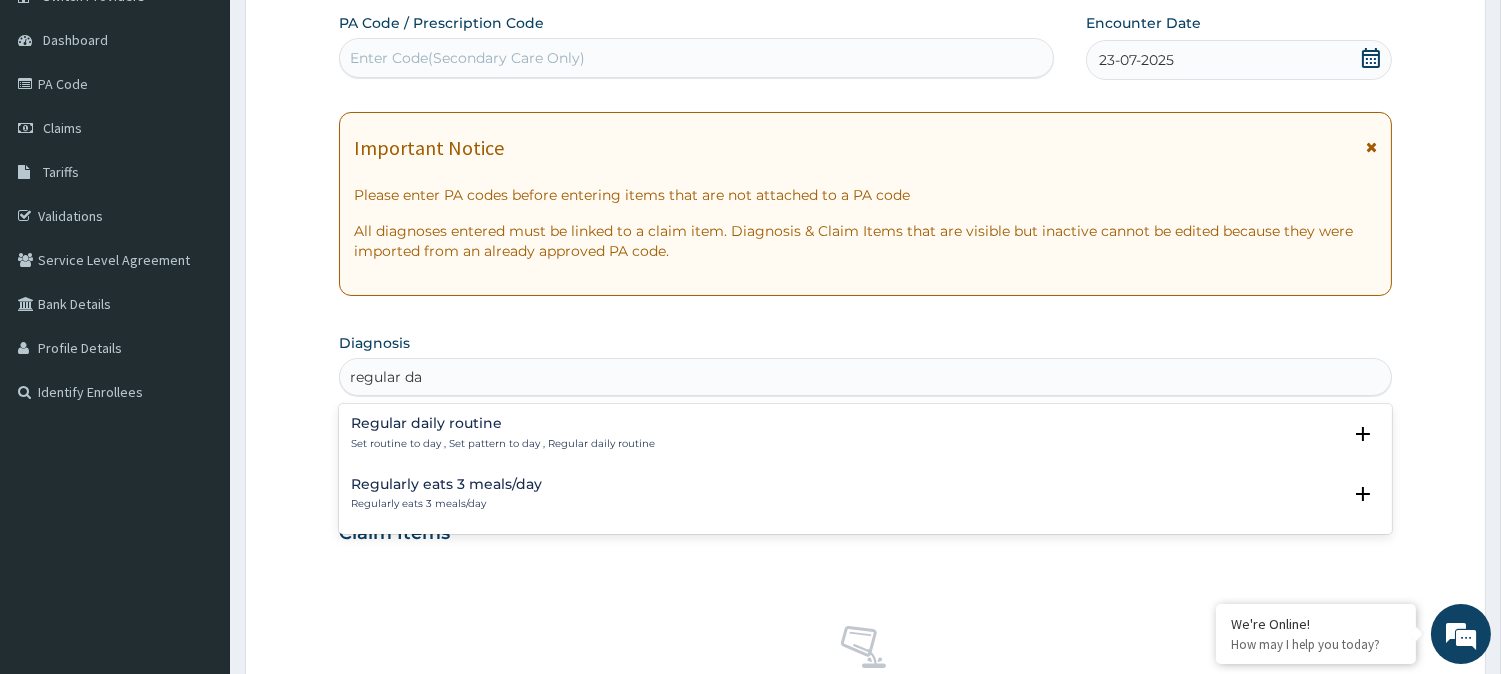 click on "Set routine to day , Set pattern to day , Regular daily routine" at bounding box center (503, 444) 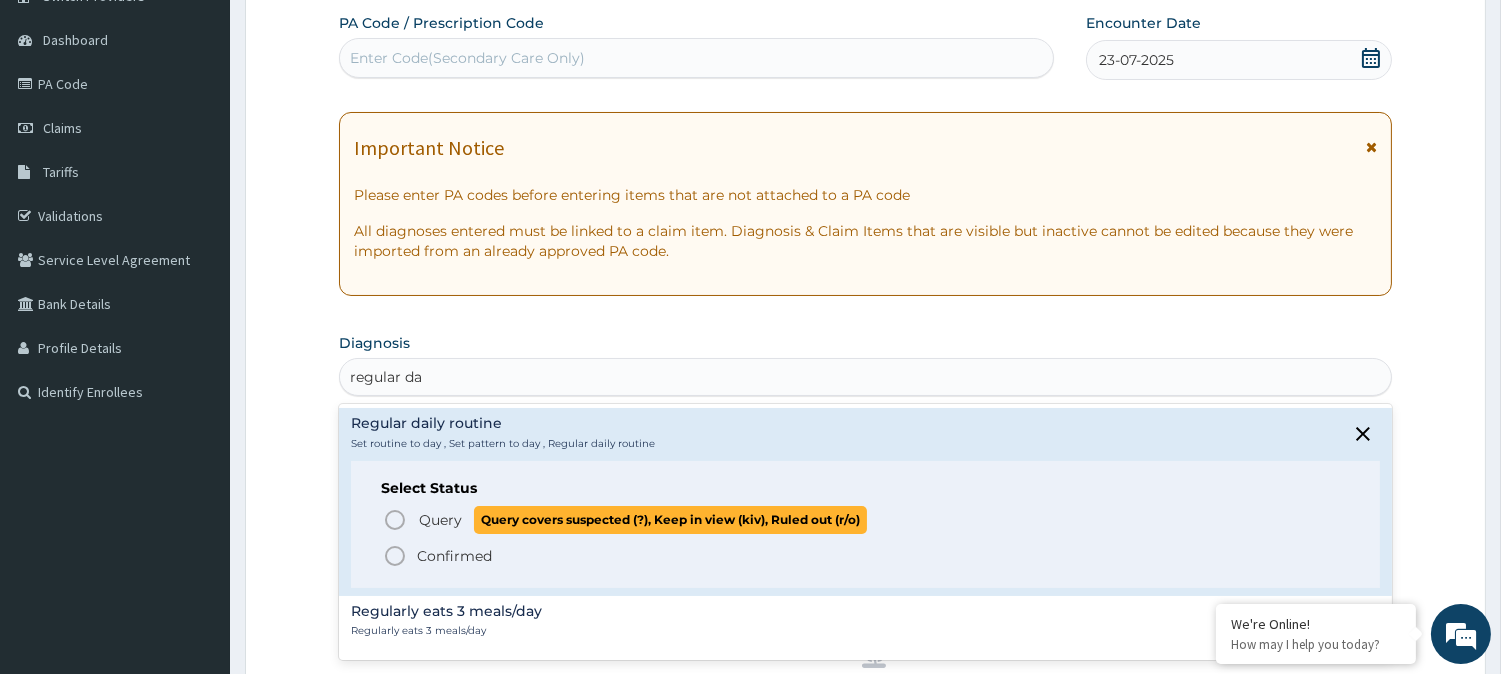 click on "Query Query covers suspected (?), Keep in view (kiv), Ruled out (r/o)" at bounding box center (866, 519) 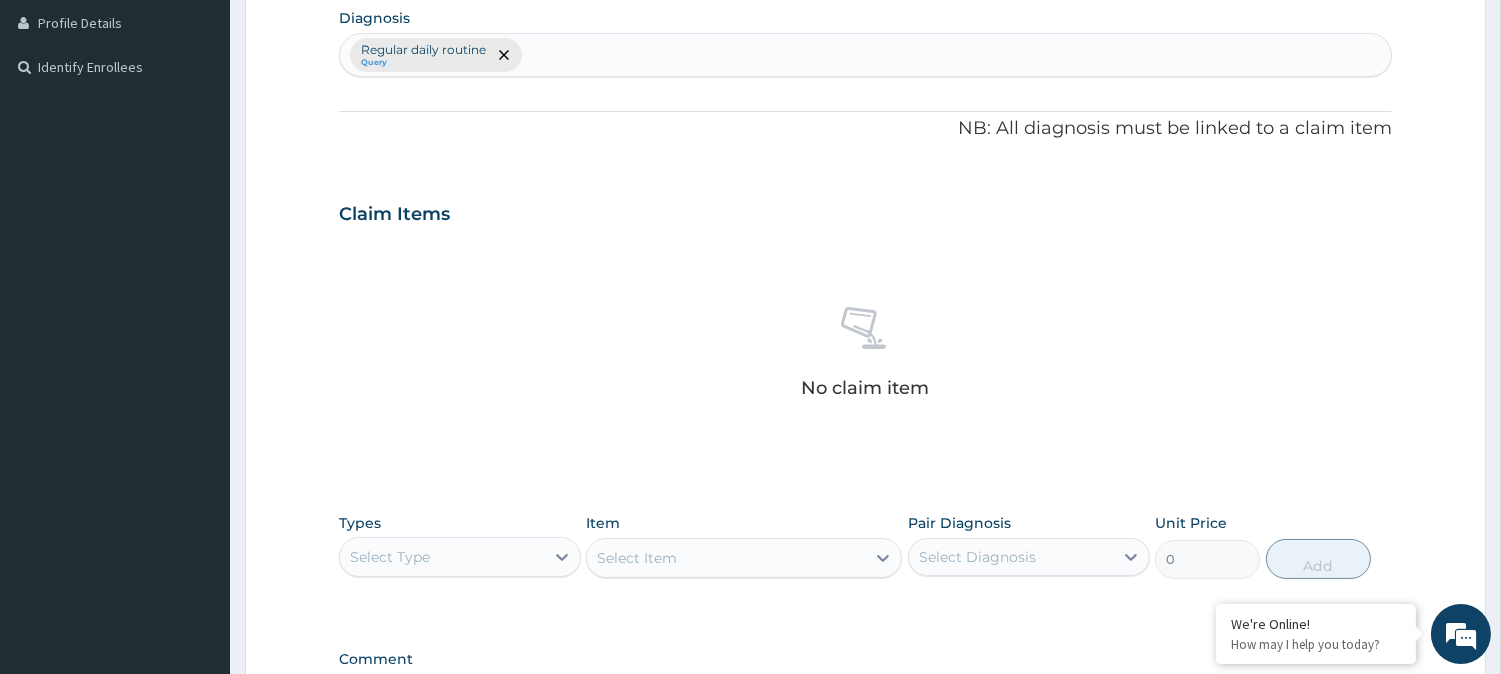 scroll, scrollTop: 767, scrollLeft: 0, axis: vertical 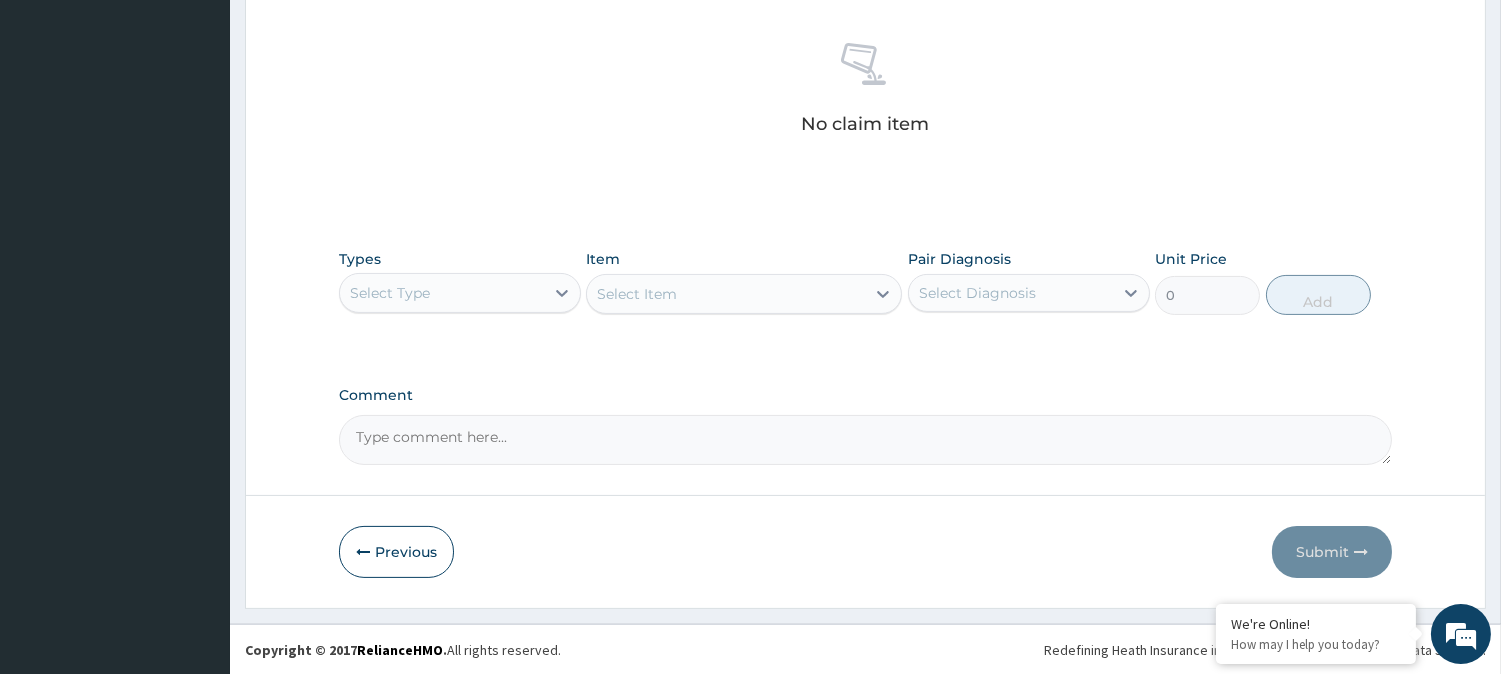 click on "Select Type" at bounding box center (442, 293) 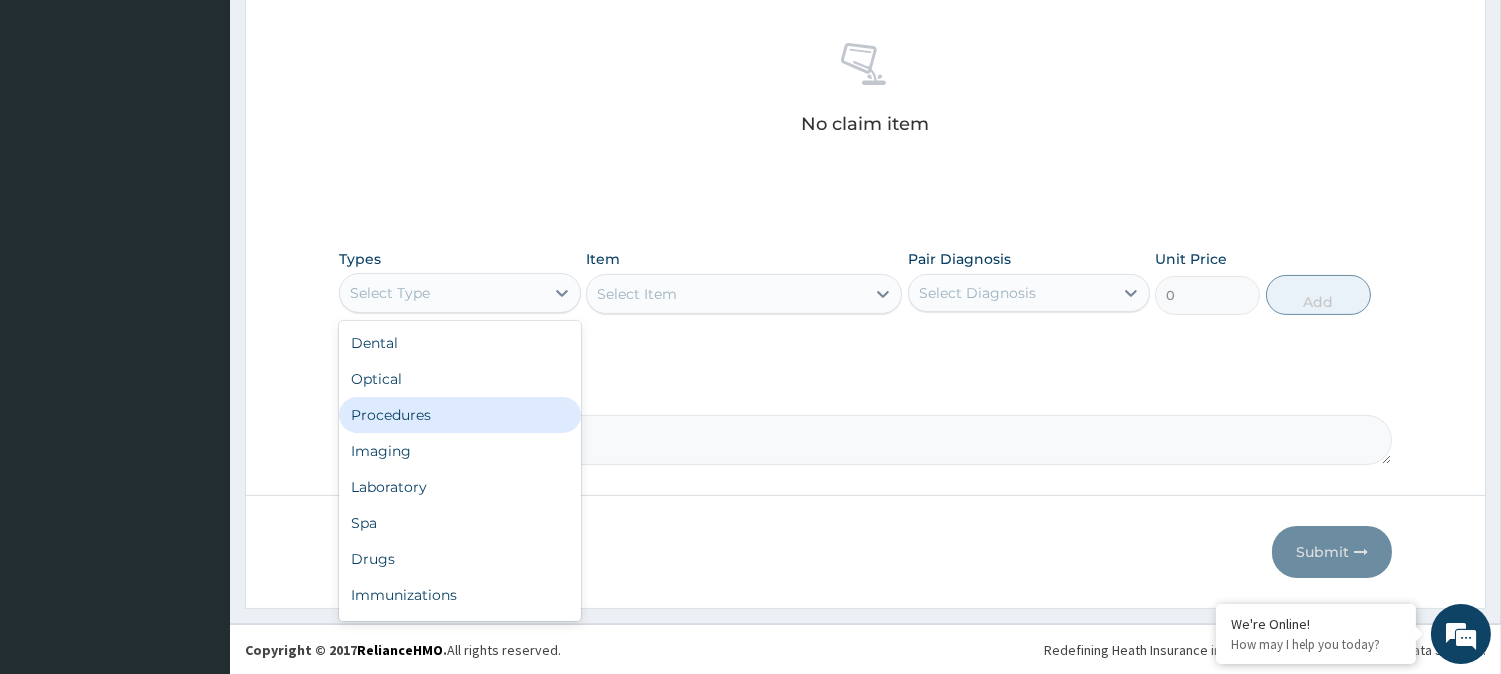 click on "Procedures" at bounding box center (460, 415) 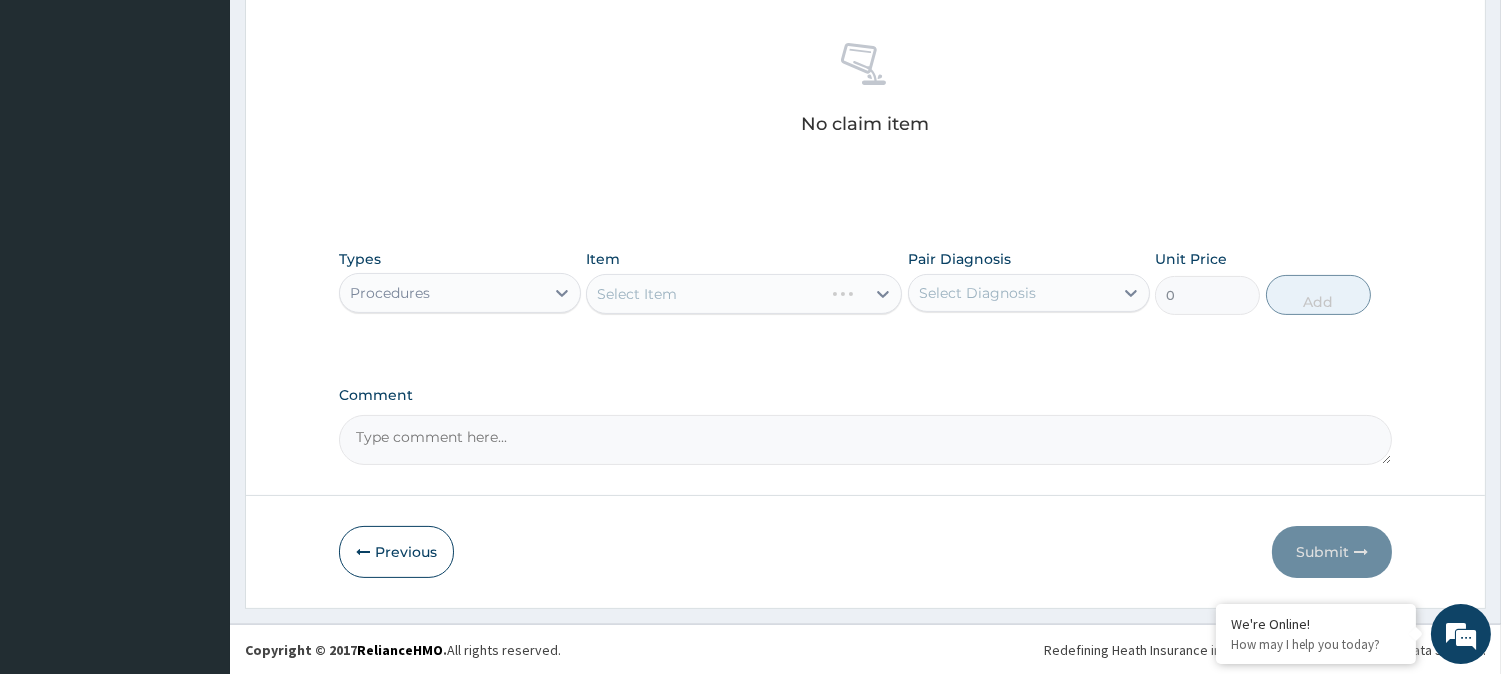 click on "Select Diagnosis" at bounding box center [1011, 293] 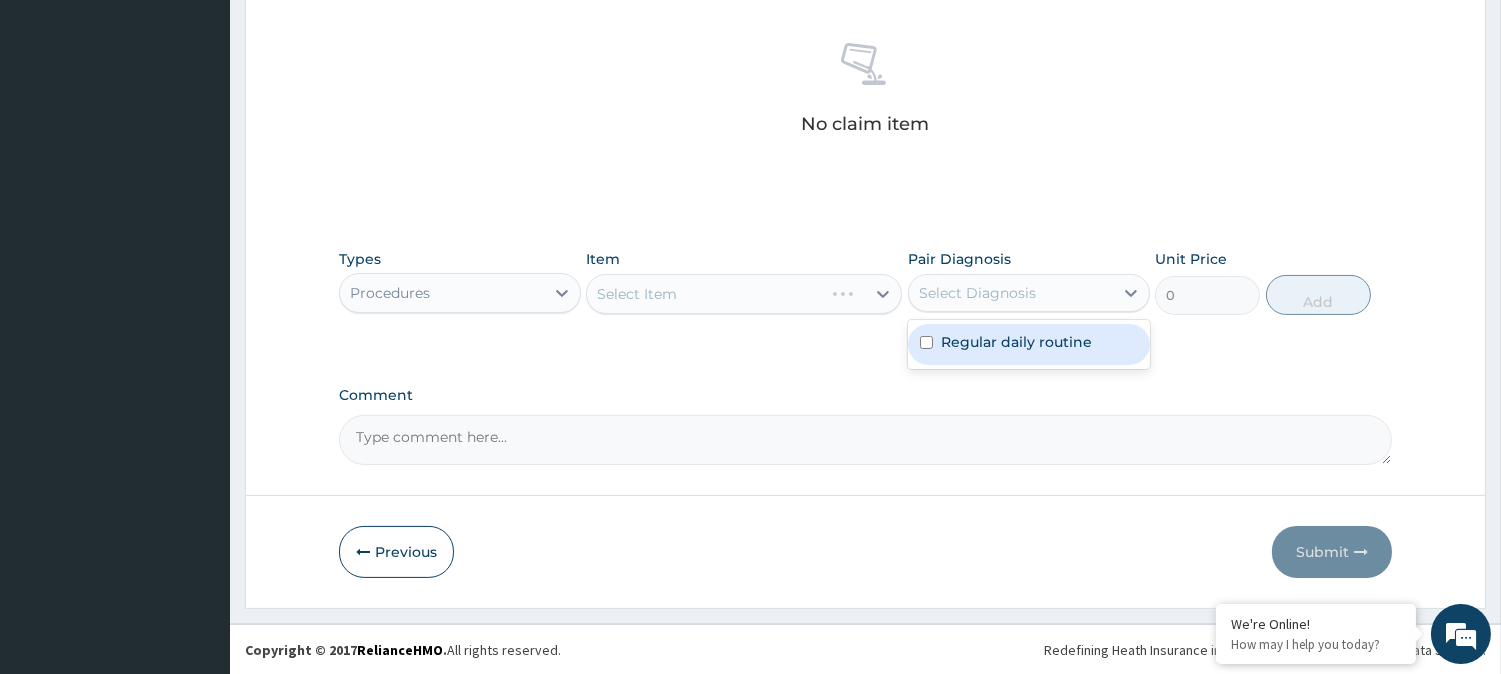 click on "Regular daily routine" at bounding box center (1016, 342) 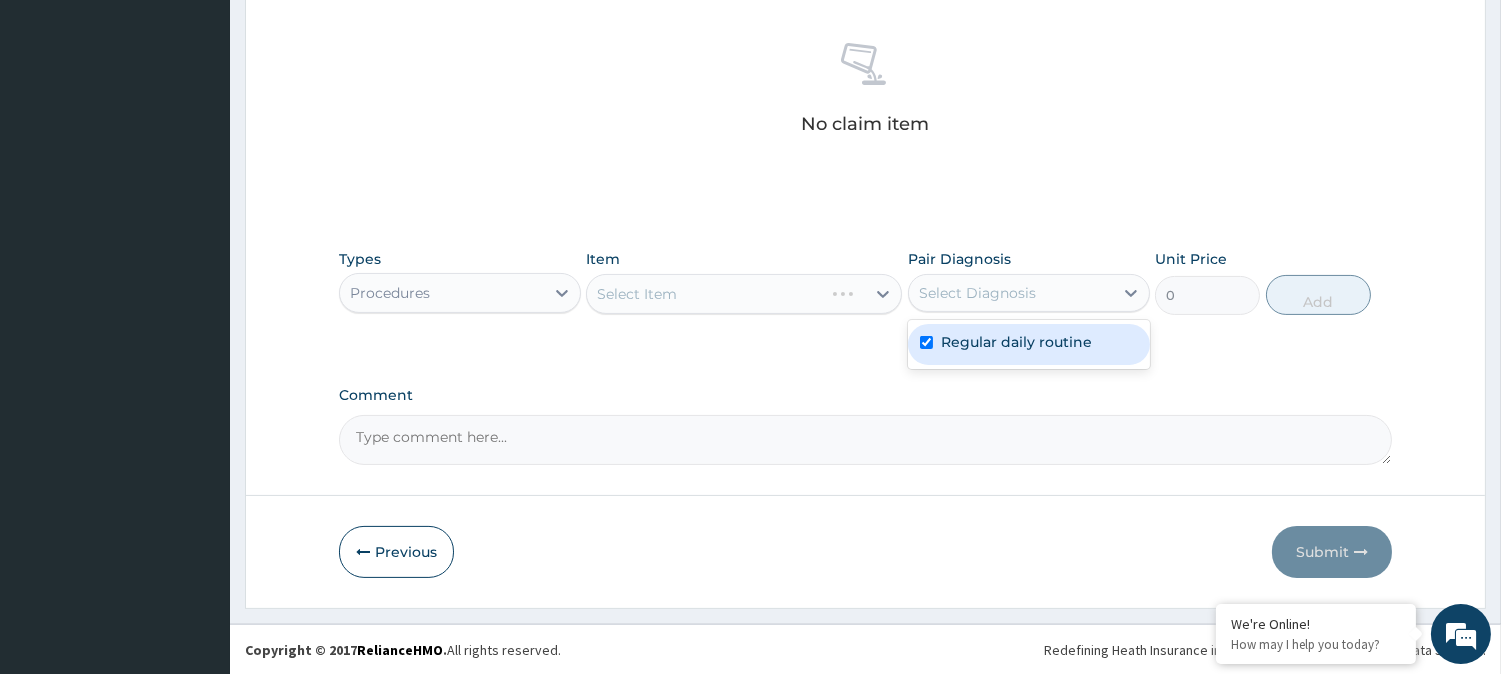 checkbox on "true" 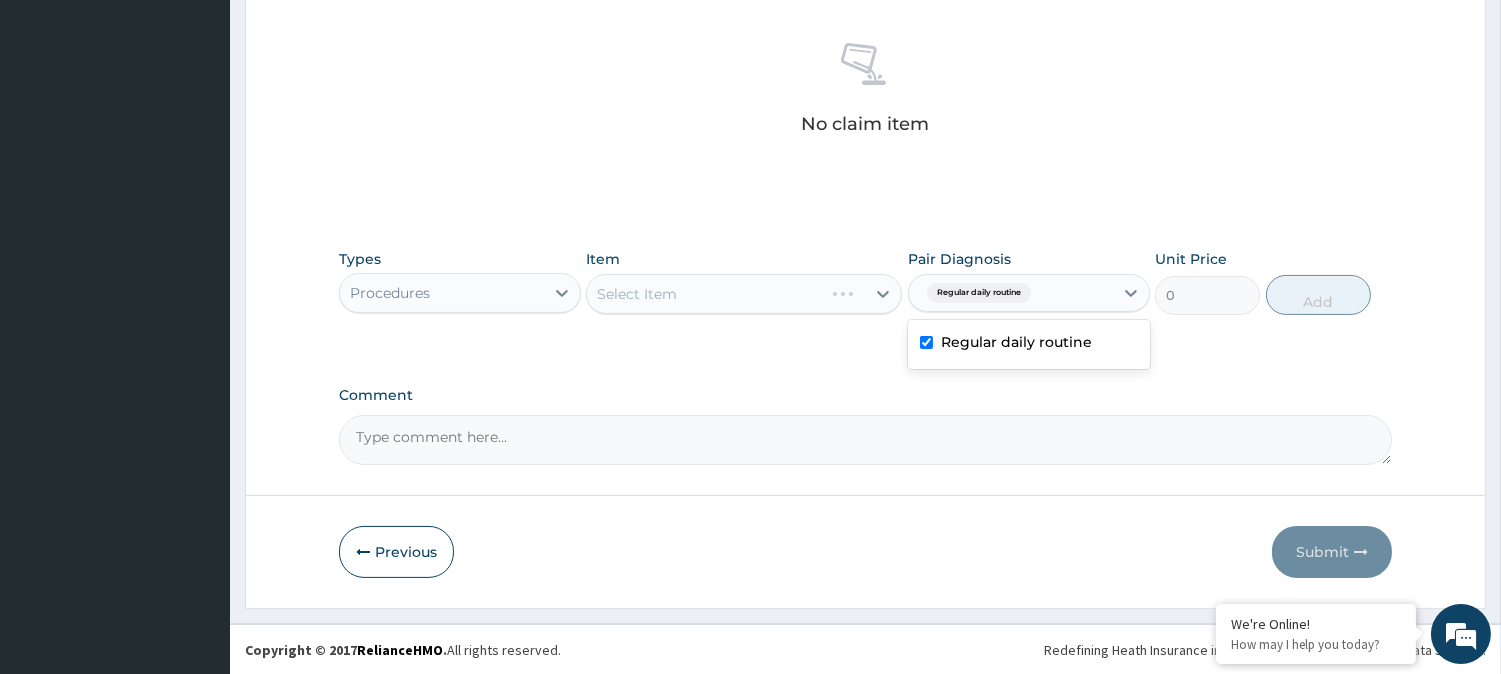 click on "Select Item" at bounding box center [744, 294] 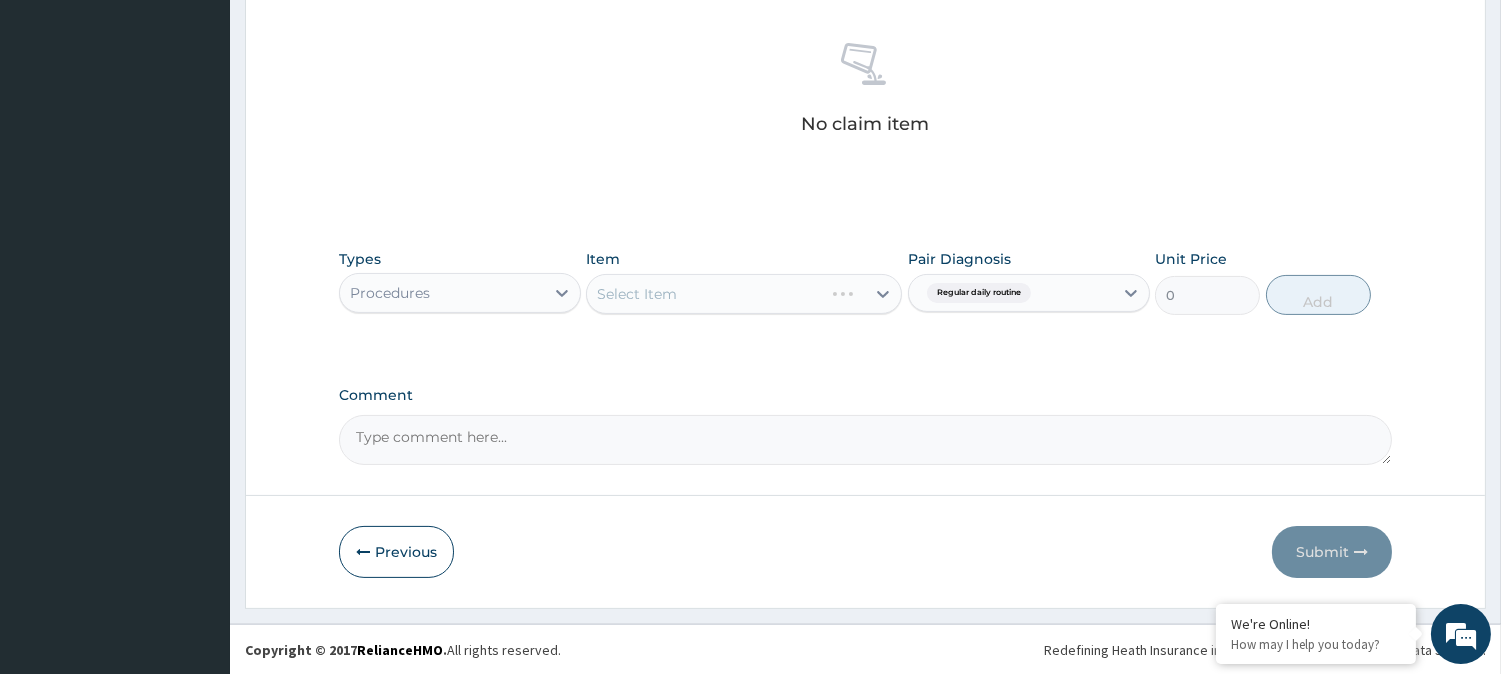 click on "Select Item" at bounding box center [744, 294] 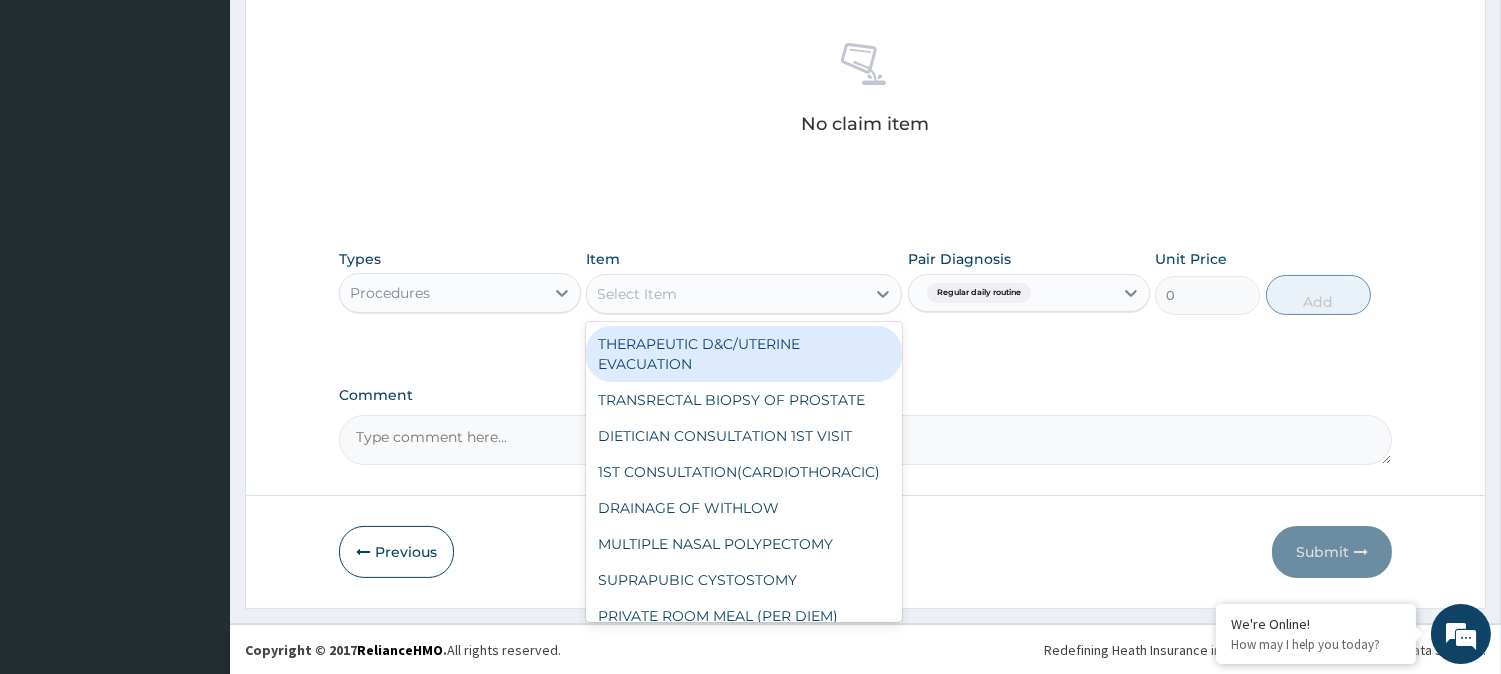 click on "Select Item" at bounding box center (726, 294) 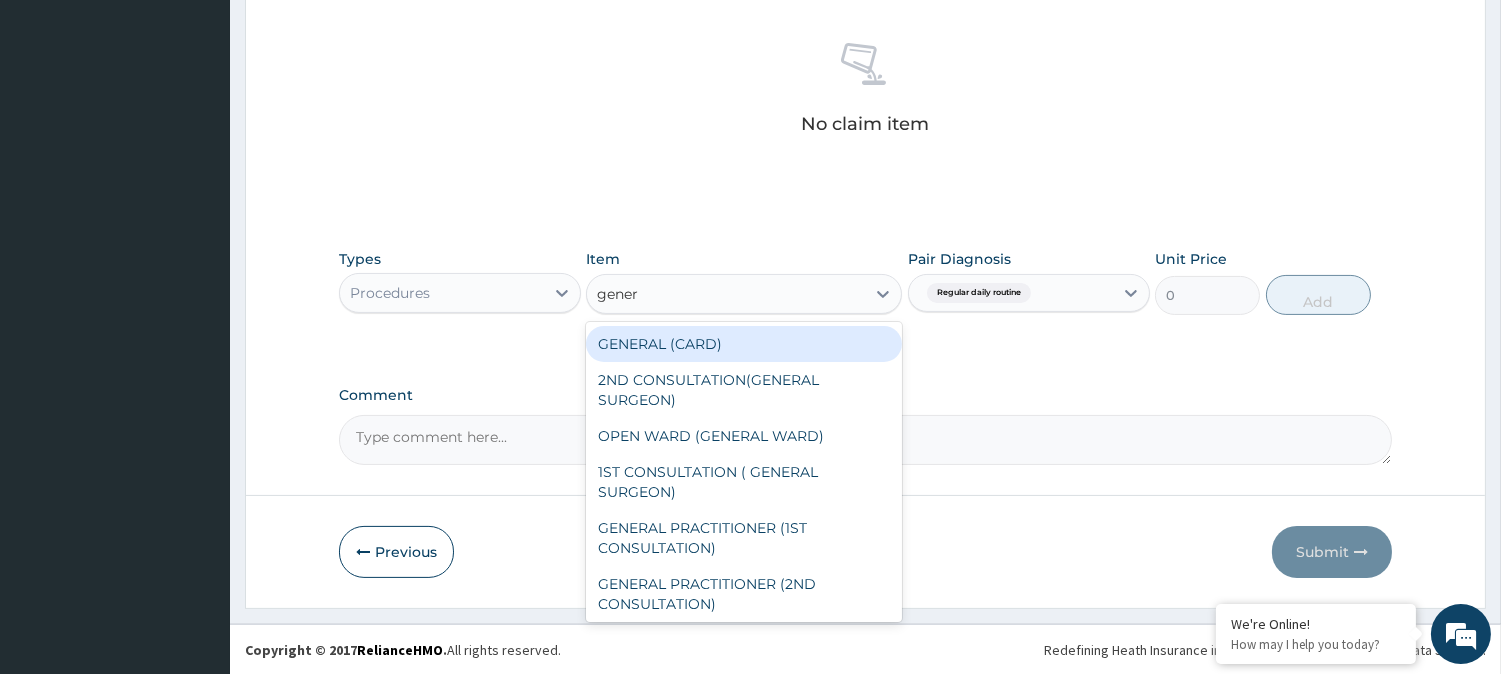 type on "genera" 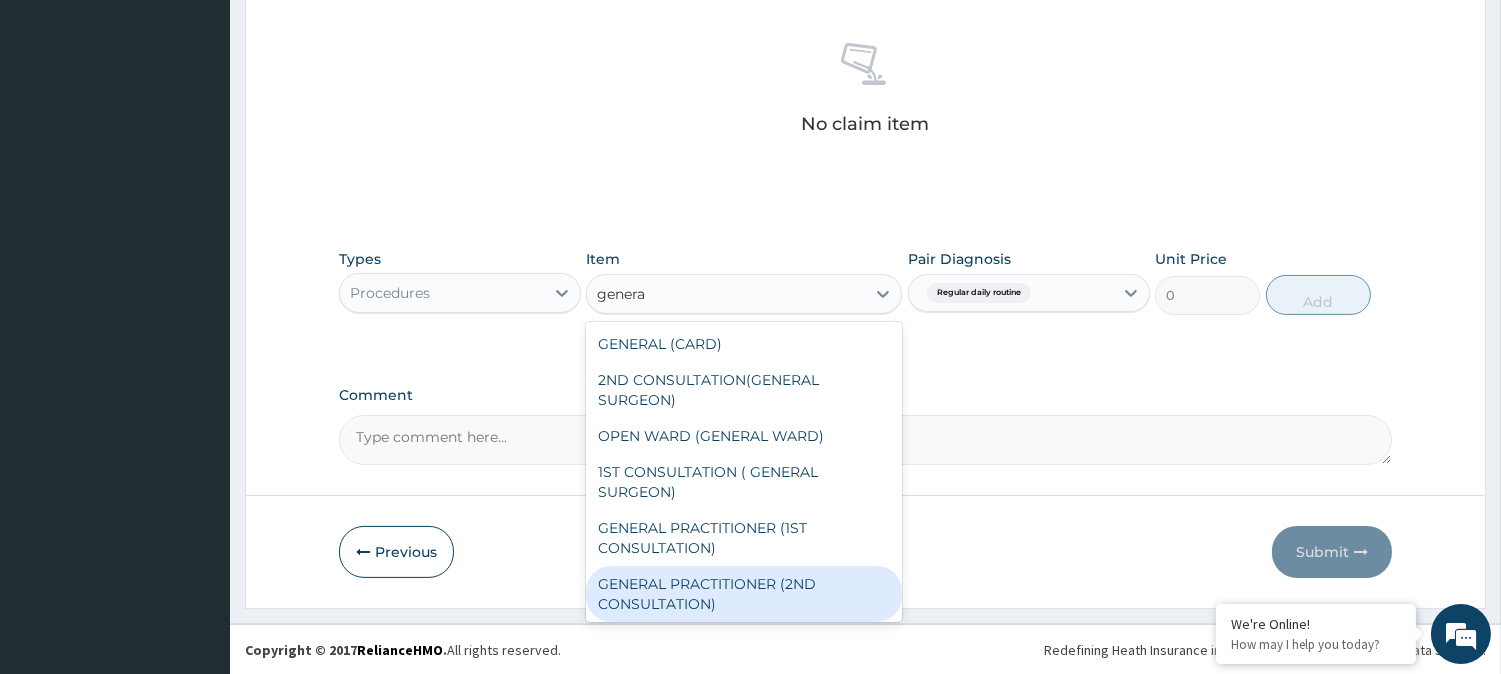 click on "GENERAL PRACTITIONER (2ND CONSULTATION)" at bounding box center [744, 594] 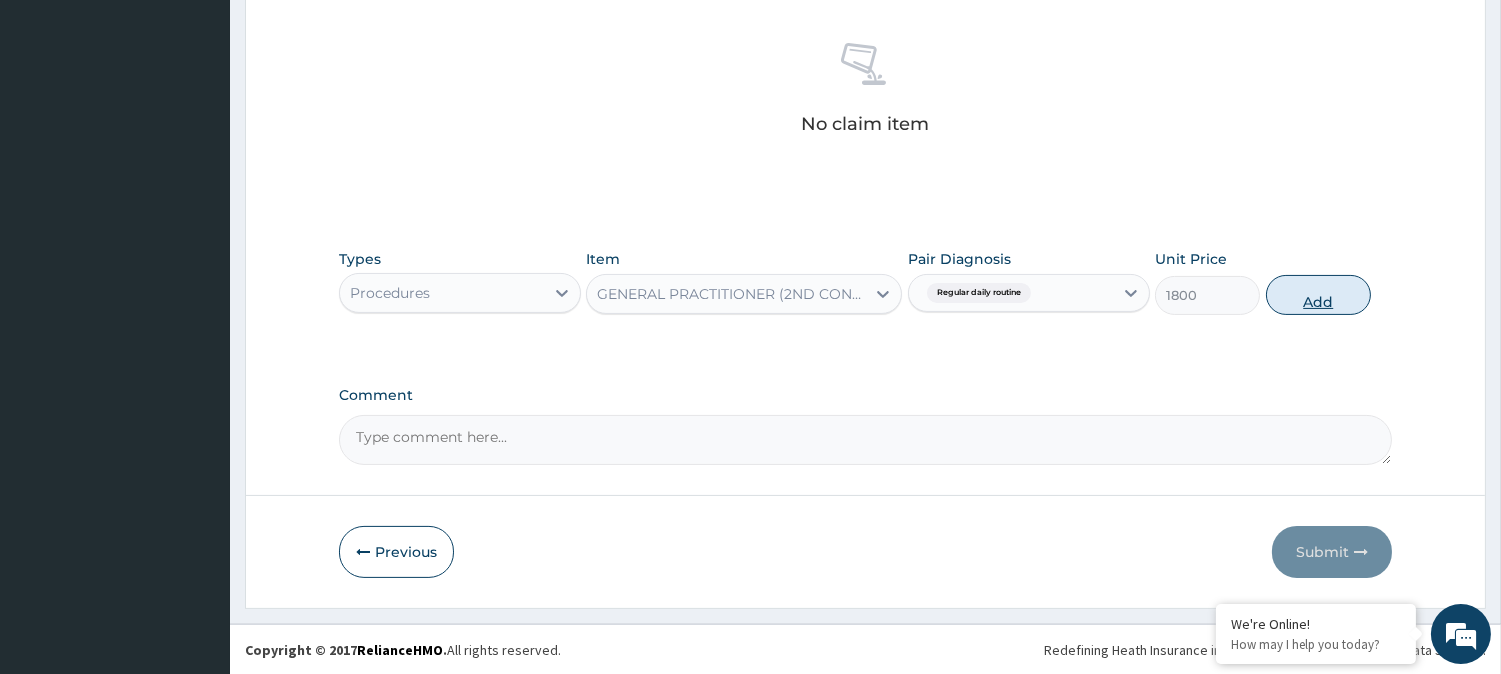 click on "Add" at bounding box center [1318, 295] 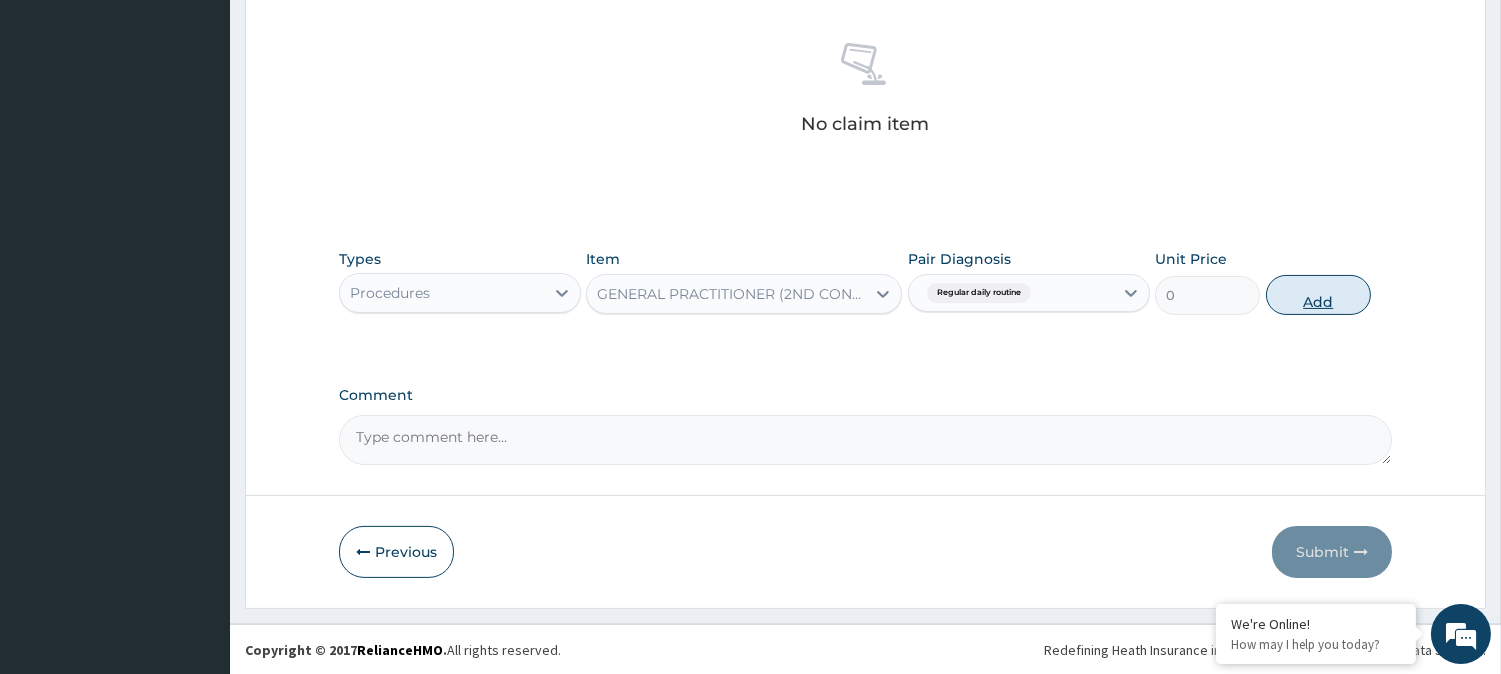 scroll, scrollTop: 671, scrollLeft: 0, axis: vertical 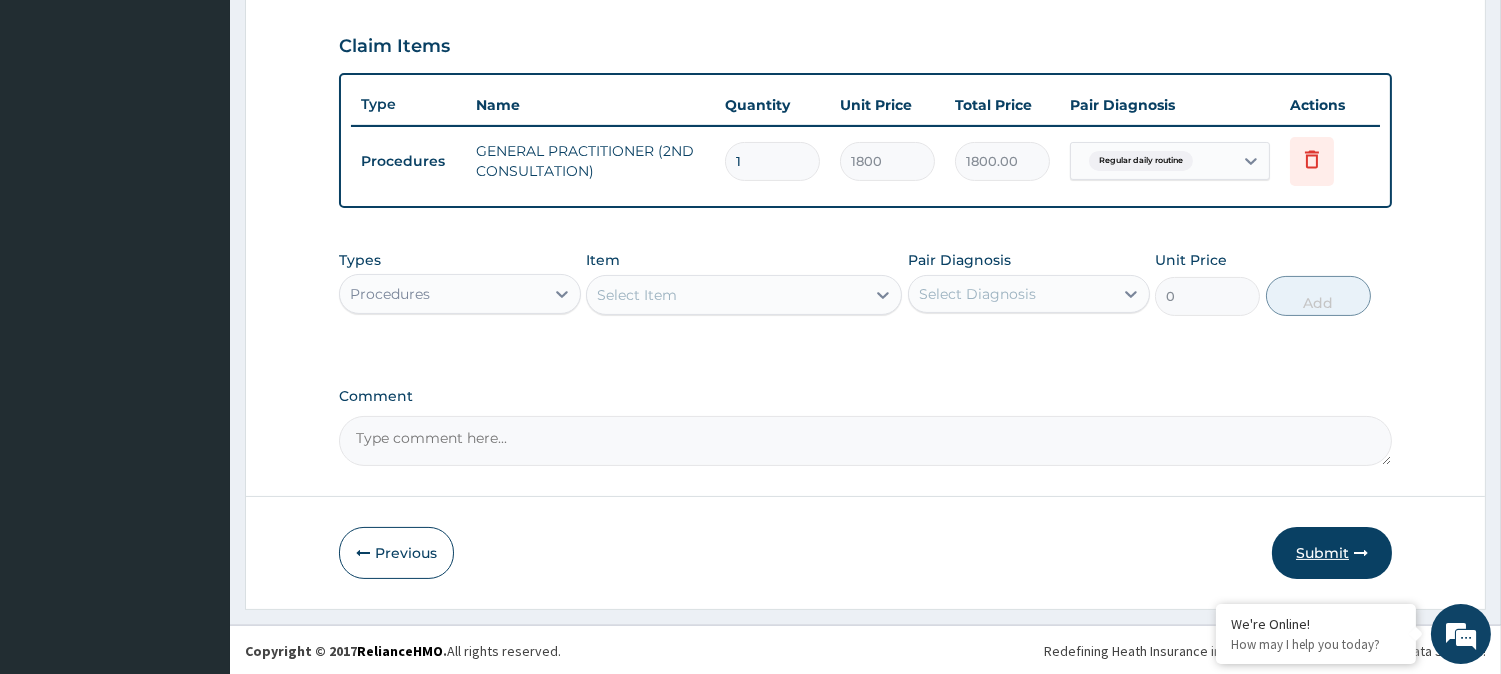 click on "Submit" at bounding box center [1332, 553] 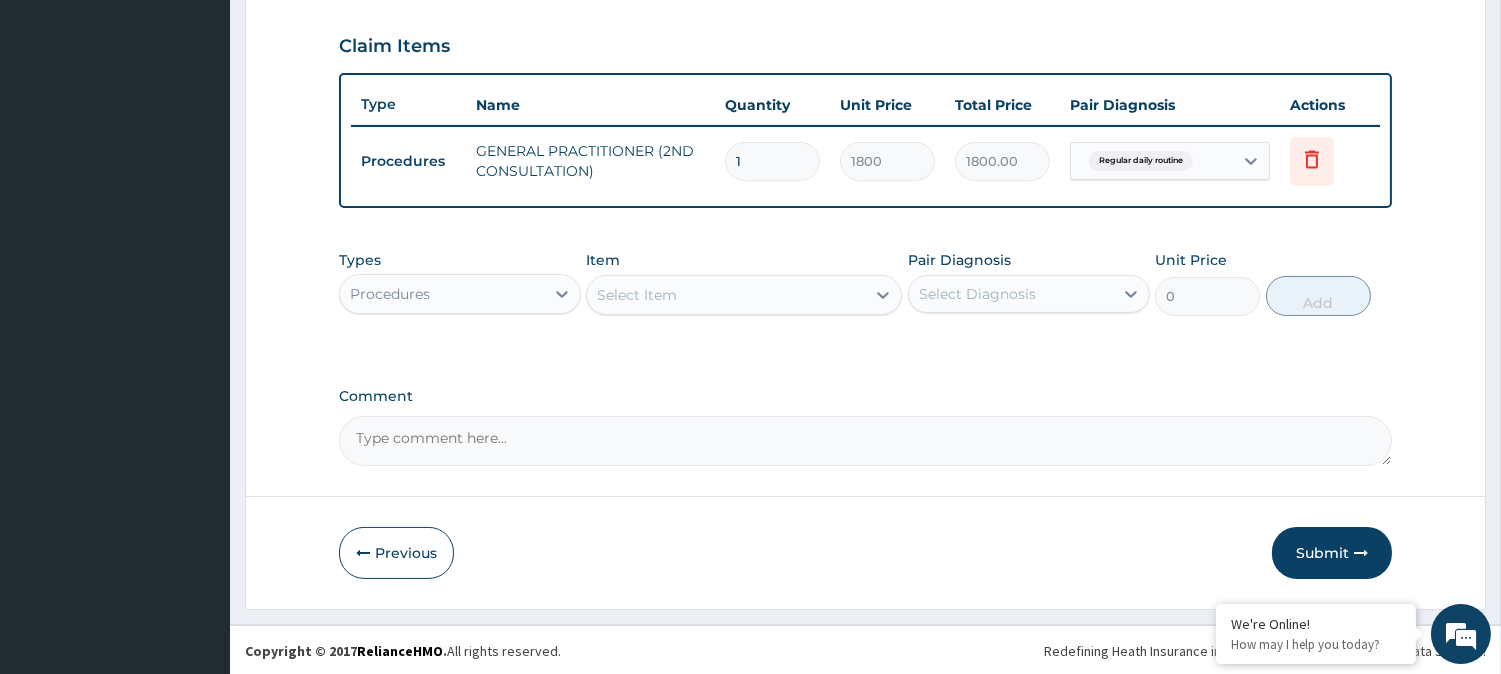 scroll, scrollTop: 71, scrollLeft: 0, axis: vertical 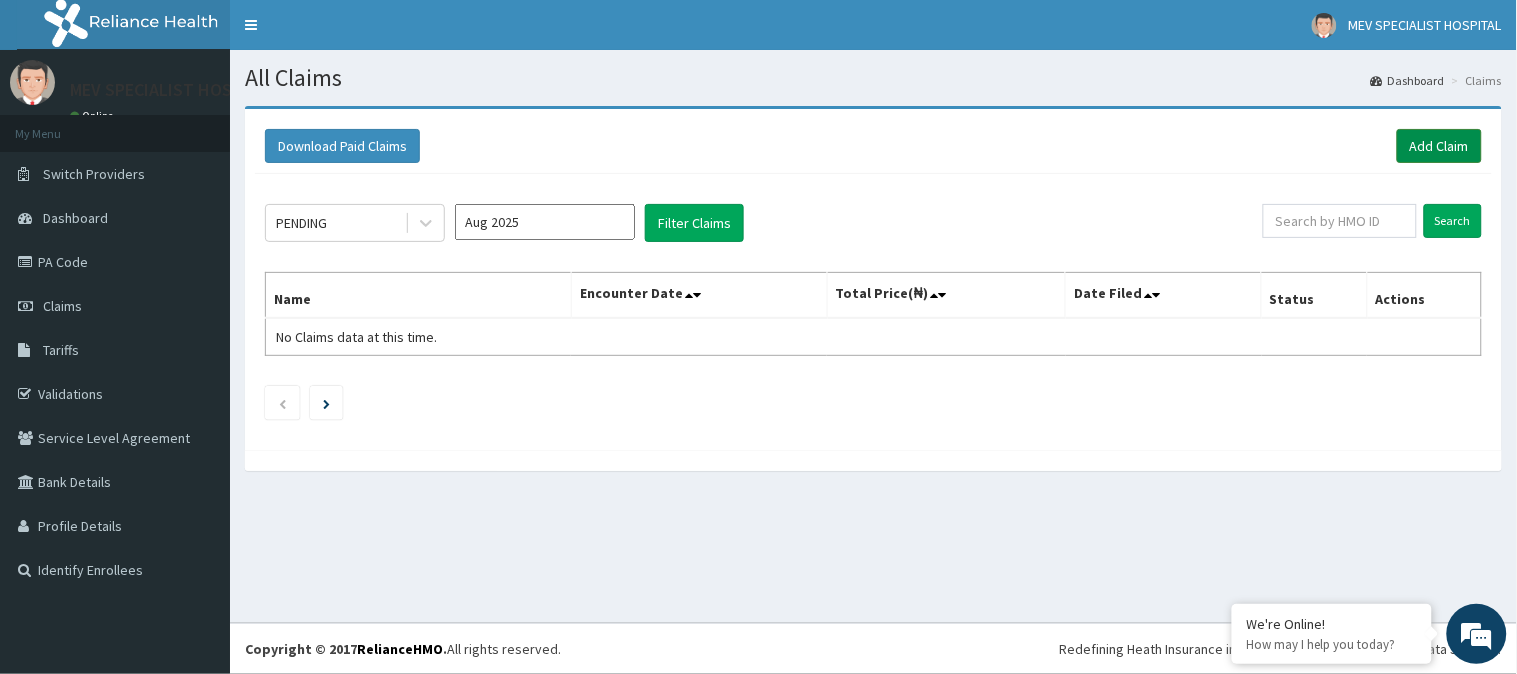 click on "Add Claim" at bounding box center (1439, 146) 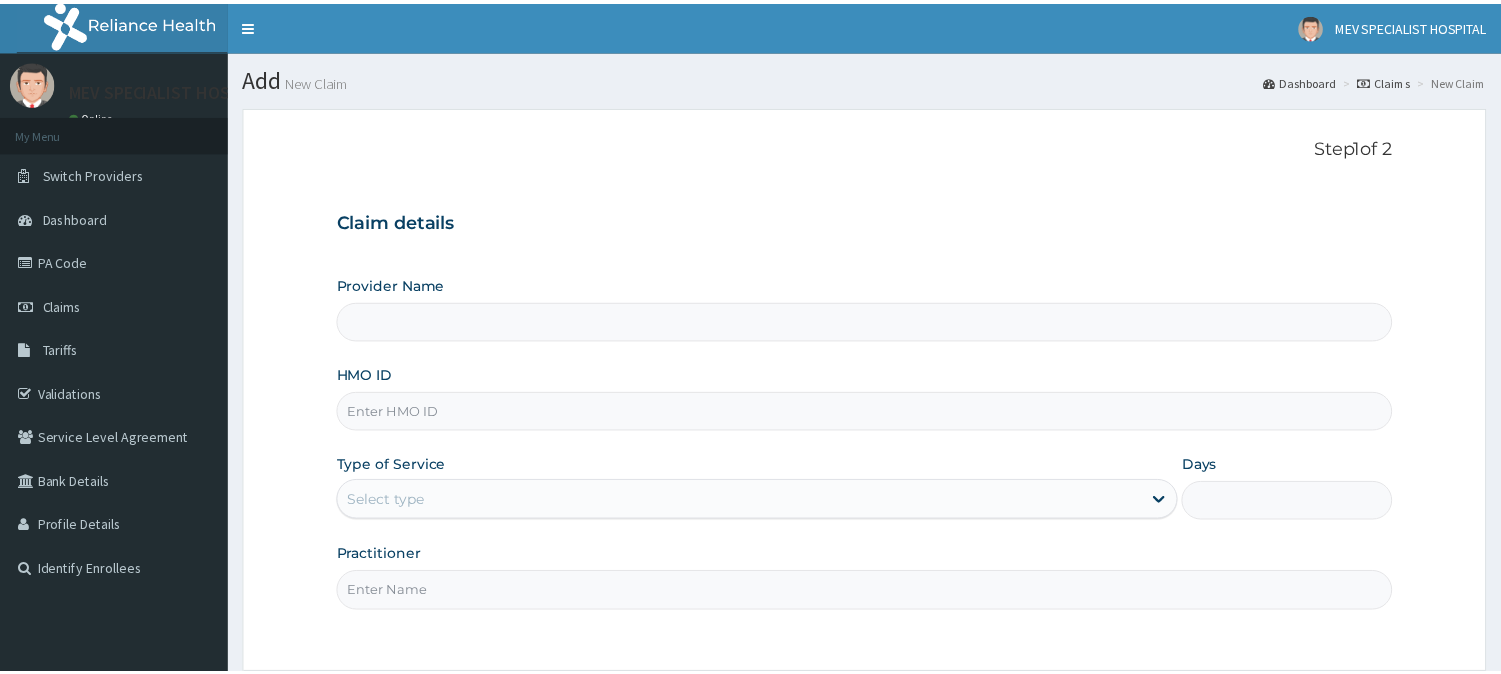 scroll, scrollTop: 0, scrollLeft: 0, axis: both 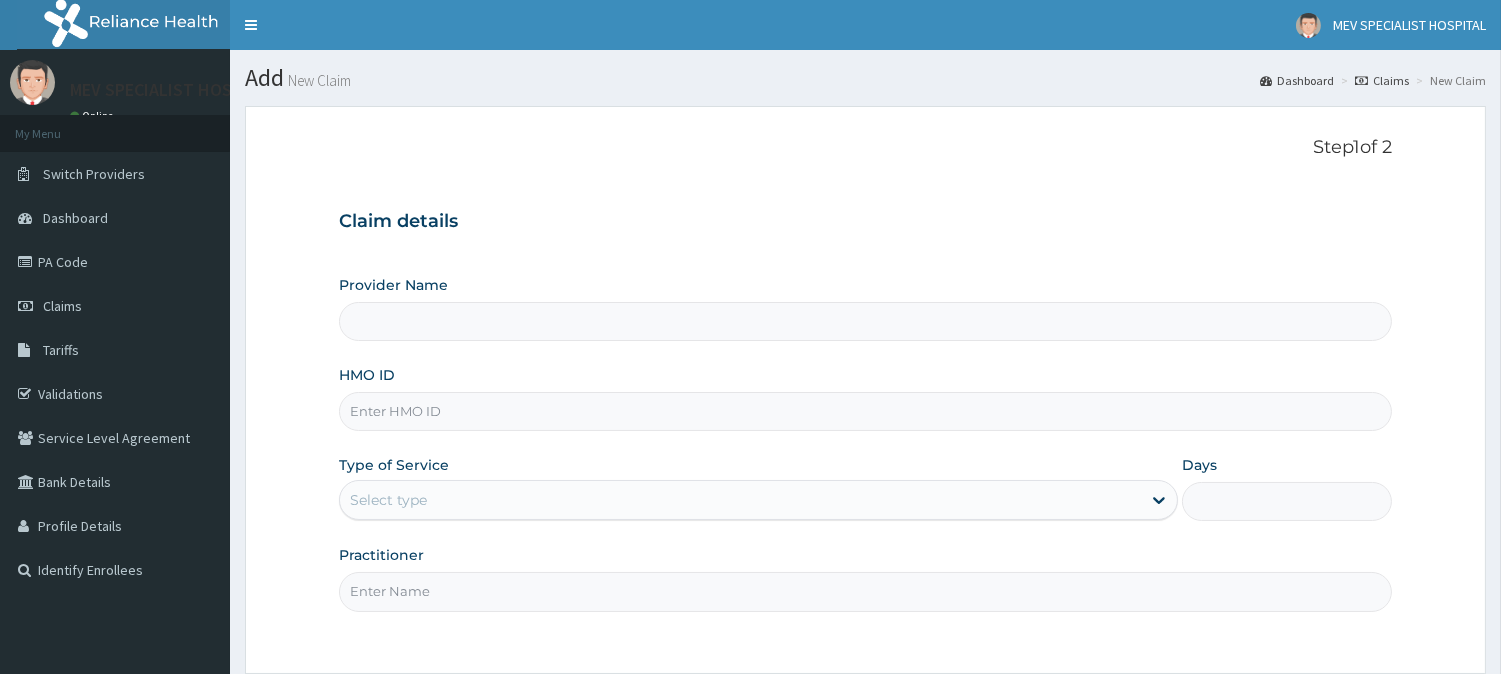 drag, startPoint x: 0, startPoint y: 0, endPoint x: 608, endPoint y: 415, distance: 736.1311 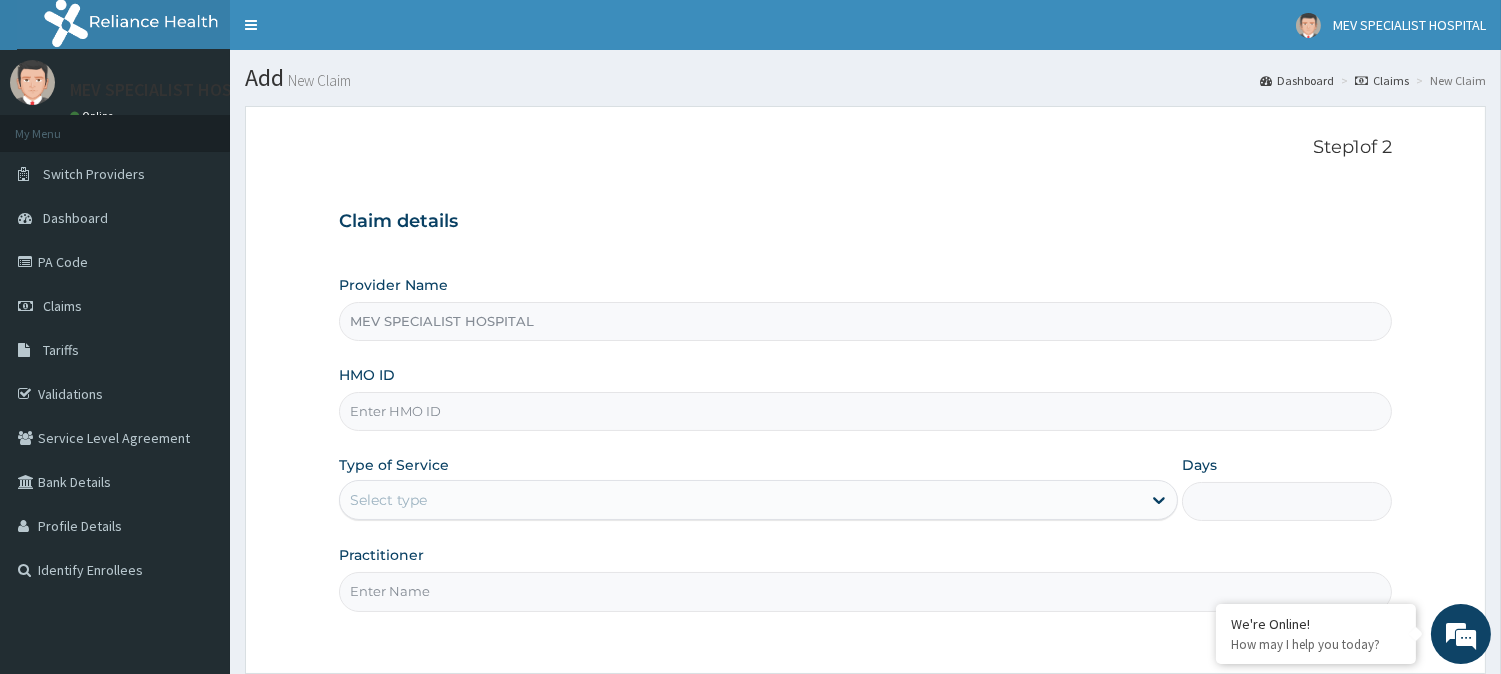 paste on "AVL/10580/A" 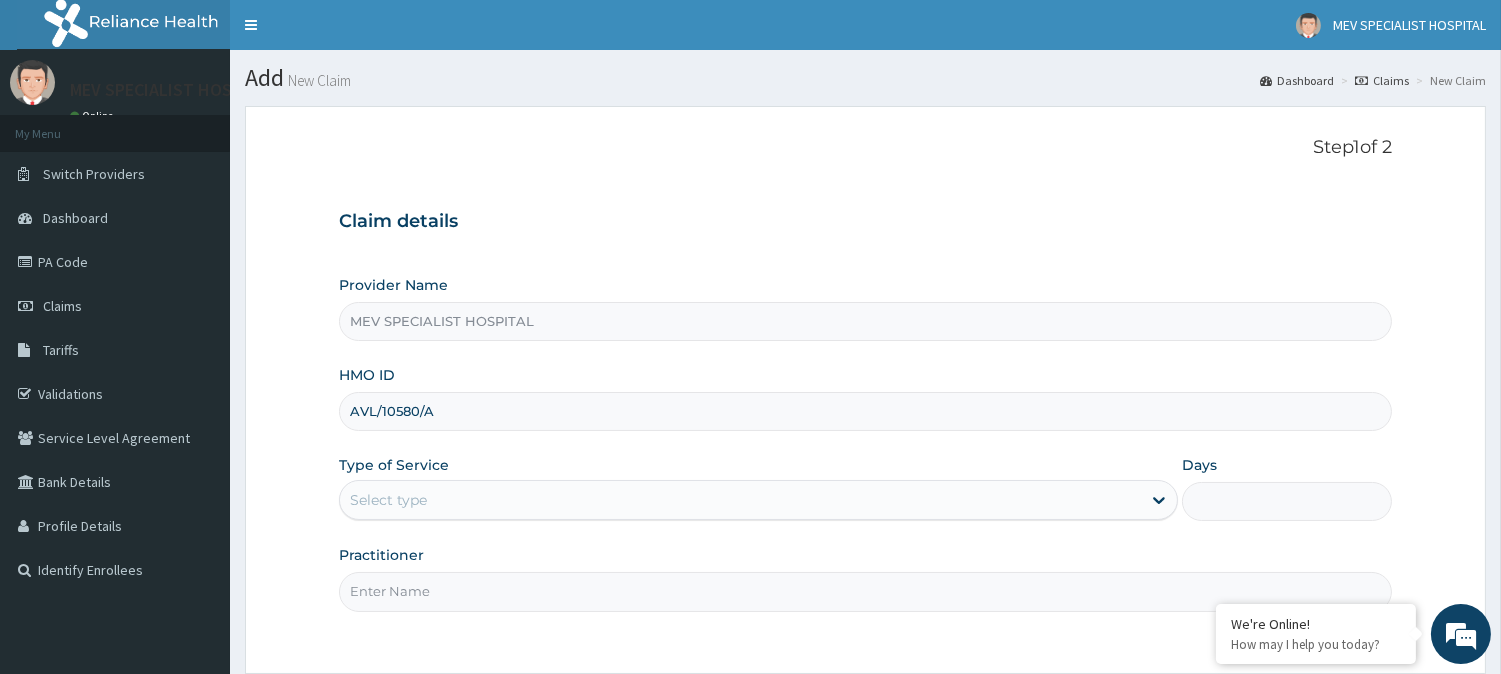 type on "AVL/10580/A" 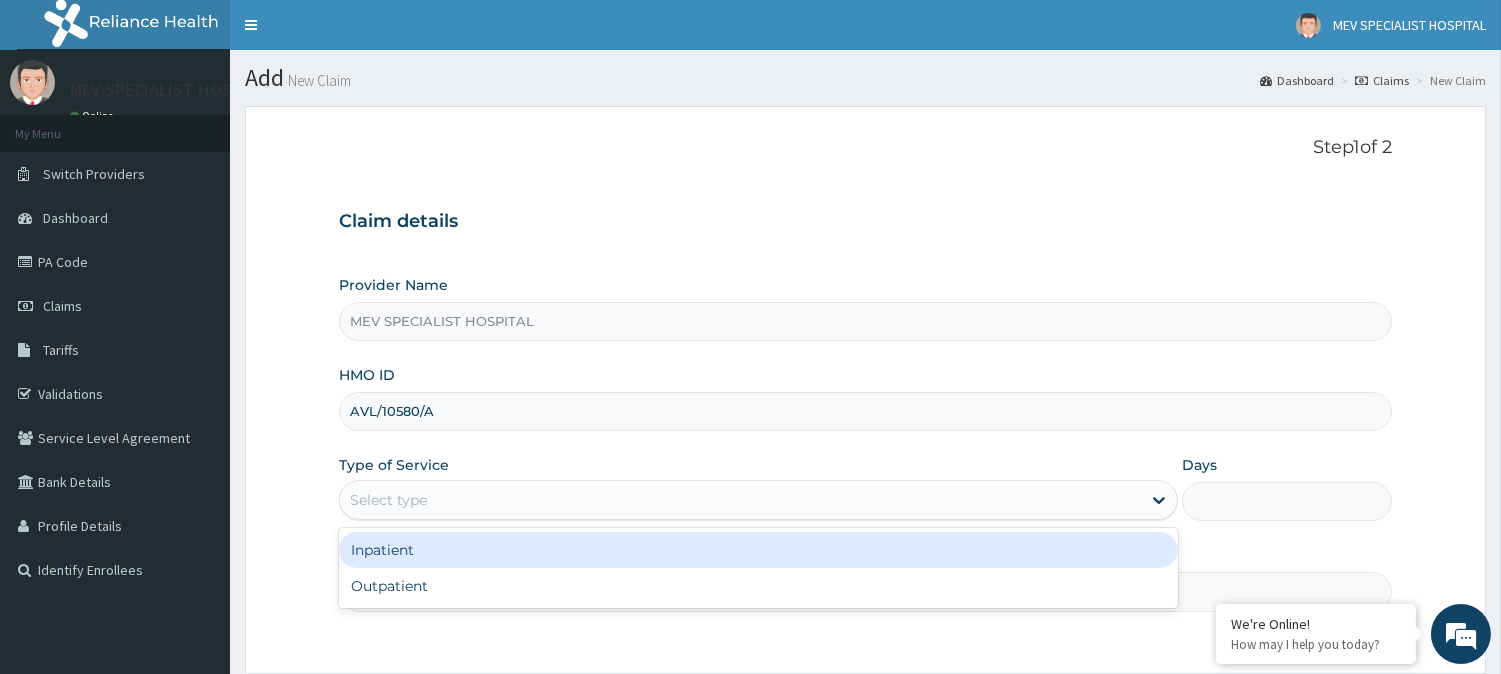 click on "Select type" at bounding box center (740, 500) 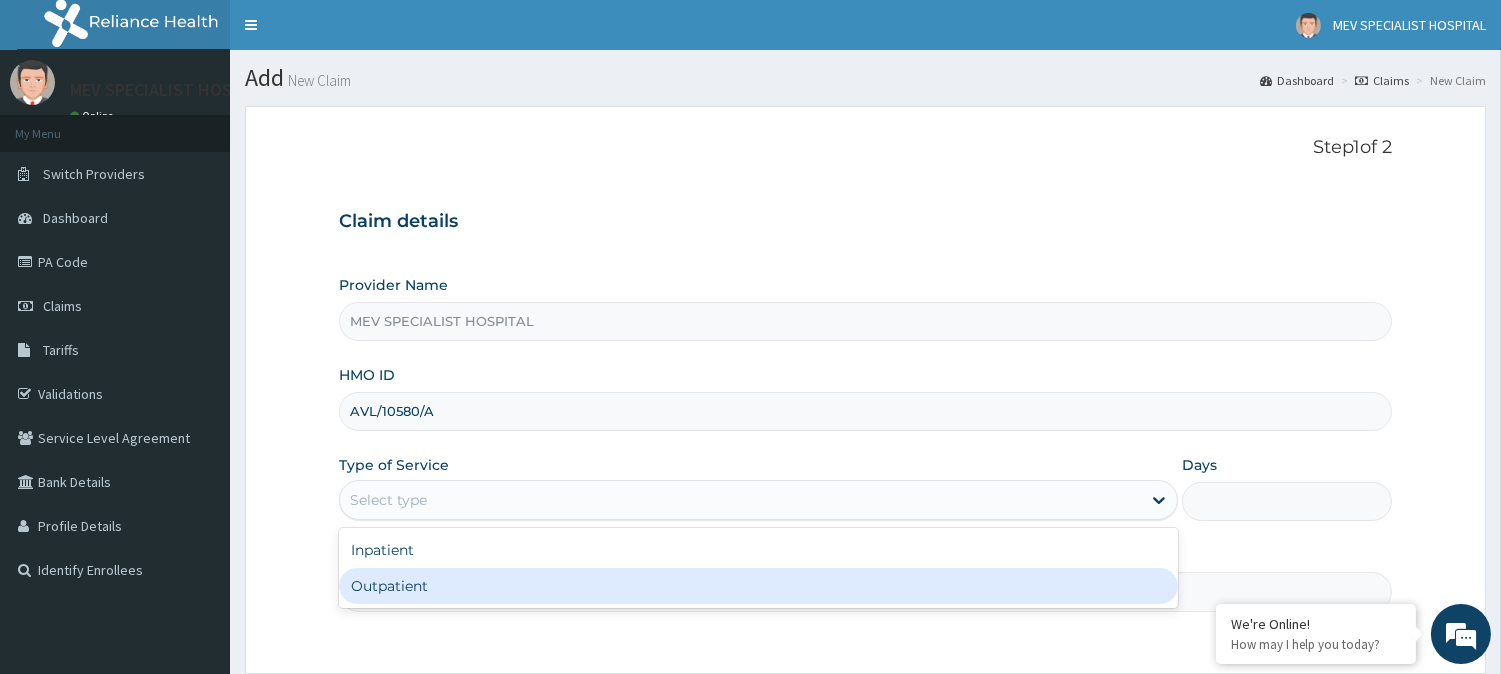 click on "Outpatient" at bounding box center (758, 586) 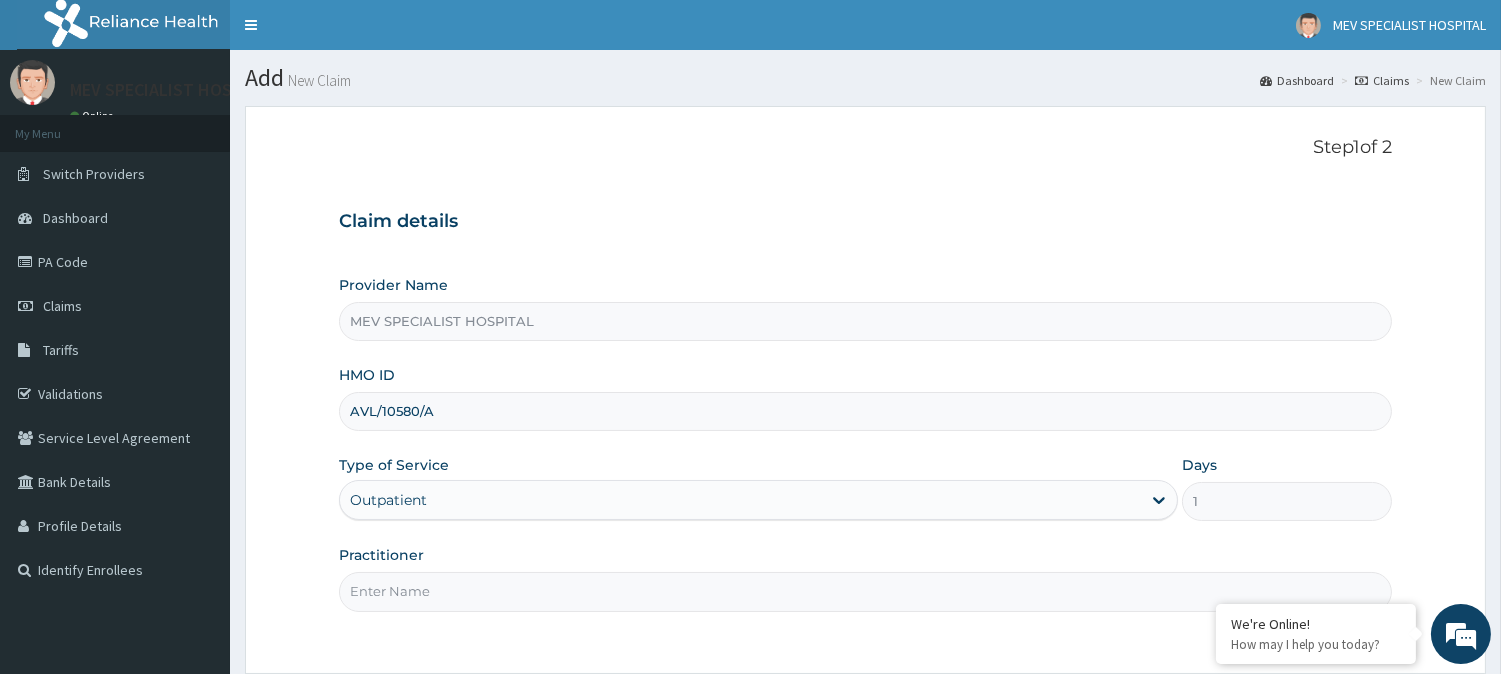 click on "Practitioner" at bounding box center (865, 591) 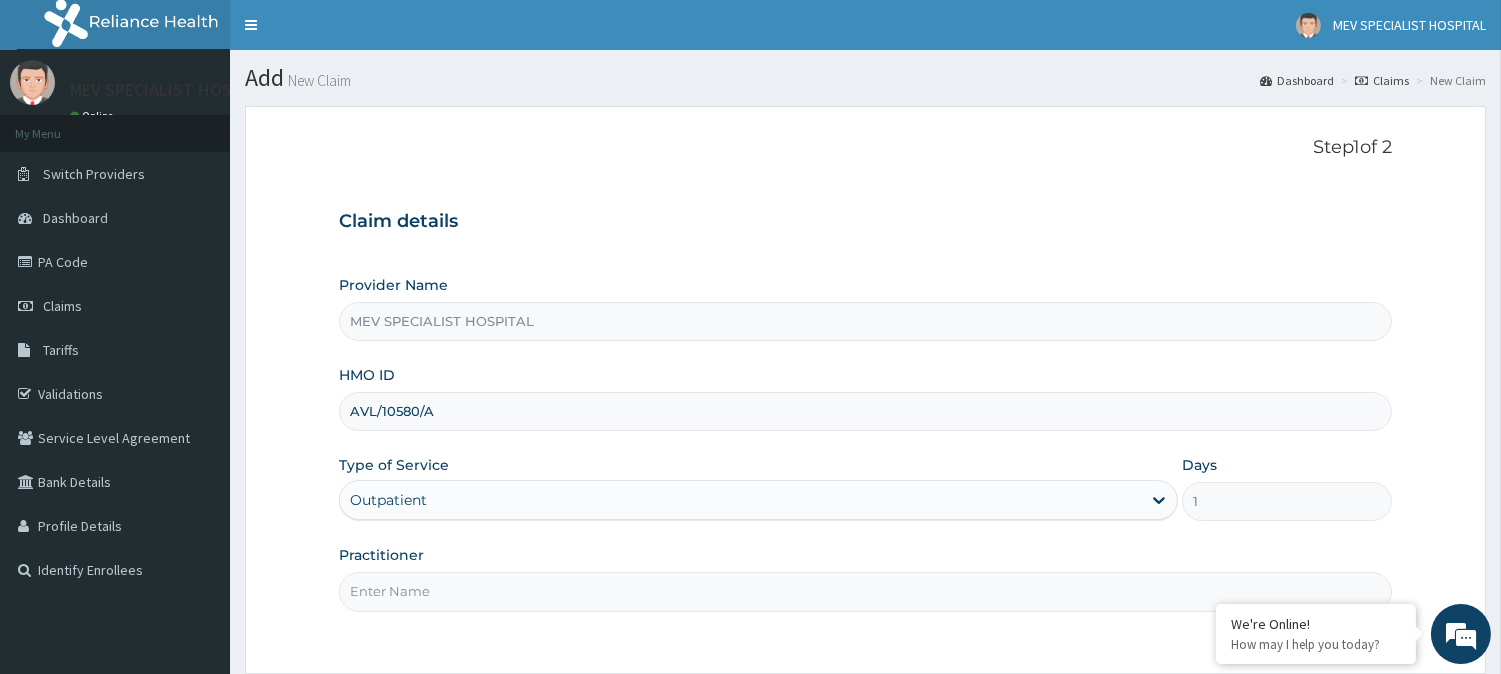 type on "[TITLE] [LAST]" 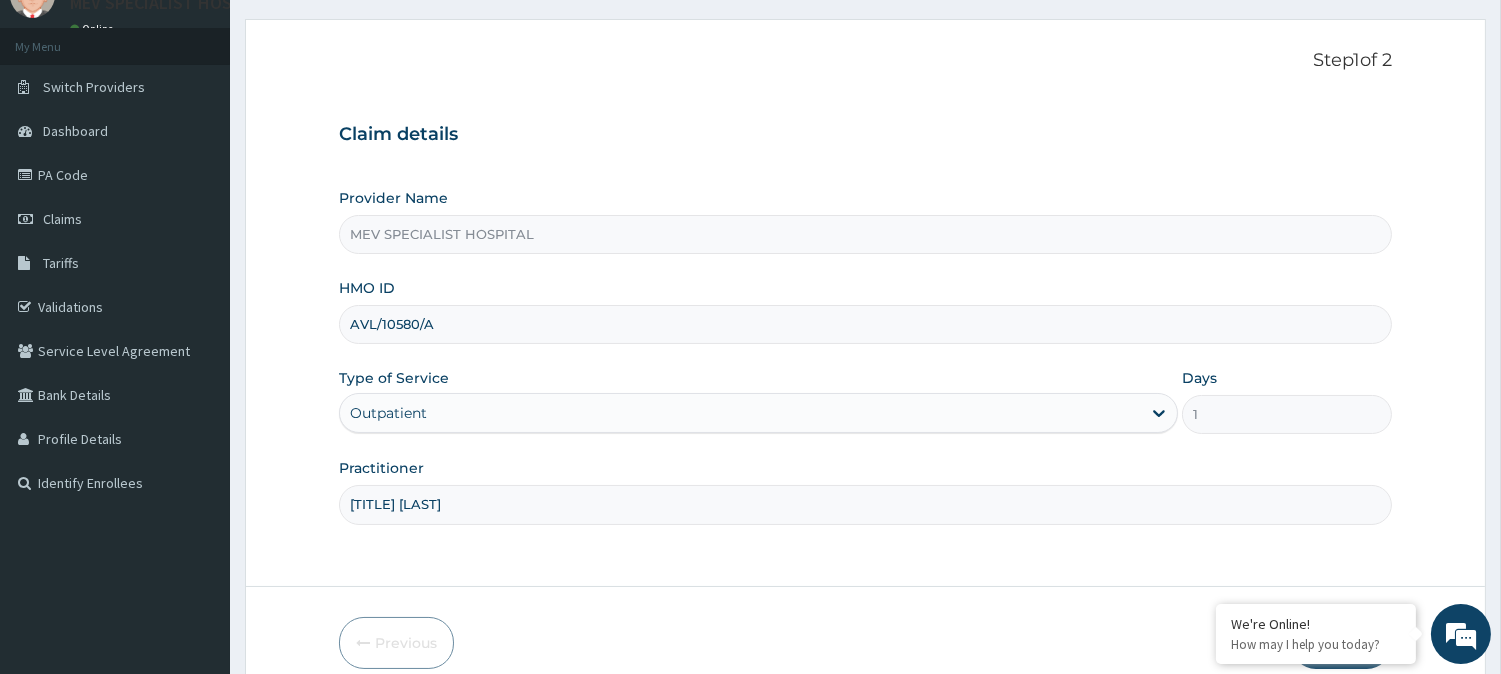 scroll, scrollTop: 178, scrollLeft: 0, axis: vertical 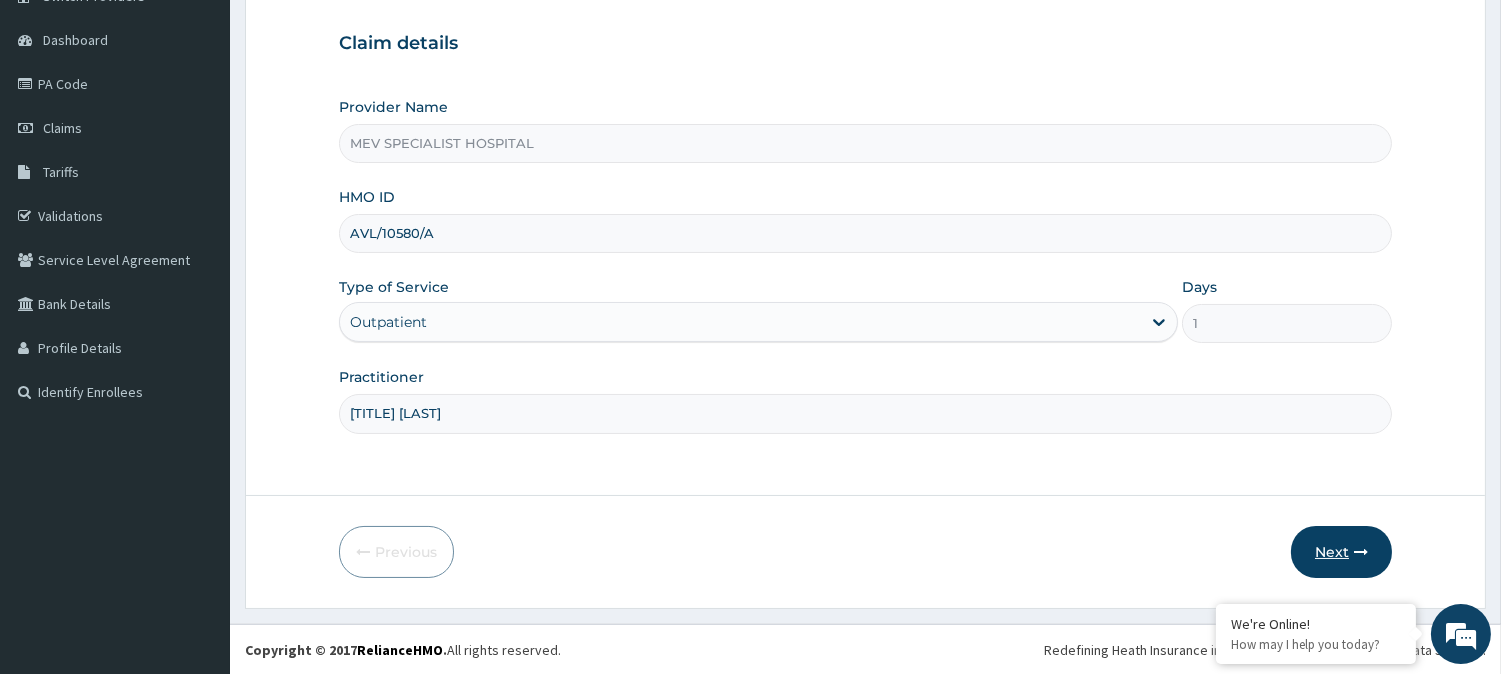 click on "Next" at bounding box center [1341, 552] 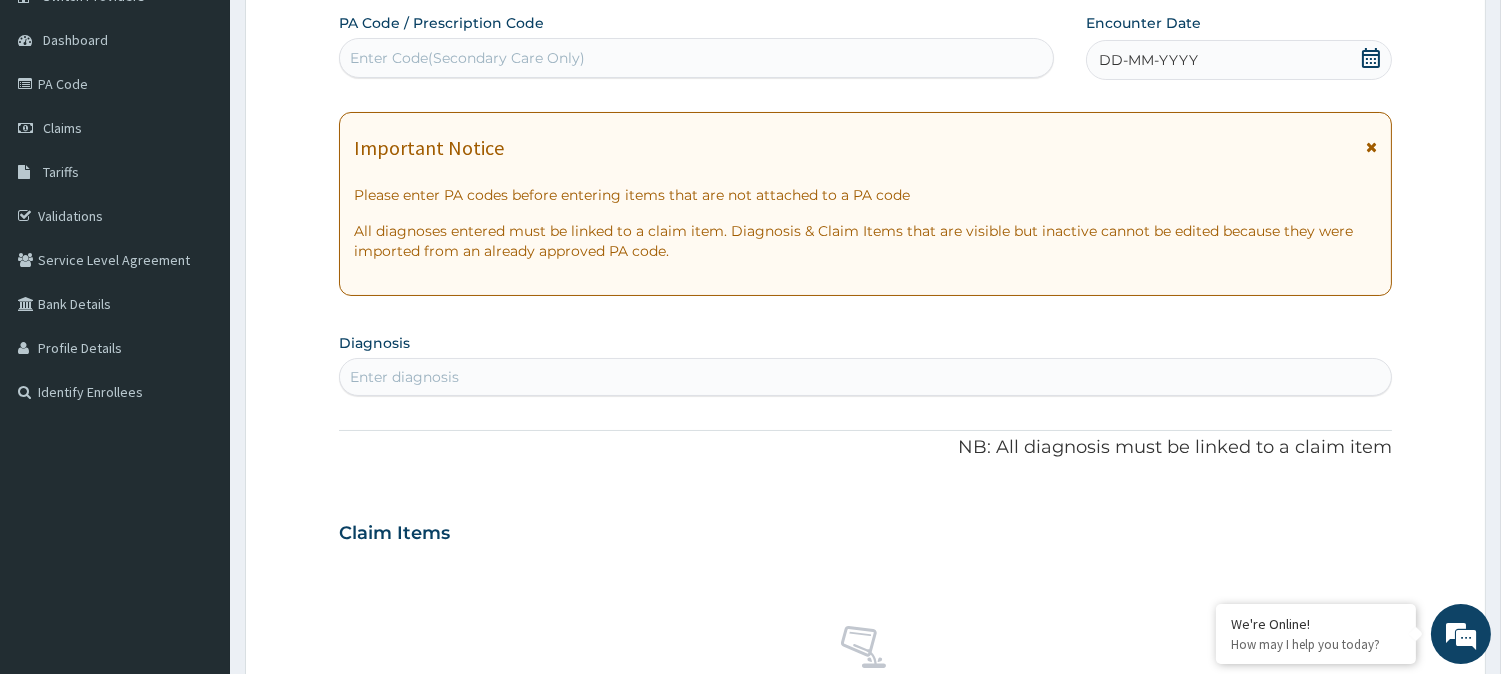 scroll, scrollTop: 0, scrollLeft: 0, axis: both 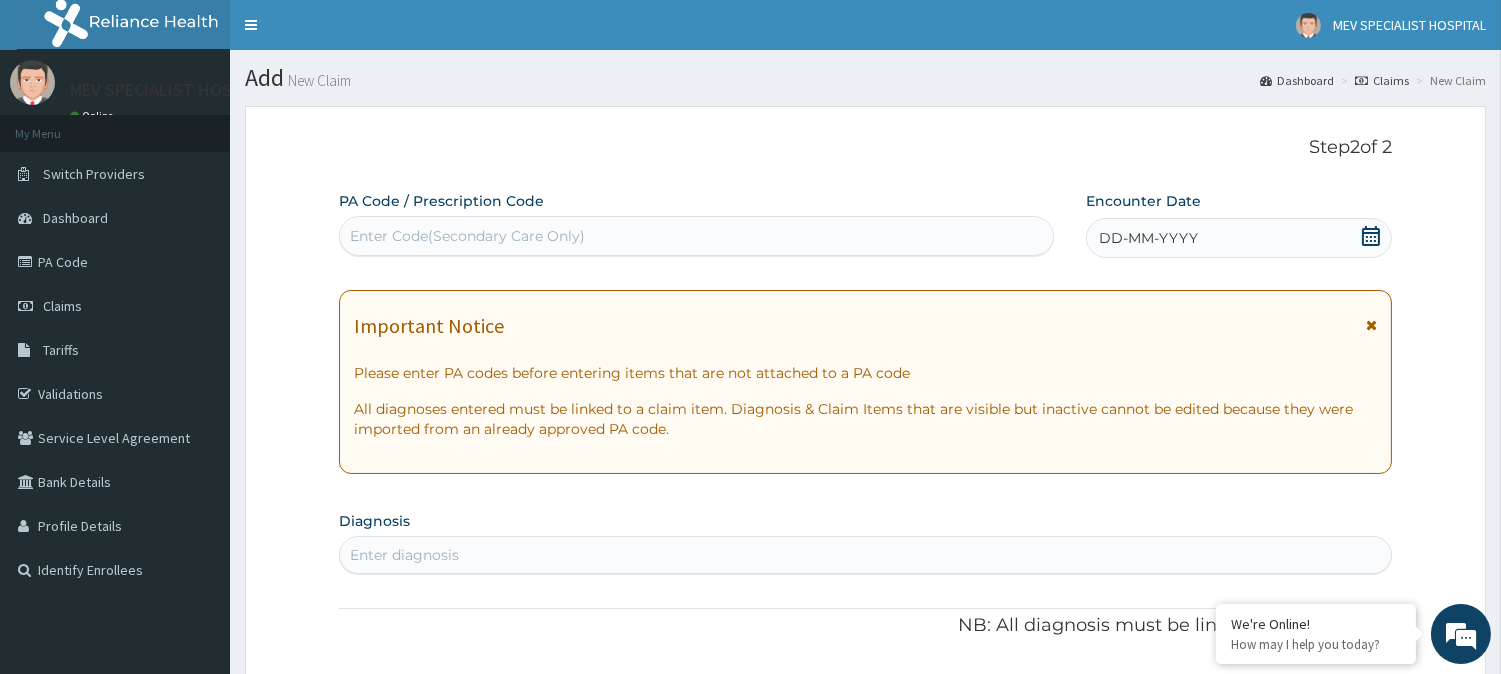 click on "Enter Code(Secondary Care Only)" at bounding box center [467, 236] 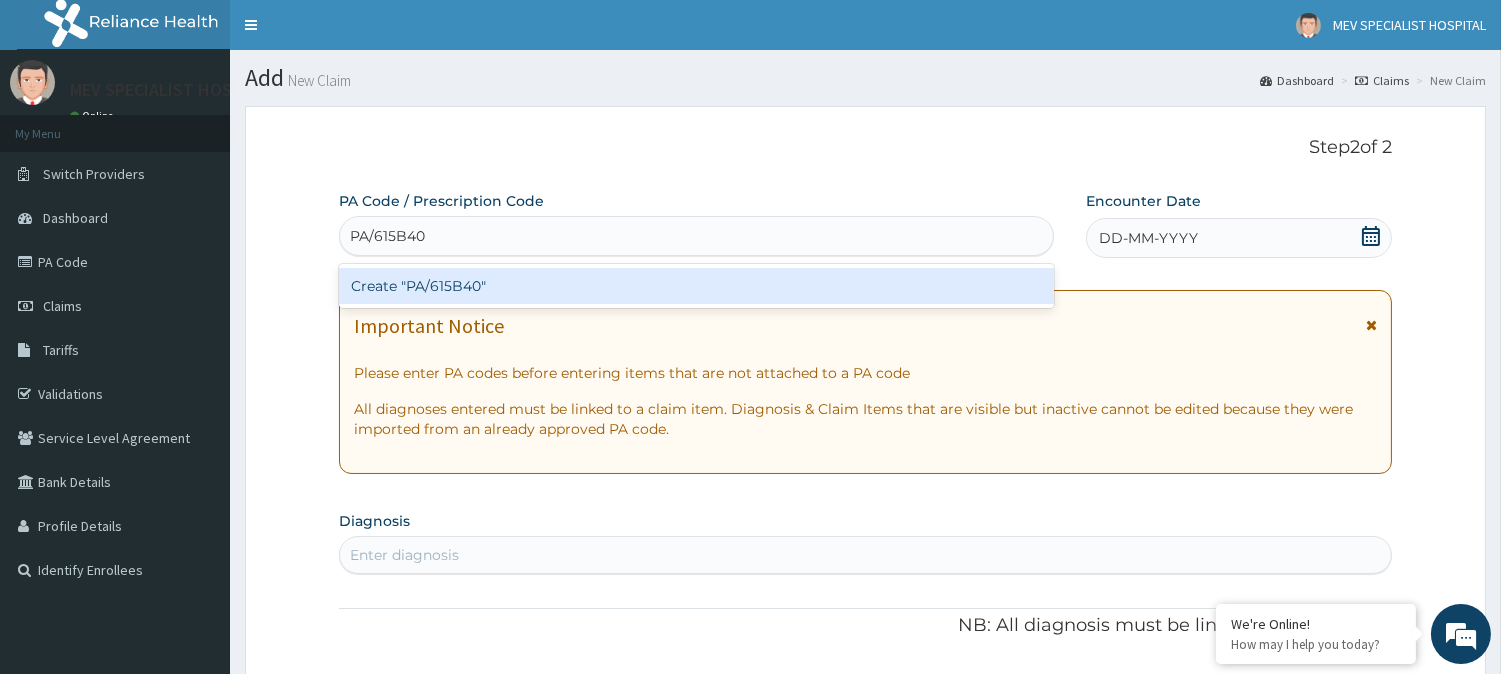 click on "Create "PA/615B40"" at bounding box center (696, 286) 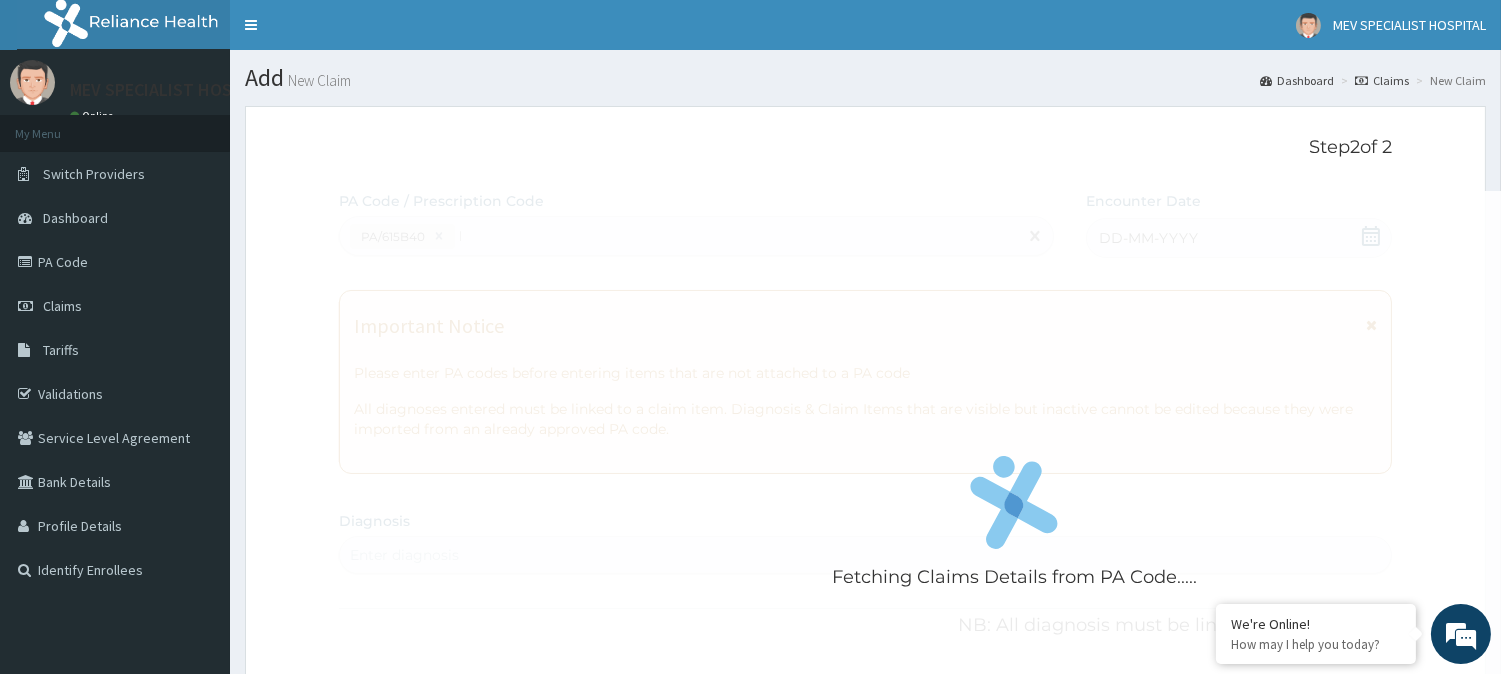 type 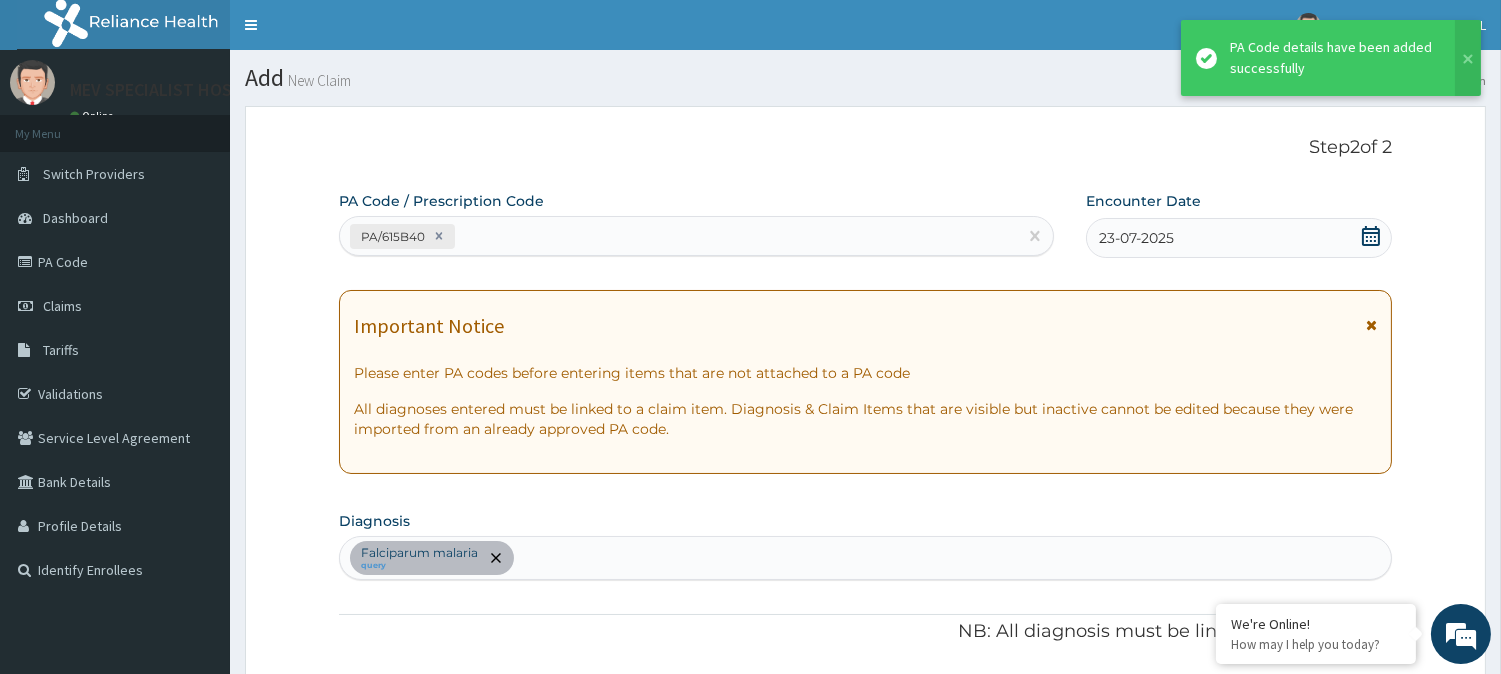 scroll, scrollTop: 563, scrollLeft: 0, axis: vertical 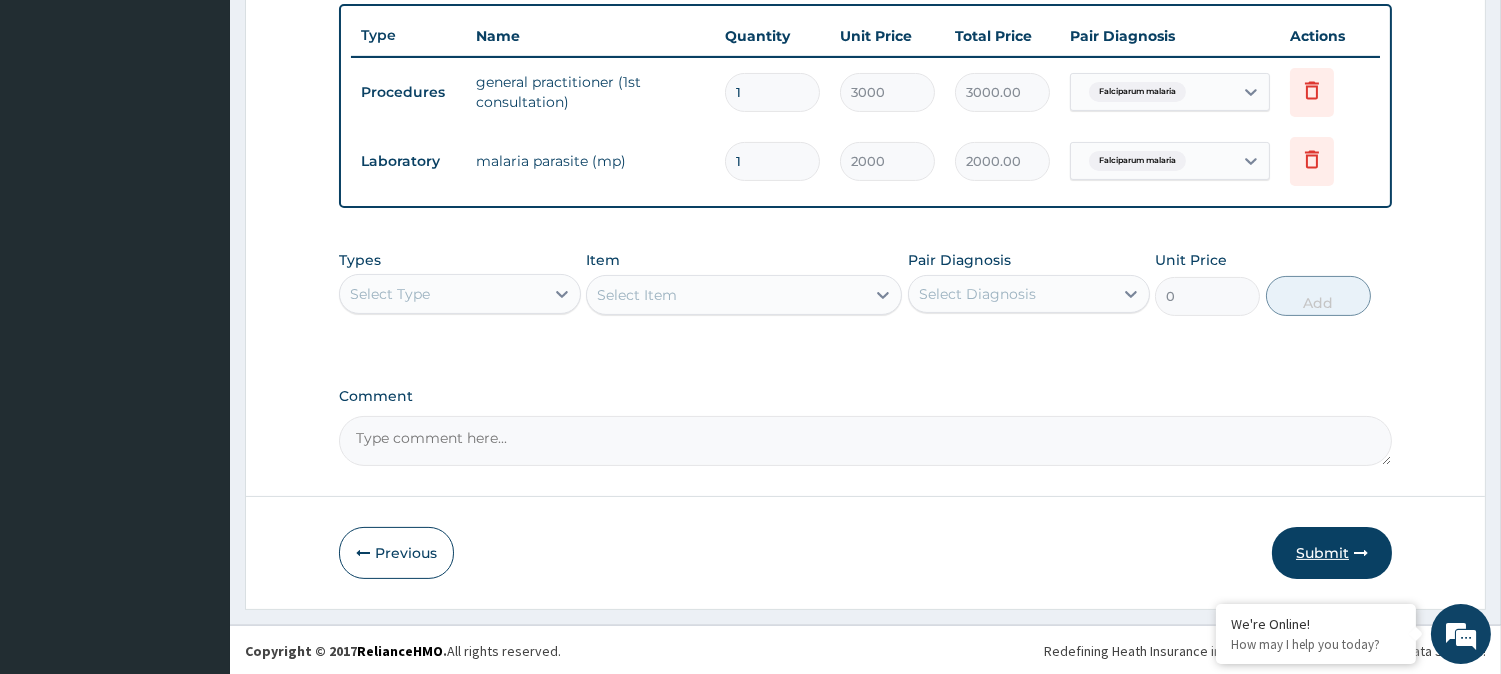 click on "Submit" at bounding box center [1332, 553] 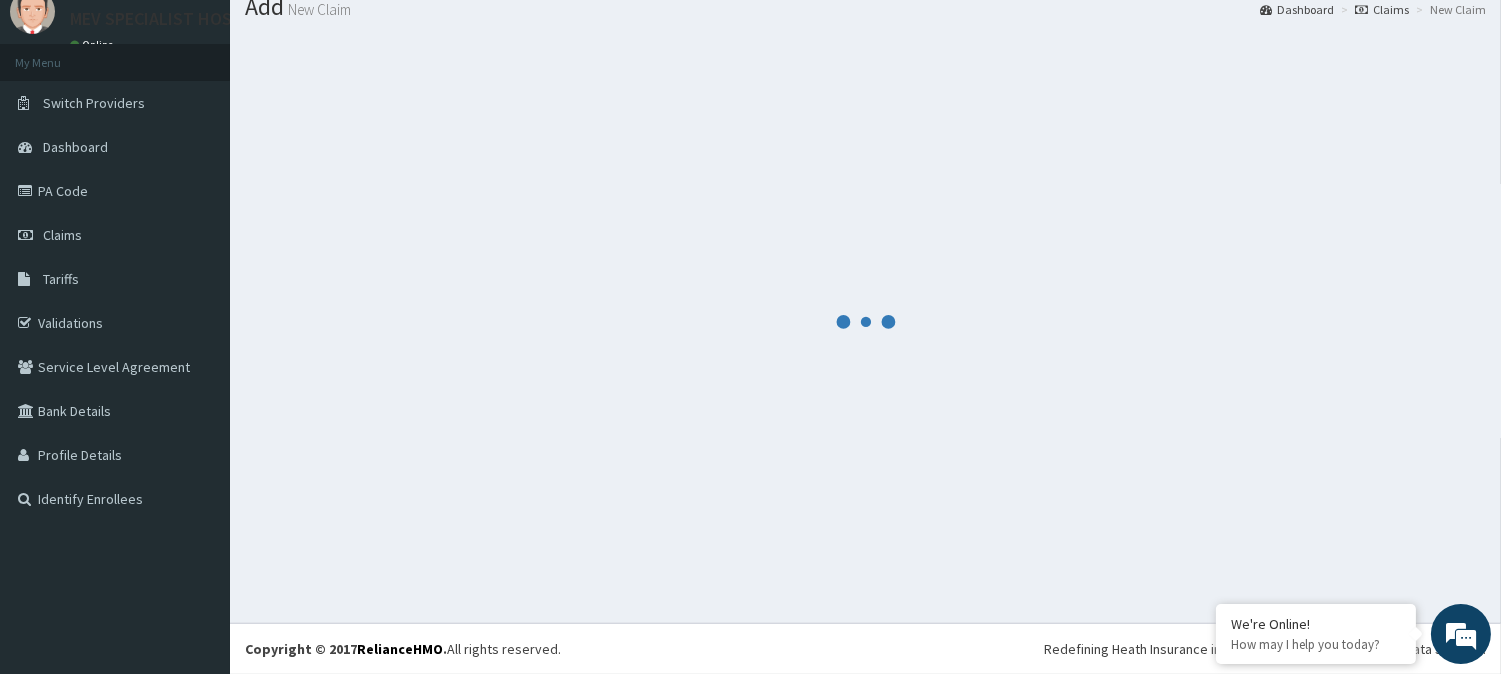 scroll, scrollTop: 71, scrollLeft: 0, axis: vertical 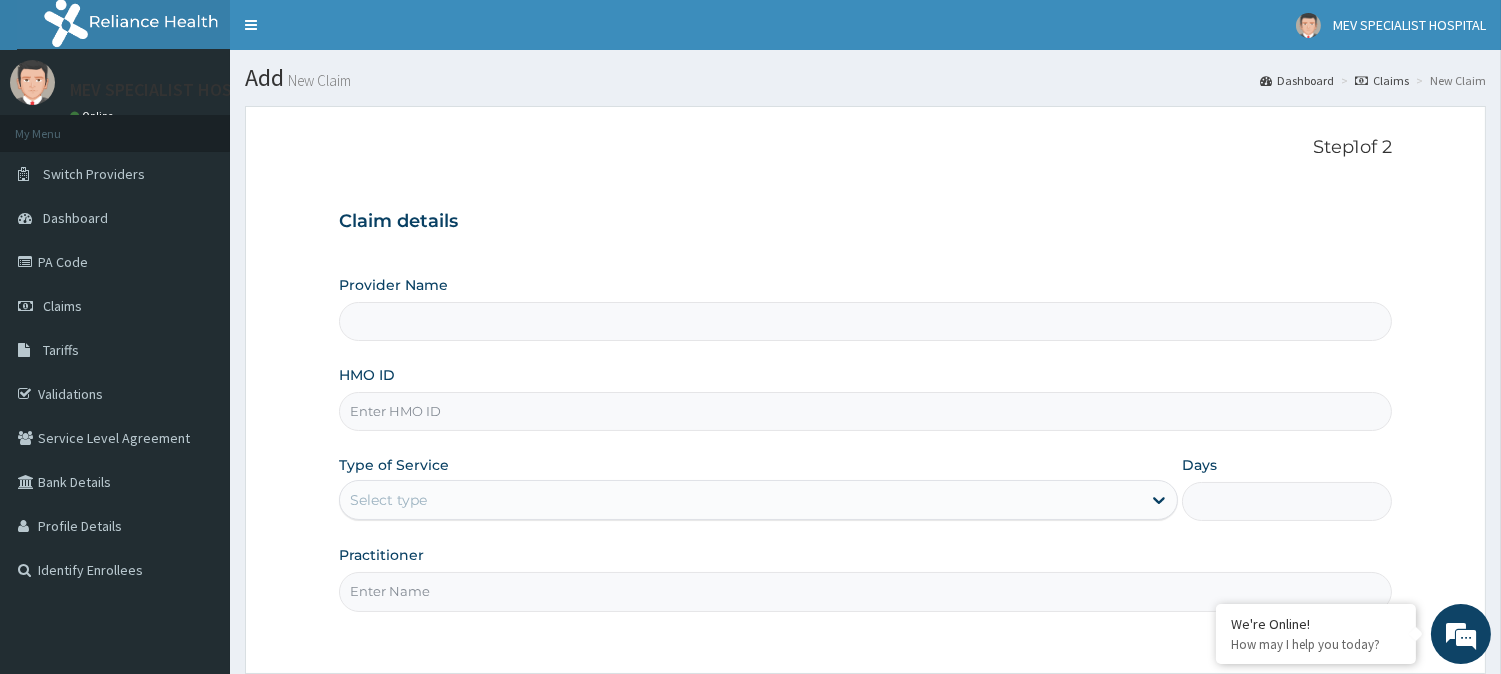 type on "MEV SPECIALIST HOSPITAL" 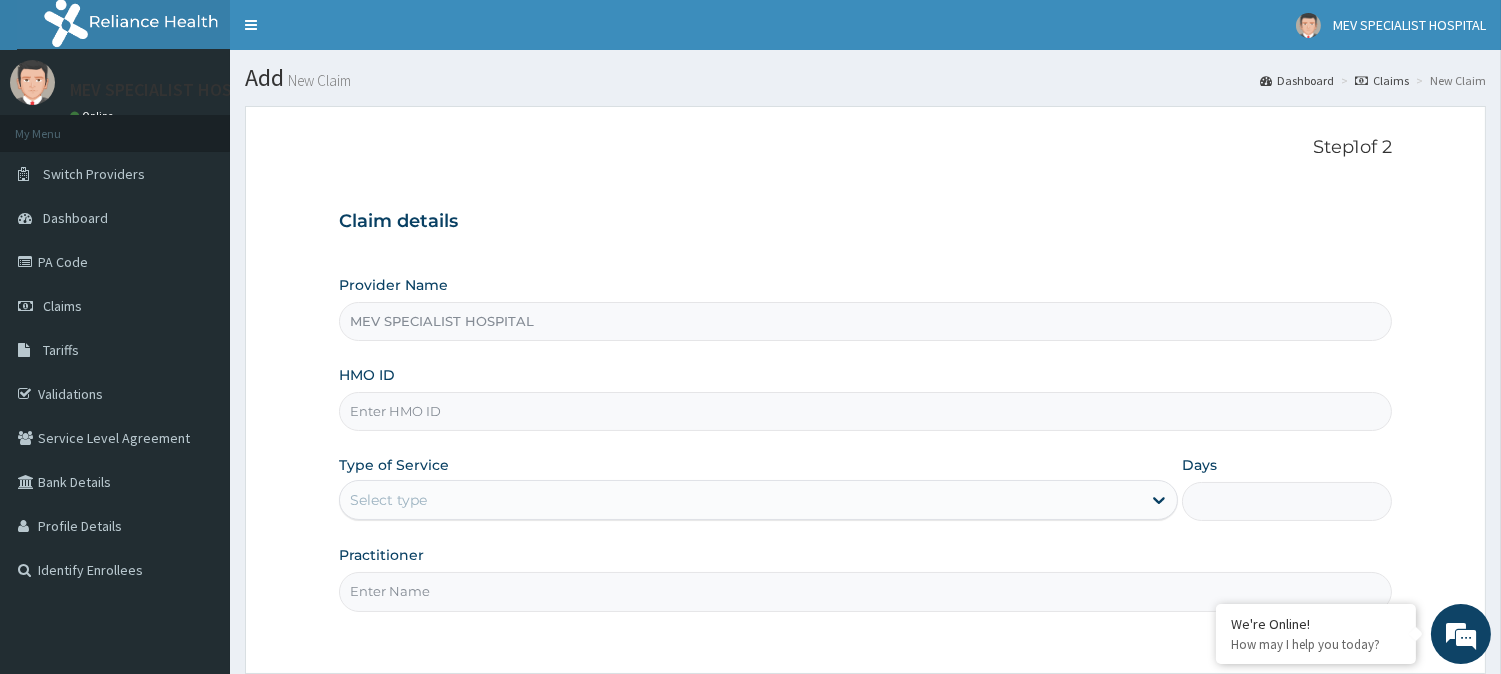 scroll, scrollTop: 178, scrollLeft: 0, axis: vertical 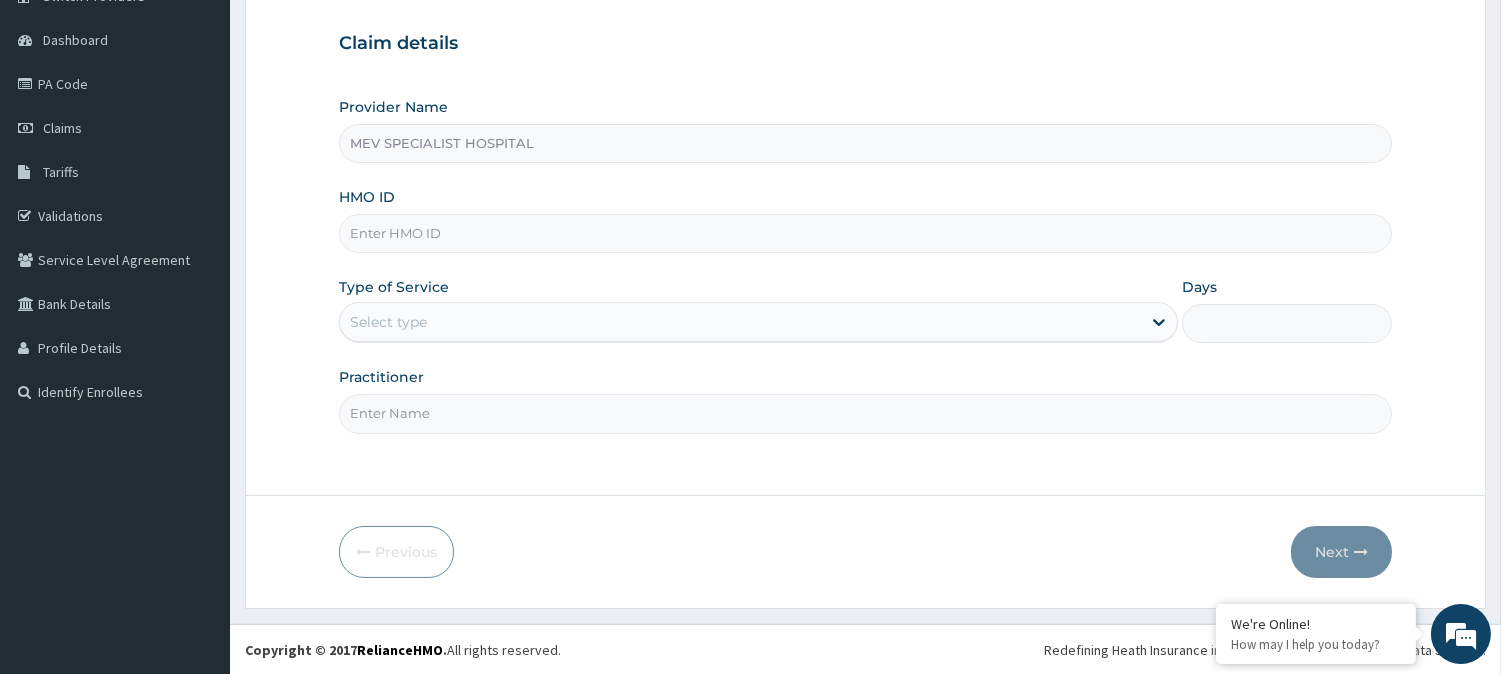 click on "HMO ID" at bounding box center (865, 233) 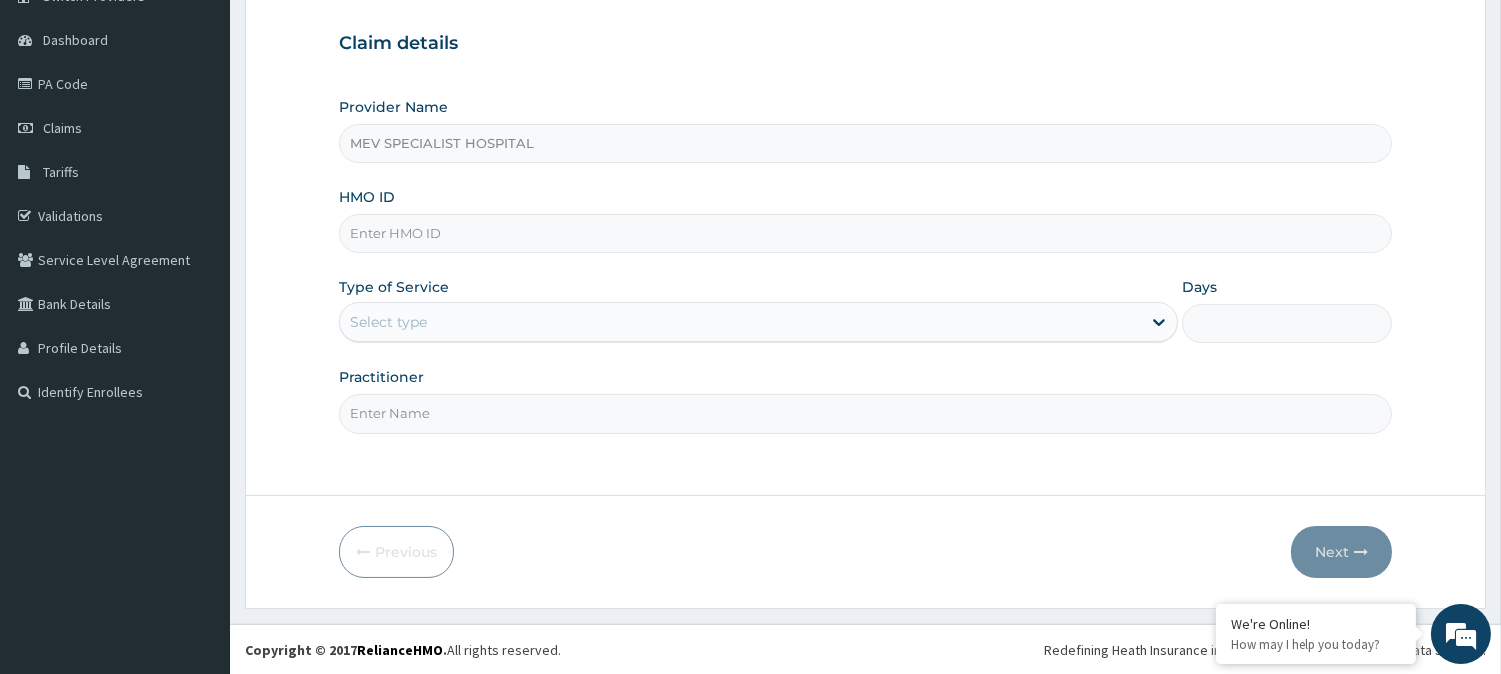scroll, scrollTop: 0, scrollLeft: 0, axis: both 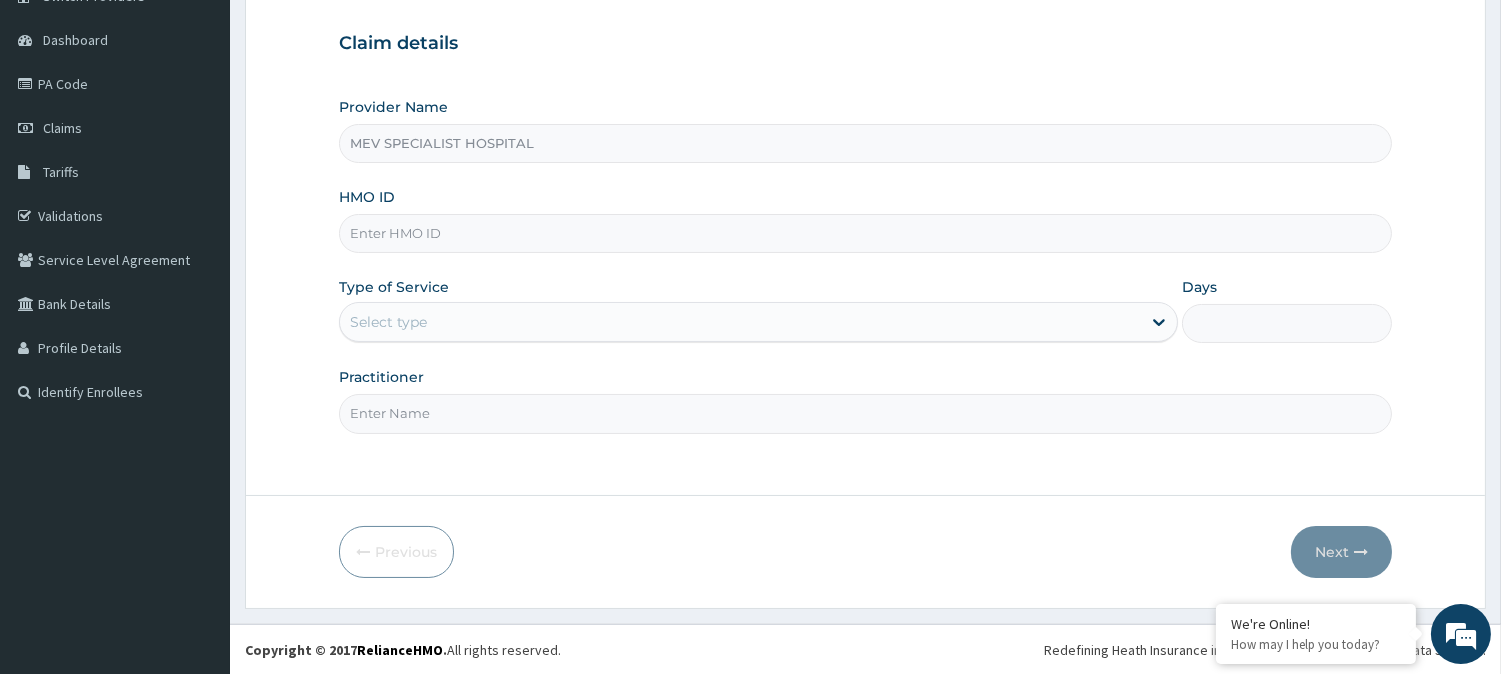 paste on "AVL/10580/A" 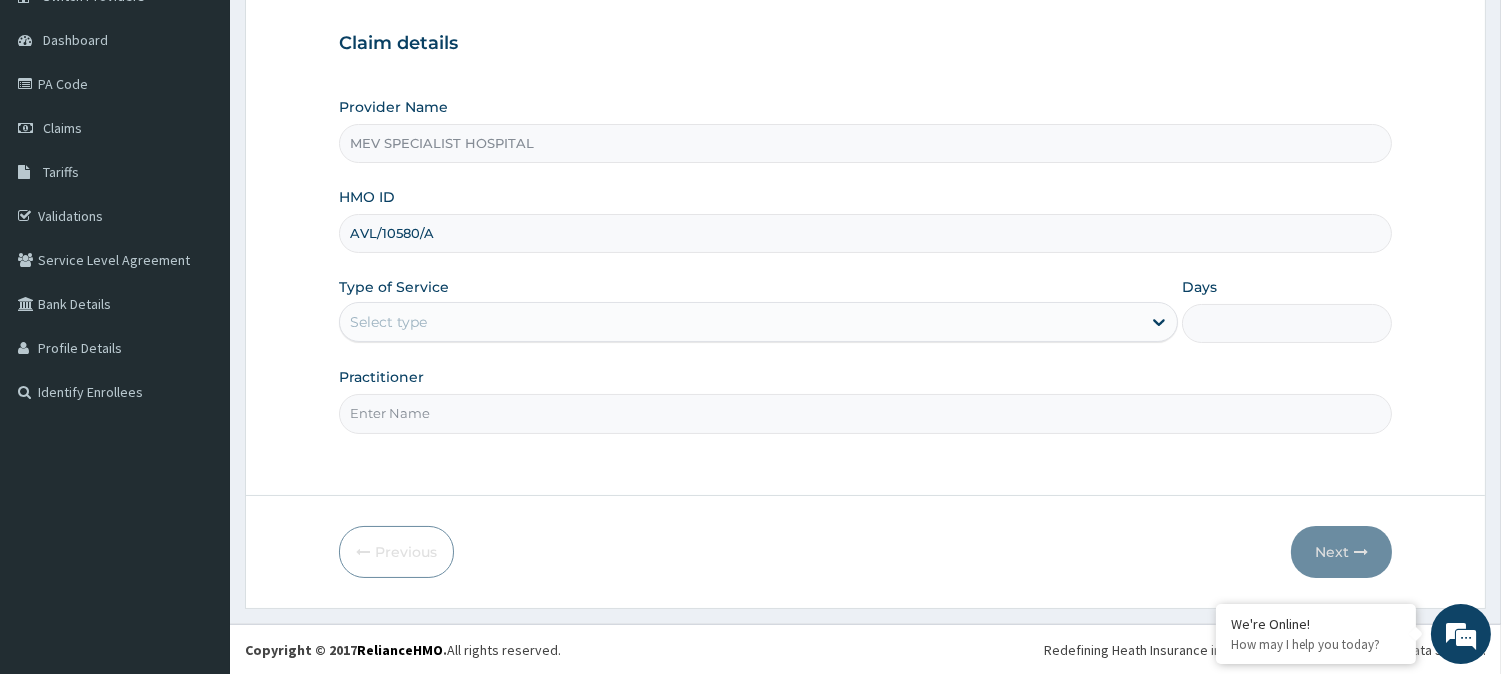 type on "AVL/10580/A" 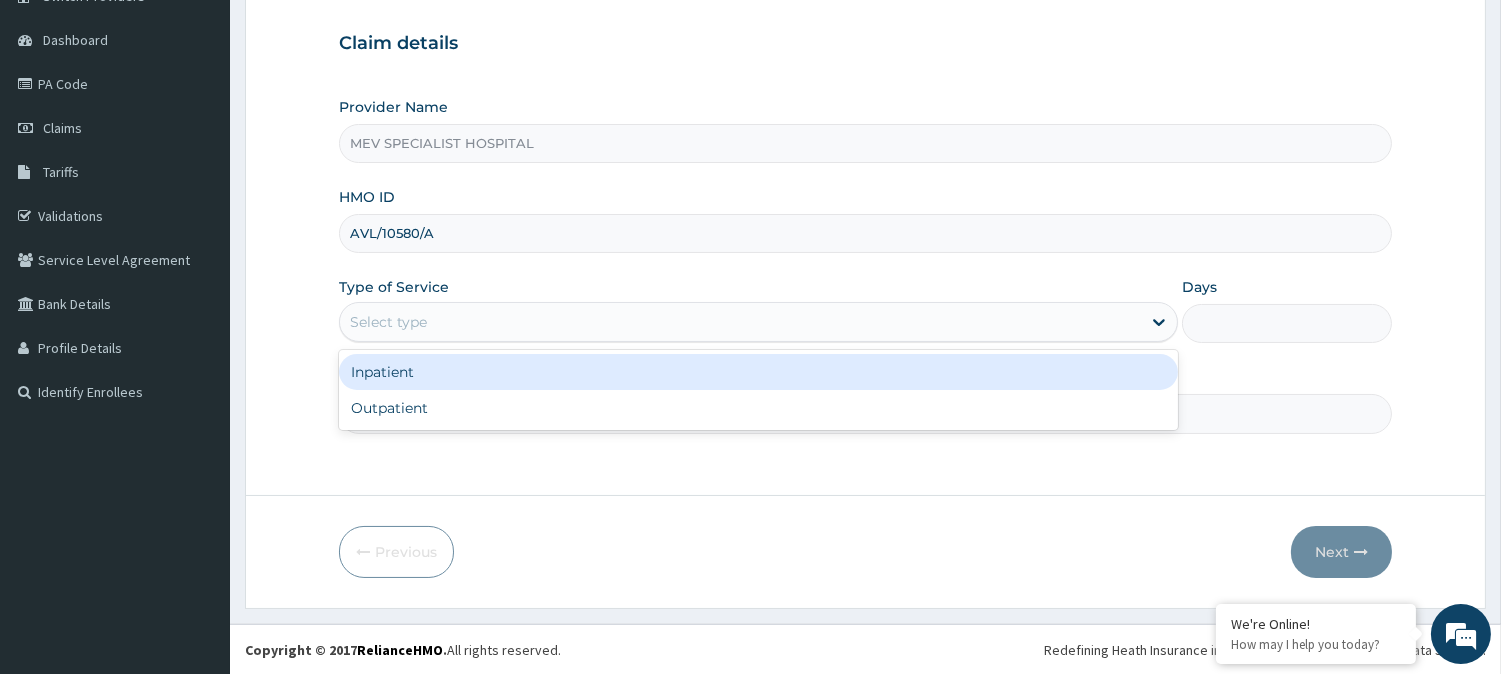 click on "Select type" at bounding box center (740, 322) 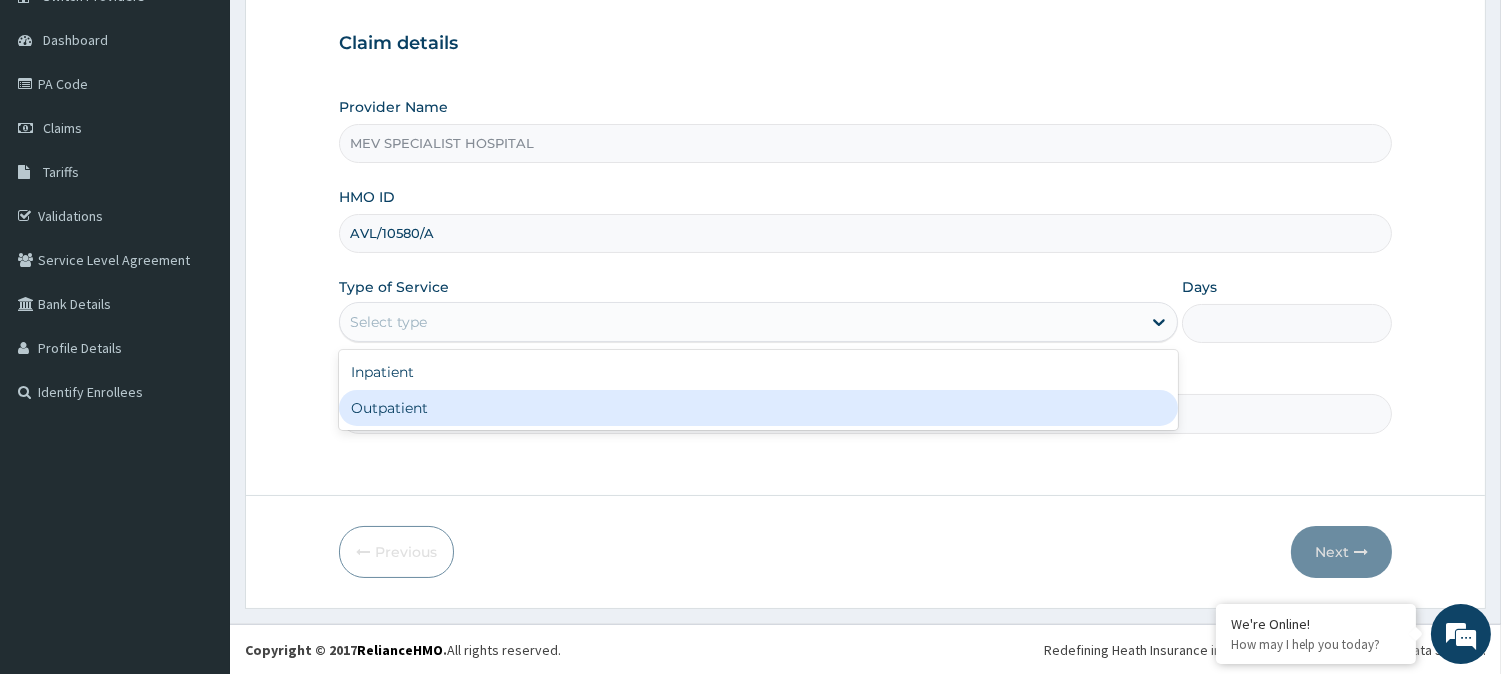 click on "Outpatient" at bounding box center (758, 408) 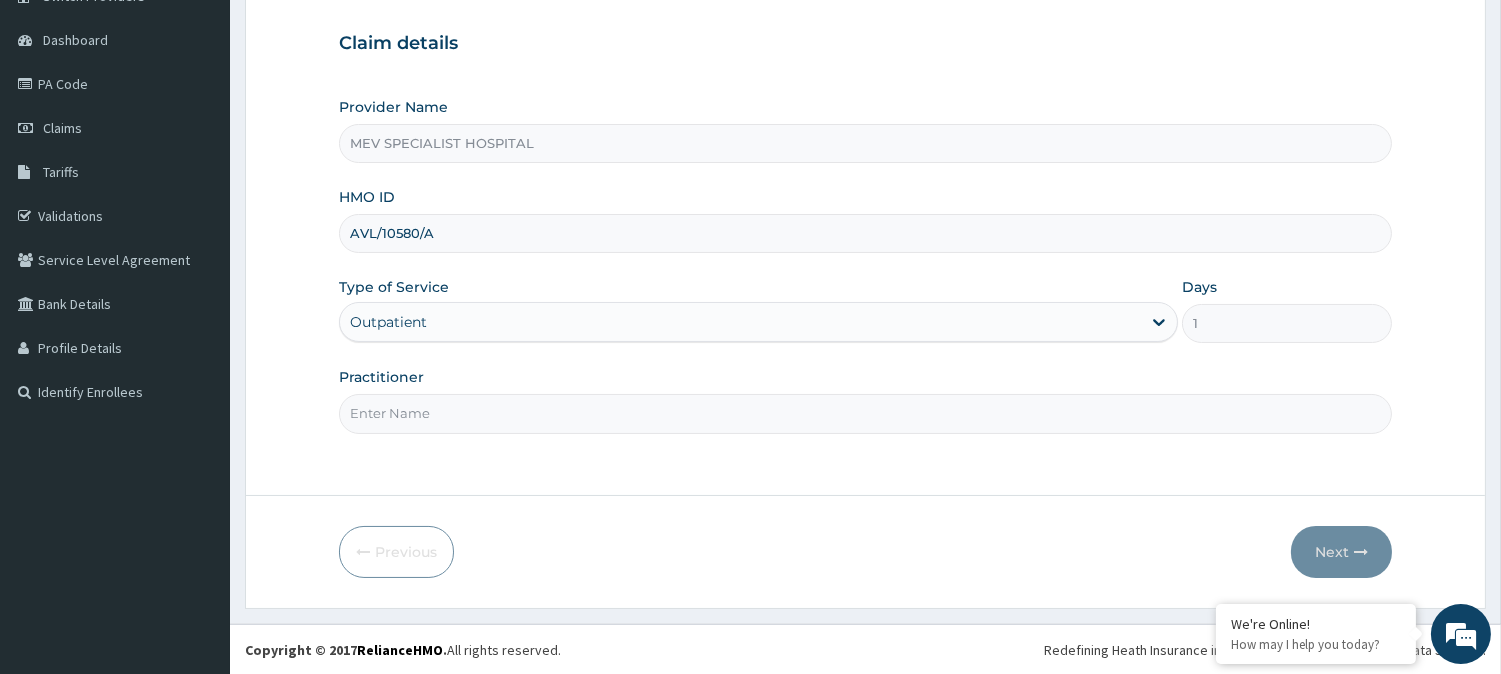 click on "Practitioner" at bounding box center (865, 413) 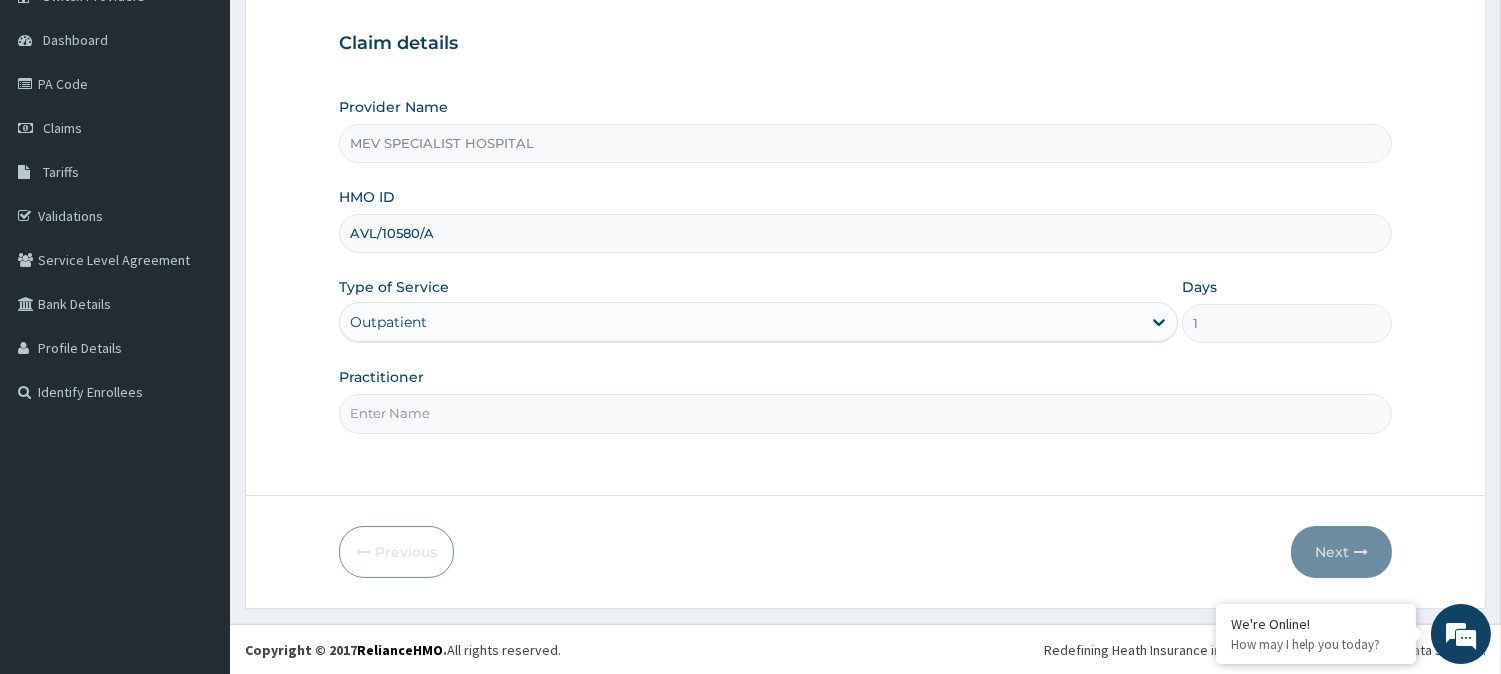 type on "[TITLE] [LAST]" 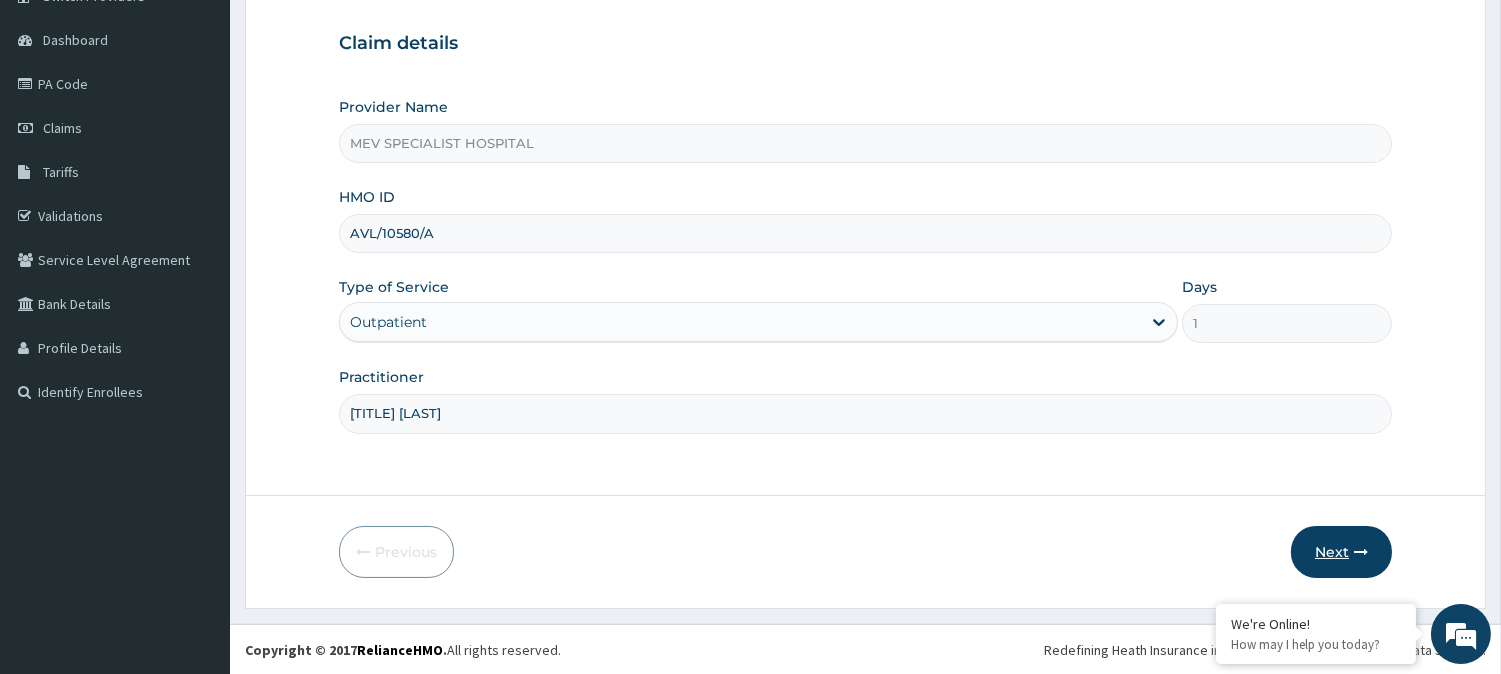 click on "Next" at bounding box center (1341, 552) 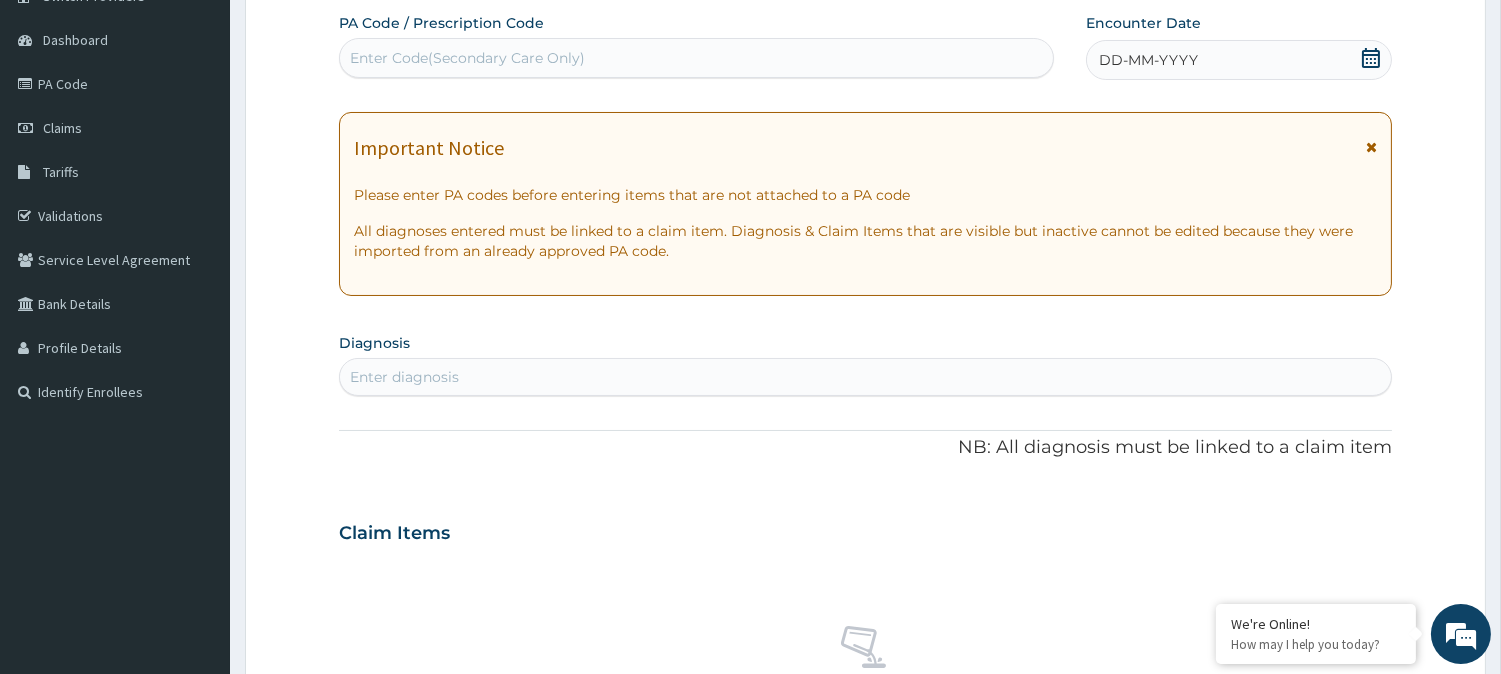 click on "Enter Code(Secondary Care Only)" at bounding box center (696, 58) 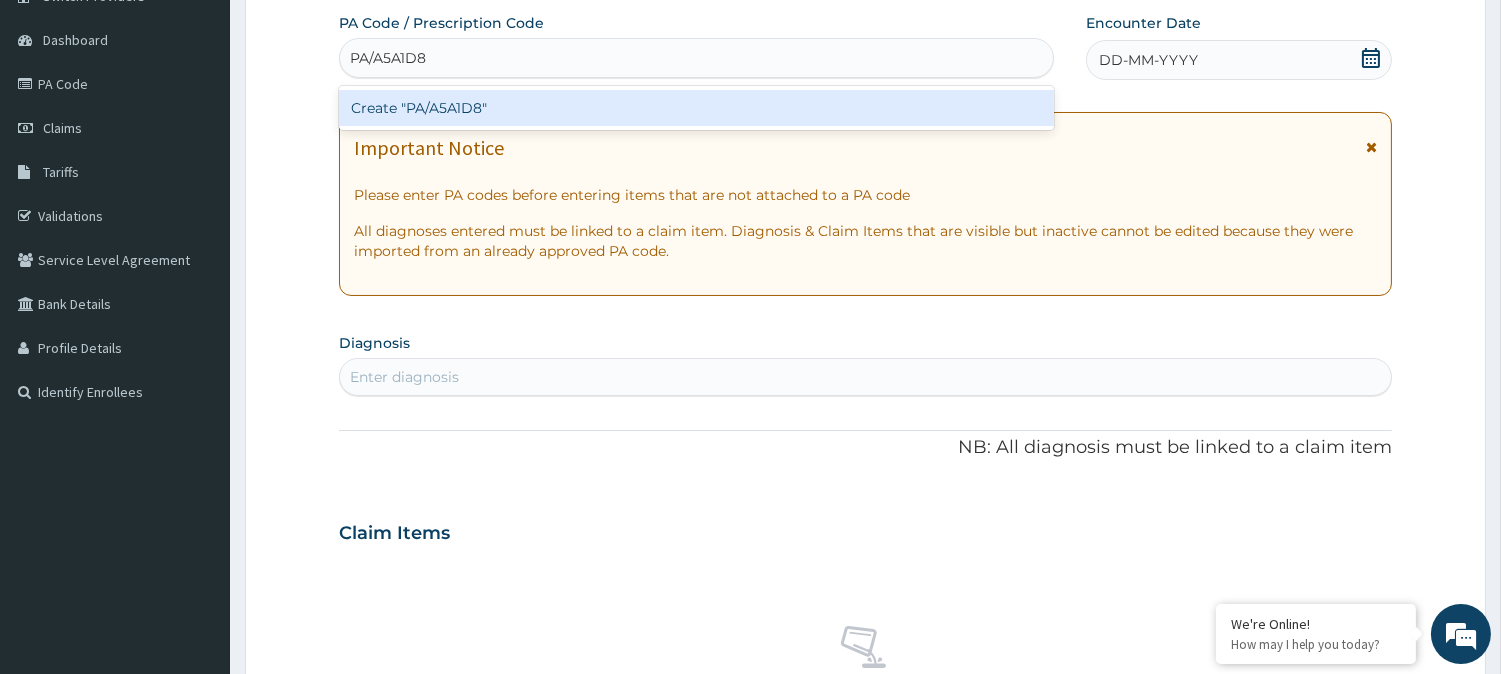 click on "Create "PA/A5A1D8"" at bounding box center [696, 108] 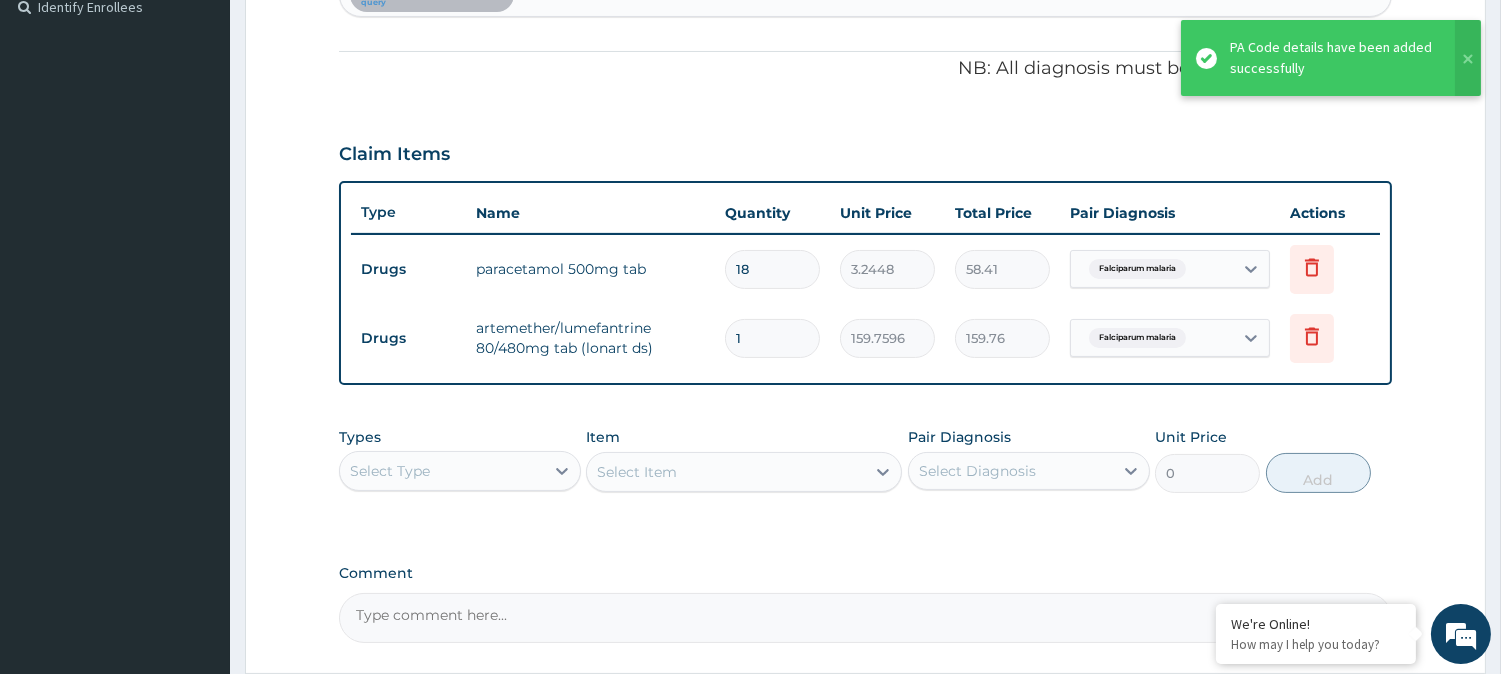 scroll, scrollTop: 740, scrollLeft: 0, axis: vertical 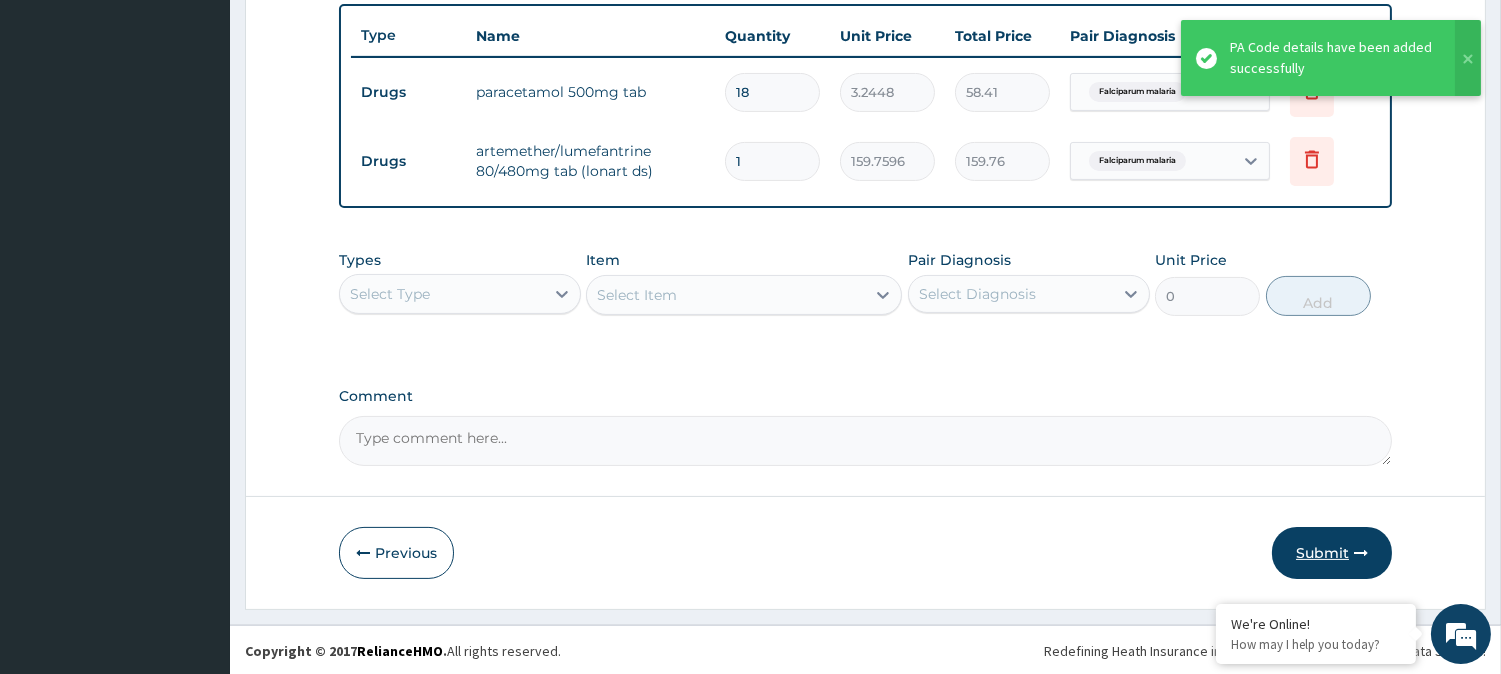 click on "Submit" at bounding box center [1332, 553] 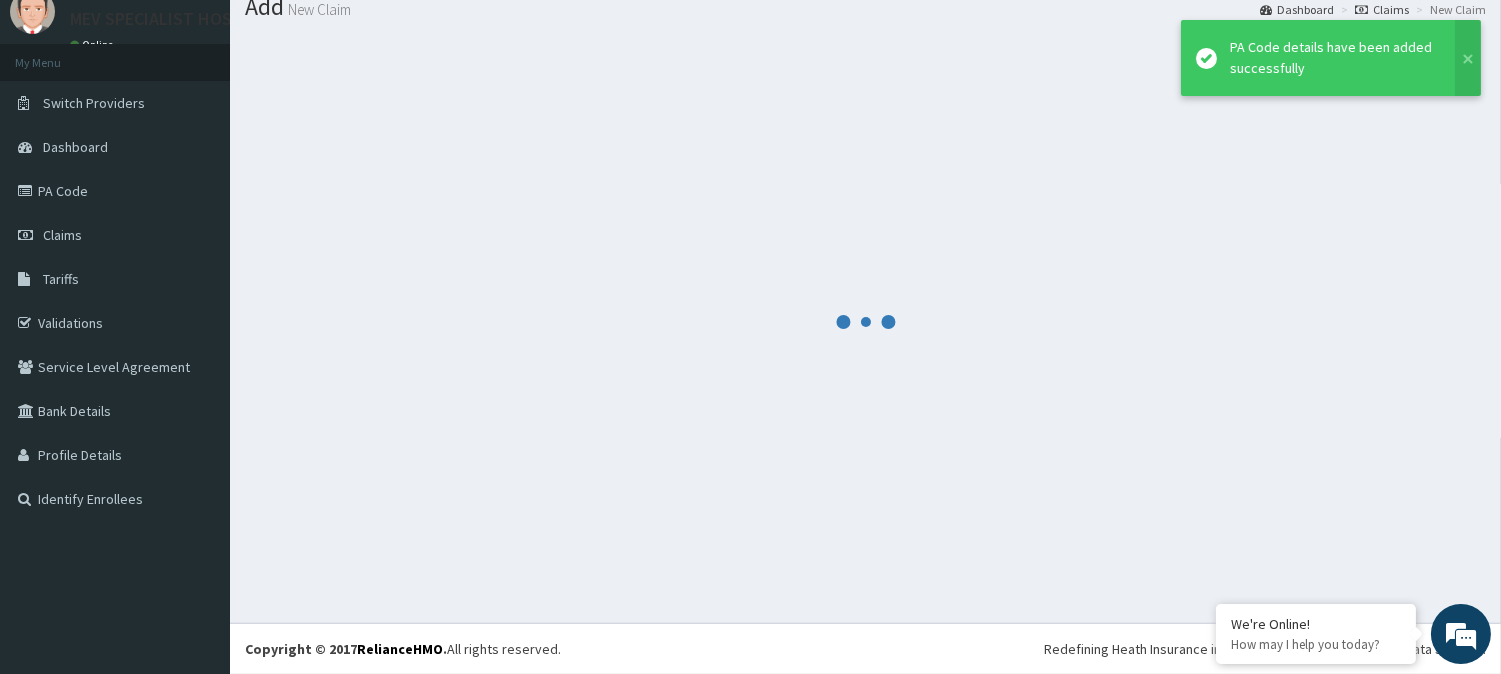 scroll, scrollTop: 71, scrollLeft: 0, axis: vertical 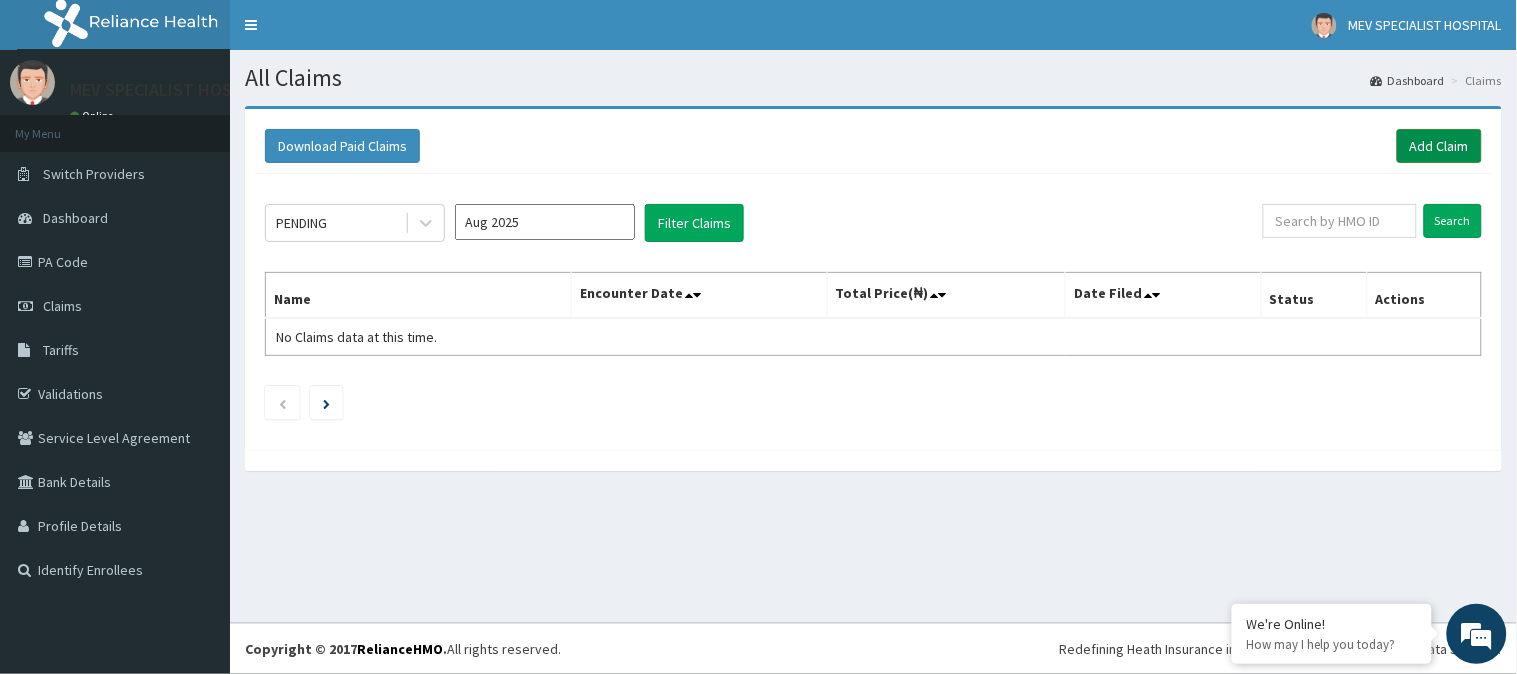 click on "Add Claim" at bounding box center [1439, 146] 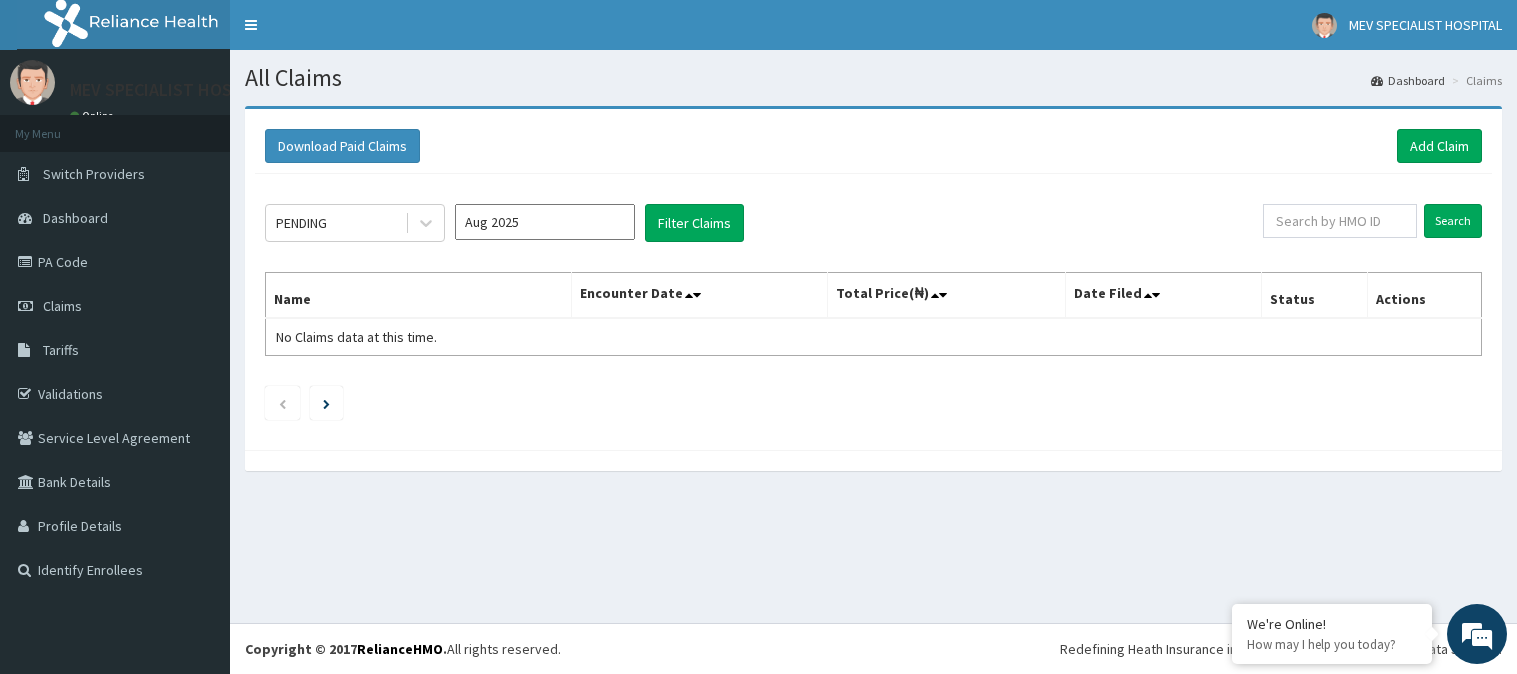 scroll, scrollTop: 0, scrollLeft: 0, axis: both 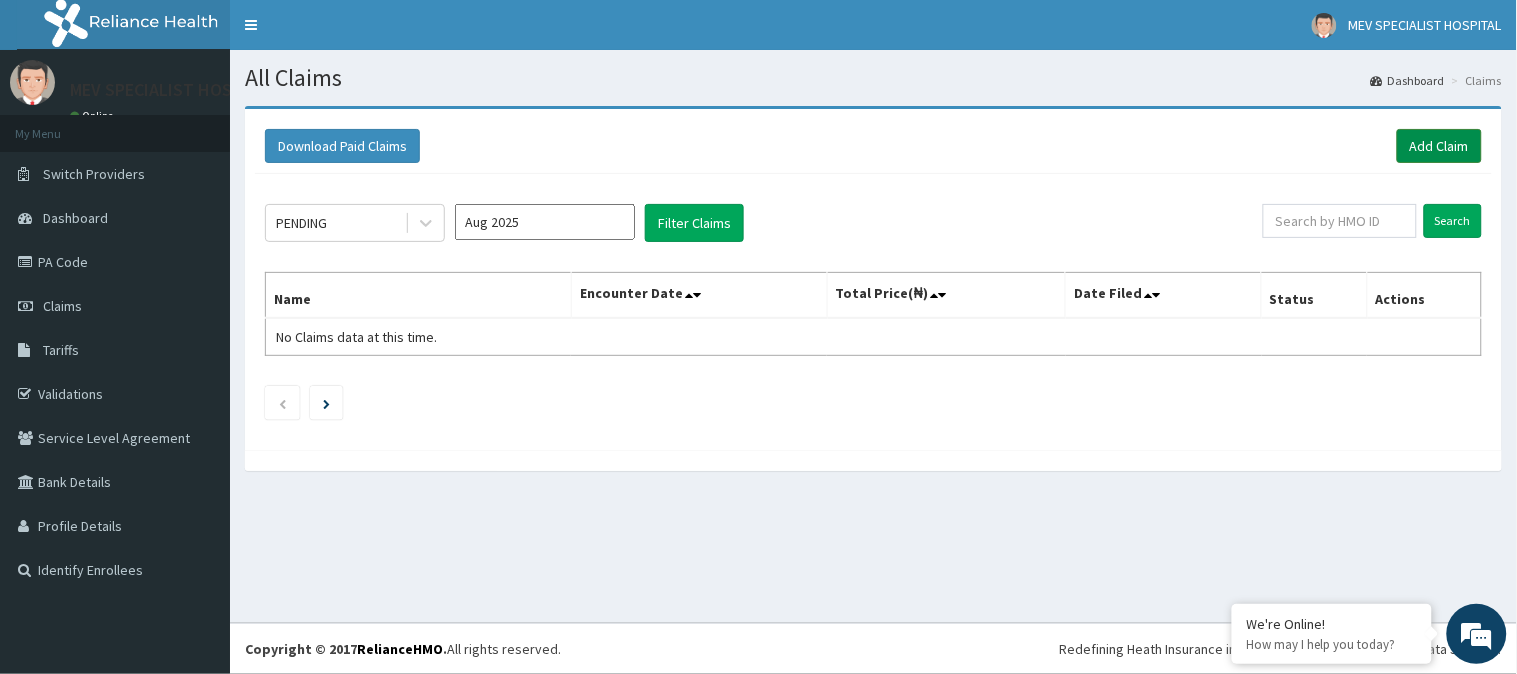 click on "Add Claim" at bounding box center [1439, 146] 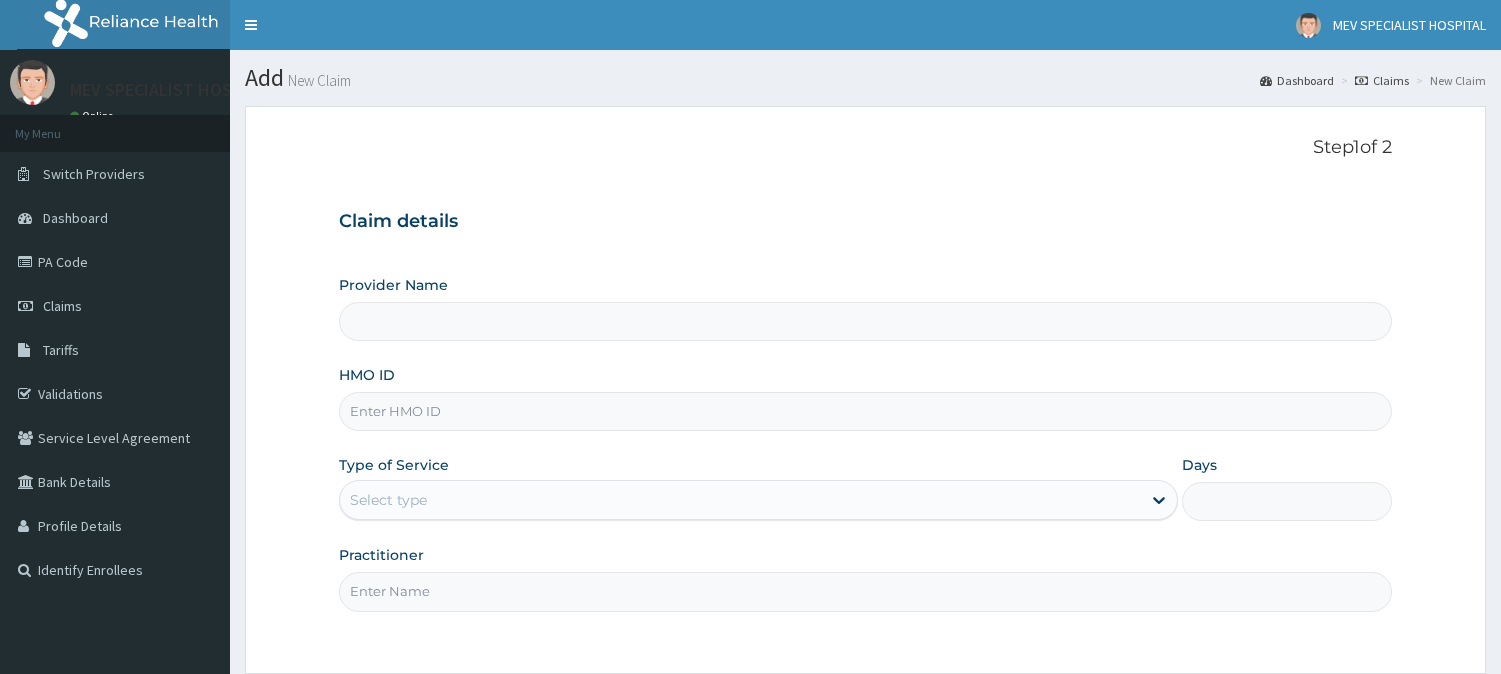 scroll, scrollTop: 0, scrollLeft: 0, axis: both 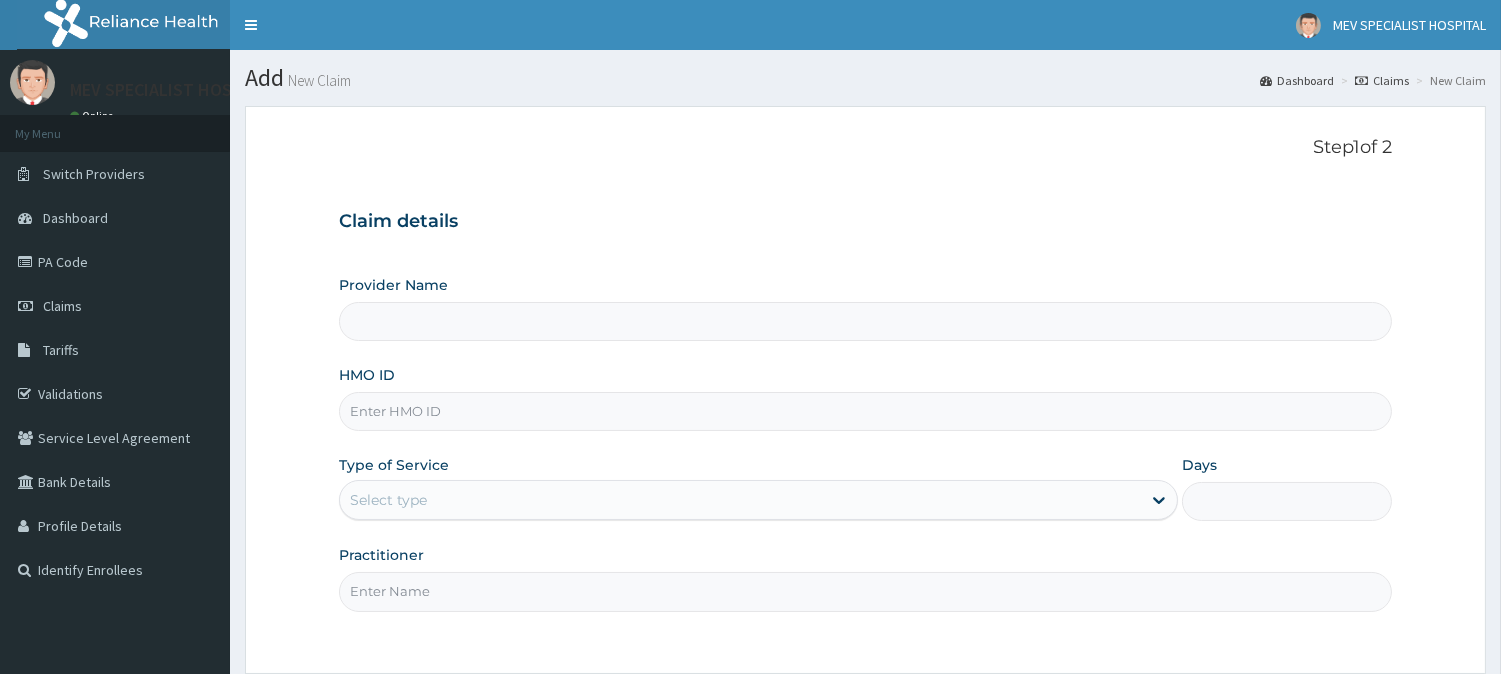 type on "CCR/10022/C" 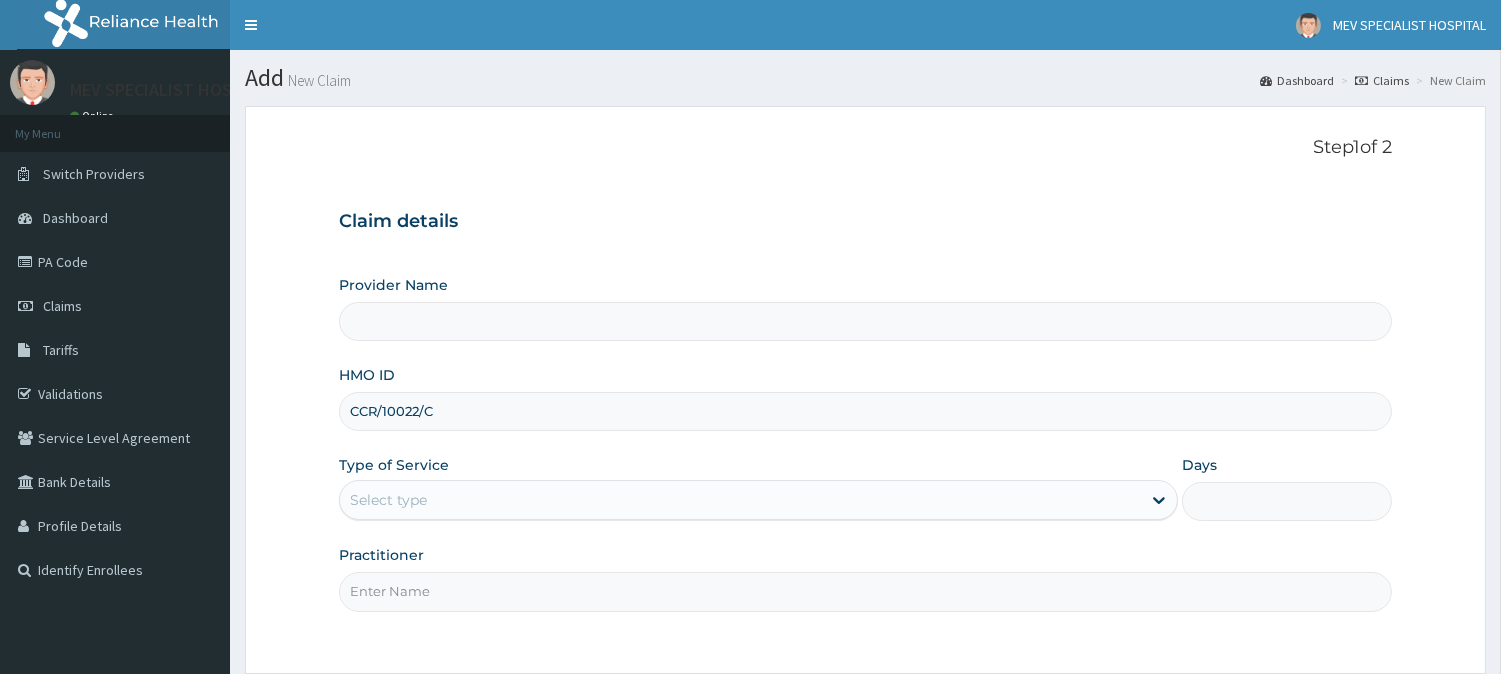 type on "MEV SPECIALIST HOSPITAL" 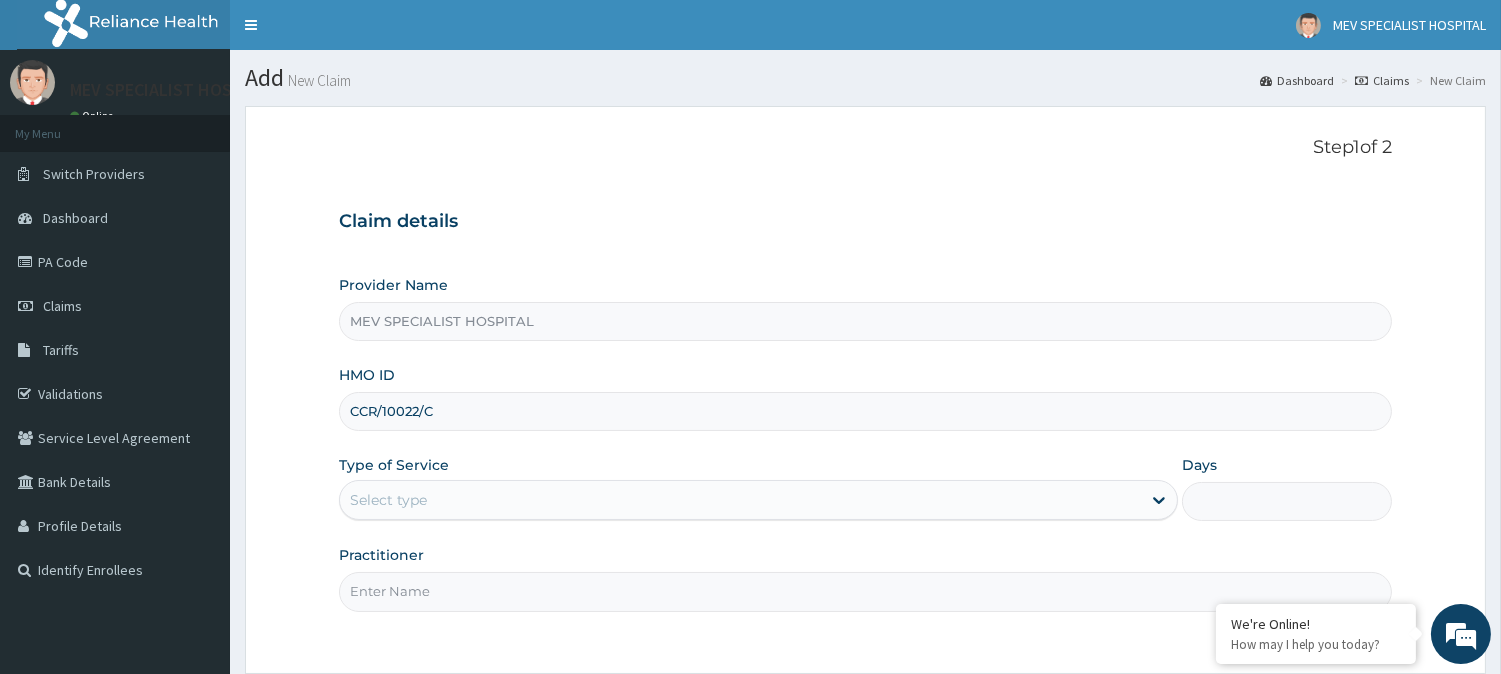 type on "CCR/10022/C" 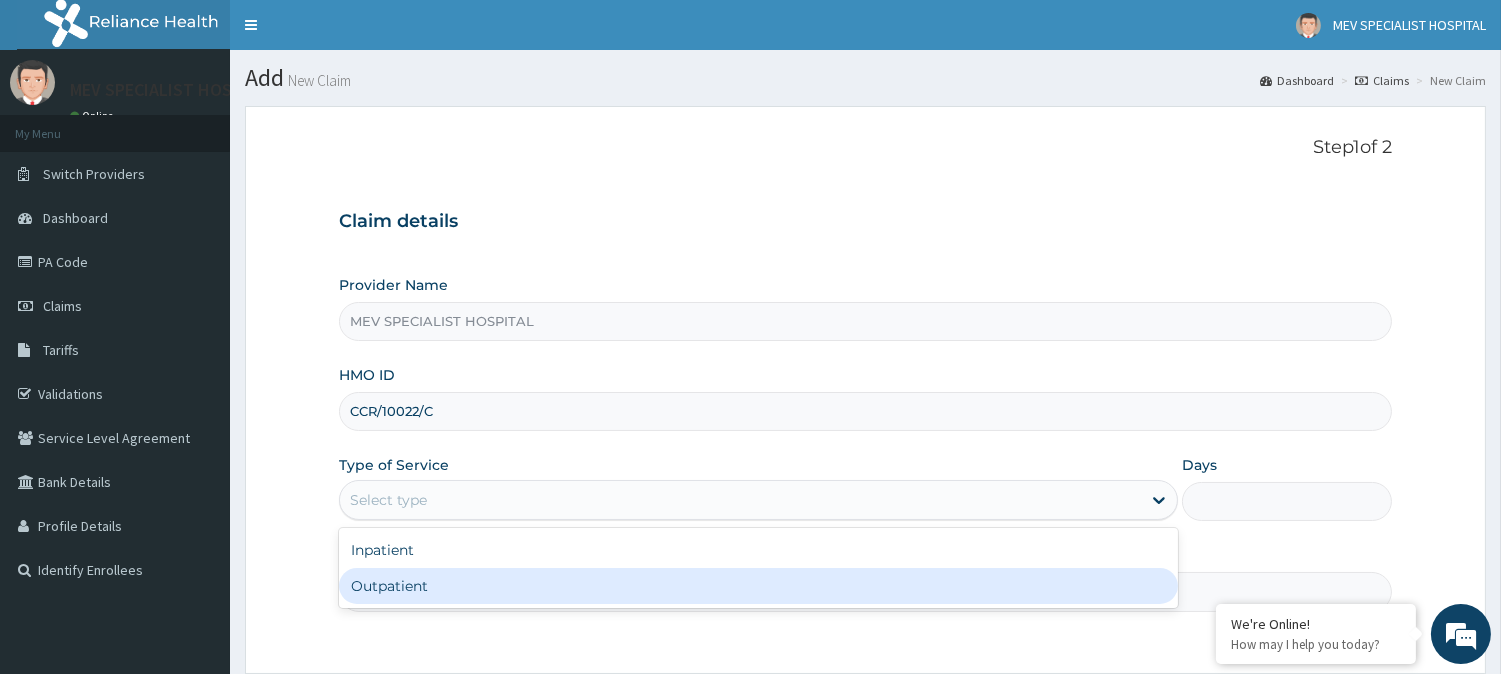 click on "Outpatient" at bounding box center [758, 586] 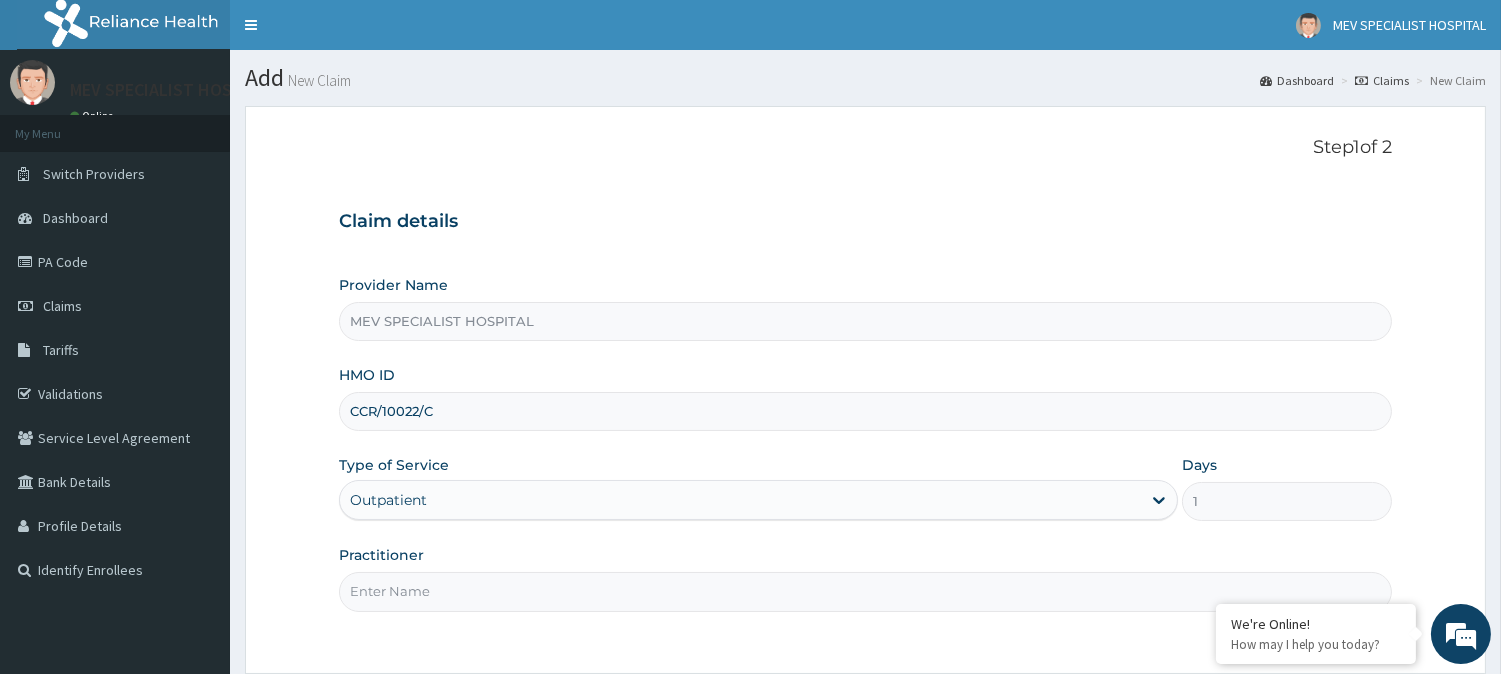 click on "Practitioner" at bounding box center [865, 591] 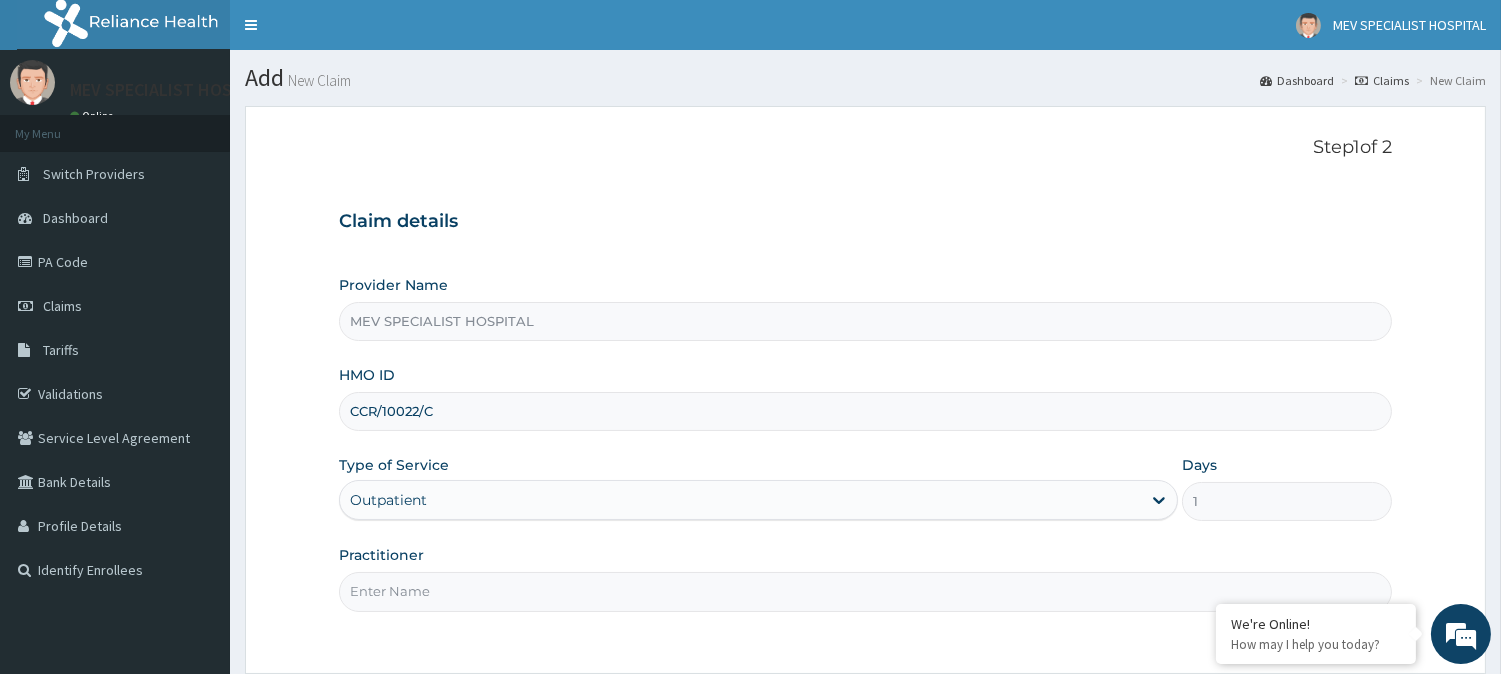 type on "[TITLE] [LAST]" 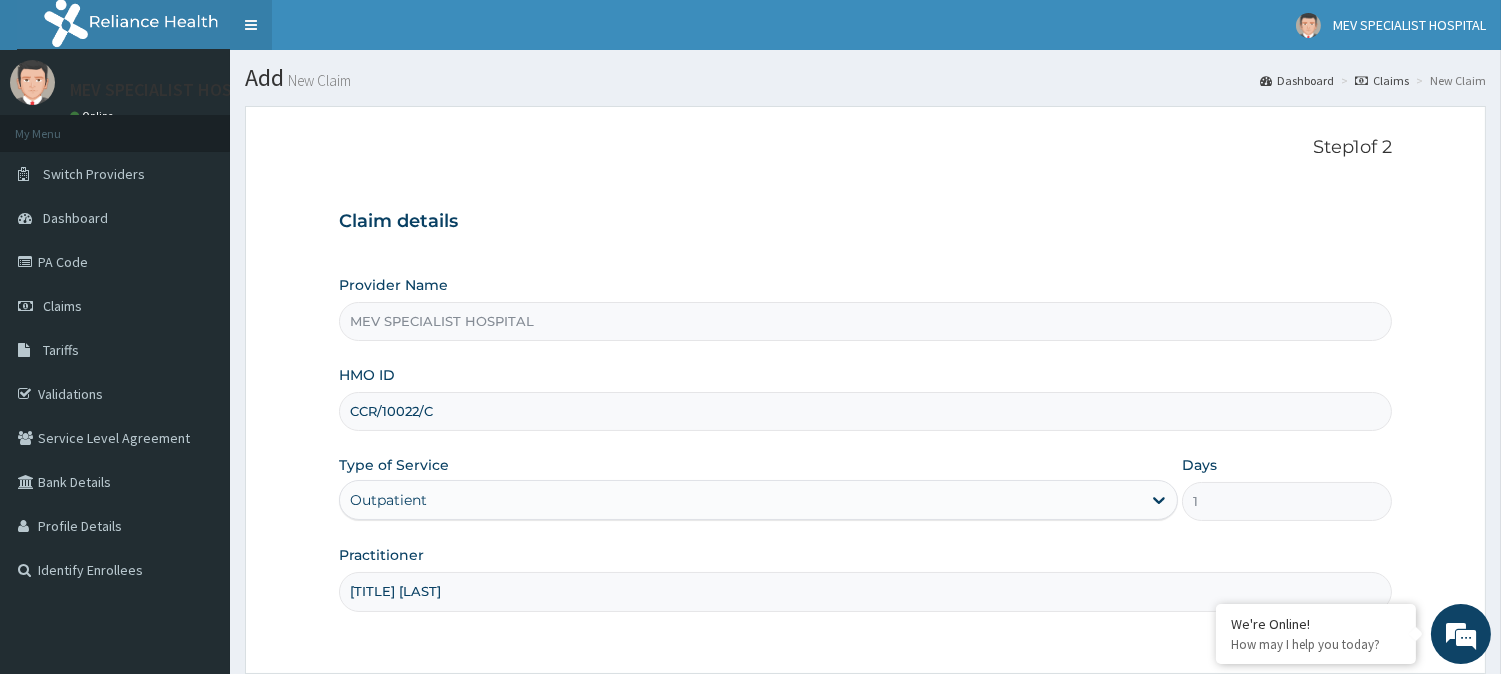 scroll, scrollTop: 0, scrollLeft: 0, axis: both 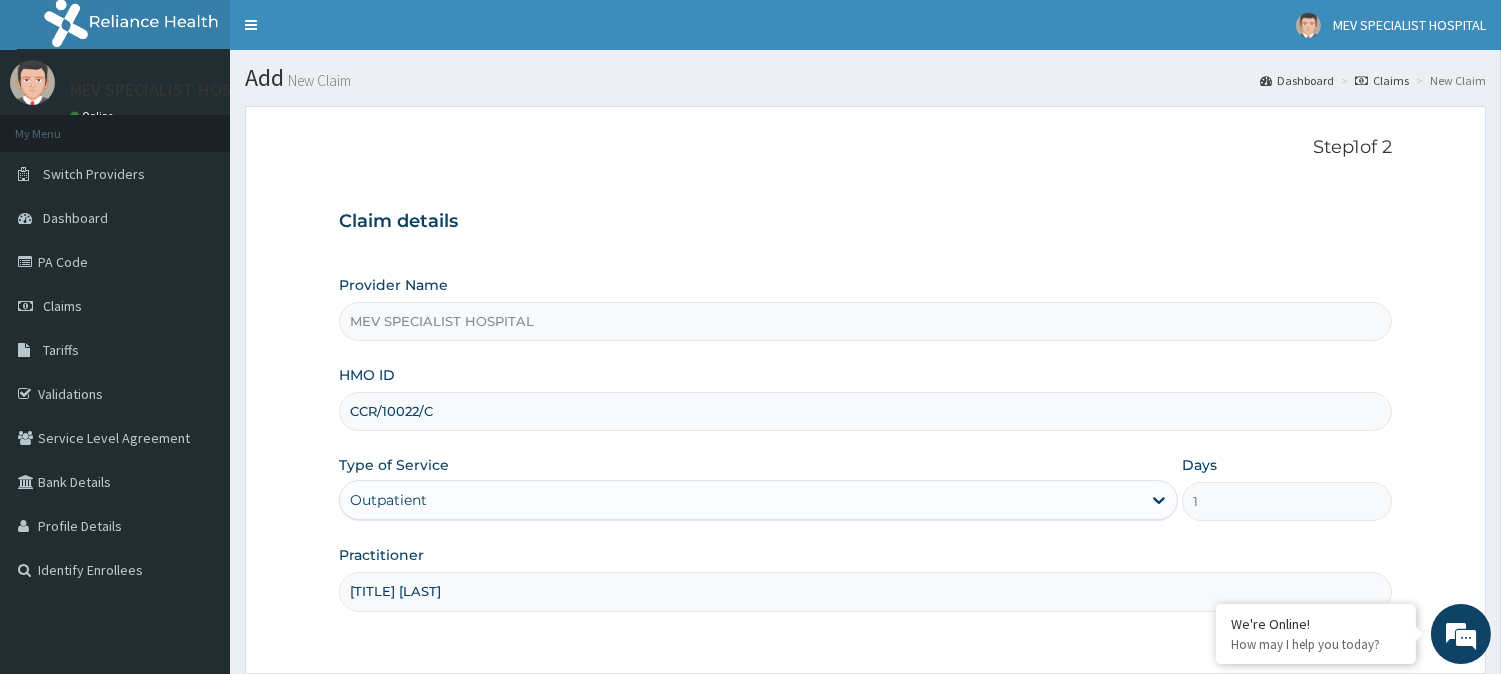 click on "Step  1  of 2 Claim details Provider Name MEV SPECIALIST HOSPITAL HMO ID CCR/10022/C Type of Service Outpatient Days 1 Practitioner [TITLE] [LAST]" at bounding box center [865, 390] 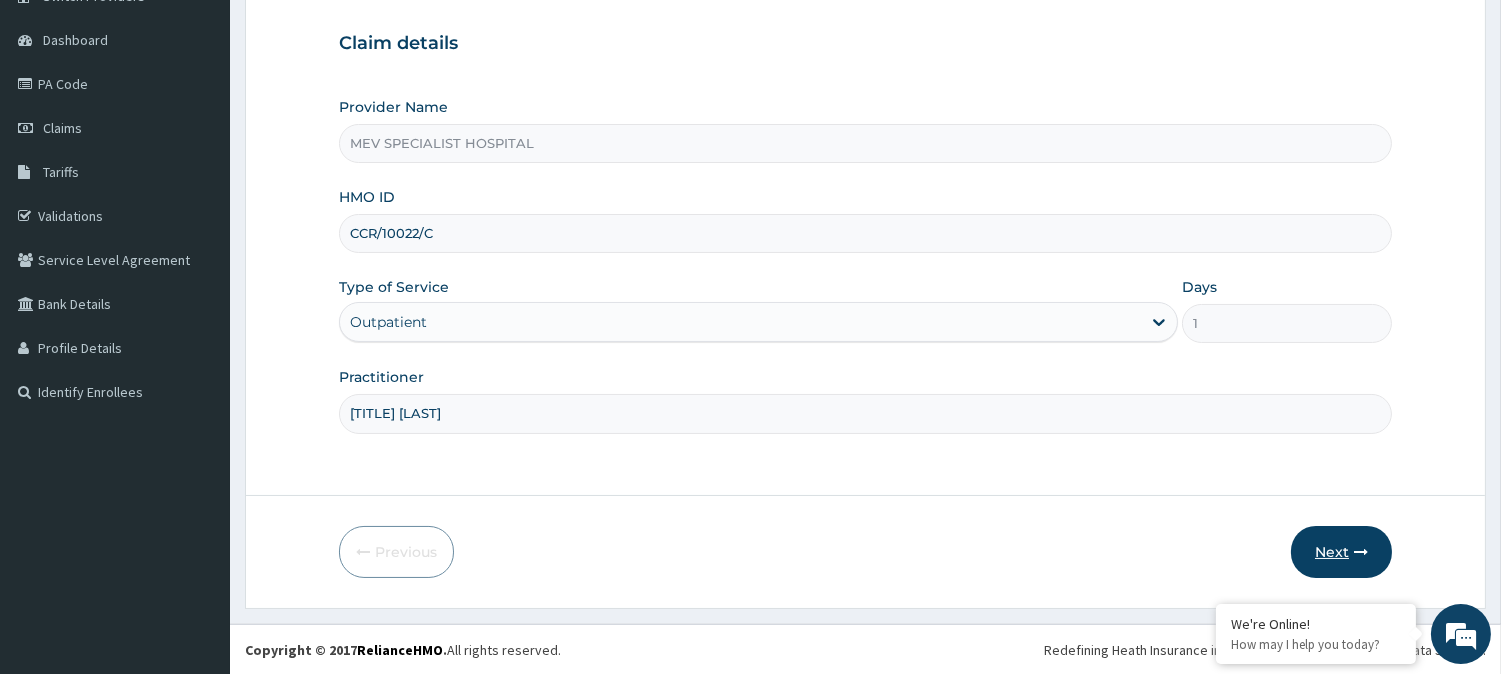 click on "Next" at bounding box center [1341, 552] 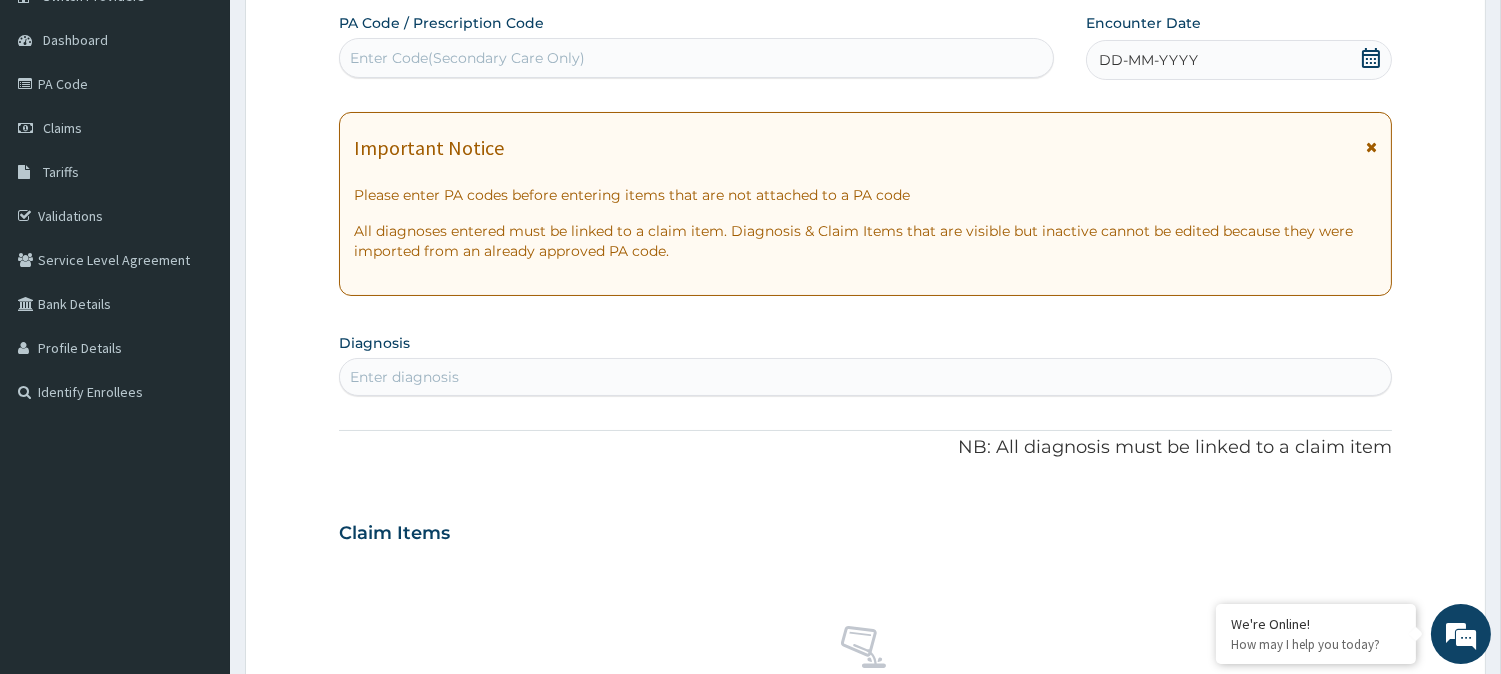 click on "Enter Code(Secondary Care Only)" at bounding box center [696, 58] 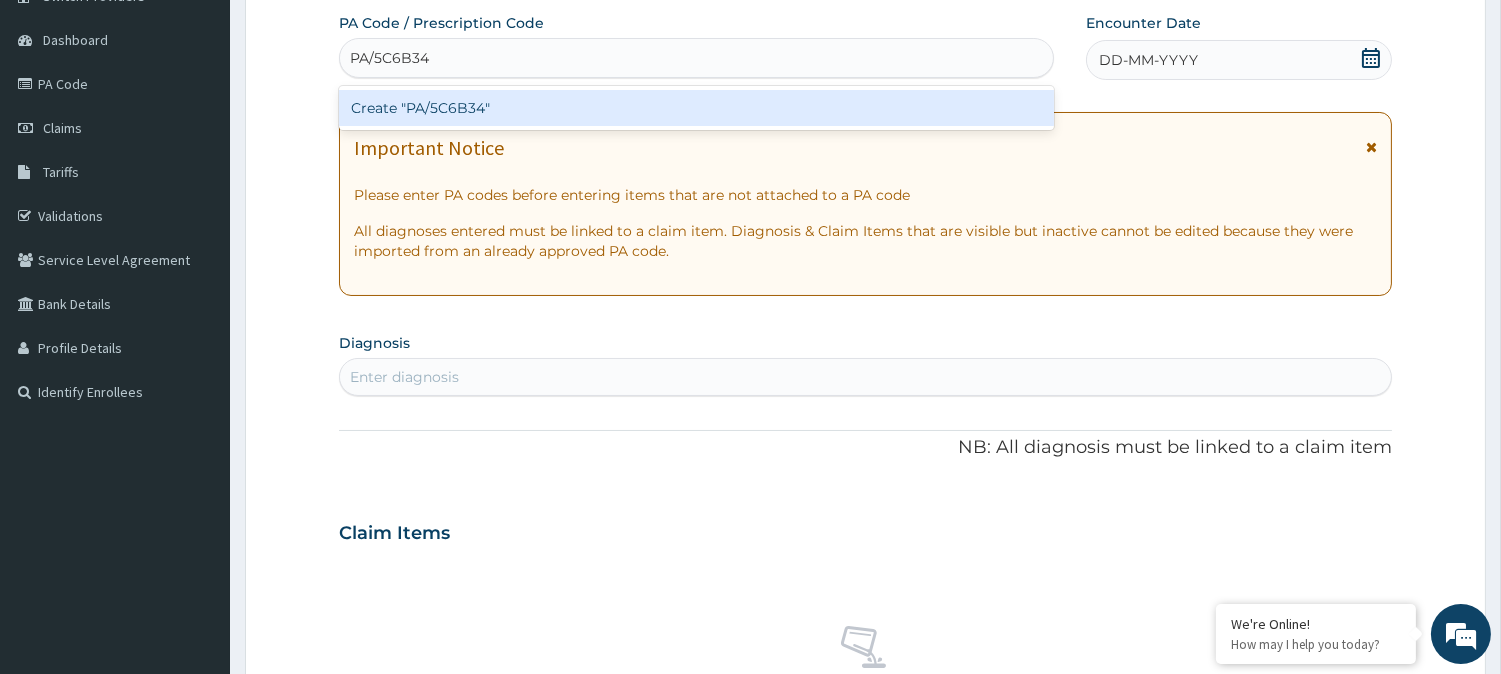 click on "Create "PA/5C6B34"" at bounding box center (696, 108) 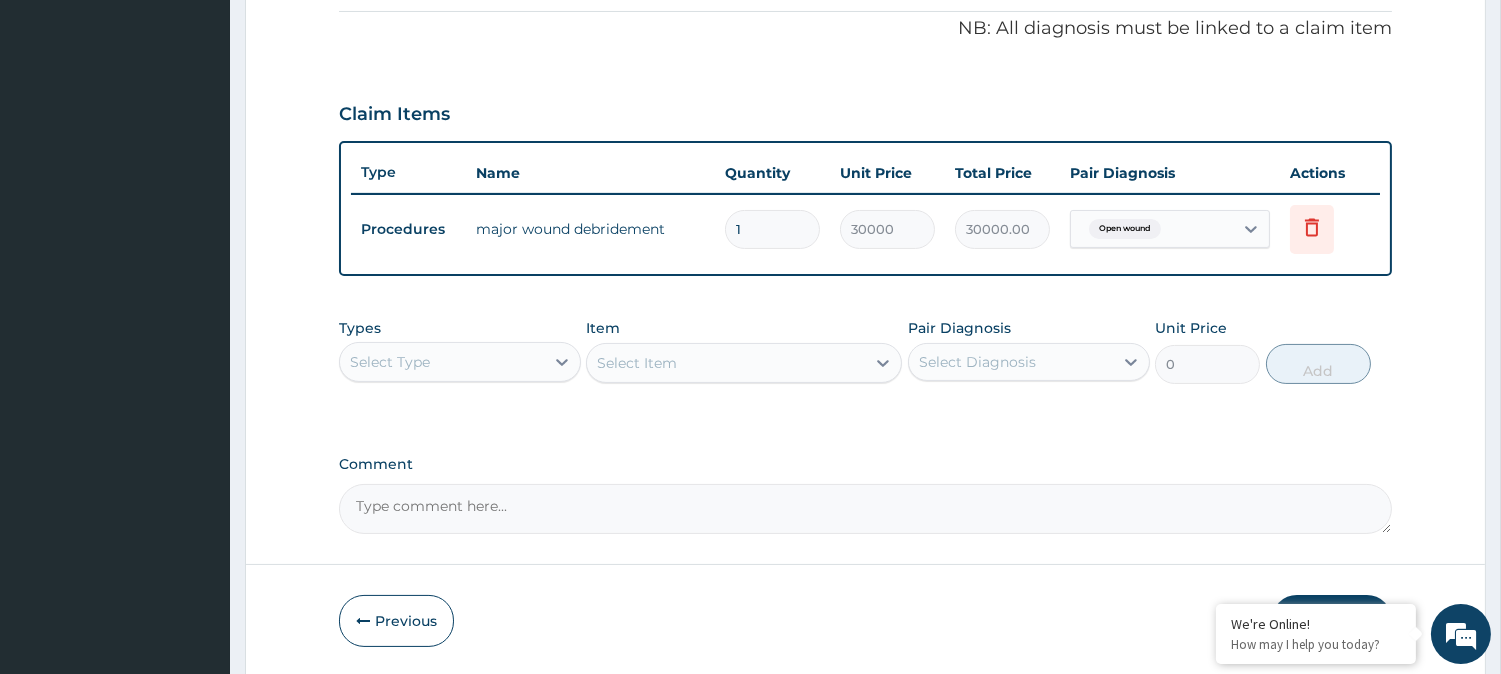 scroll, scrollTop: 671, scrollLeft: 0, axis: vertical 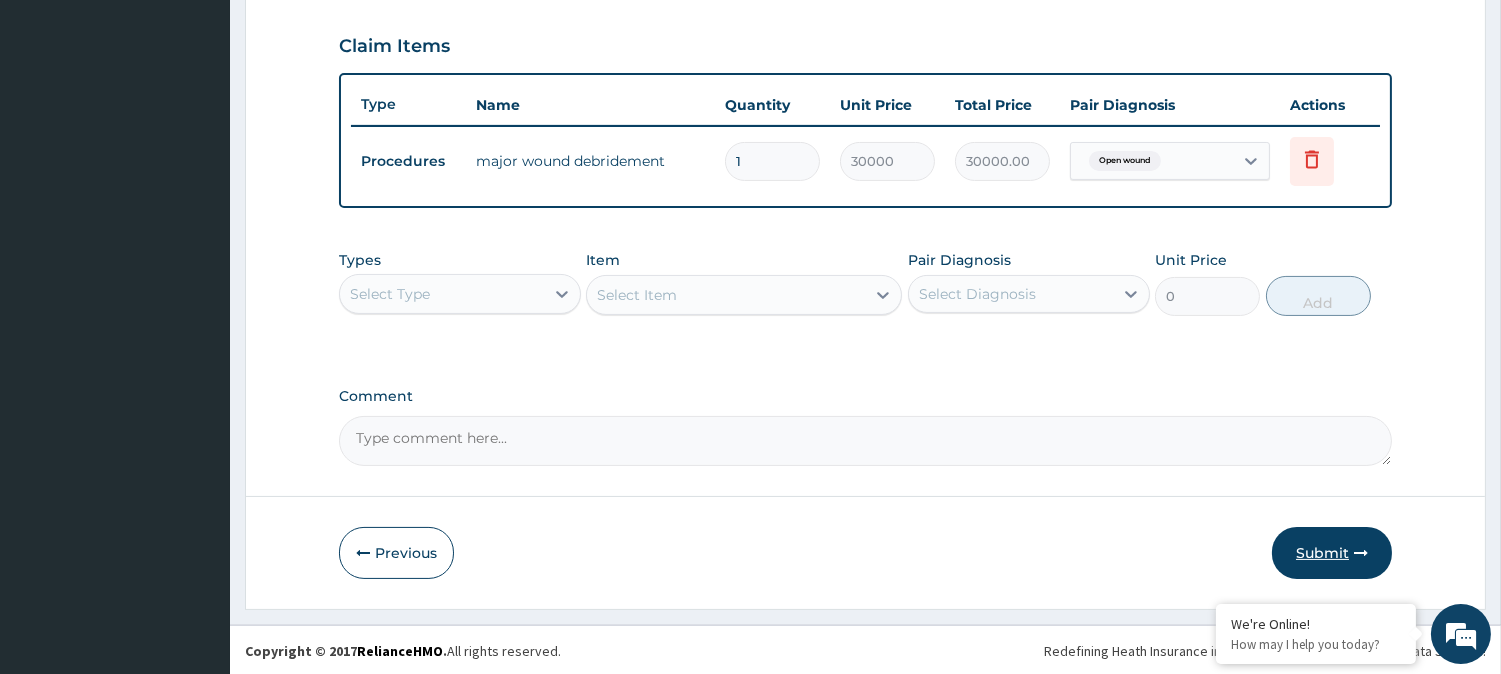click on "Submit" at bounding box center [1332, 553] 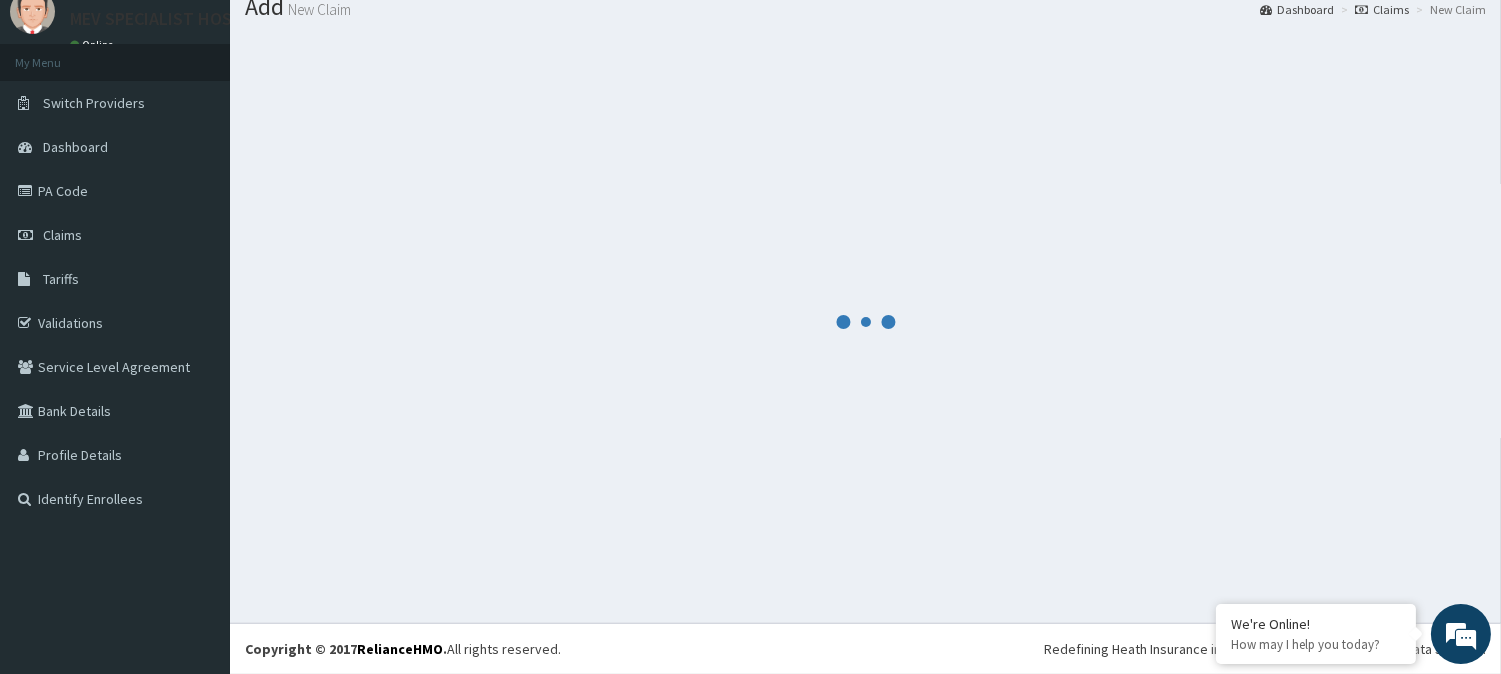 scroll, scrollTop: 71, scrollLeft: 0, axis: vertical 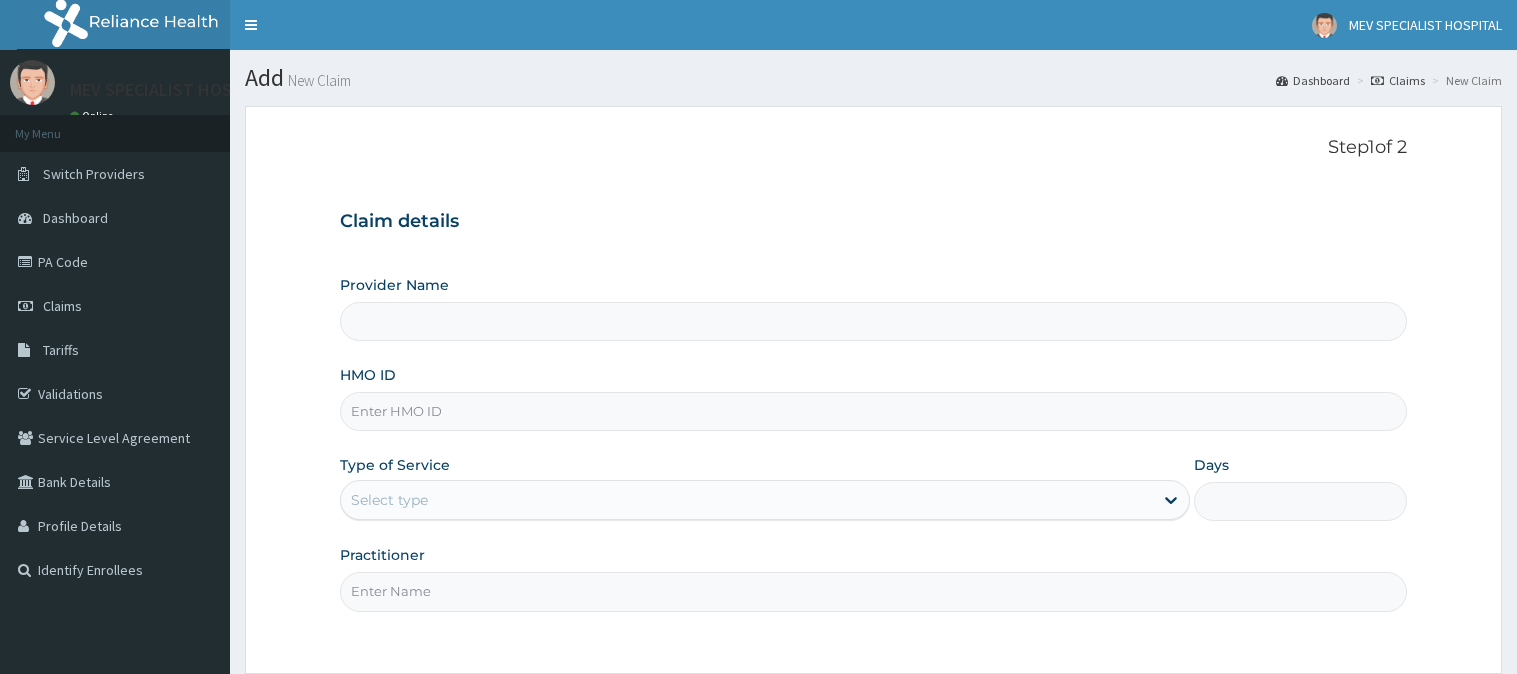 type on "MEV SPECIALIST HOSPITAL" 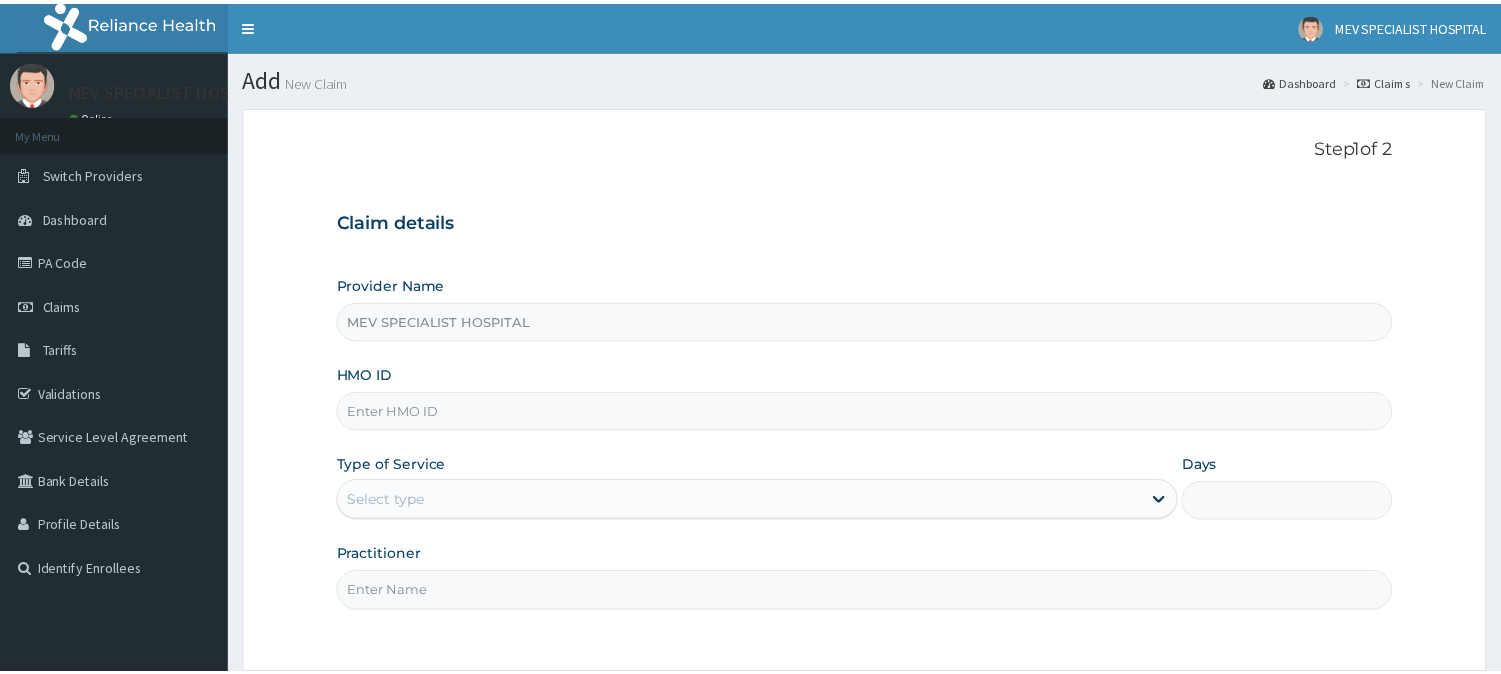 scroll, scrollTop: 0, scrollLeft: 0, axis: both 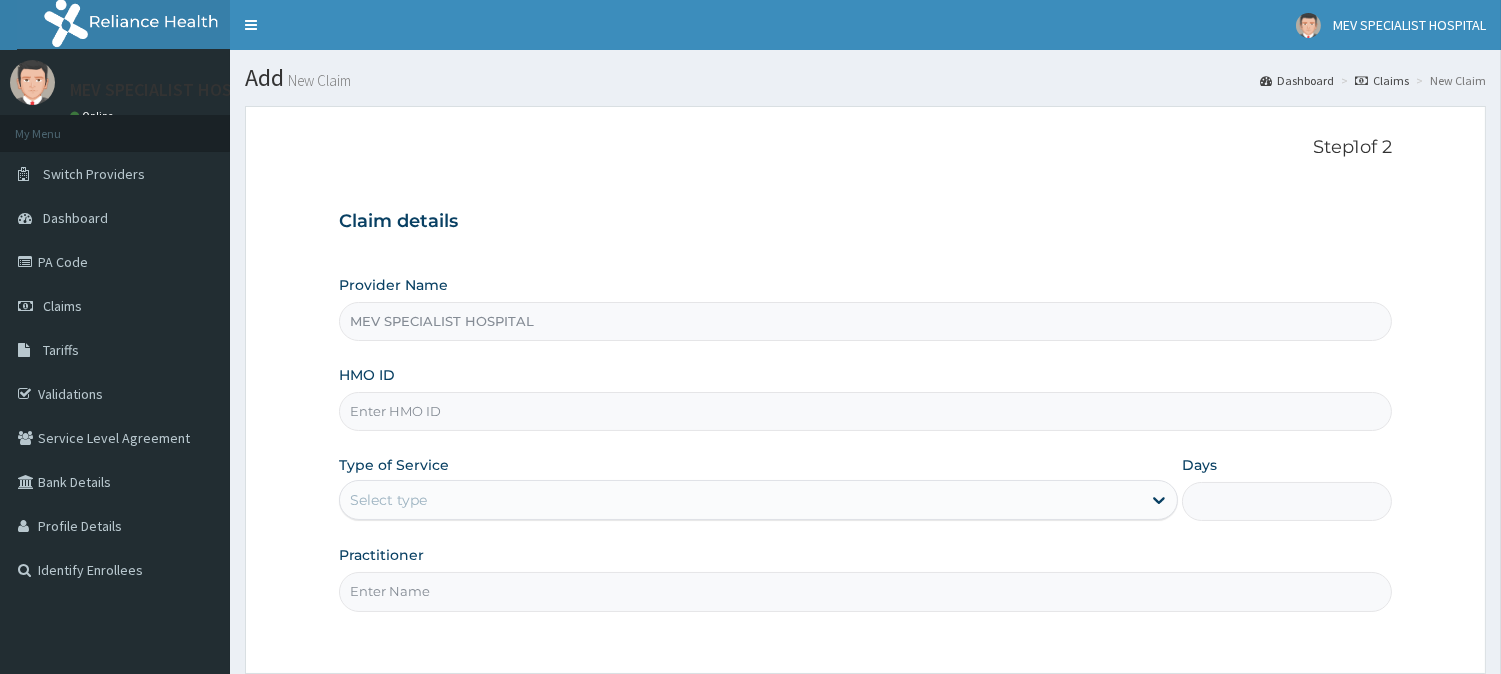 click on "HMO ID" at bounding box center [865, 411] 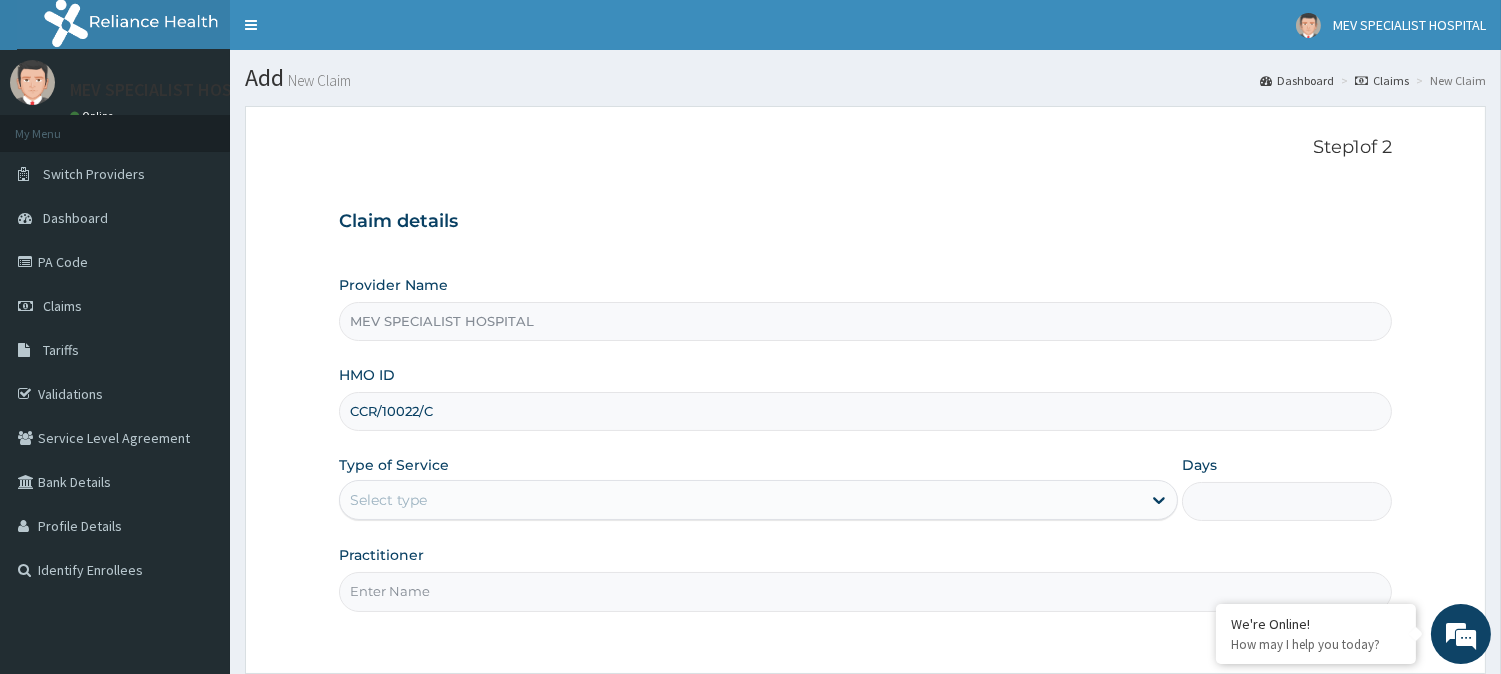 type on "CCR/10022/C" 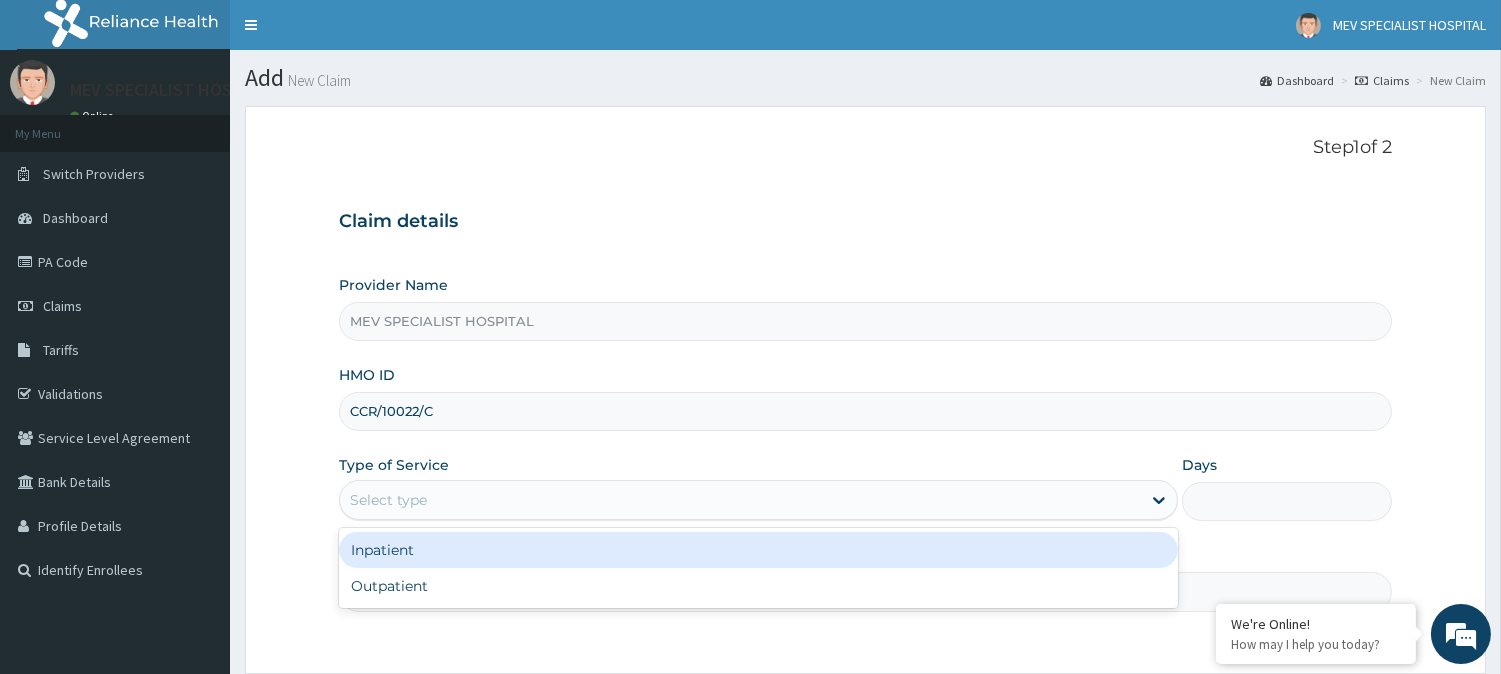 click on "Select type" at bounding box center [740, 500] 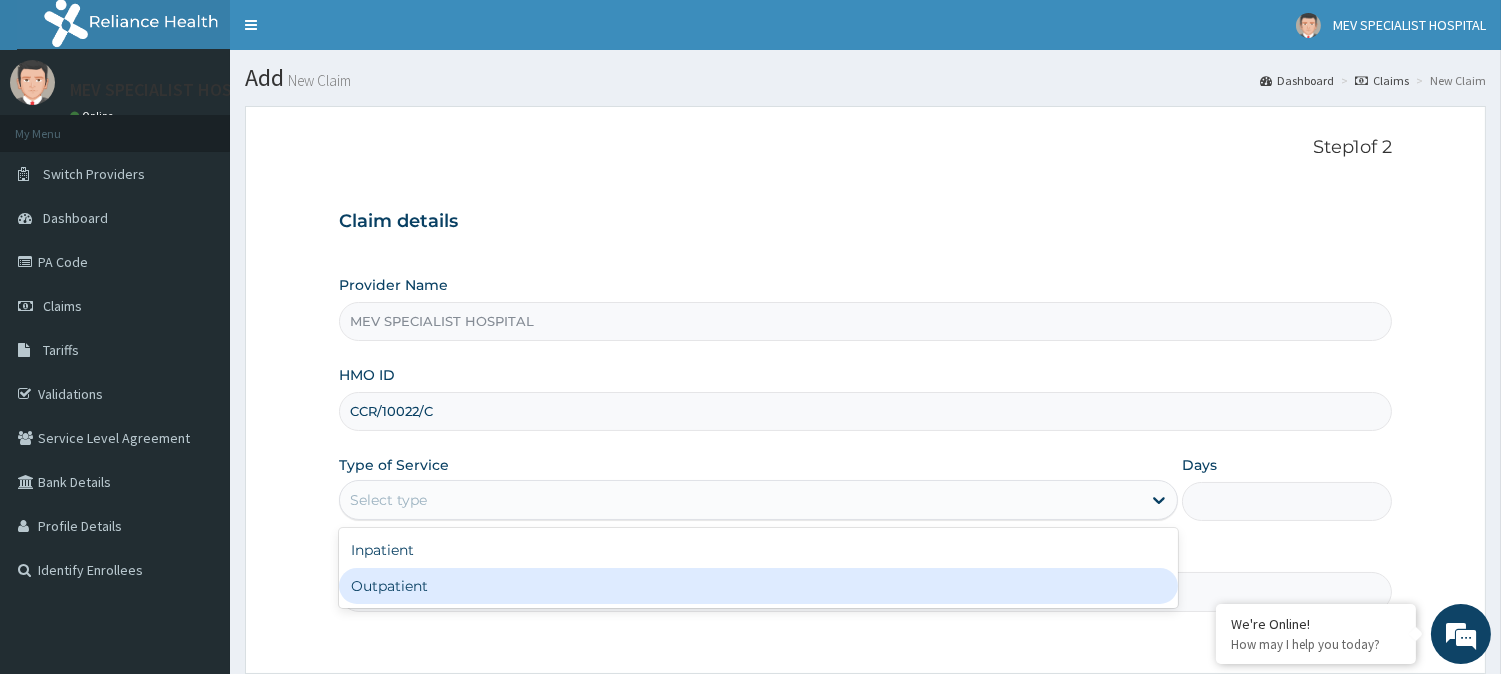 click on "Outpatient" at bounding box center (758, 586) 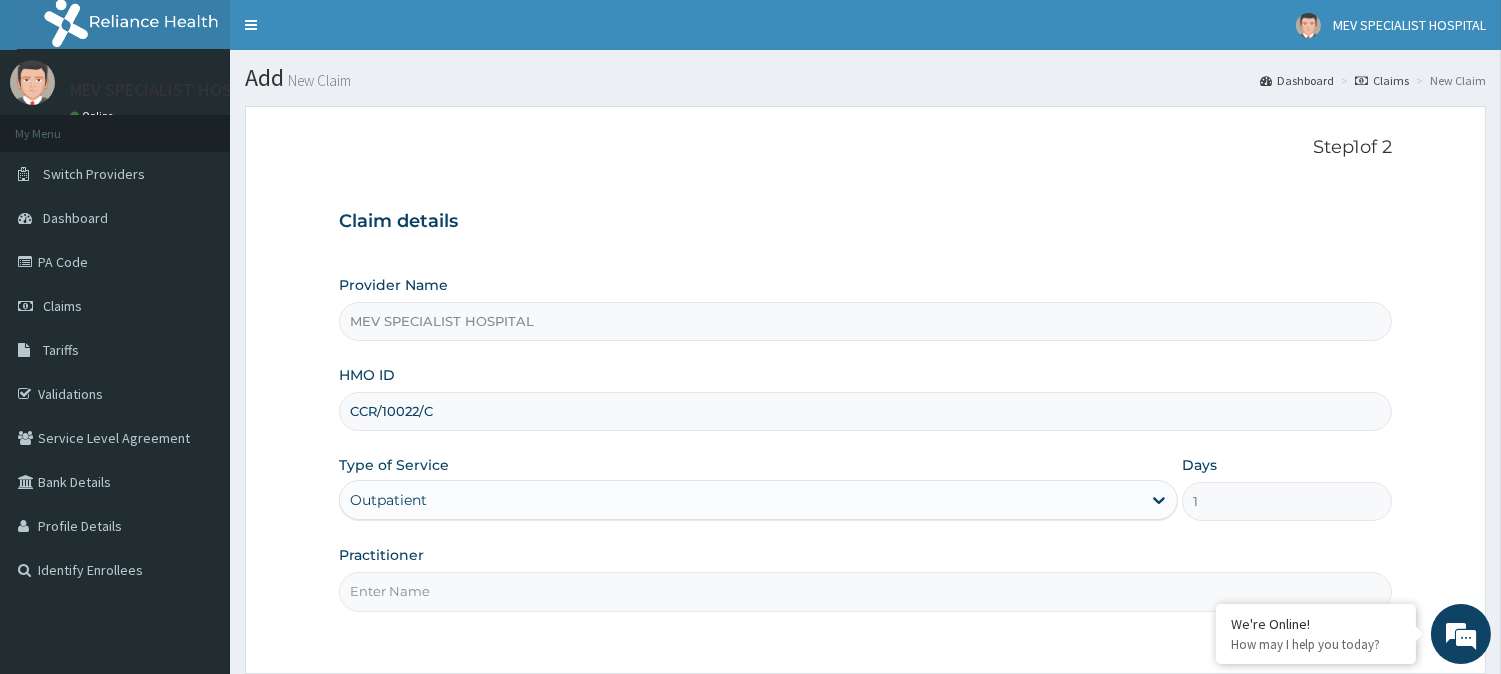click on "Practitioner" at bounding box center (865, 591) 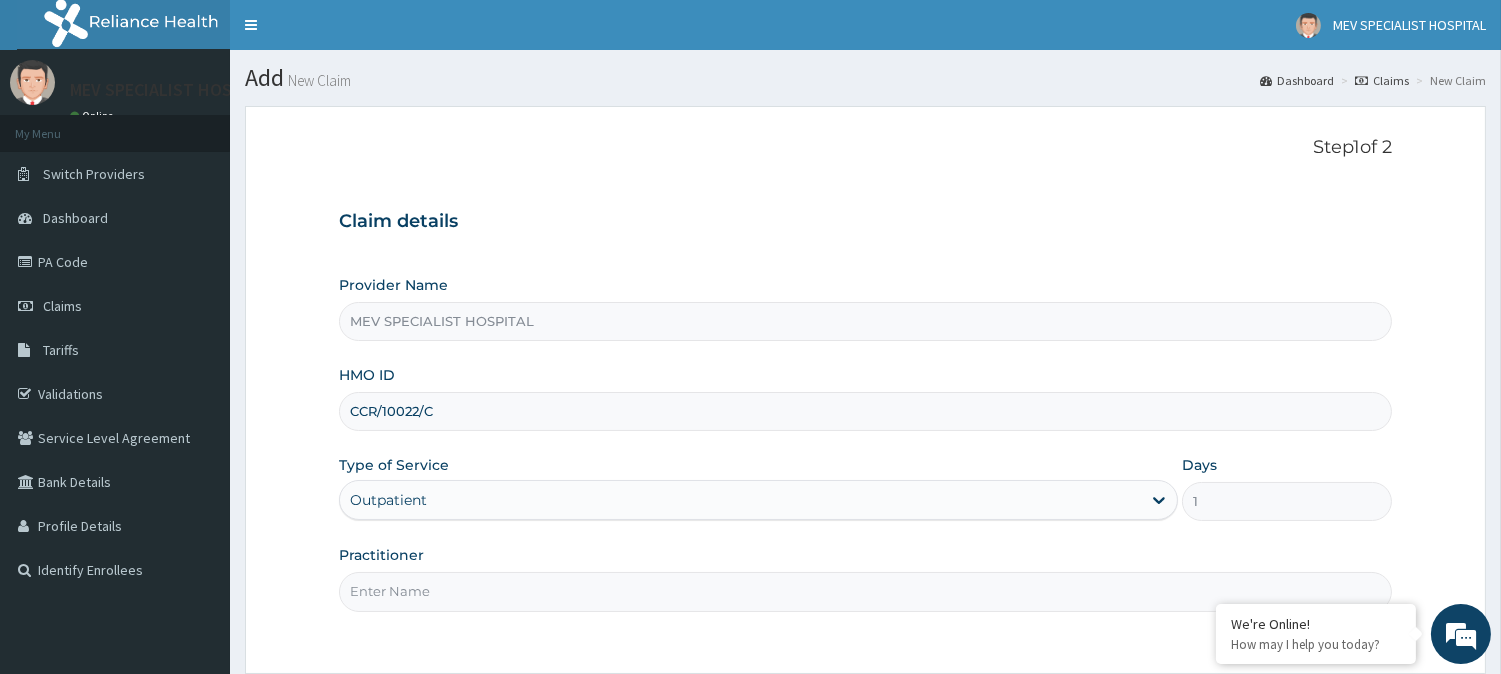 type on "[TITLE] [LAST]" 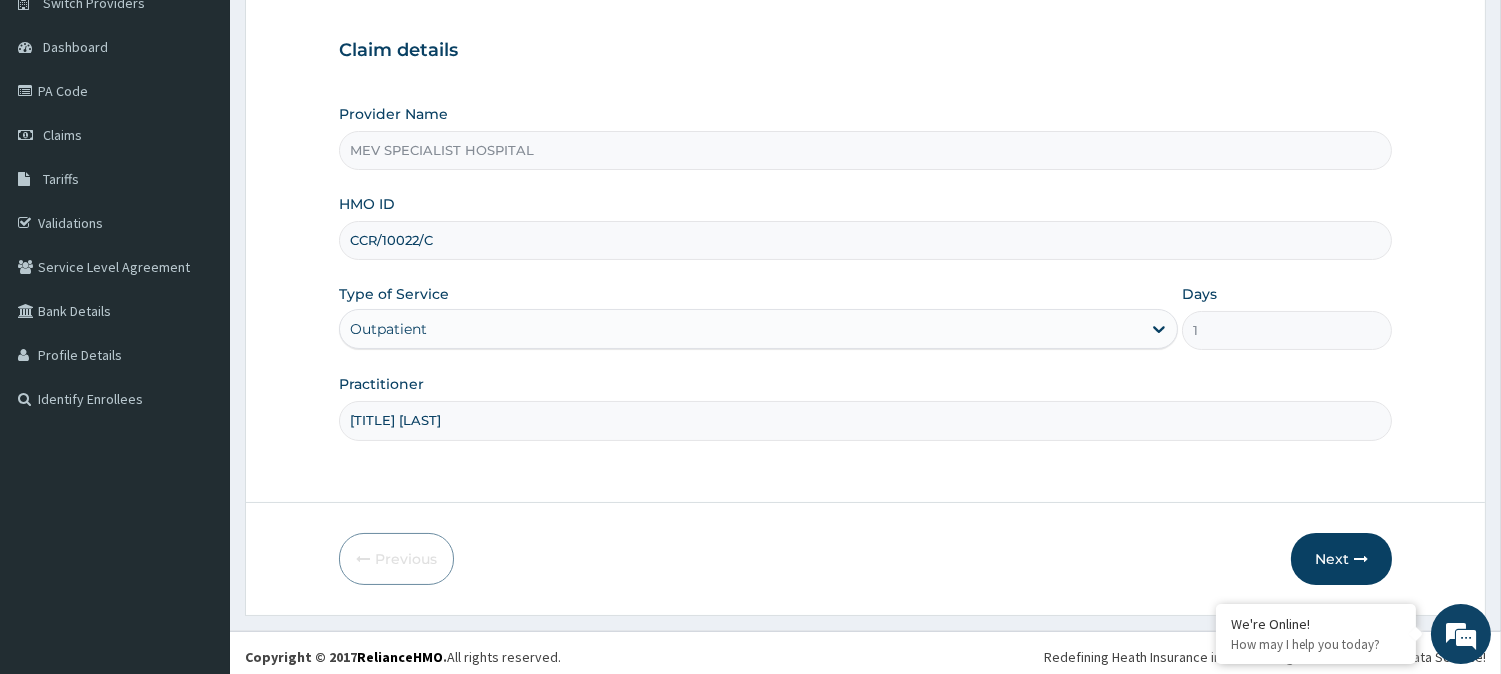 scroll, scrollTop: 178, scrollLeft: 0, axis: vertical 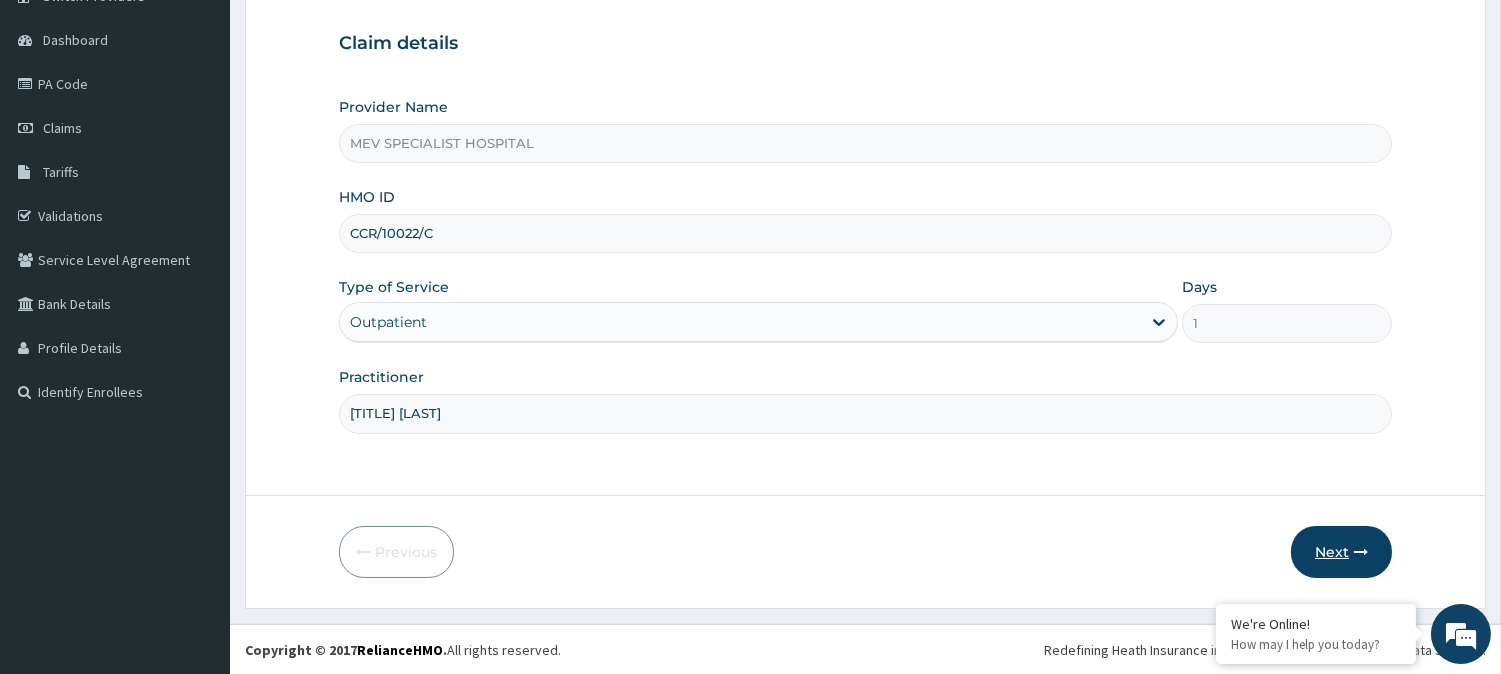 click on "Next" at bounding box center [1341, 552] 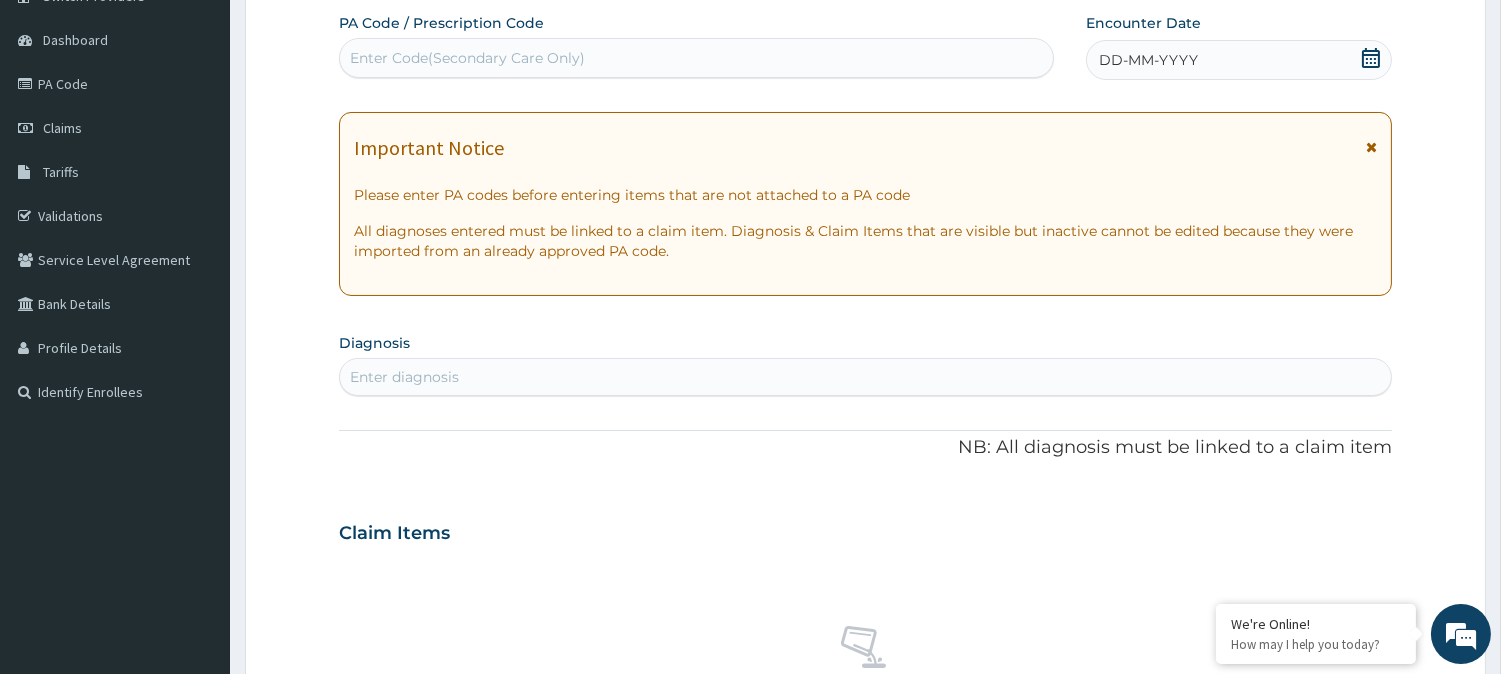 scroll, scrollTop: 0, scrollLeft: 0, axis: both 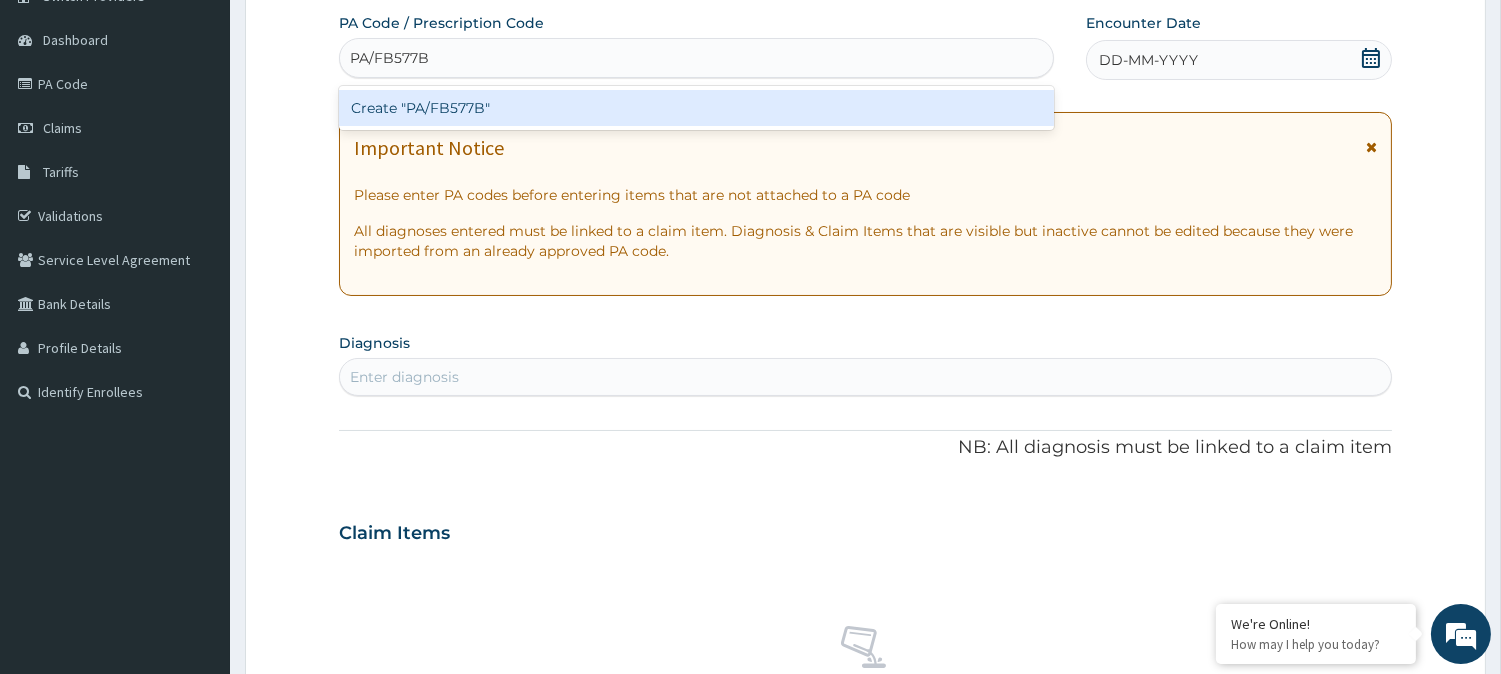 click on "Create "PA/FB577B"" at bounding box center [696, 108] 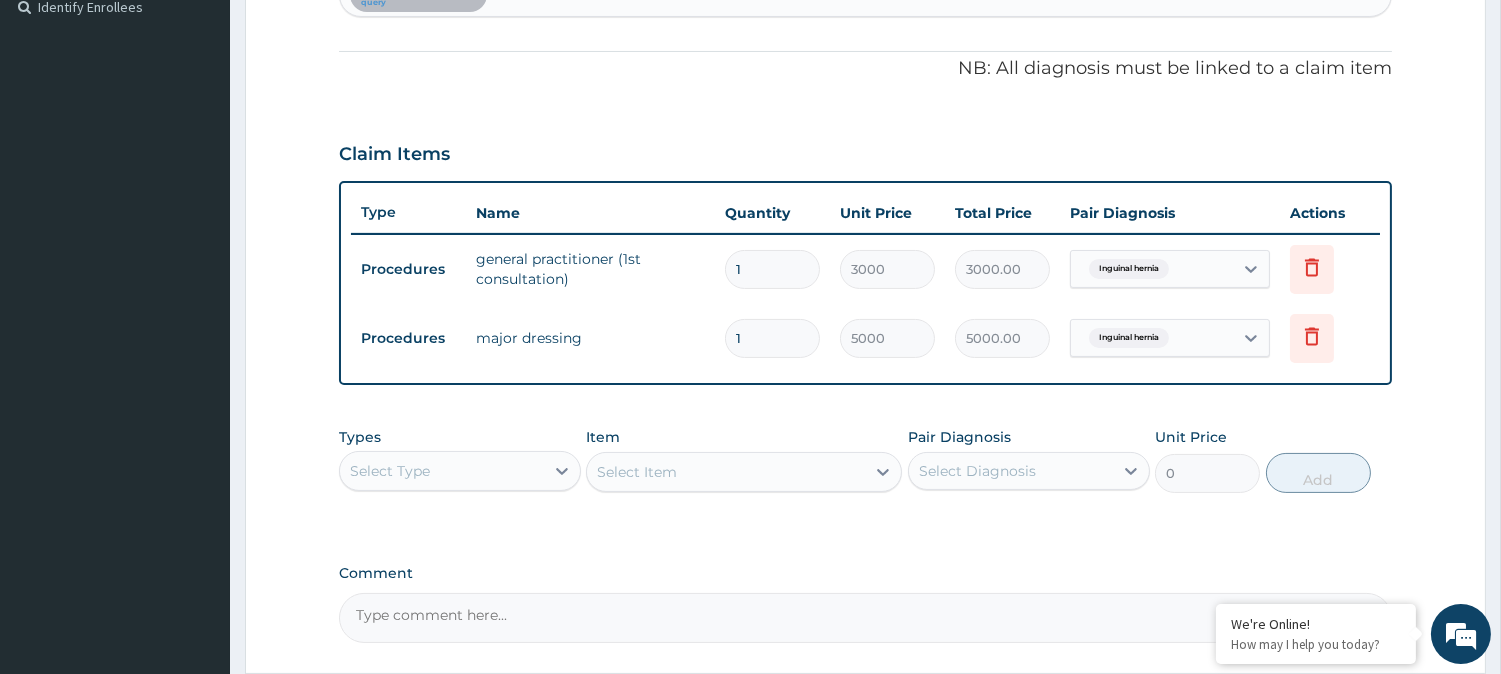 type on "0" 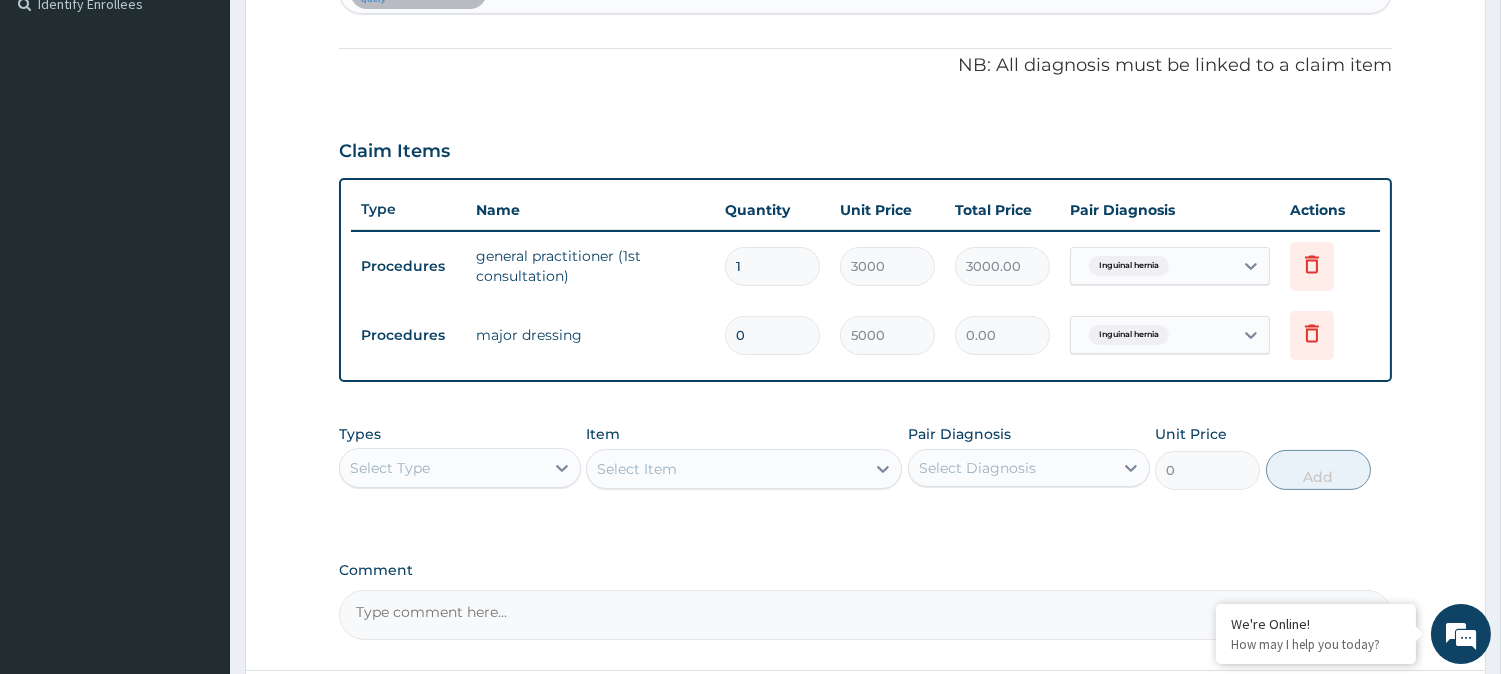 type on "1" 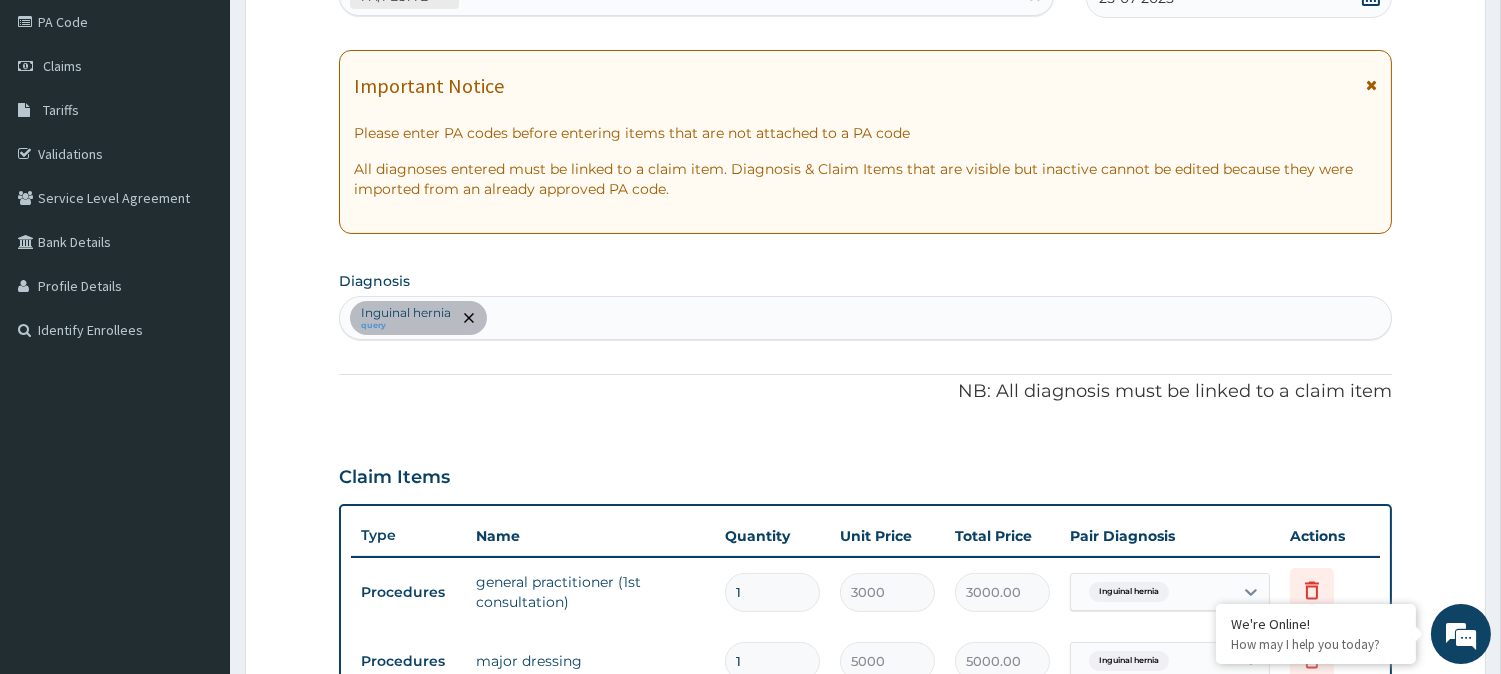 scroll, scrollTop: 740, scrollLeft: 0, axis: vertical 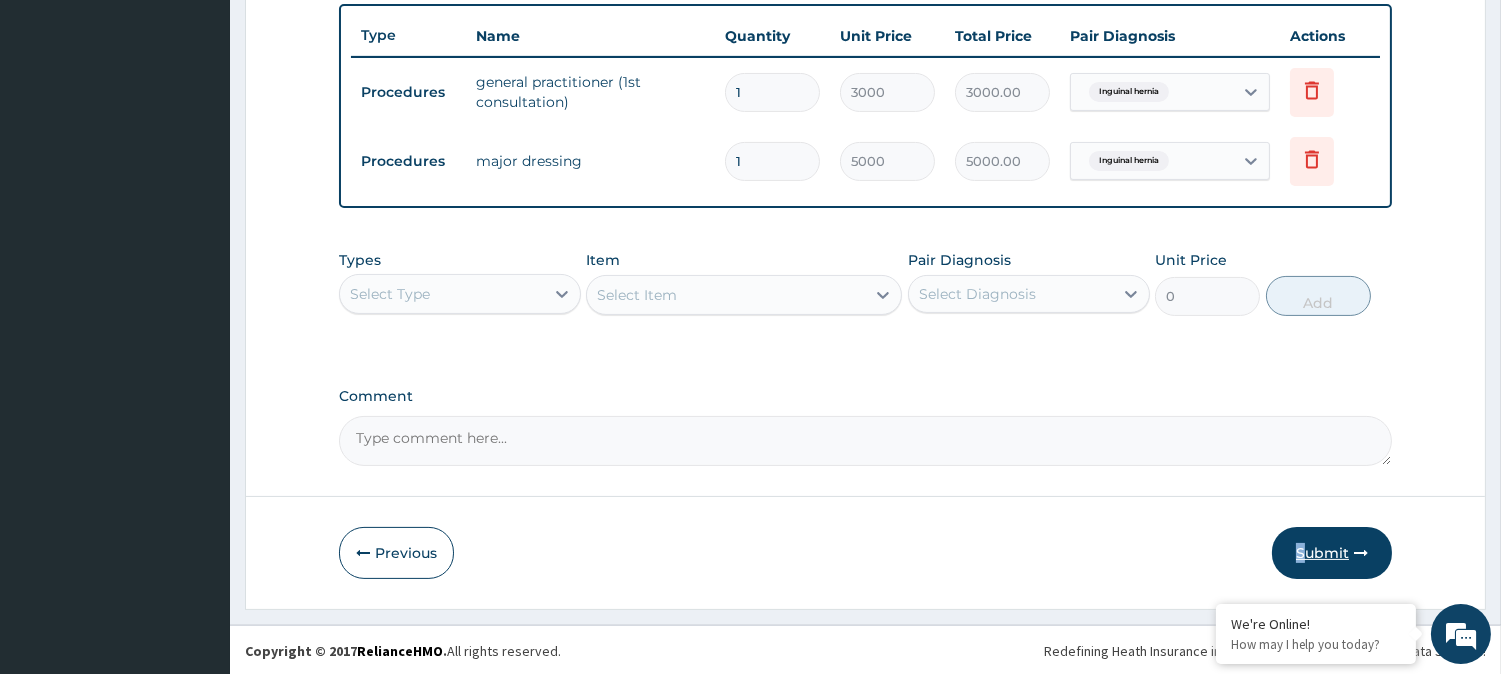 drag, startPoint x: 1203, startPoint y: 521, endPoint x: 1310, endPoint y: 532, distance: 107.563934 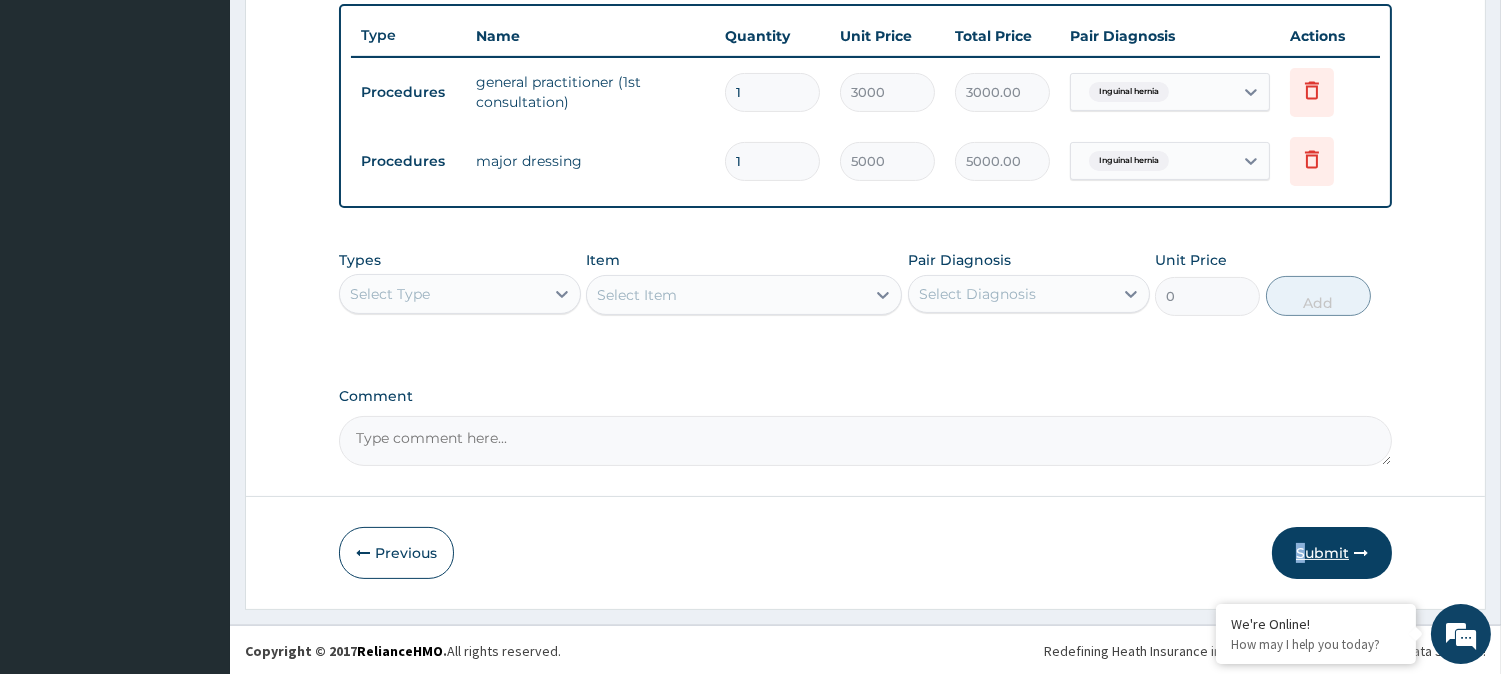 click on "Step  2  of 2 PA Code / Prescription Code PA/FB577B Encounter Date 25-07-2025 Important Notice Please enter PA codes before entering items that are not attached to a PA code   All diagnoses entered must be linked to a claim item. Diagnosis & Claim Items that are visible but inactive cannot be edited because they were imported from an already approved PA code. Diagnosis Inguinal hernia query NB: All diagnosis must be linked to a claim item Claim Items Type Name Quantity Unit Price Total Price Pair Diagnosis Actions Procedures general practitioner (1st consultation) 1 3000 3000.00 Inguinal hernia Delete Procedures major dressing 1 5000 5000.00 Inguinal hernia Delete Types Select Type Item Select Item Pair Diagnosis Select Diagnosis Unit Price 0 Add Comment     Previous   Submit" at bounding box center (865, -13) 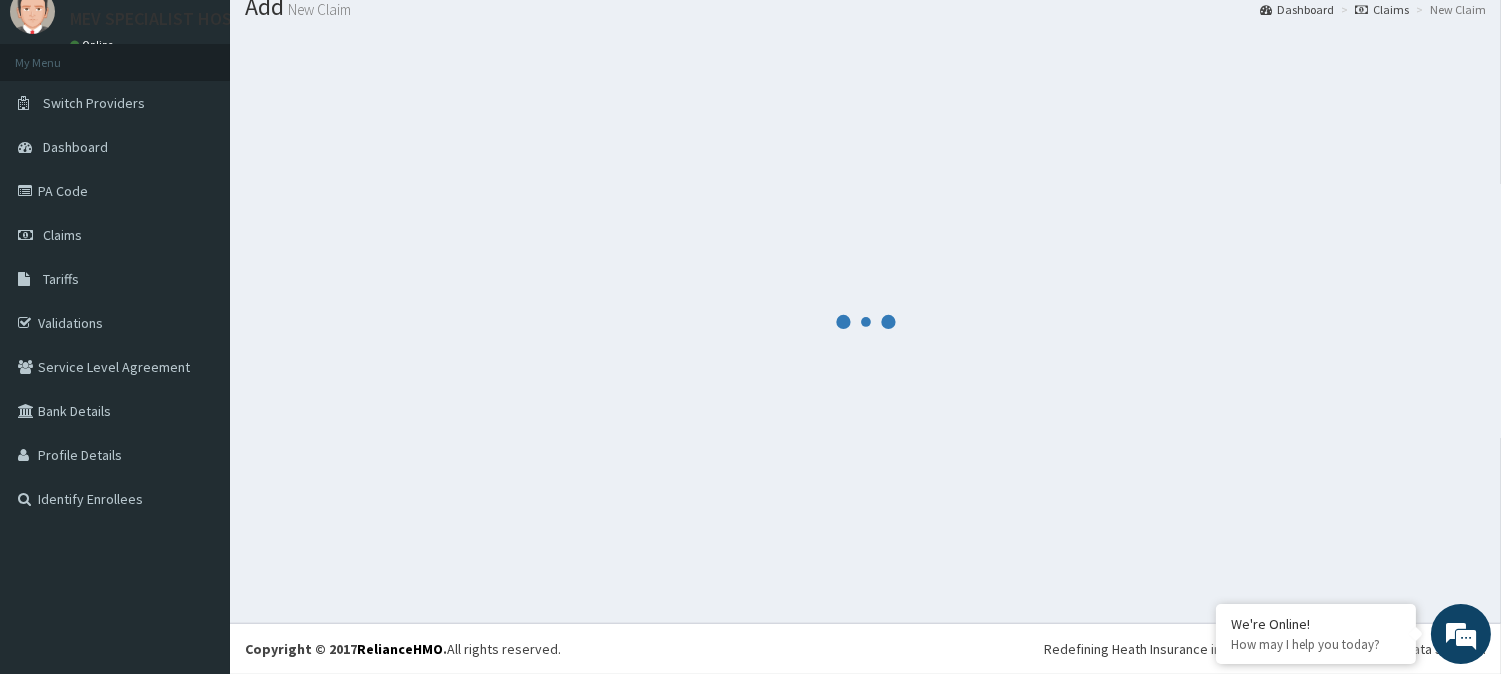 scroll, scrollTop: 71, scrollLeft: 0, axis: vertical 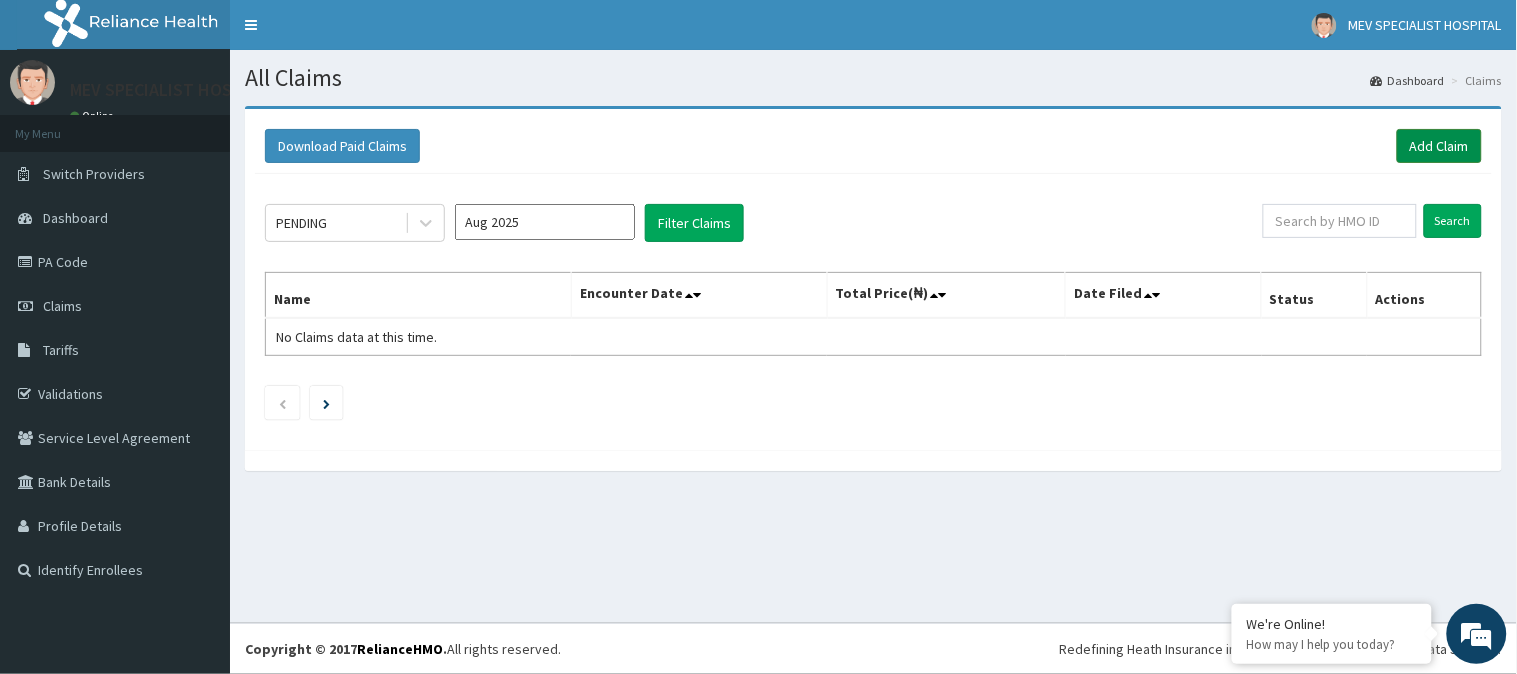 click on "Add Claim" at bounding box center (1439, 146) 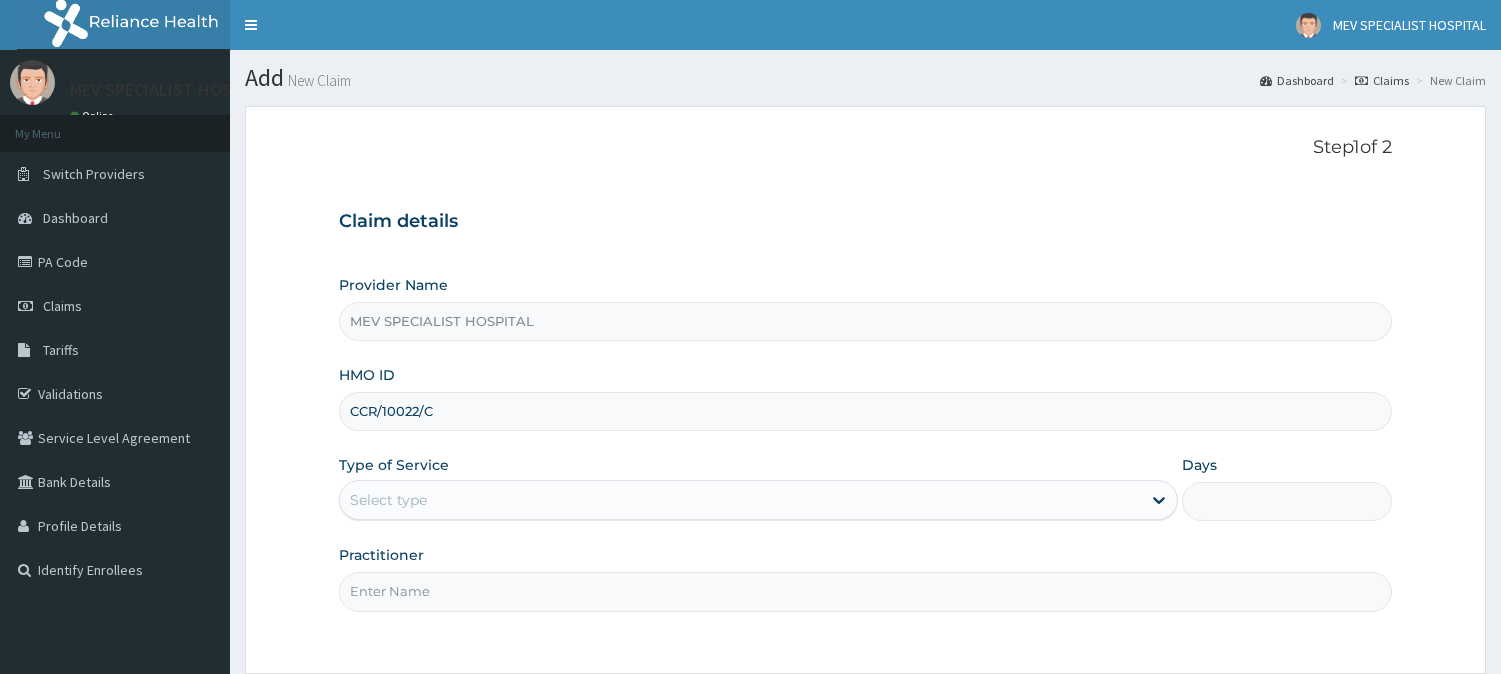 scroll, scrollTop: 0, scrollLeft: 0, axis: both 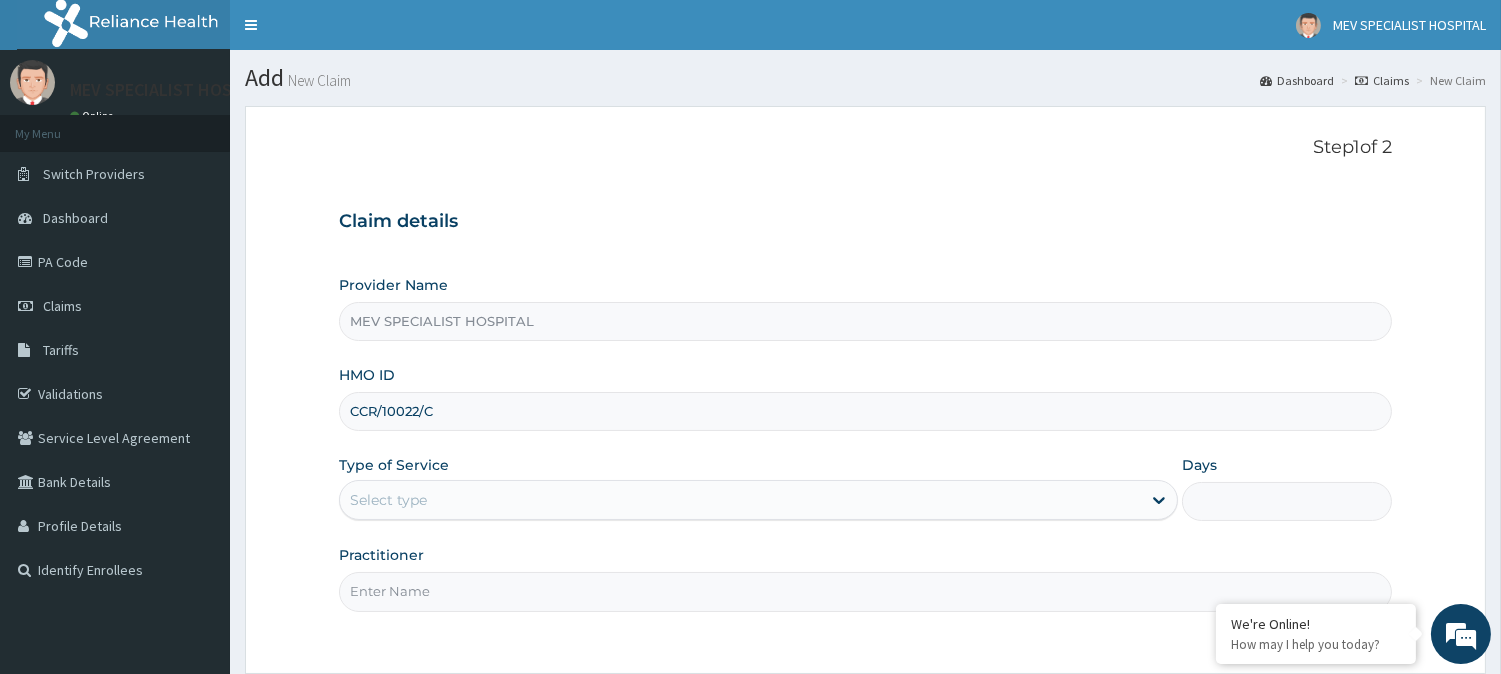type on "CCR/10022/C" 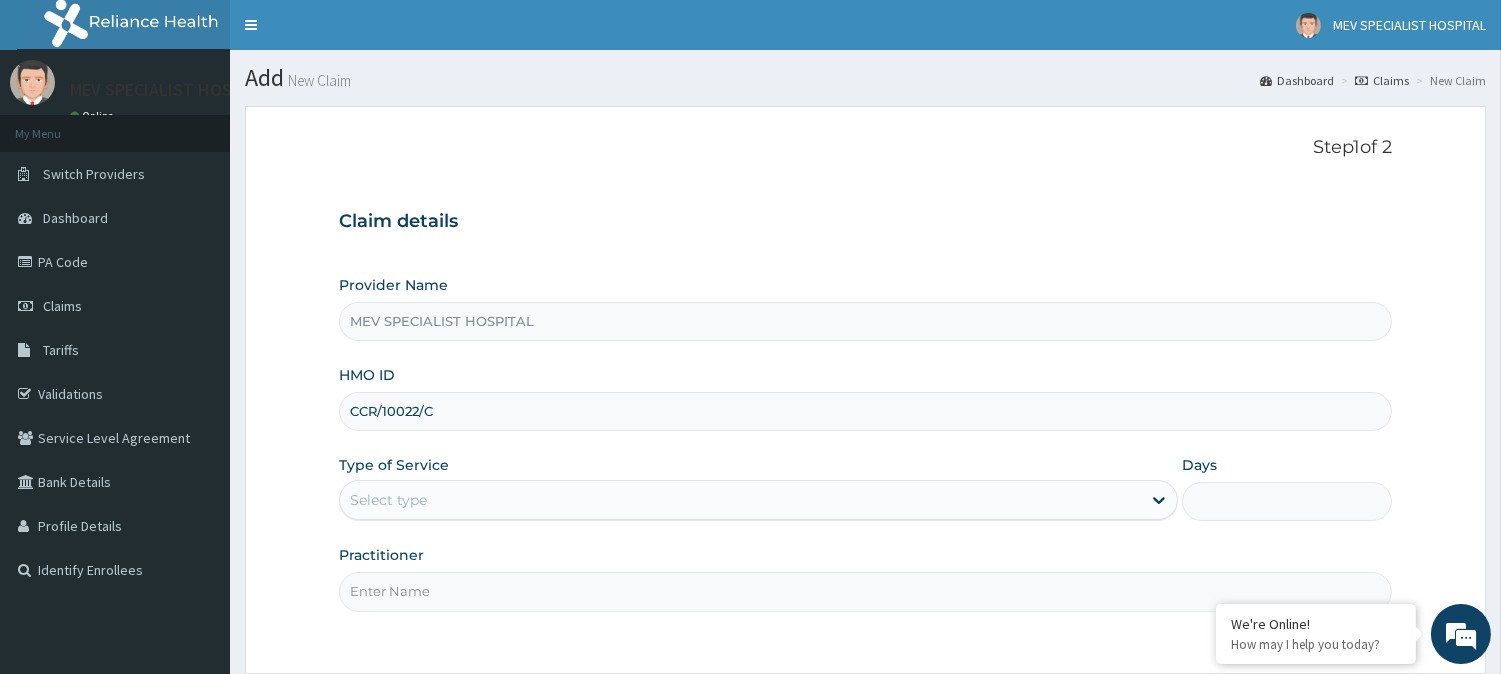 scroll, scrollTop: 0, scrollLeft: 0, axis: both 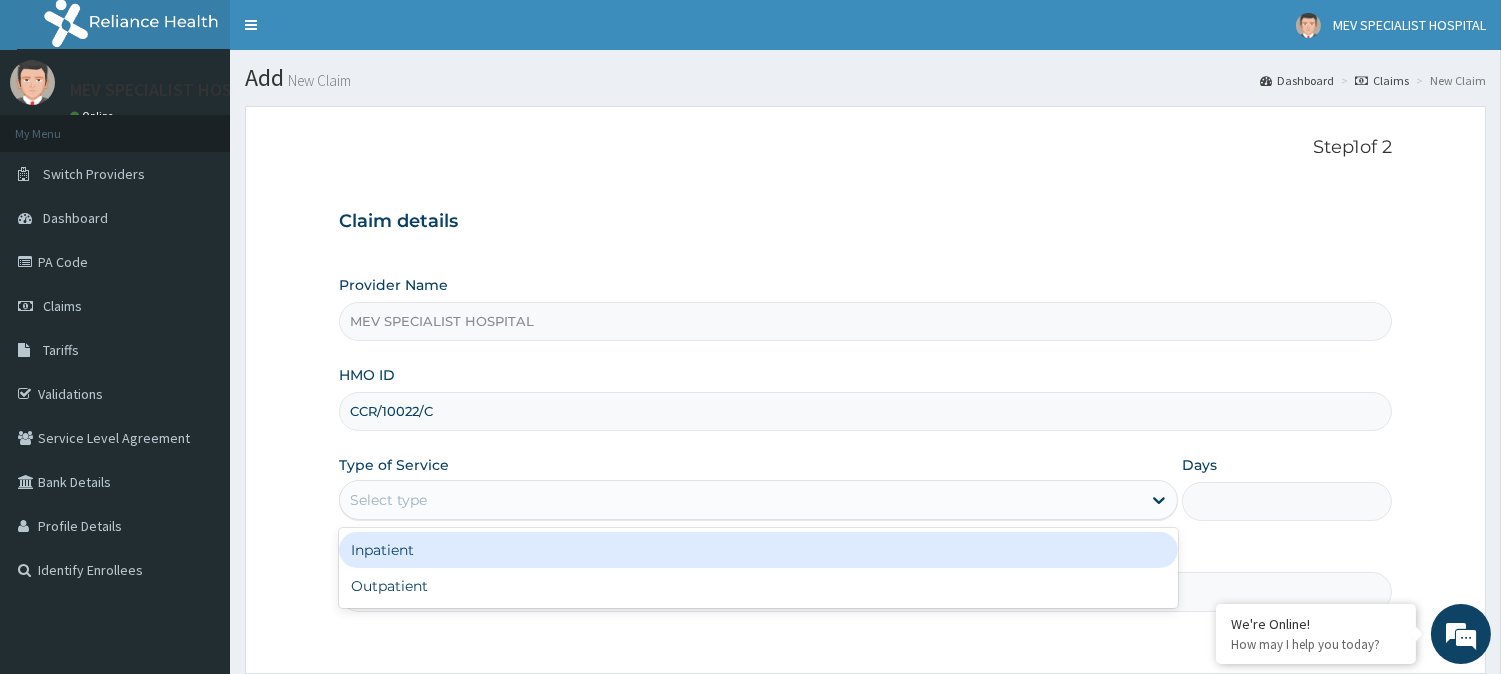 click on "Select type" at bounding box center (740, 500) 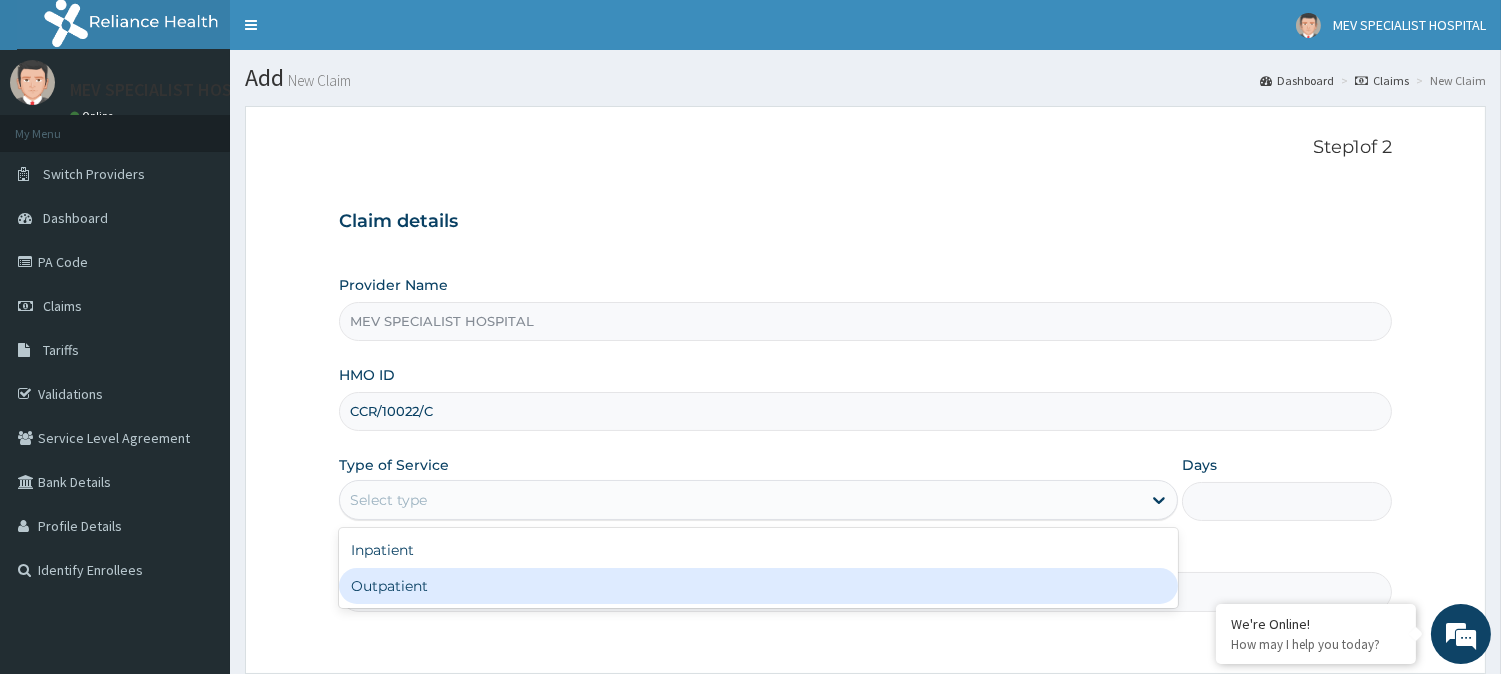 click on "Outpatient" at bounding box center [758, 586] 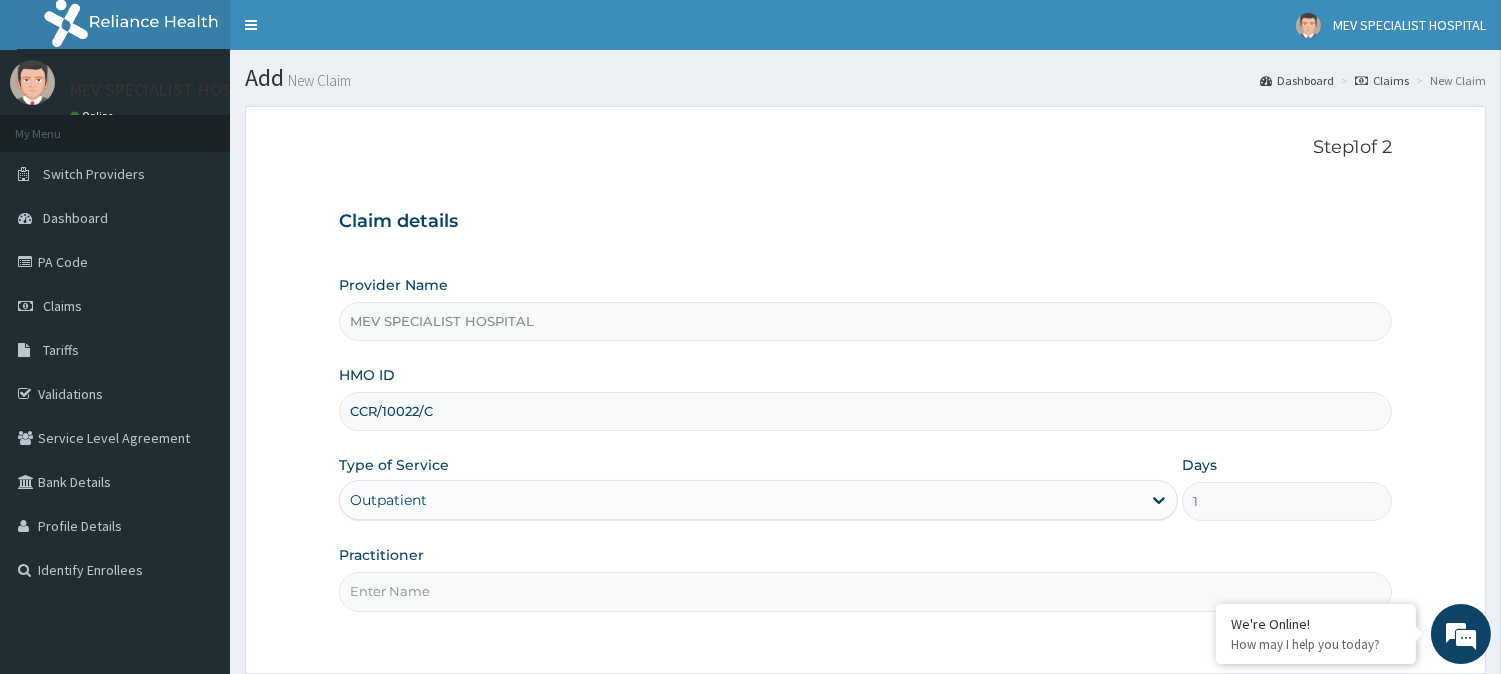 click on "Practitioner" at bounding box center [865, 591] 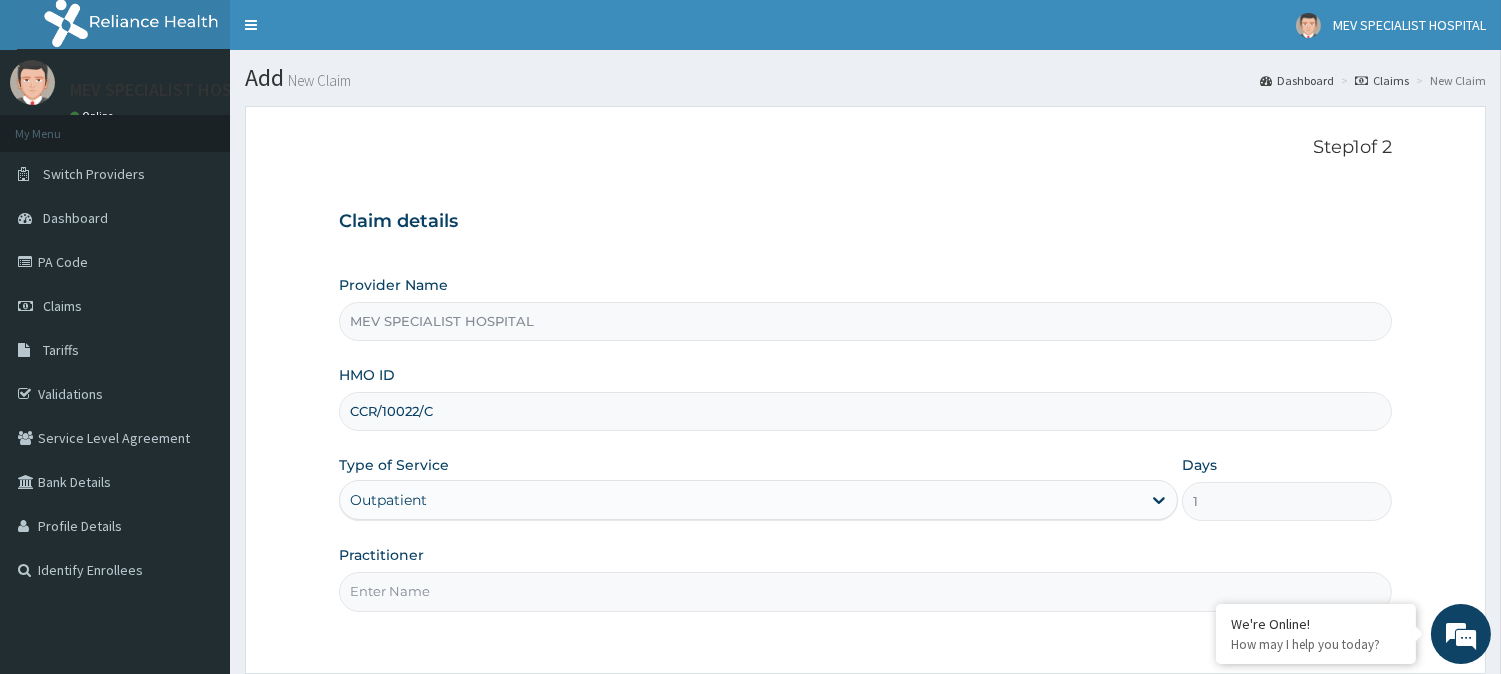 type on "[TITLE] [LAST]" 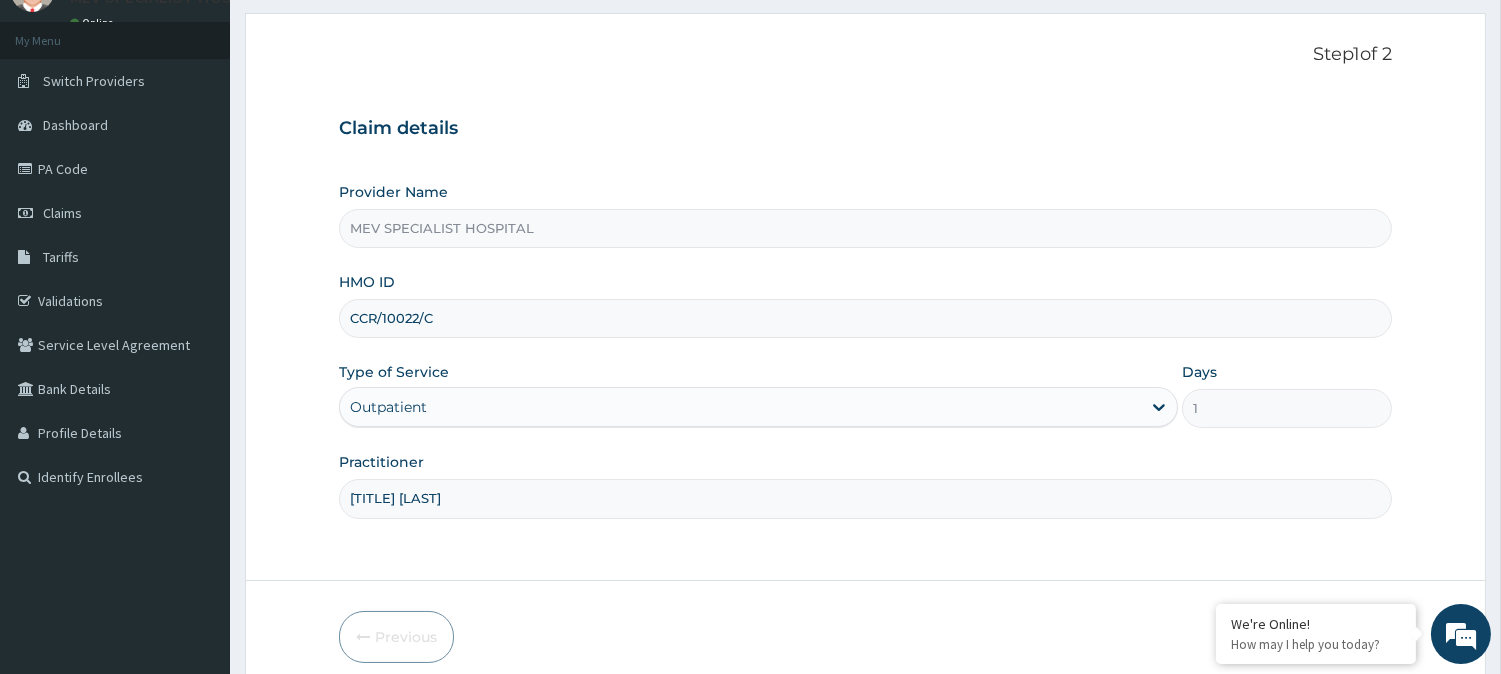 scroll, scrollTop: 178, scrollLeft: 0, axis: vertical 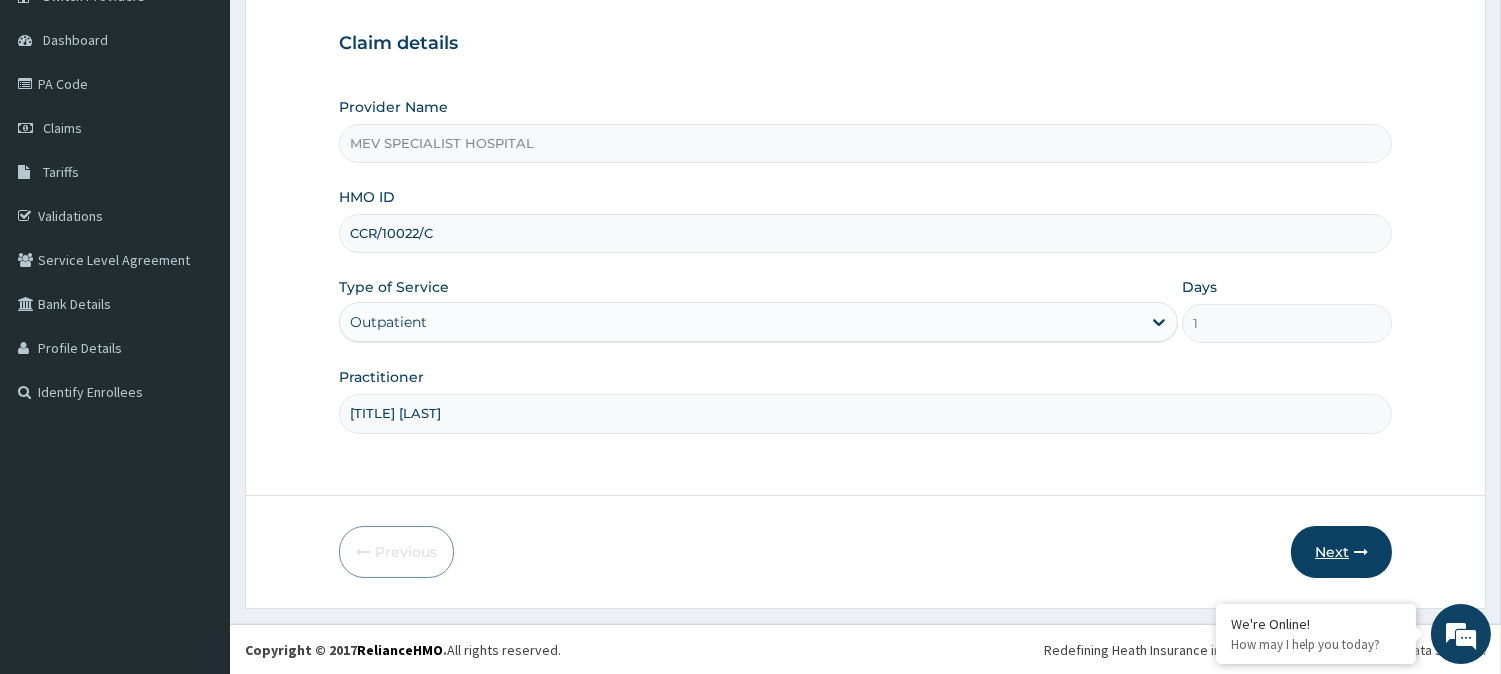 click on "Next" at bounding box center [1341, 552] 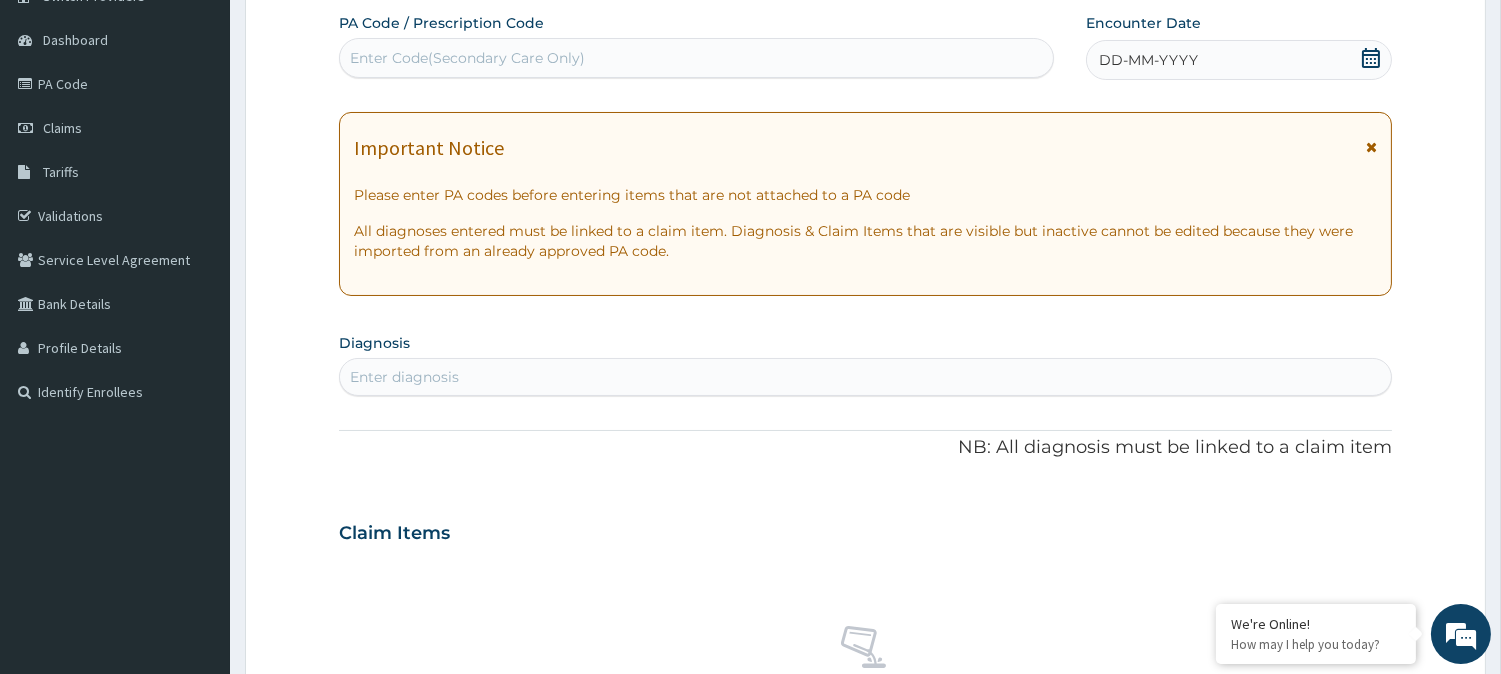 click on "Enter Code(Secondary Care Only)" at bounding box center (696, 58) 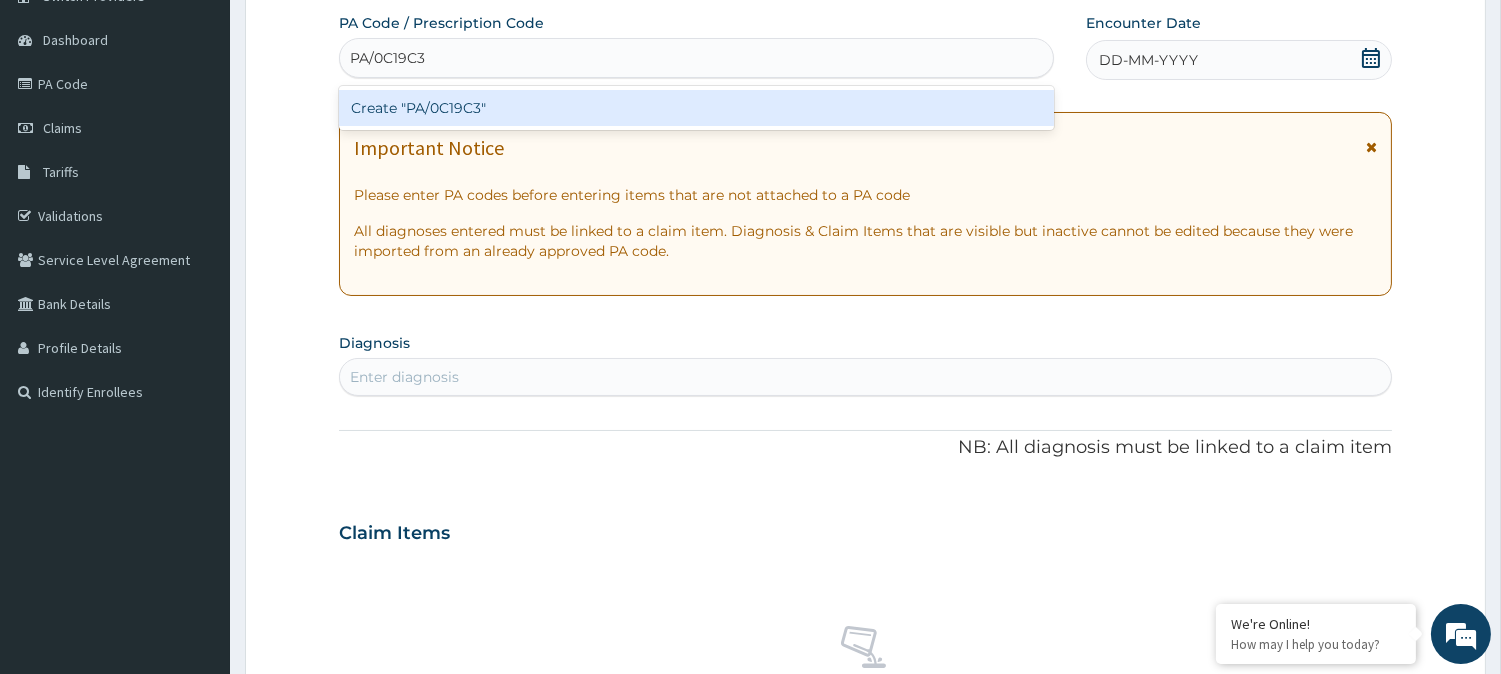 click on "Create "PA/0C19C3"" at bounding box center (696, 108) 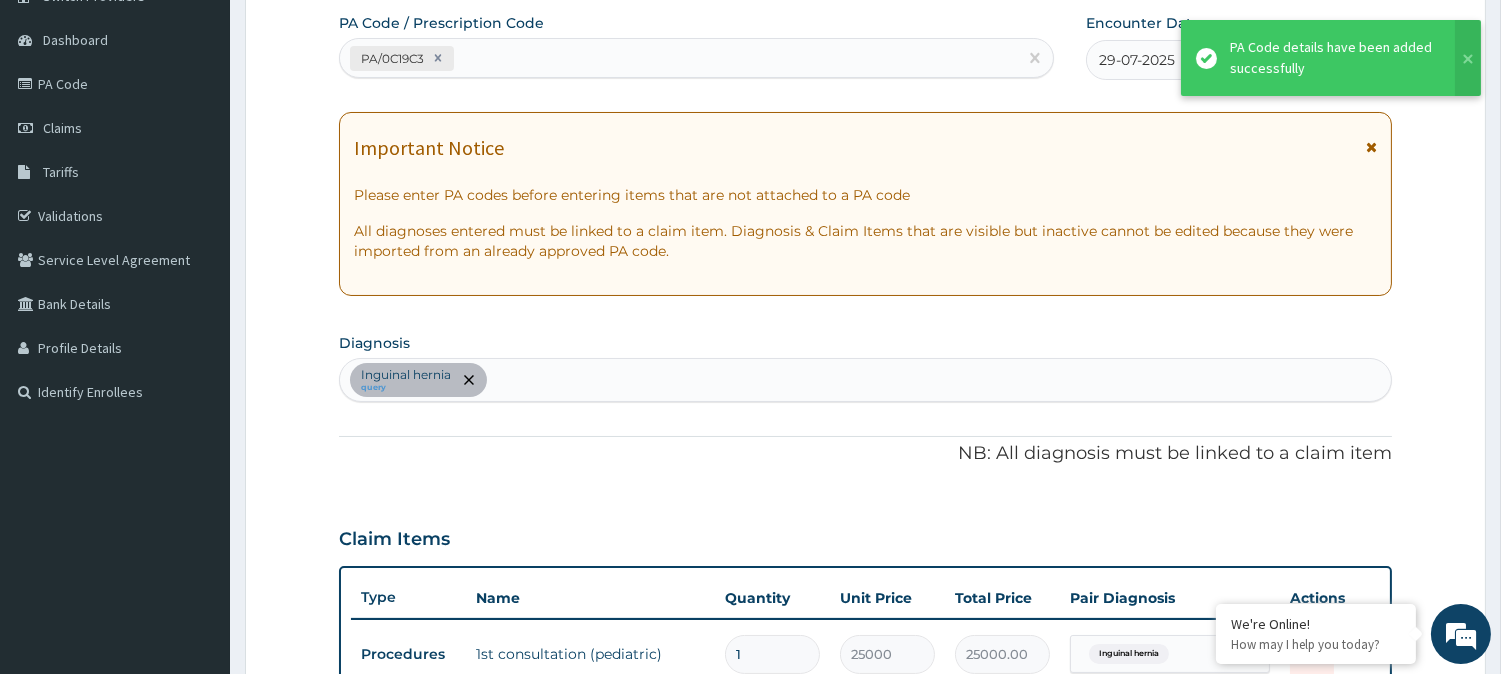 click on "PA/0C19C3" at bounding box center [678, 58] 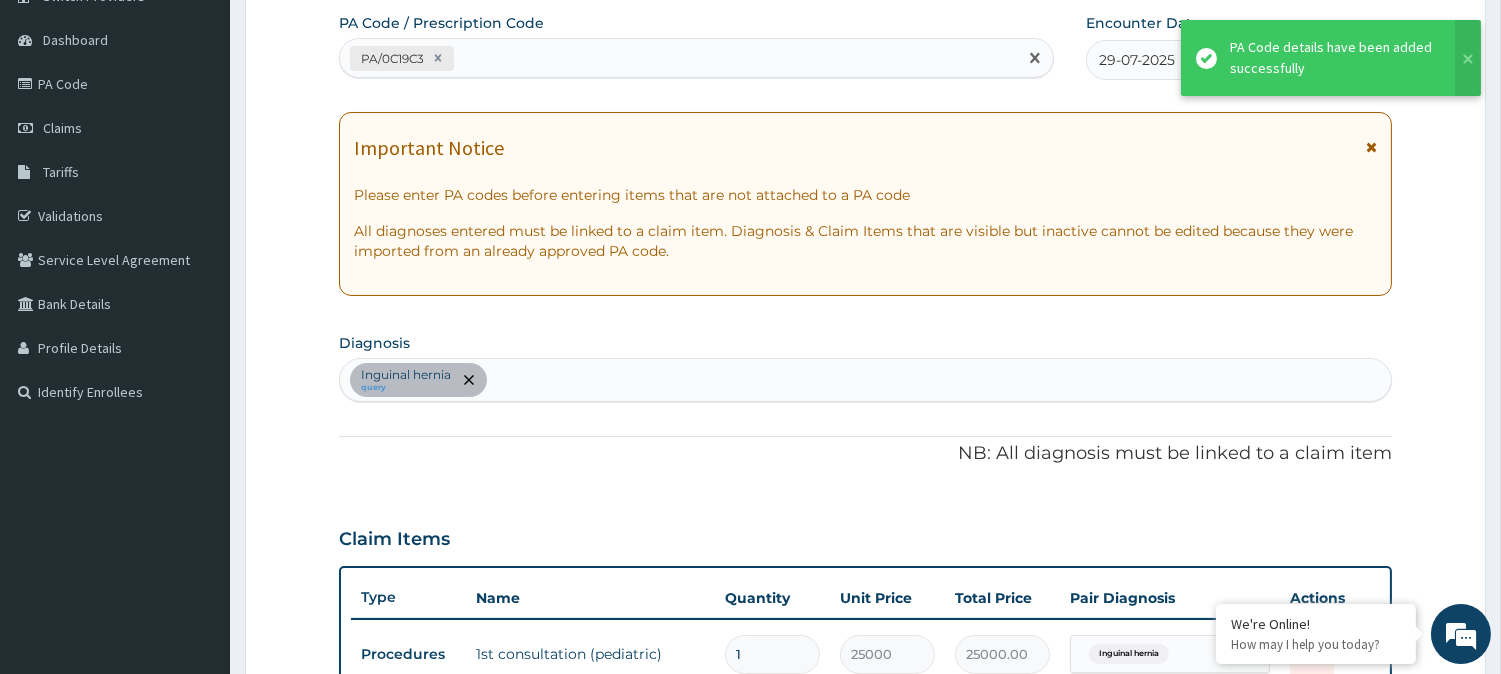 paste on "PA/7BF6C9" 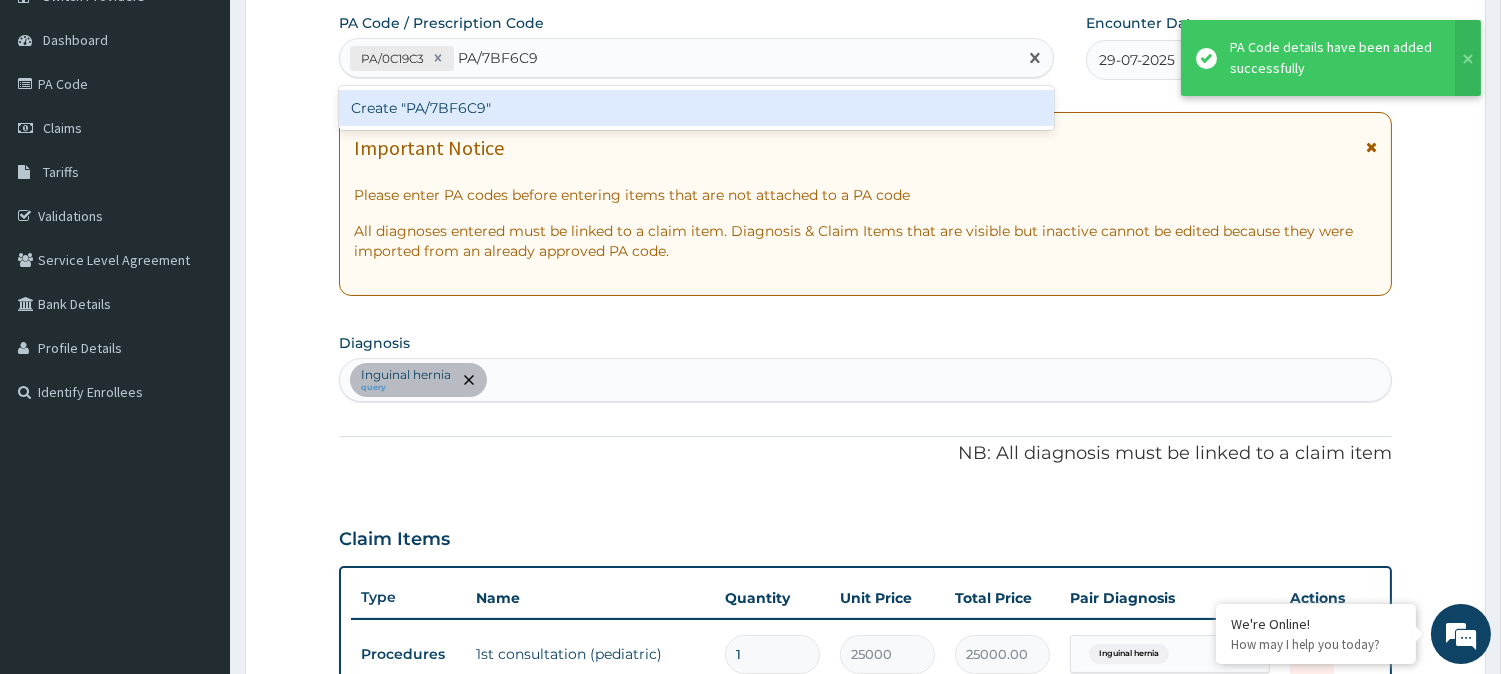 click on "Create "PA/7BF6C9"" at bounding box center (696, 108) 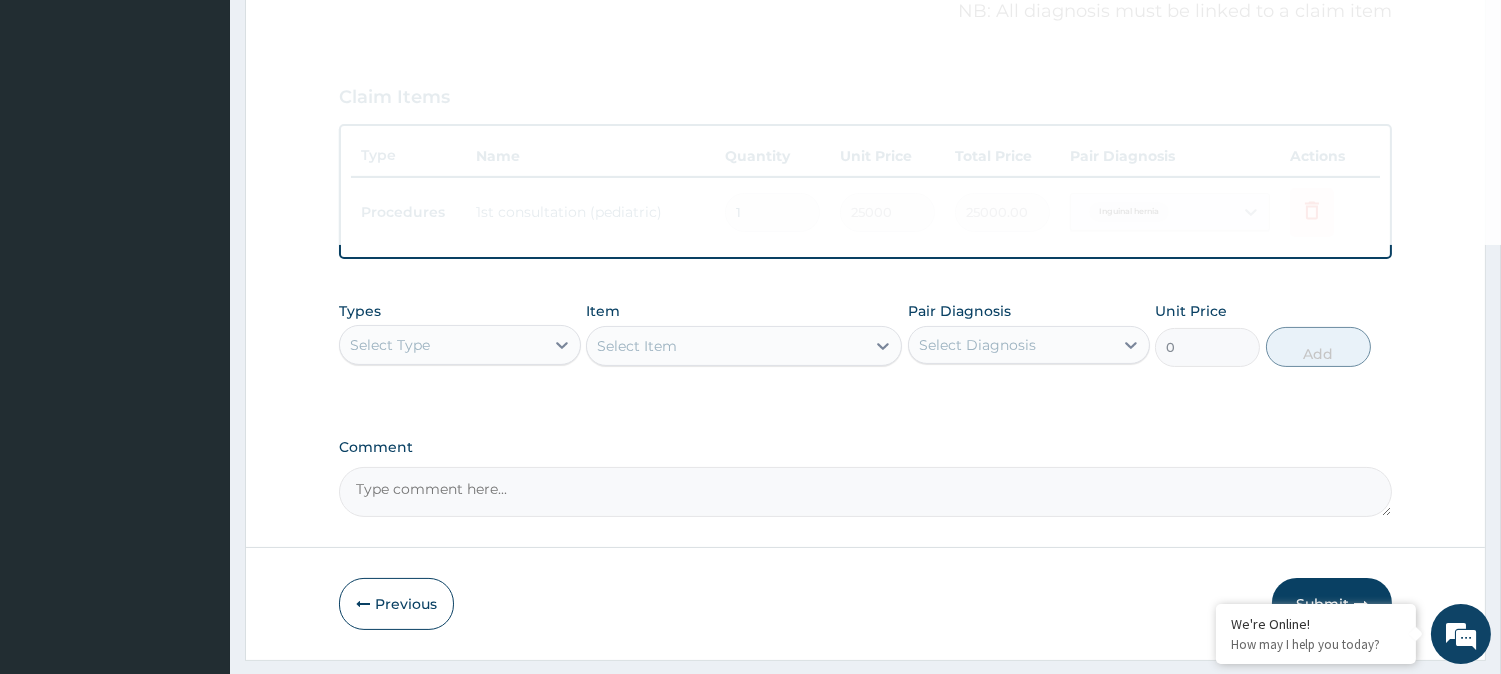 scroll, scrollTop: 618, scrollLeft: 0, axis: vertical 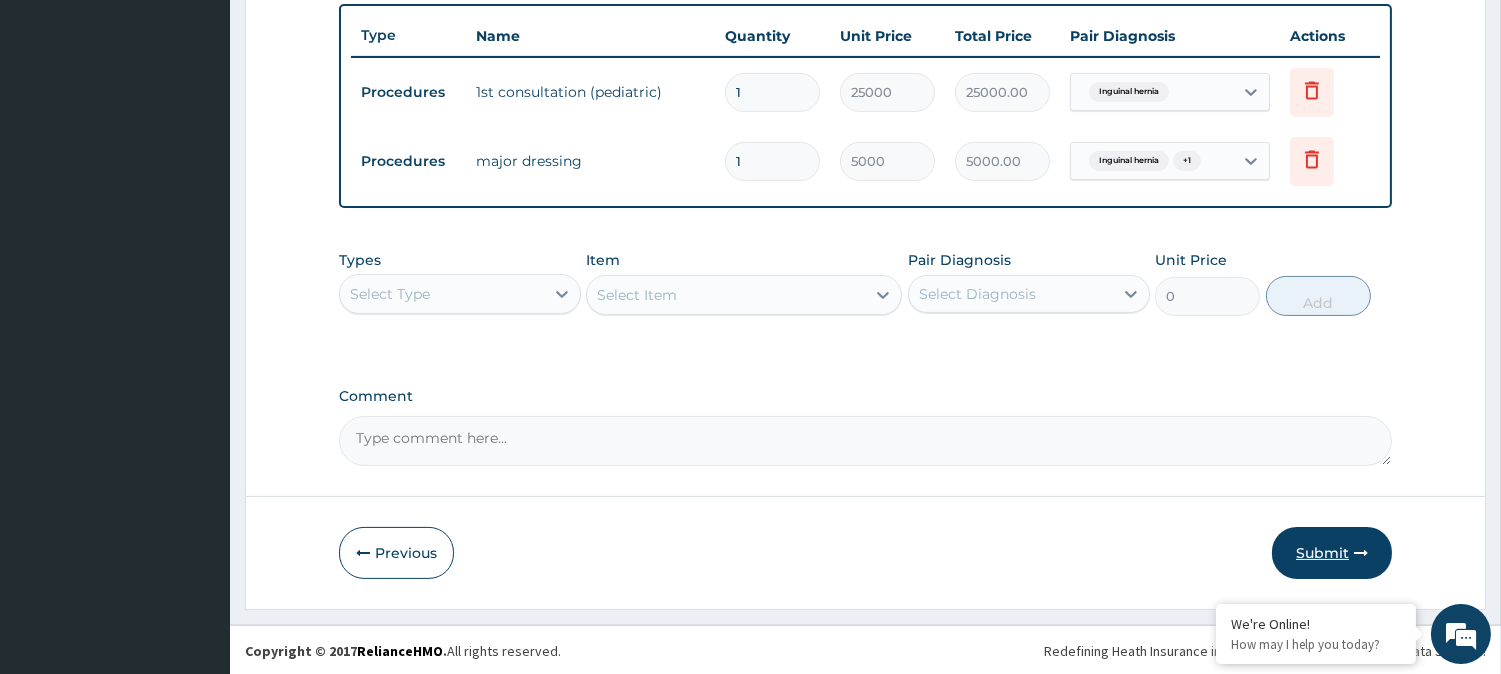 click on "Submit" at bounding box center (1332, 553) 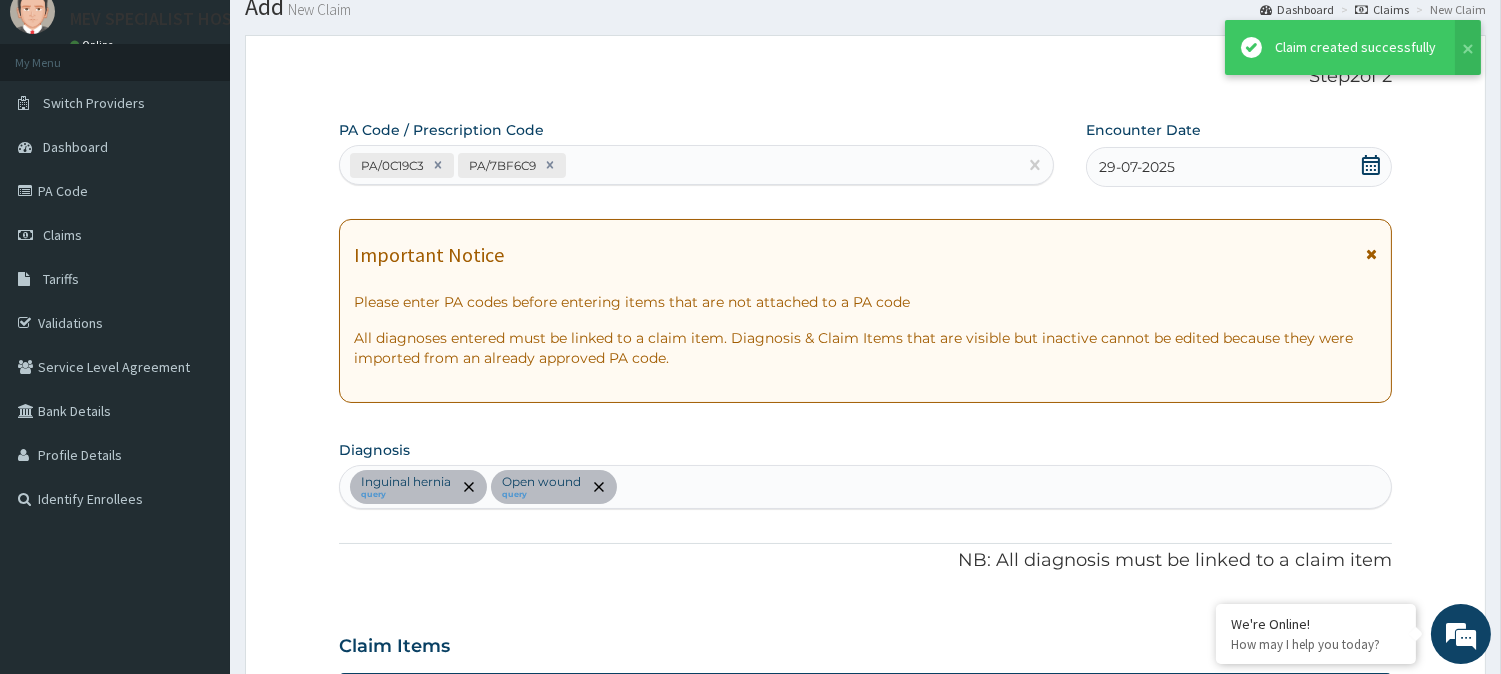 scroll, scrollTop: 740, scrollLeft: 0, axis: vertical 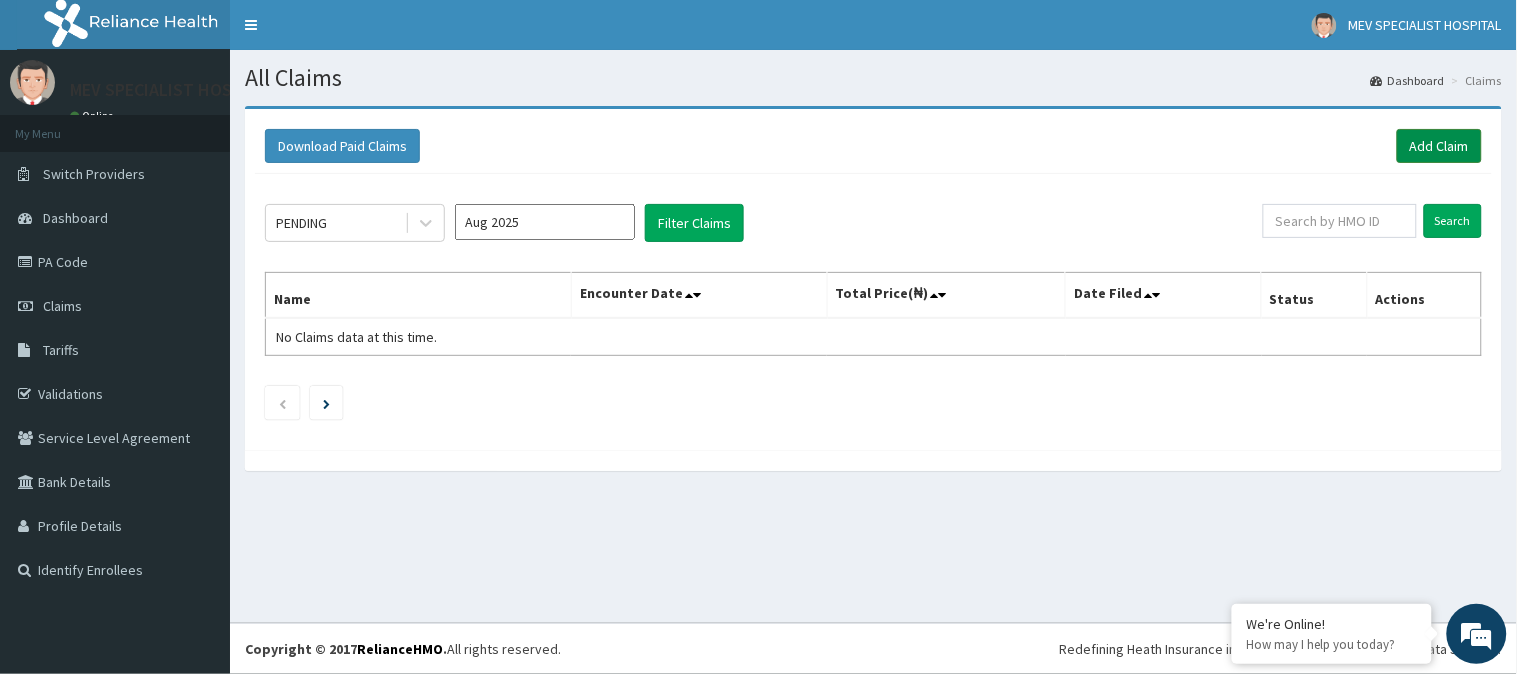 click on "Add Claim" at bounding box center [1439, 146] 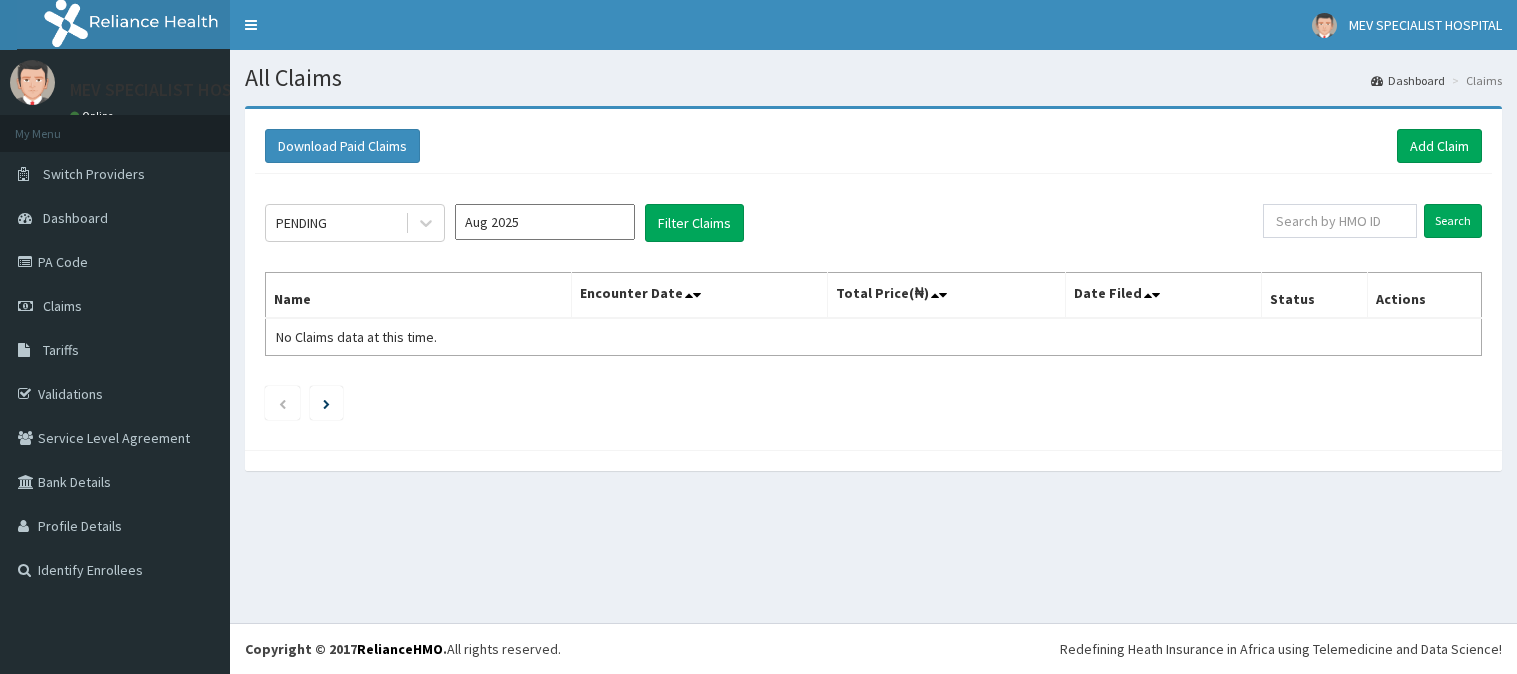 scroll, scrollTop: 0, scrollLeft: 0, axis: both 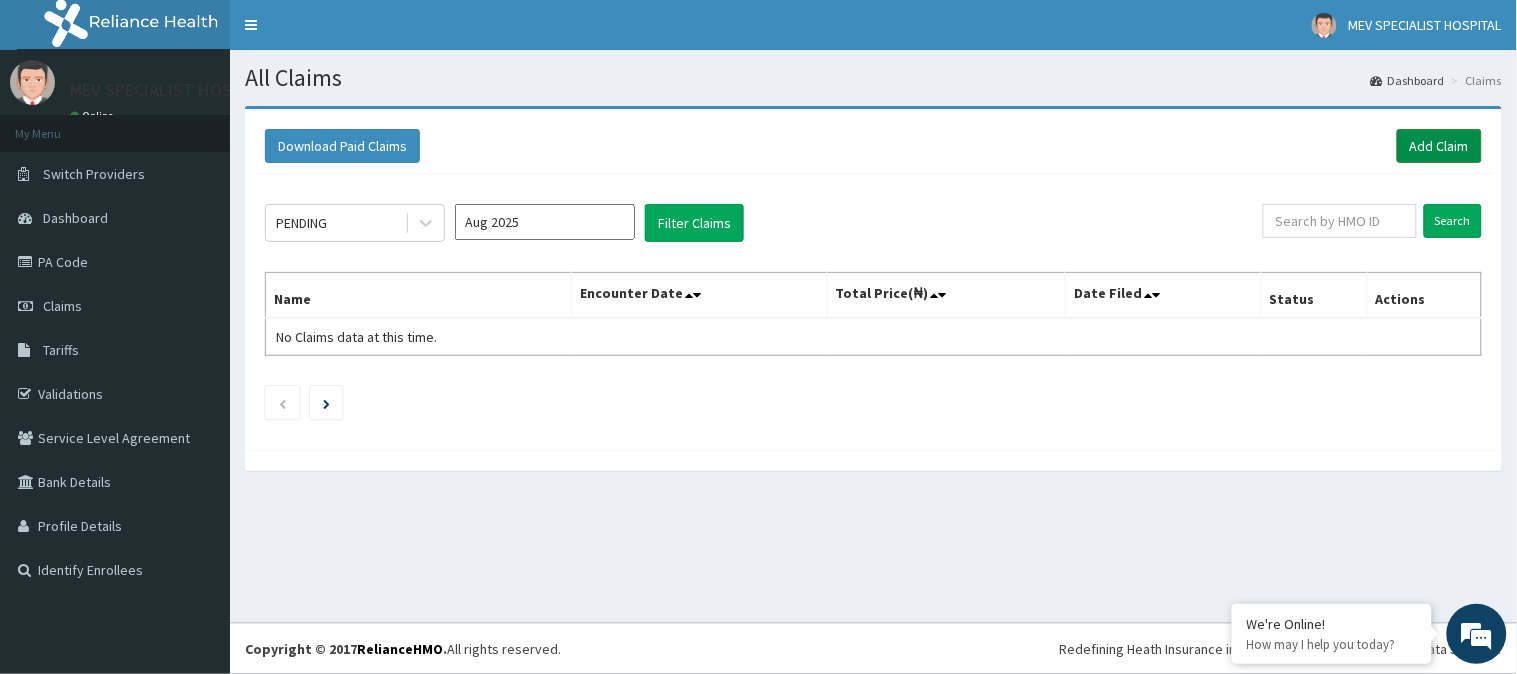 click on "Add Claim" at bounding box center [1439, 146] 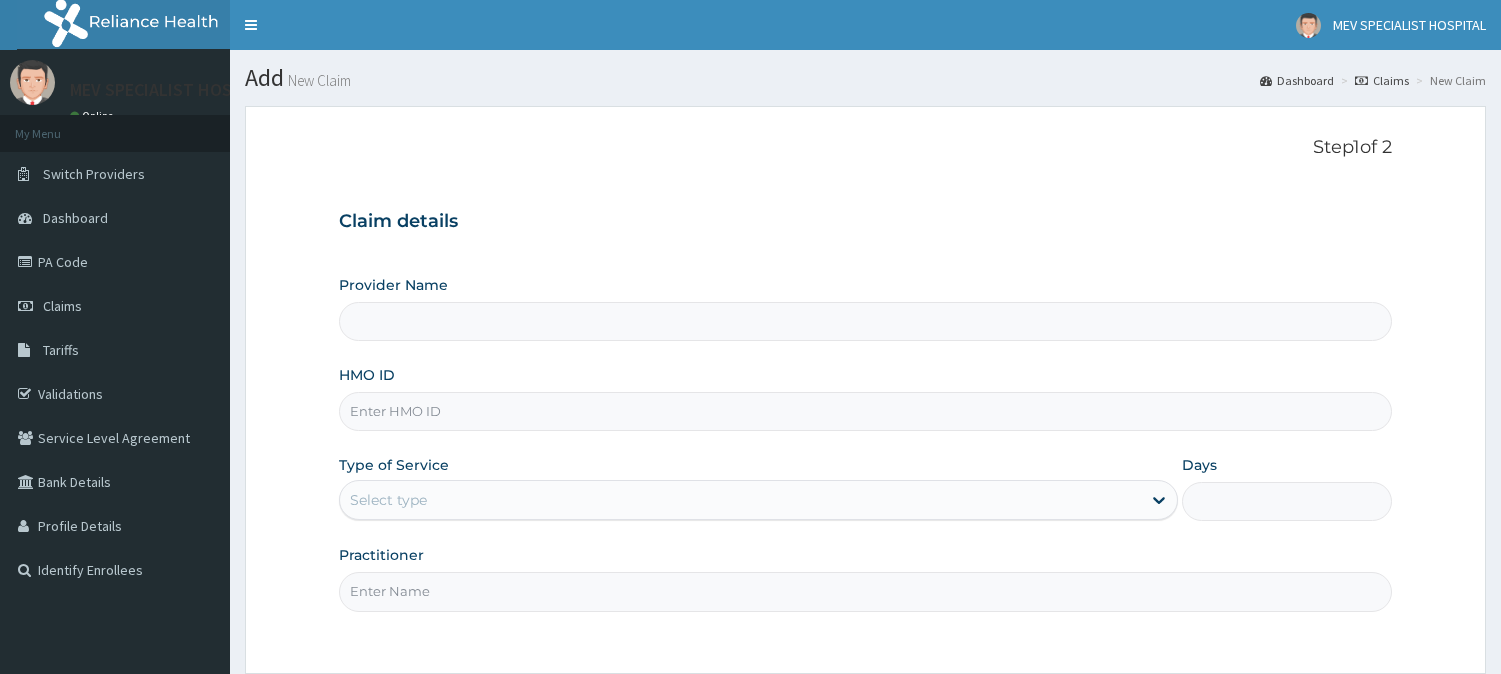 type on "MEV SPECIALIST HOSPITAL" 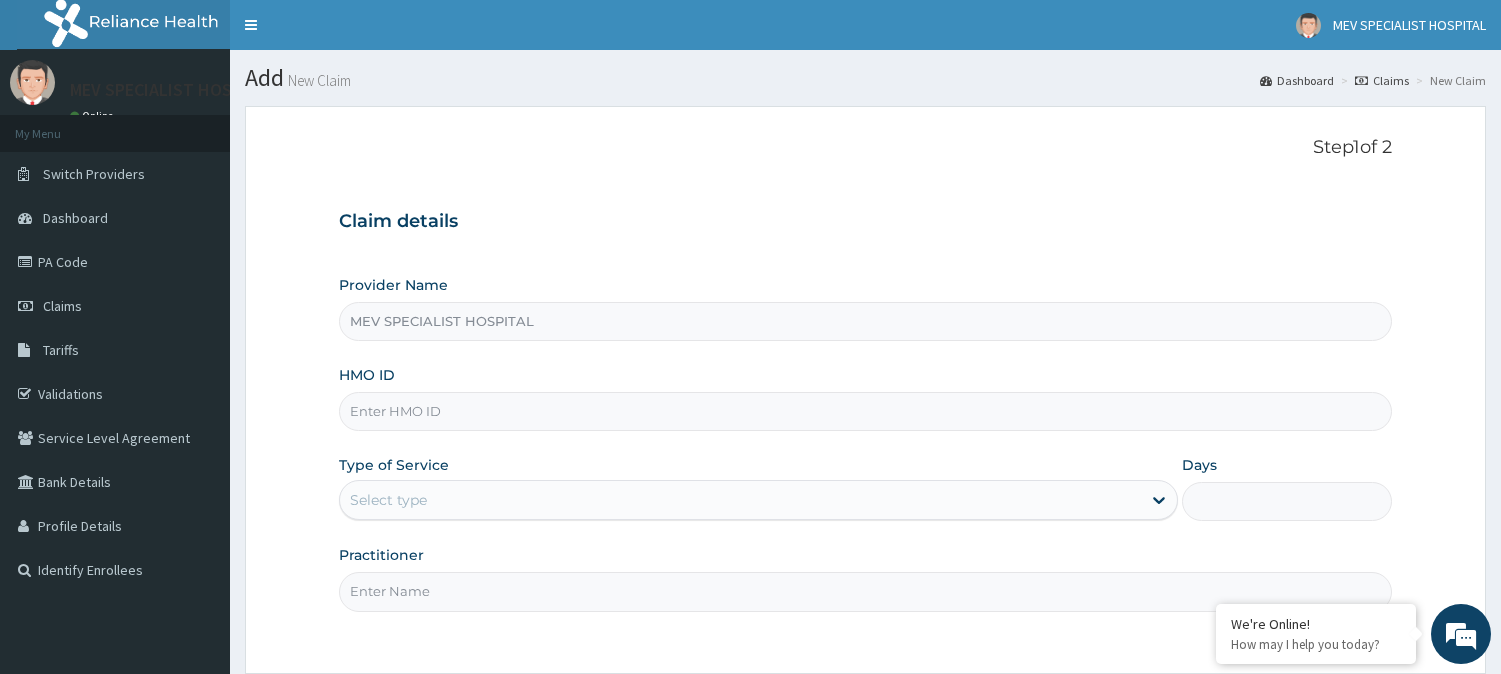 scroll, scrollTop: 0, scrollLeft: 0, axis: both 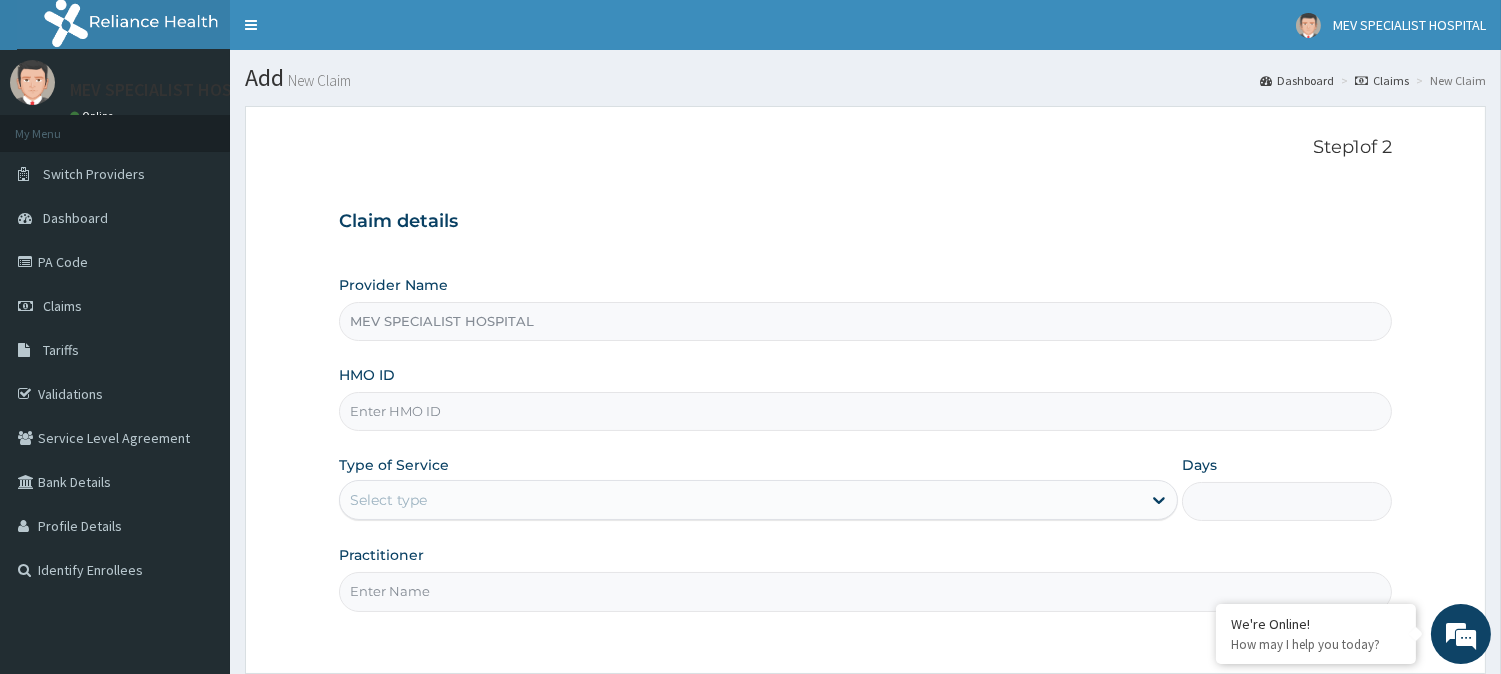 click on "HMO ID" at bounding box center (865, 411) 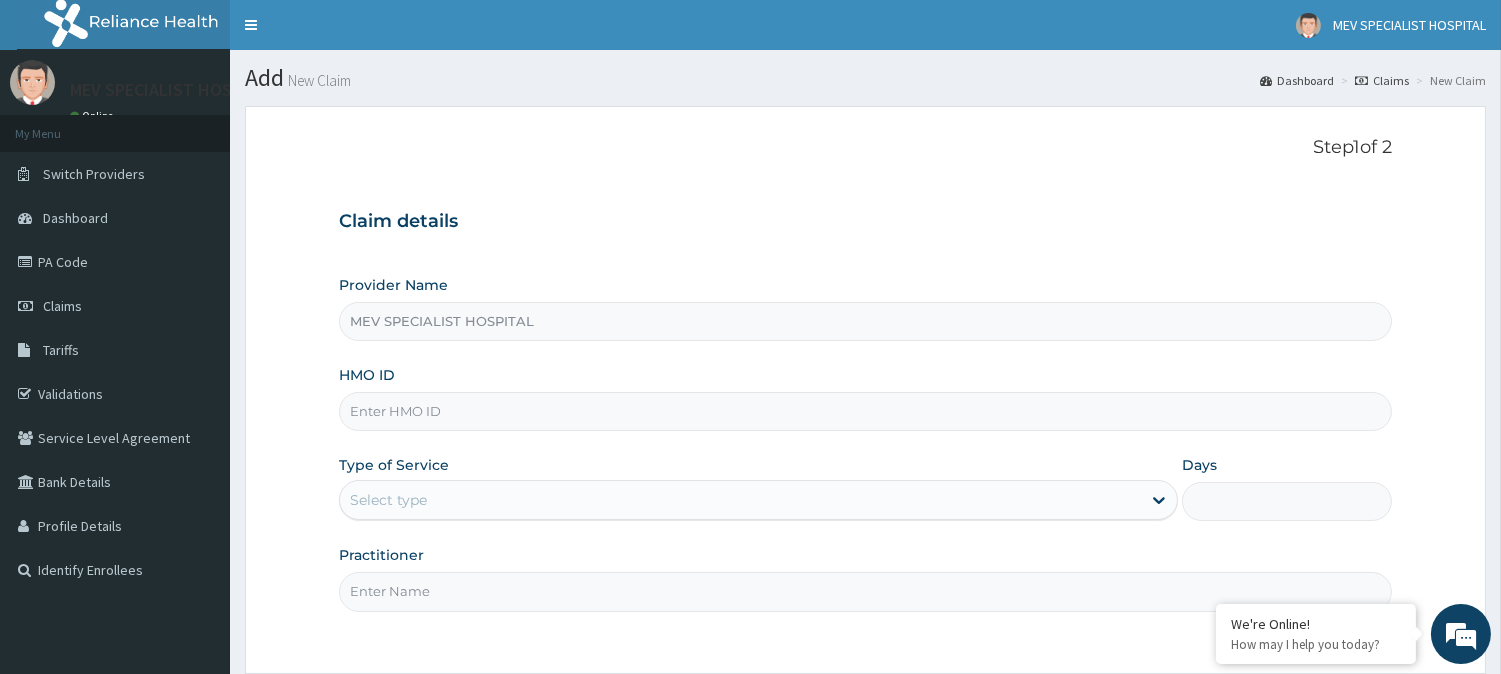 paste on "CCR/10022/B" 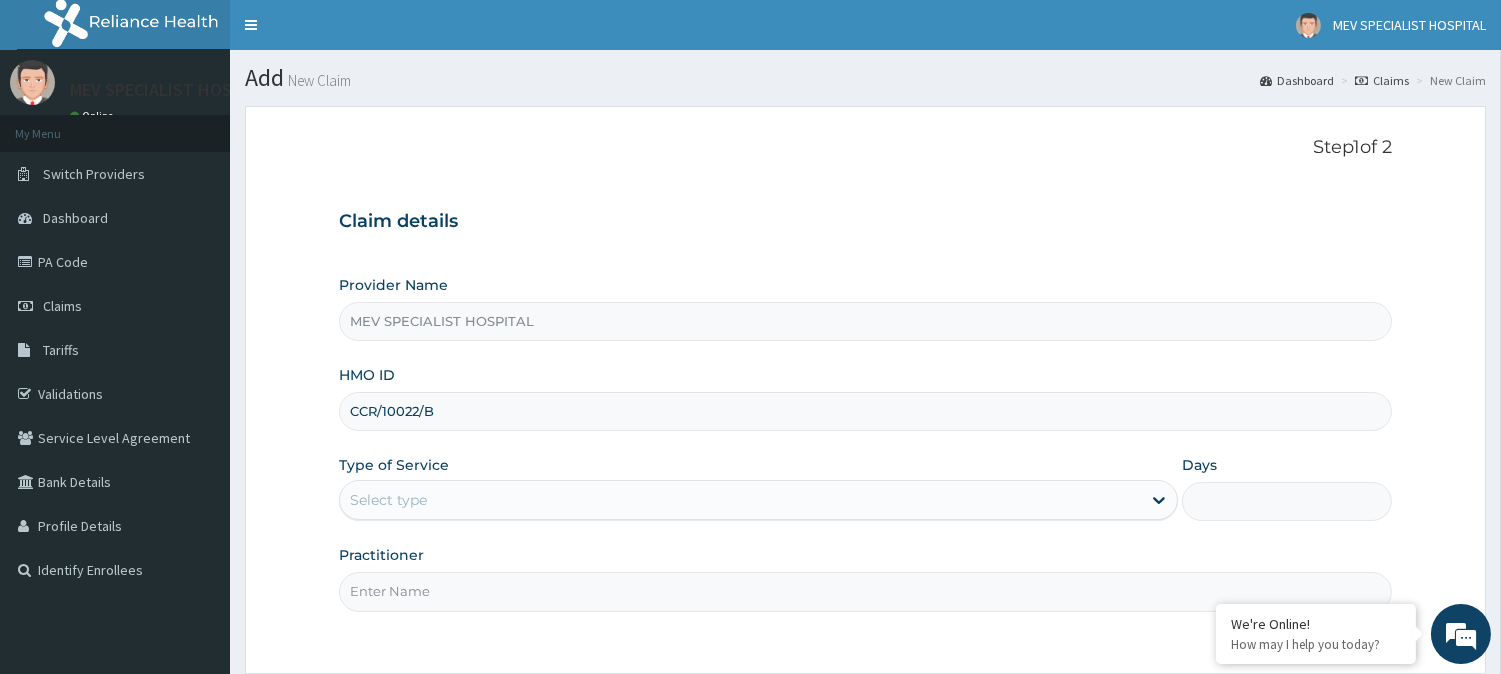 type on "CCR/10022/B" 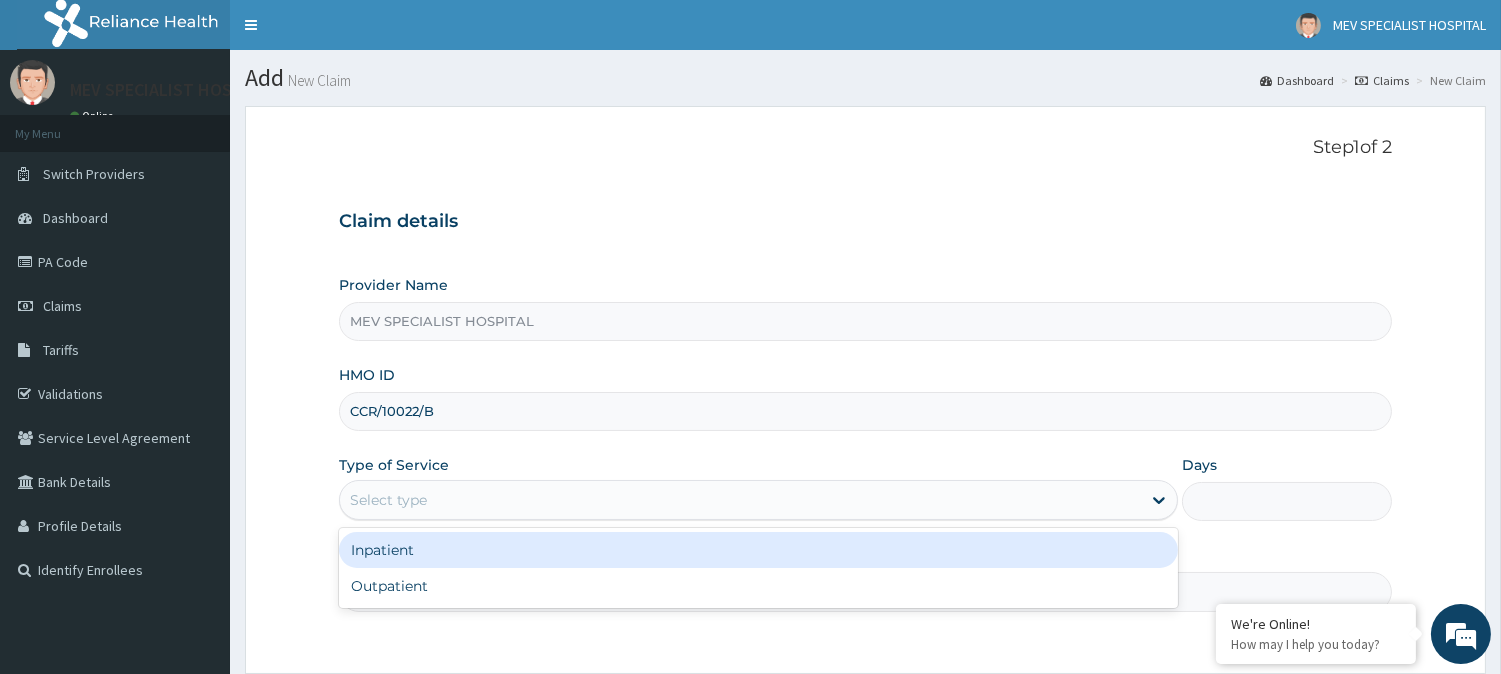 scroll, scrollTop: 0, scrollLeft: 0, axis: both 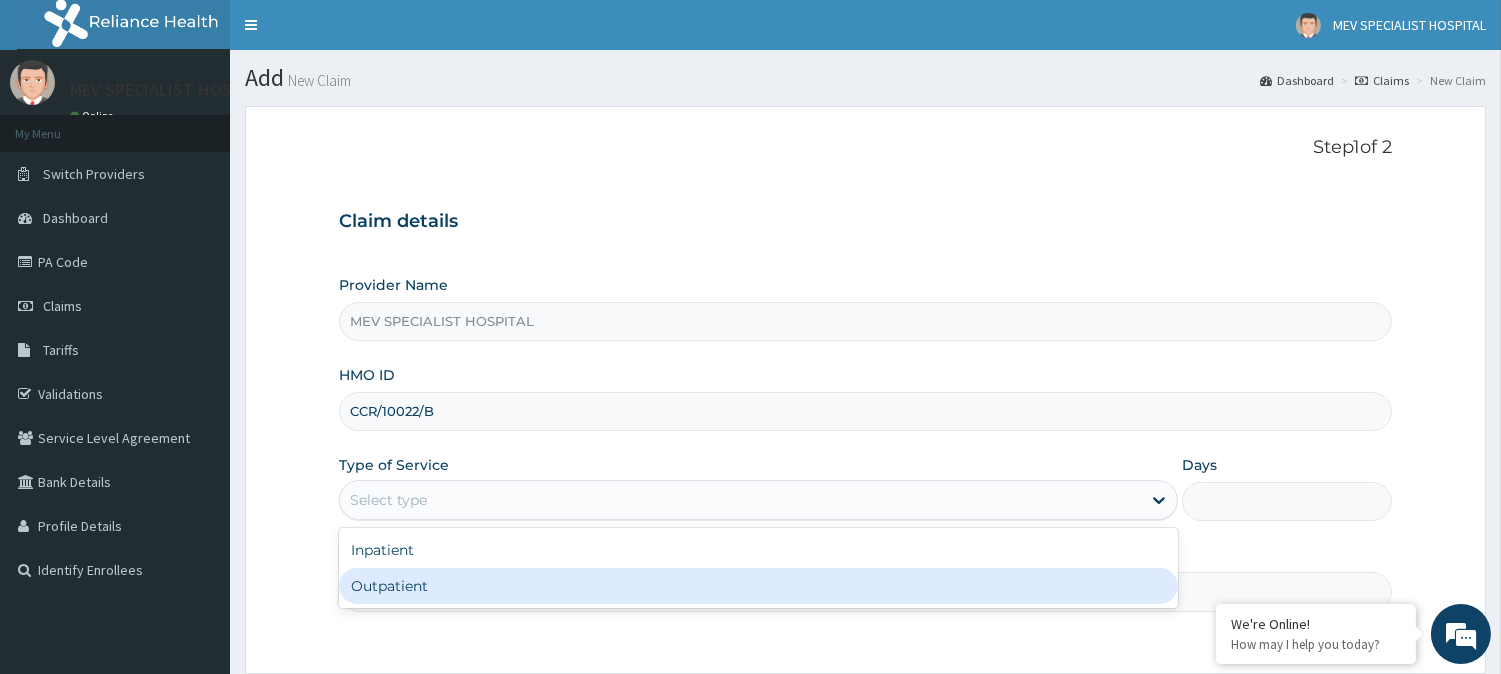 click on "Outpatient" at bounding box center (758, 586) 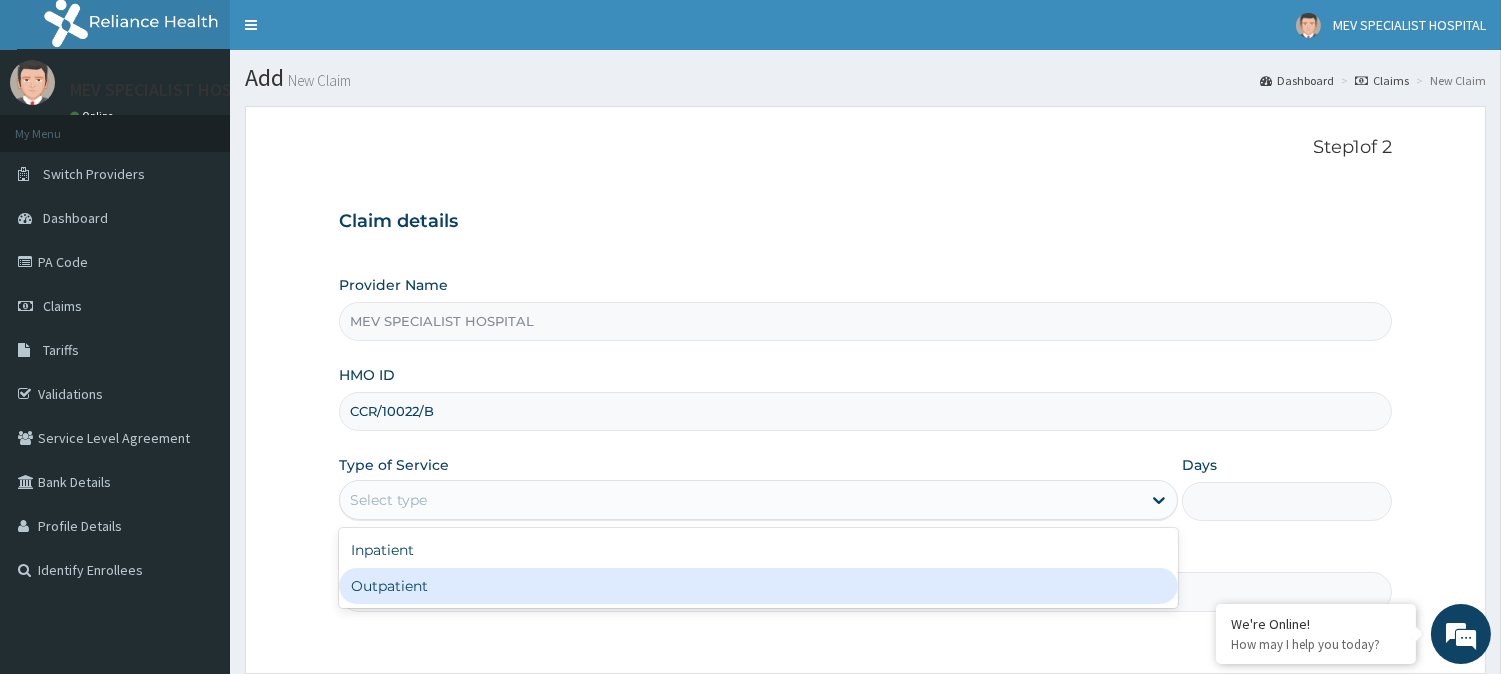 type on "1" 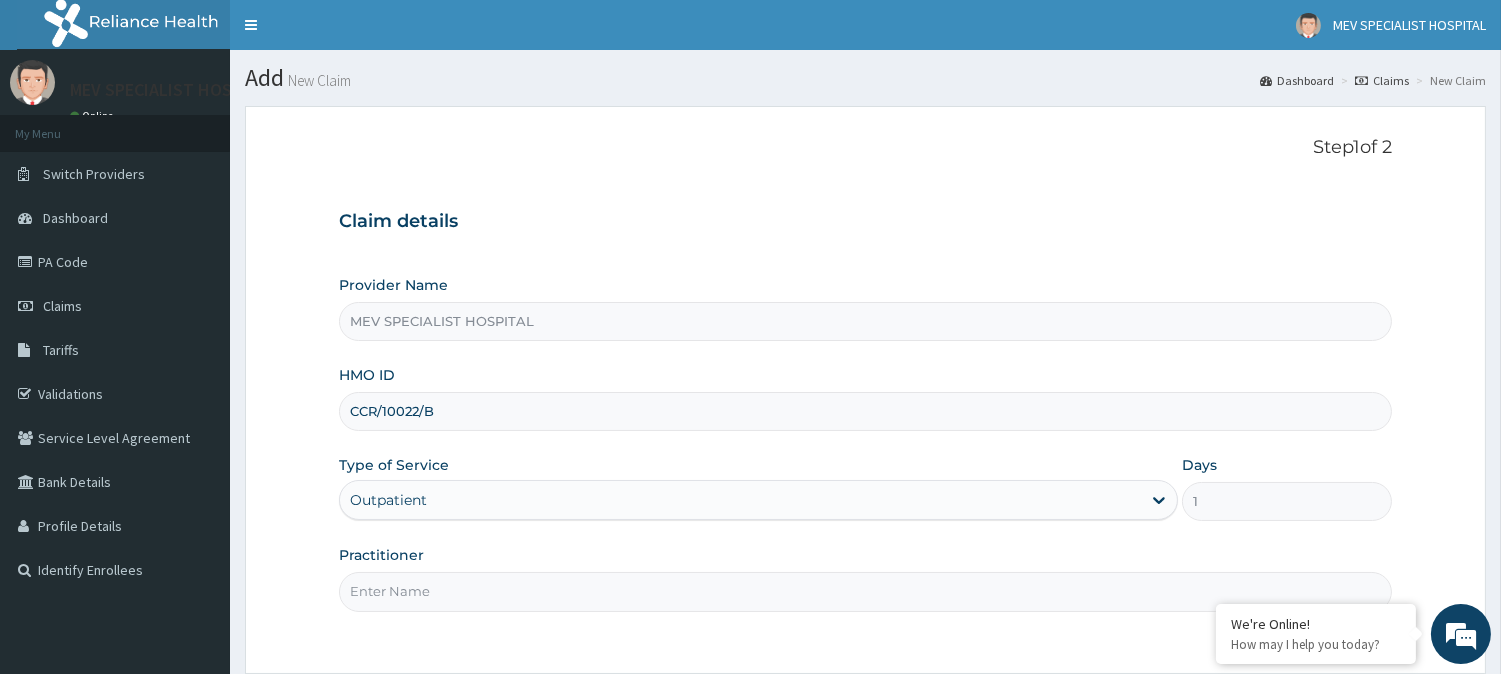 click on "Practitioner" at bounding box center [865, 578] 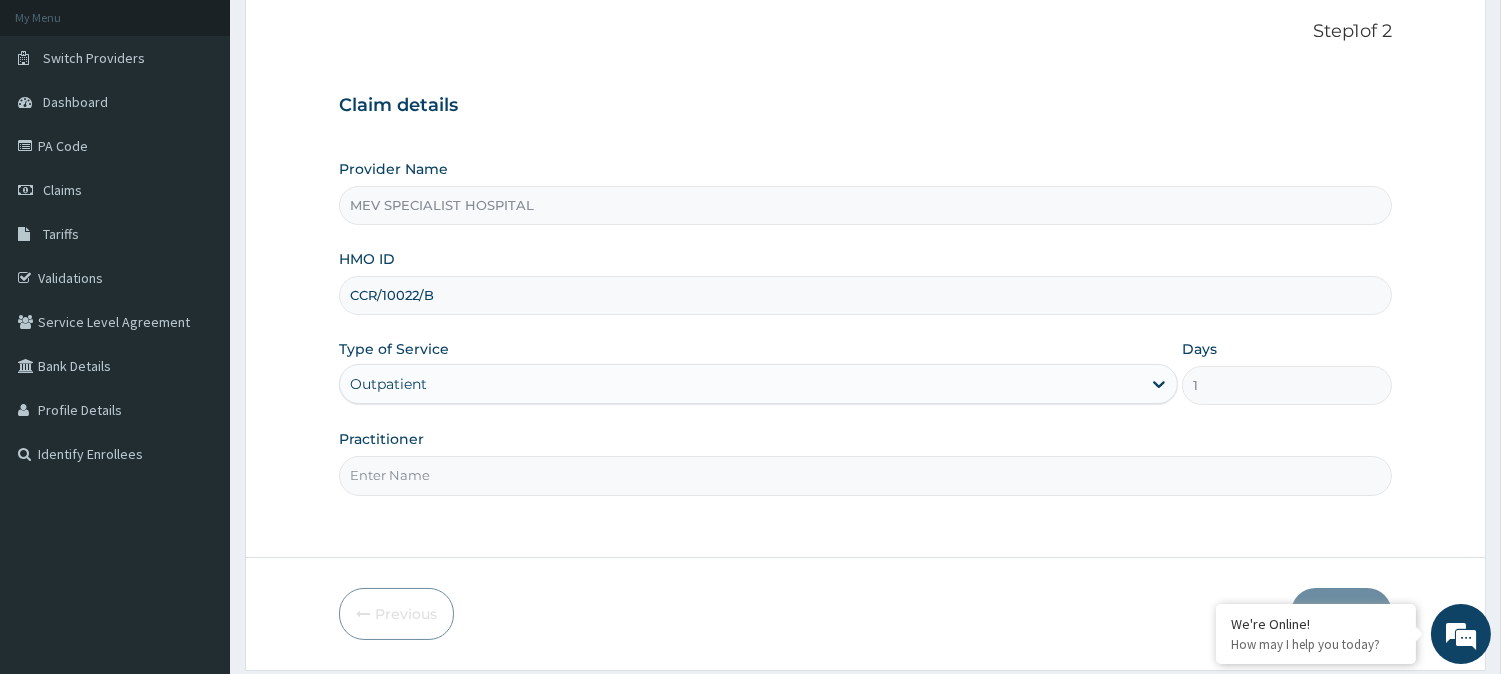 scroll, scrollTop: 178, scrollLeft: 0, axis: vertical 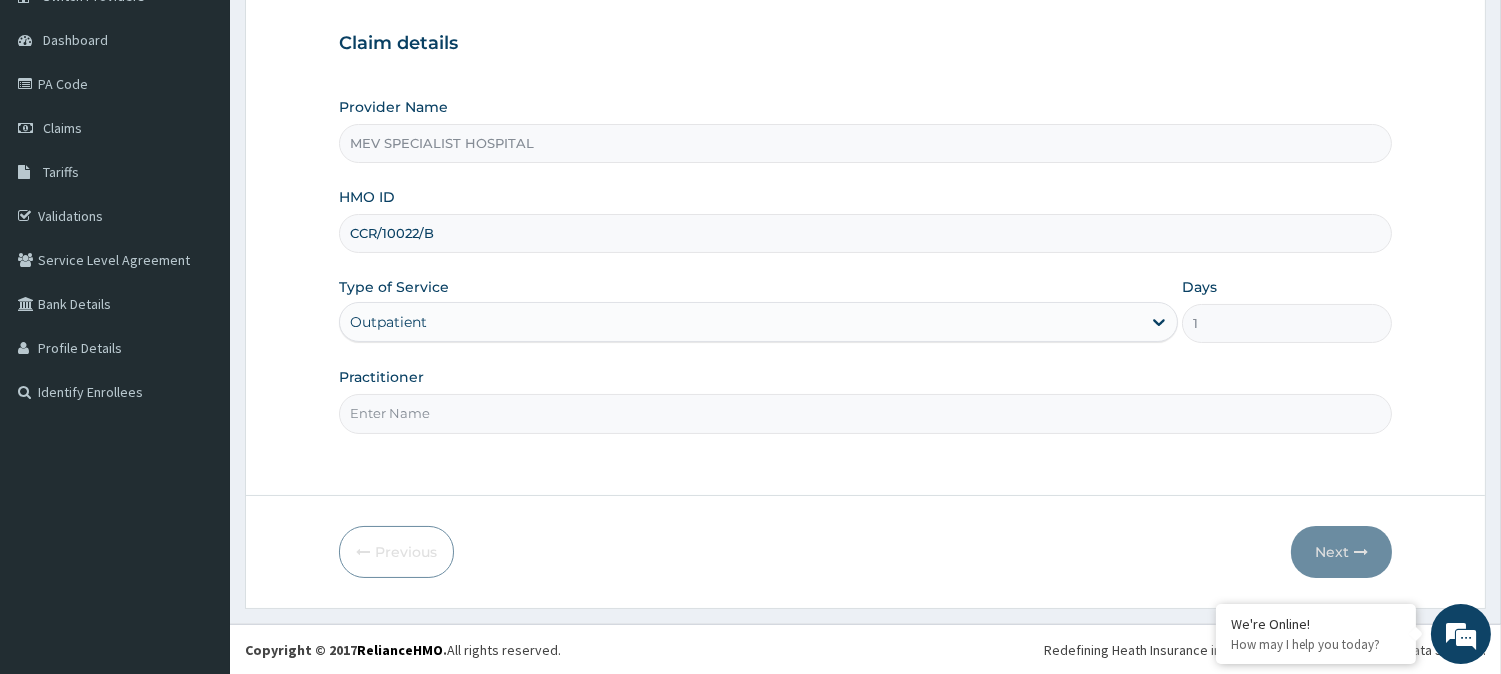 click on "Practitioner" at bounding box center [865, 413] 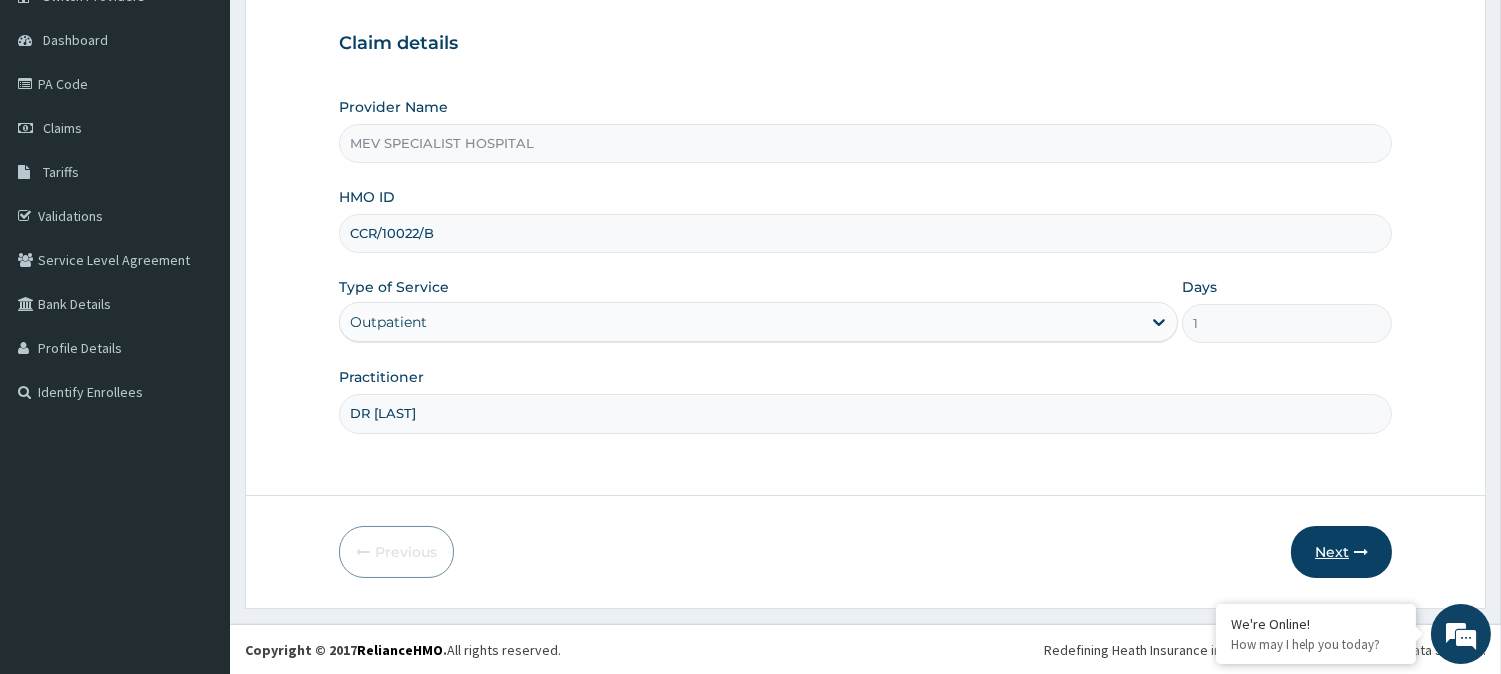 click on "Next" at bounding box center (1341, 552) 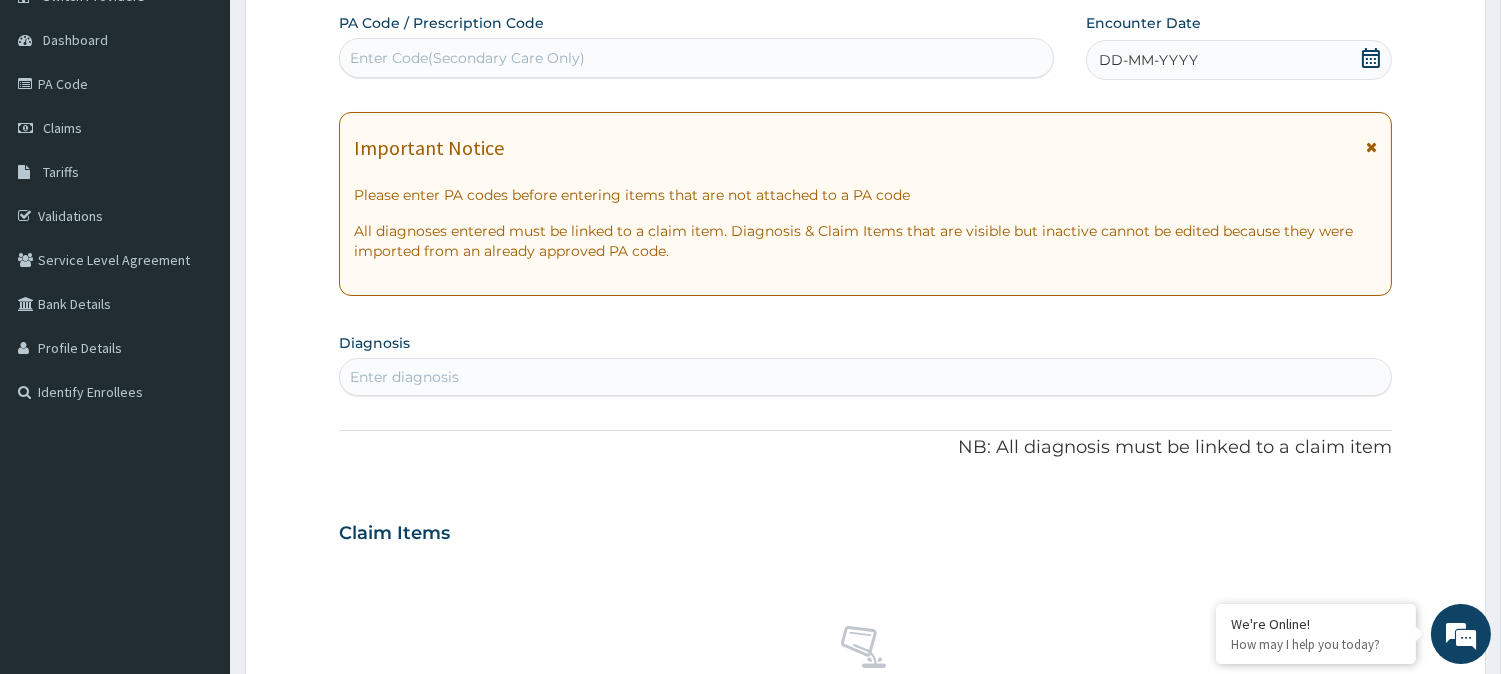 click on "Enter Code(Secondary Care Only)" at bounding box center [696, 58] 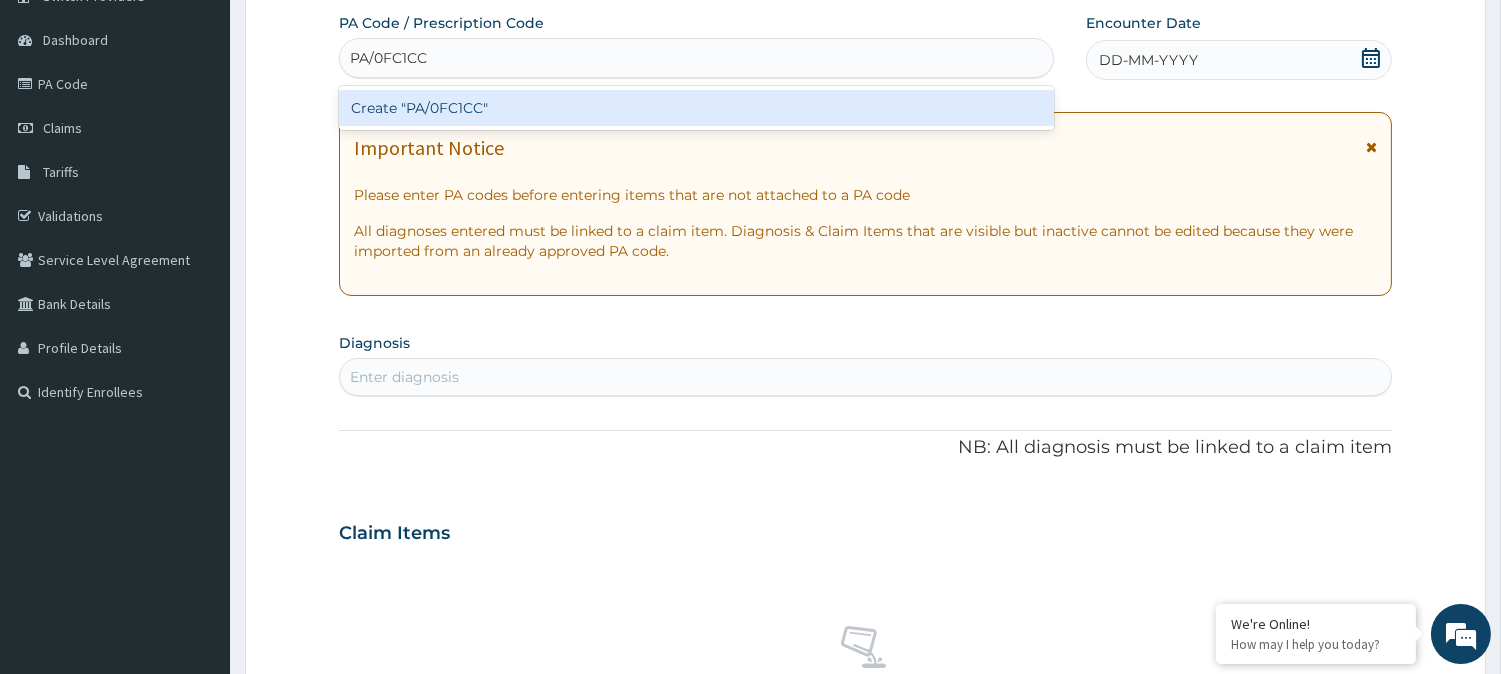 click on "Create "PA/0FC1CC"" at bounding box center [696, 108] 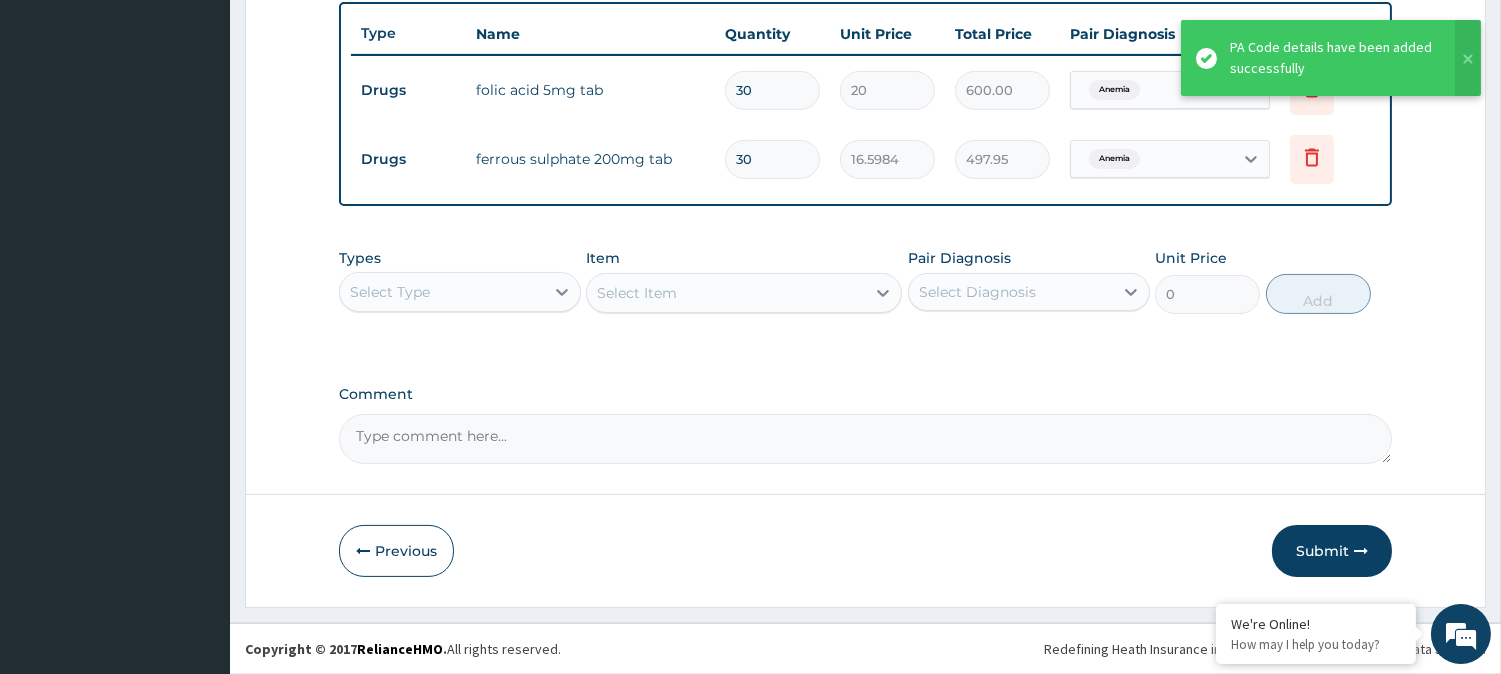 scroll, scrollTop: 740, scrollLeft: 0, axis: vertical 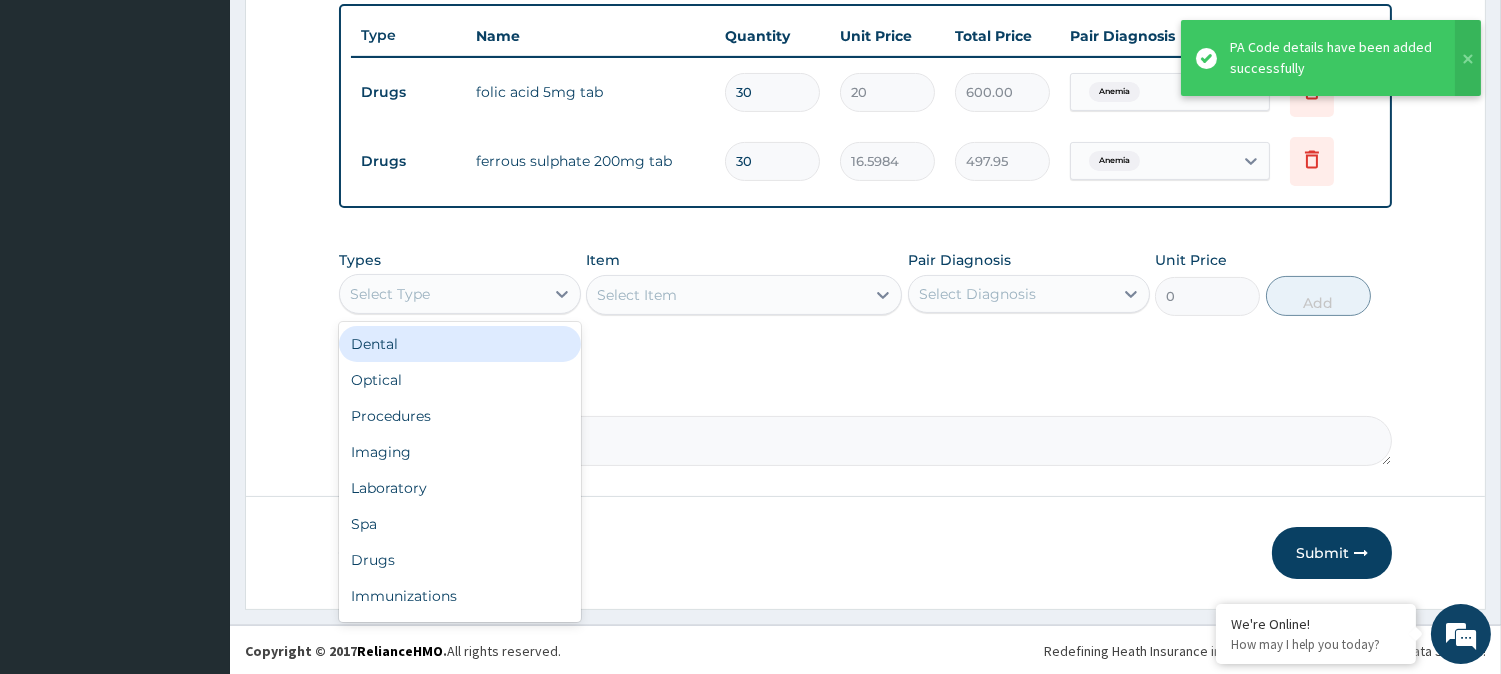 click on "Select Type" at bounding box center (390, 294) 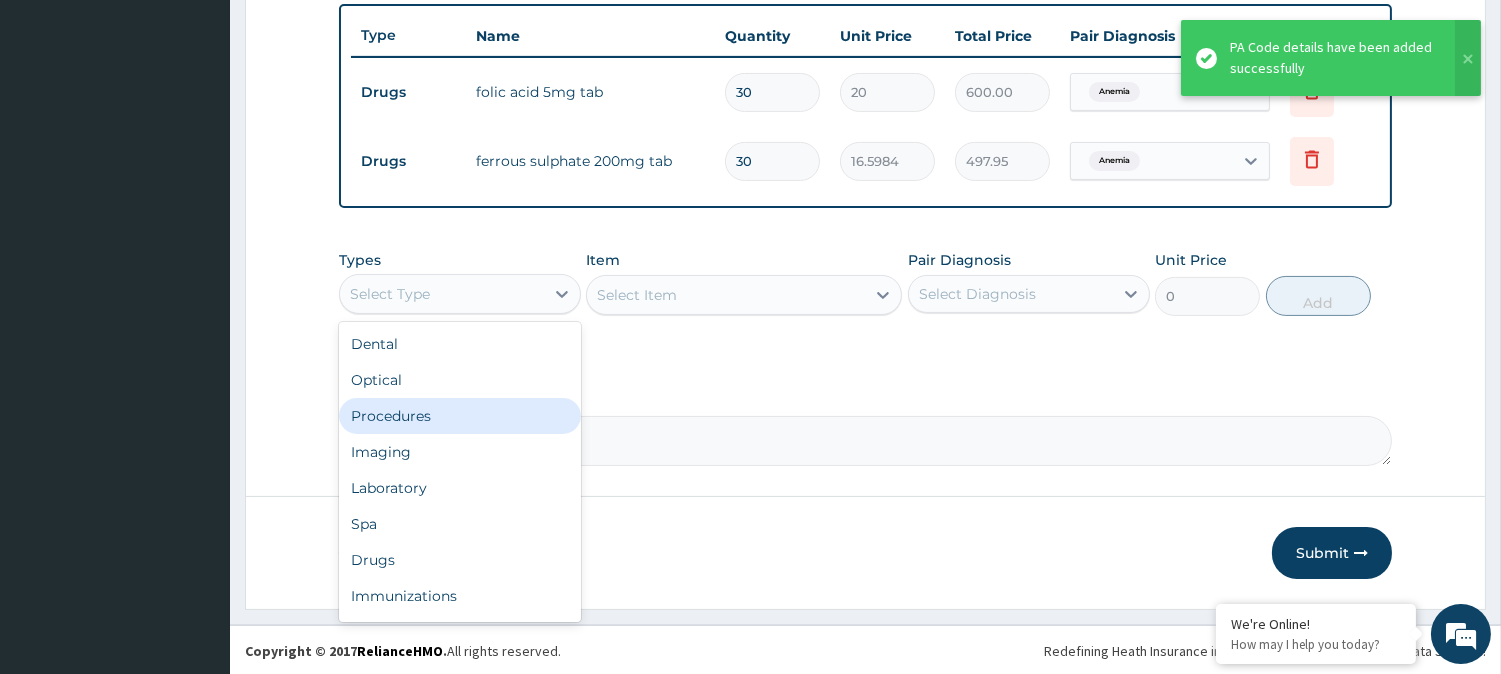 click on "Procedures" at bounding box center [460, 416] 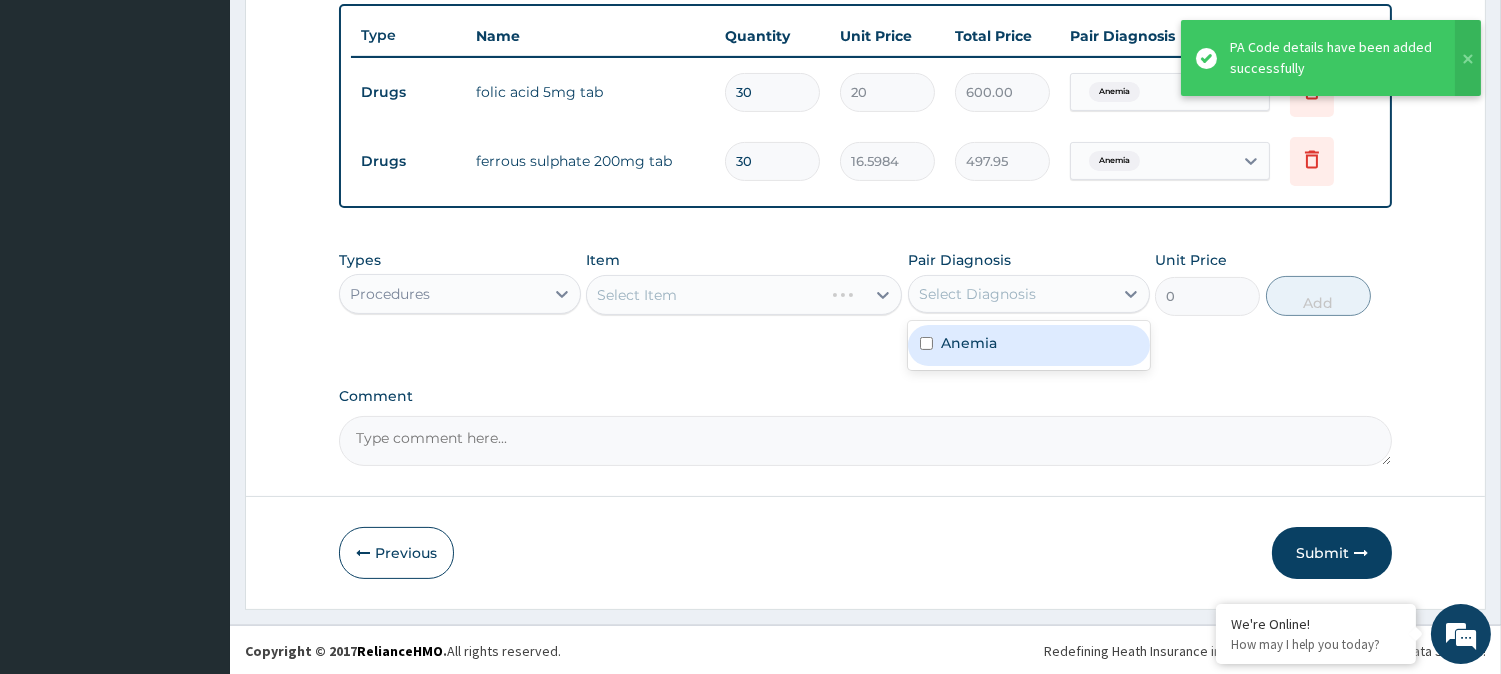 click on "Select Diagnosis" at bounding box center [1011, 294] 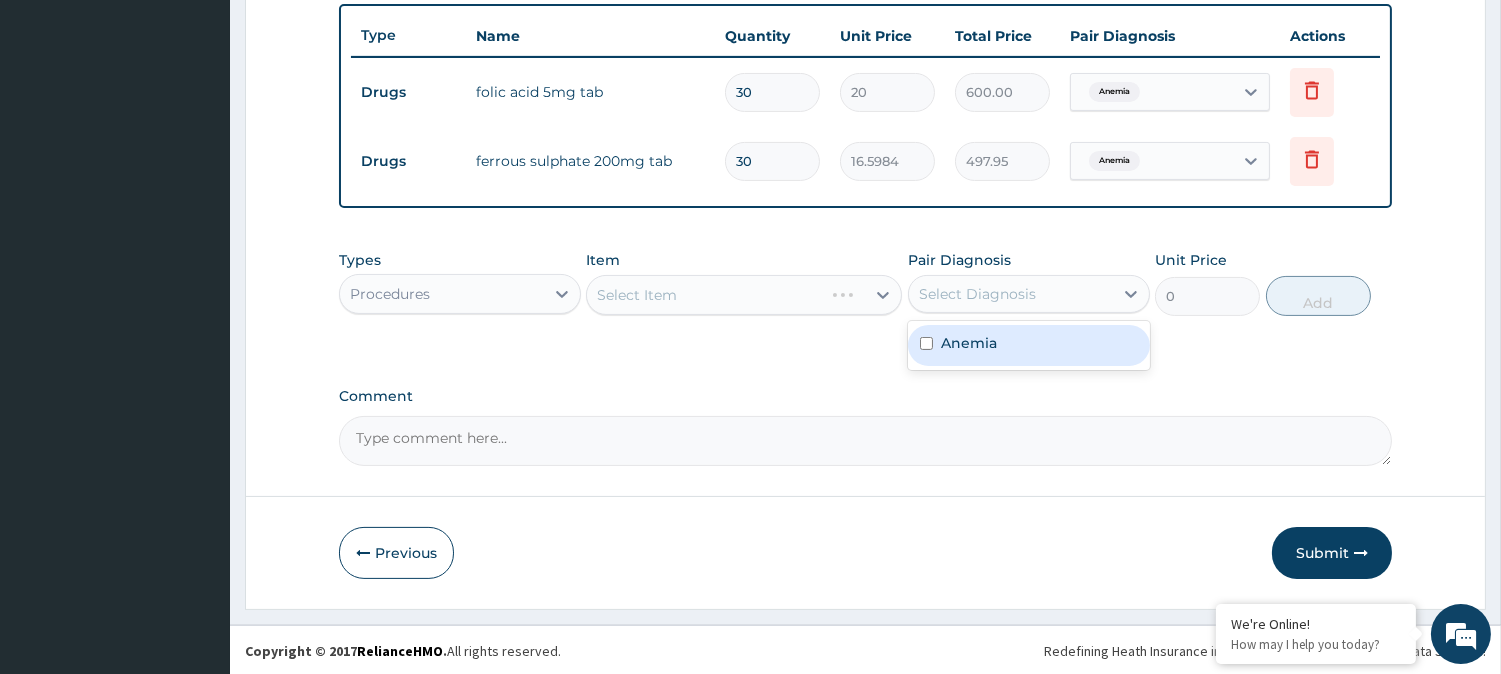 click on "Anemia" at bounding box center (1029, 345) 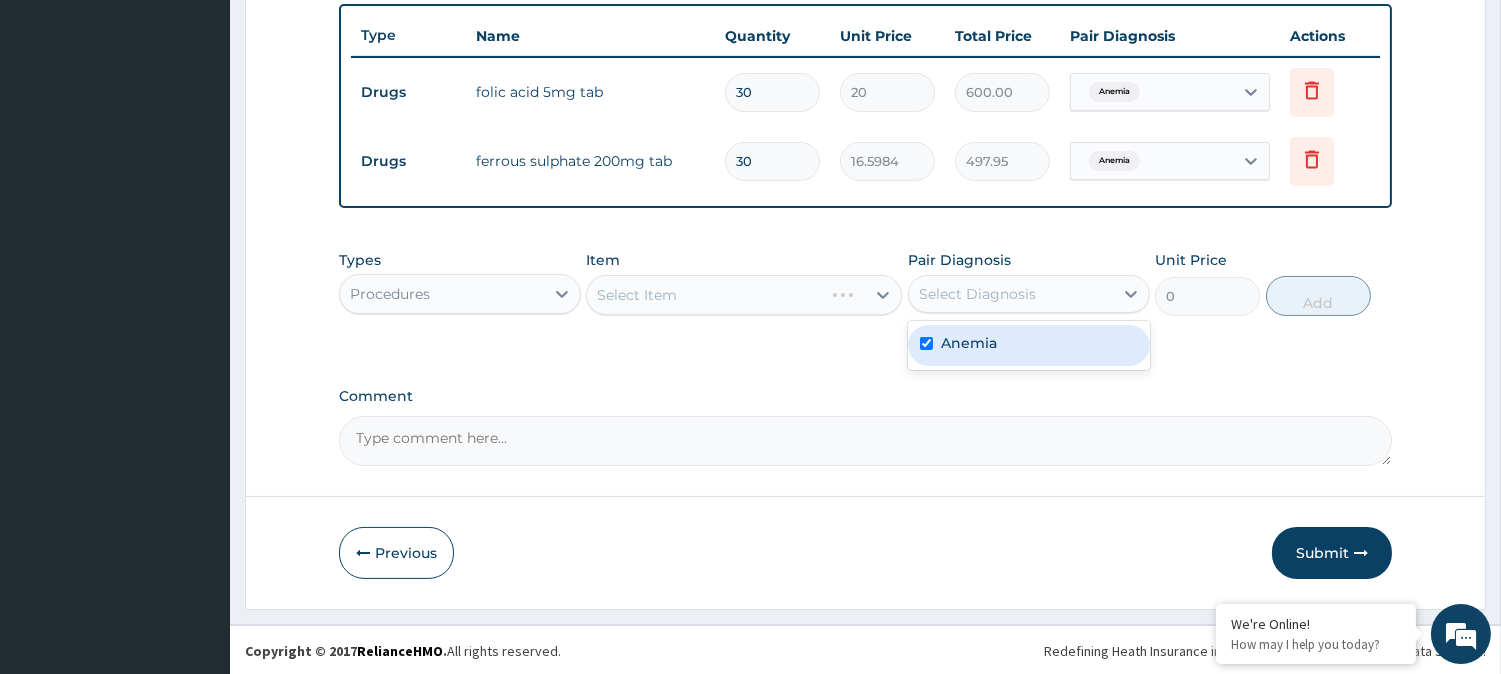 checkbox on "true" 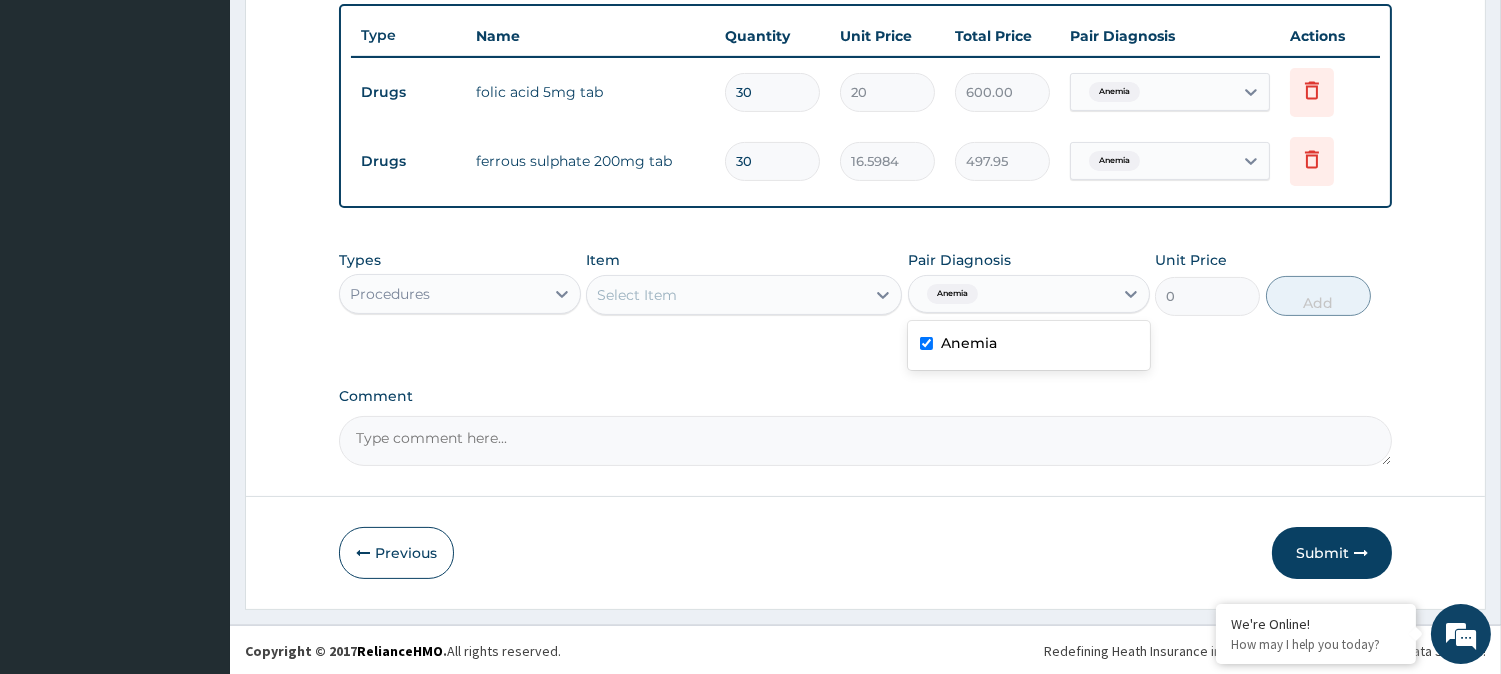 click on "Select Item" at bounding box center (726, 295) 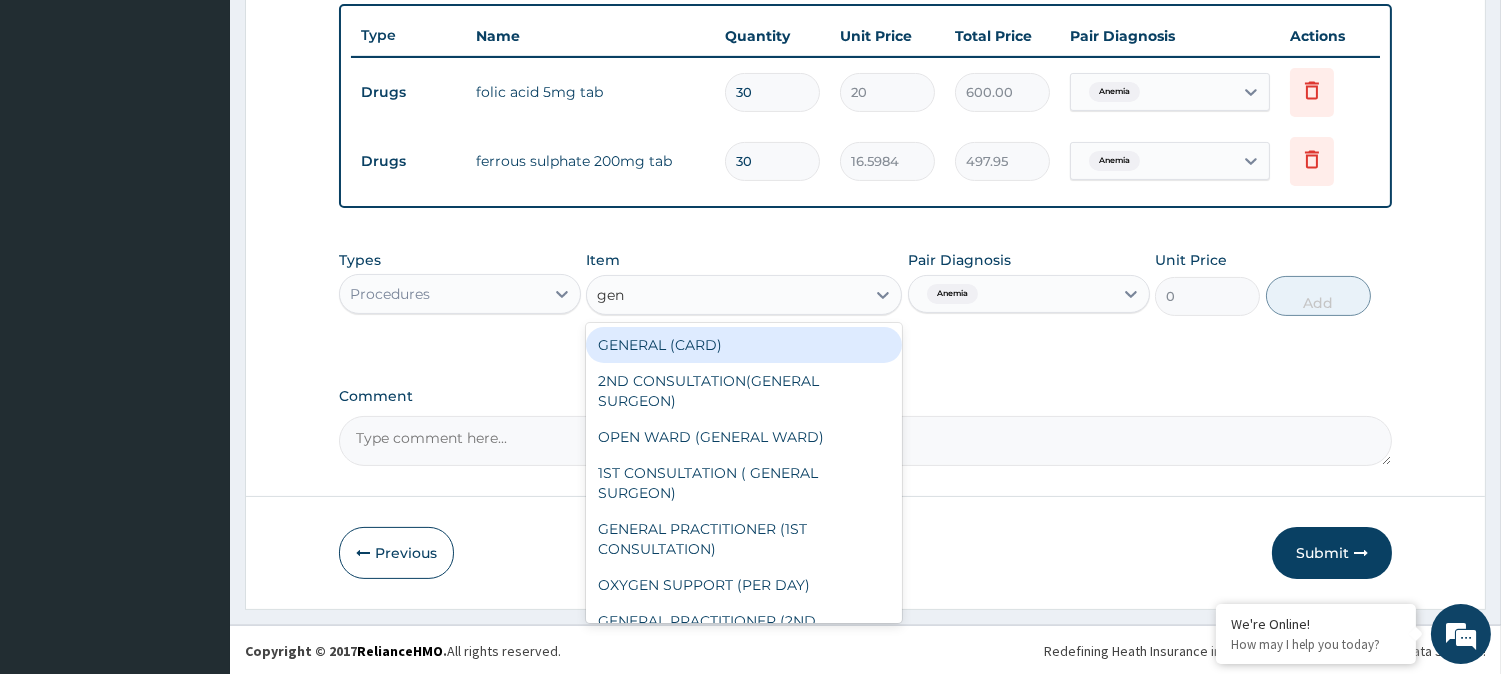 type on "gene" 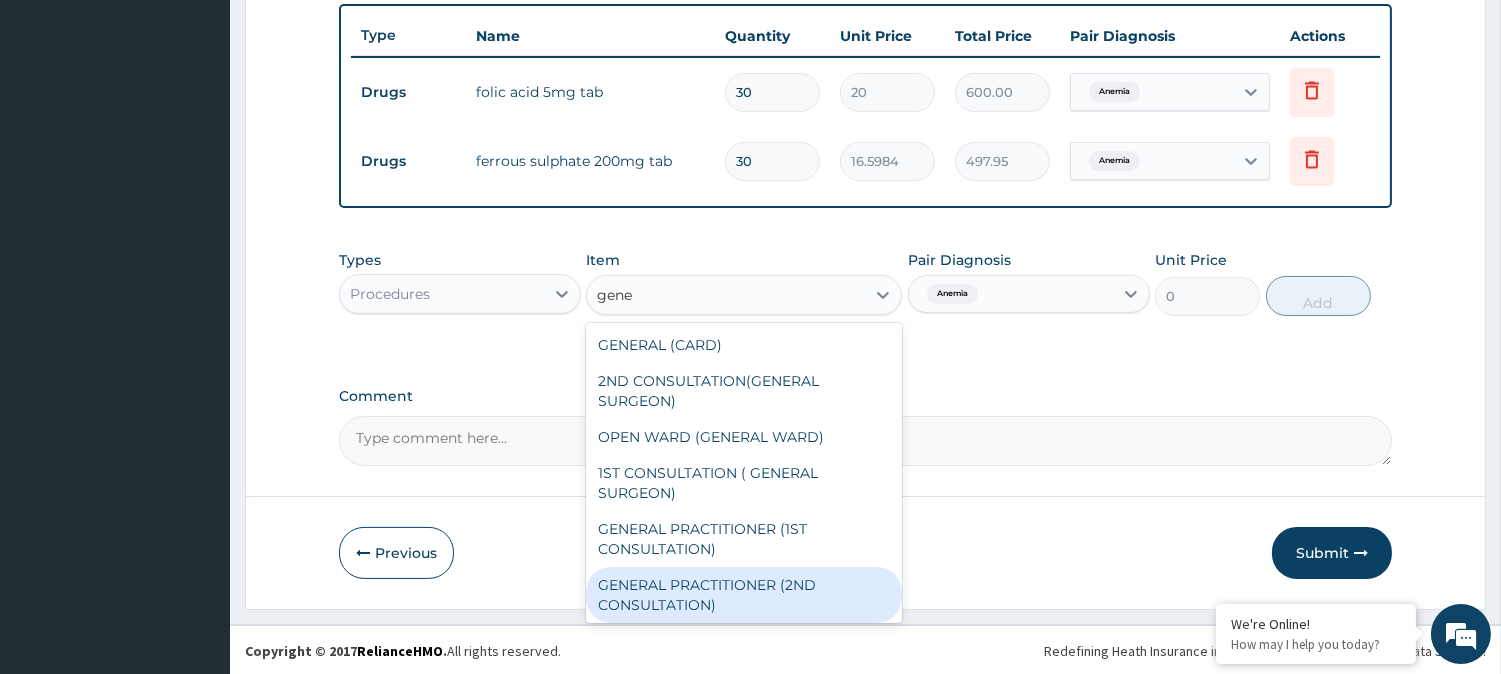 click on "GENERAL PRACTITIONER (2ND CONSULTATION)" at bounding box center (744, 595) 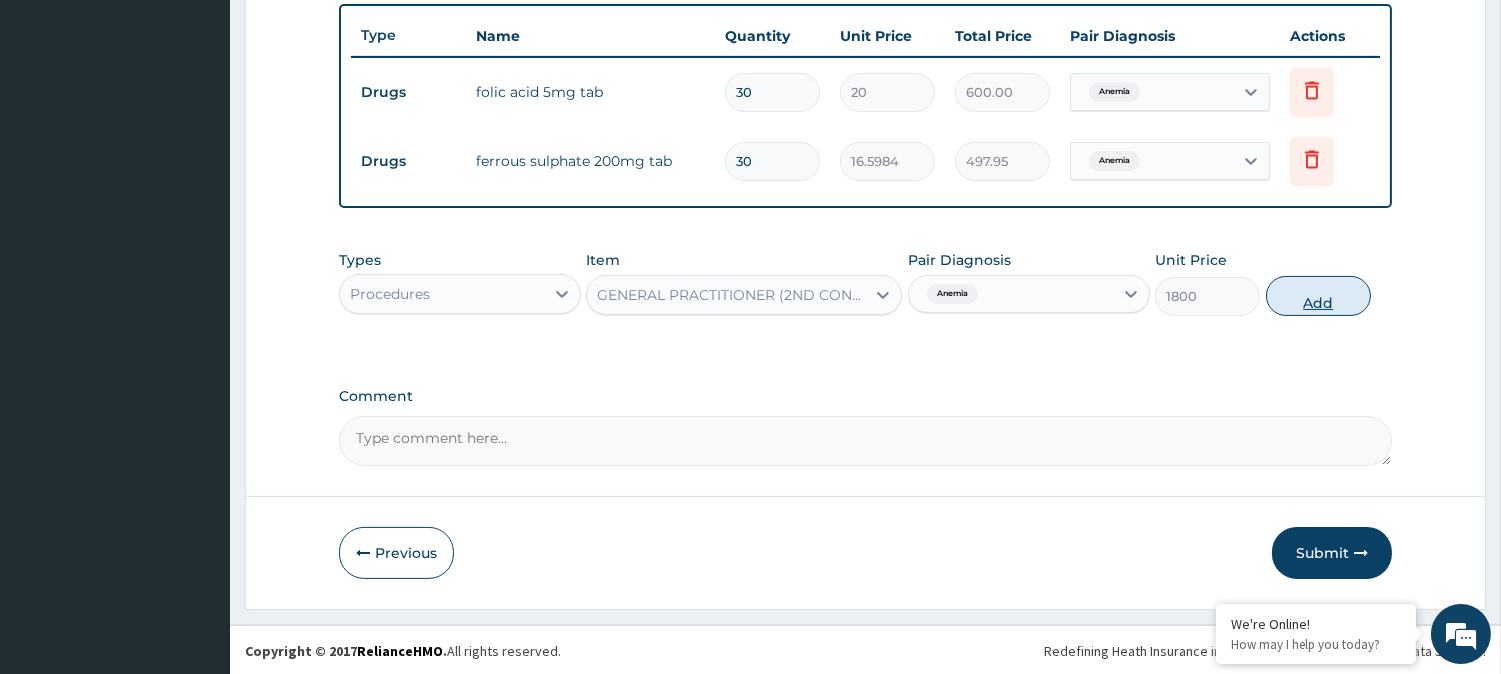 click on "Add" at bounding box center (1318, 296) 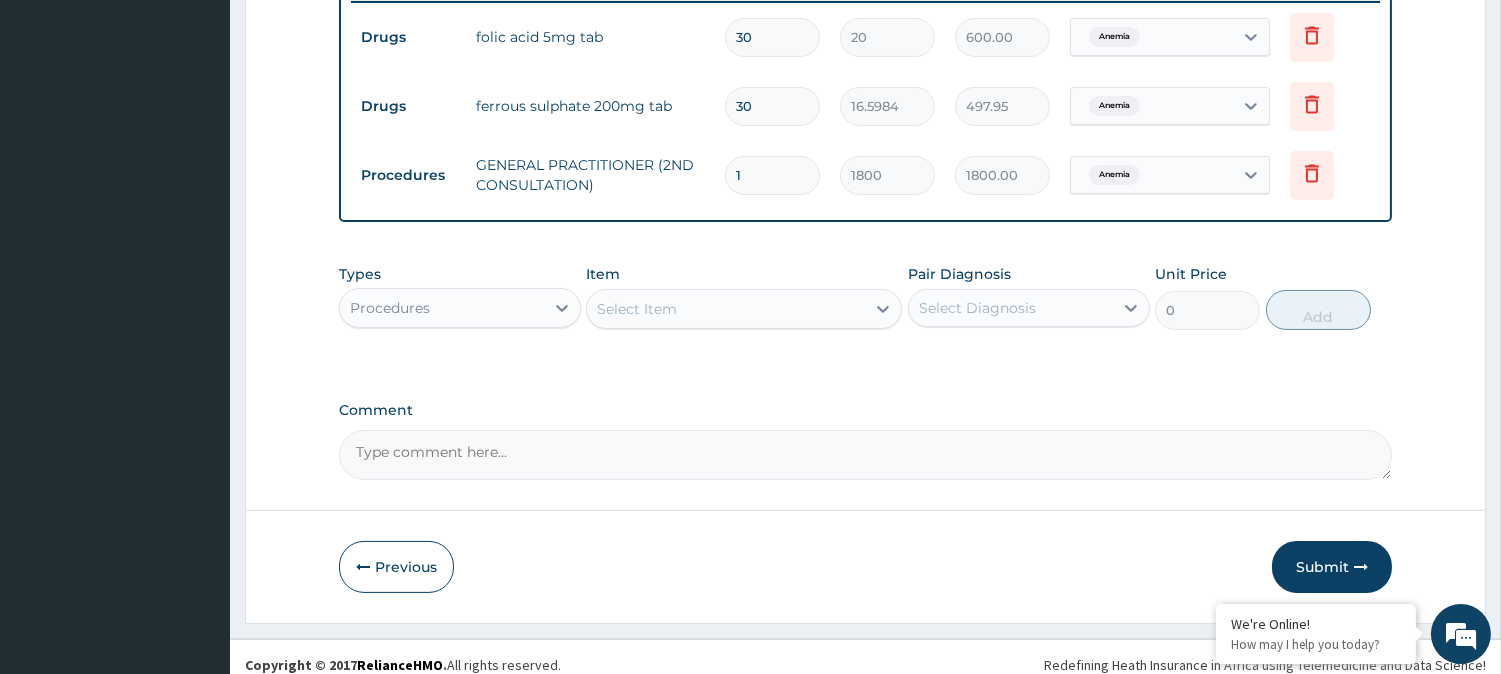 scroll, scrollTop: 810, scrollLeft: 0, axis: vertical 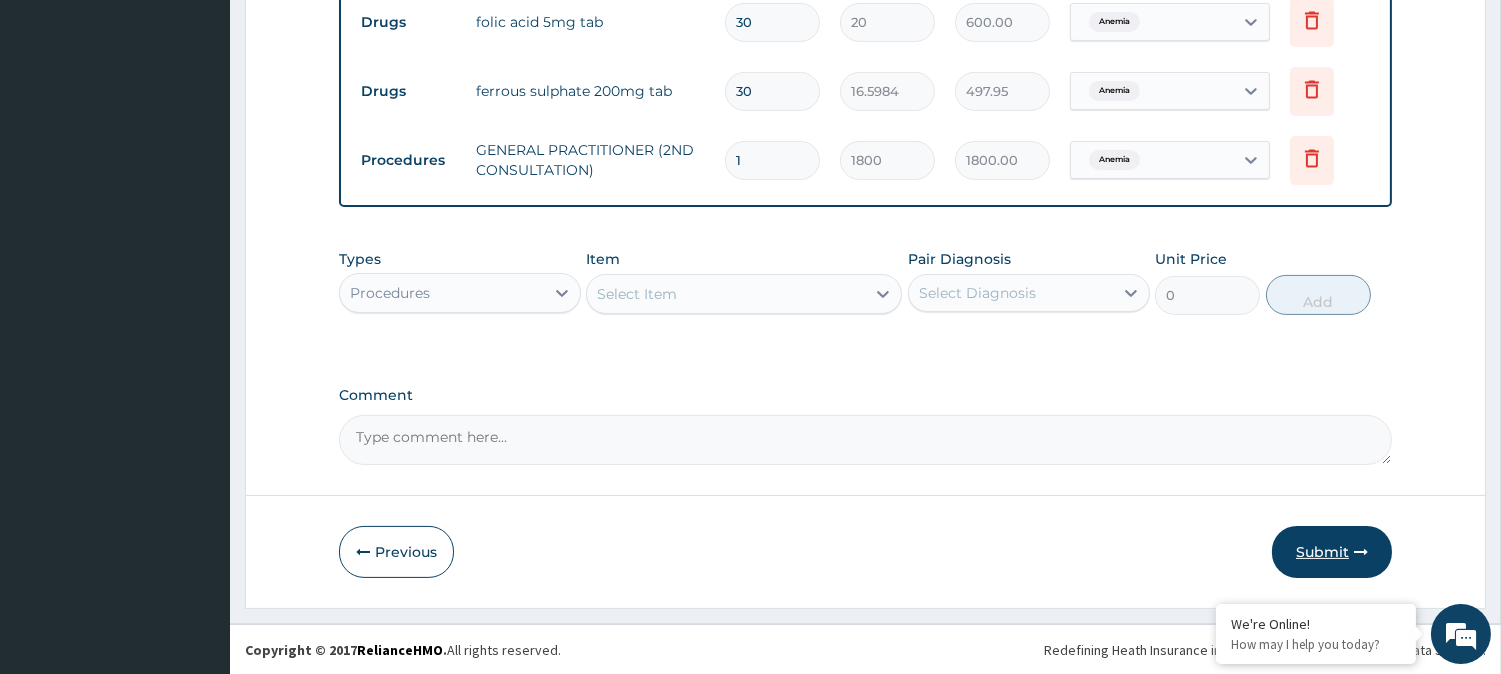 click on "Submit" at bounding box center [1332, 552] 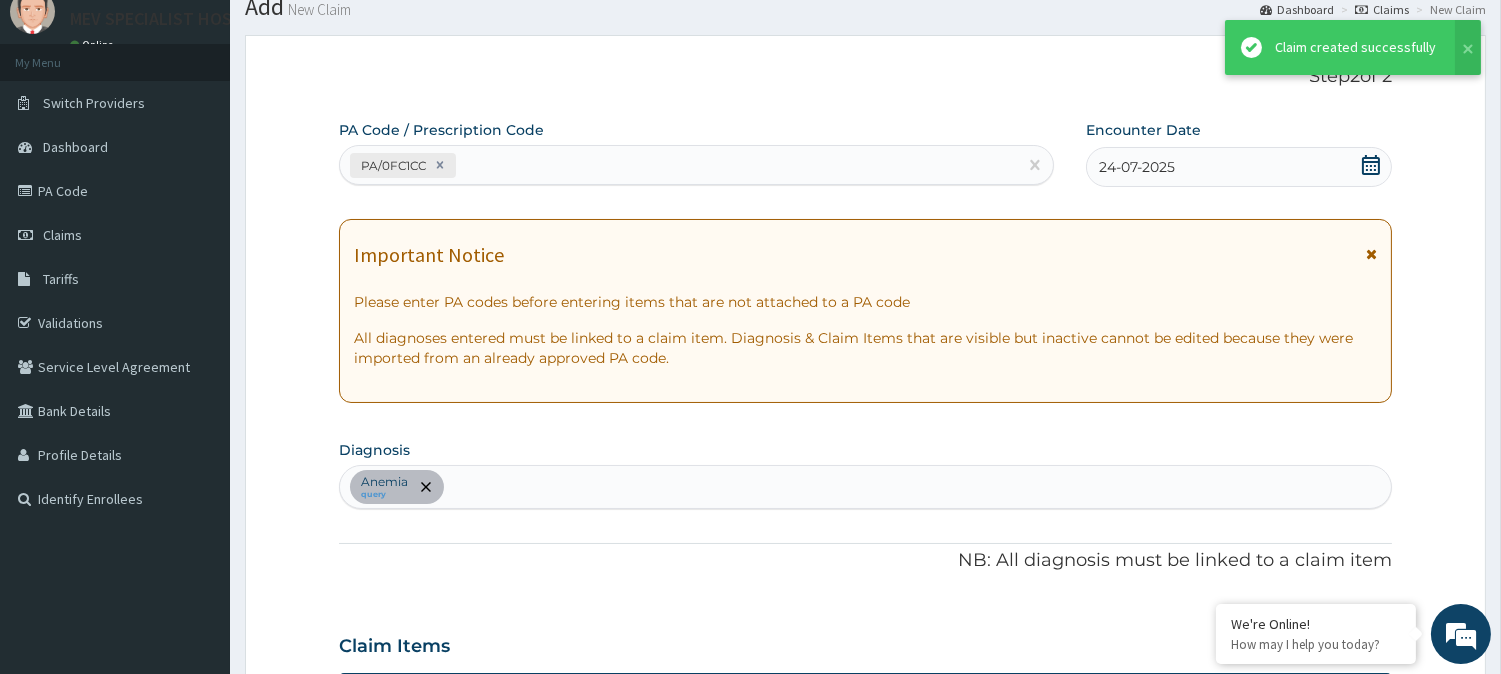 scroll, scrollTop: 810, scrollLeft: 0, axis: vertical 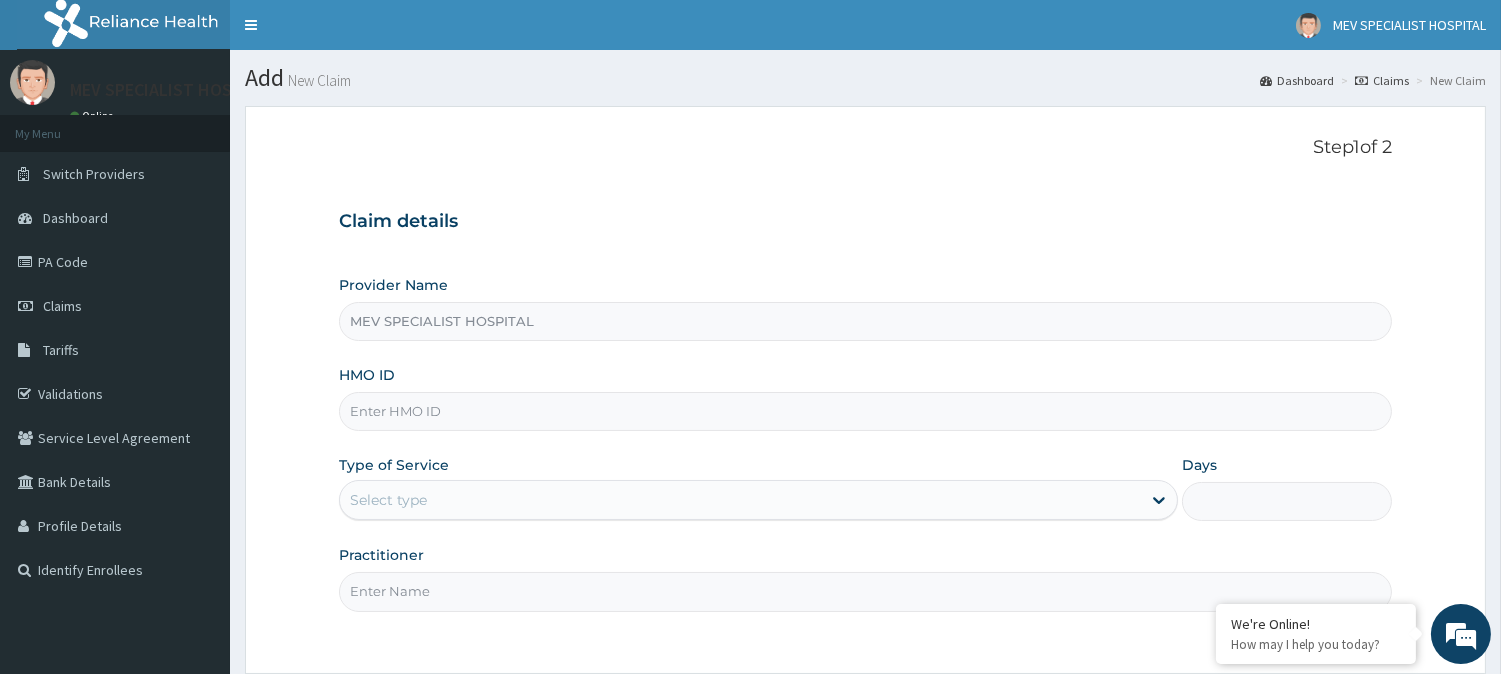 click on "HMO ID" at bounding box center (865, 411) 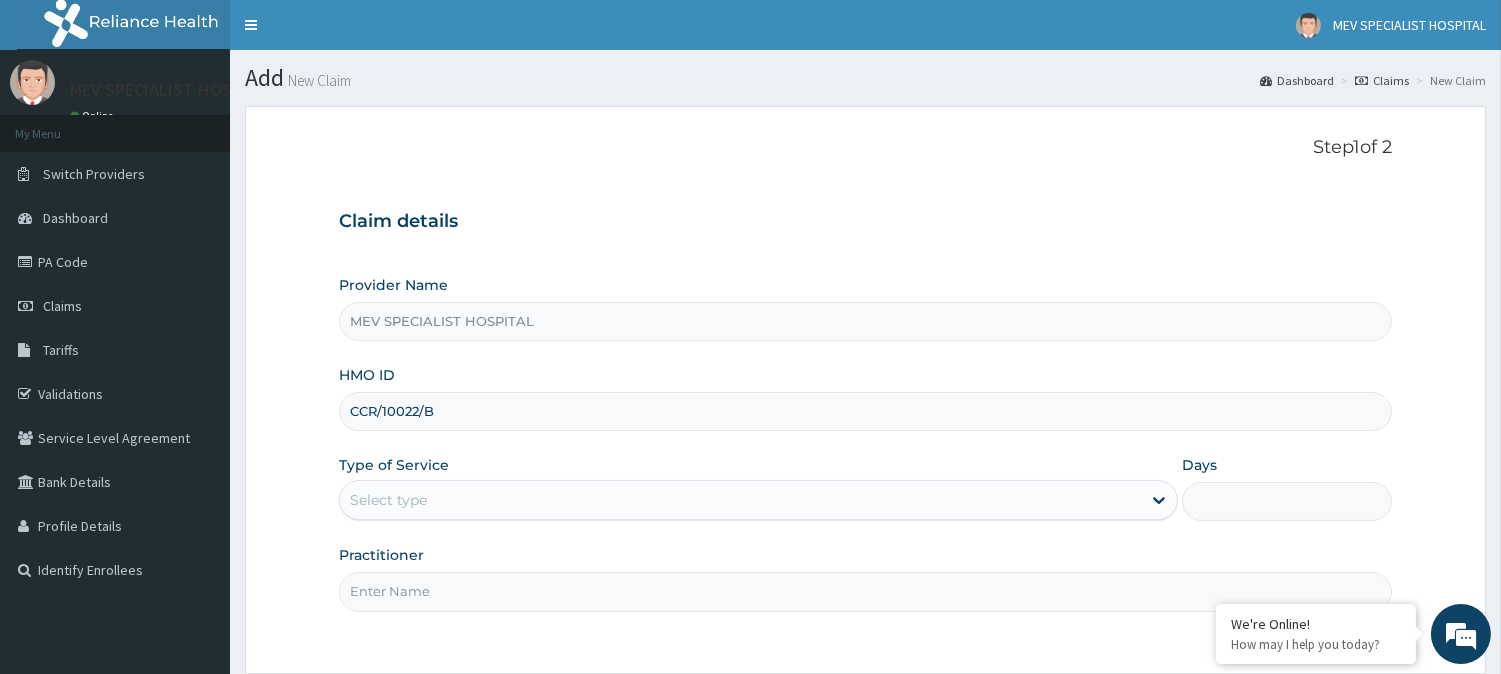 click on "CCR/10022/B" at bounding box center (865, 411) 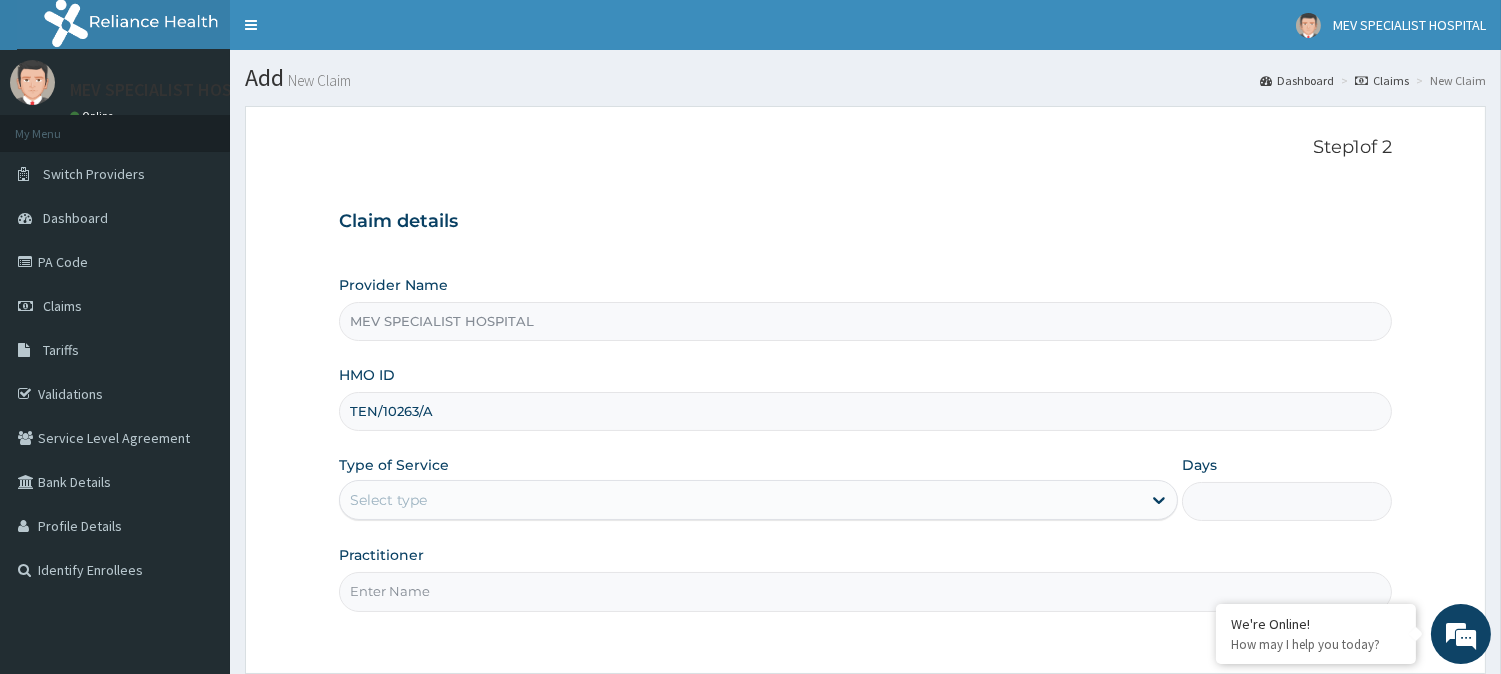 type on "TEN/10263/A" 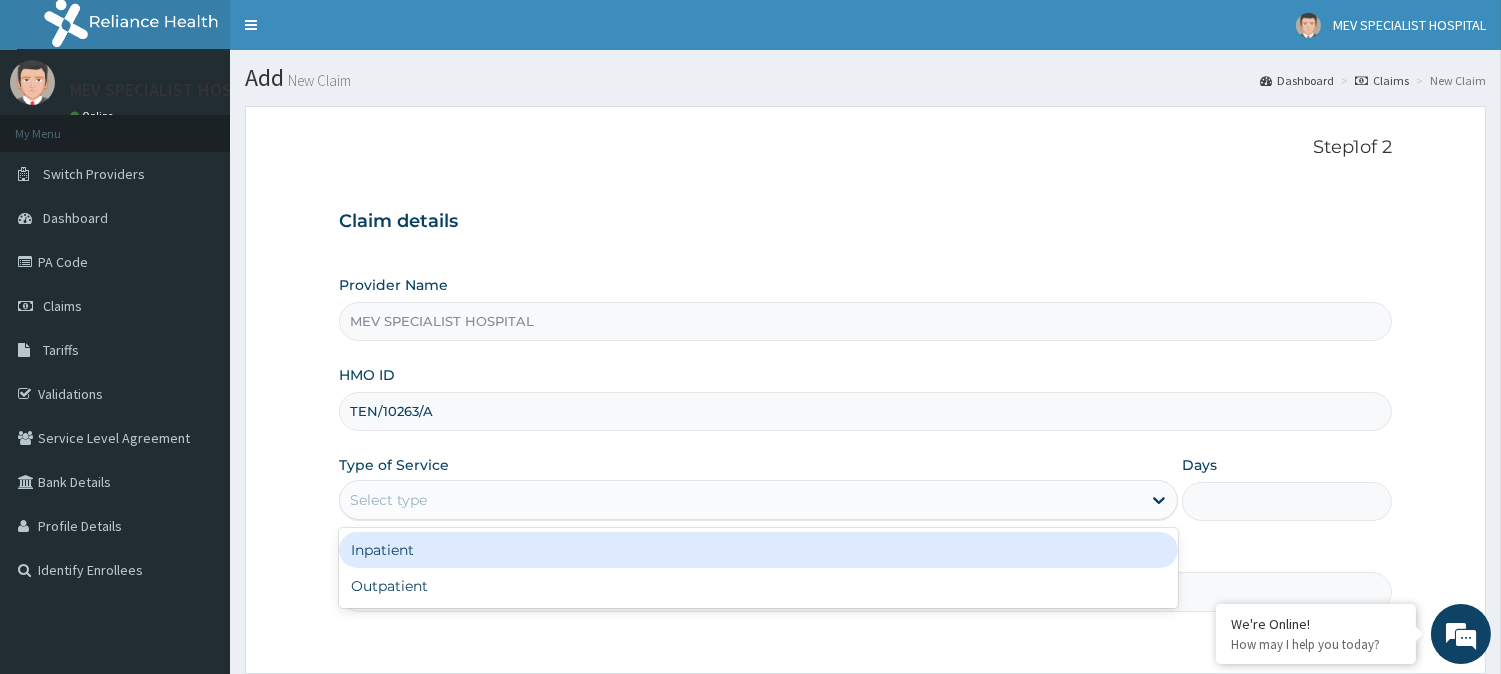 click on "Select type" at bounding box center [740, 500] 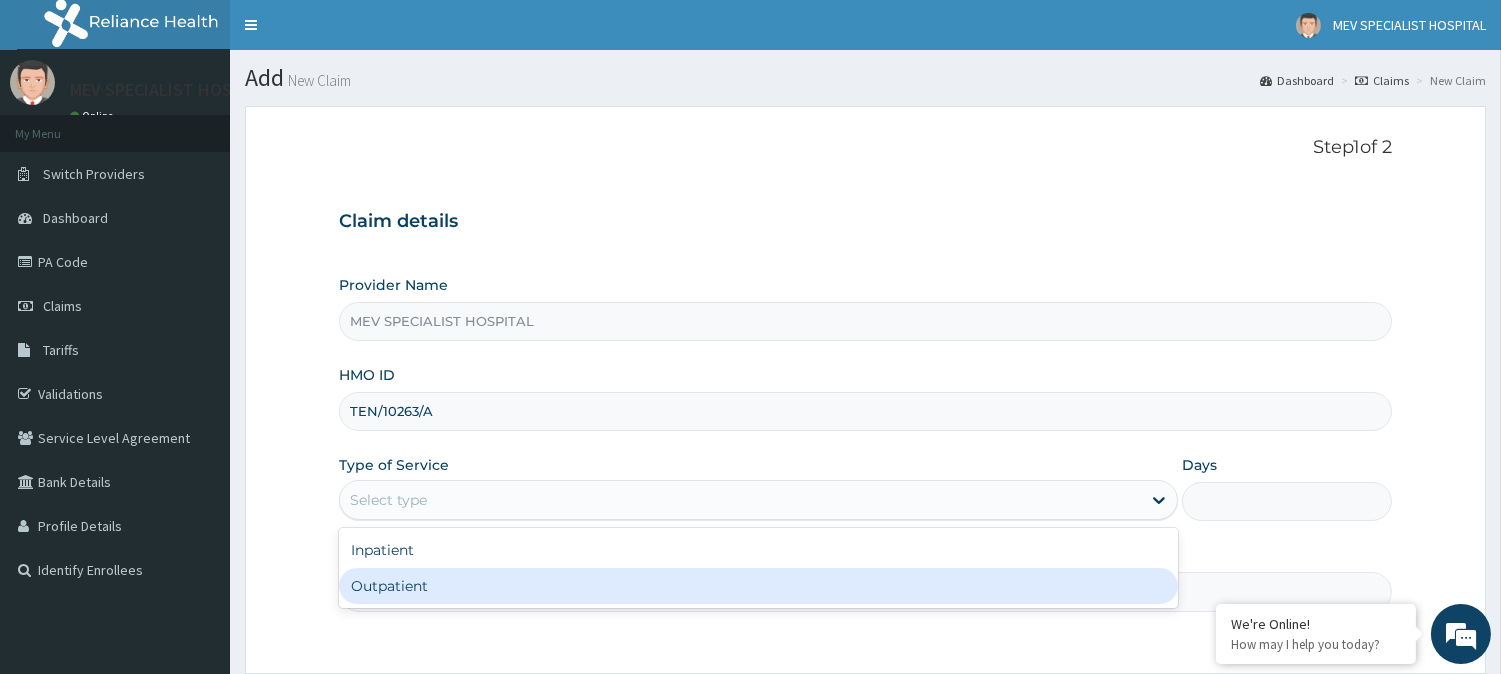 click on "Outpatient" at bounding box center (758, 586) 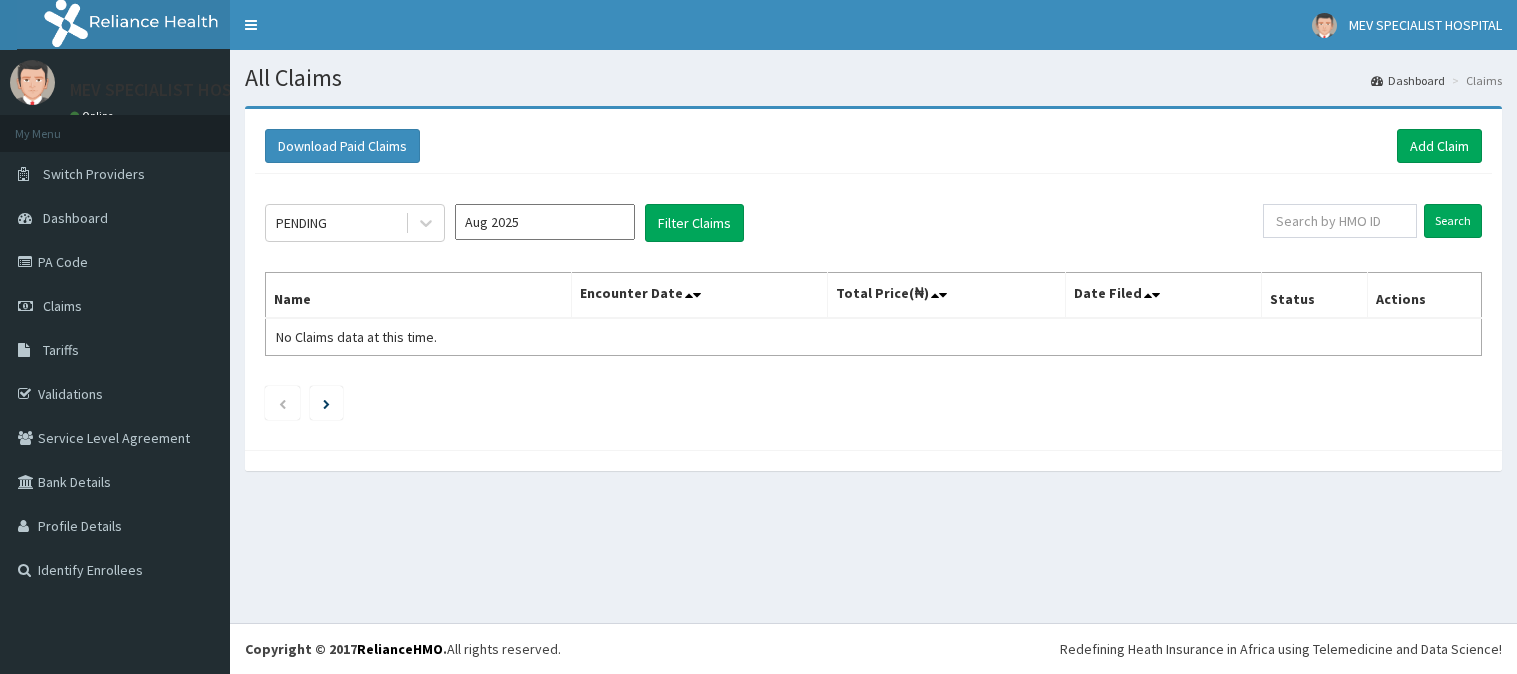 scroll, scrollTop: 0, scrollLeft: 0, axis: both 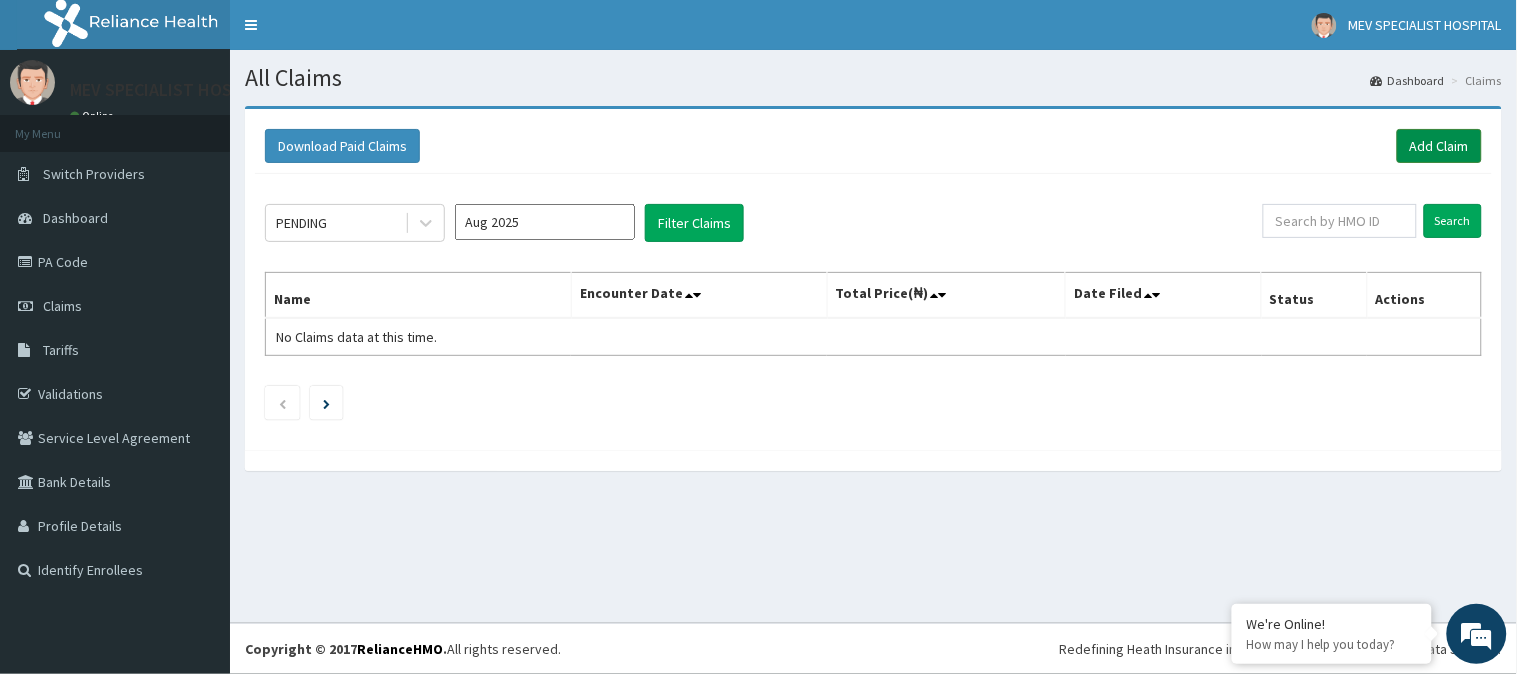 click on "Add Claim" at bounding box center (1439, 146) 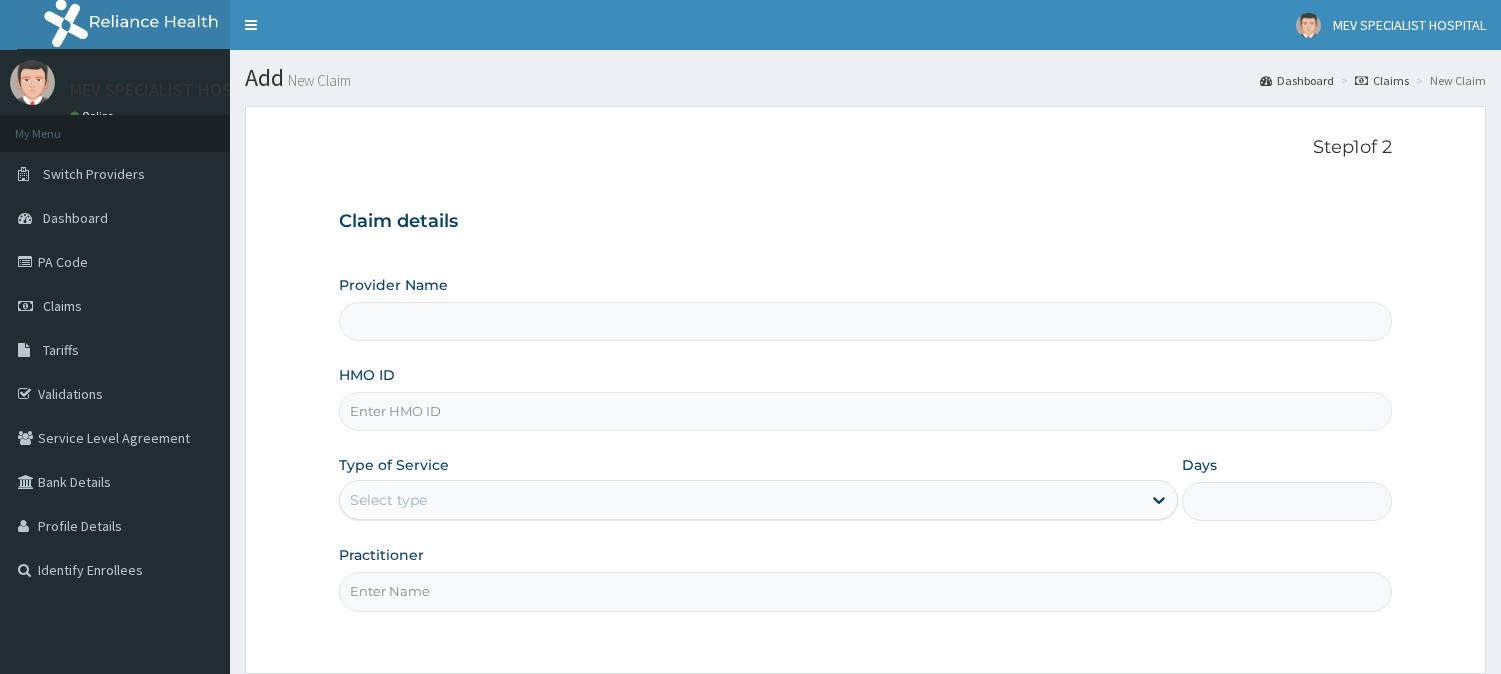scroll, scrollTop: 0, scrollLeft: 0, axis: both 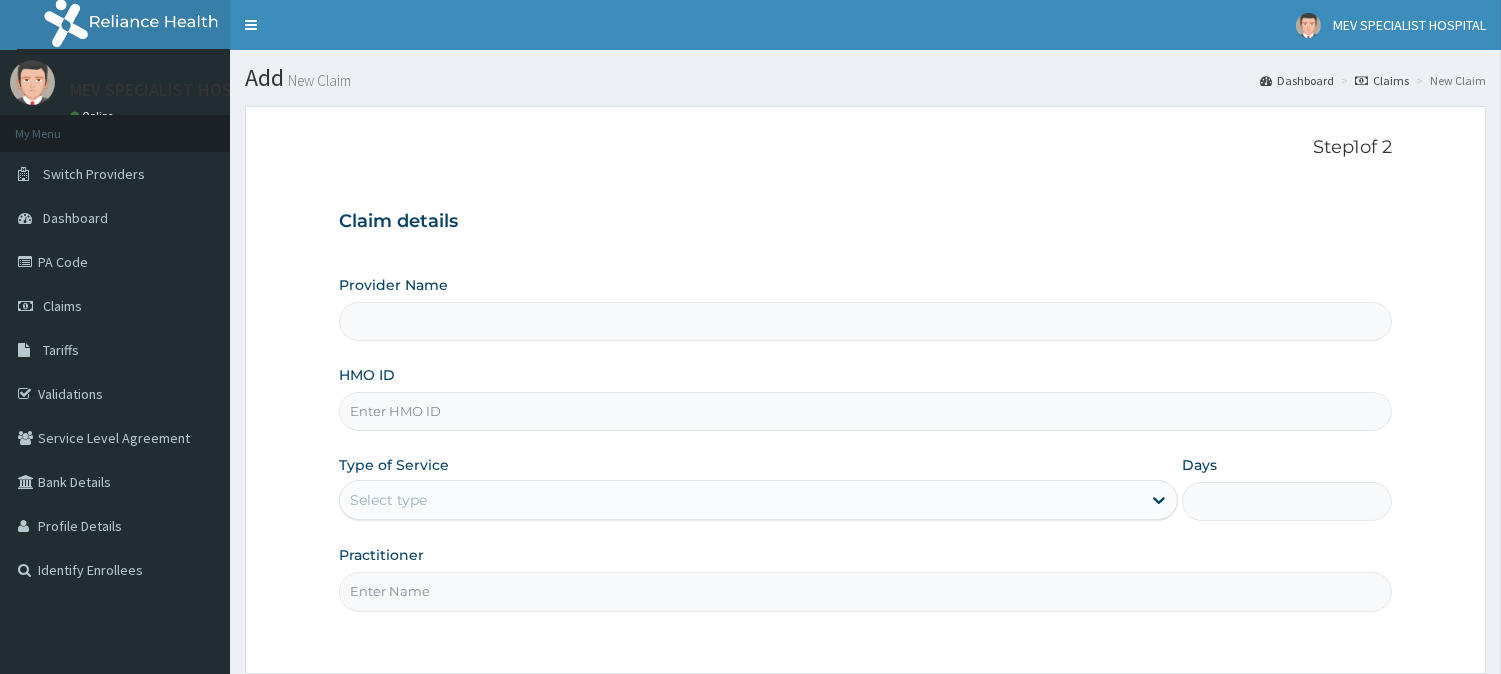 type on "MEV SPECIALIST HOSPITAL" 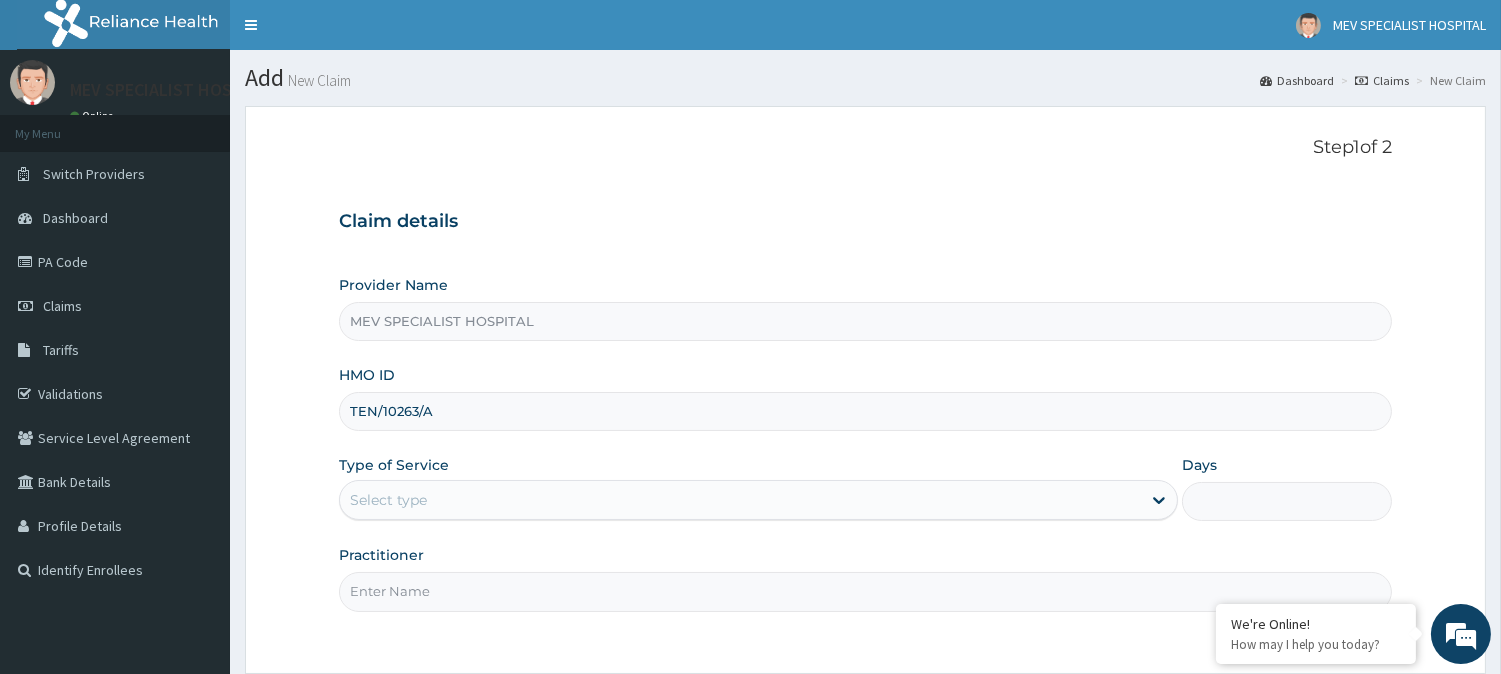 type on "TEN/10263/A" 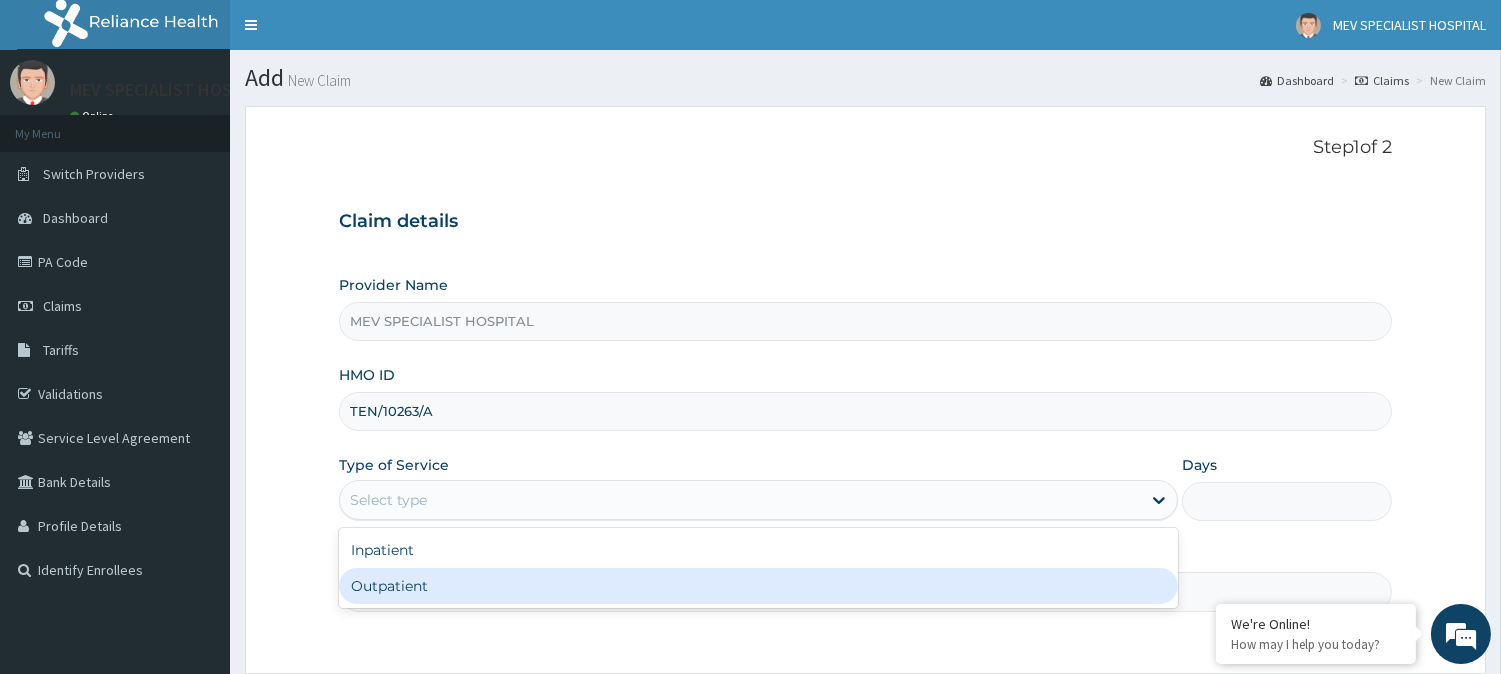 click on "Outpatient" at bounding box center (758, 586) 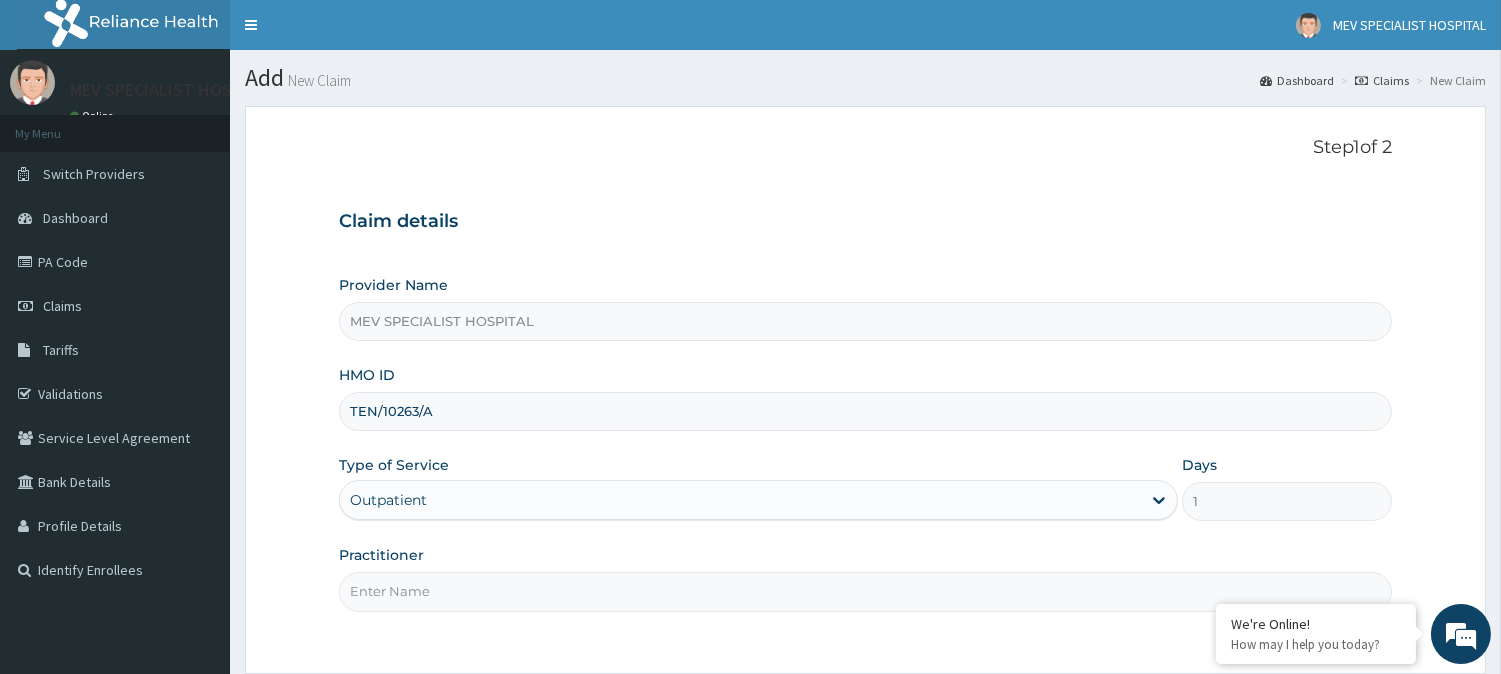 click on "Practitioner" at bounding box center (865, 591) 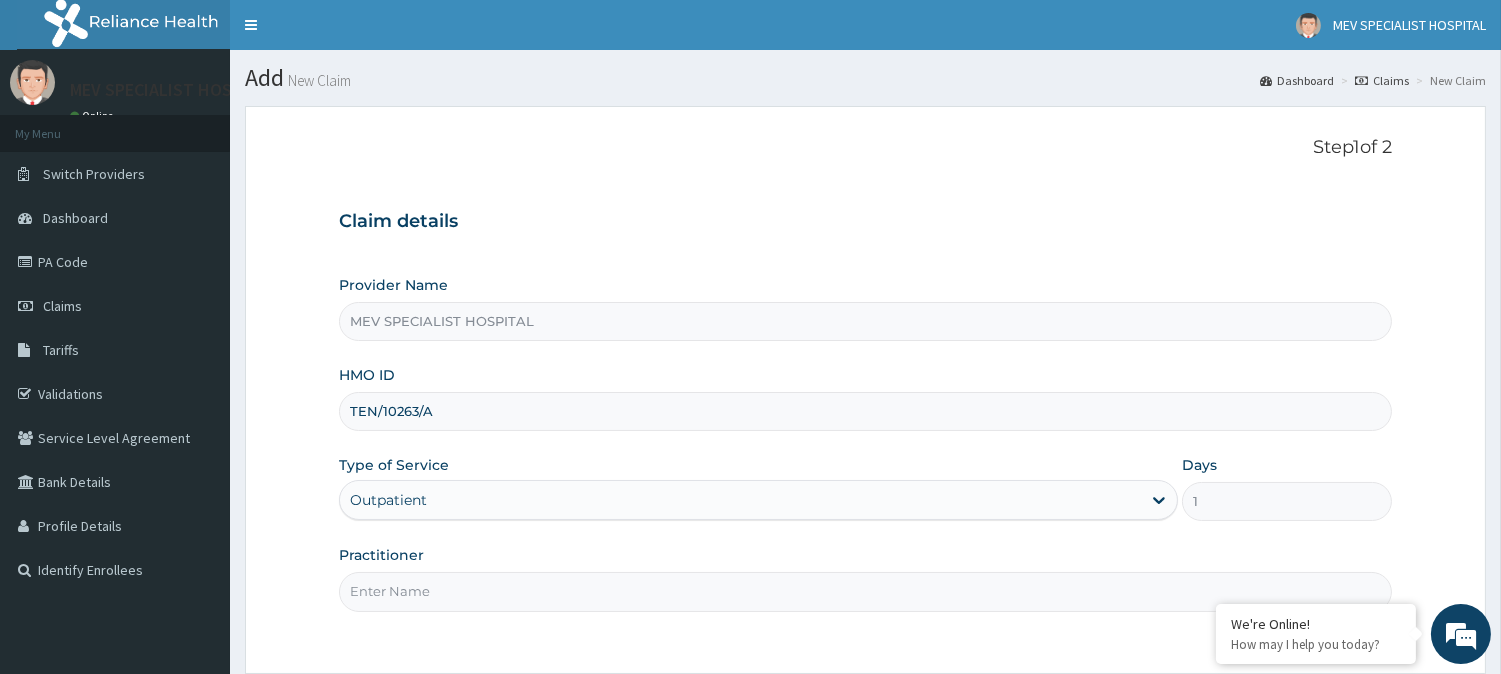 type on "DR [LAST]" 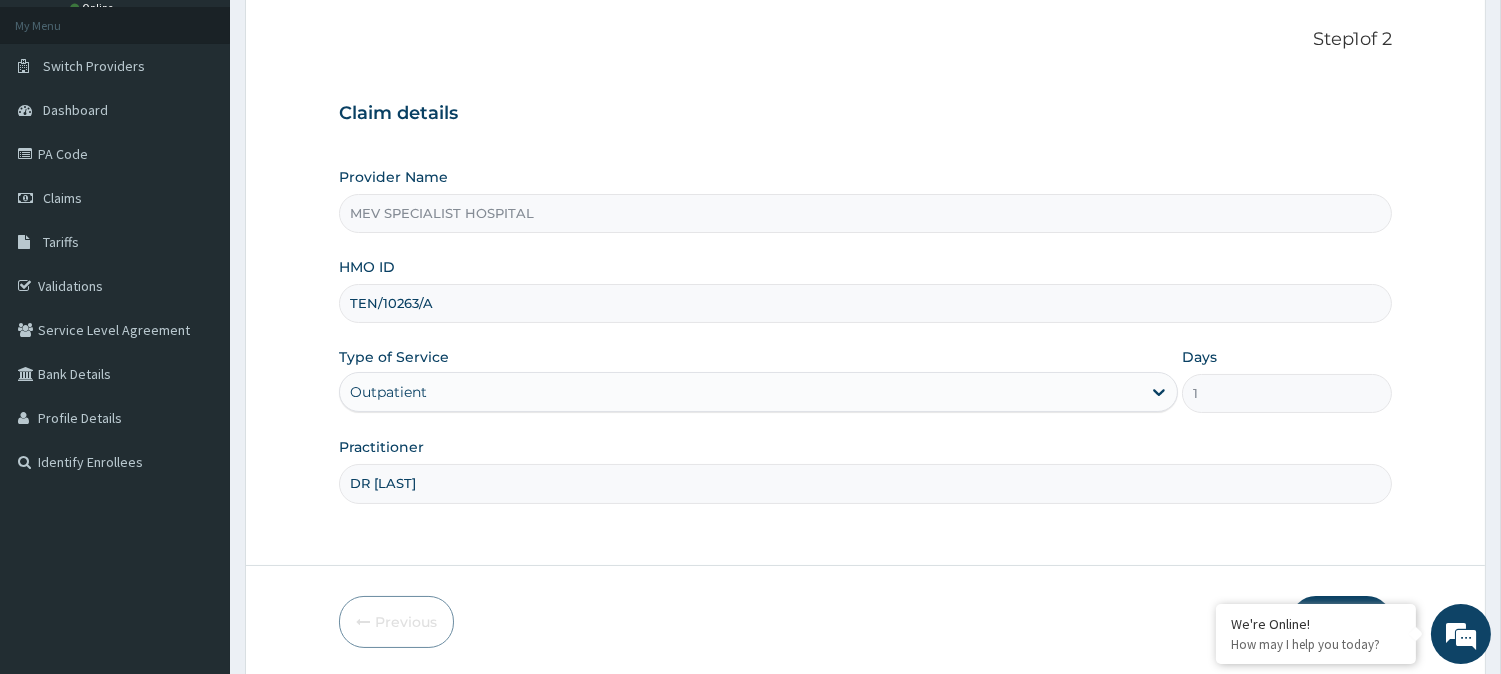 scroll, scrollTop: 178, scrollLeft: 0, axis: vertical 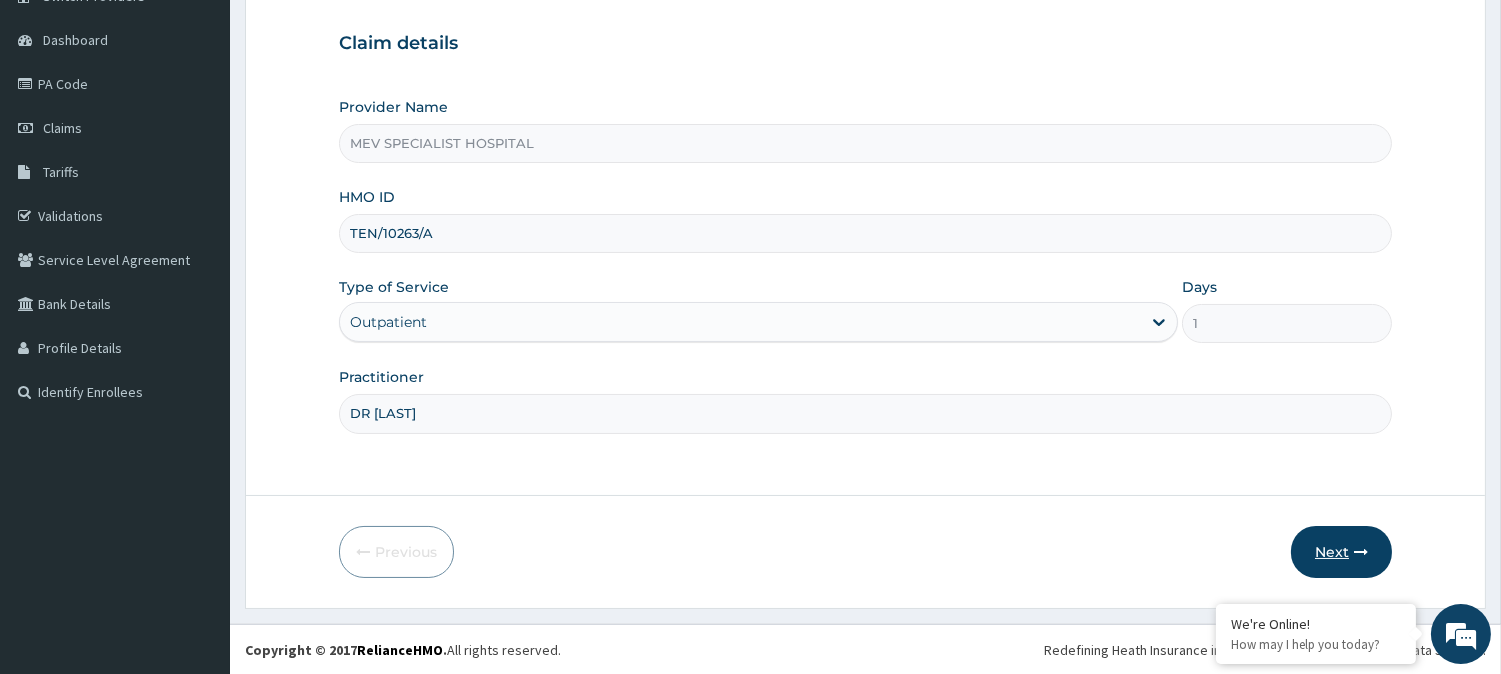 click at bounding box center (1361, 552) 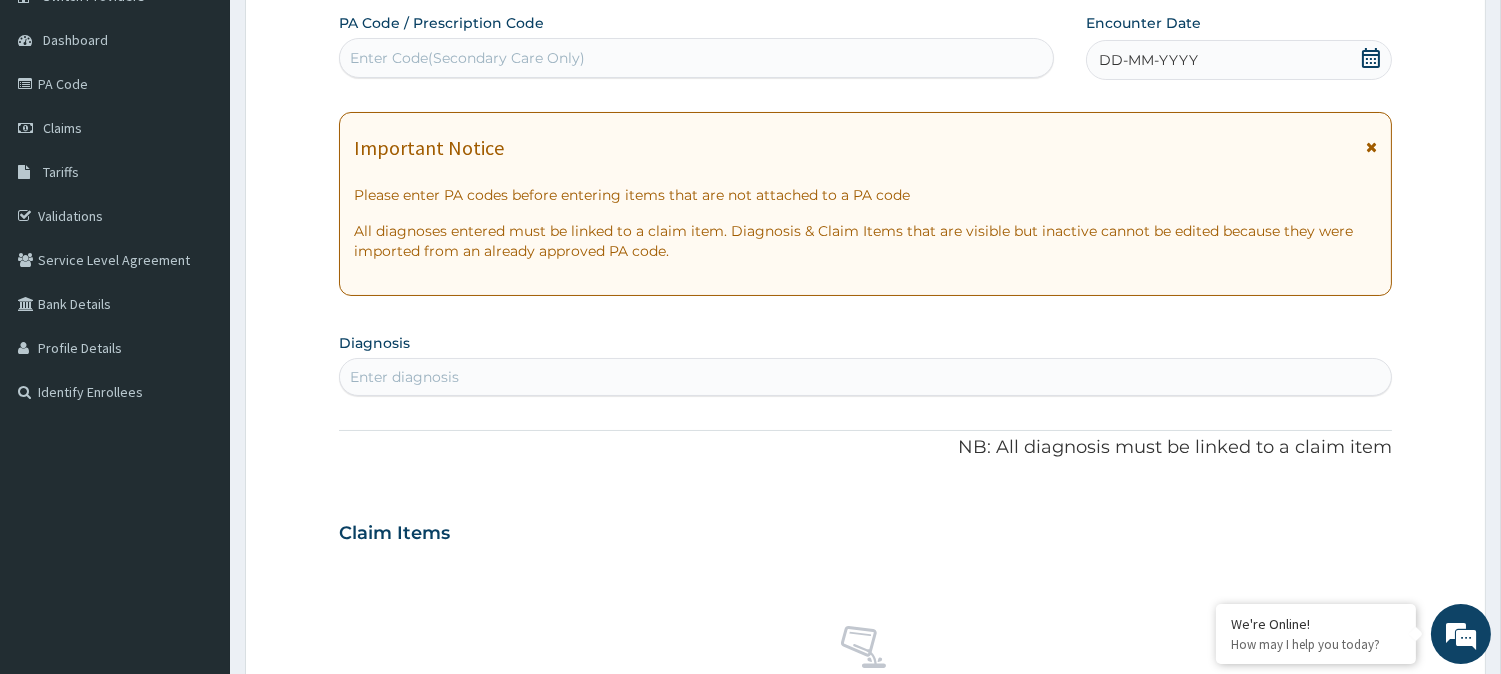 scroll, scrollTop: 0, scrollLeft: 0, axis: both 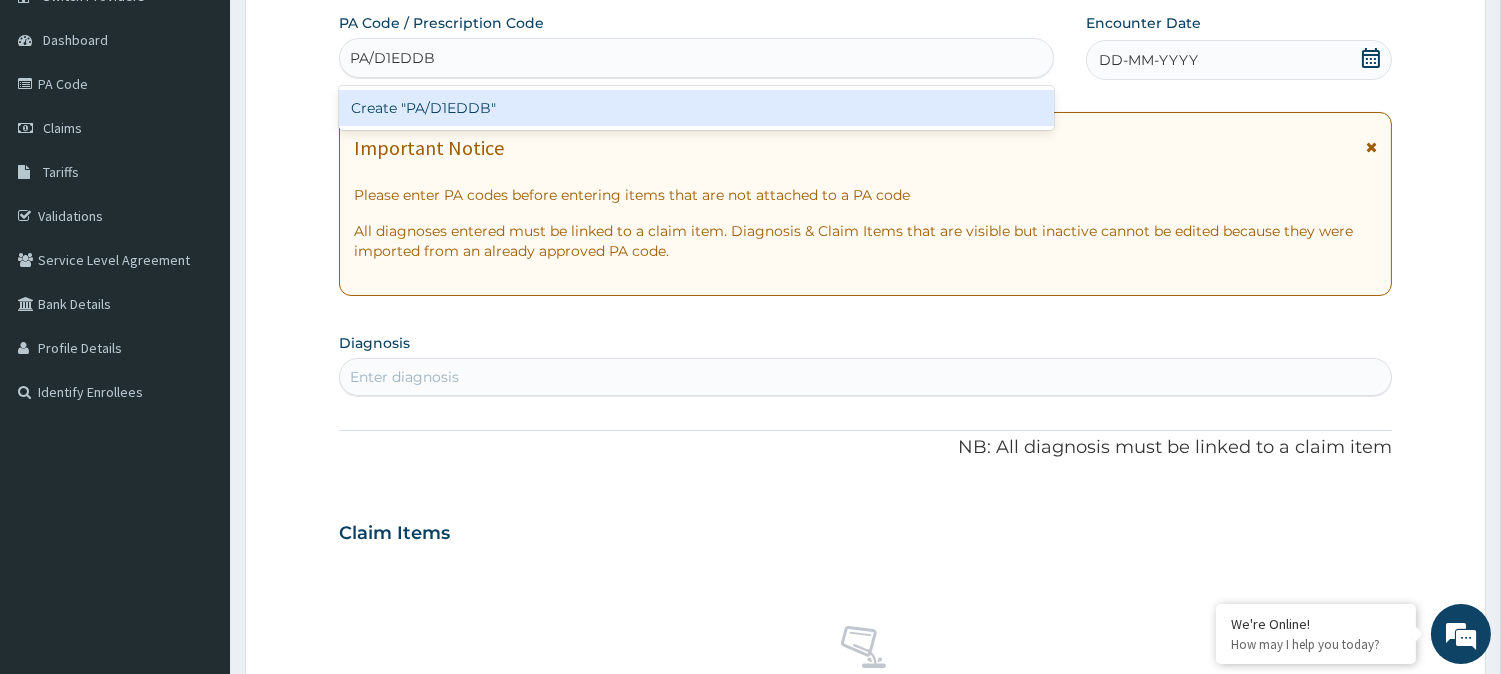 click on "Create "PA/D1EDDB"" at bounding box center (696, 108) 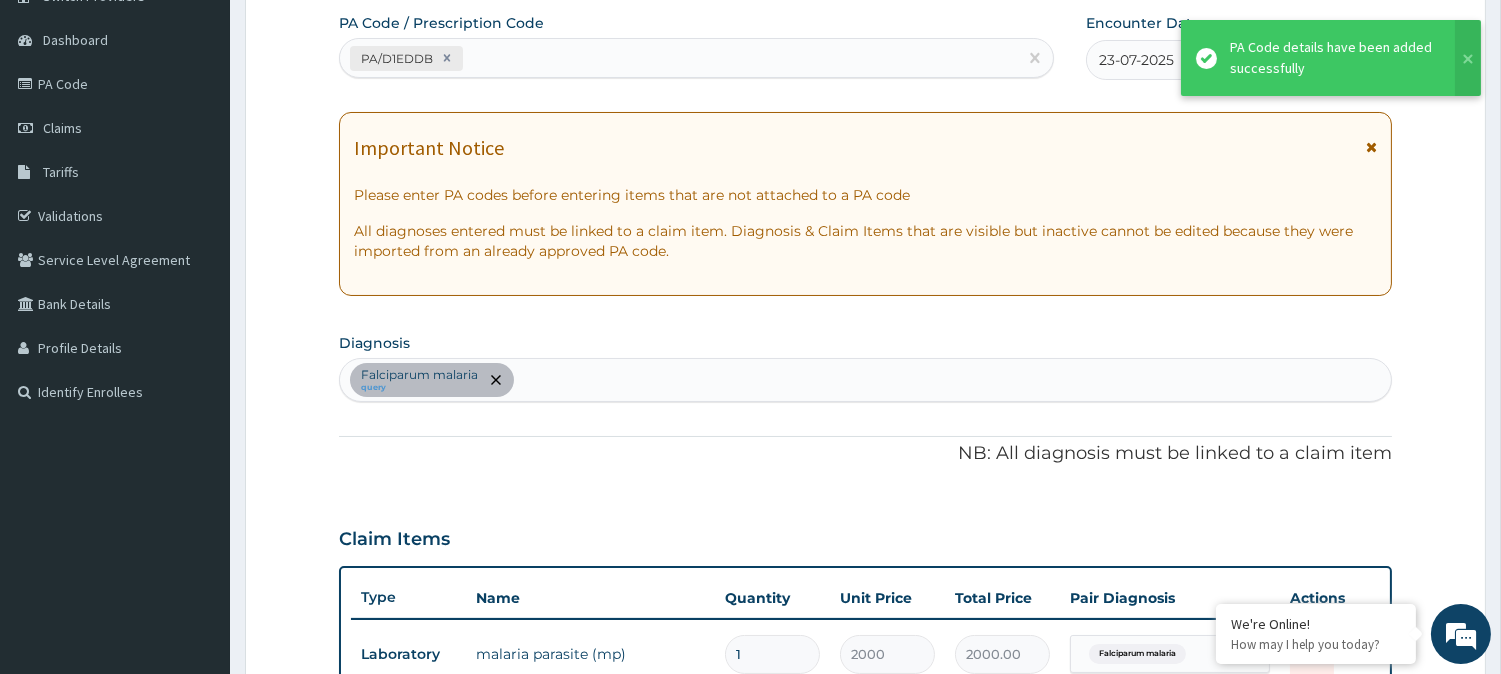 click on "PA/D1EDDB" at bounding box center (678, 58) 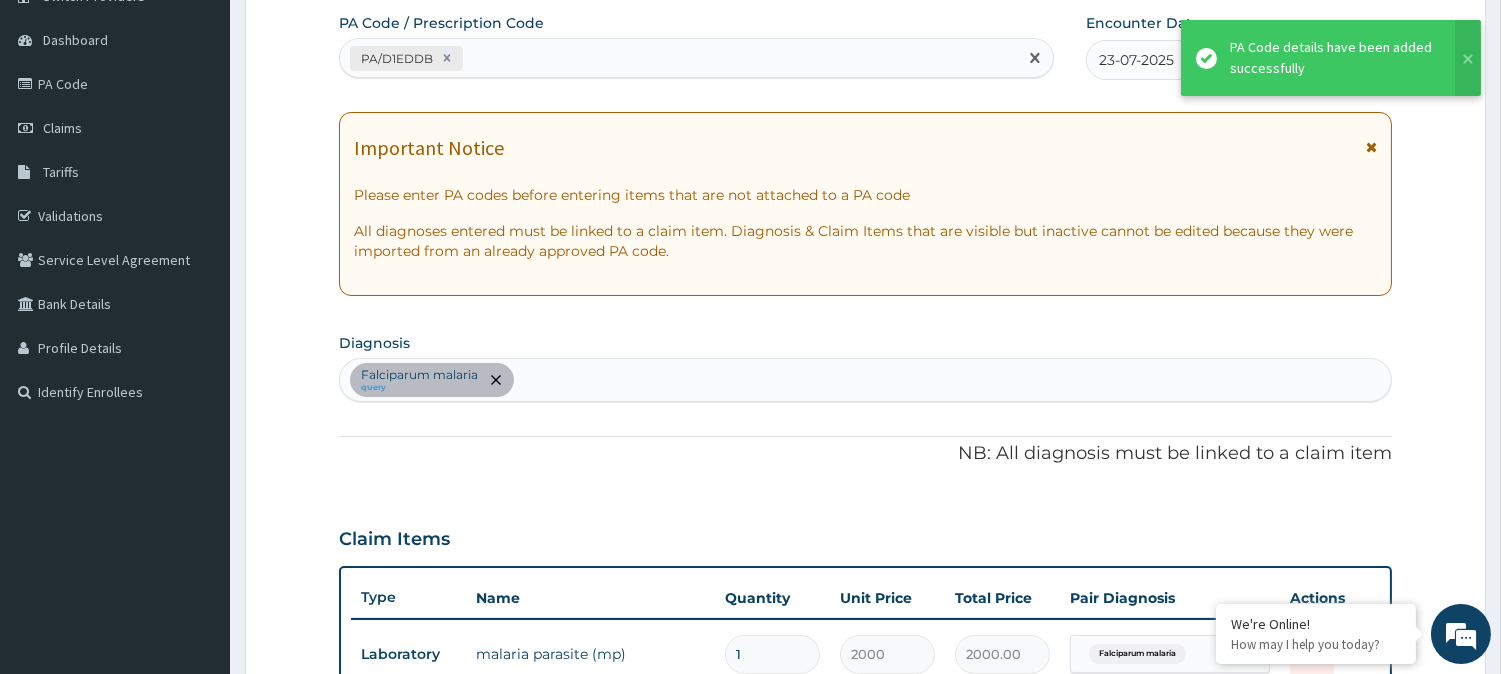 paste on "PA/8330A5" 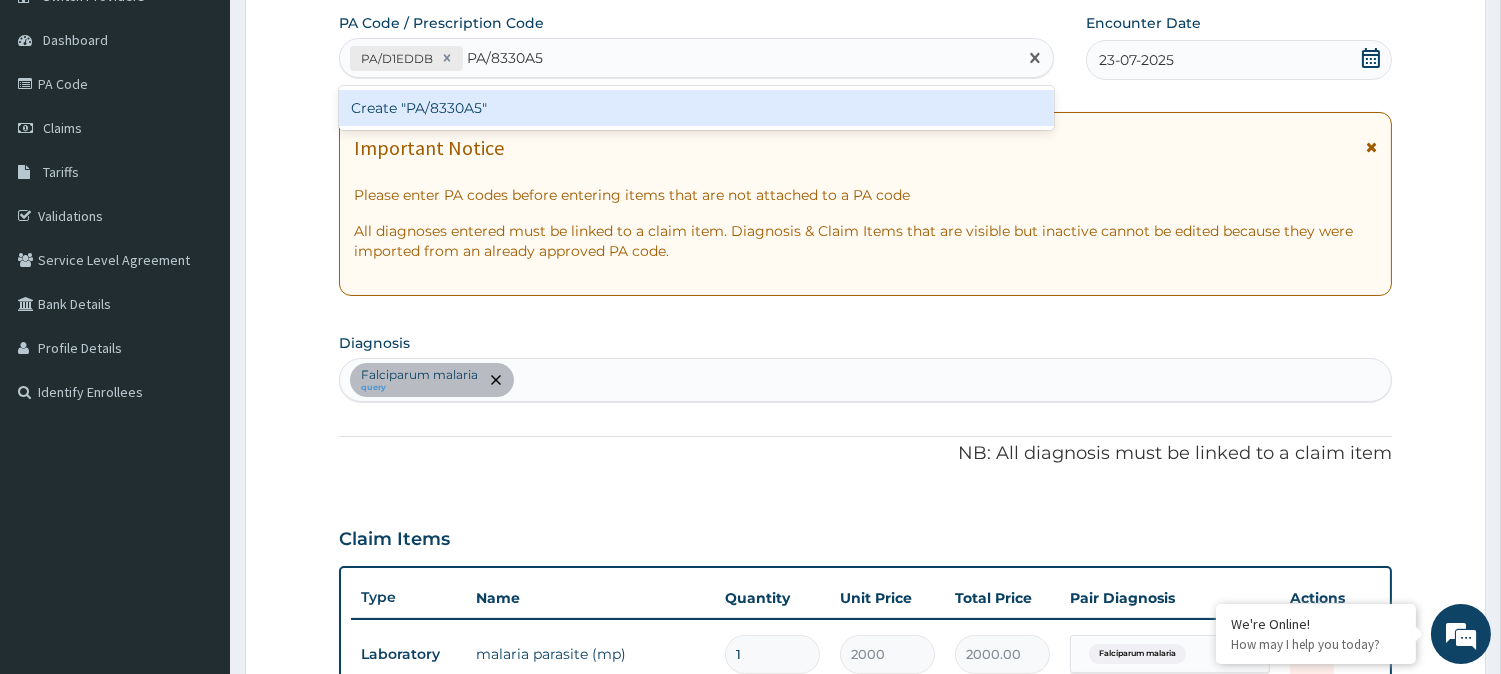 click on "Create "PA/8330A5"" at bounding box center [696, 108] 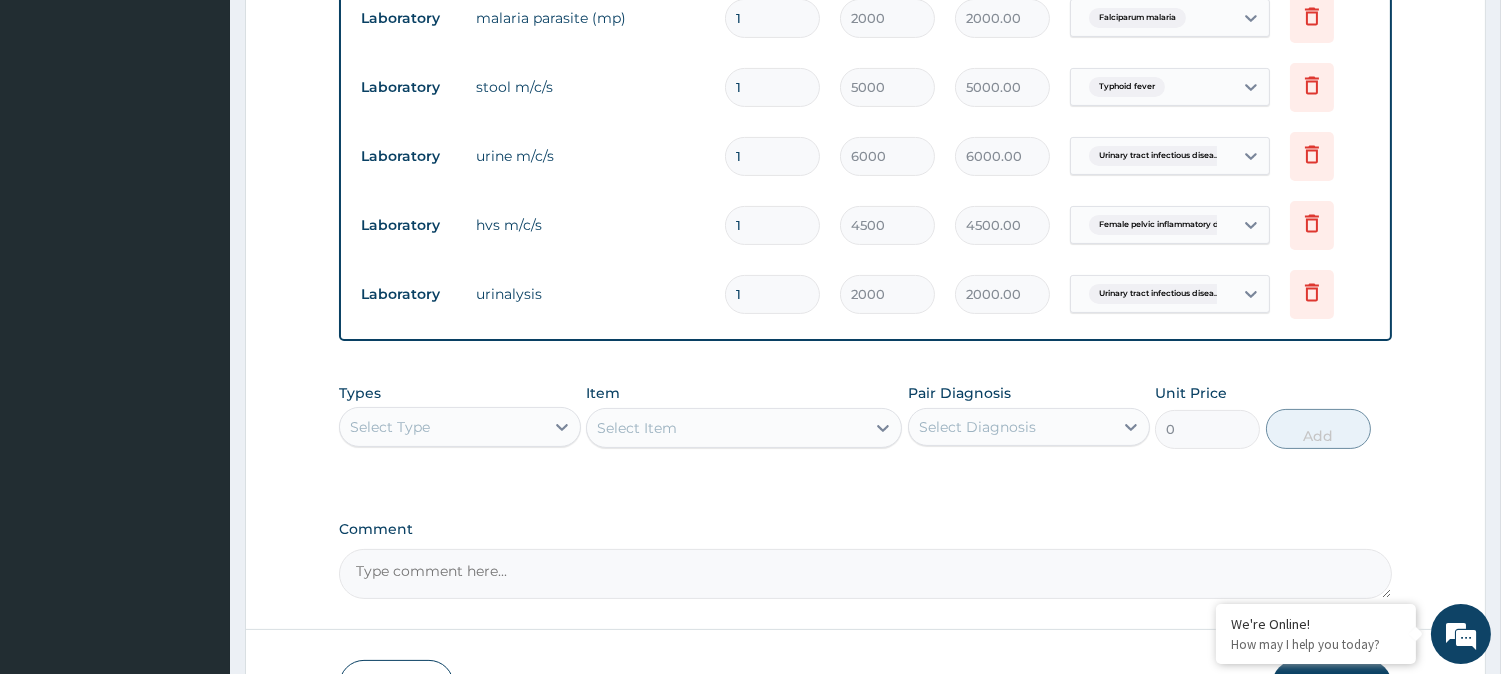 scroll, scrollTop: 826, scrollLeft: 0, axis: vertical 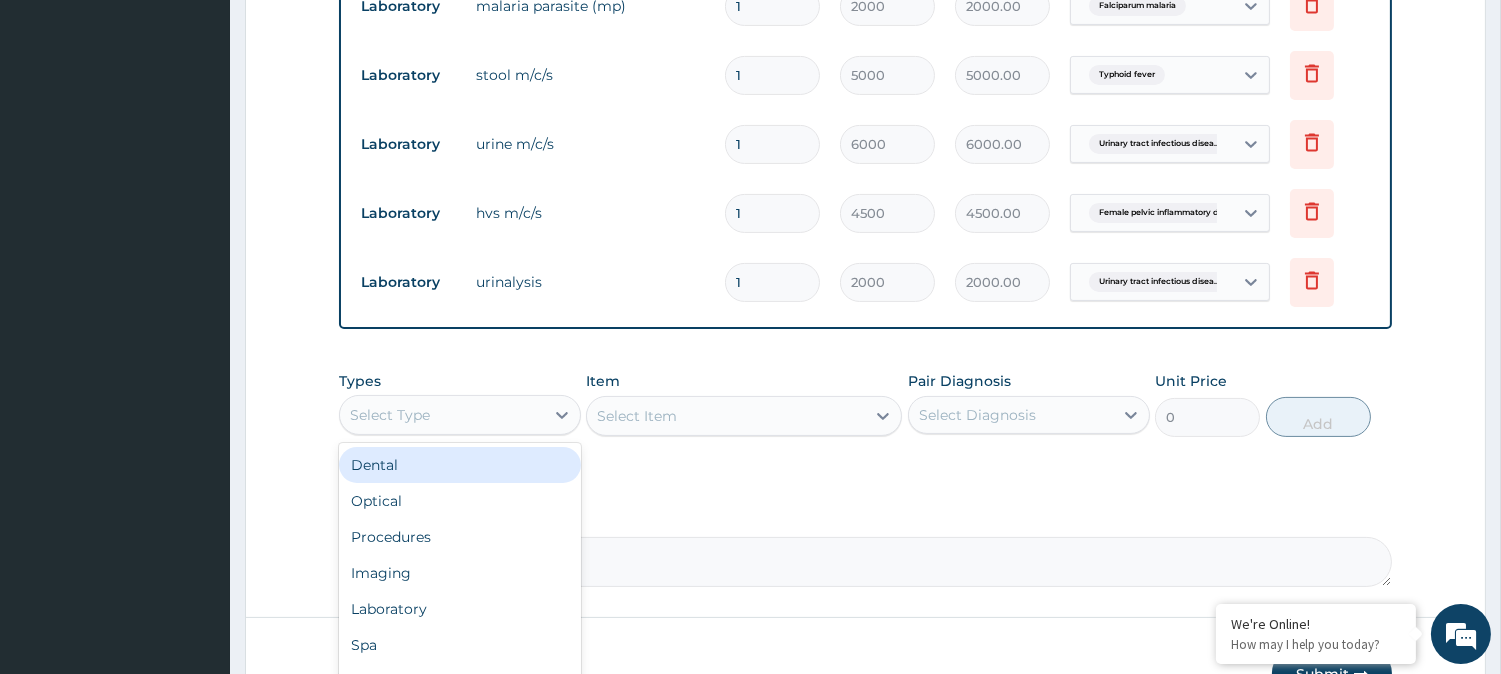 click on "Select Type" at bounding box center [442, 415] 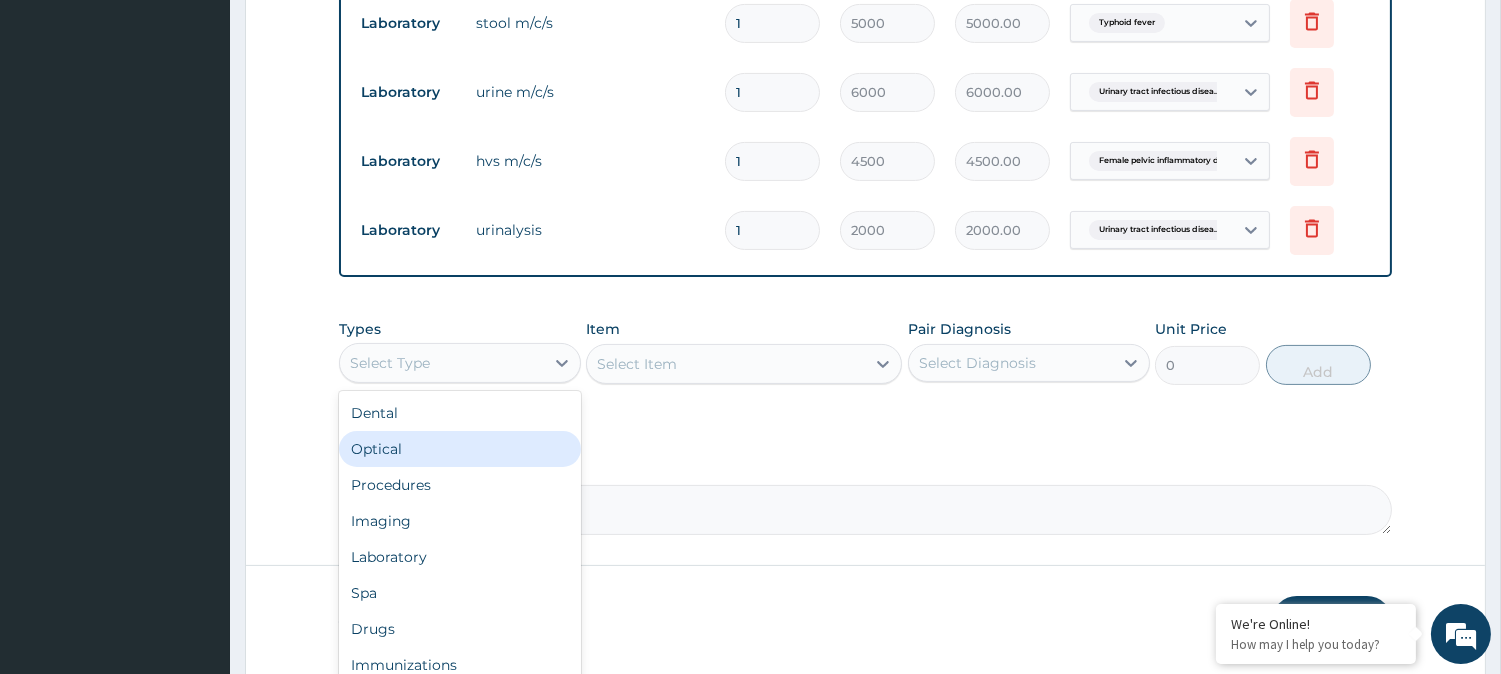 scroll, scrollTop: 948, scrollLeft: 0, axis: vertical 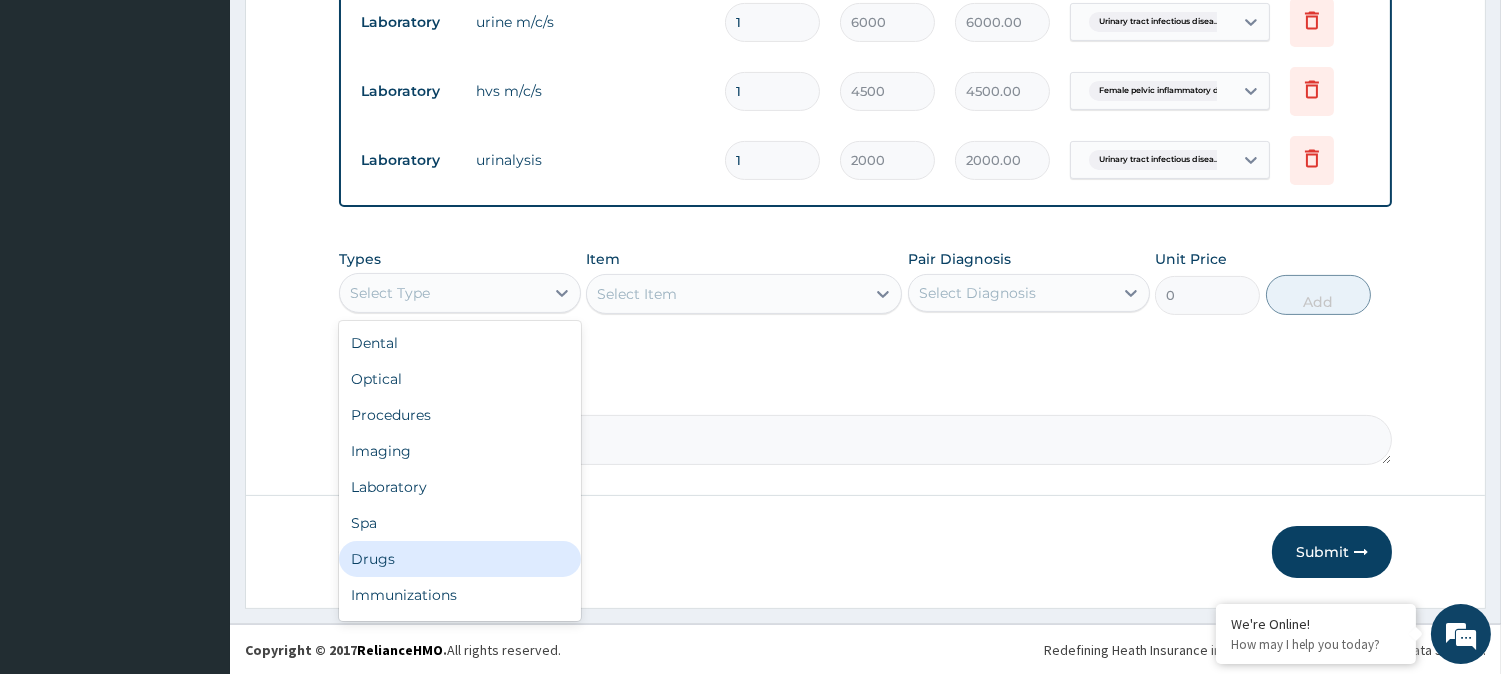 click on "Drugs" at bounding box center (460, 559) 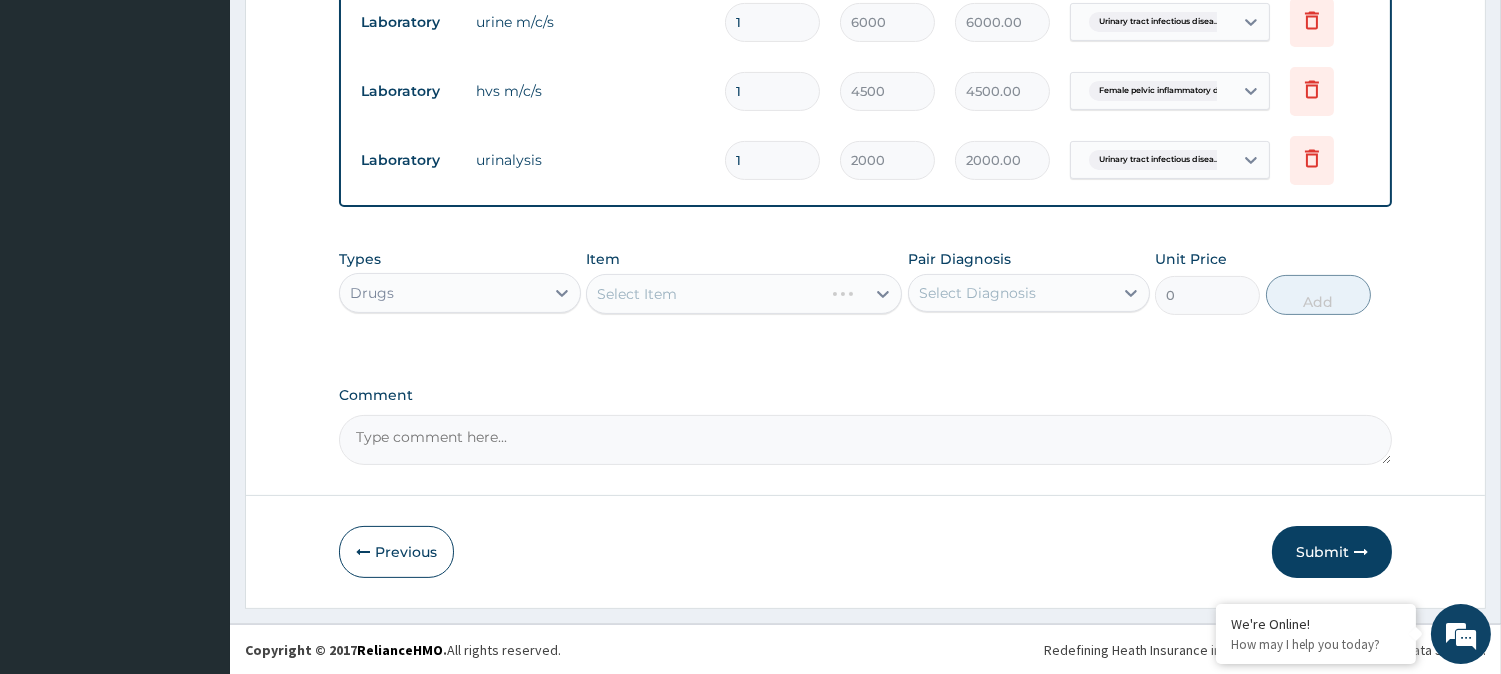 click on "Select Diagnosis" at bounding box center (977, 293) 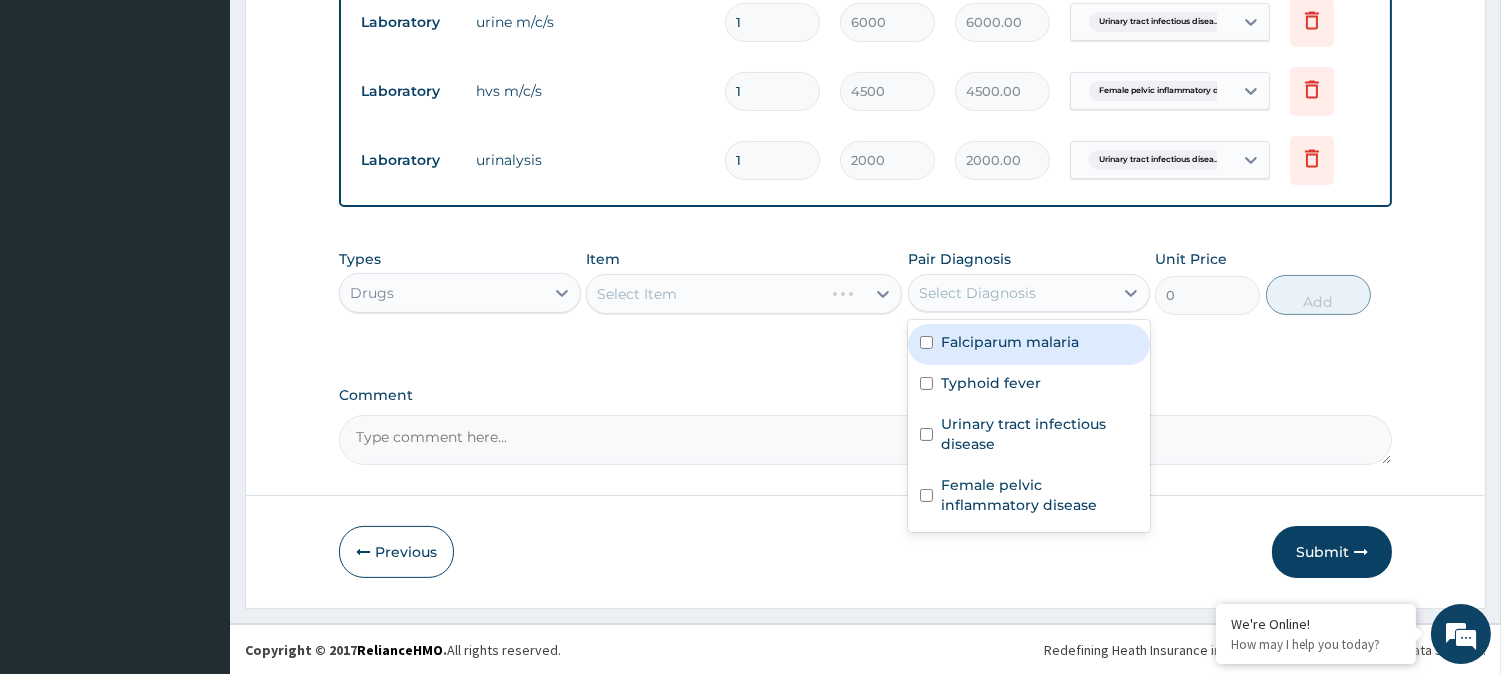 click on "Falciparum malaria" at bounding box center [1029, 344] 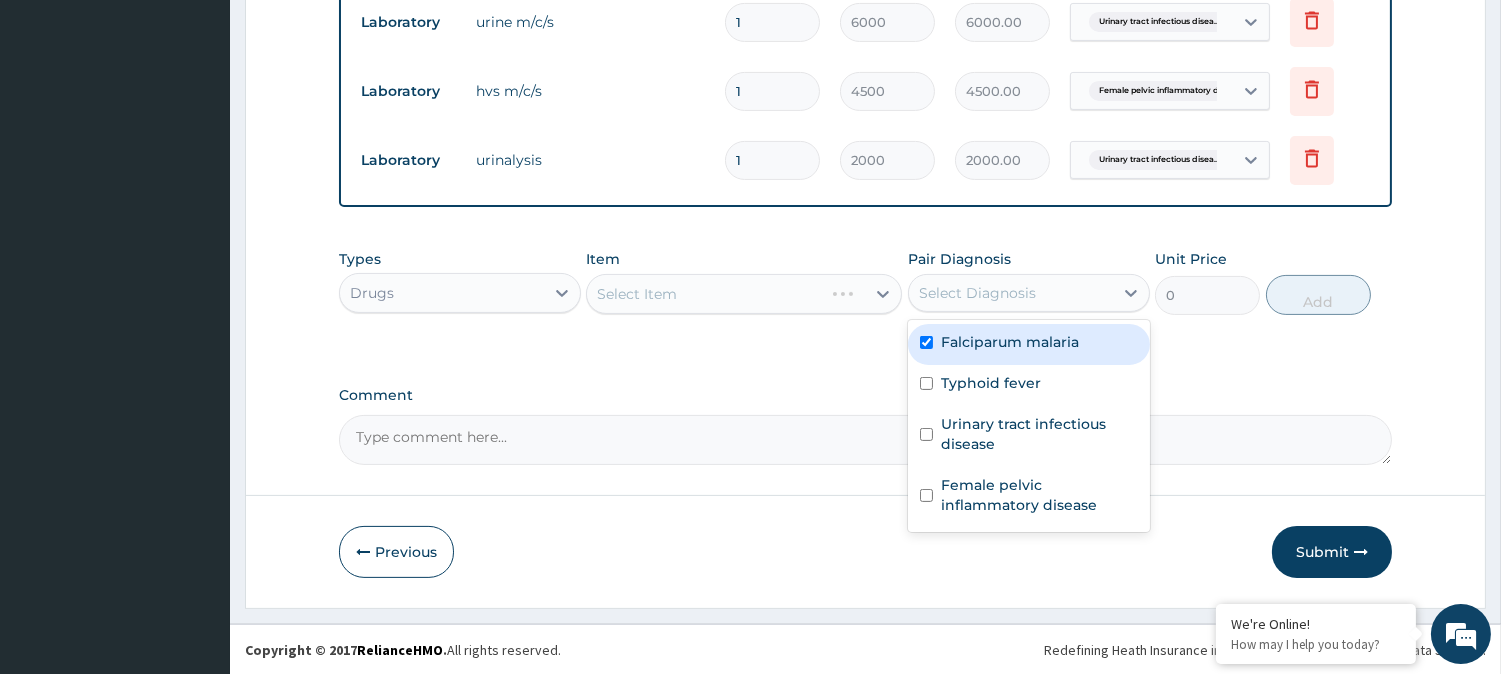 checkbox on "true" 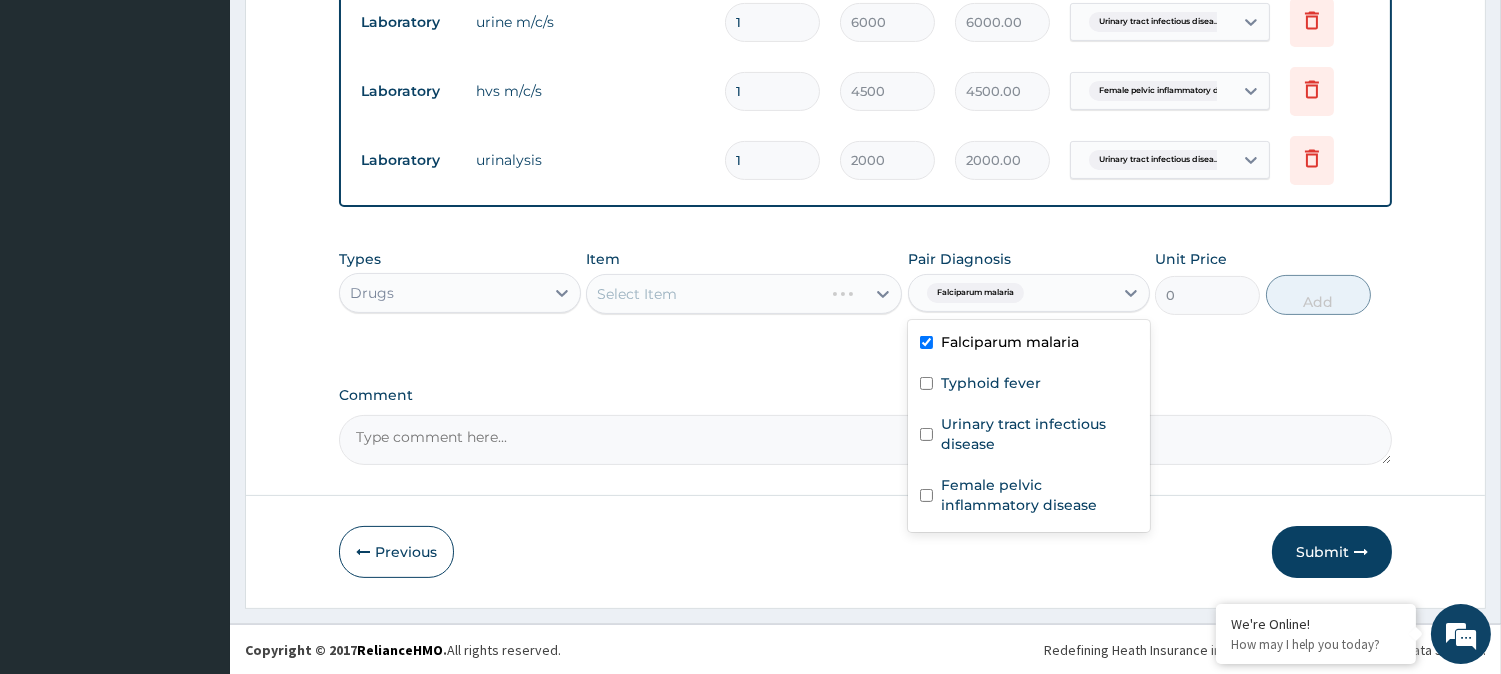 click on "Select Item" at bounding box center [744, 294] 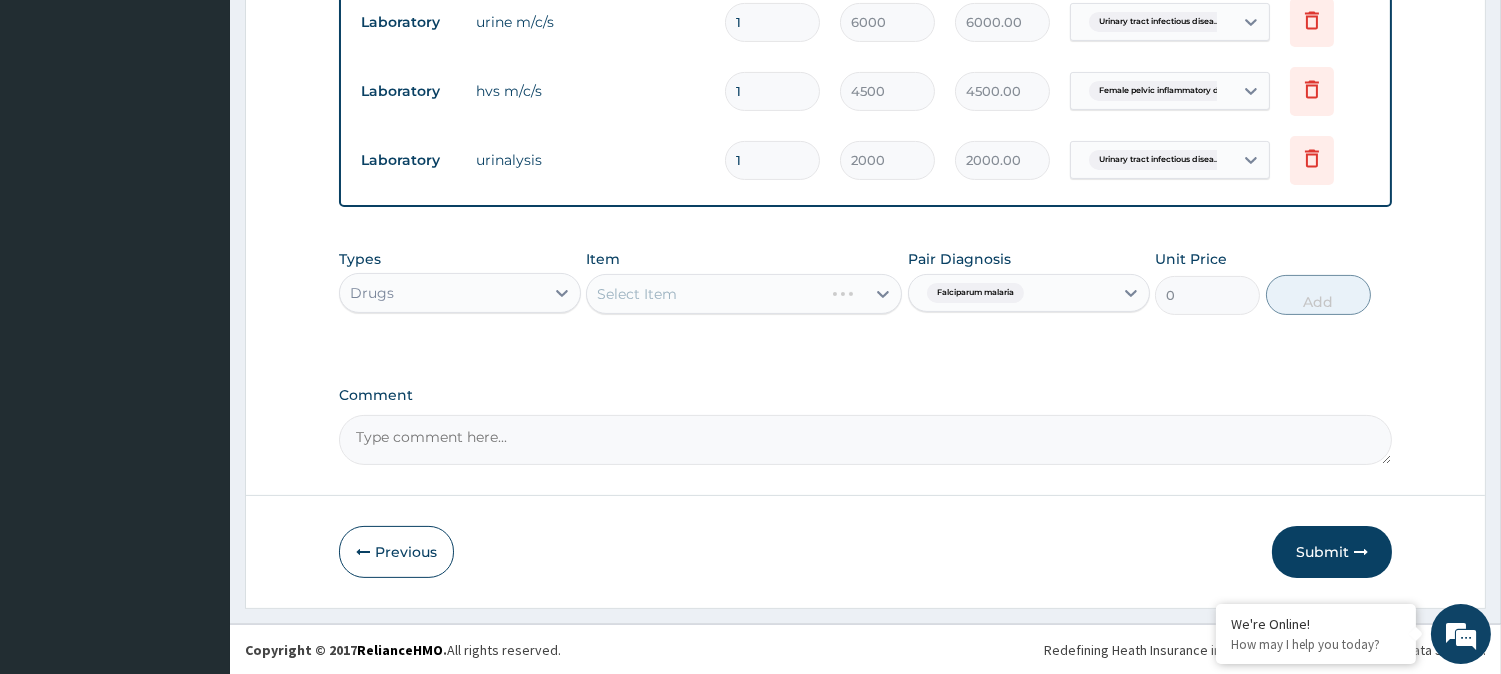 click on "Select Item" at bounding box center (705, 294) 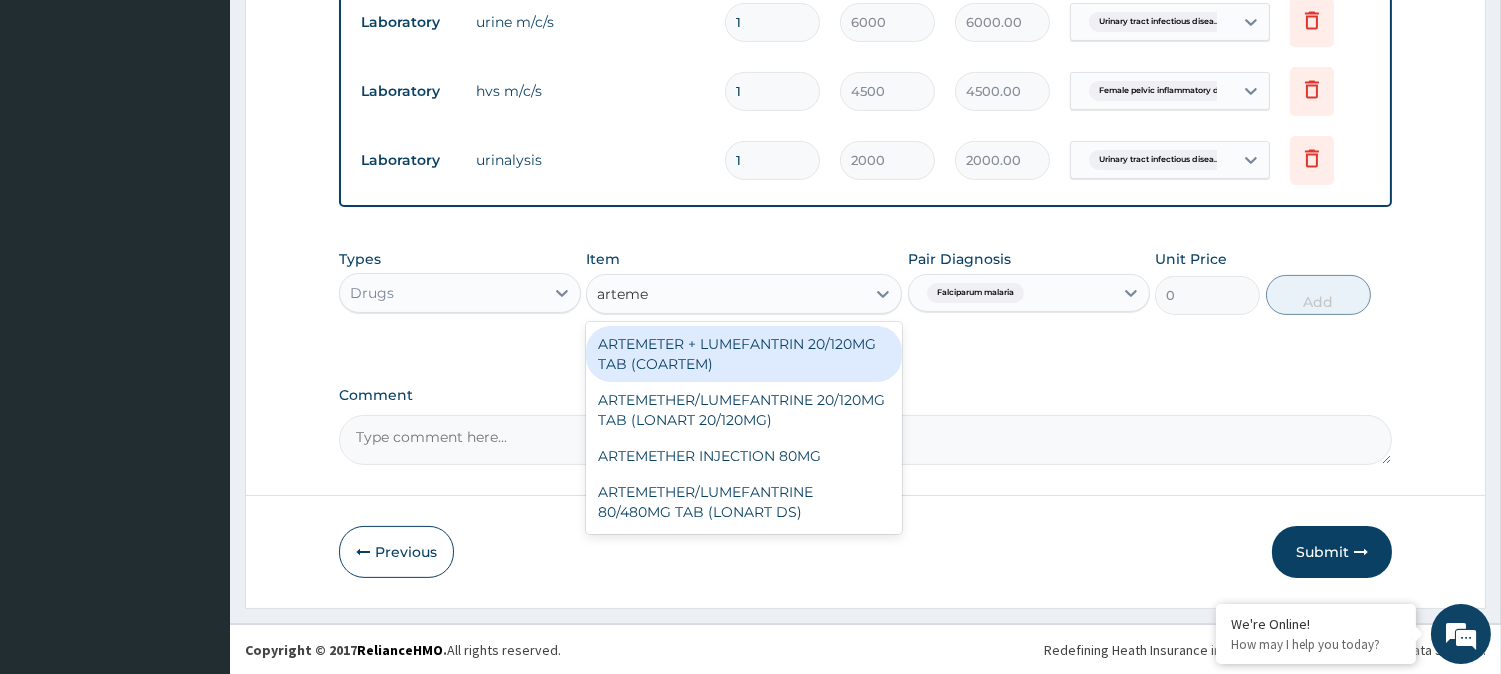 type on "artemet" 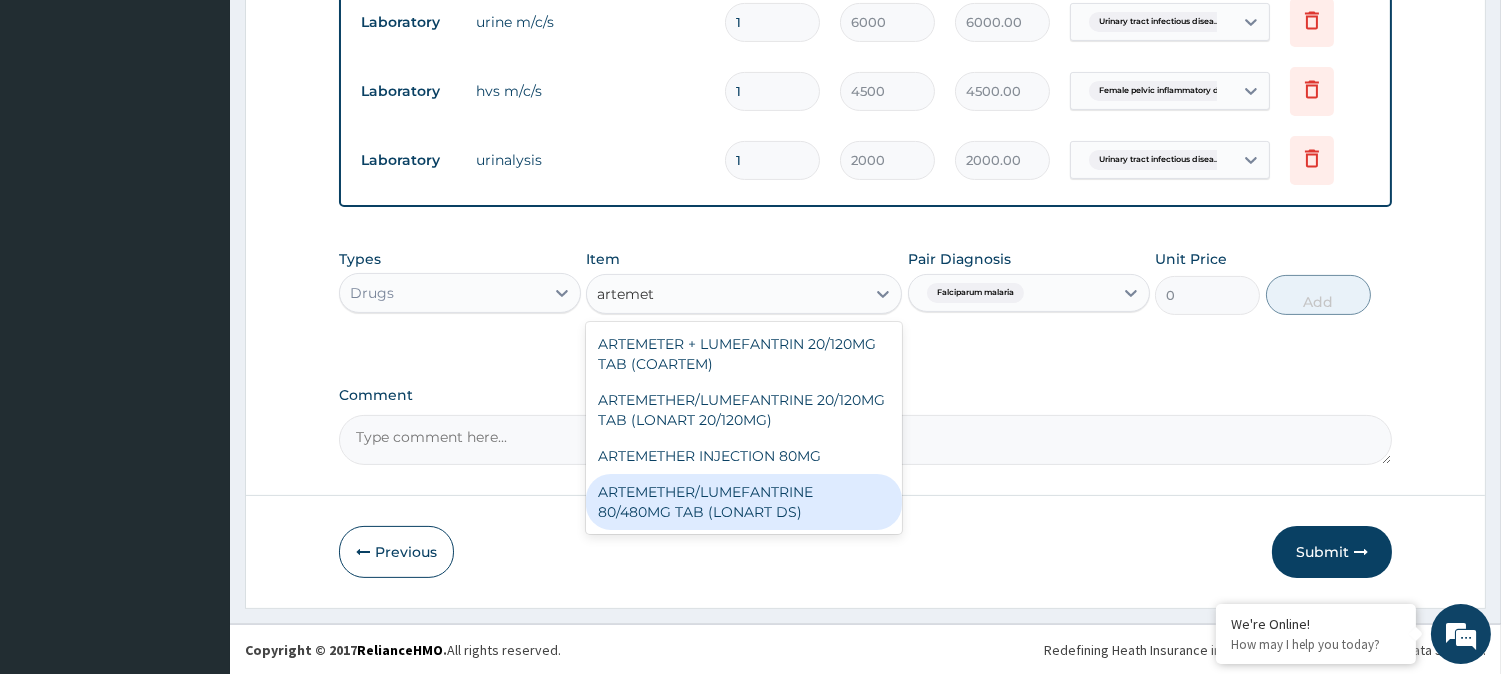 click on "ARTEMETHER/LUMEFANTRINE 80/480MG TAB (LONART DS)" at bounding box center [744, 502] 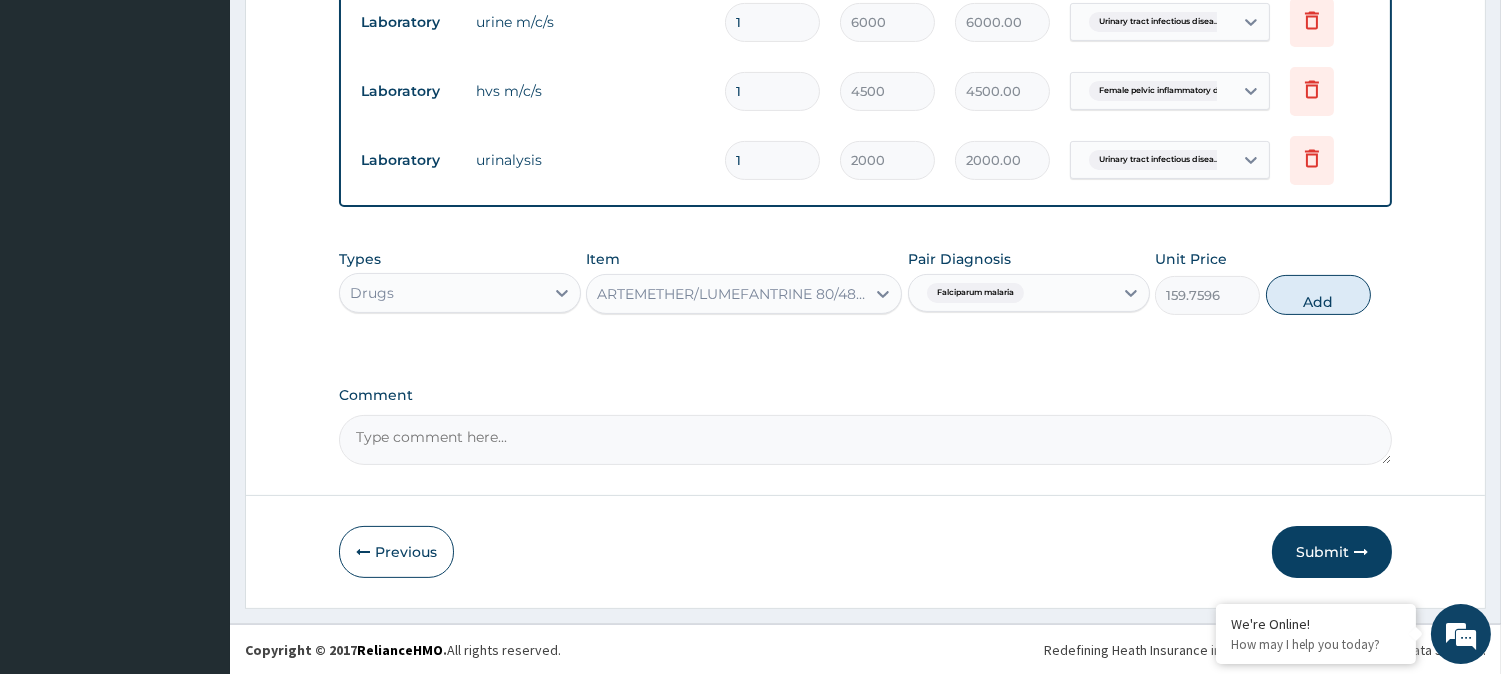 type 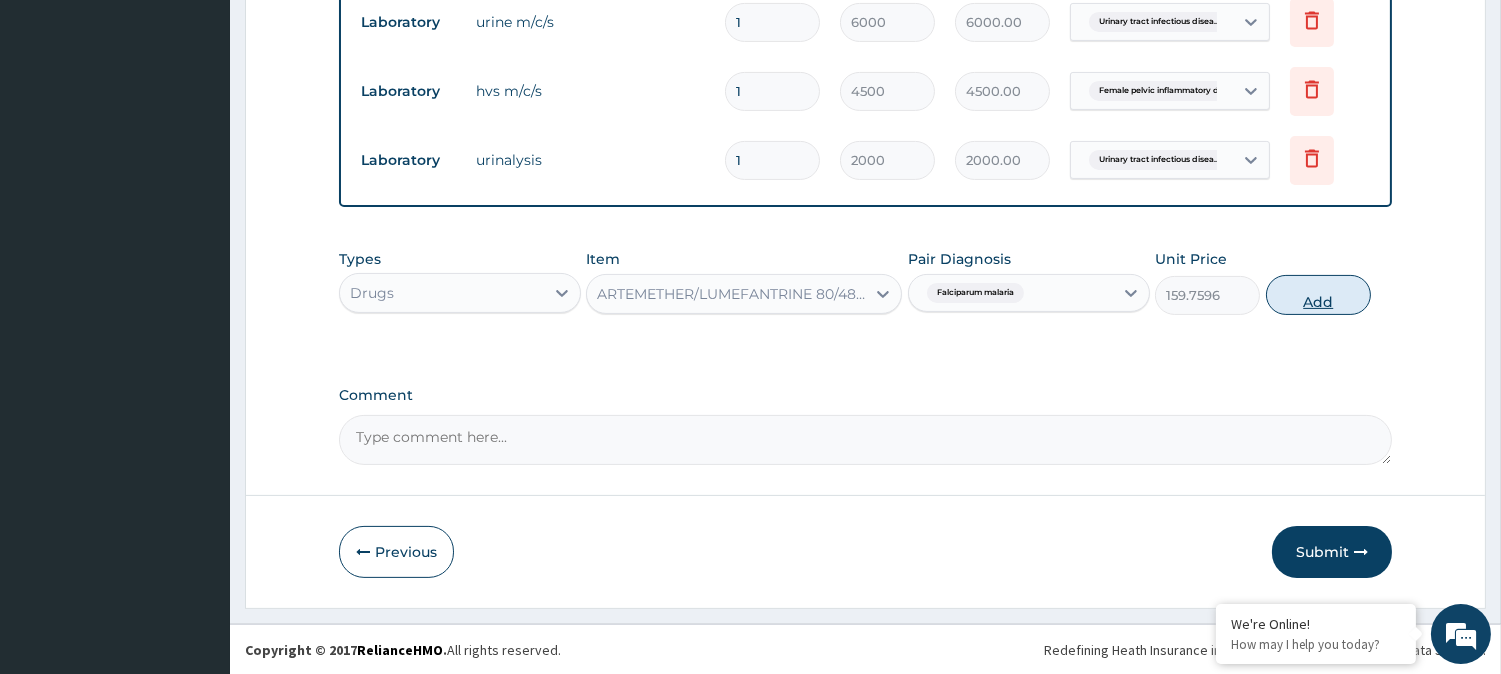 click on "Add" at bounding box center [1318, 295] 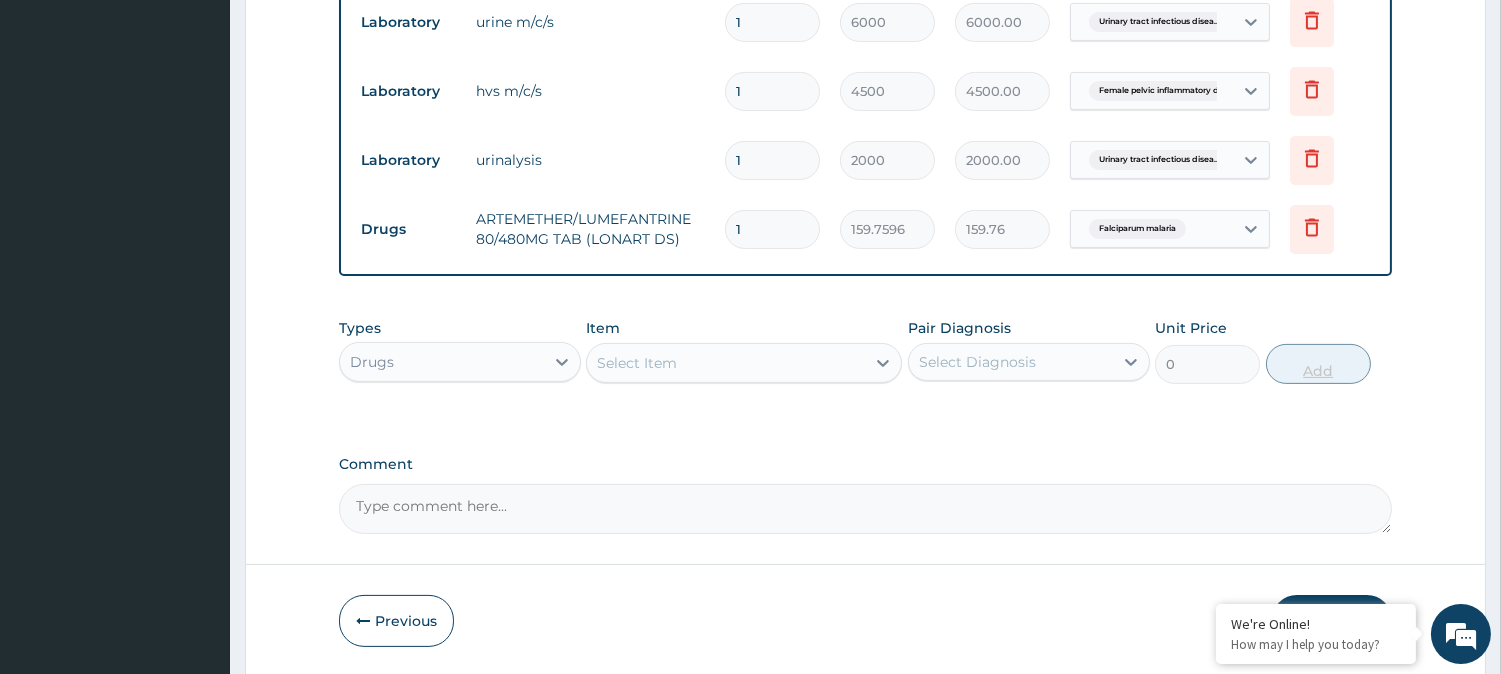 type 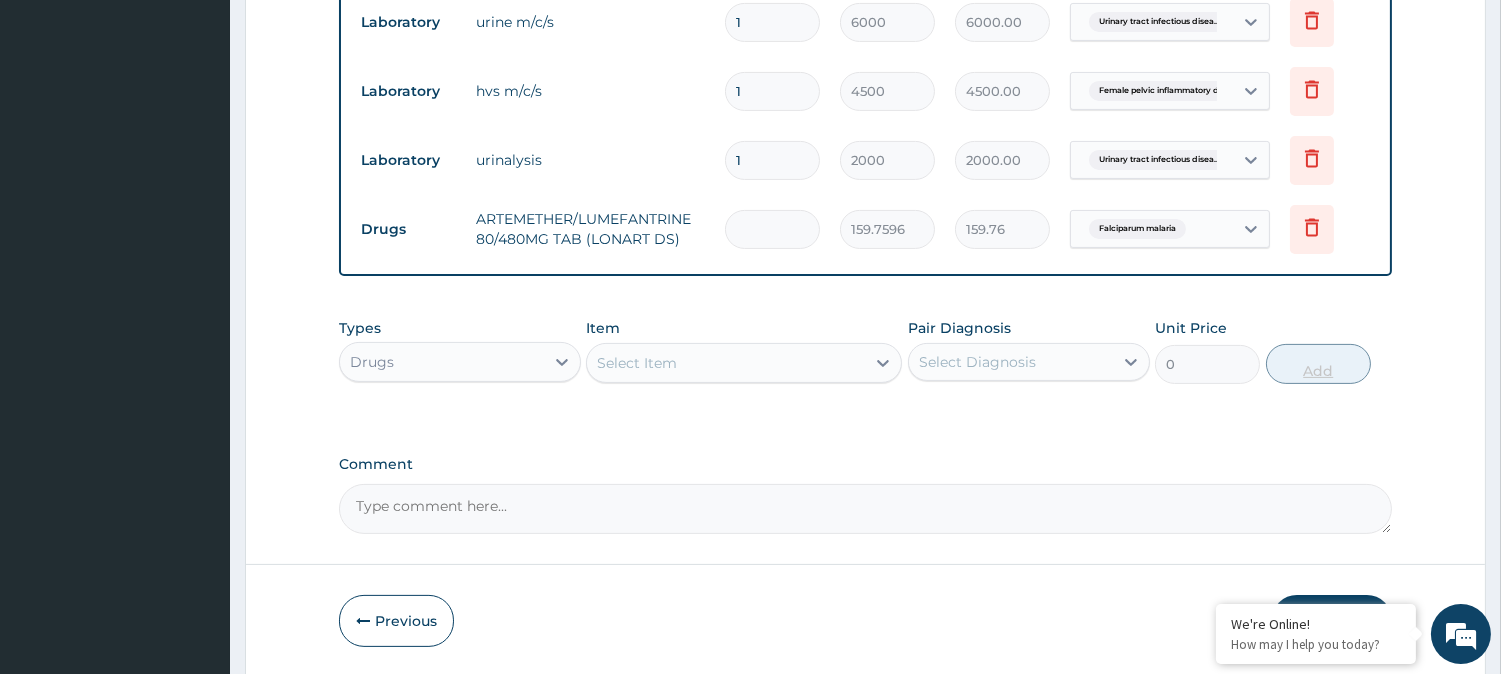 type on "0.00" 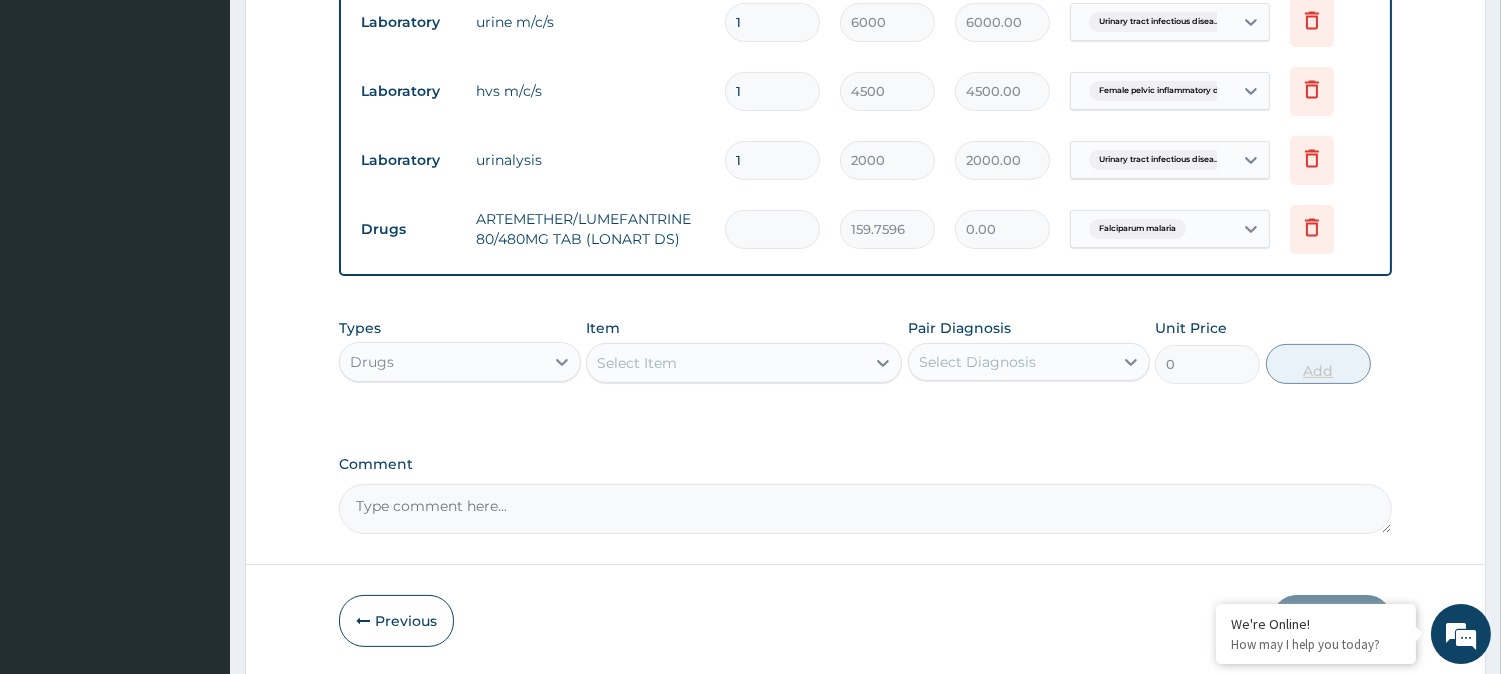 type on "6" 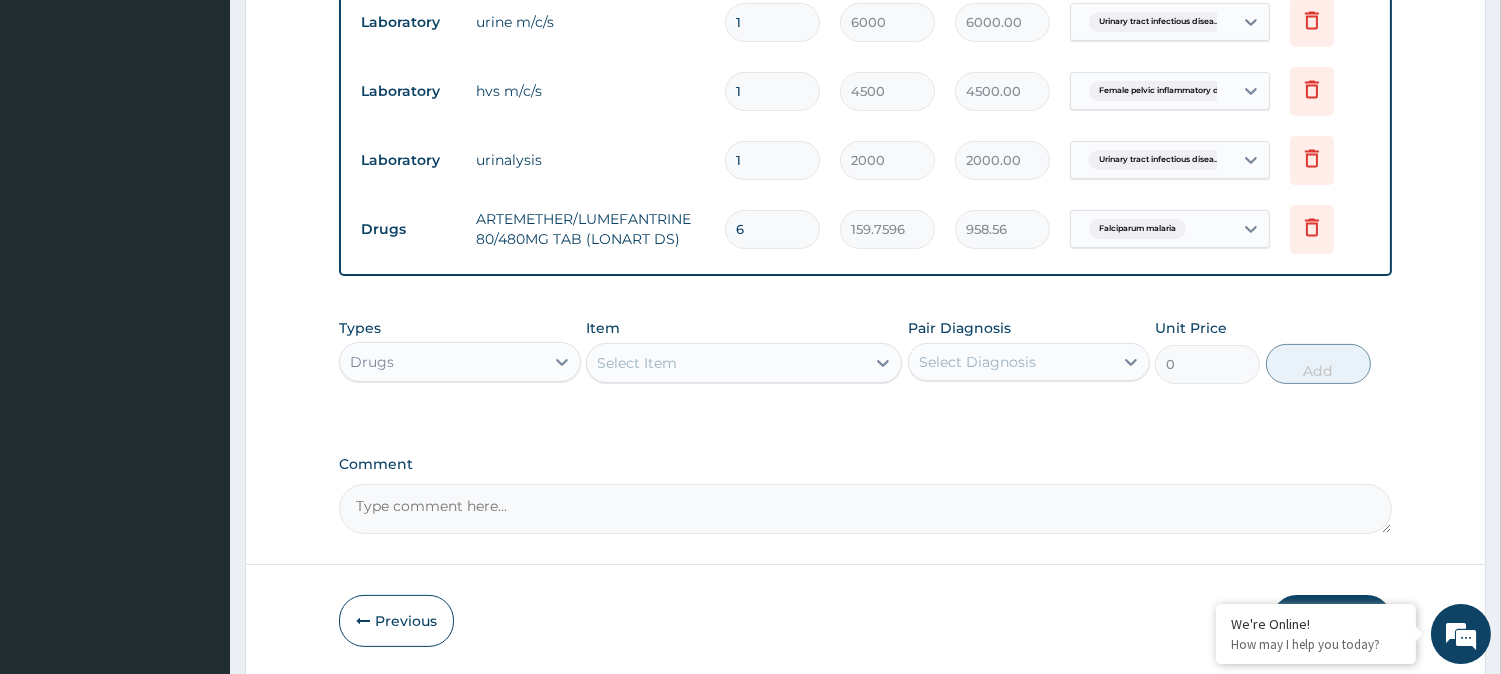 type on "6" 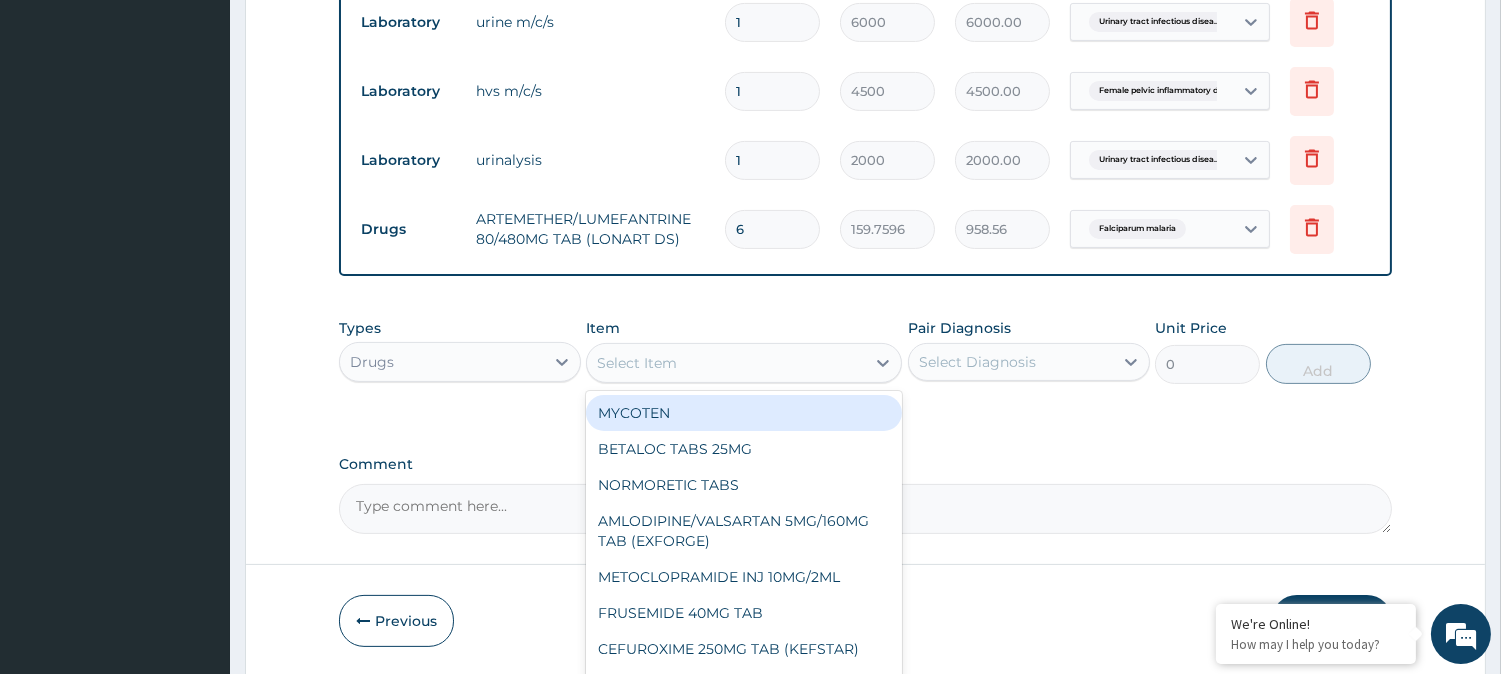 click on "Select Item" at bounding box center (726, 363) 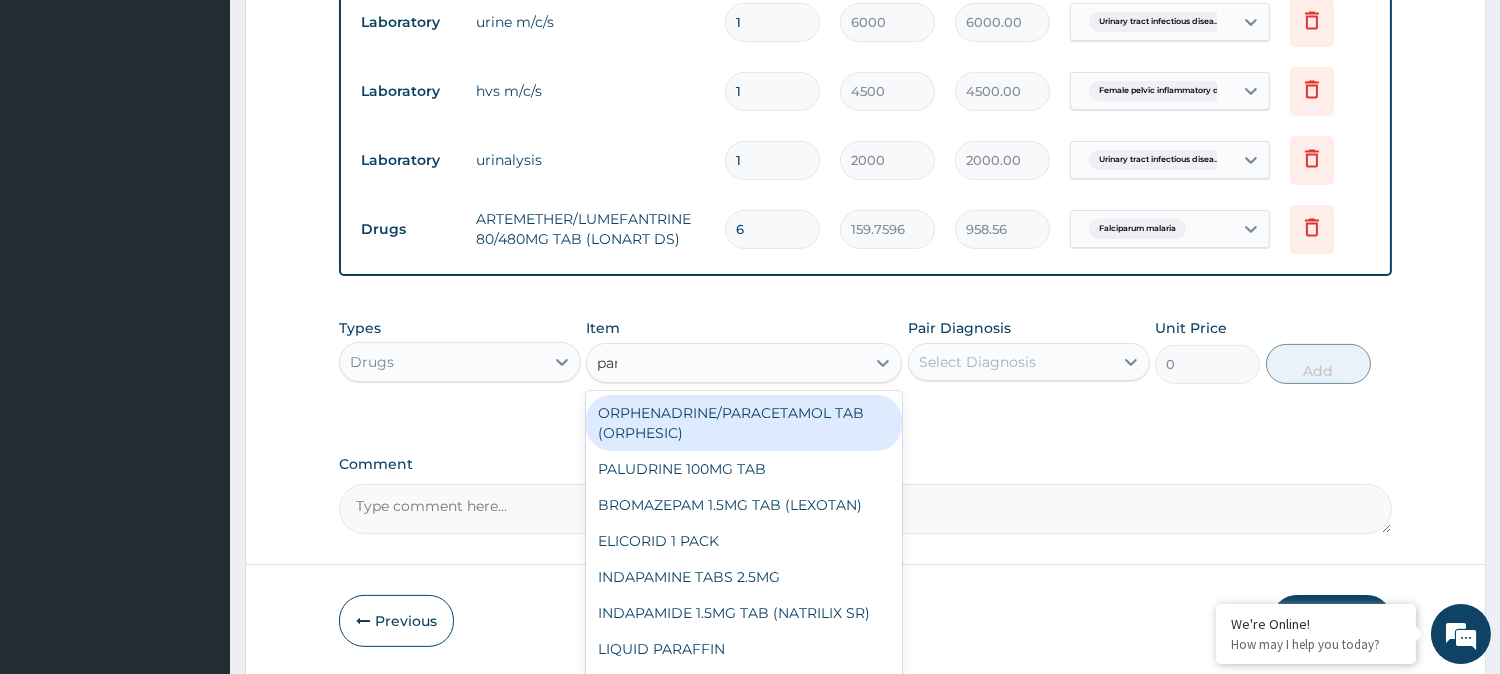 type on "para" 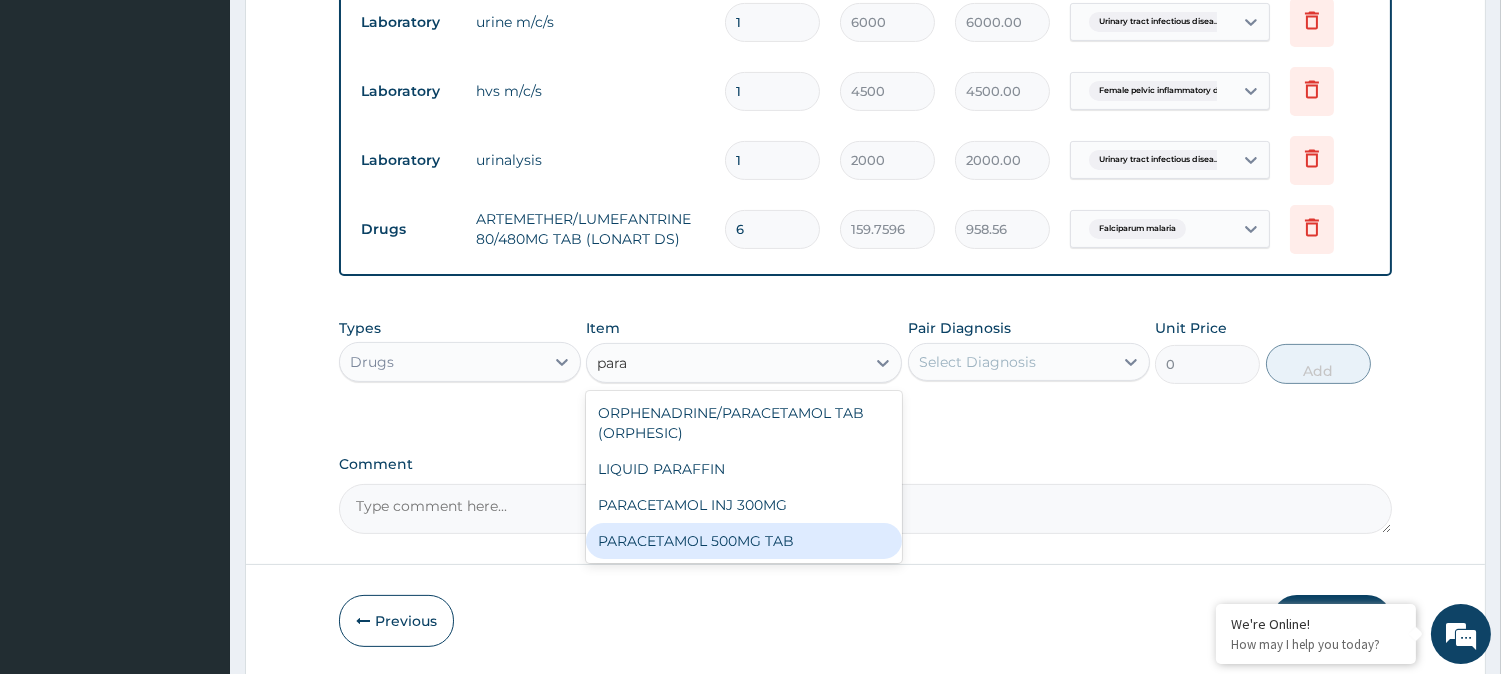 click on "PARACETAMOL 500MG TAB" at bounding box center [744, 541] 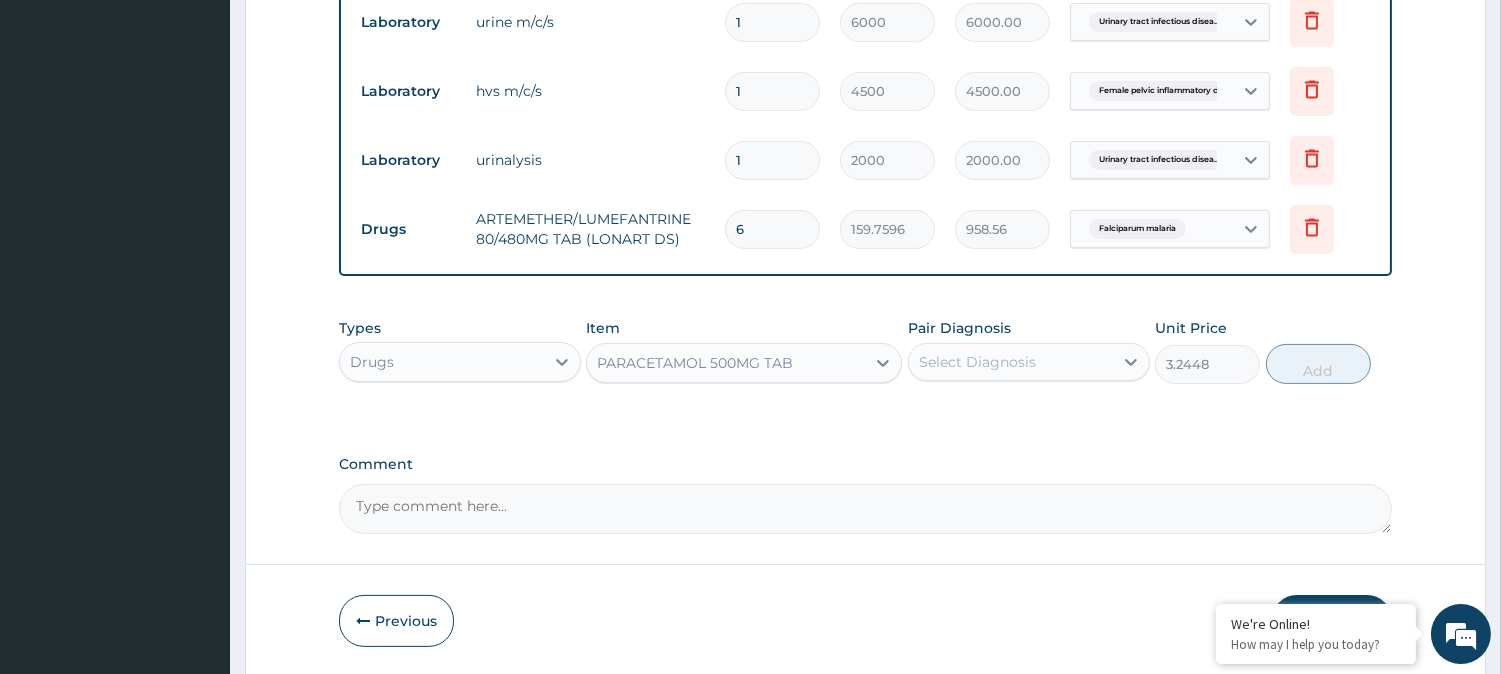 click on "Select Diagnosis" at bounding box center [977, 362] 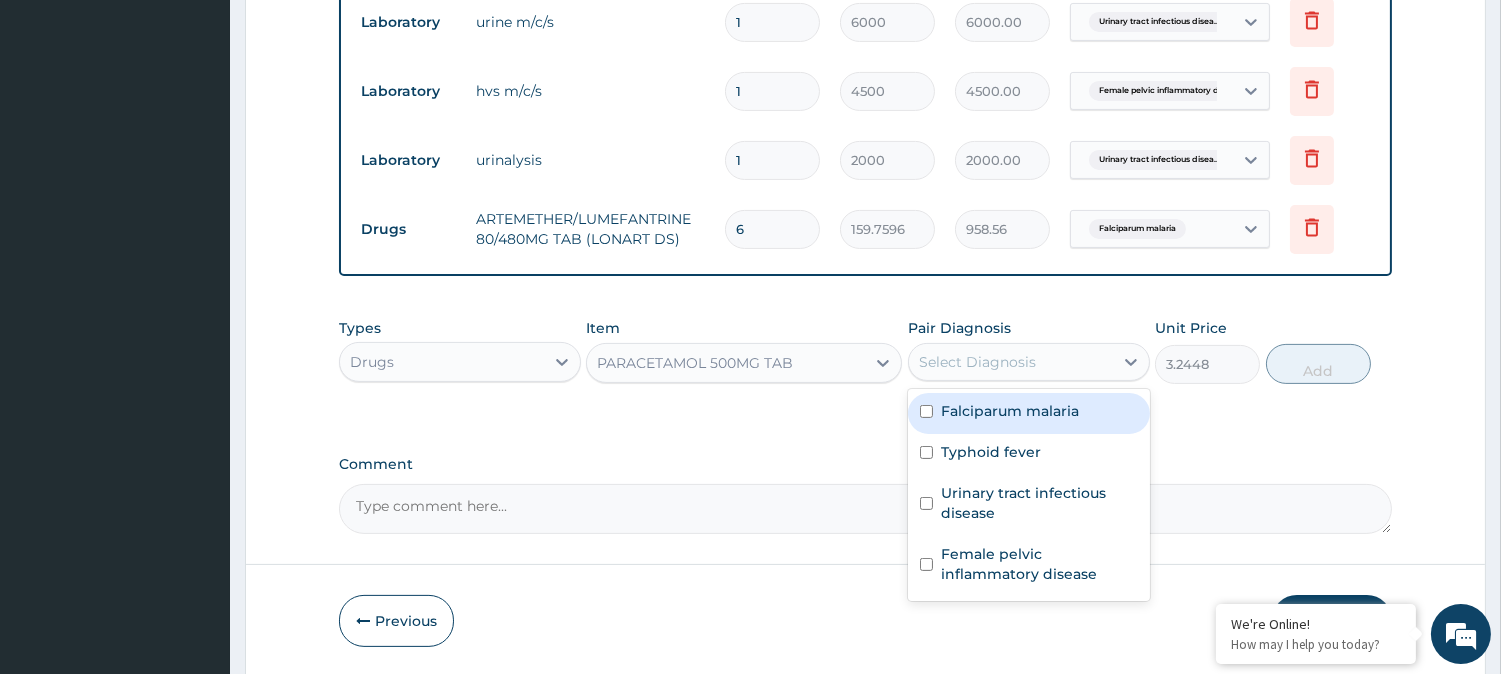 click on "Falciparum malaria" at bounding box center (1010, 411) 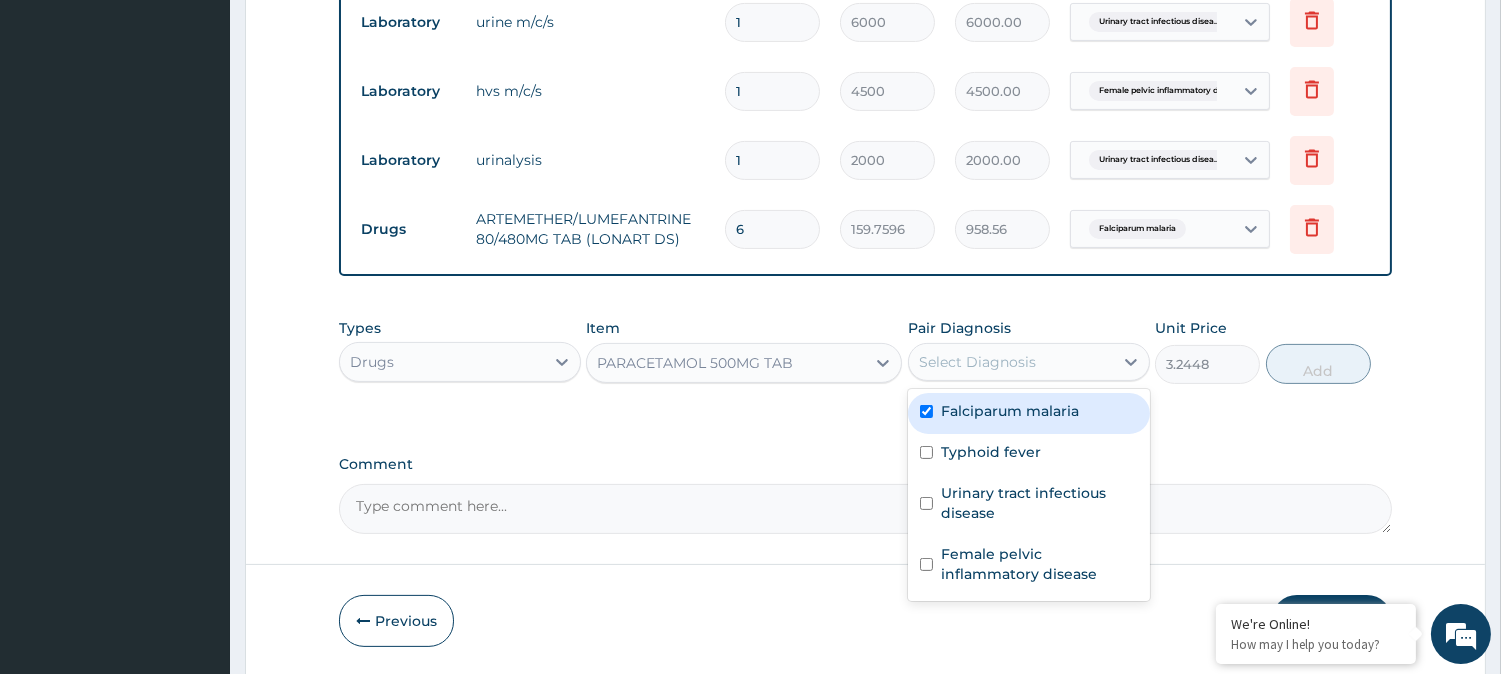checkbox on "true" 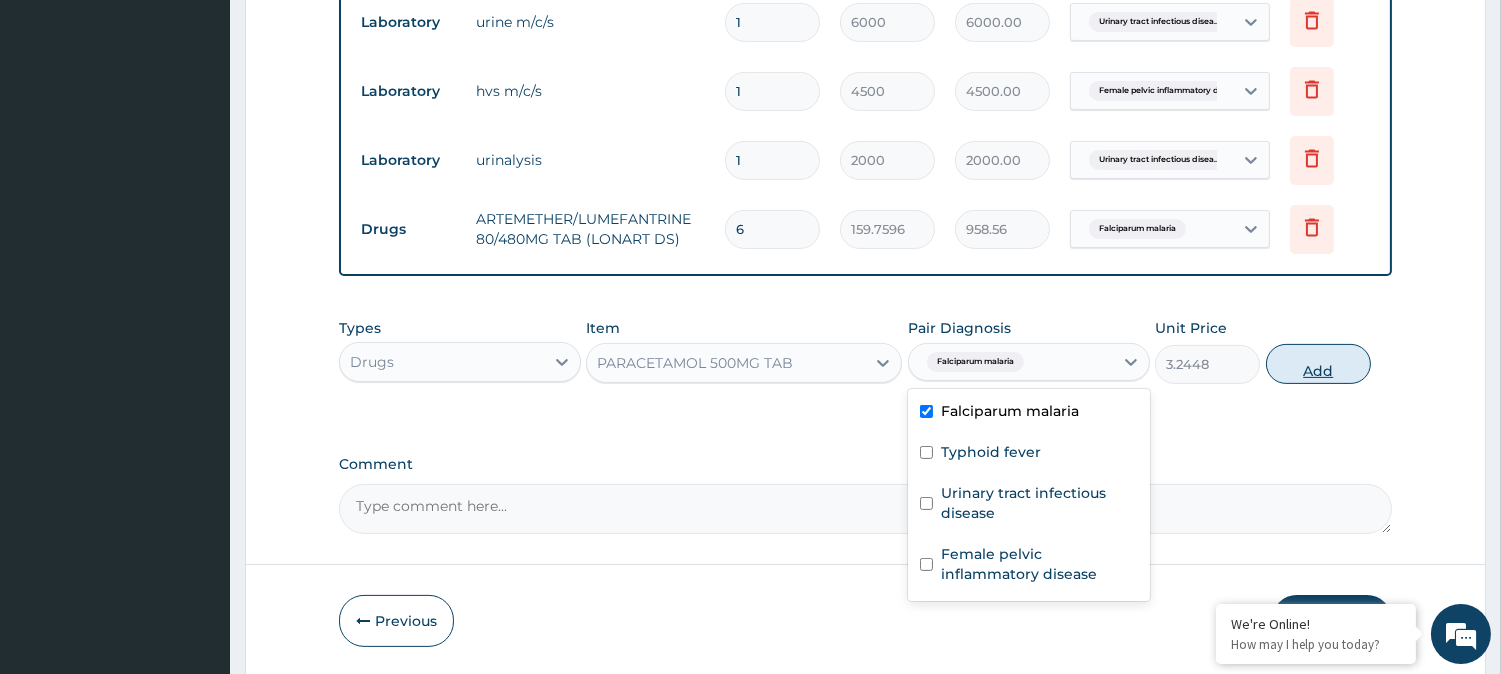 click on "Add" at bounding box center [1318, 364] 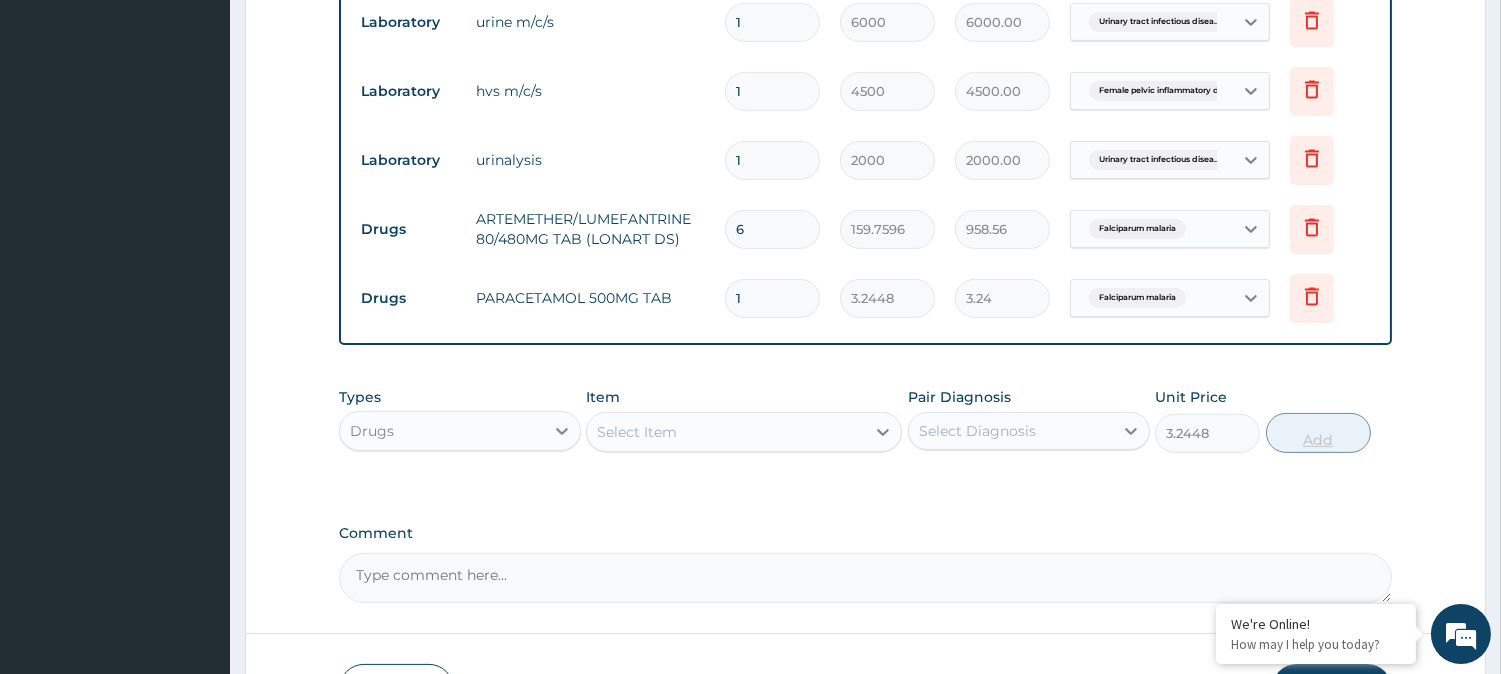 type on "0" 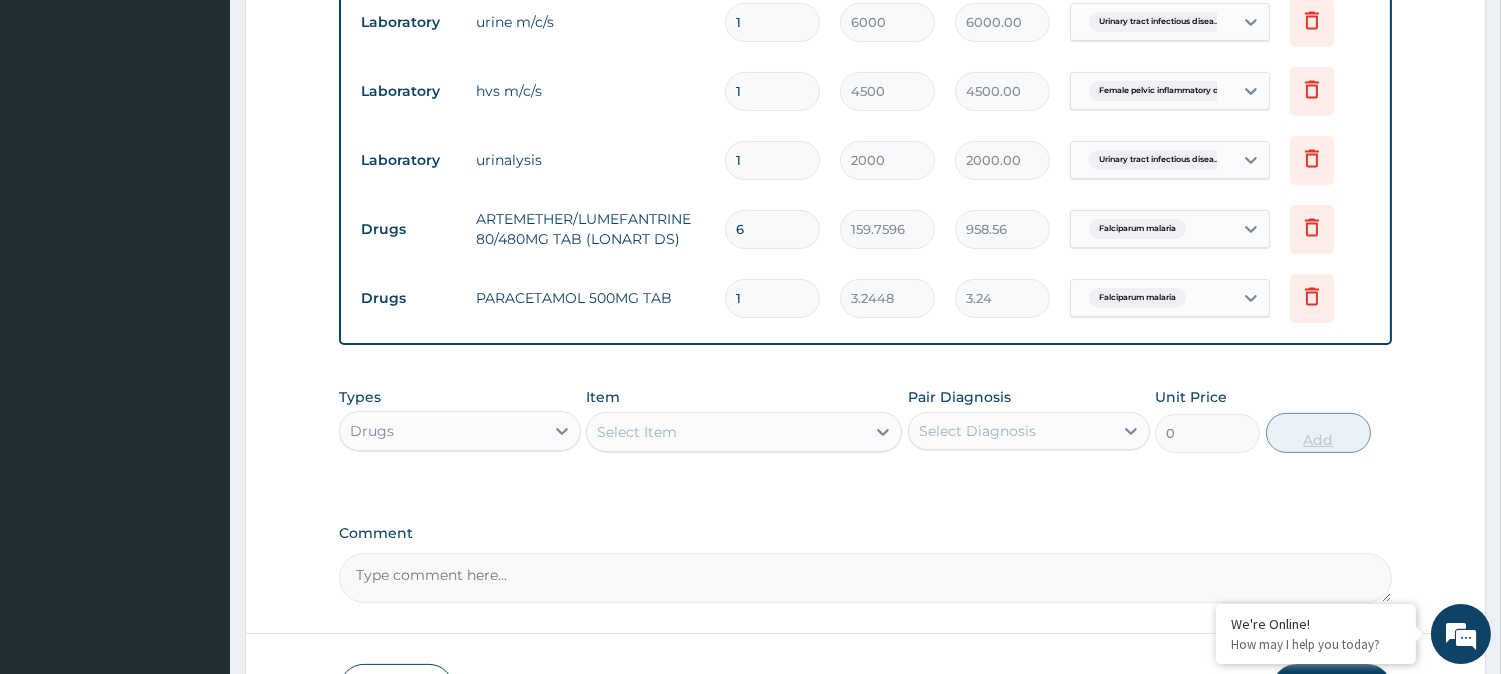 type on "18" 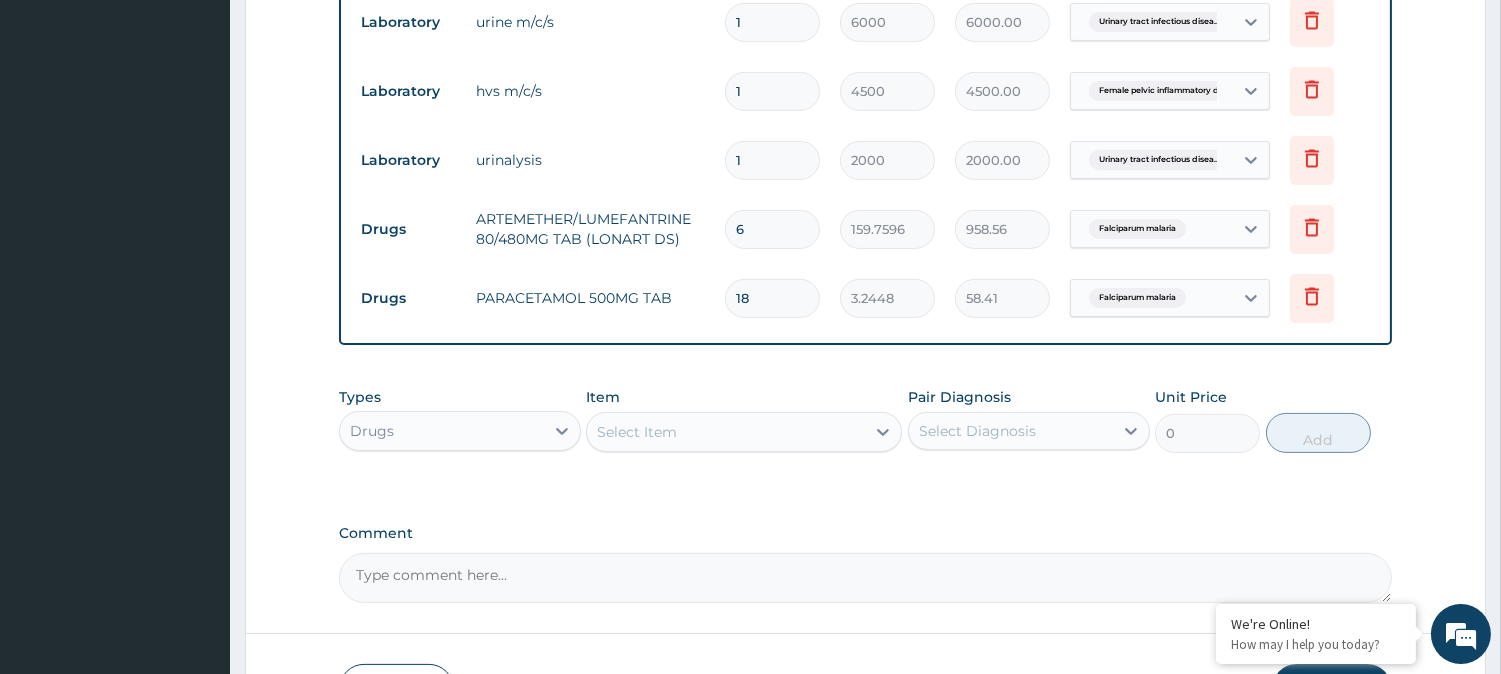type on "18" 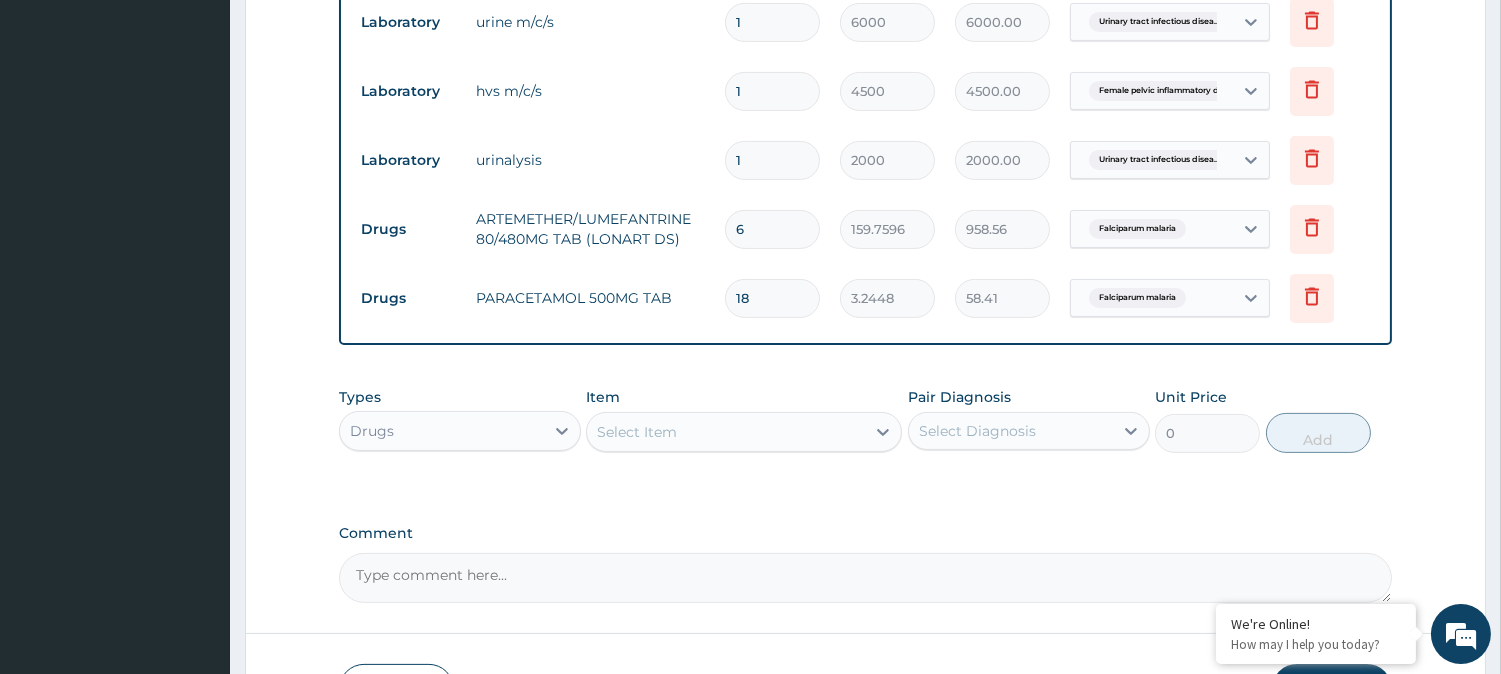 click on "Select Item" at bounding box center [726, 432] 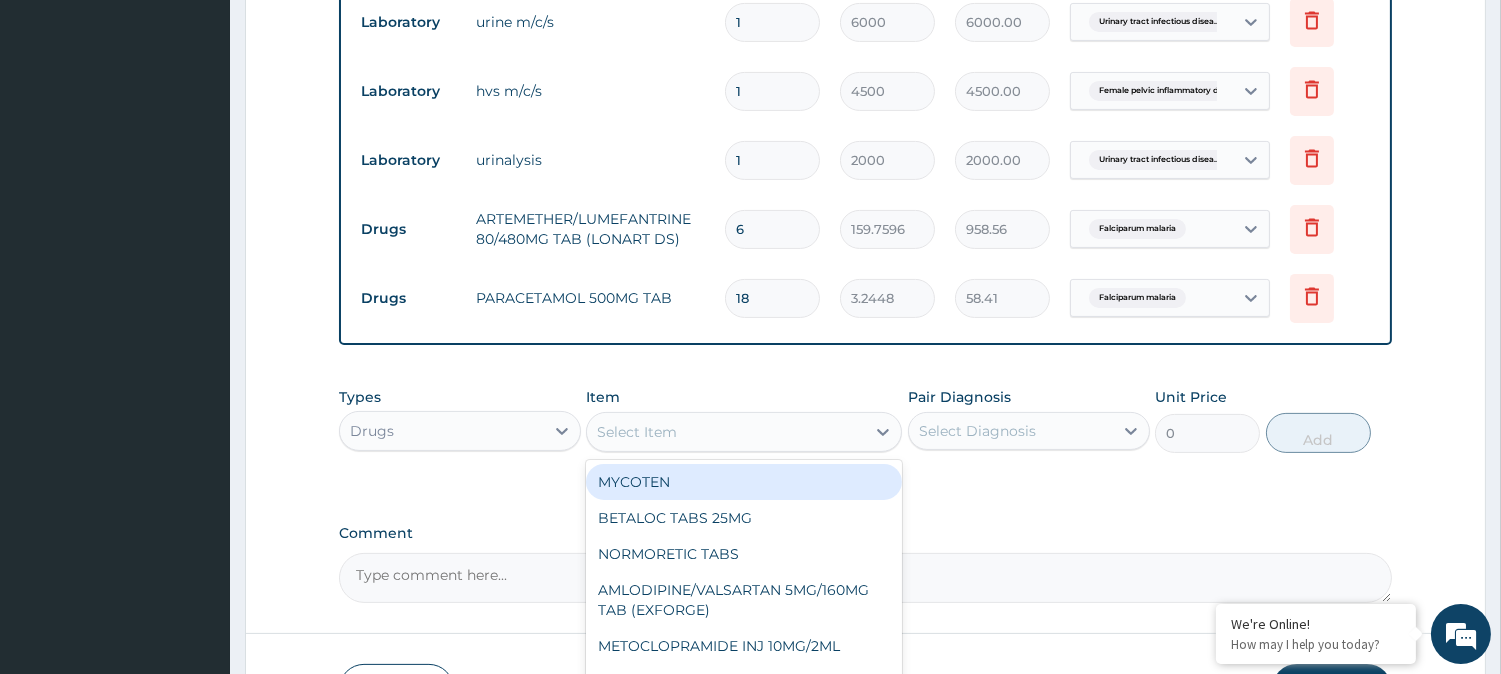 click on "Select Diagnosis" at bounding box center (977, 431) 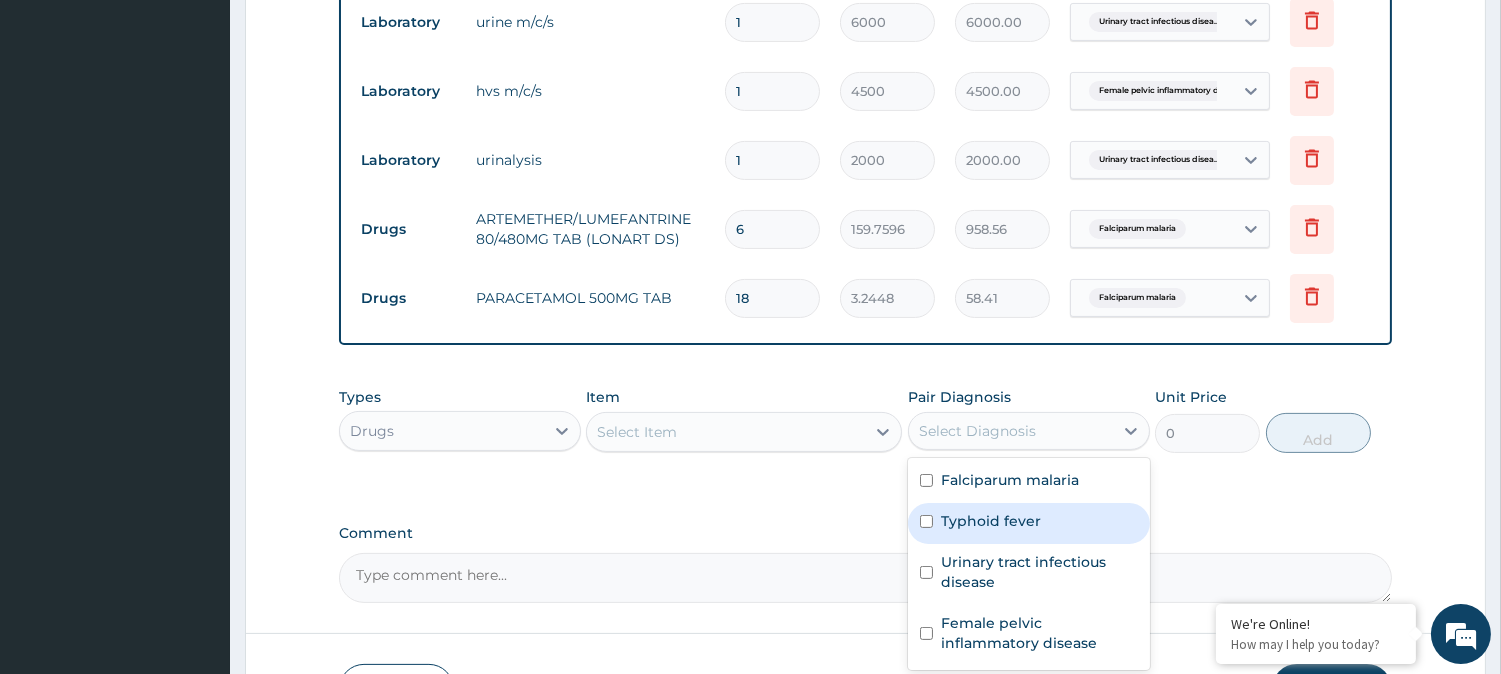 click on "Typhoid fever" at bounding box center (1029, 523) 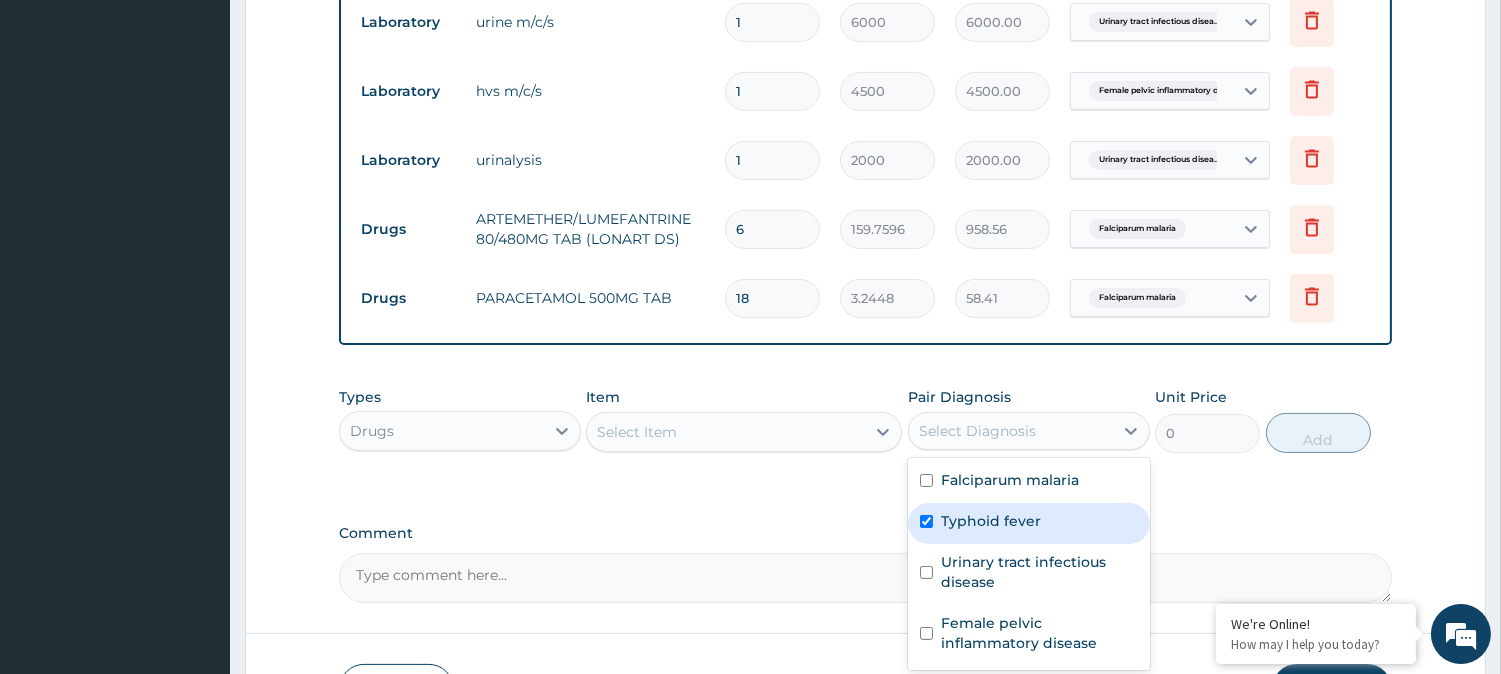 checkbox on "true" 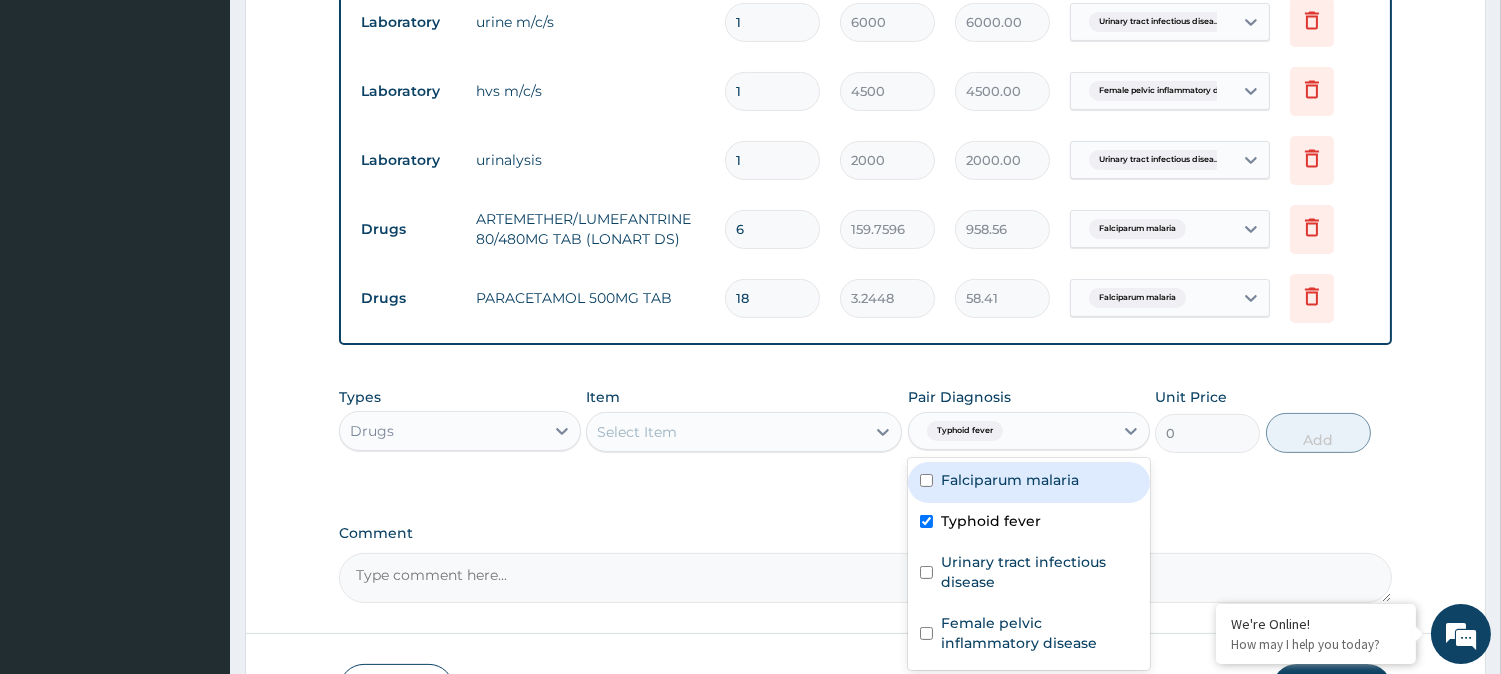 click on "Select Item" at bounding box center [726, 432] 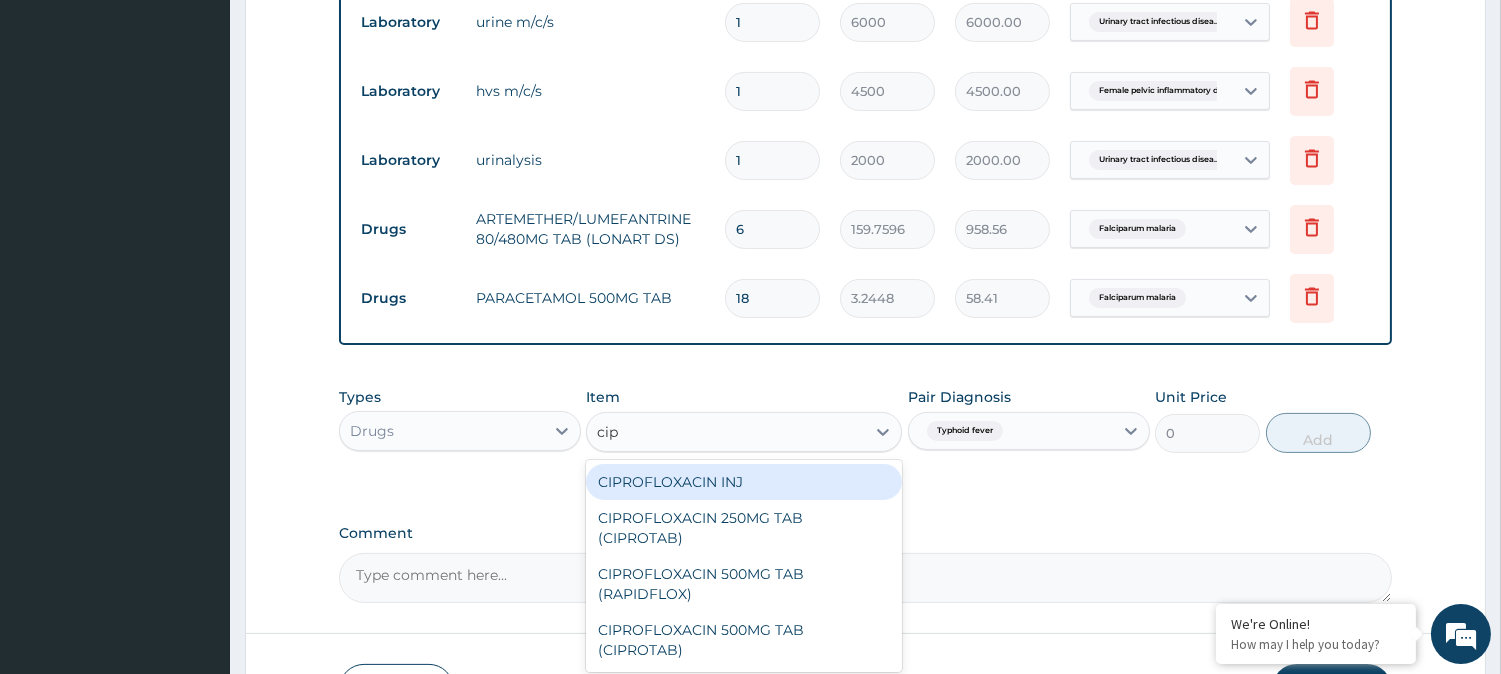 type on "cipr" 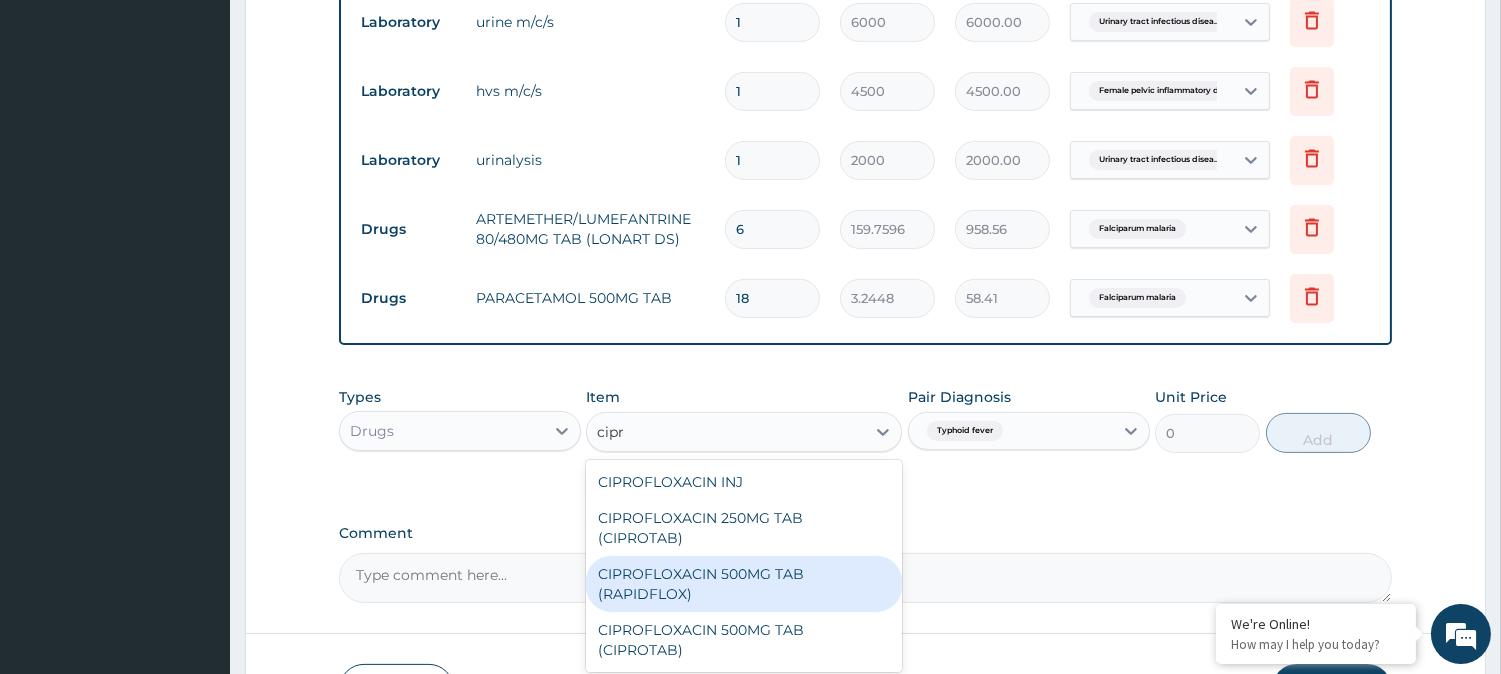 click on "CIPROFLOXACIN 500MG TAB (RAPIDFLOX)" at bounding box center [744, 584] 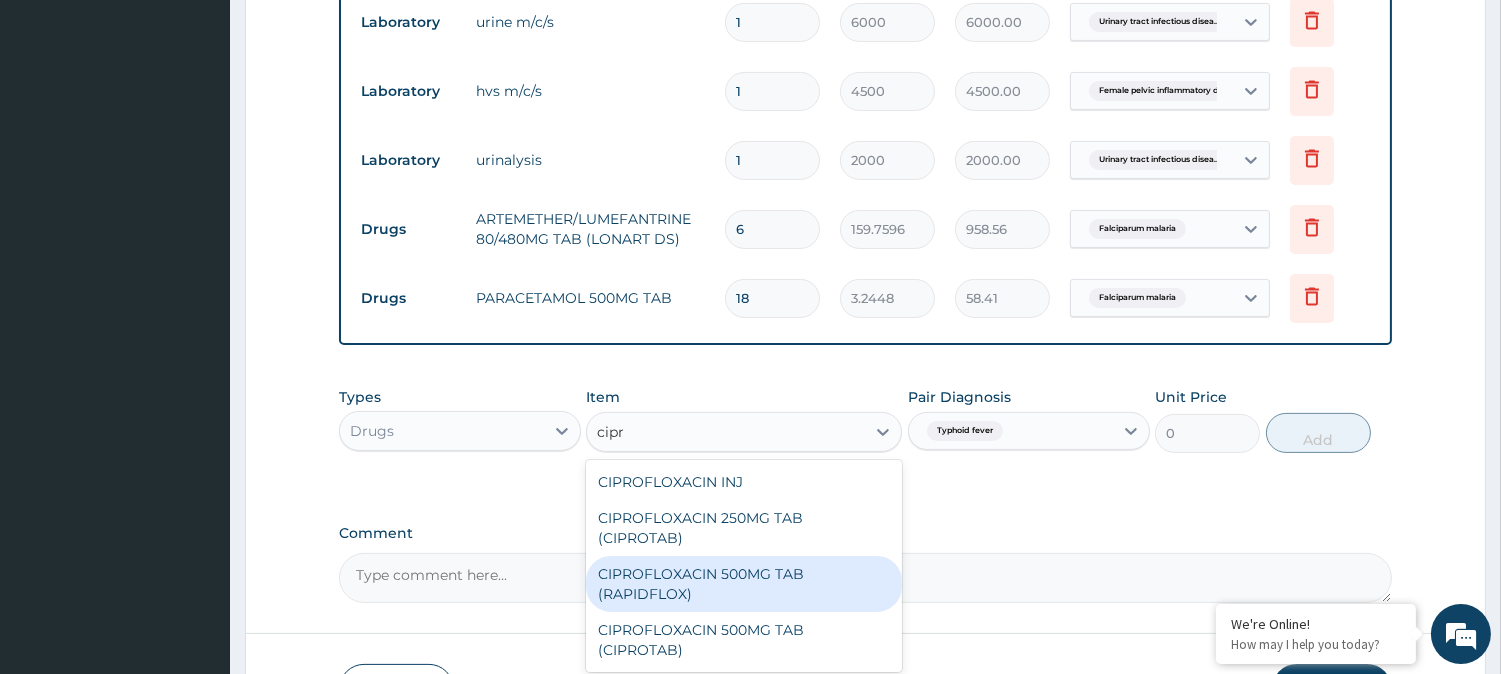 type 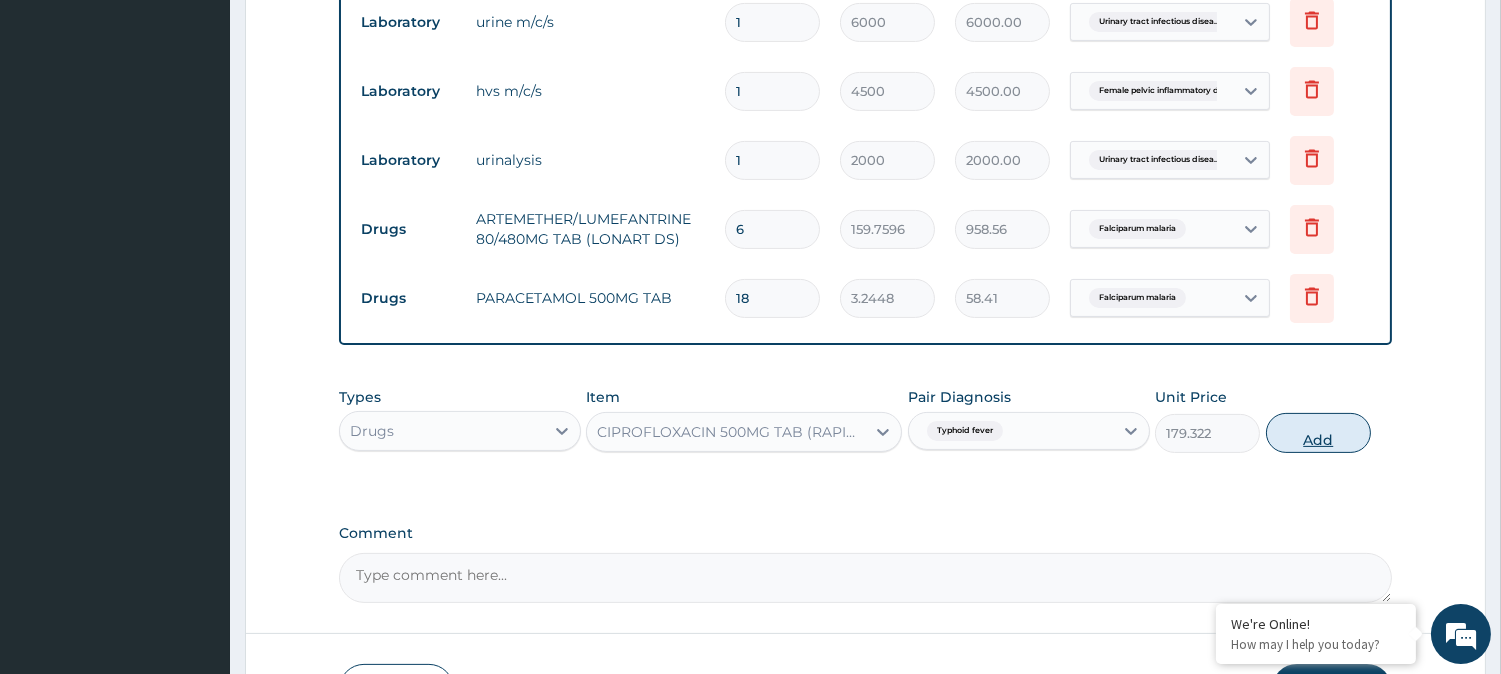 click on "Add" at bounding box center [1318, 433] 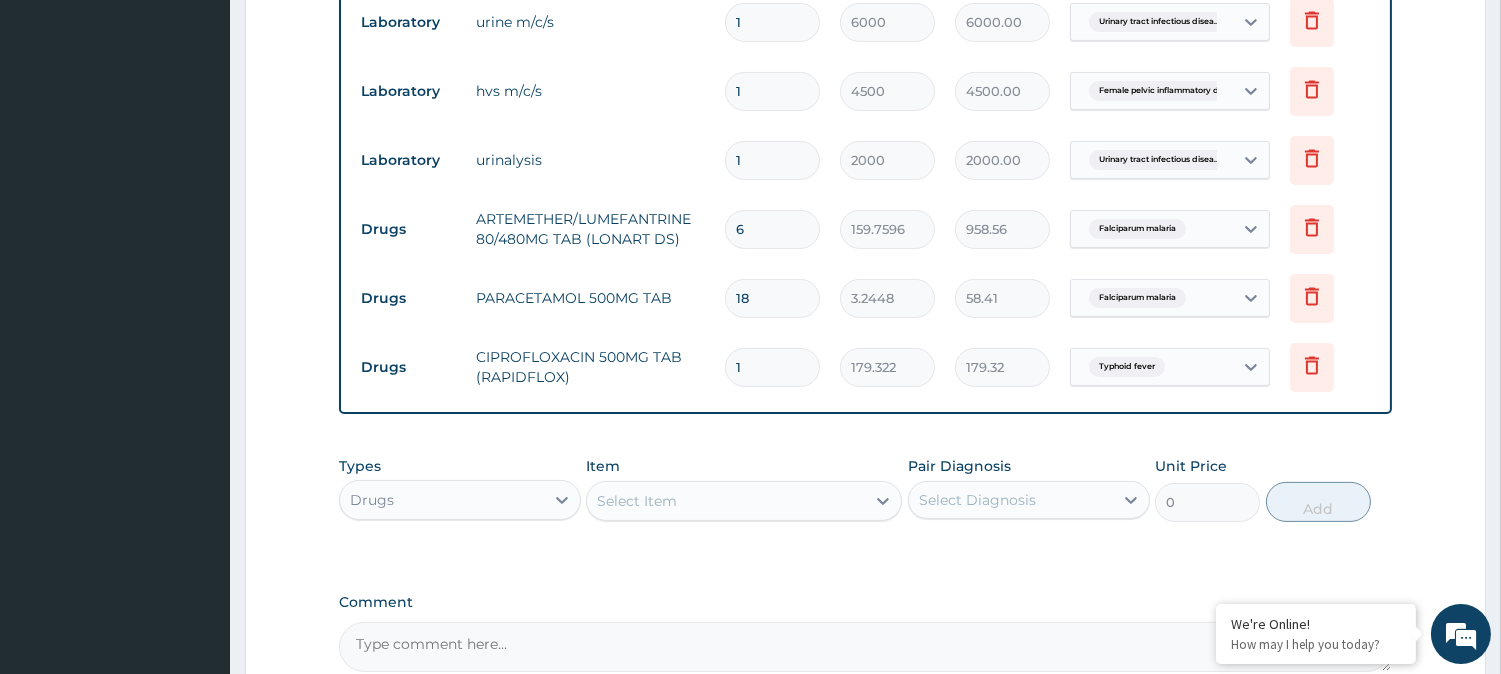 type on "10" 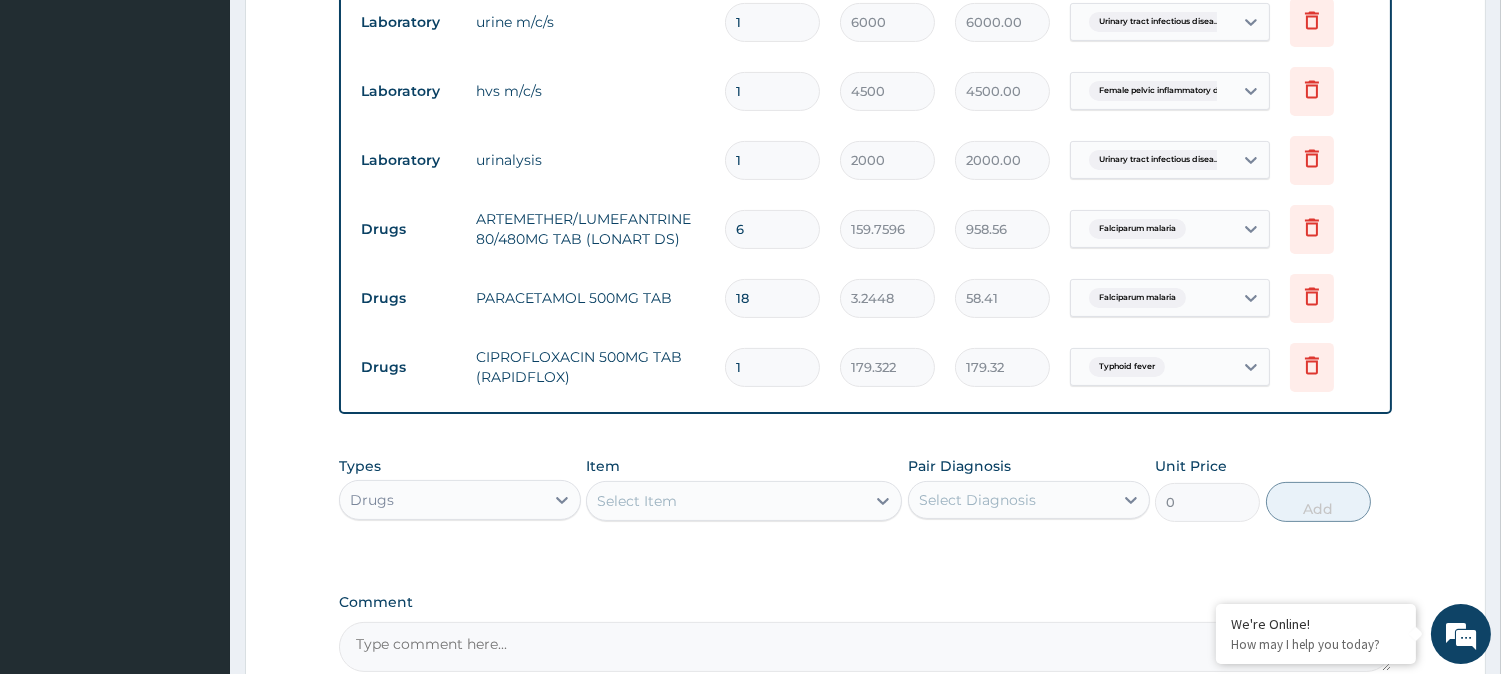 type on "1793.22" 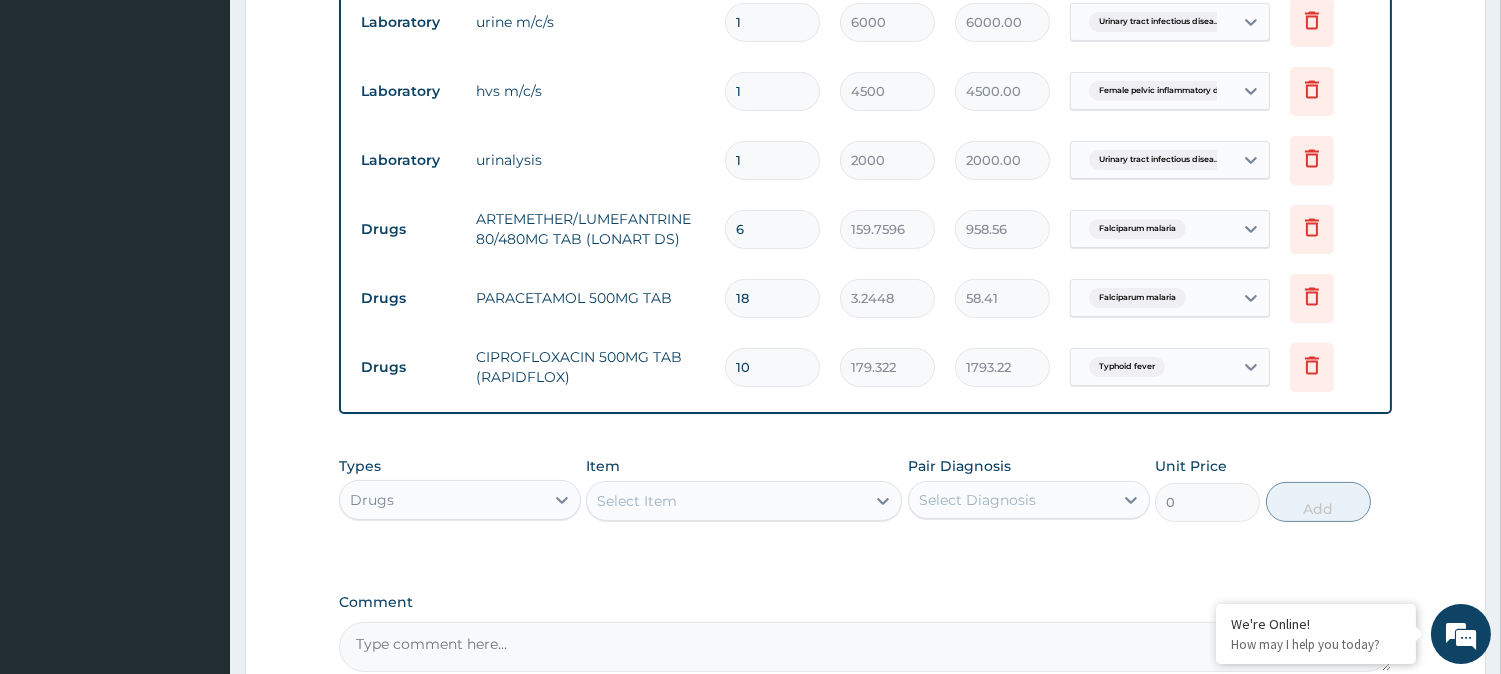 type on "10" 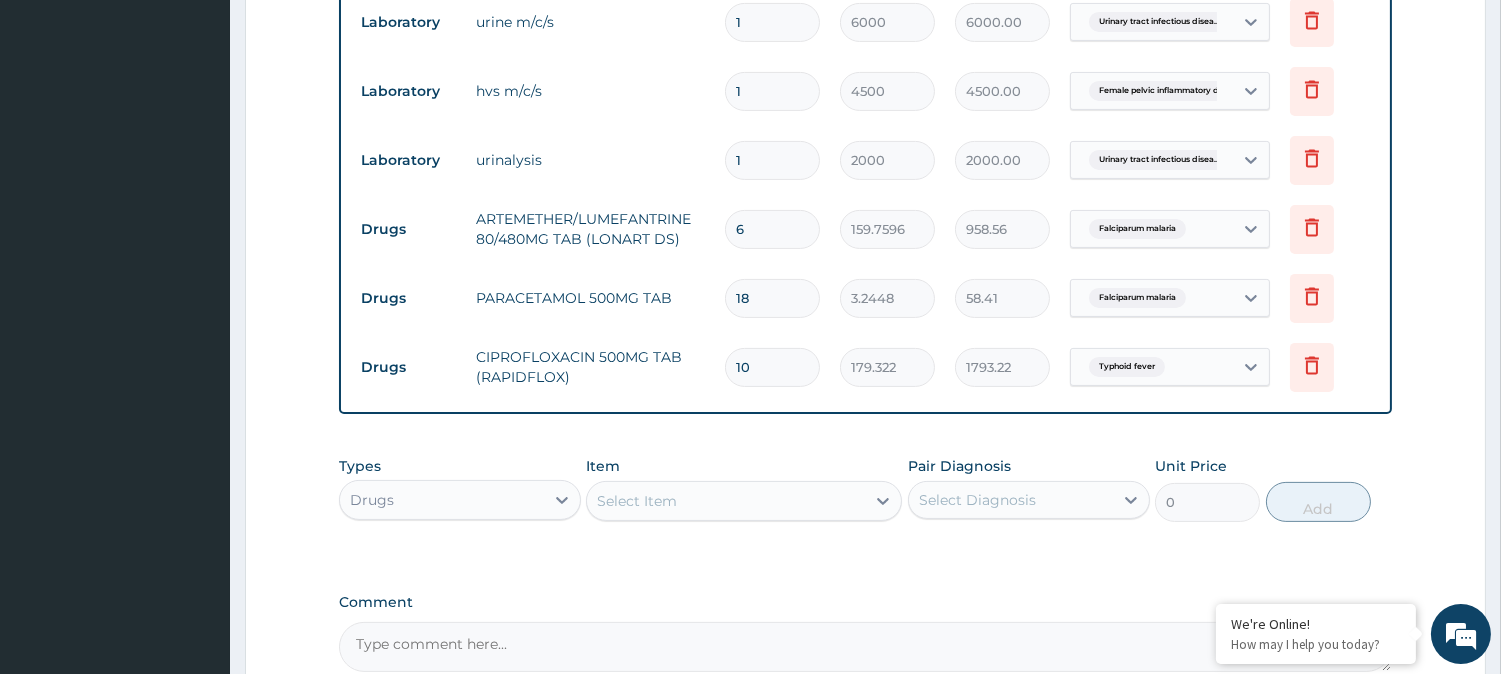 click on "Select Item" at bounding box center [726, 501] 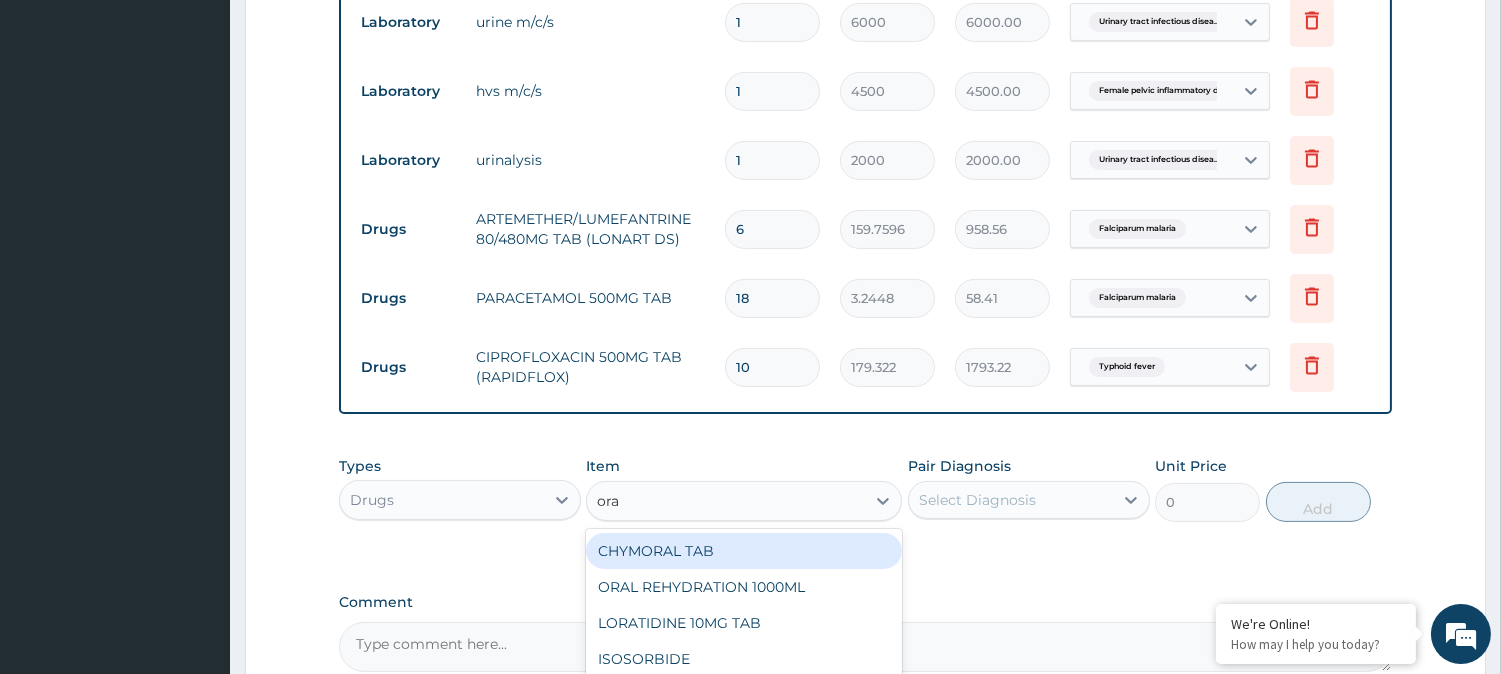 type on "oral" 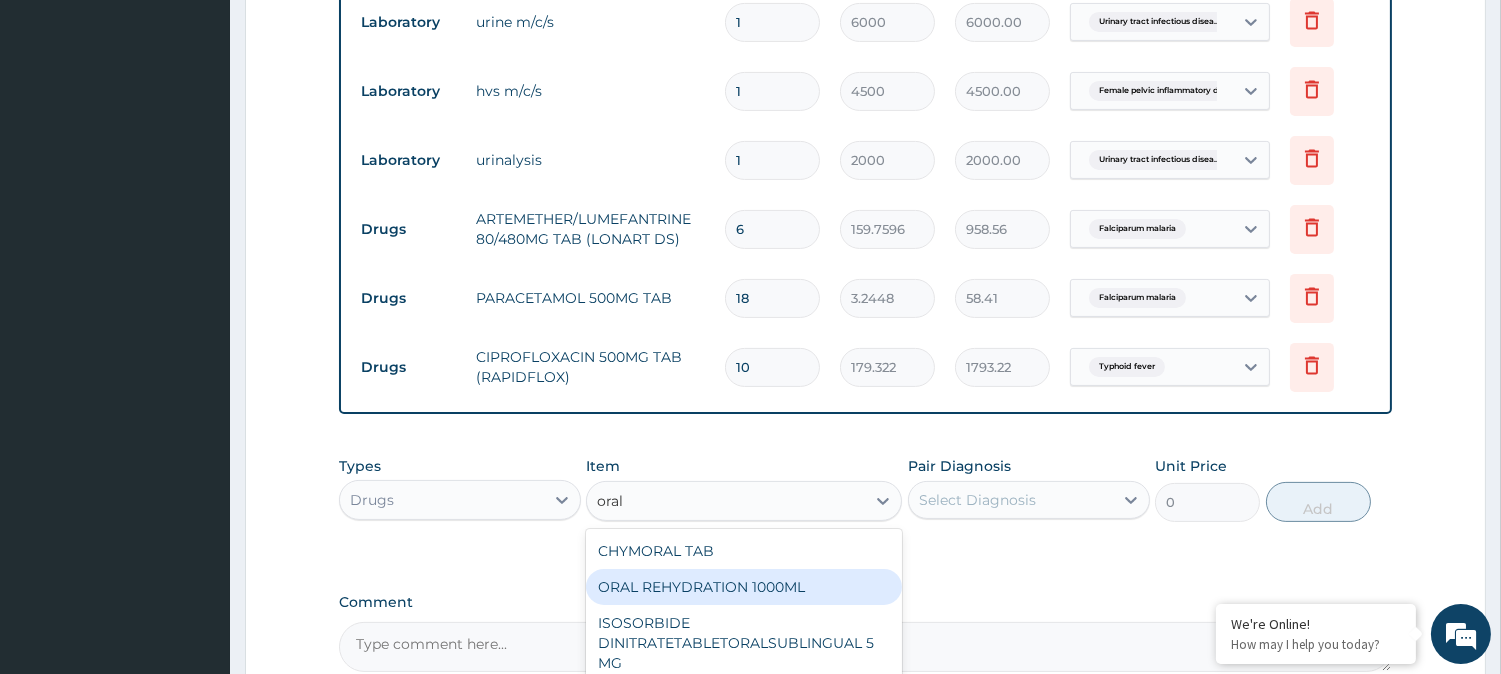 click on "ORAL REHYDRATION 1000ML" at bounding box center (744, 587) 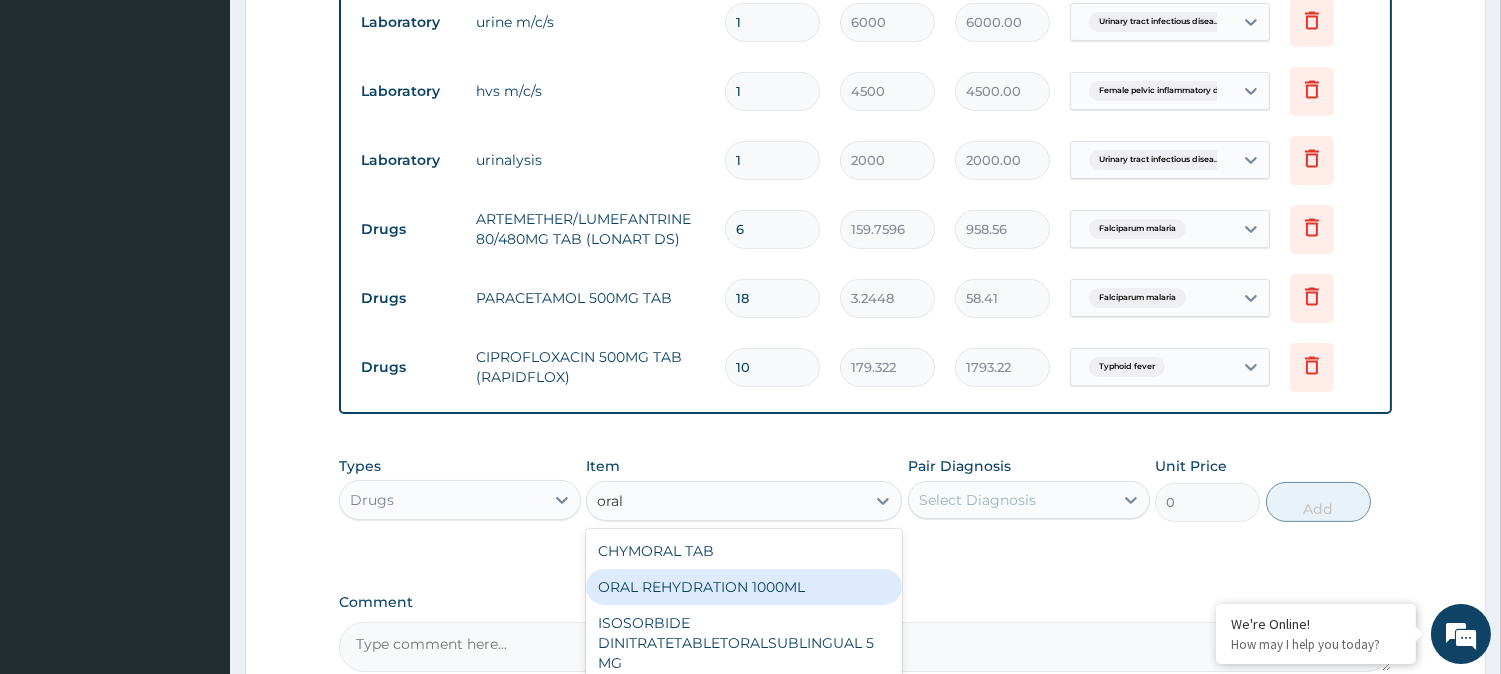 type 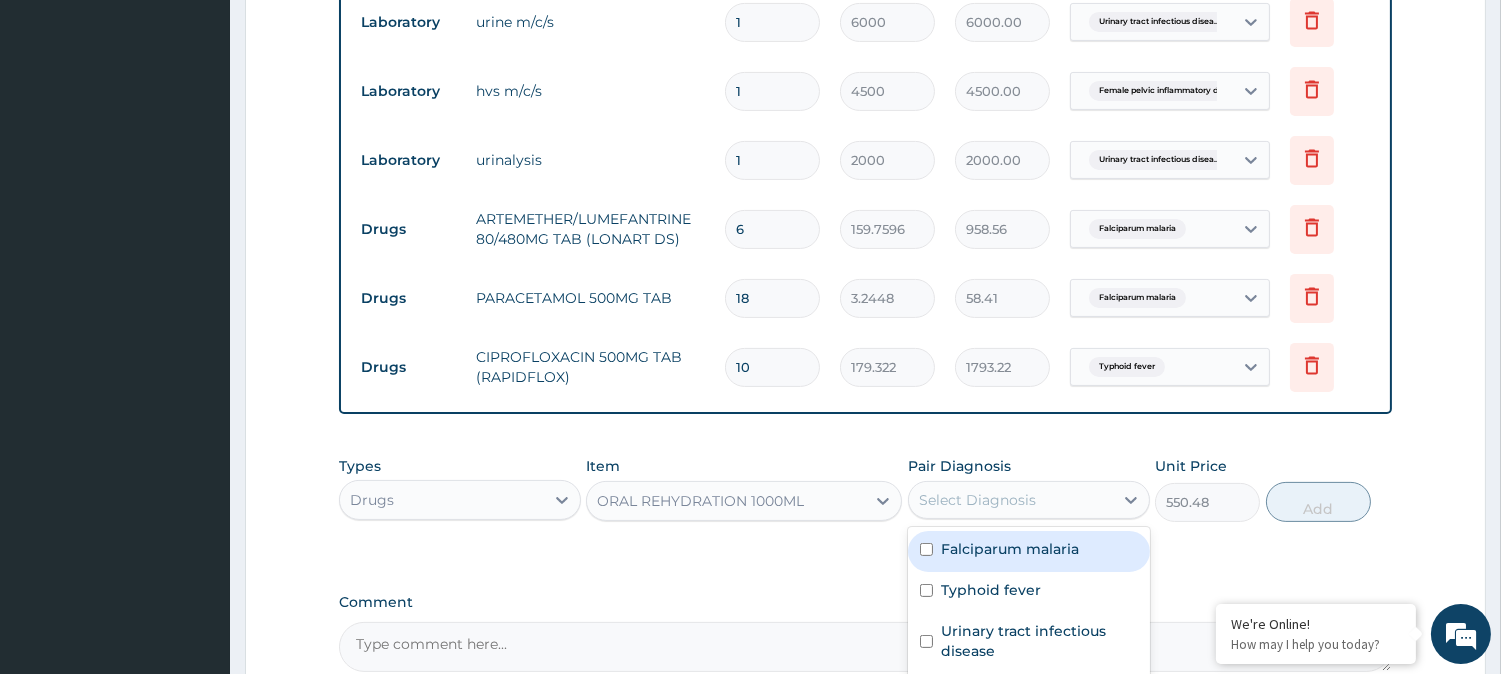 click on "Select Diagnosis" at bounding box center [977, 500] 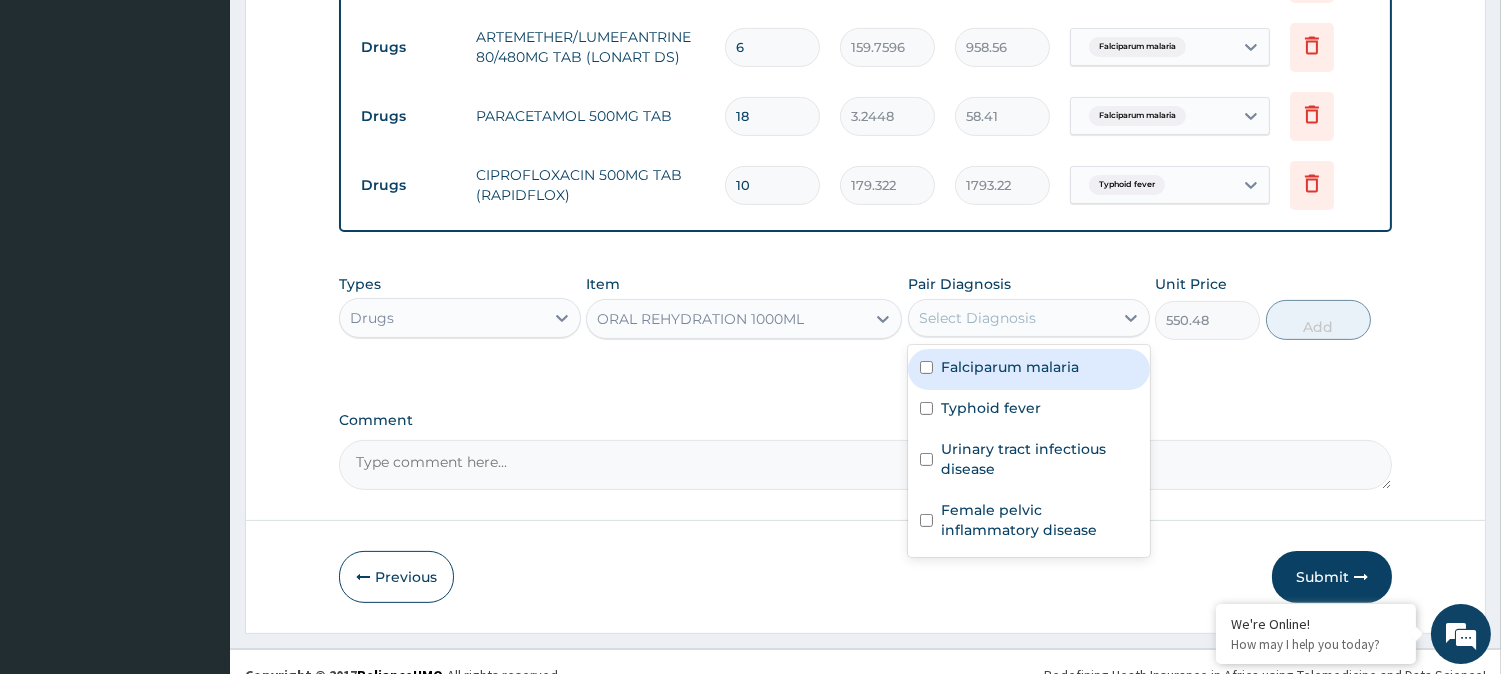 scroll, scrollTop: 1138, scrollLeft: 0, axis: vertical 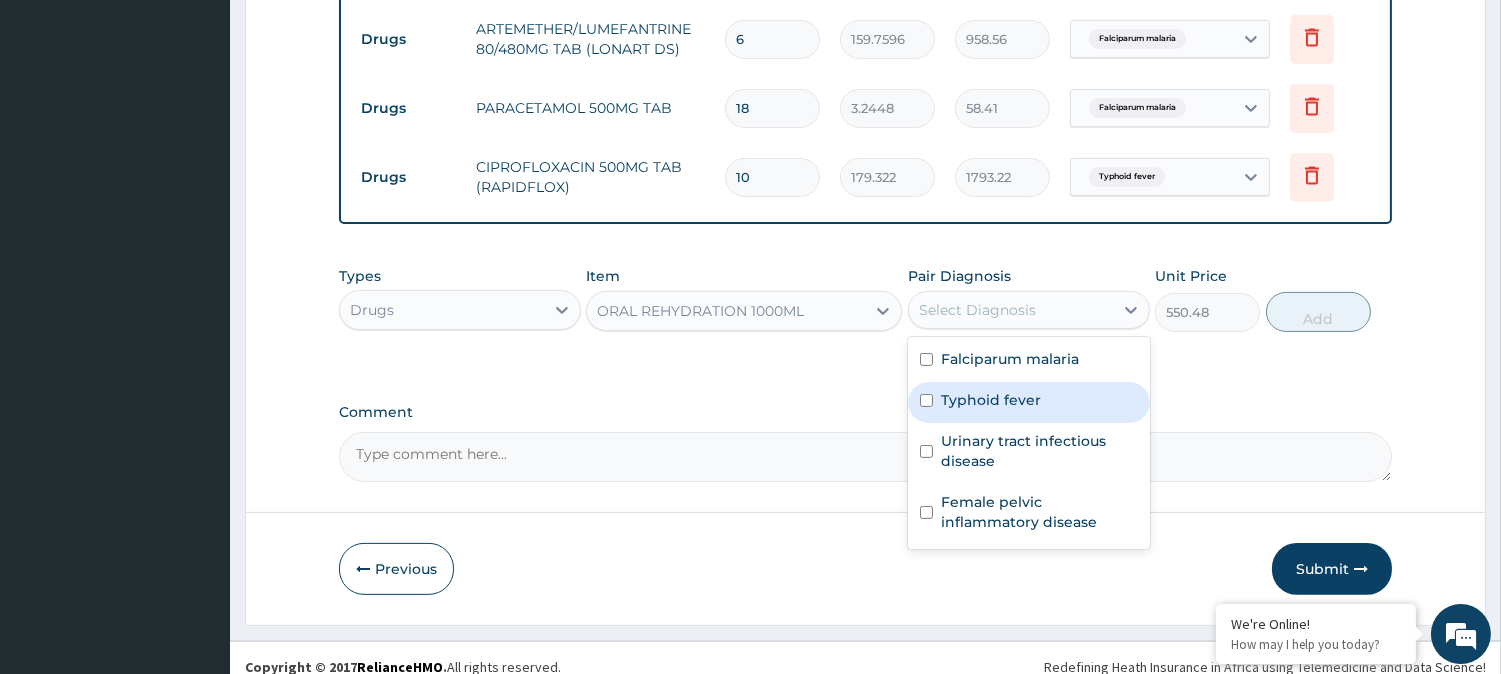 click on "Typhoid fever" at bounding box center [991, 400] 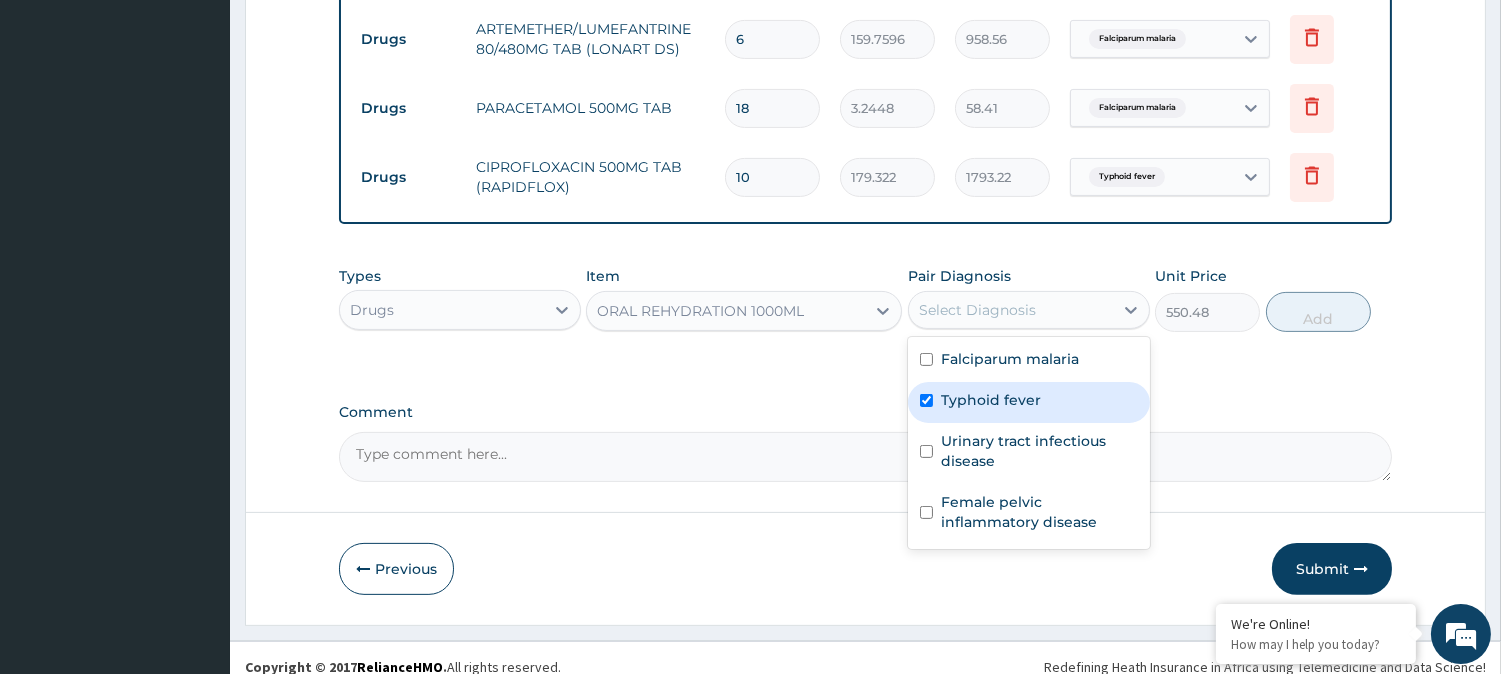 checkbox on "true" 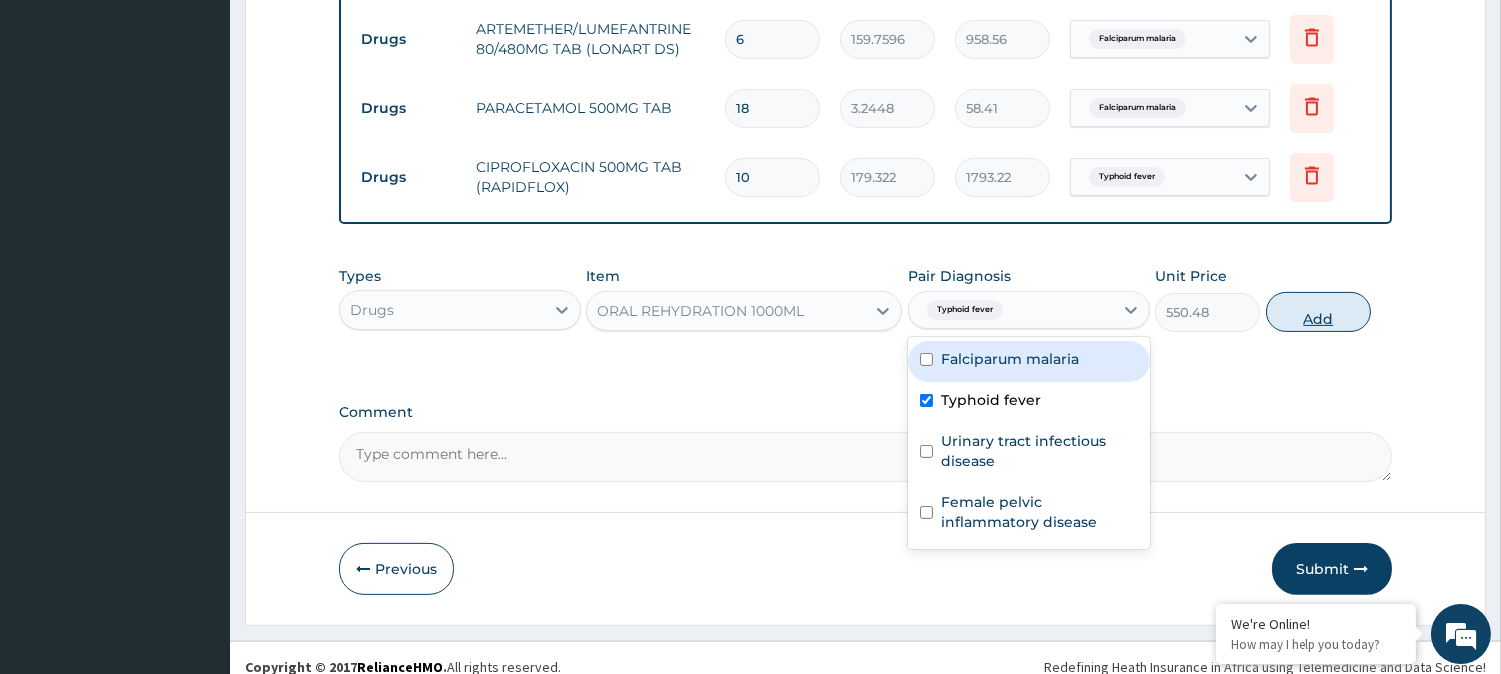 click on "Add" at bounding box center (1318, 312) 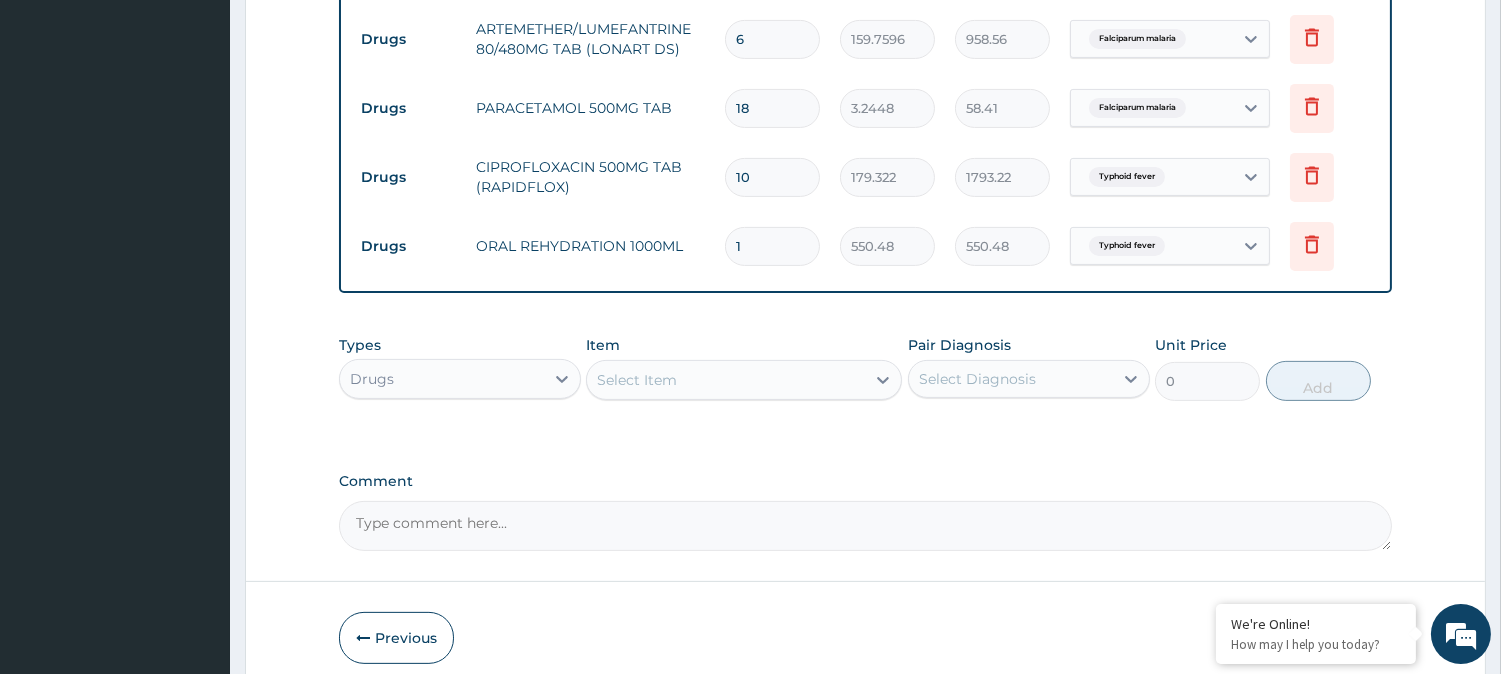 click on "Select Item" at bounding box center [726, 380] 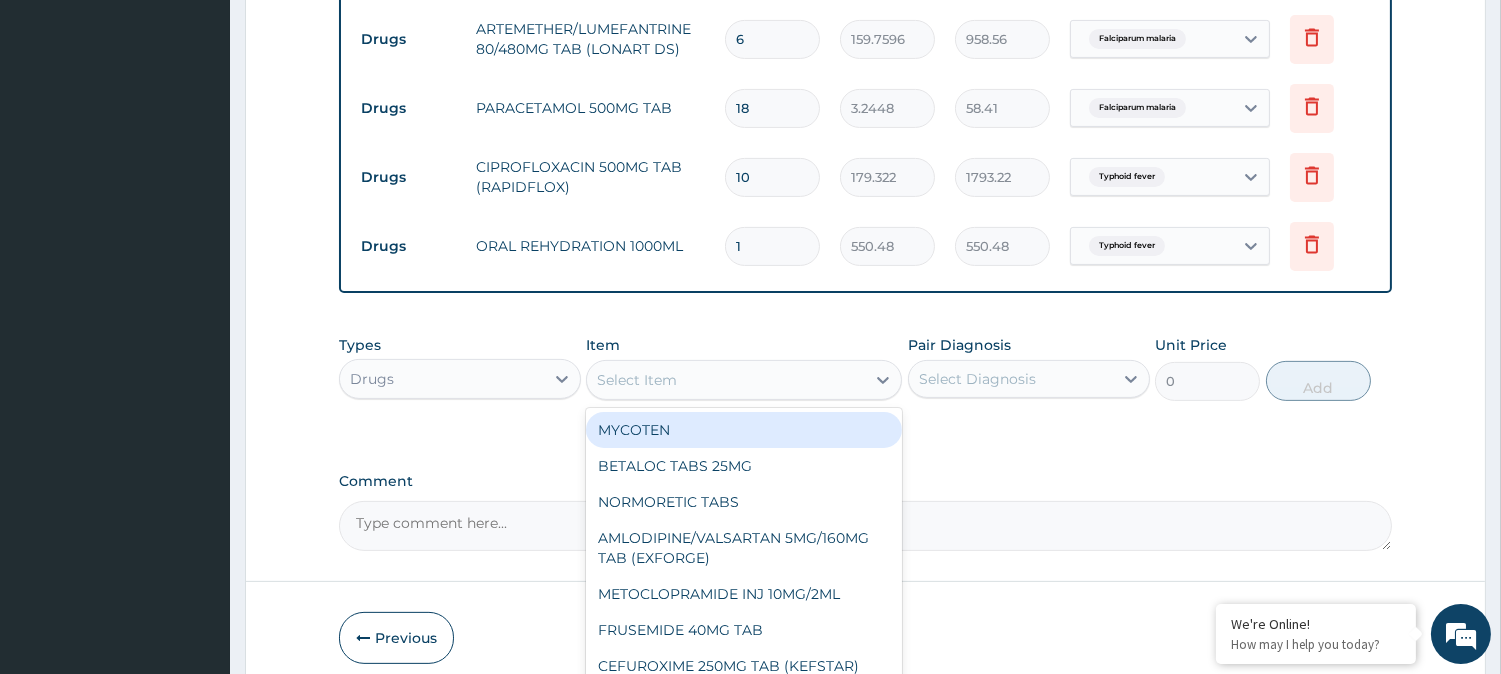type on "x" 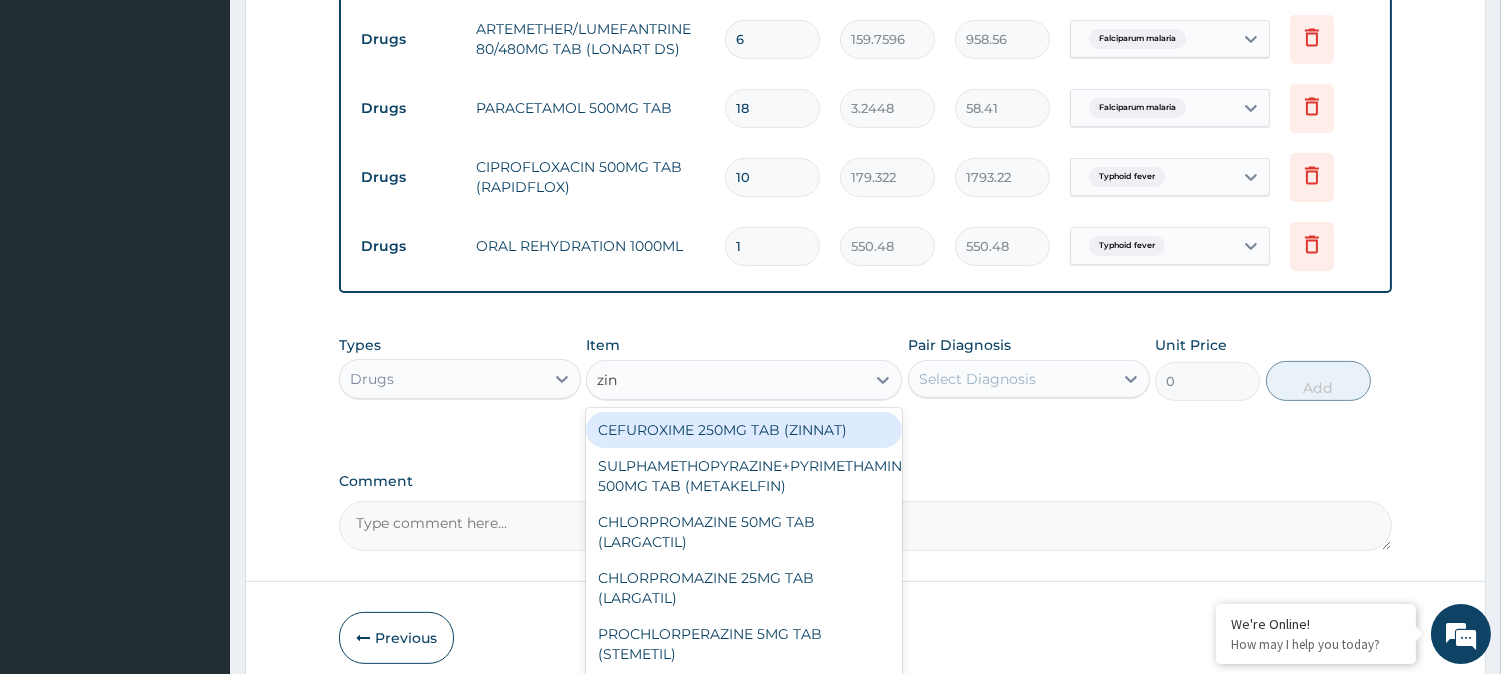 type on "zinc" 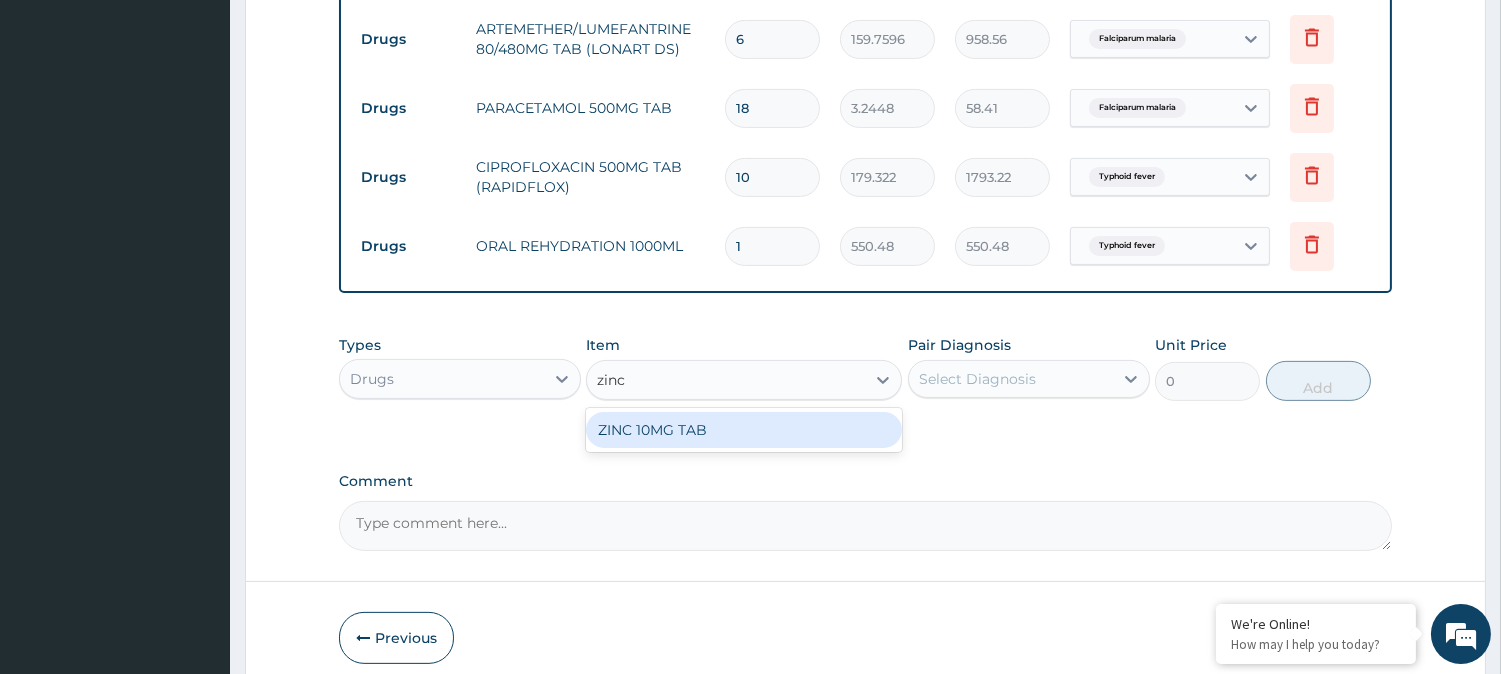 click on "ZINC 10MG TAB" at bounding box center (744, 430) 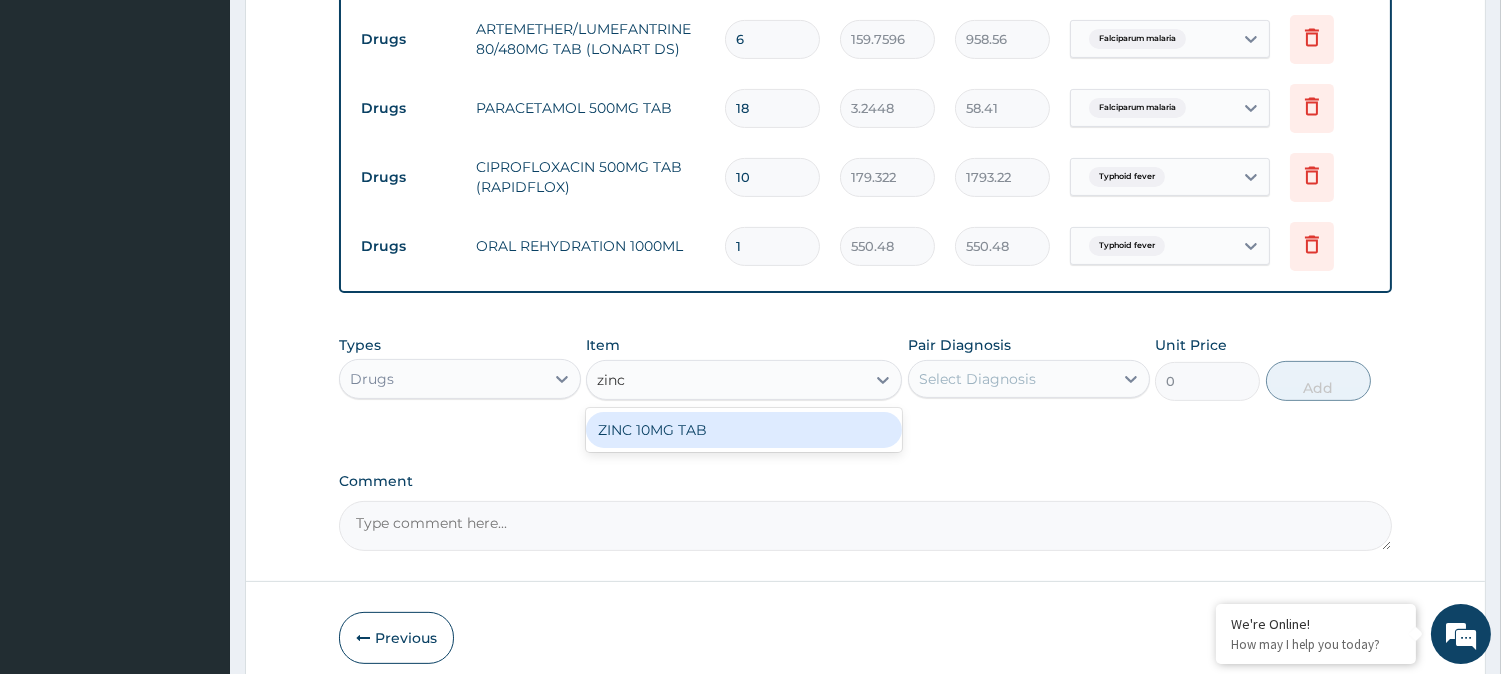 type 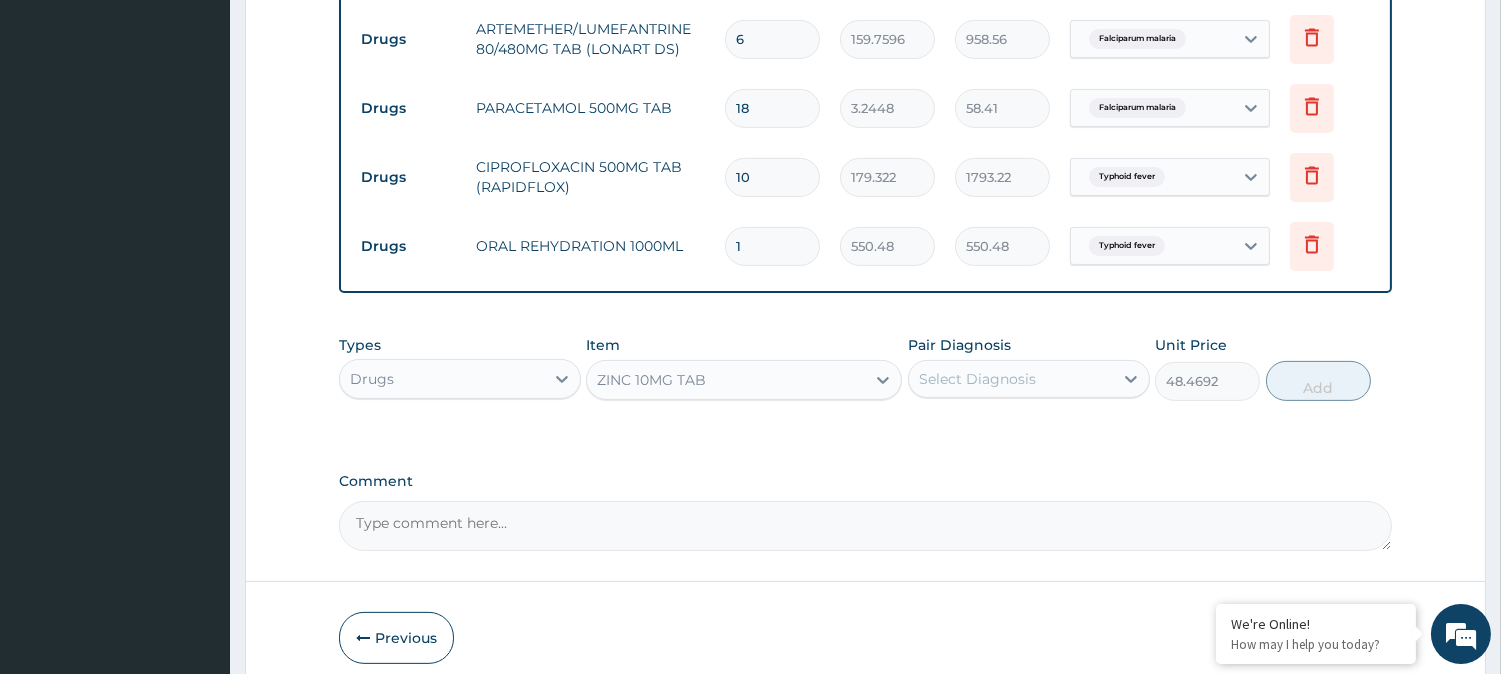 click on "Select Diagnosis" at bounding box center [977, 379] 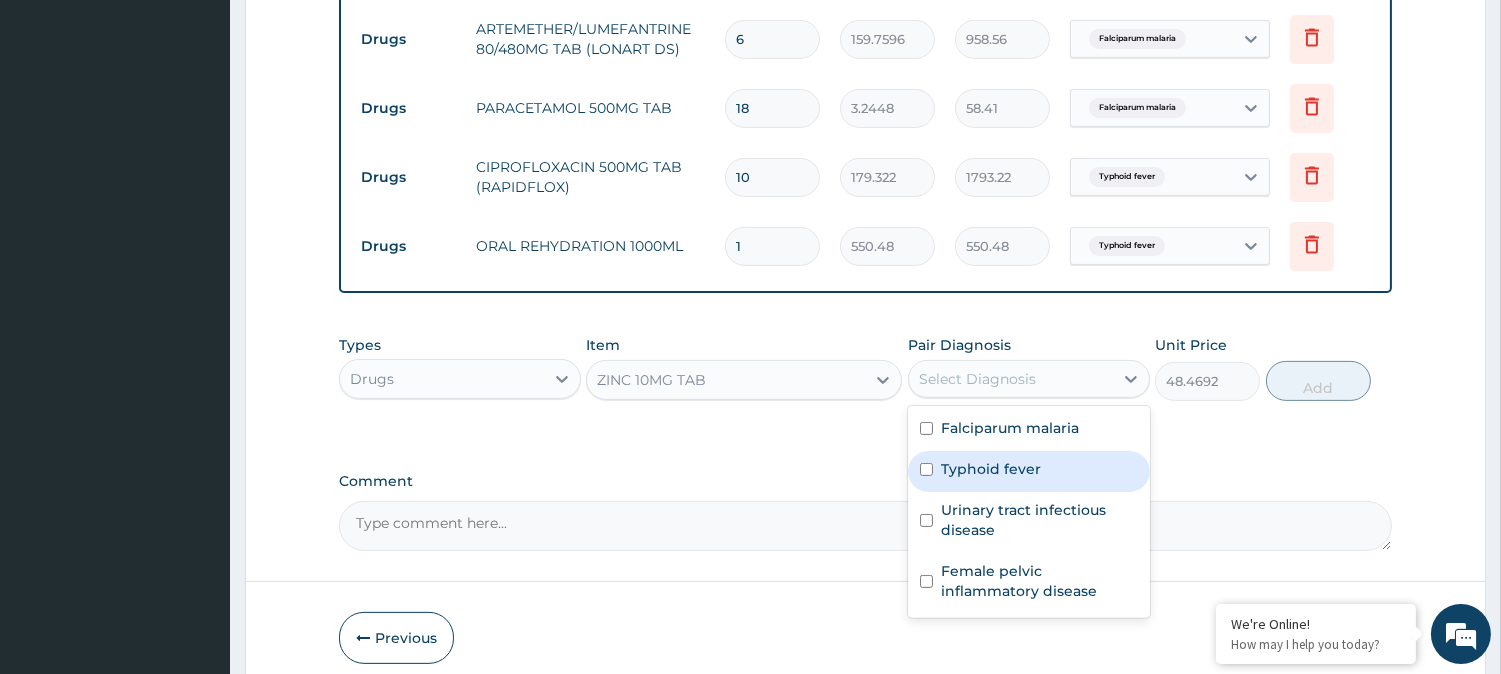 click on "Typhoid fever" at bounding box center (991, 469) 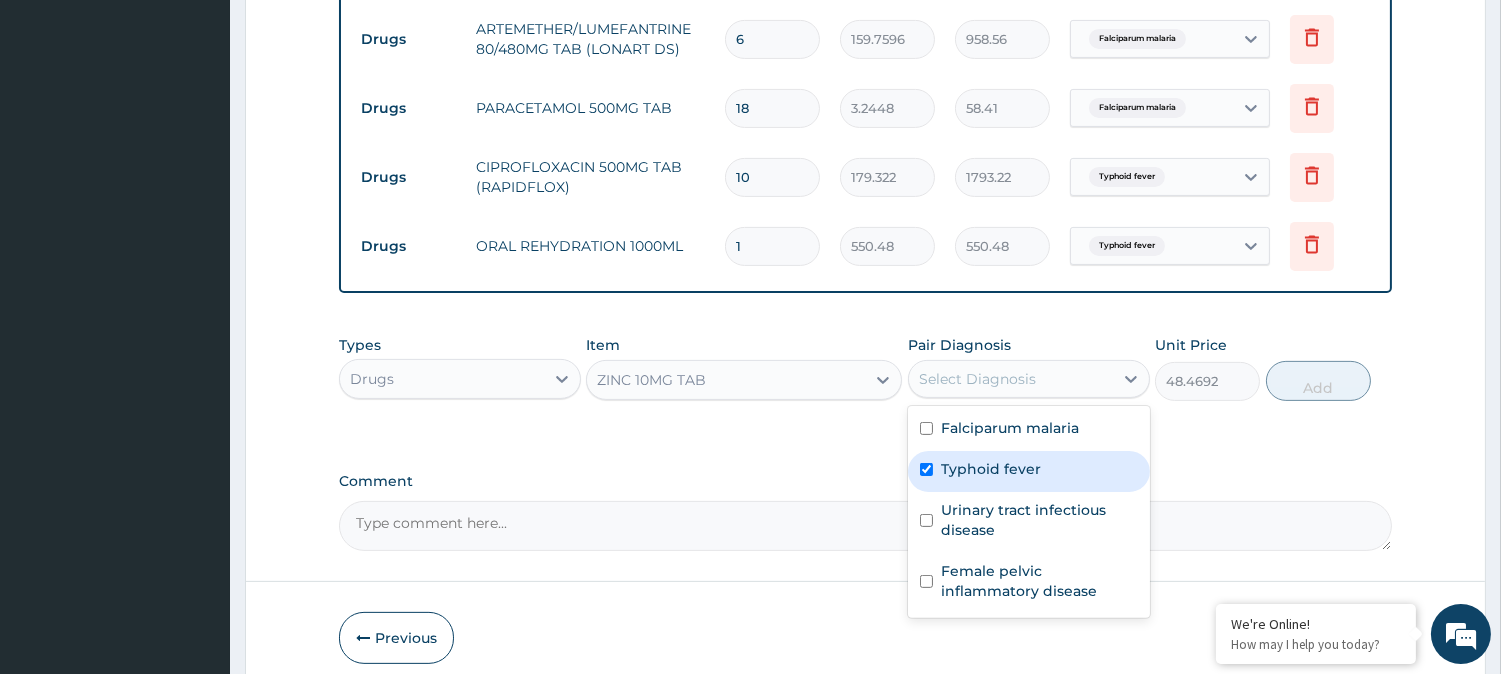 checkbox on "true" 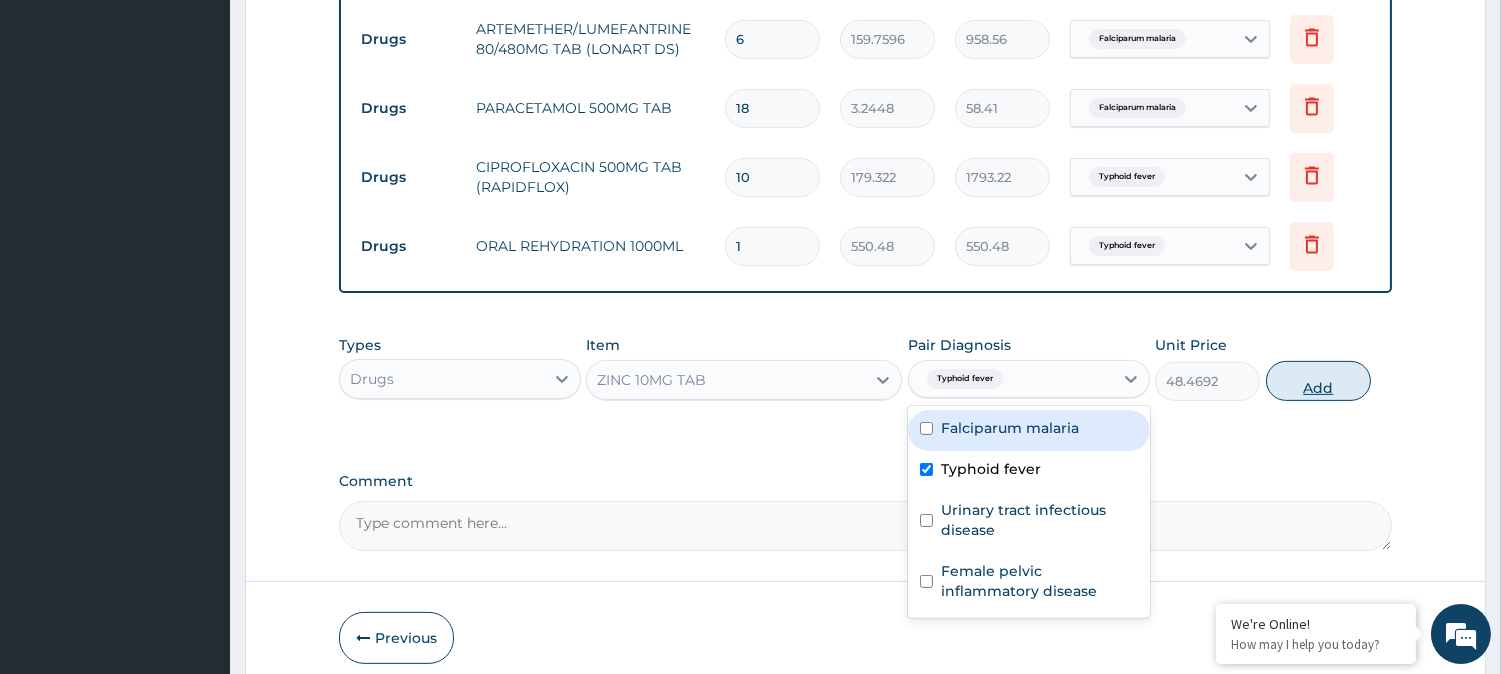 click on "Add" at bounding box center [1318, 381] 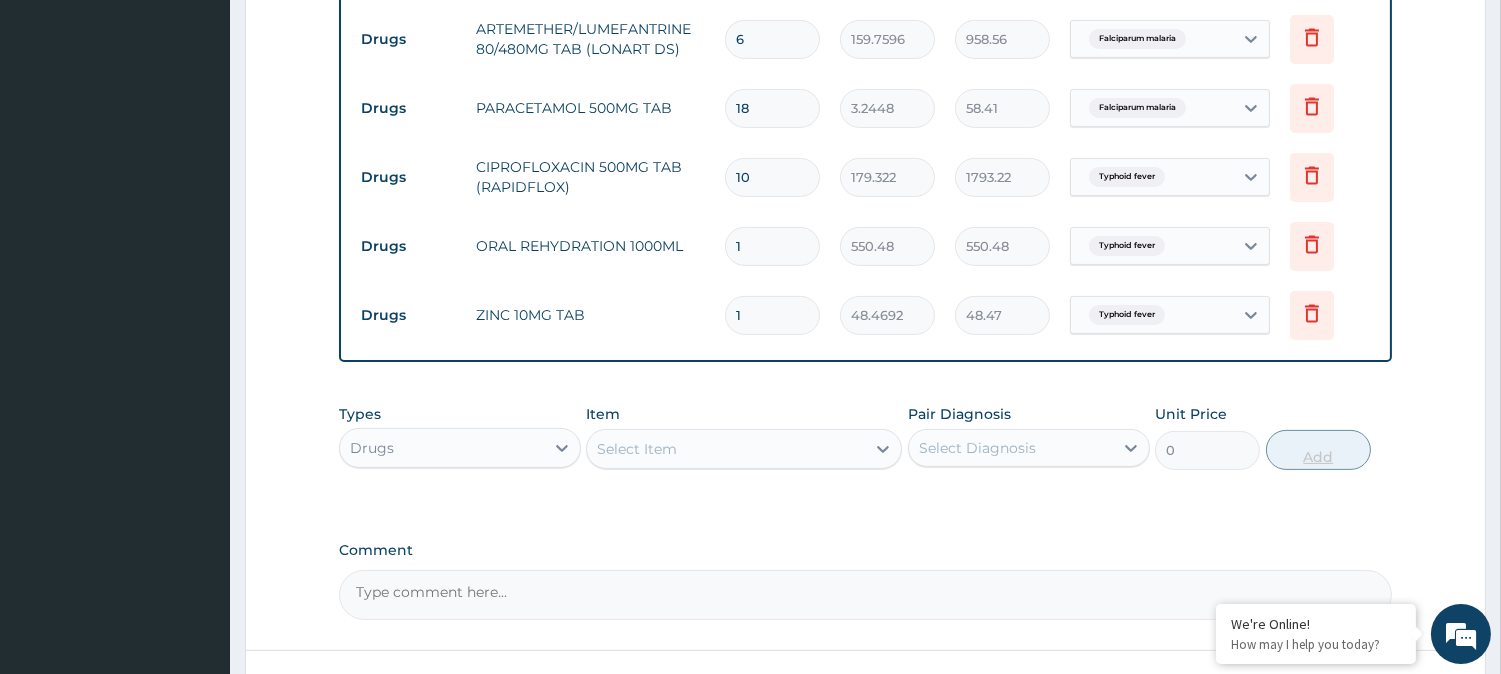 type 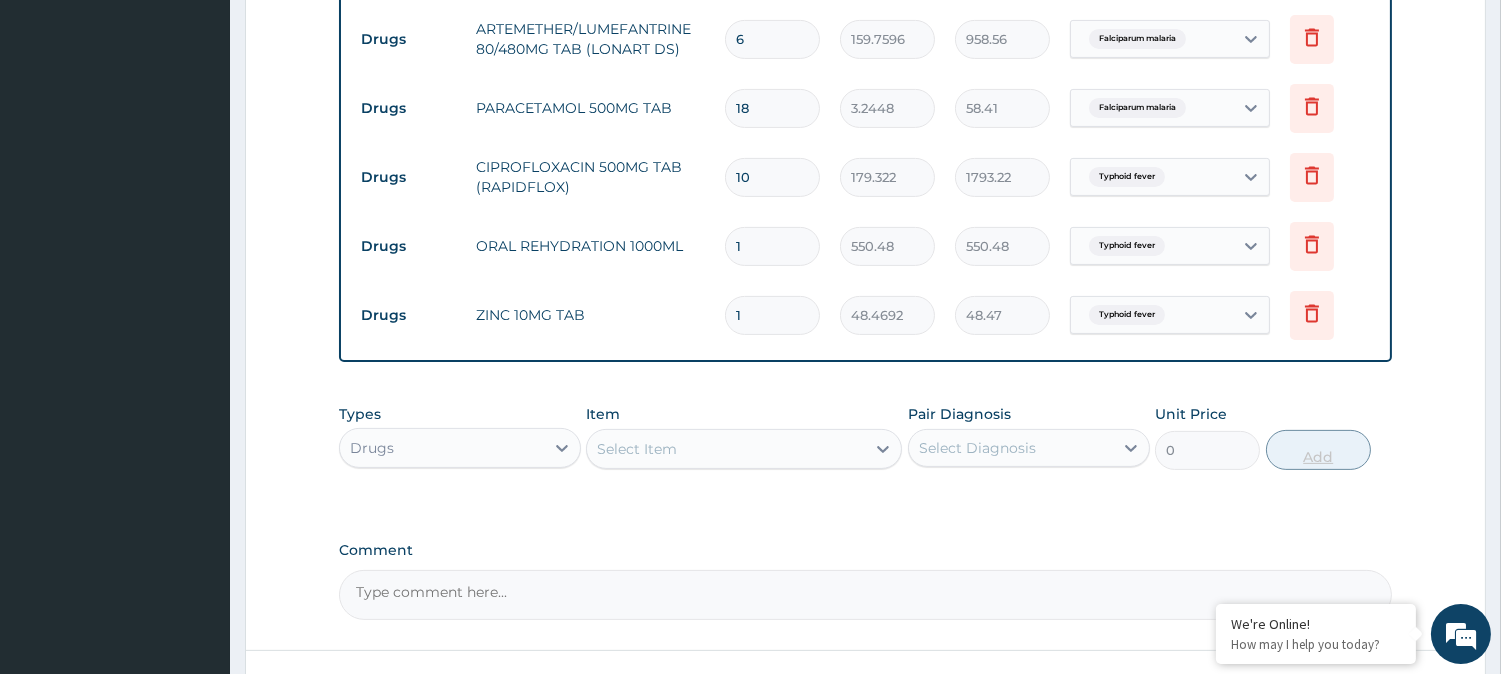 type on "0.00" 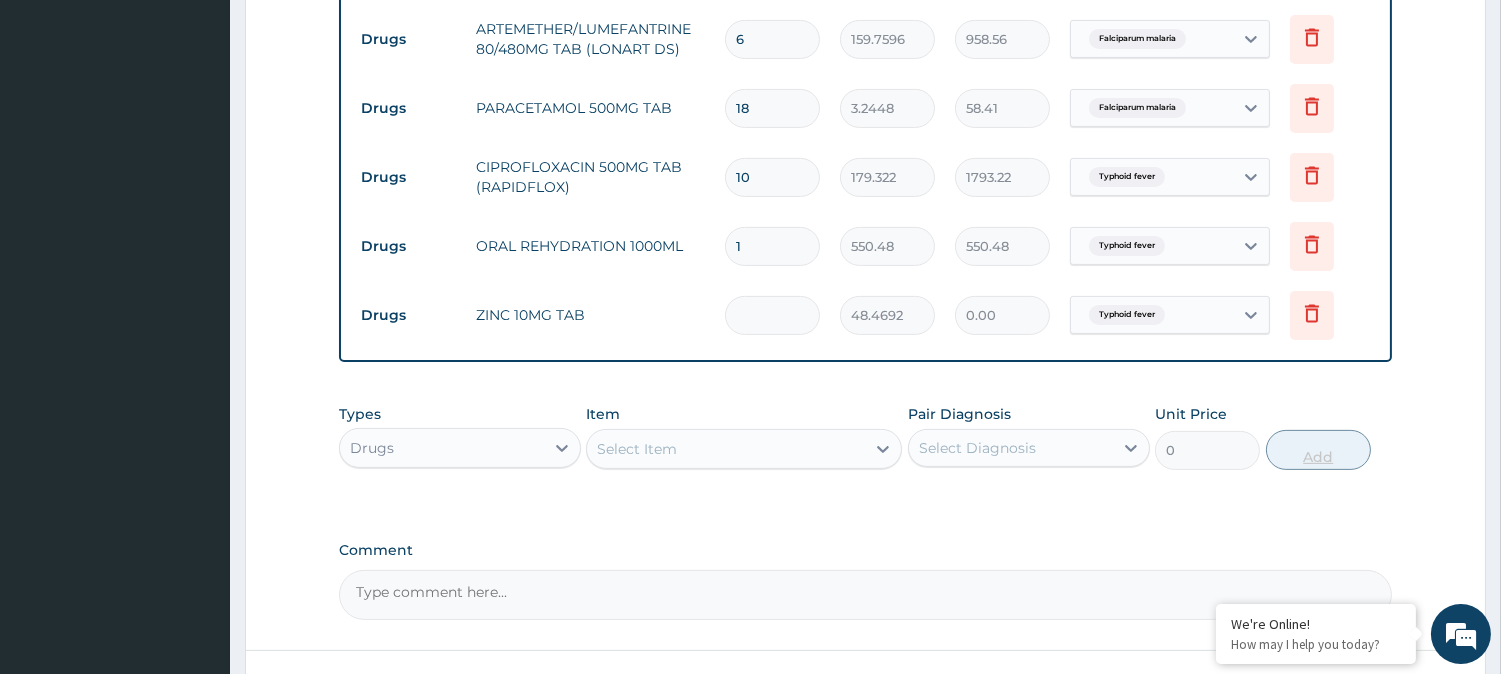 type on "5" 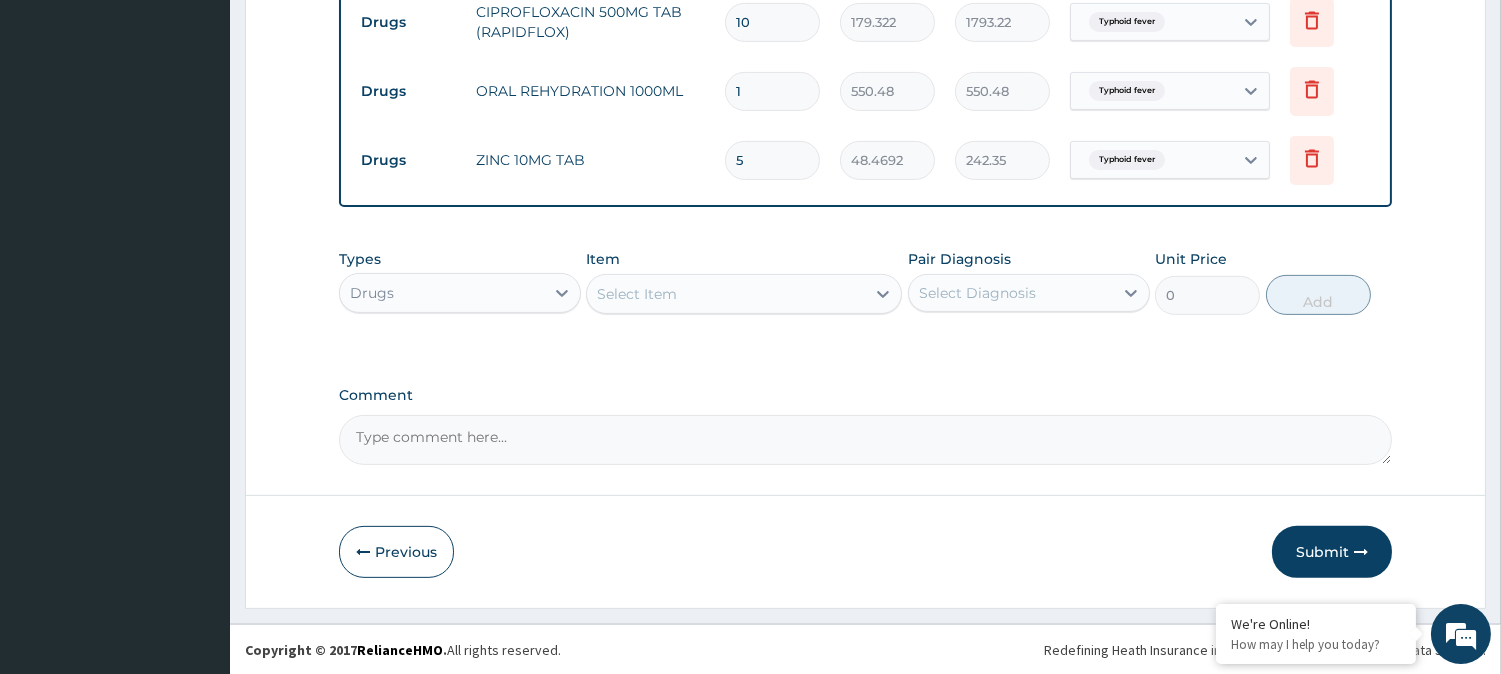 scroll, scrollTop: 1296, scrollLeft: 0, axis: vertical 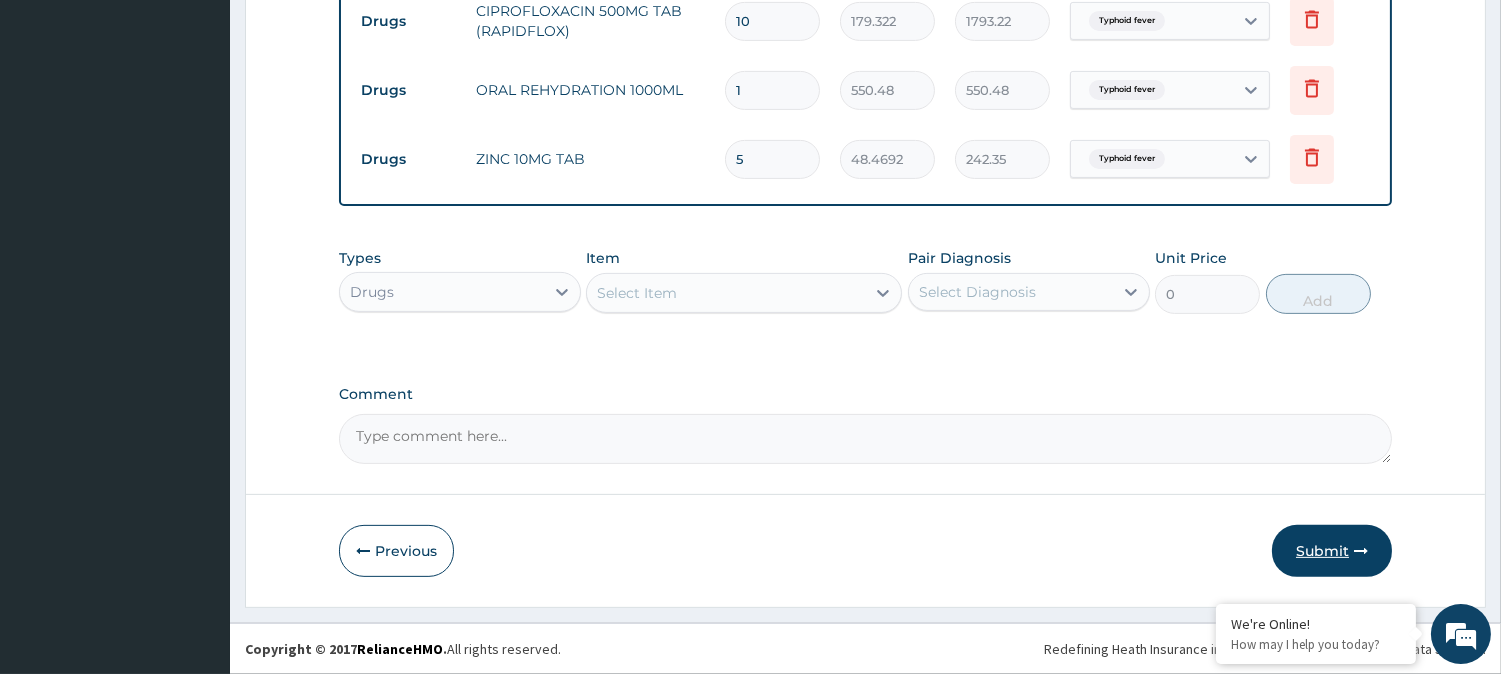 type on "5" 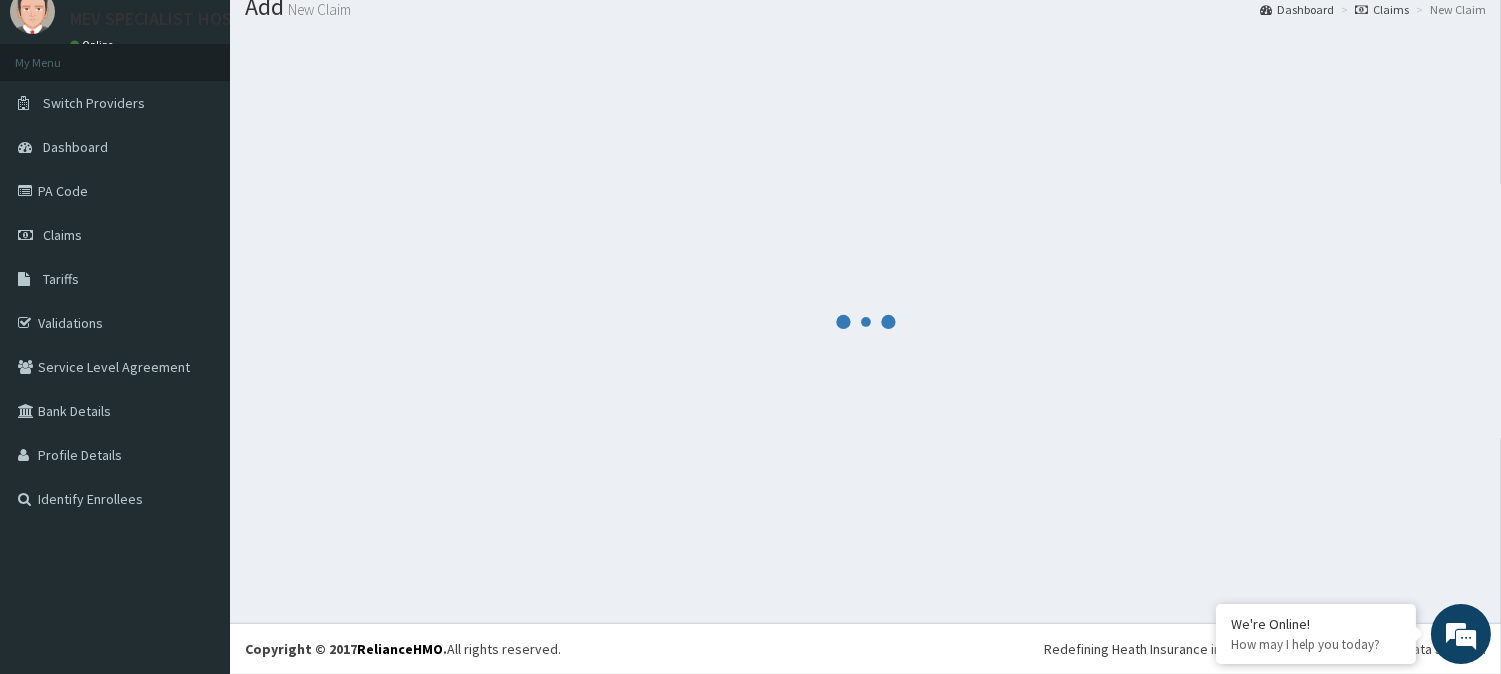 scroll, scrollTop: 1296, scrollLeft: 0, axis: vertical 